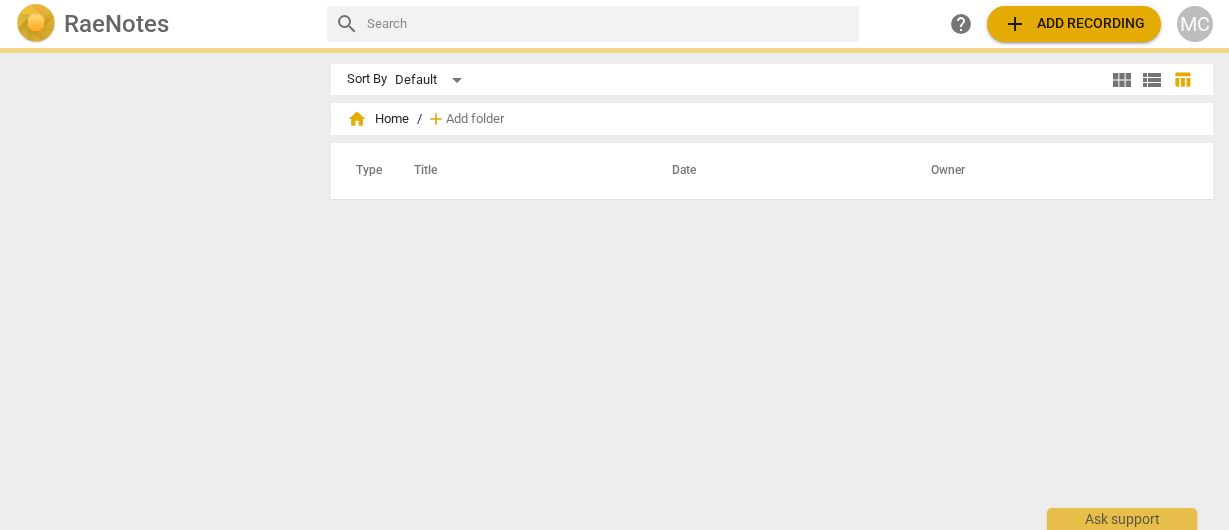 scroll, scrollTop: 0, scrollLeft: 0, axis: both 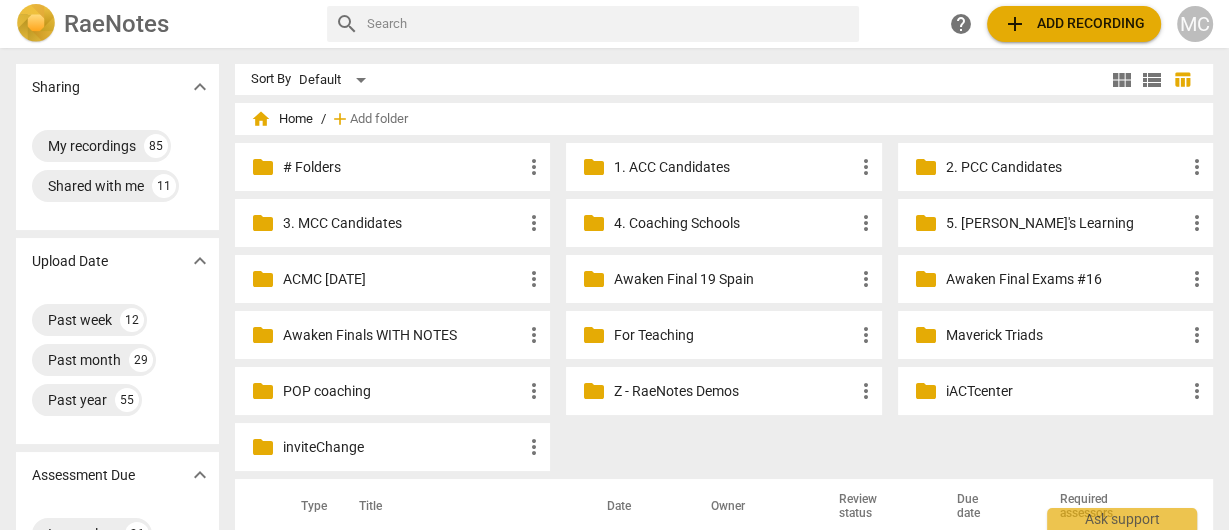 click on "add   Add recording" at bounding box center [1074, 24] 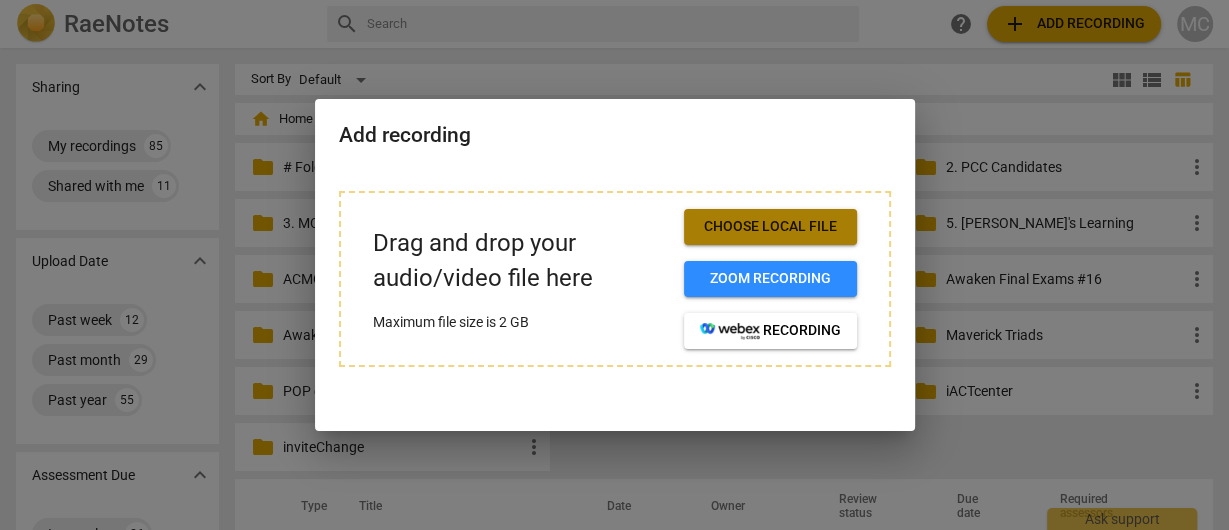 click on "Choose local file" at bounding box center (770, 227) 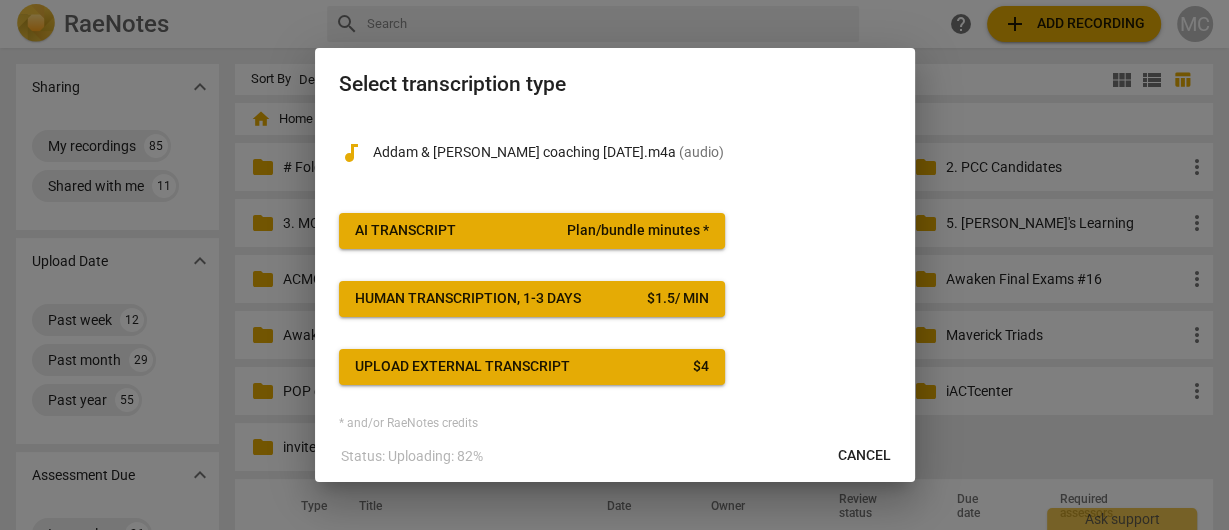 click on "AI Transcript" at bounding box center (405, 231) 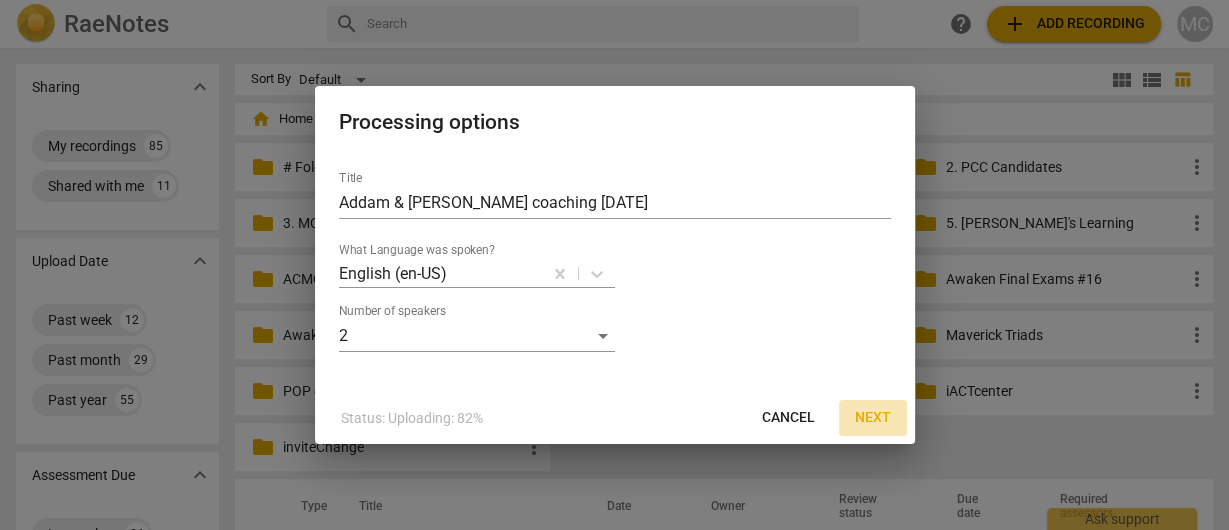 click on "Next" at bounding box center [873, 418] 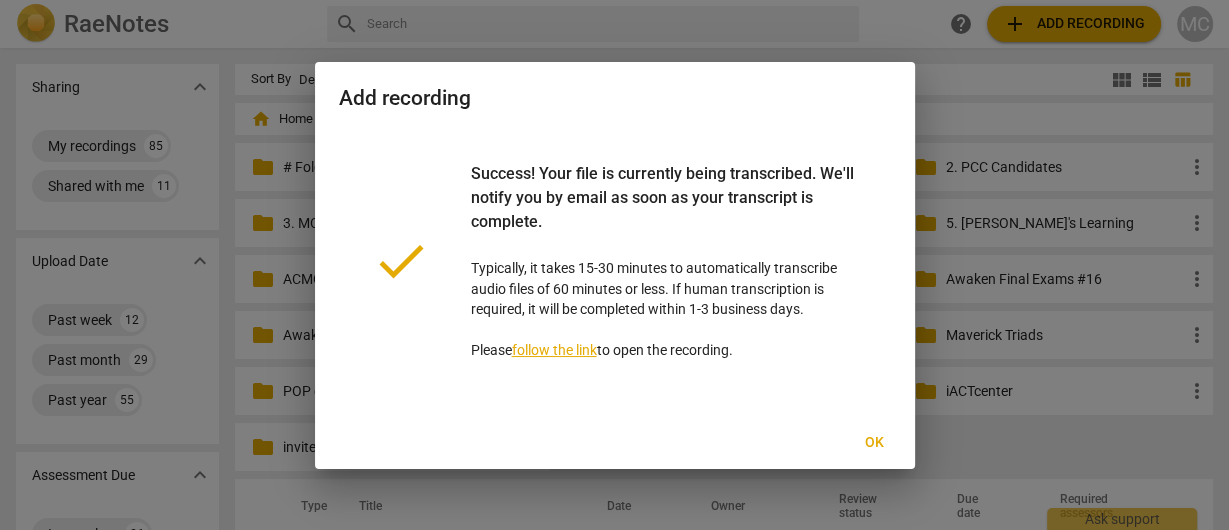 click on "Ok" at bounding box center (875, 443) 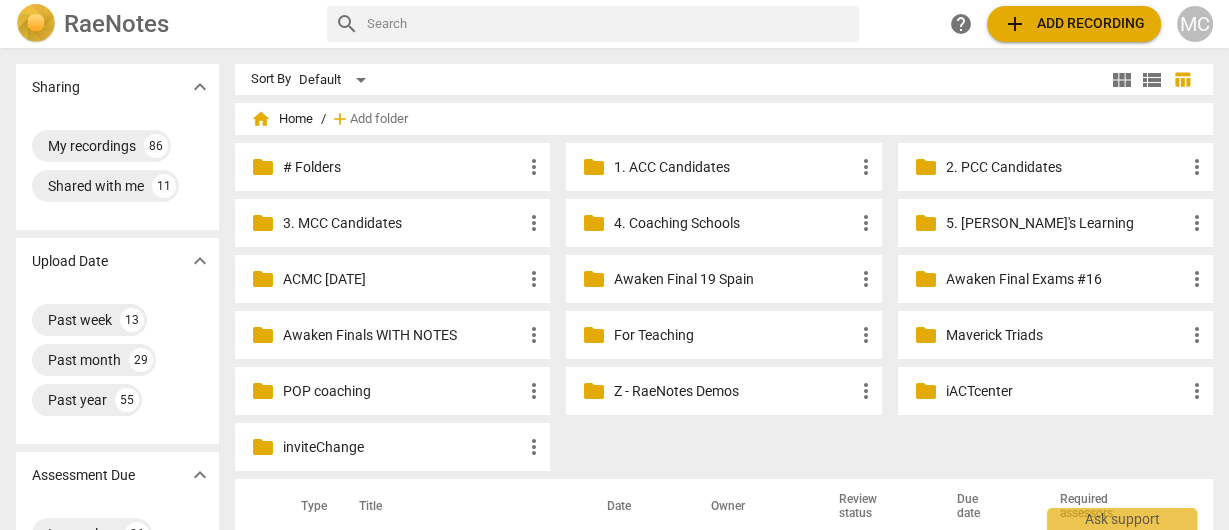 click at bounding box center (609, 24) 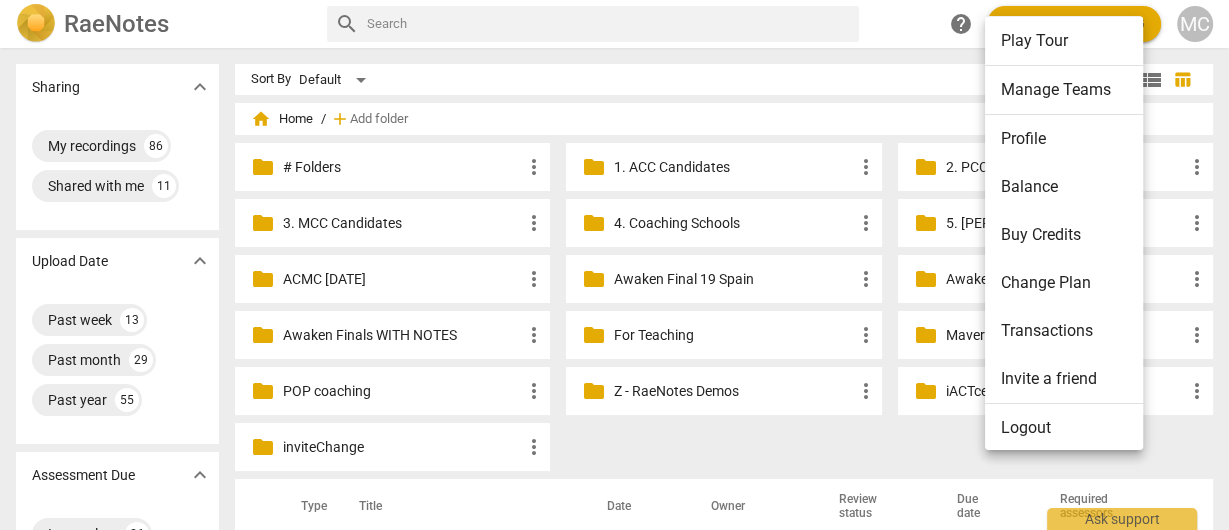 scroll, scrollTop: 64, scrollLeft: 0, axis: vertical 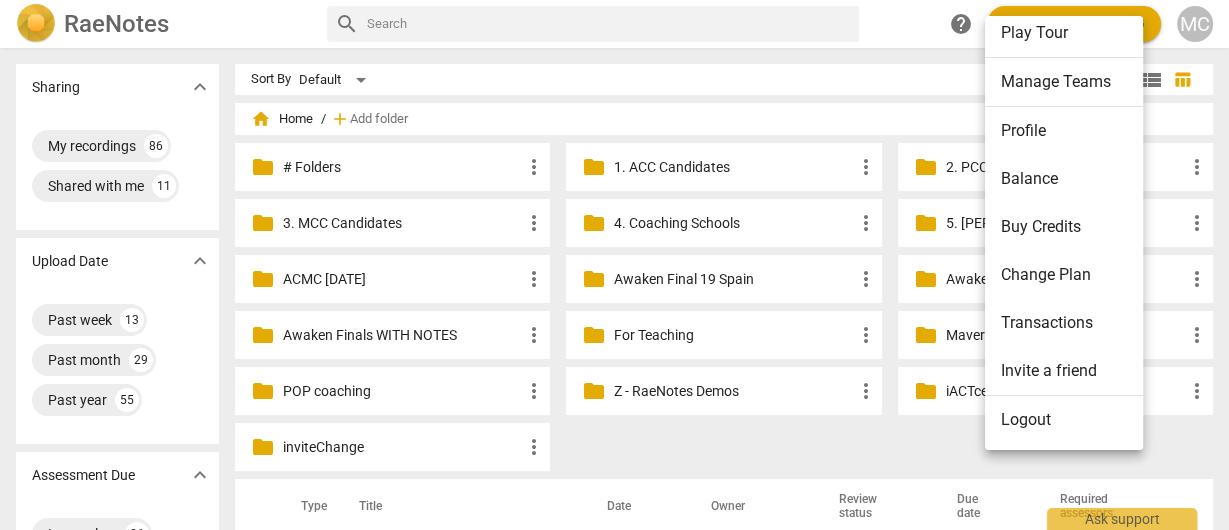 click on "Logout" at bounding box center (1067, 420) 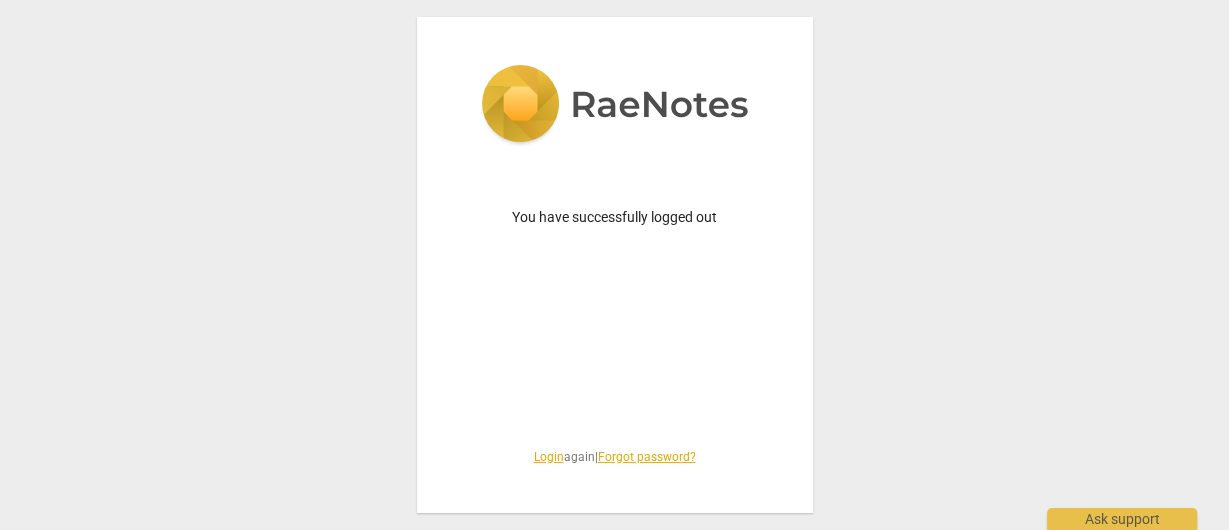 click on "Login" at bounding box center (549, 457) 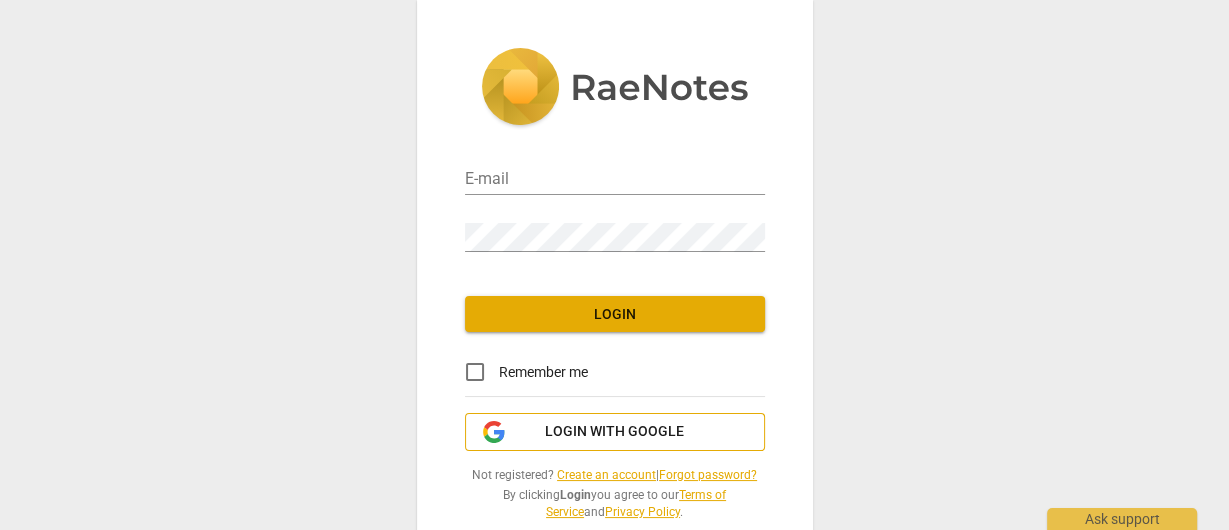 type on "[EMAIL_ADDRESS][DOMAIN_NAME]" 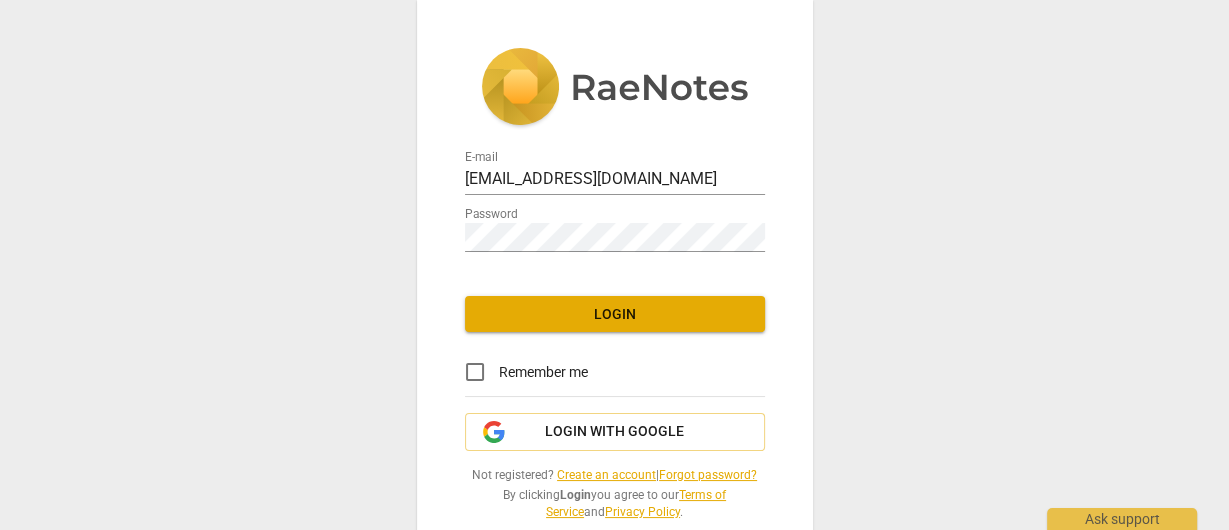 click on "Login" at bounding box center (615, 315) 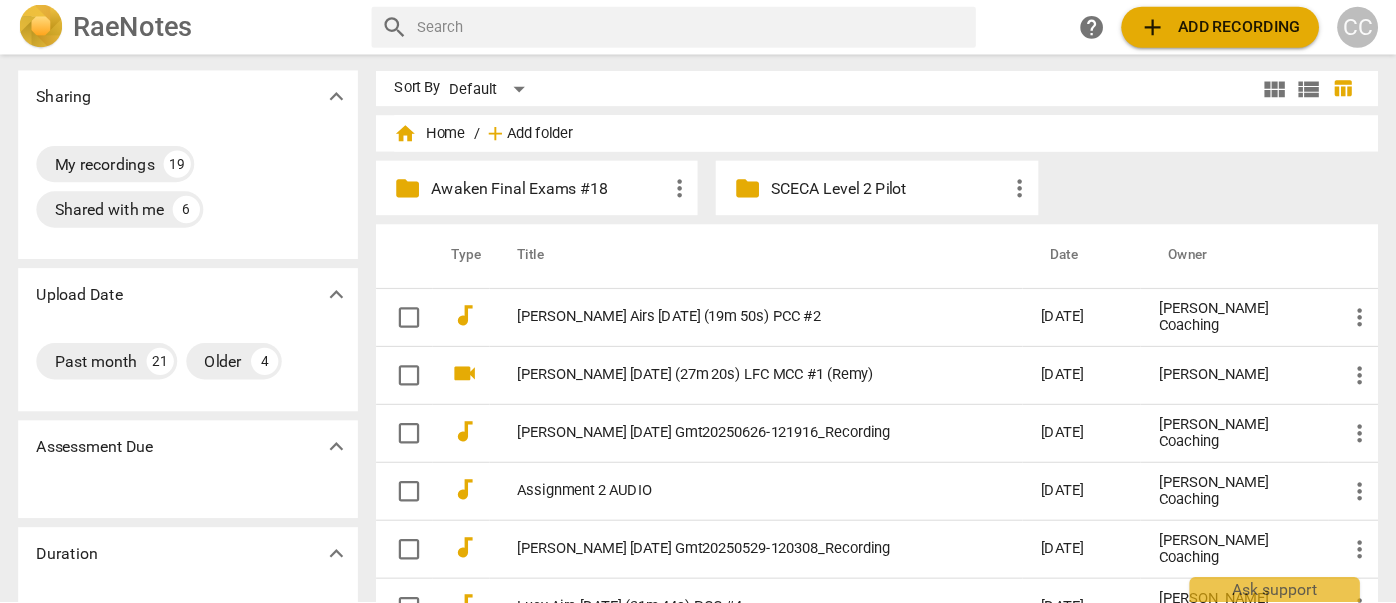 scroll, scrollTop: 0, scrollLeft: 0, axis: both 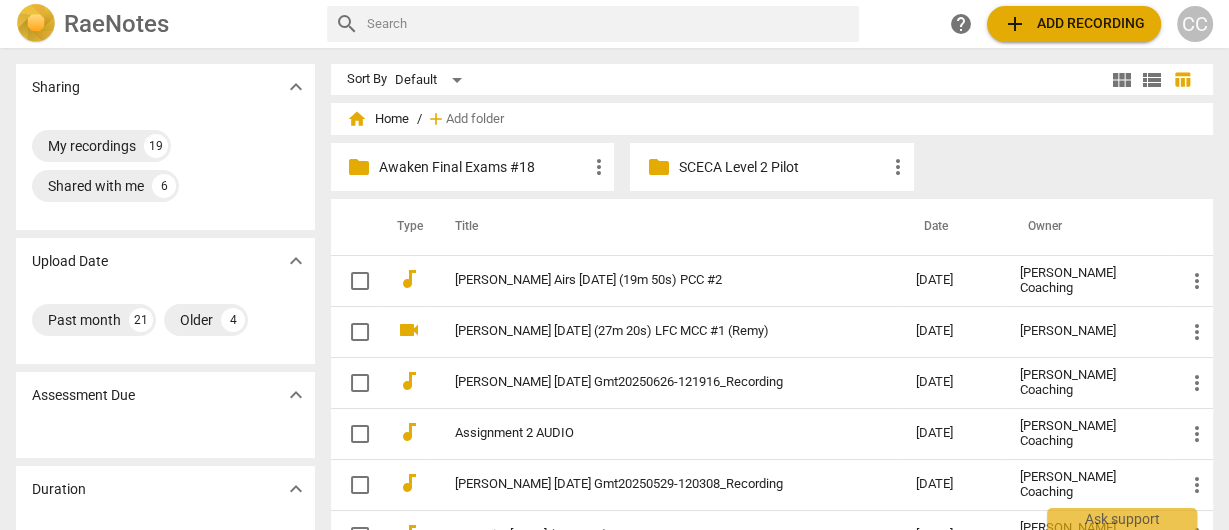 click at bounding box center [609, 24] 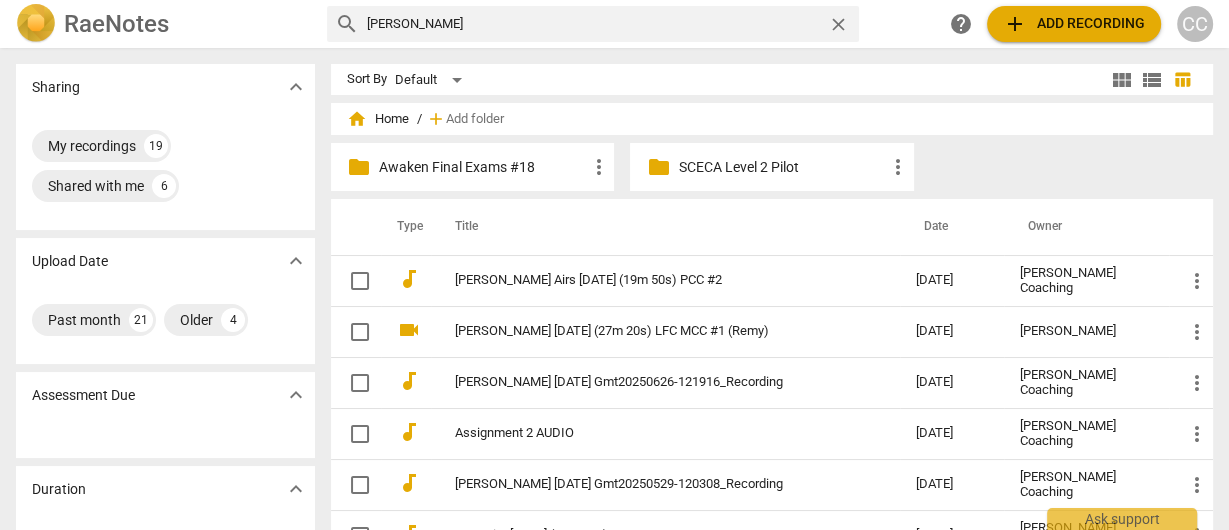 type on "[PERSON_NAME]" 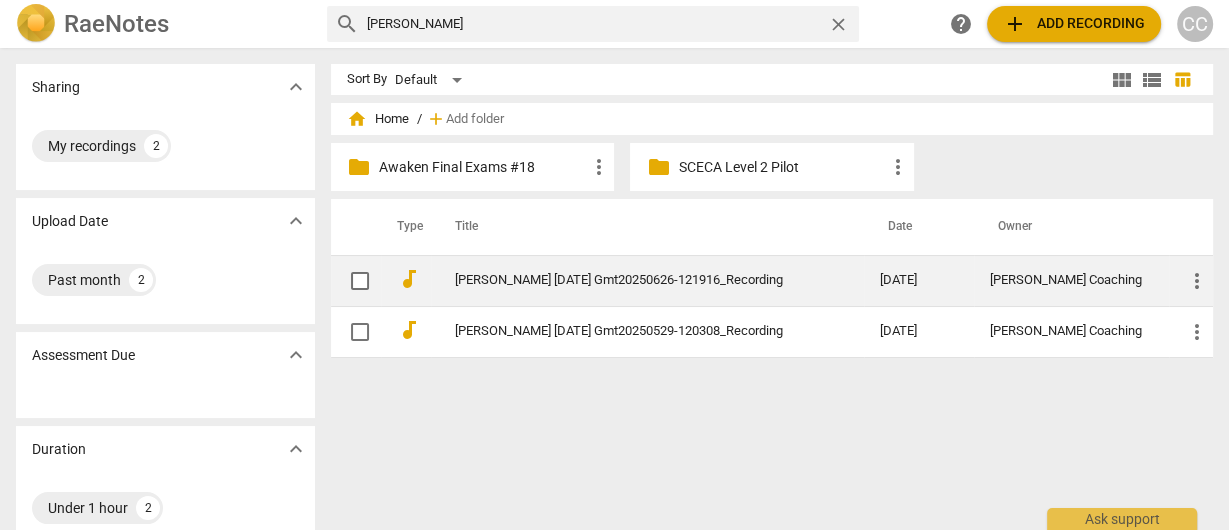 click on "[PERSON_NAME] [DATE] Gmt20250626-121916_Recording" at bounding box center (647, 280) 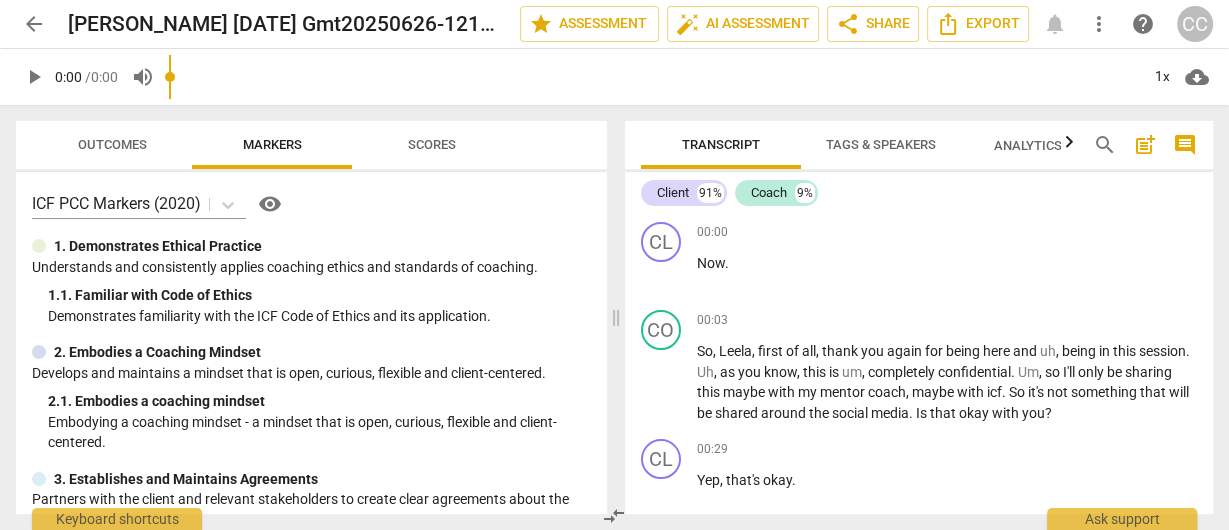 click on "compare_arrows" at bounding box center [614, 516] 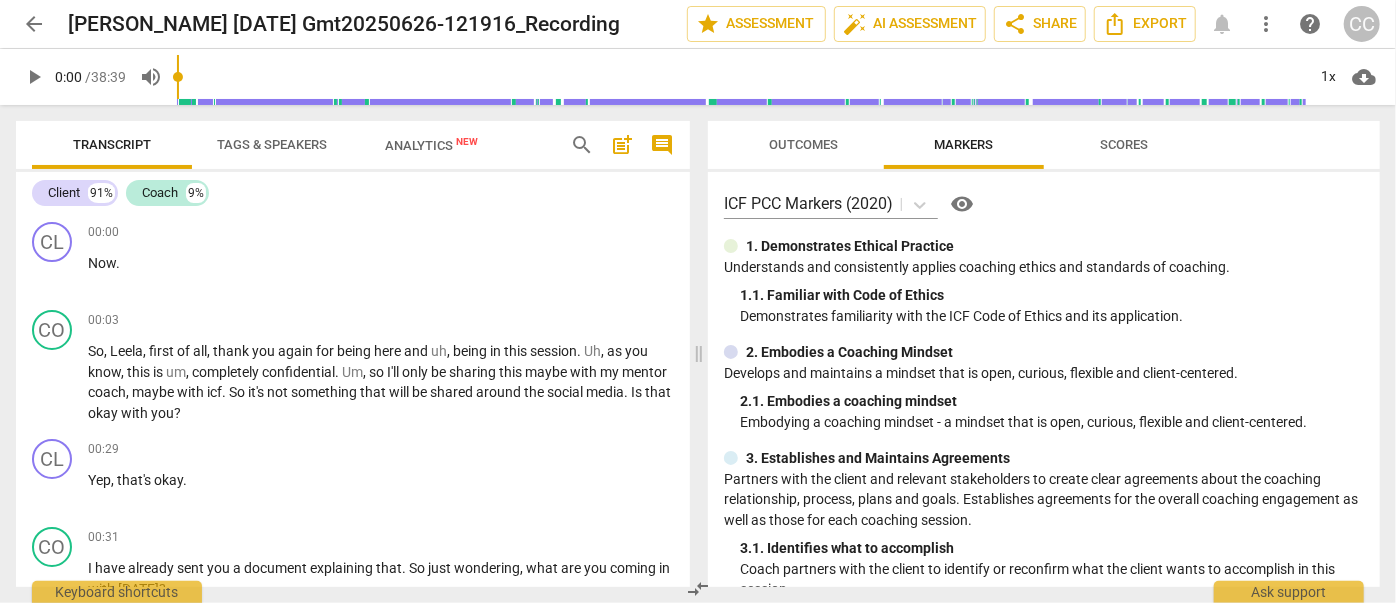 drag, startPoint x: 1096, startPoint y: 13, endPoint x: 586, endPoint y: 137, distance: 524.8581 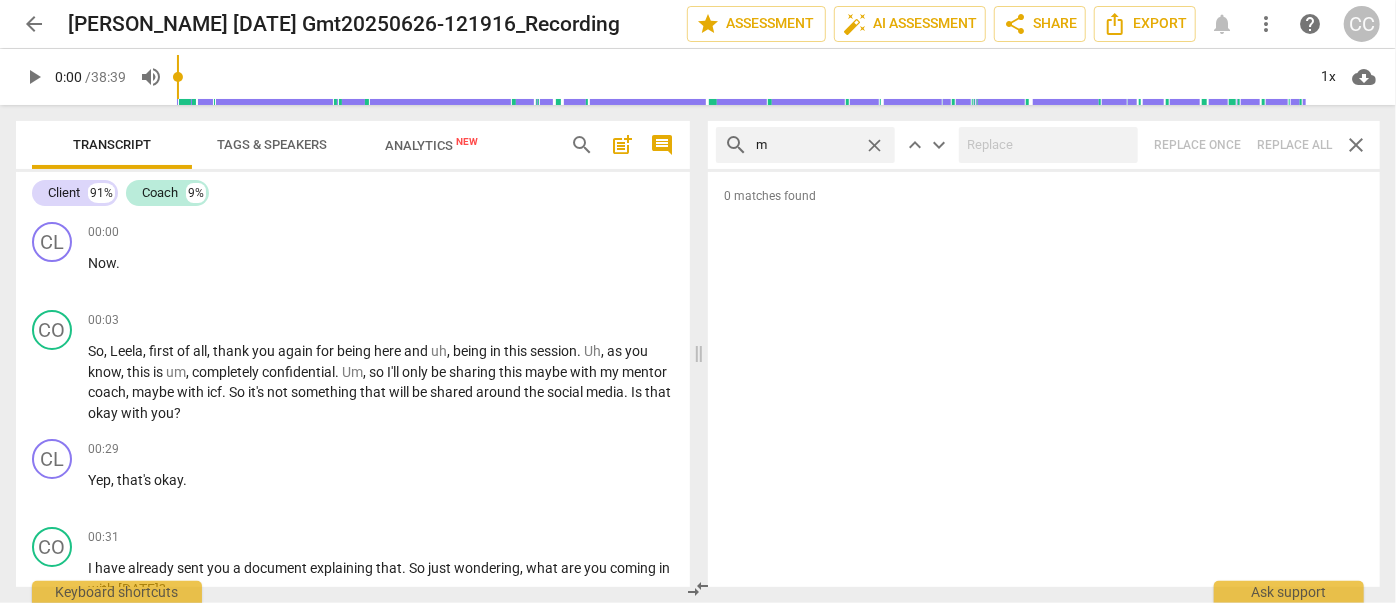 type on "m" 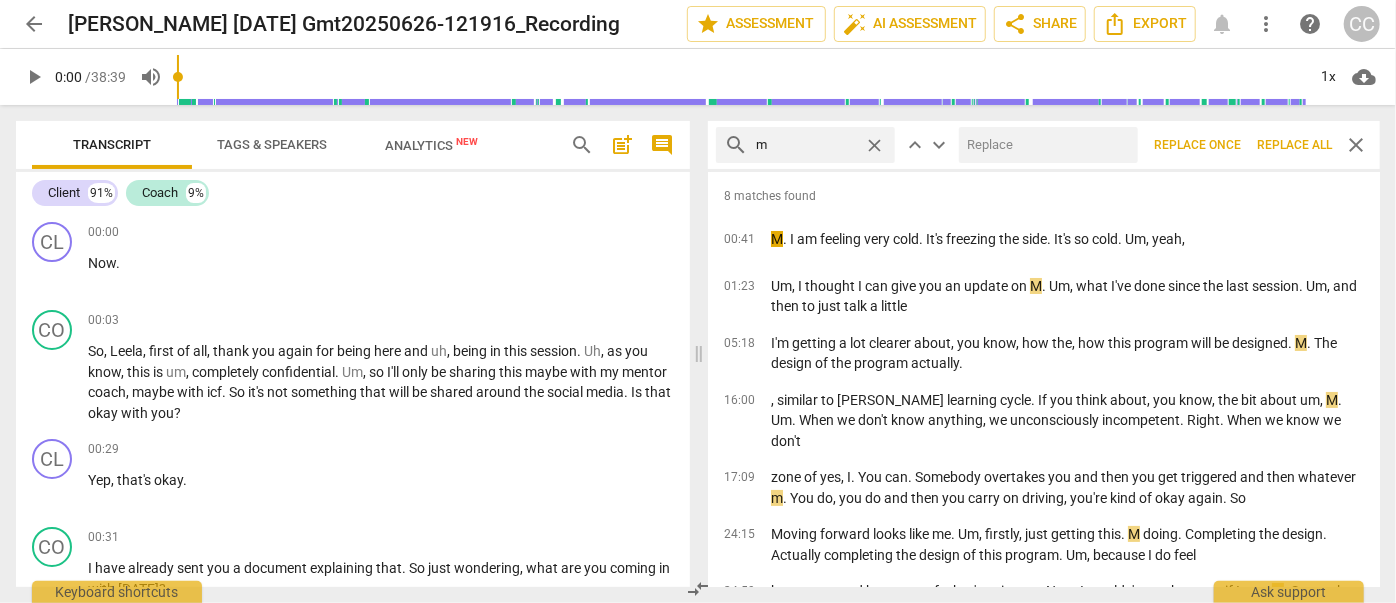 click on "Replace all" at bounding box center (1294, 145) 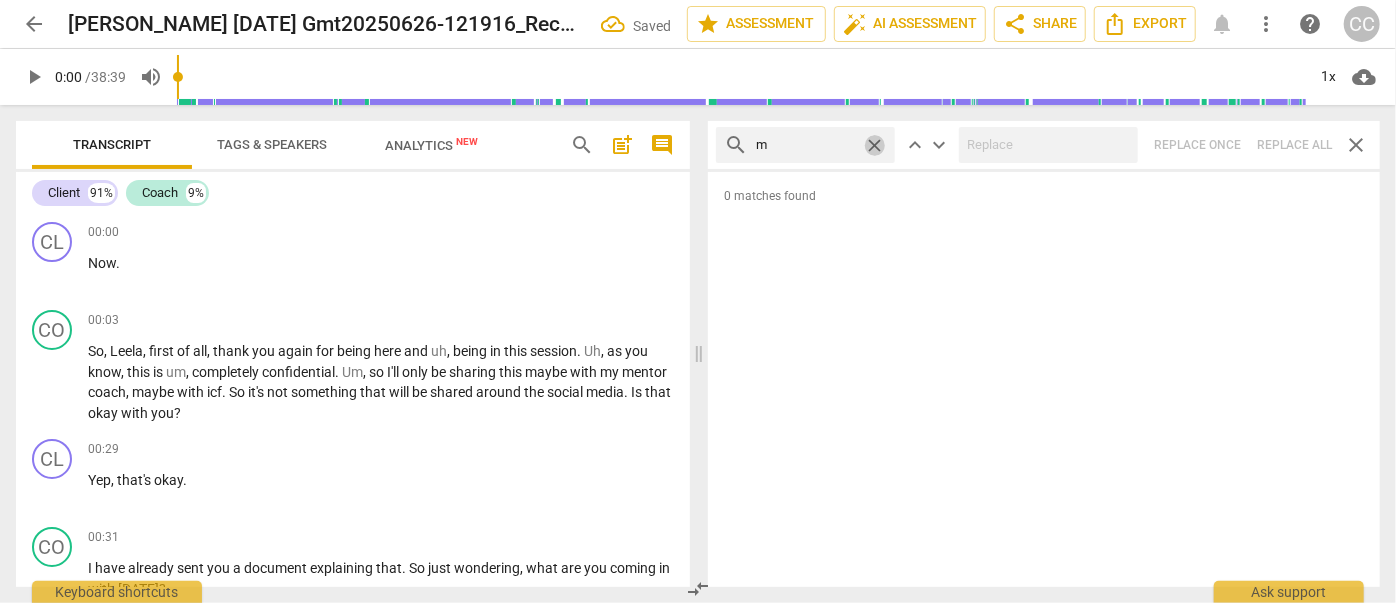 click on "close" at bounding box center [874, 145] 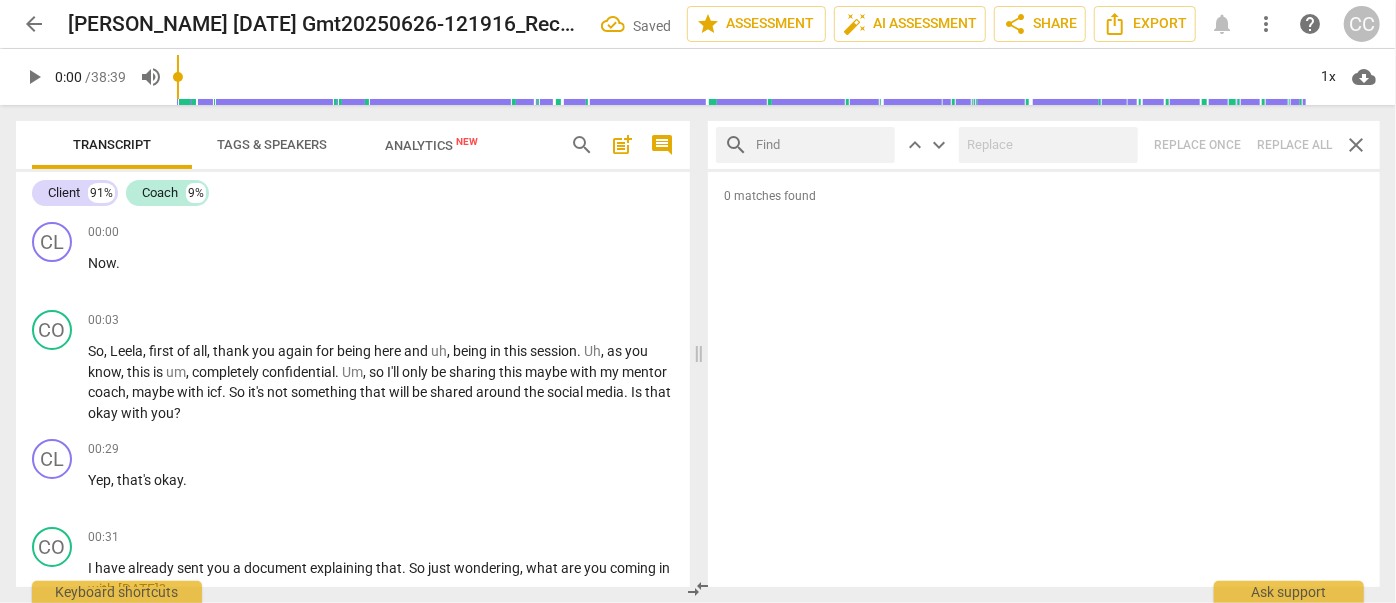 click at bounding box center (821, 145) 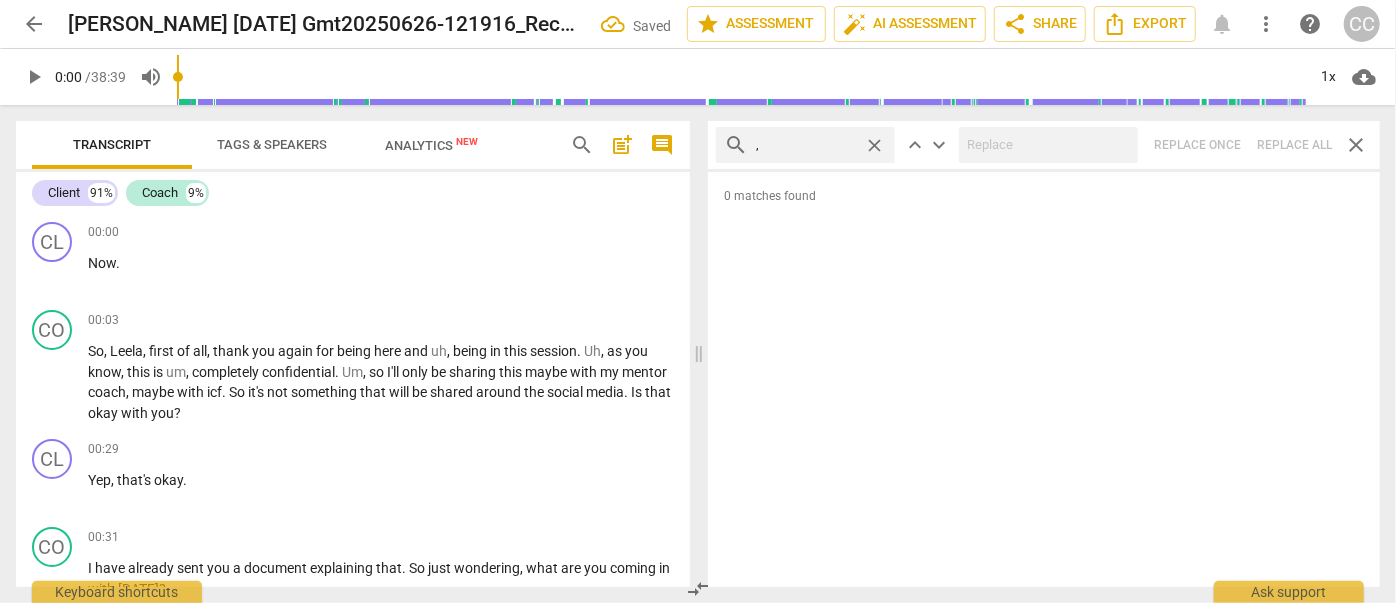type on "," 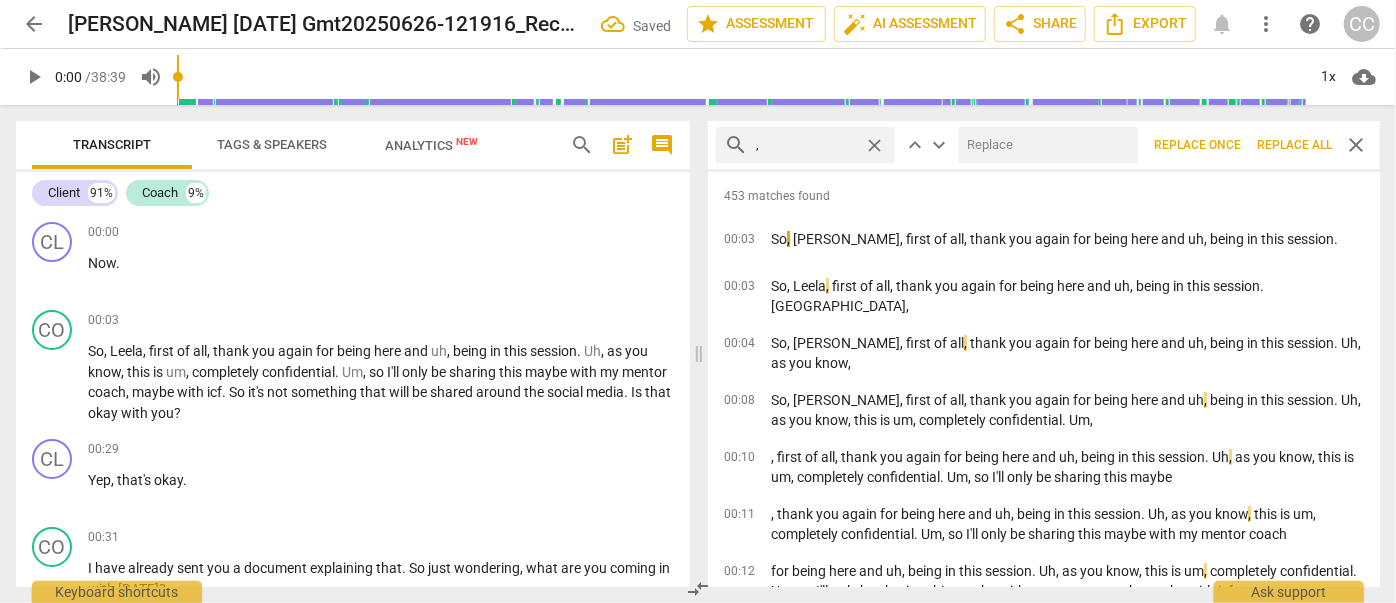 click on "Replace all" at bounding box center (1294, 145) 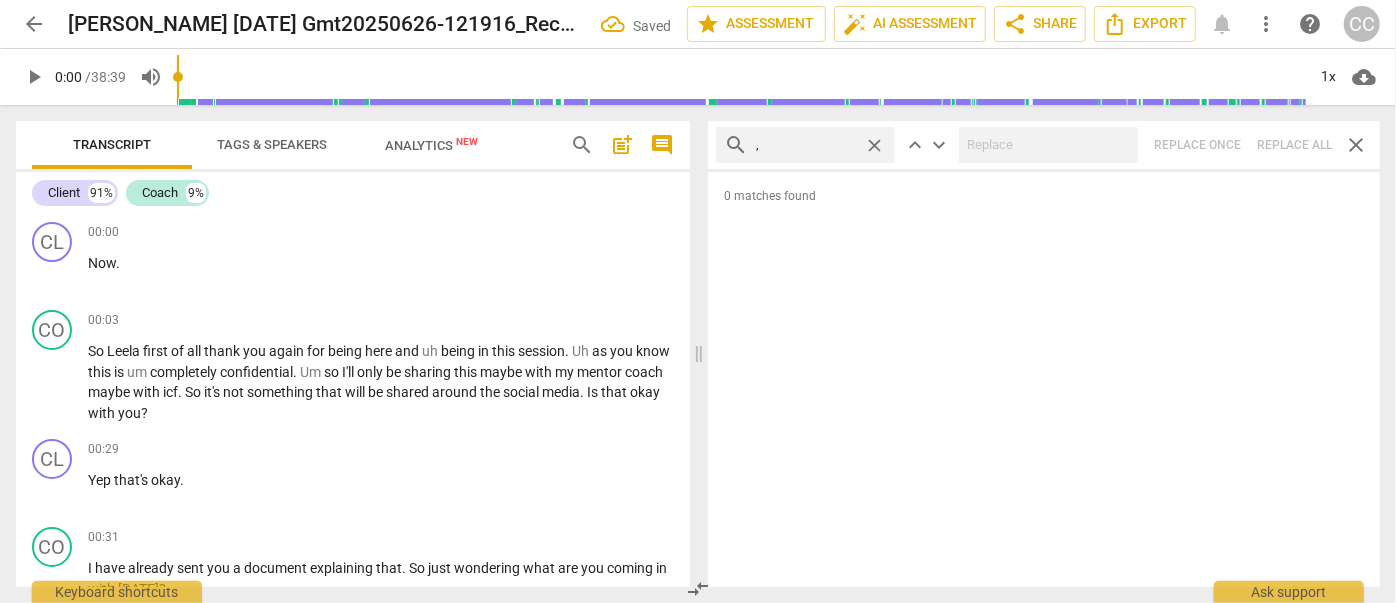 click on "close" at bounding box center [874, 145] 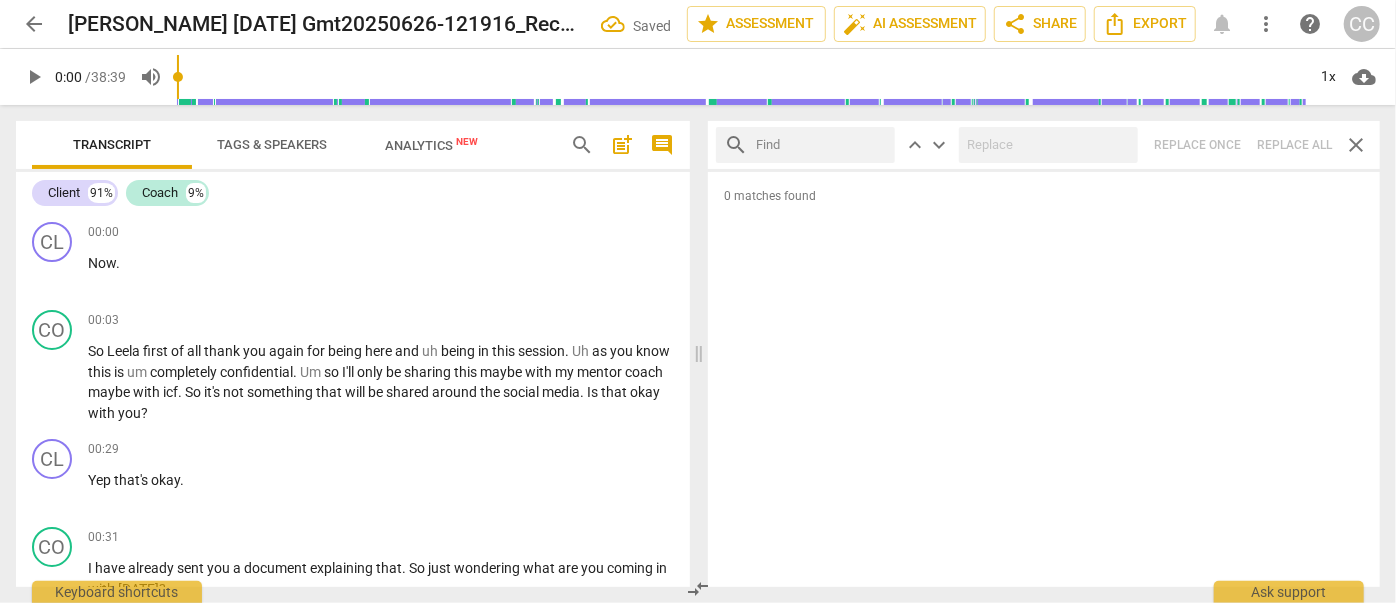 click at bounding box center (821, 145) 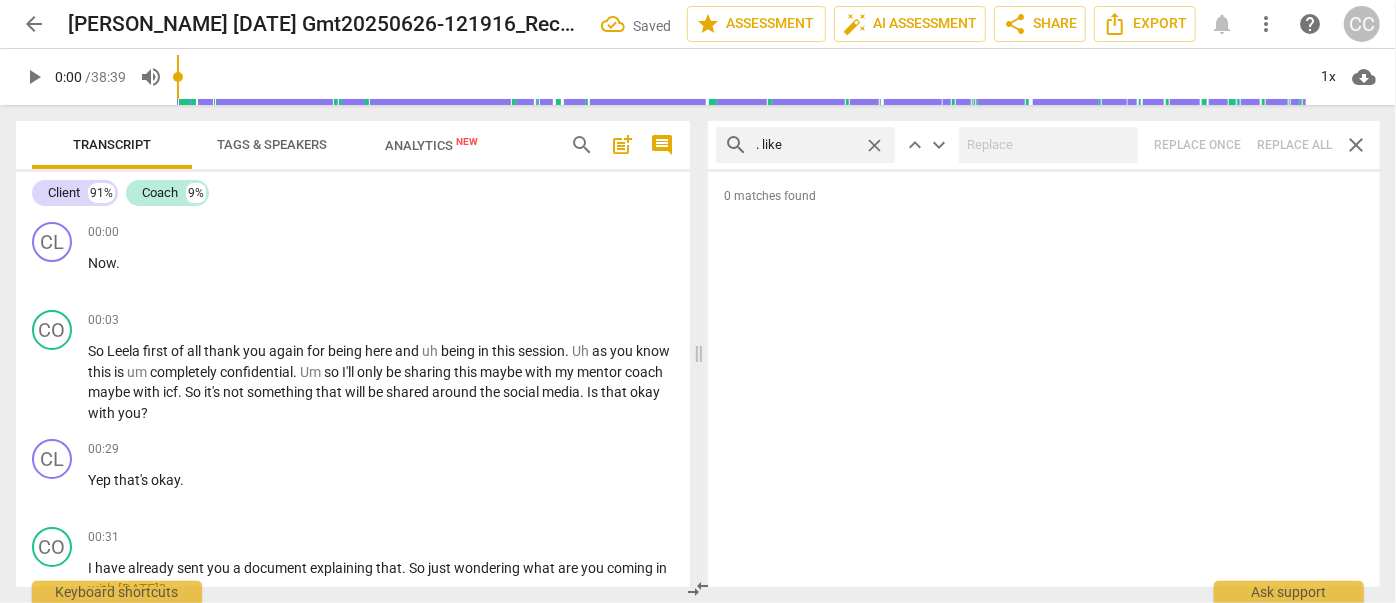 type on ". like" 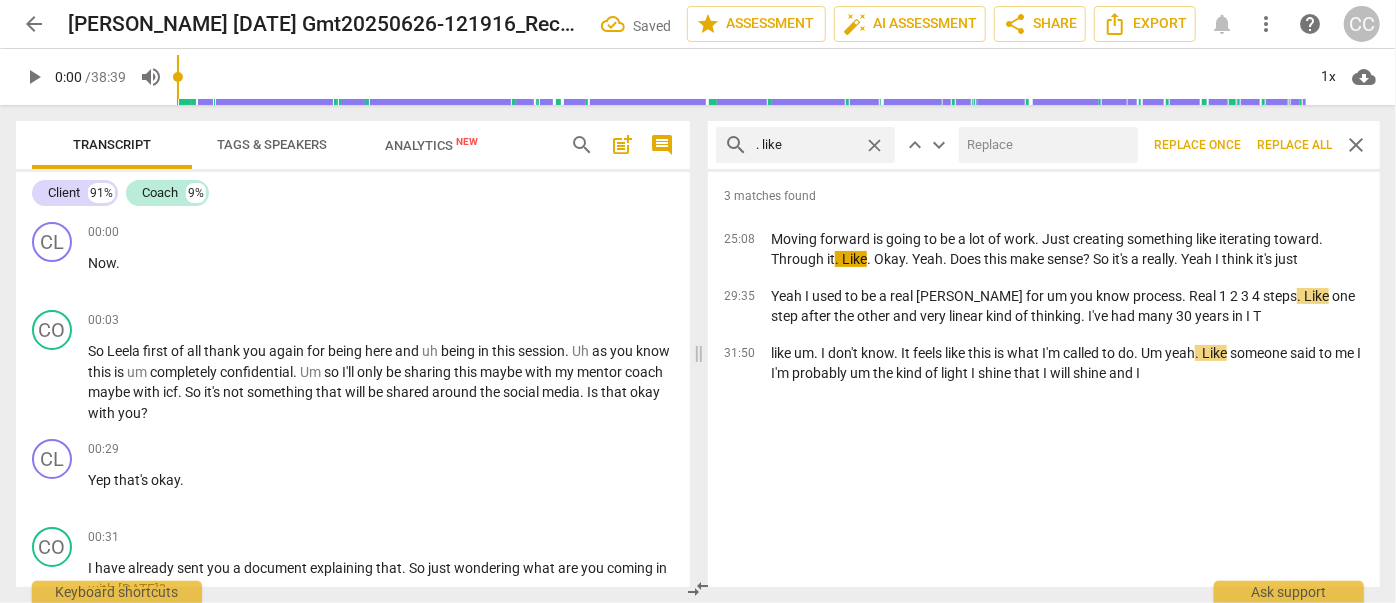 click at bounding box center (1044, 145) 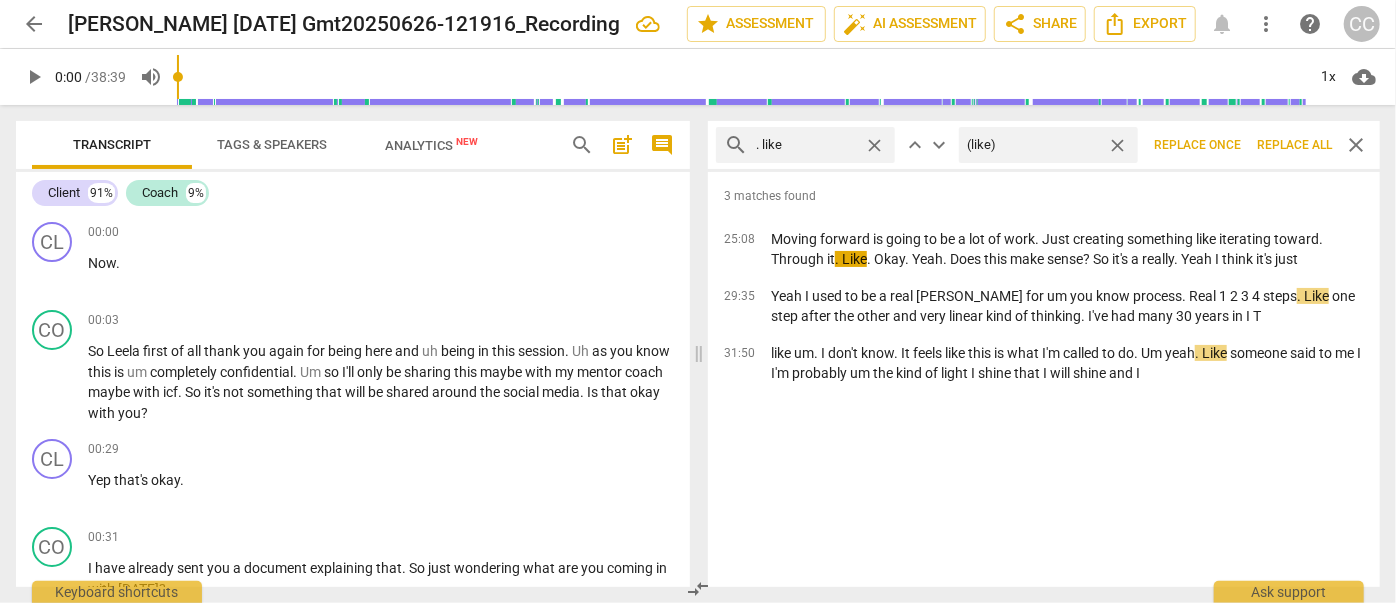 type on "(like)" 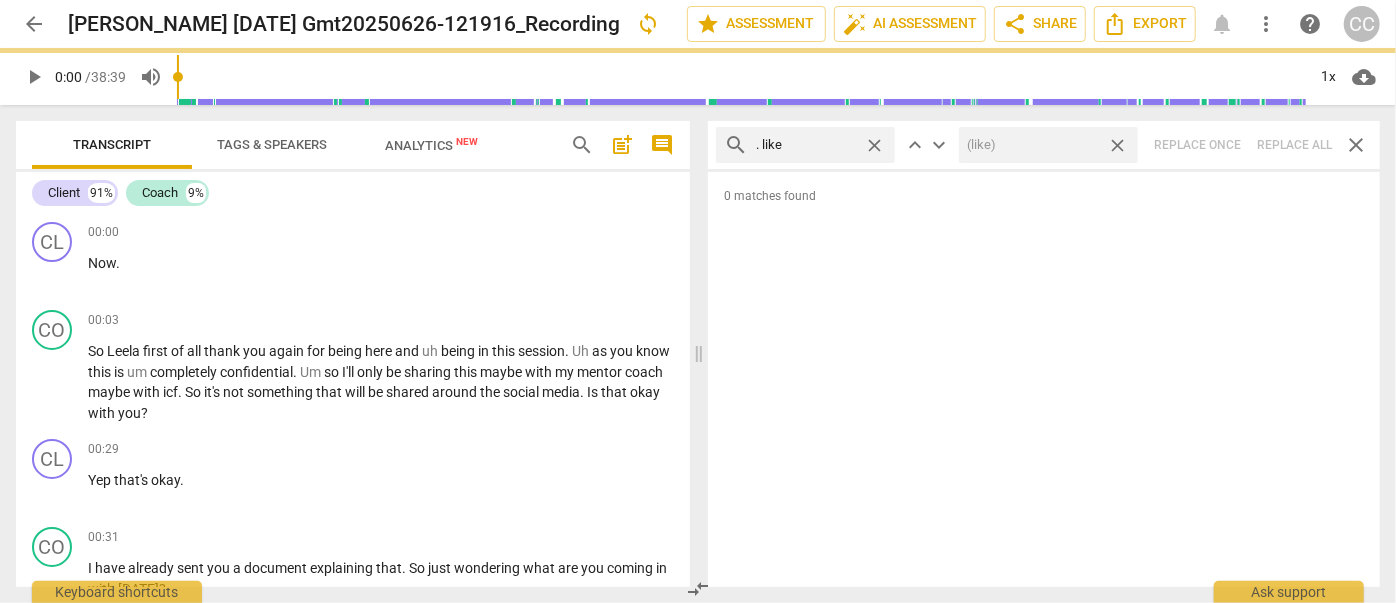 click on "close" at bounding box center [1117, 145] 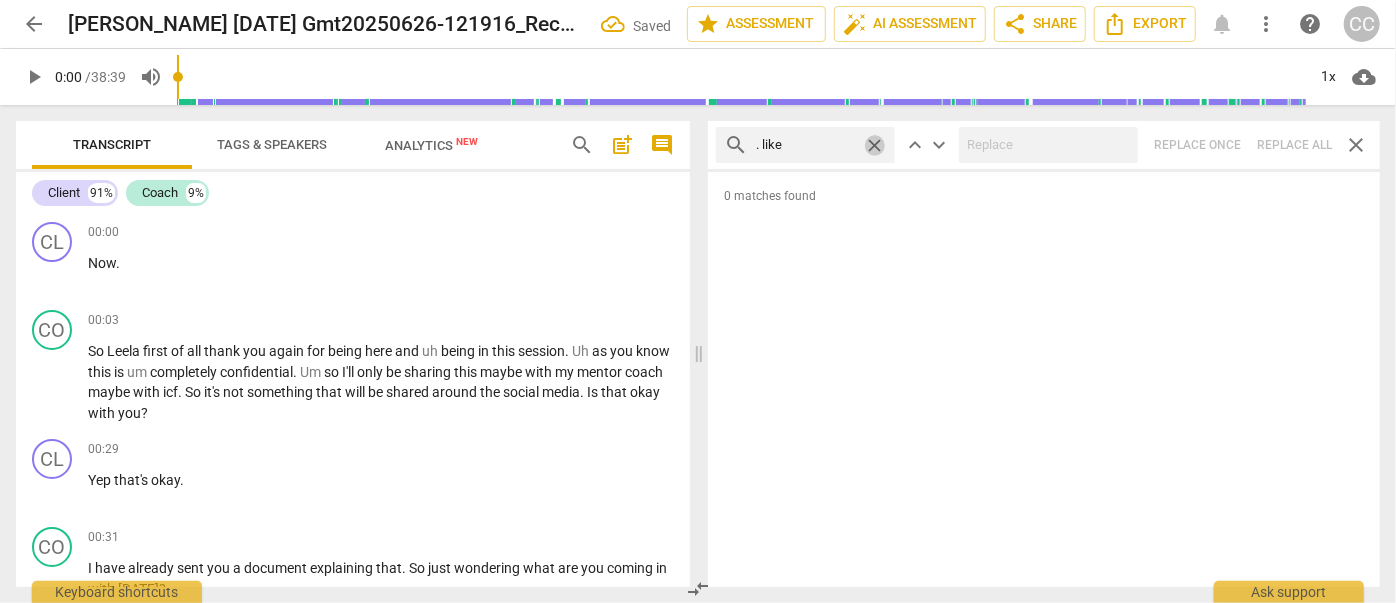 click on "close" at bounding box center [874, 145] 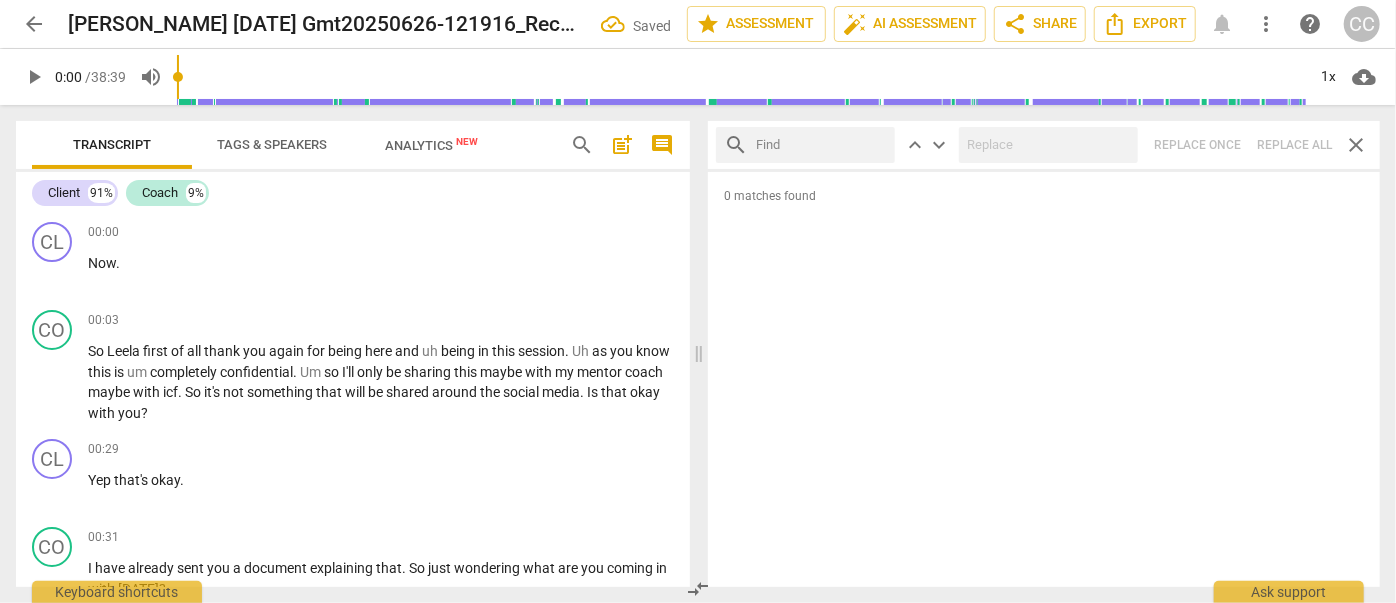 click at bounding box center (821, 145) 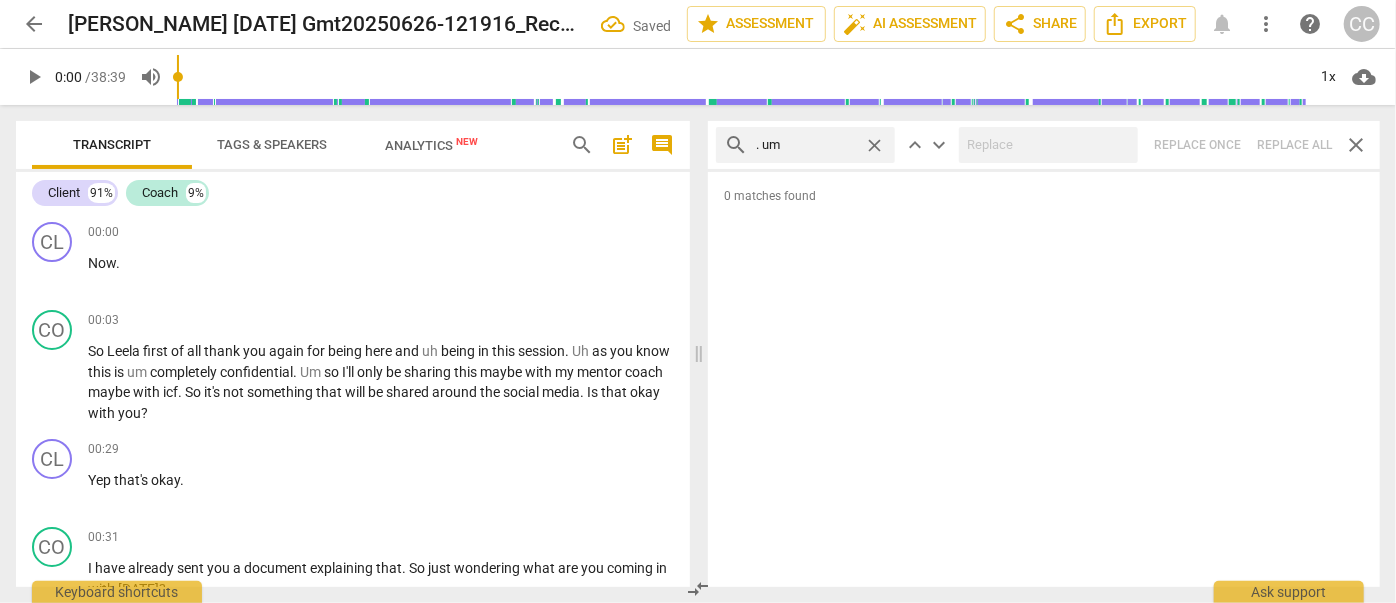 type on ". um" 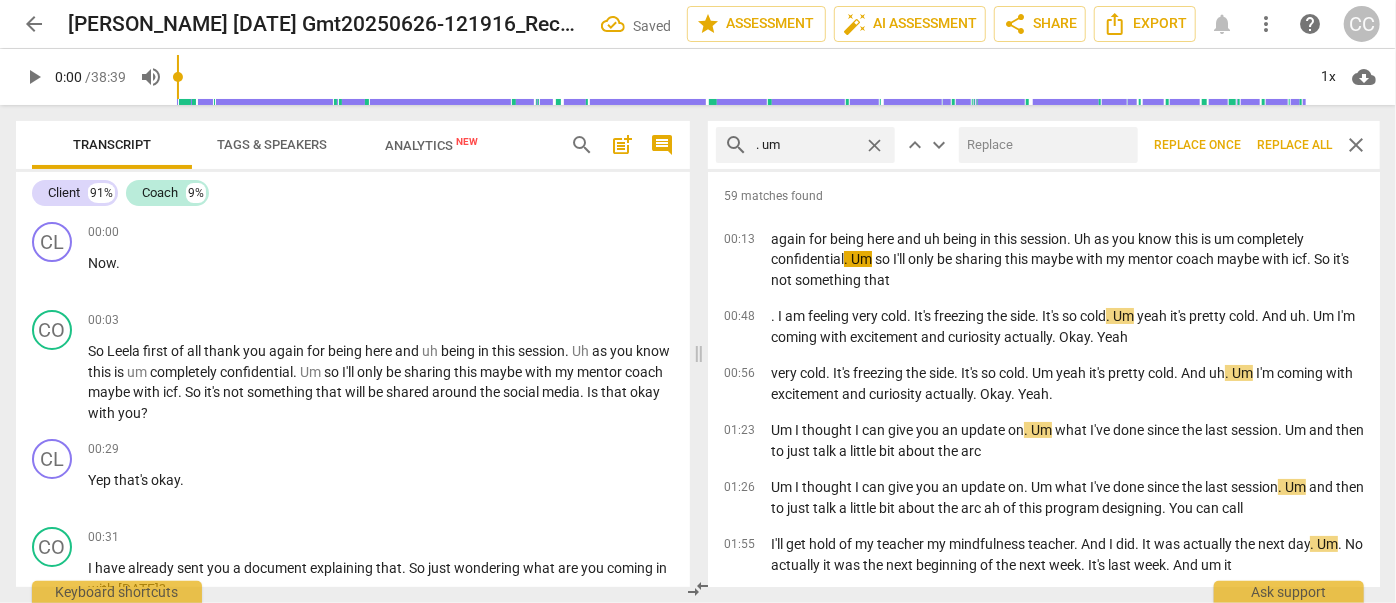 click at bounding box center [1044, 145] 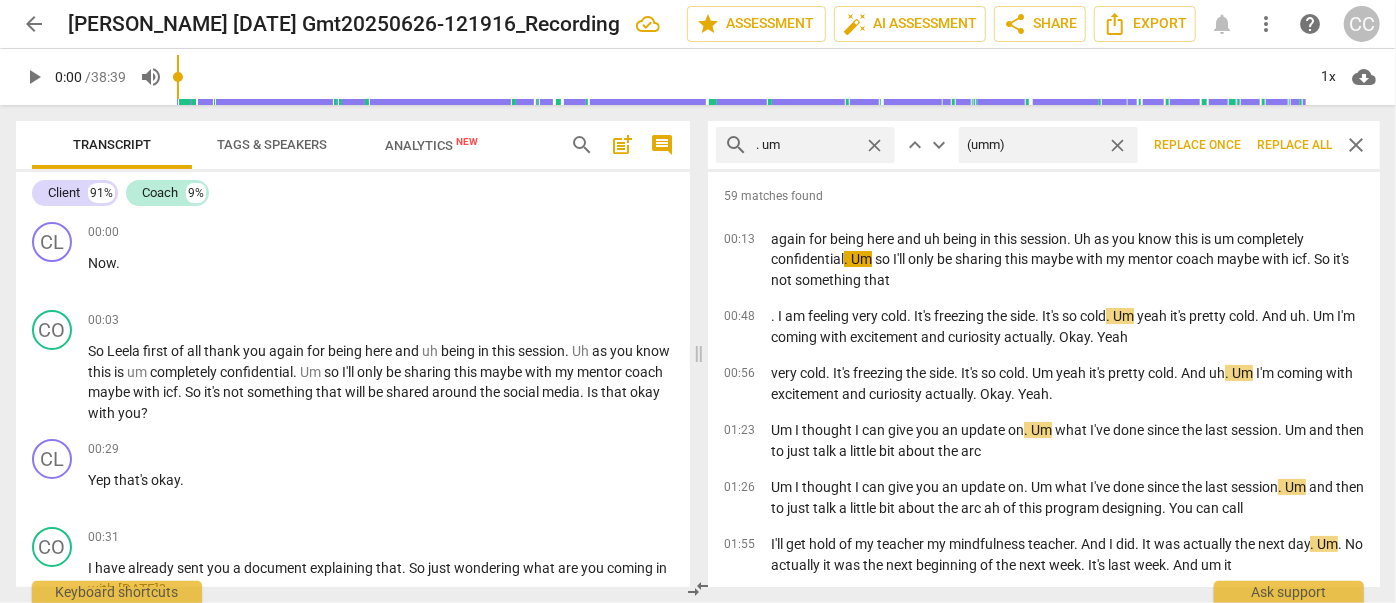 type on "(umm)" 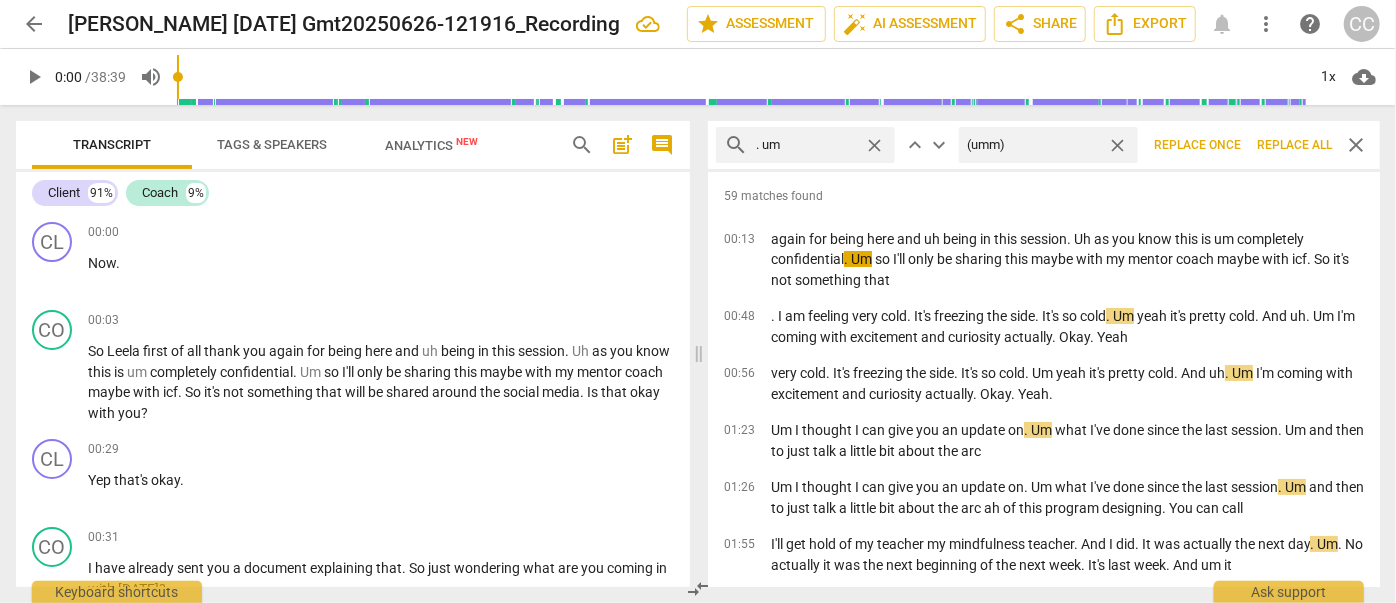 click on "Replace all" at bounding box center [1294, 145] 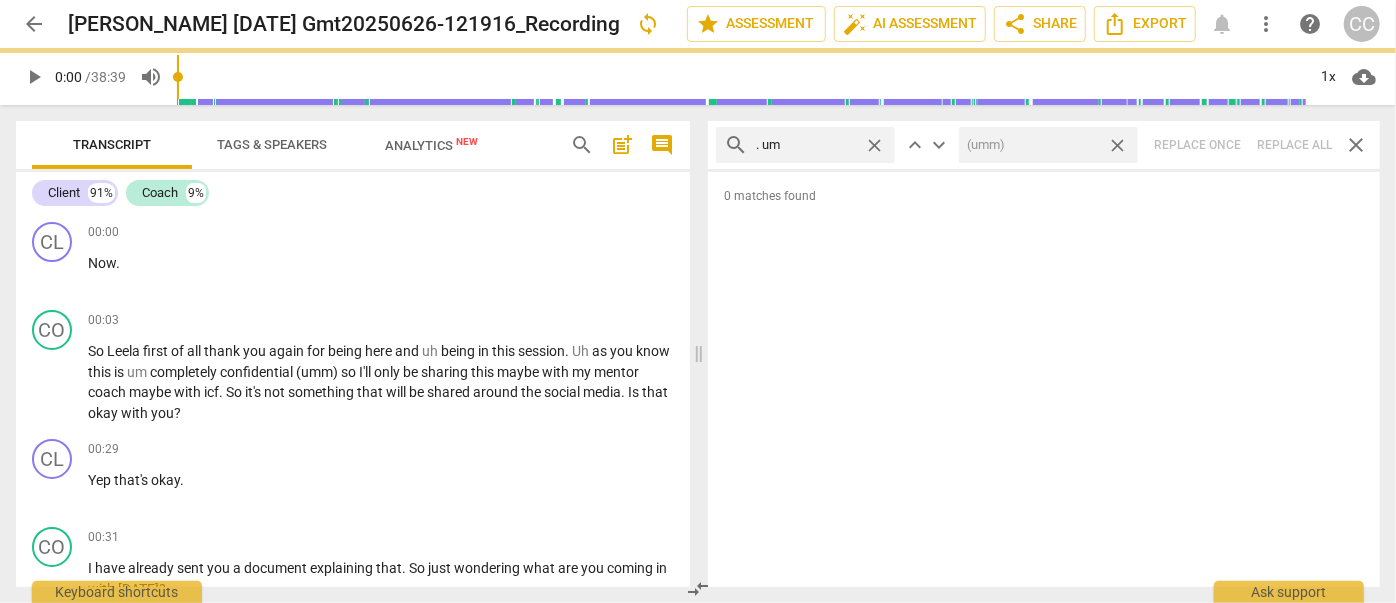 click on "close" at bounding box center [1117, 145] 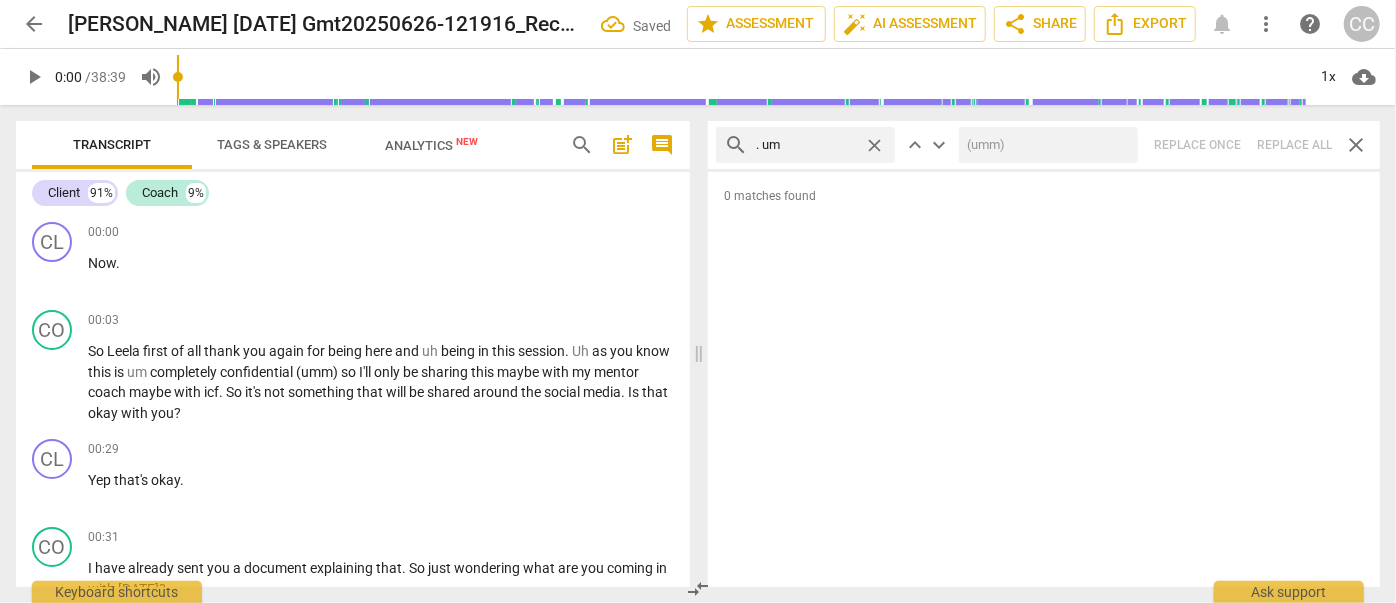 type 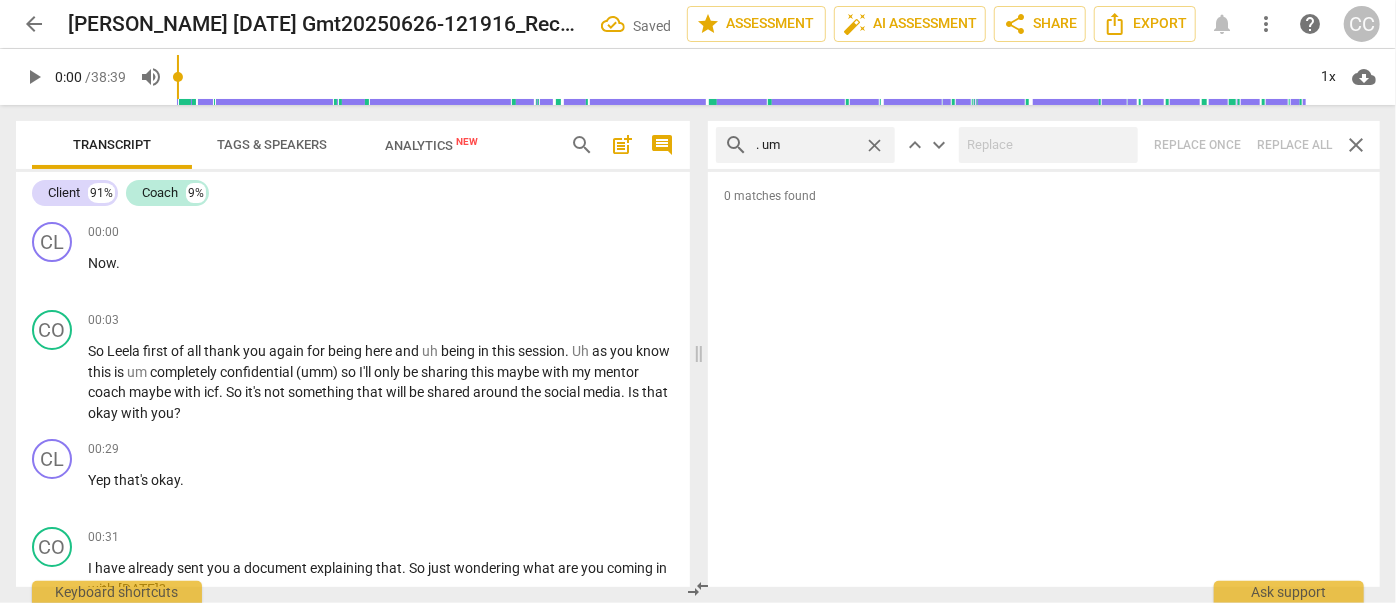click on "close" at bounding box center (874, 145) 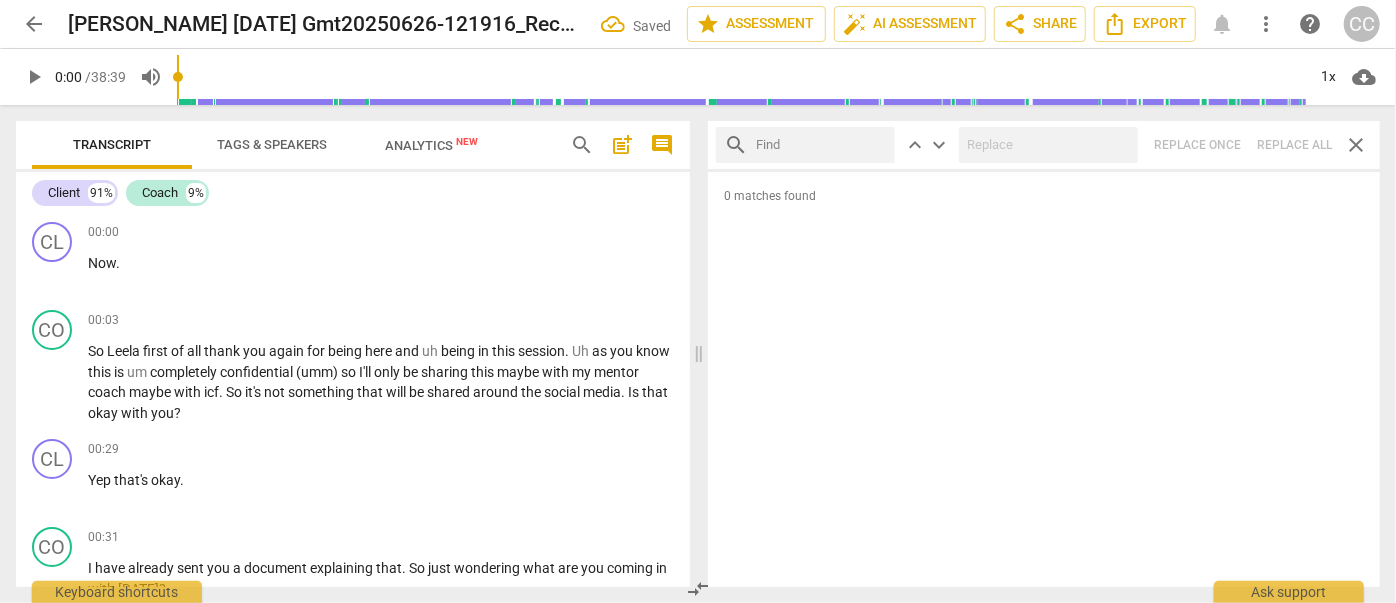 click at bounding box center [821, 145] 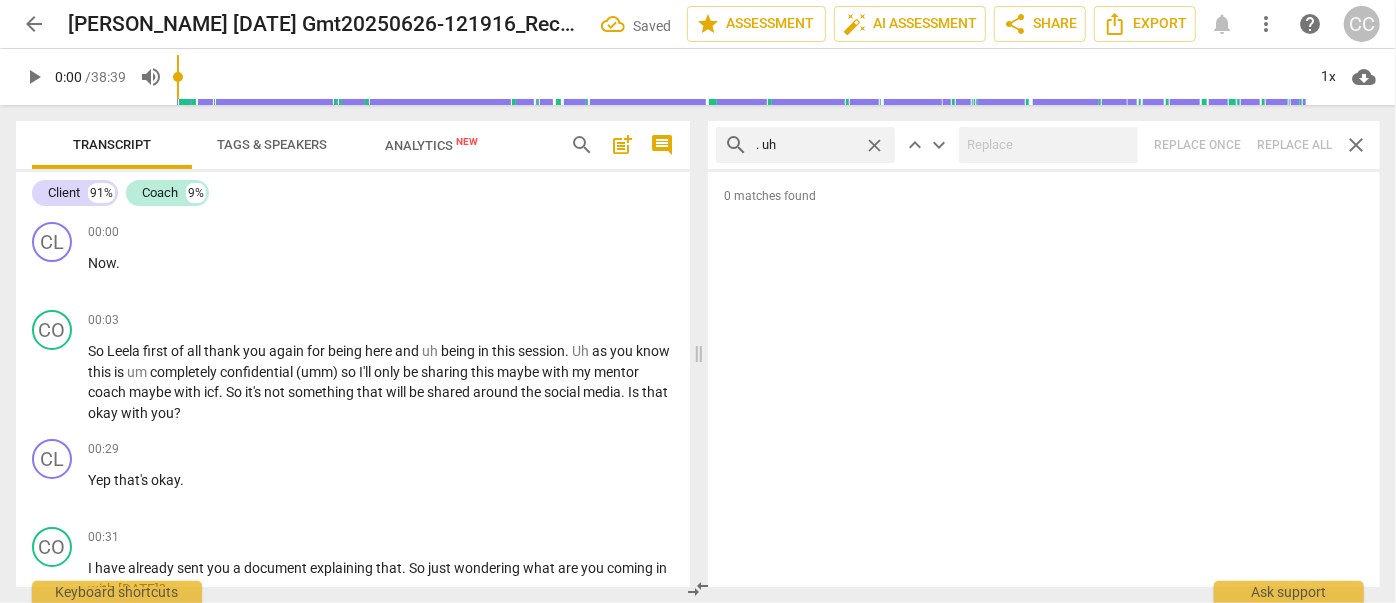 type on ". uh" 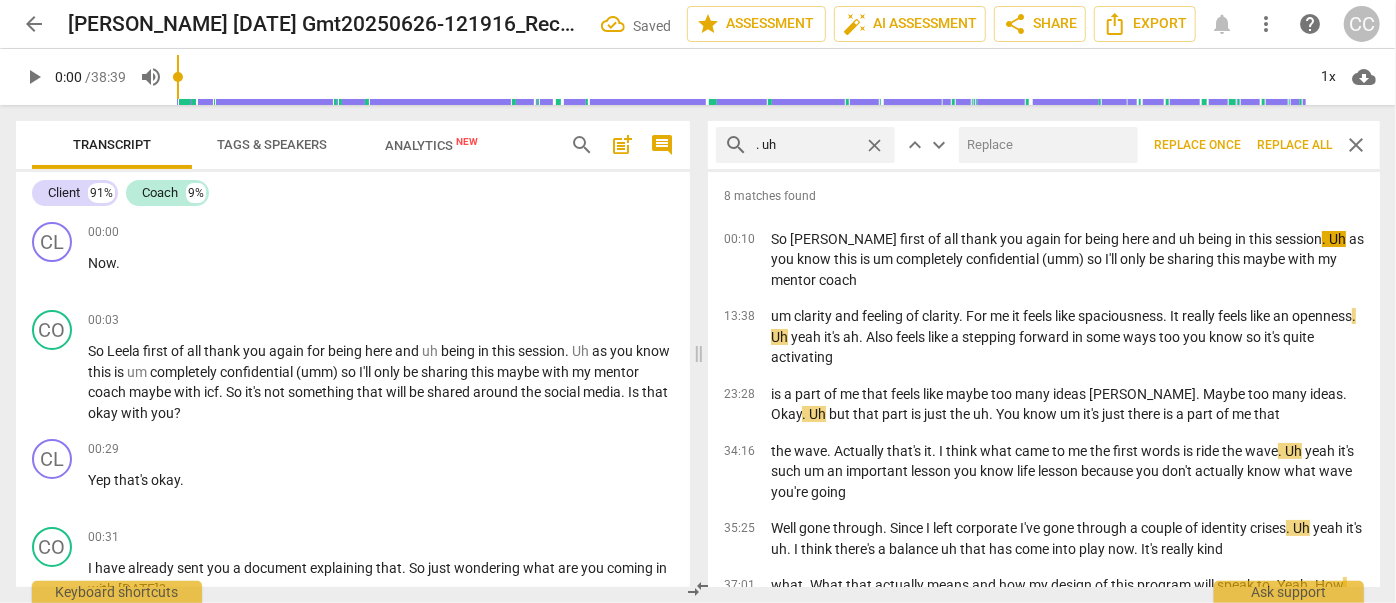 click at bounding box center [1044, 145] 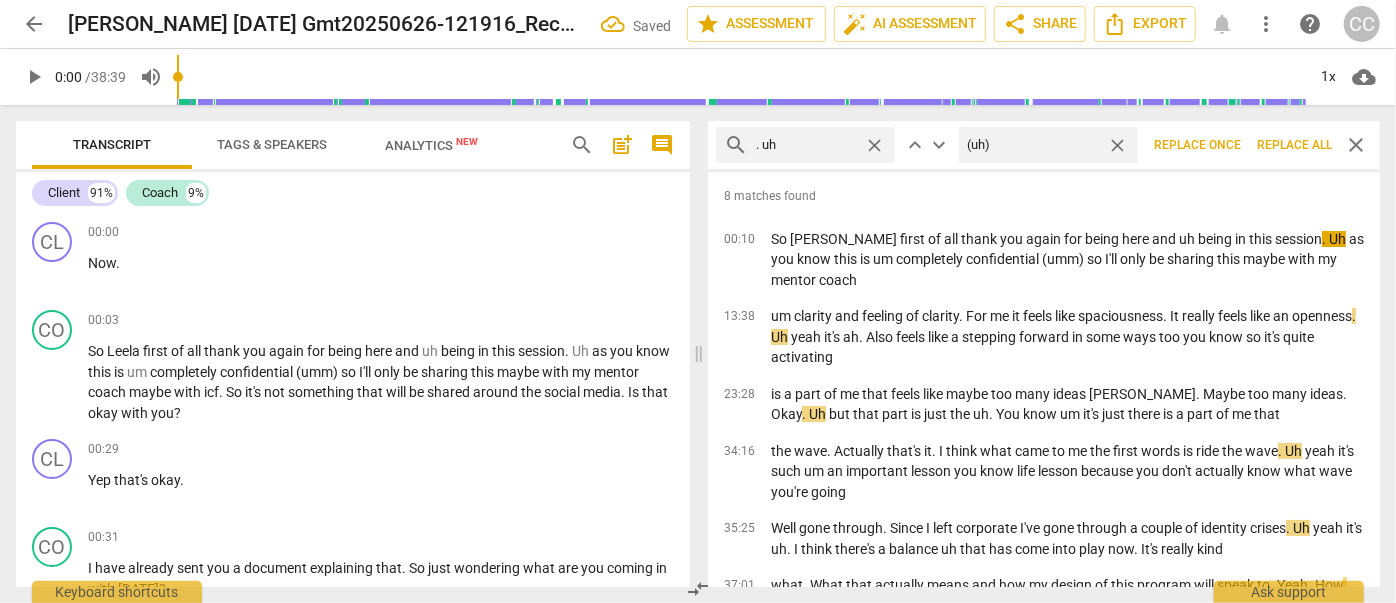 type on "(uh)" 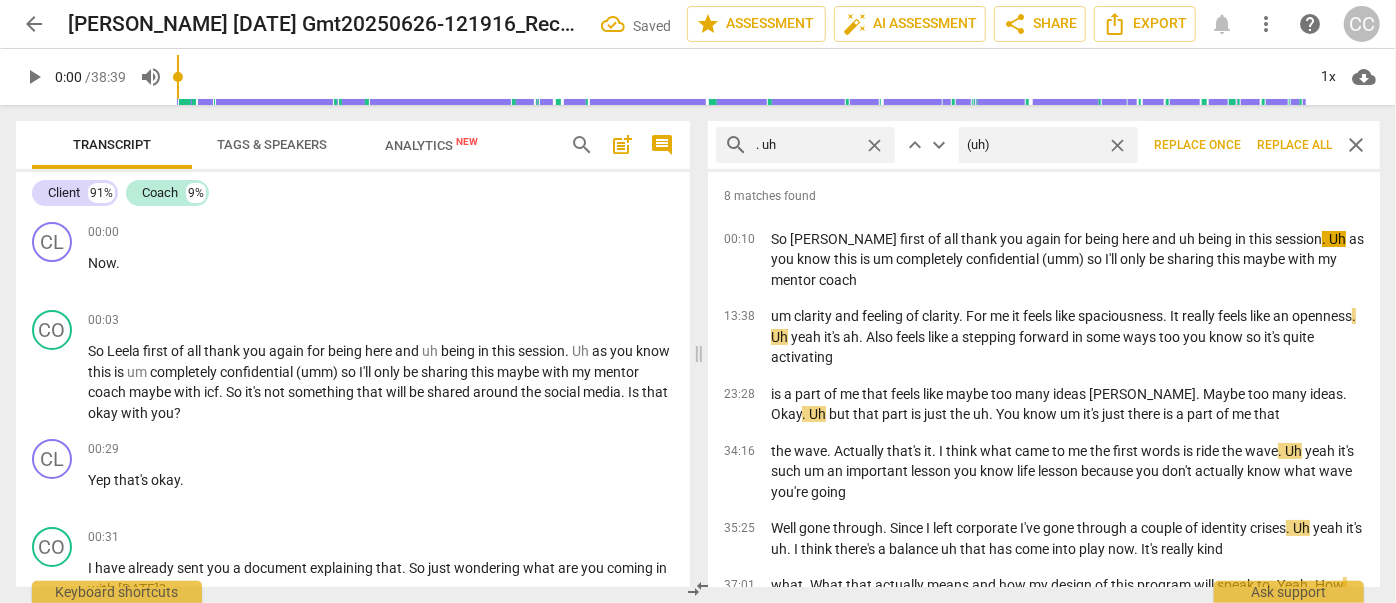 click on "Replace all" at bounding box center [1294, 145] 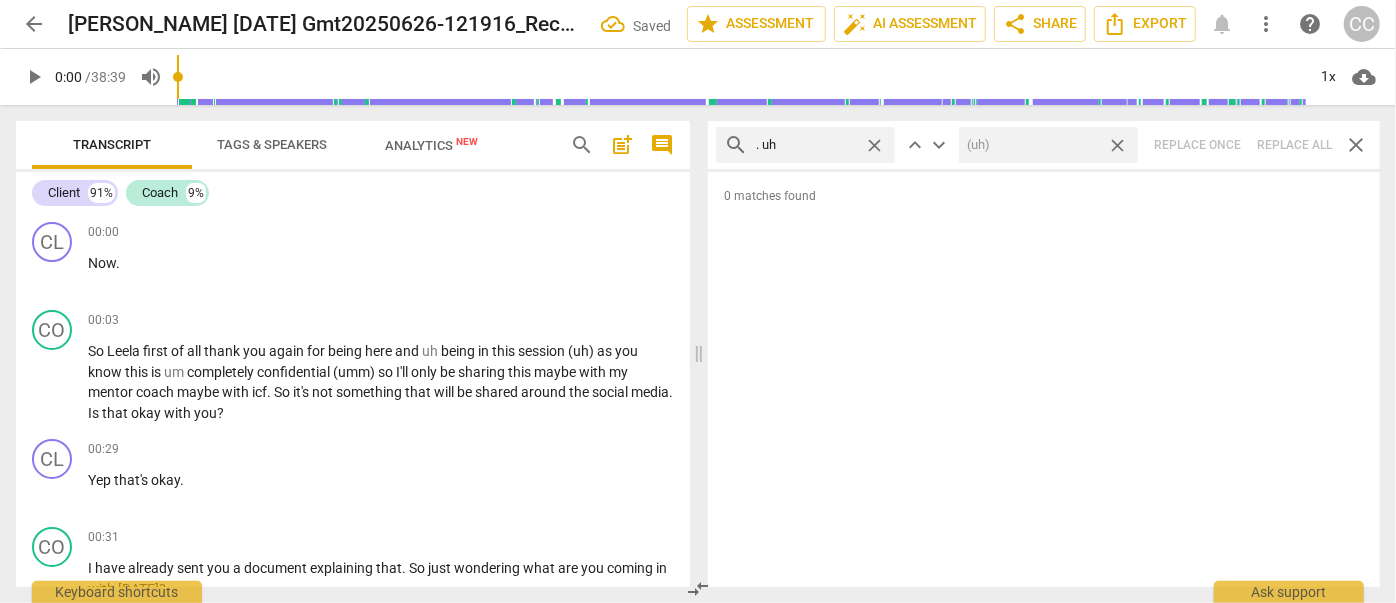 click on "close" at bounding box center [1117, 145] 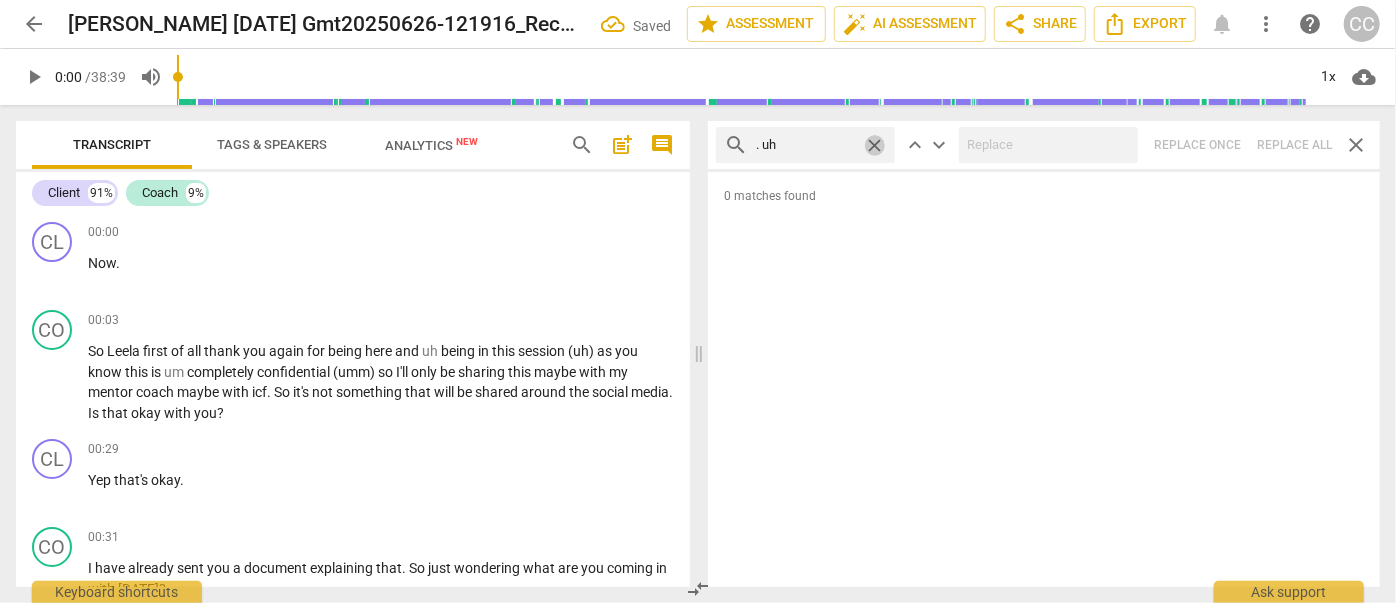 drag, startPoint x: 869, startPoint y: 140, endPoint x: 855, endPoint y: 142, distance: 14.142136 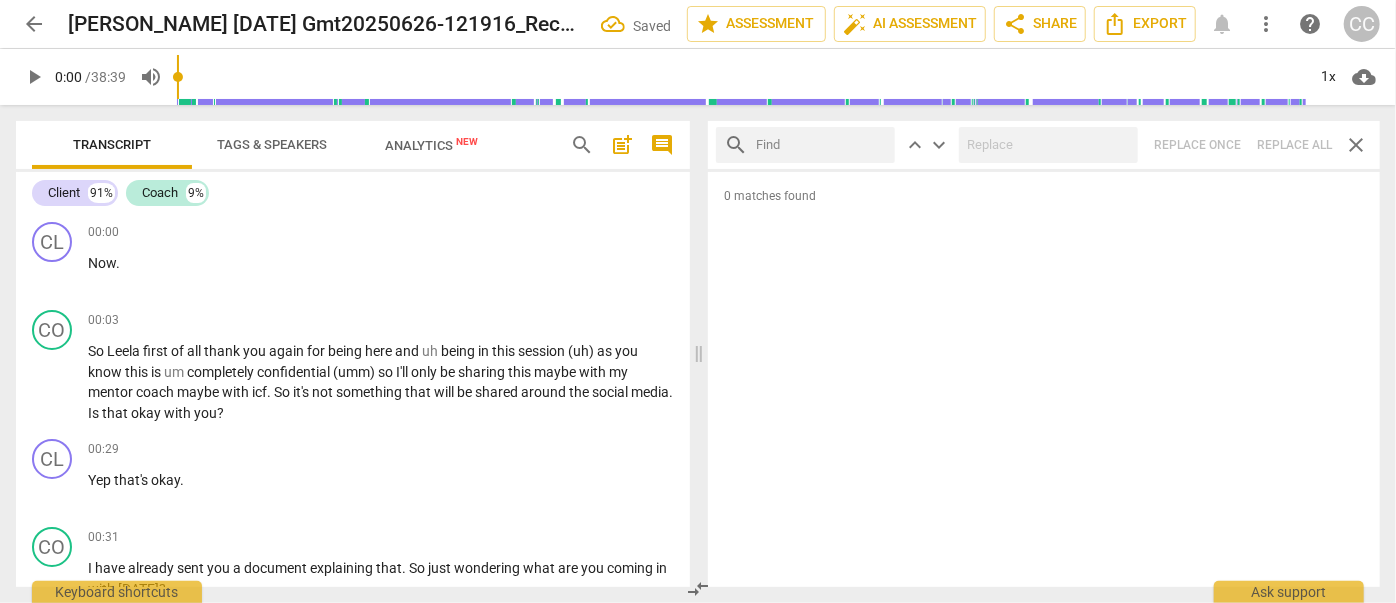 click at bounding box center [821, 145] 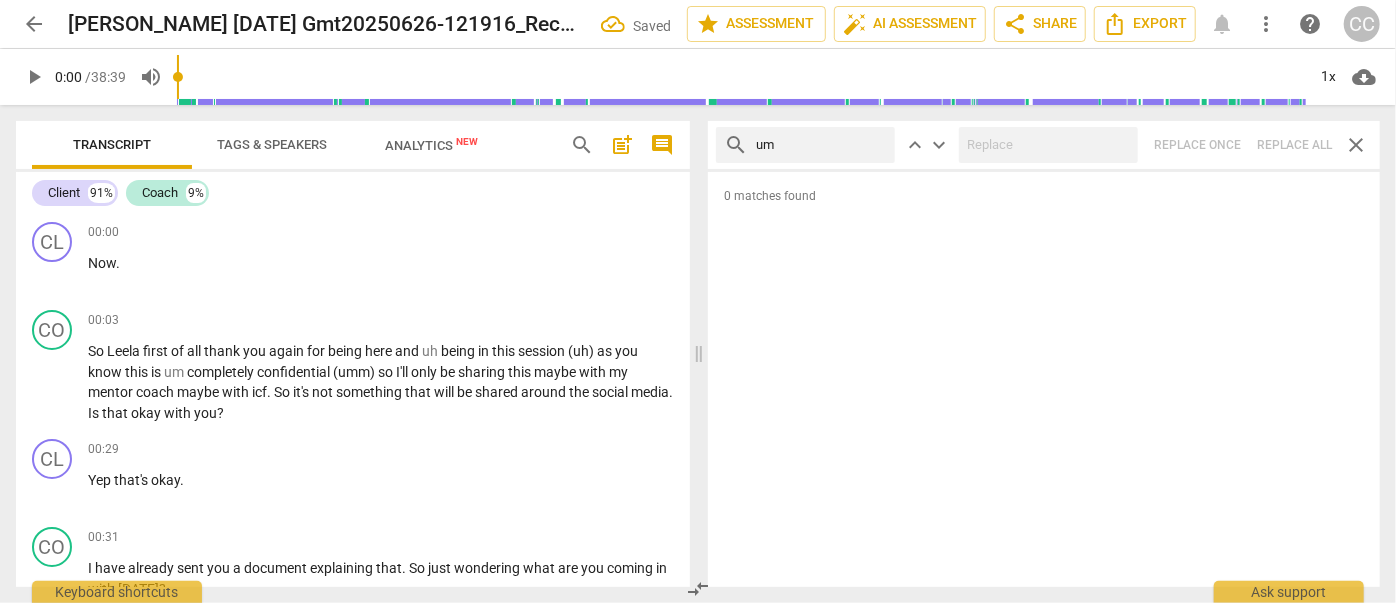 type on "um" 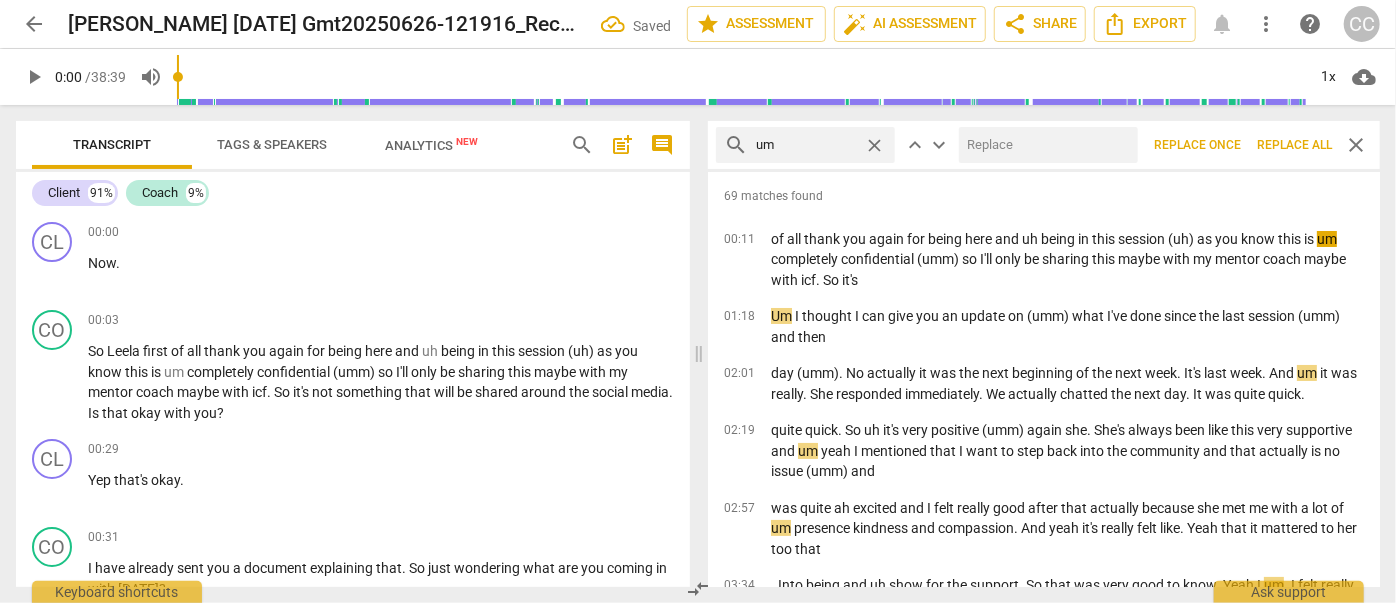 click at bounding box center [1044, 145] 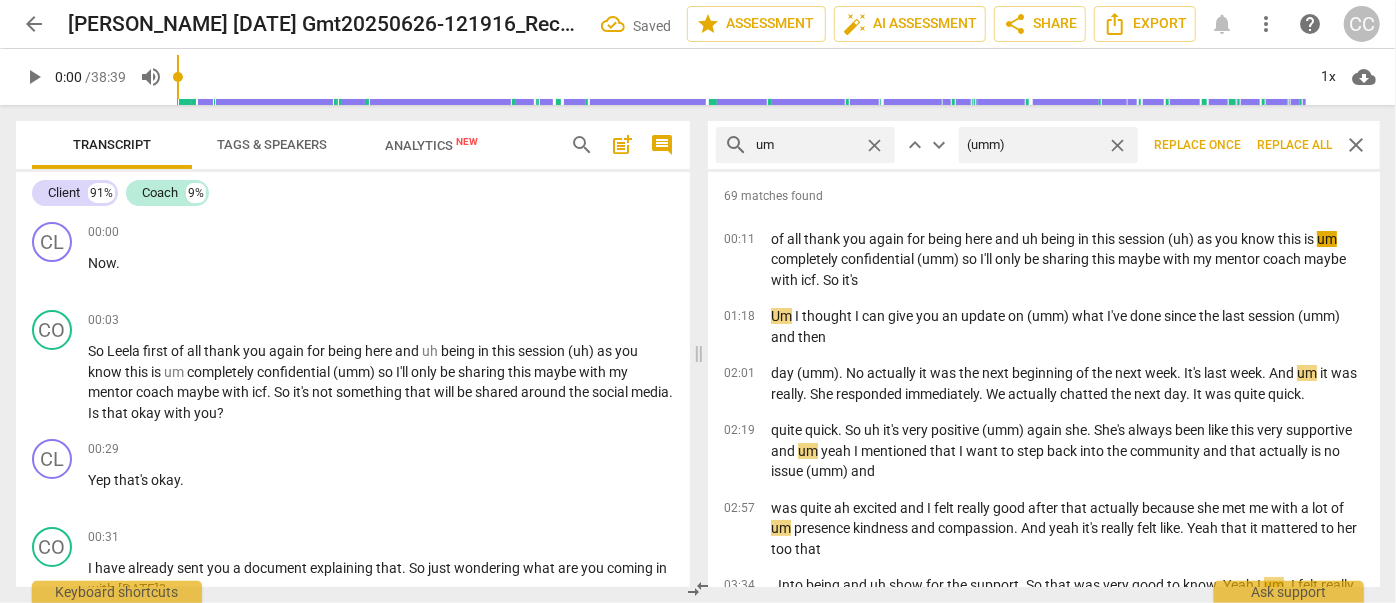 type on "(umm)" 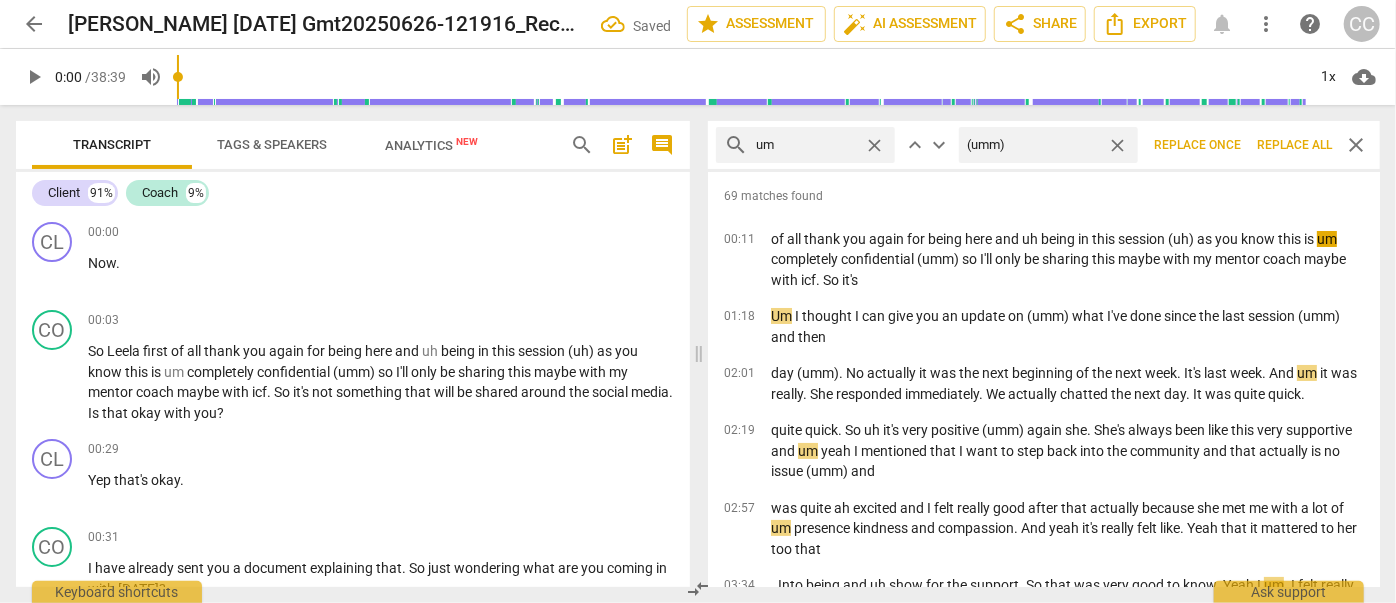 click on "Replace all" at bounding box center (1294, 145) 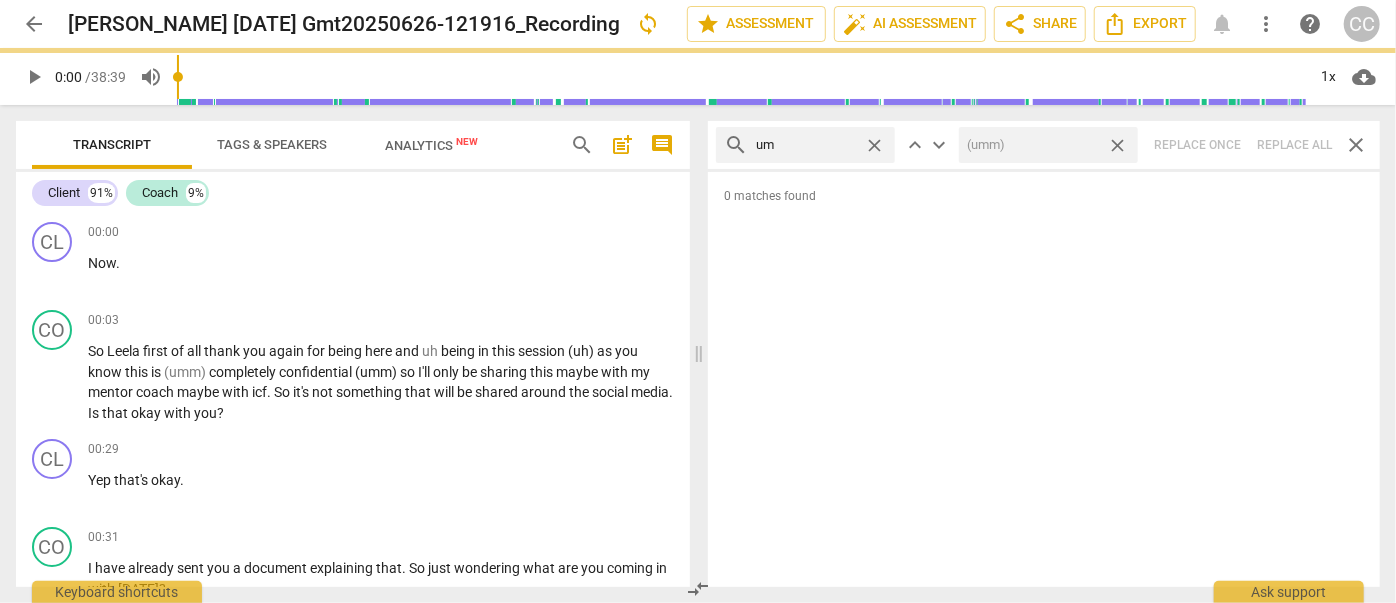 click on "close" at bounding box center (1117, 145) 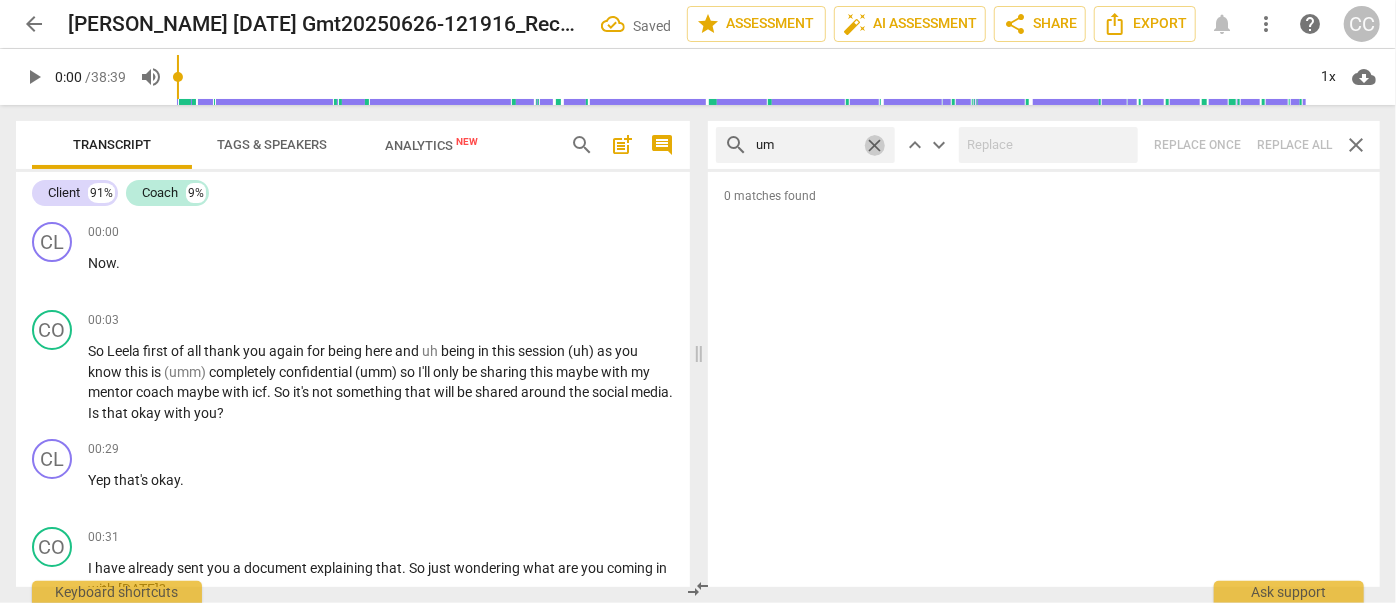 click on "close" at bounding box center [874, 145] 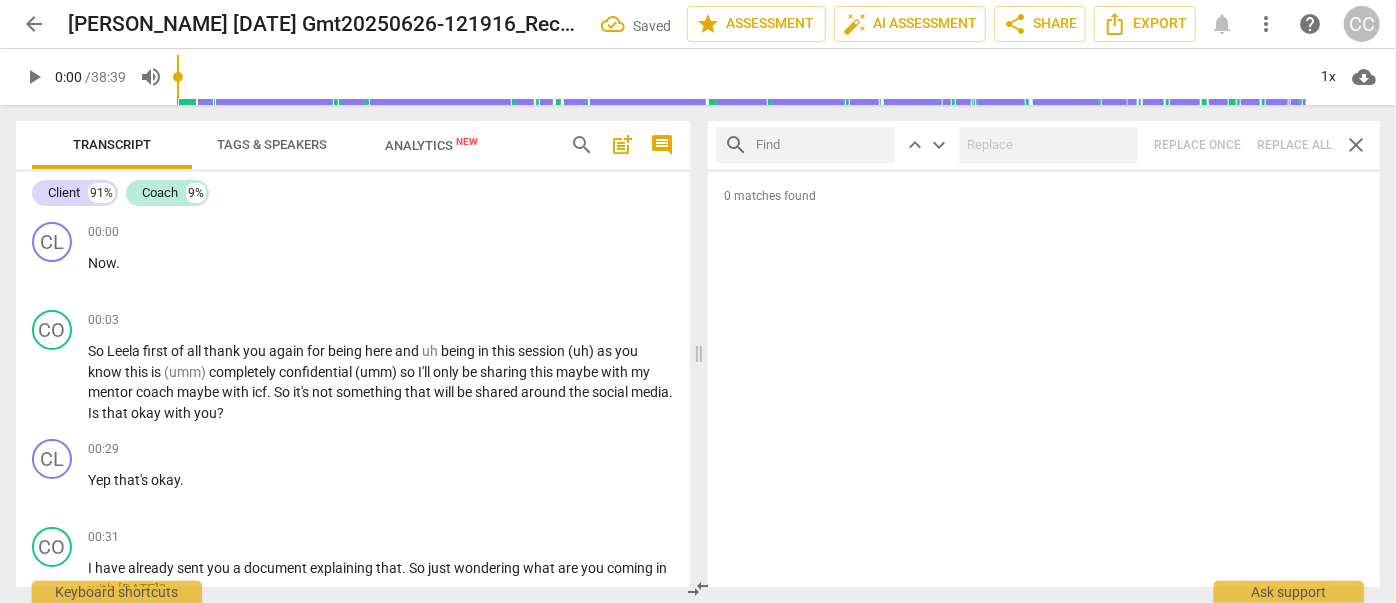click at bounding box center [821, 145] 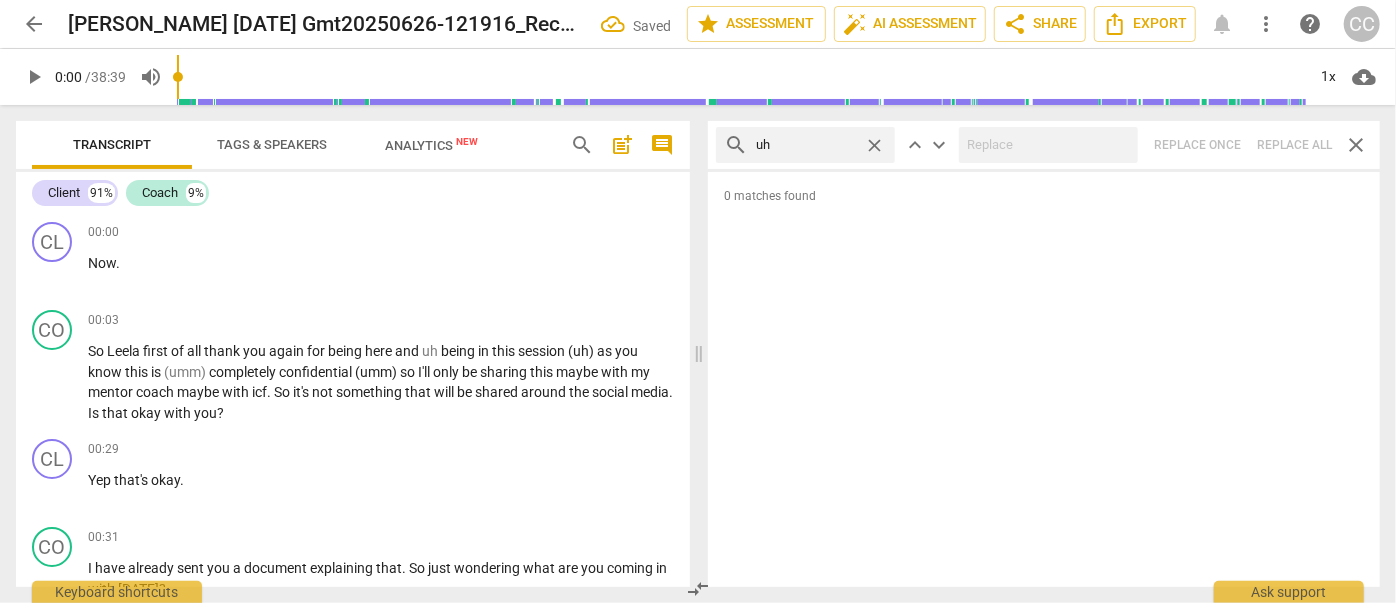 type on "uh" 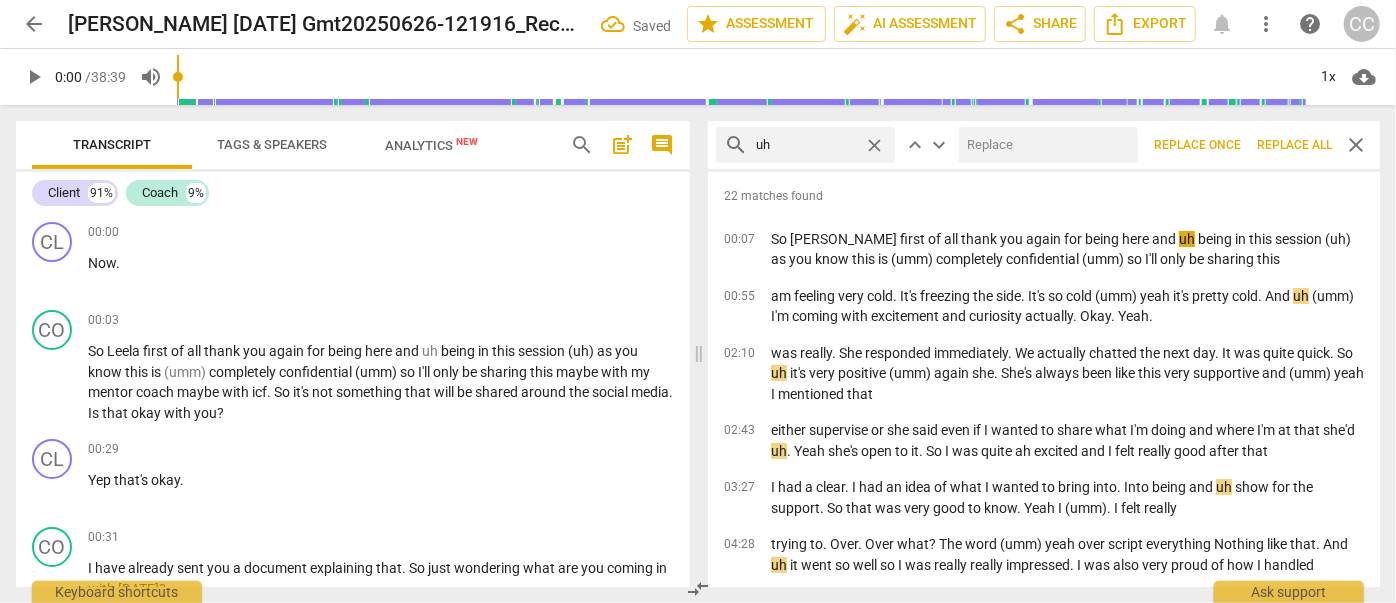 click at bounding box center (1044, 145) 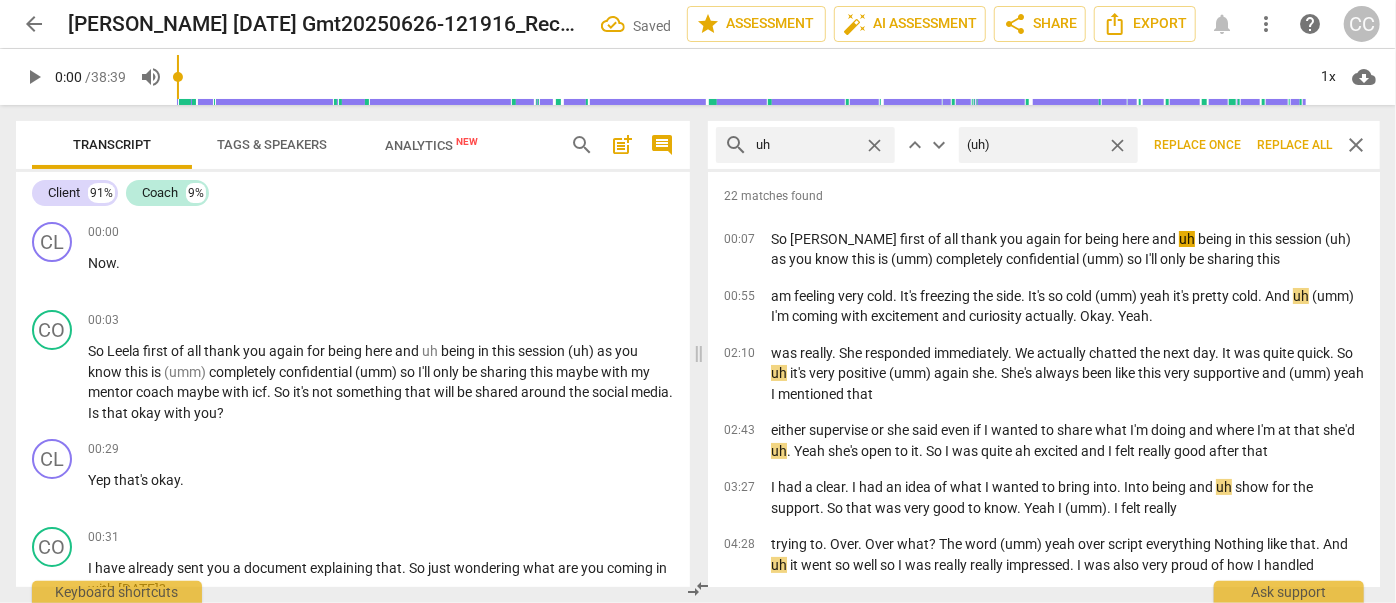 type on "(uh)" 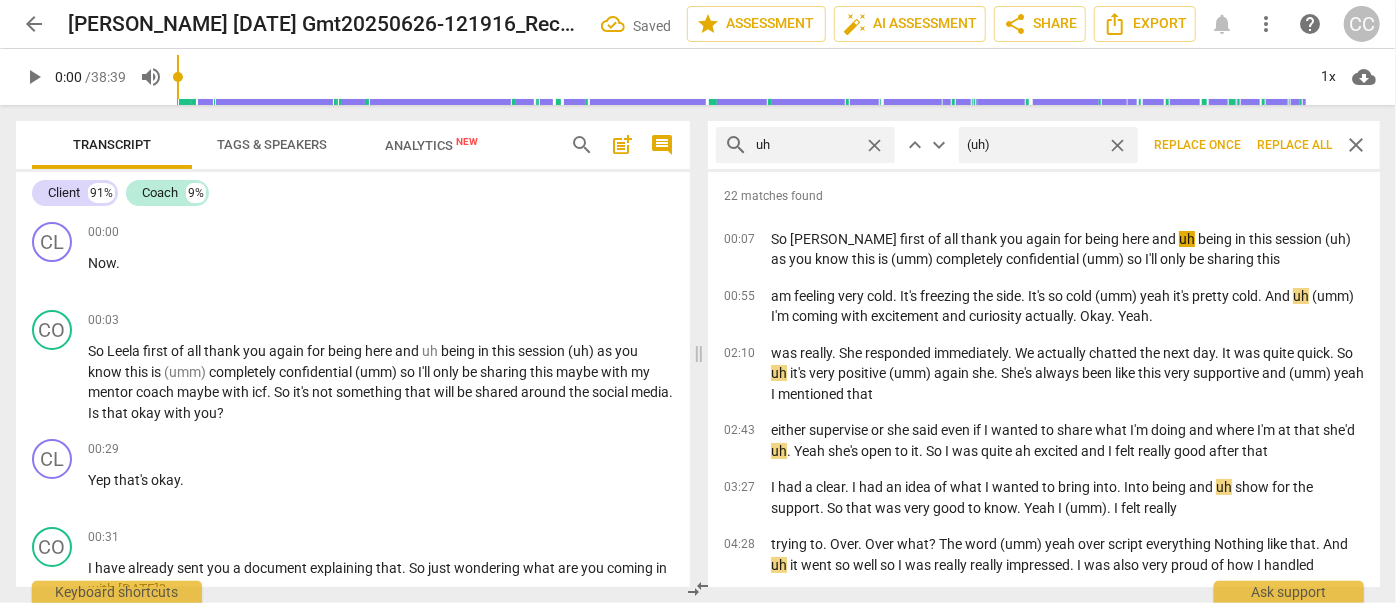 click on "Replace all" at bounding box center (1294, 145) 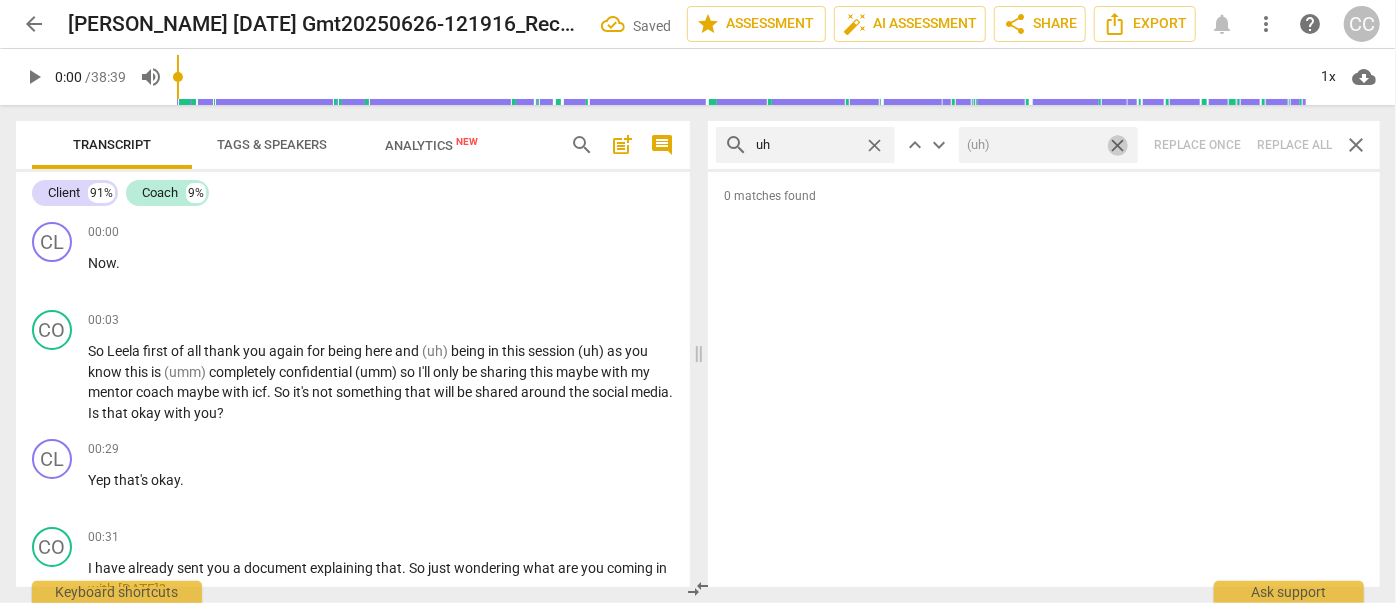 click on "close" at bounding box center (1117, 145) 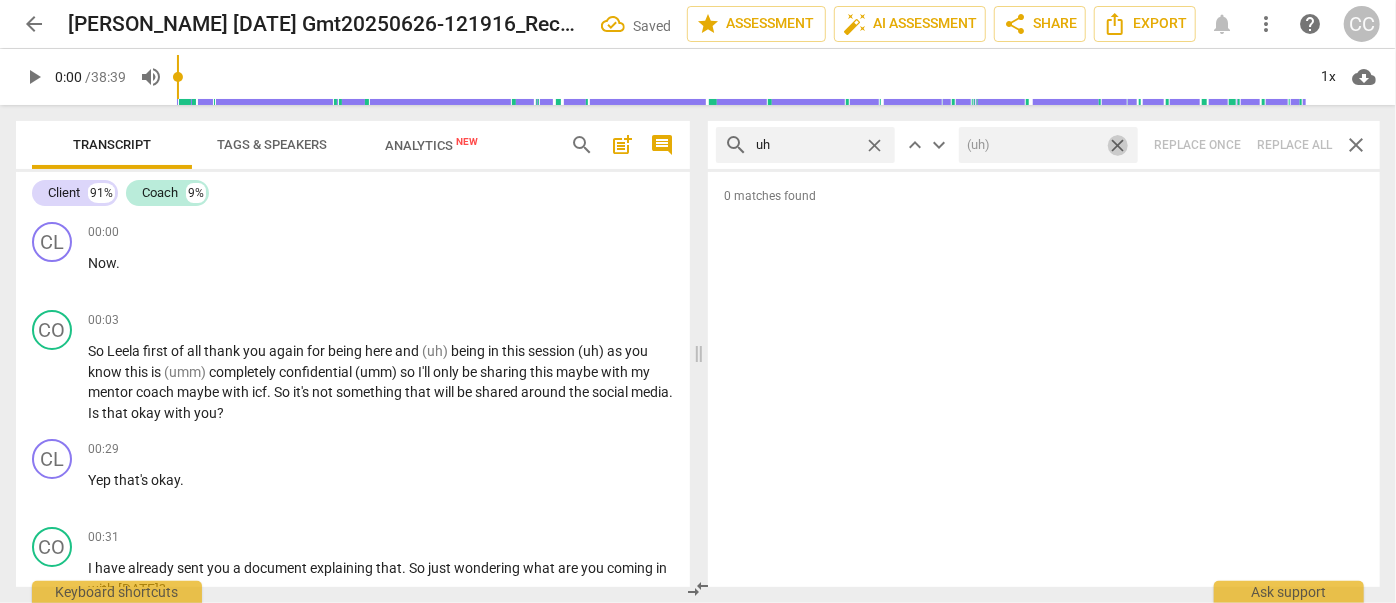 type 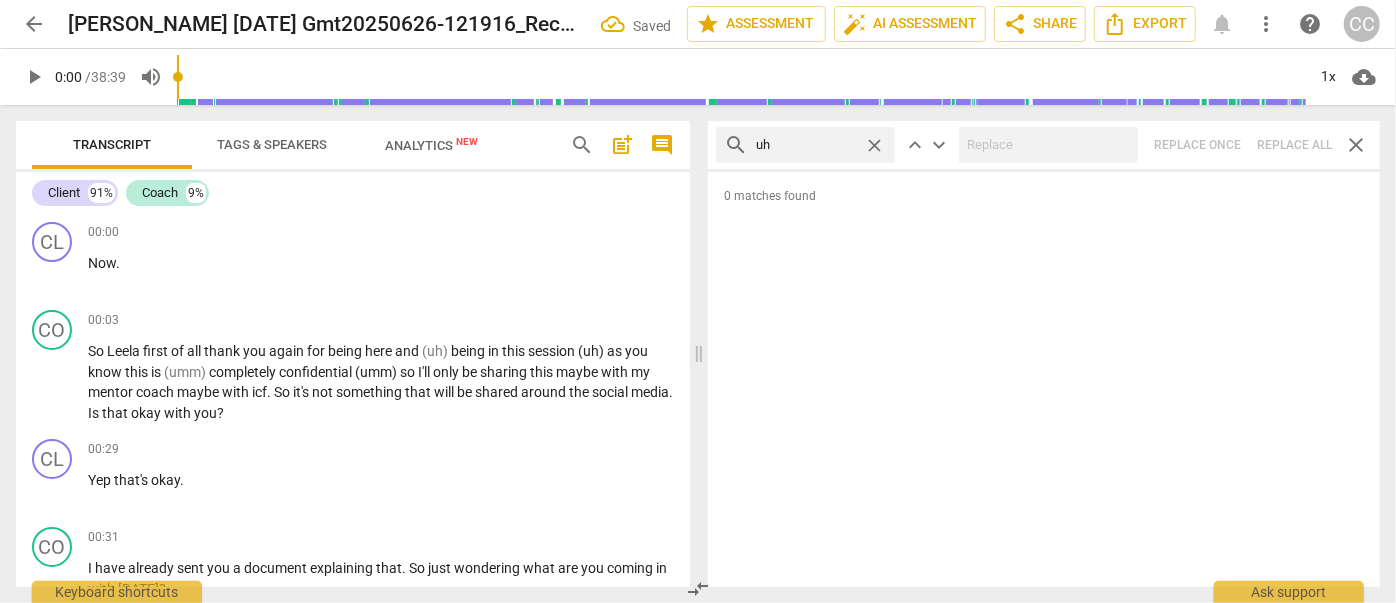 click on "close" at bounding box center (874, 145) 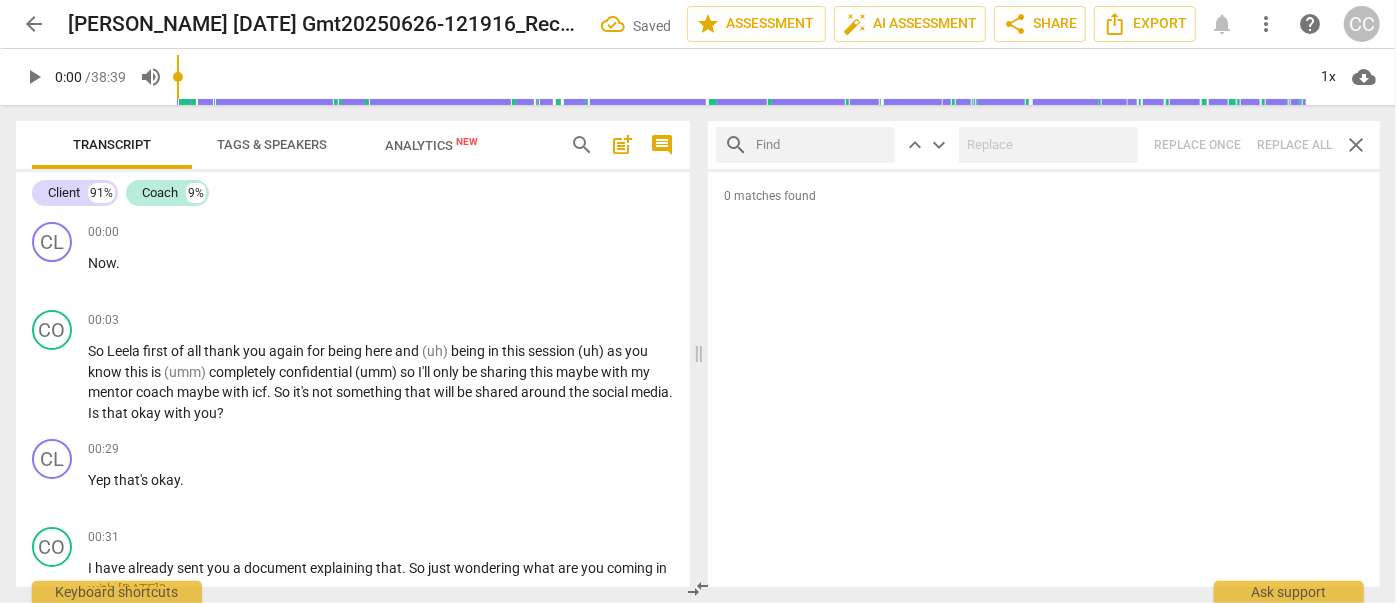 click at bounding box center [821, 145] 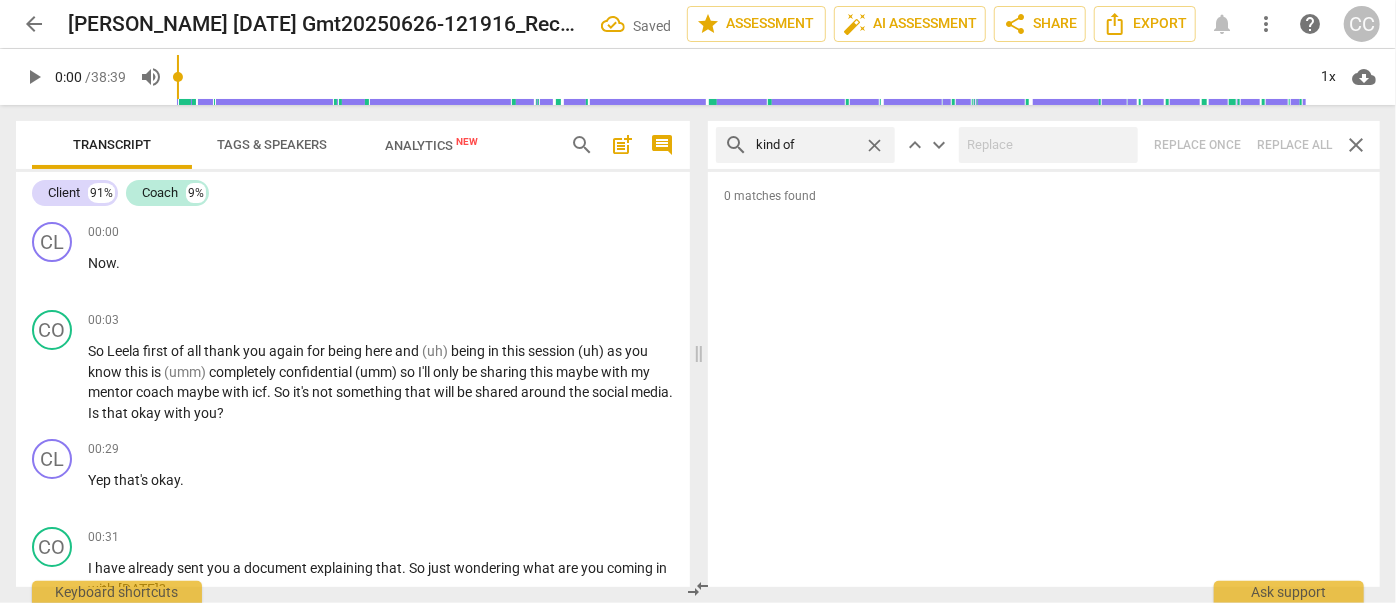 type on "kind of" 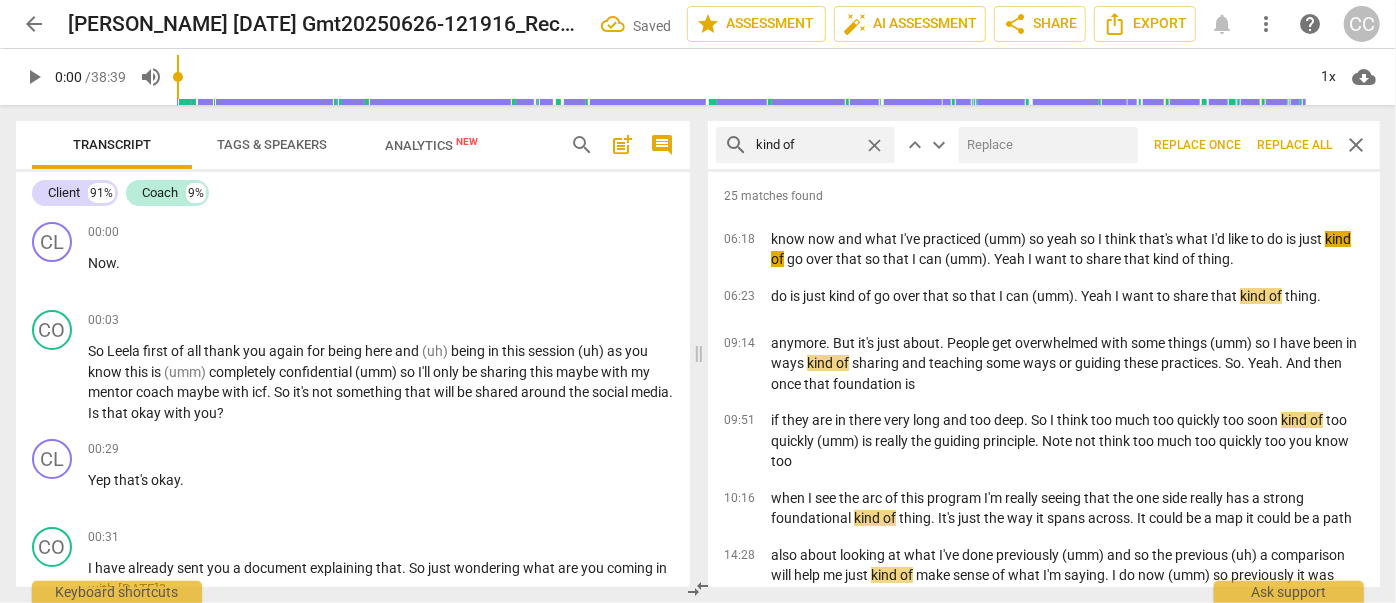 click at bounding box center [1044, 145] 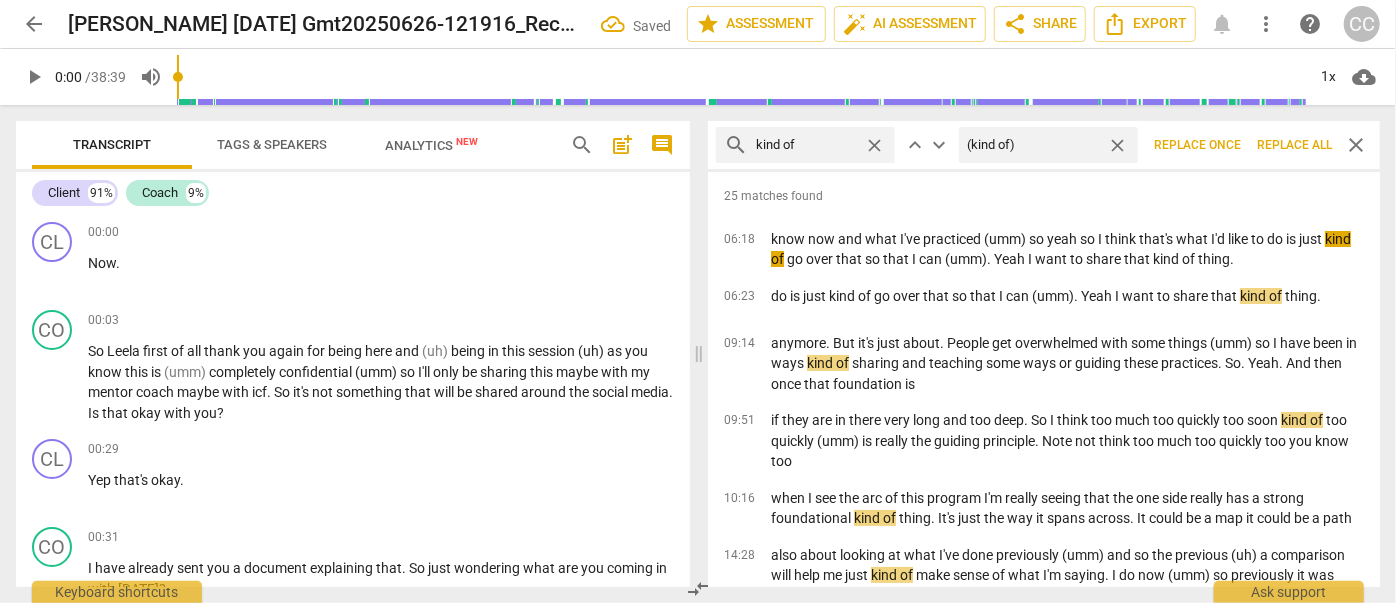 type on "(kind of)" 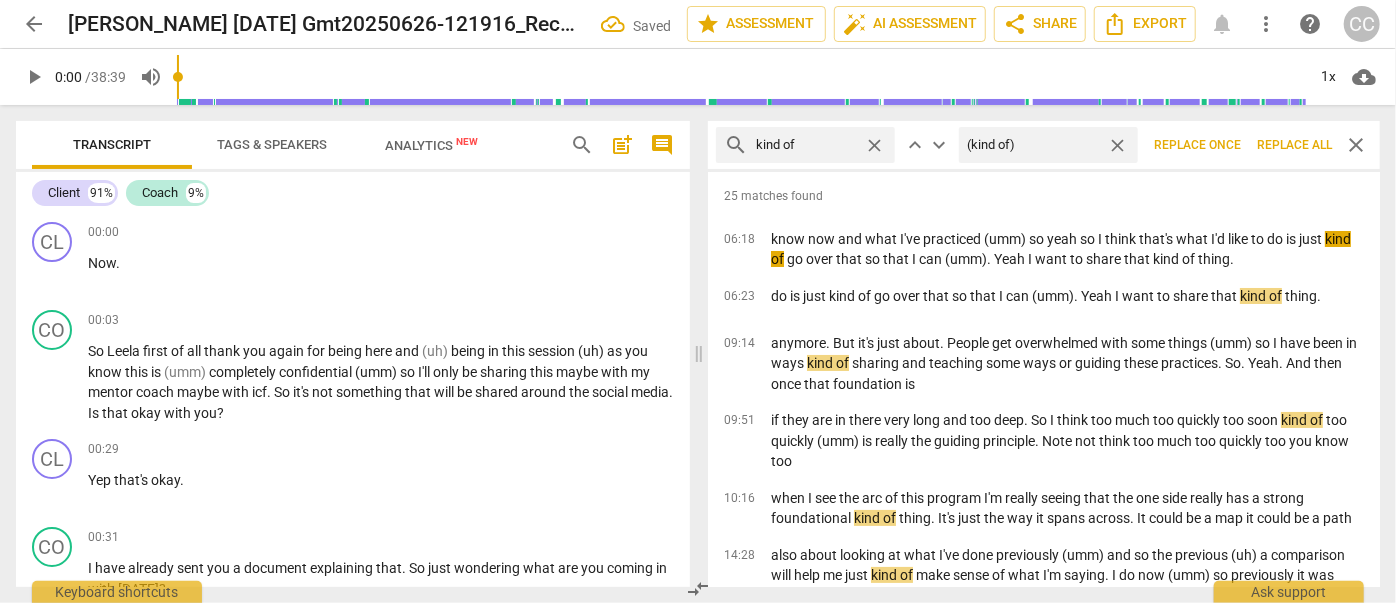 click on "Replace all" at bounding box center (1294, 145) 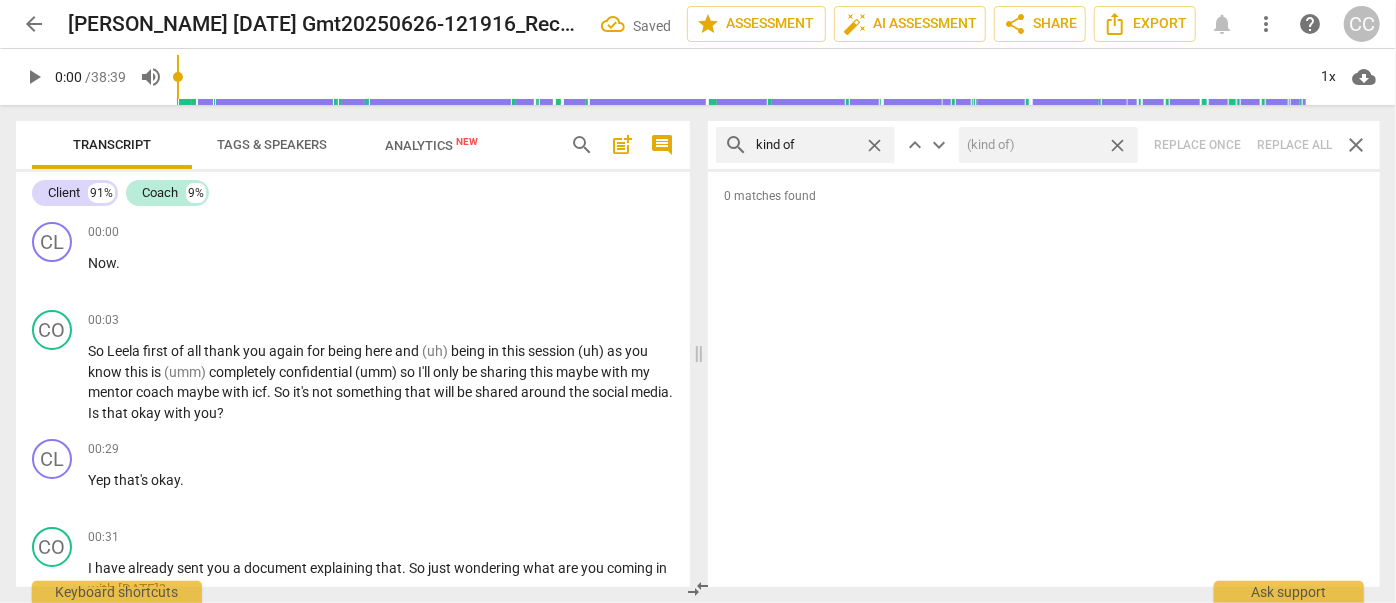 click on "close" at bounding box center [1117, 145] 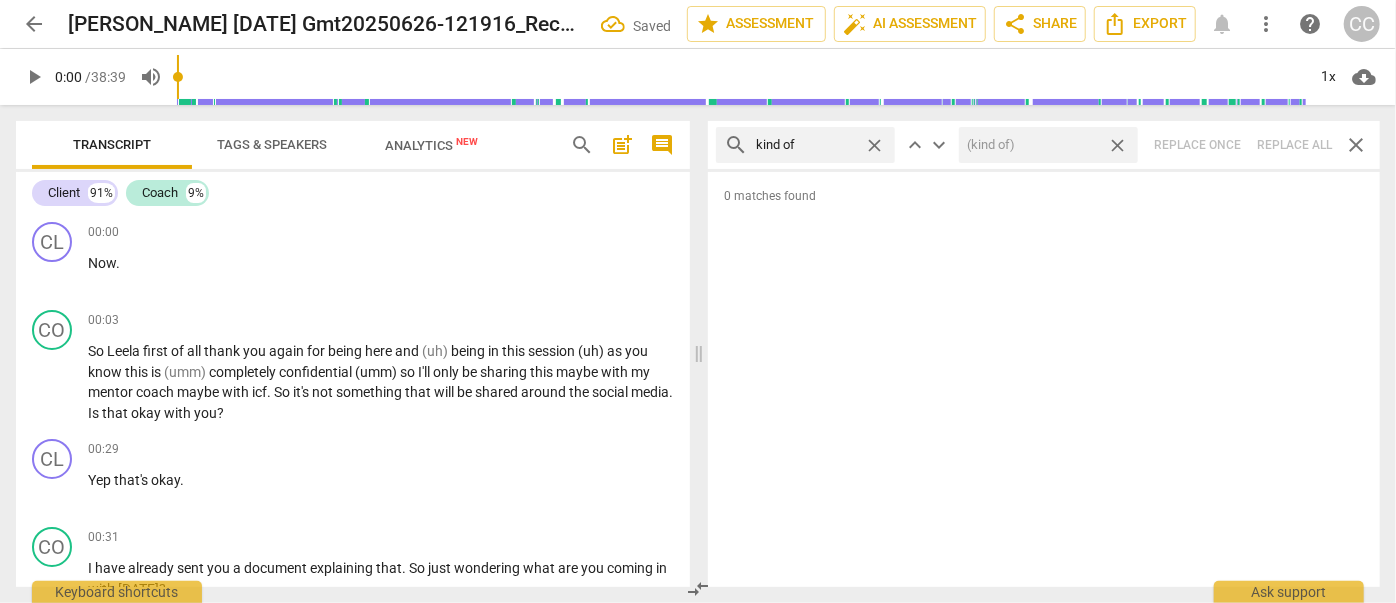 type 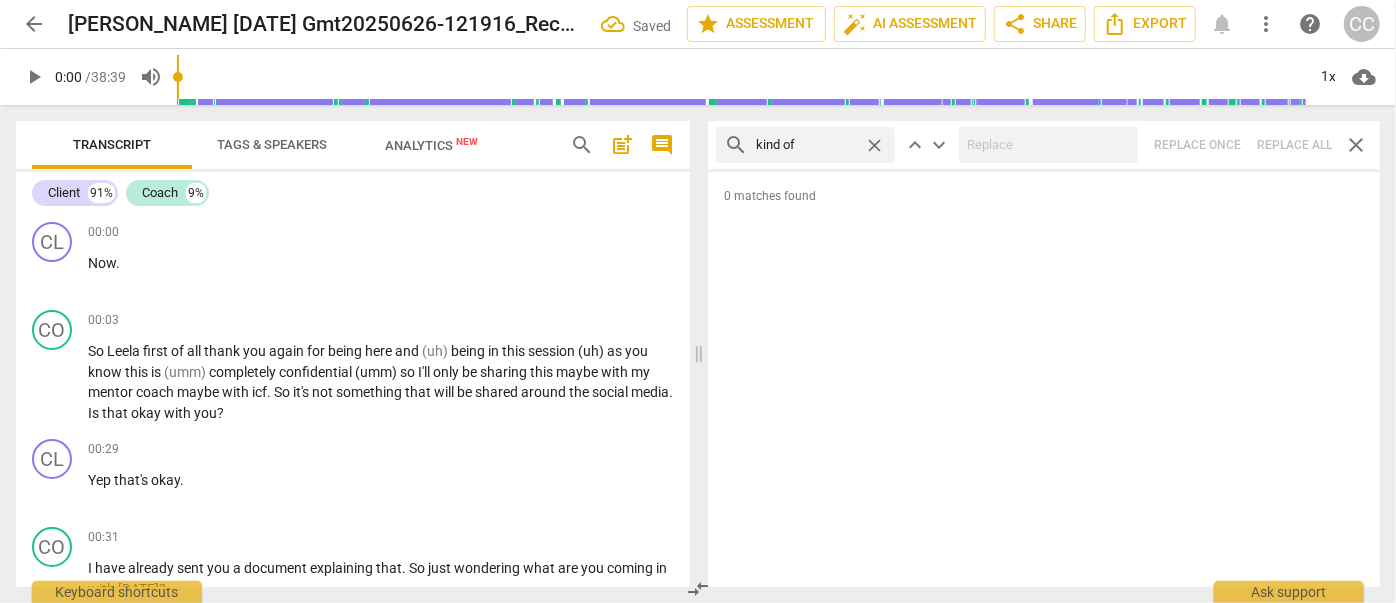 click on "close" at bounding box center [874, 145] 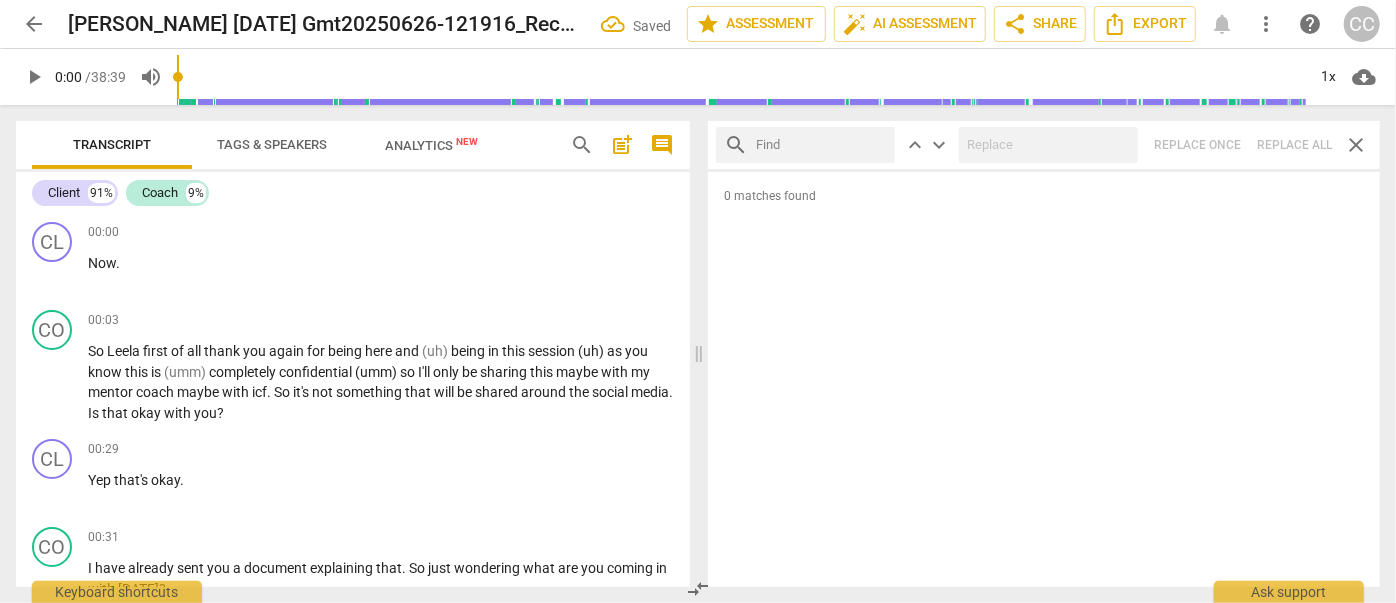 click at bounding box center (821, 145) 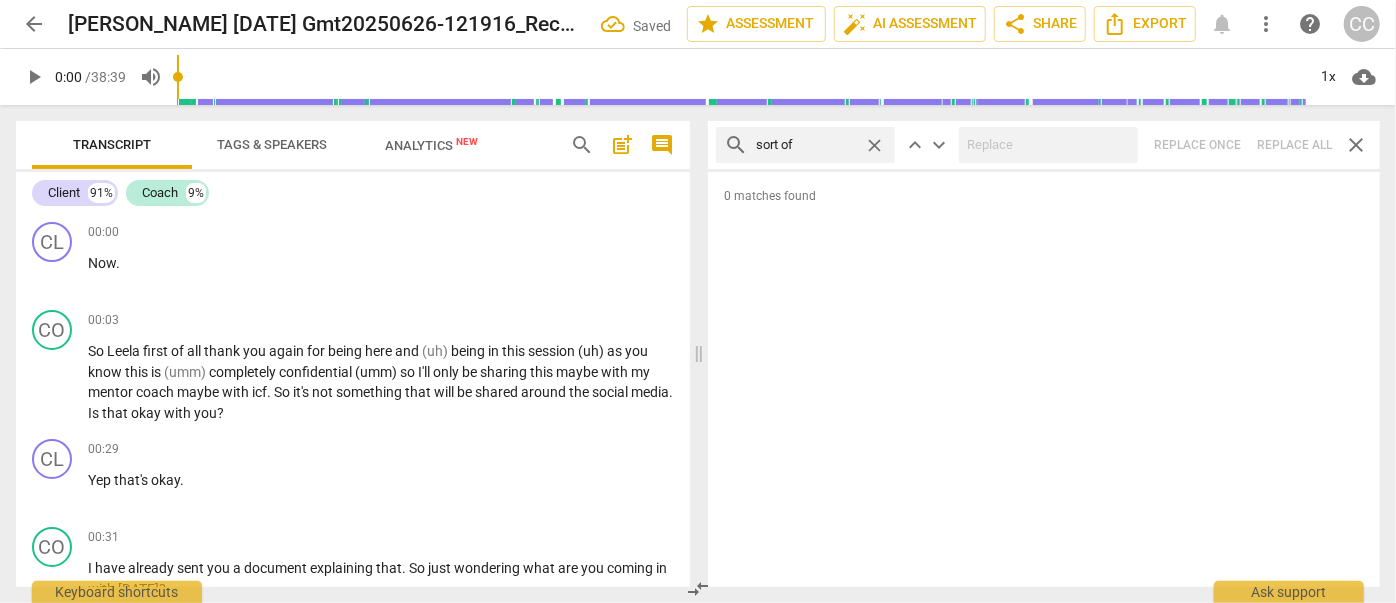 type on "sort of" 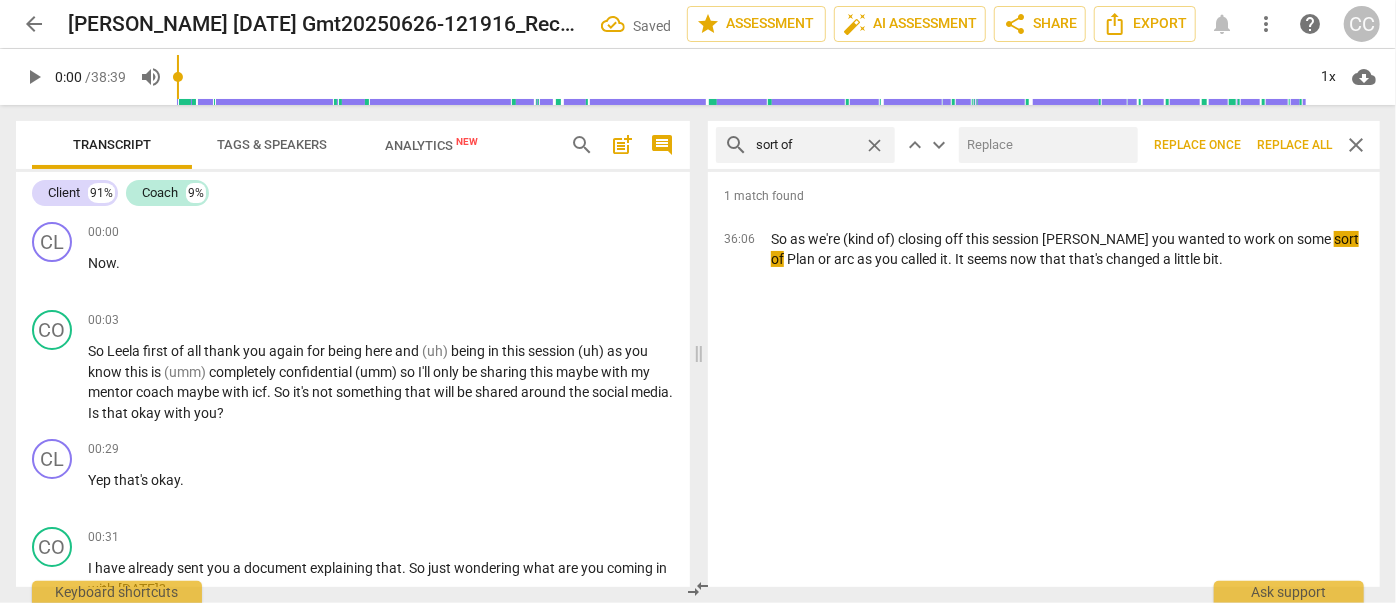 click at bounding box center [1044, 145] 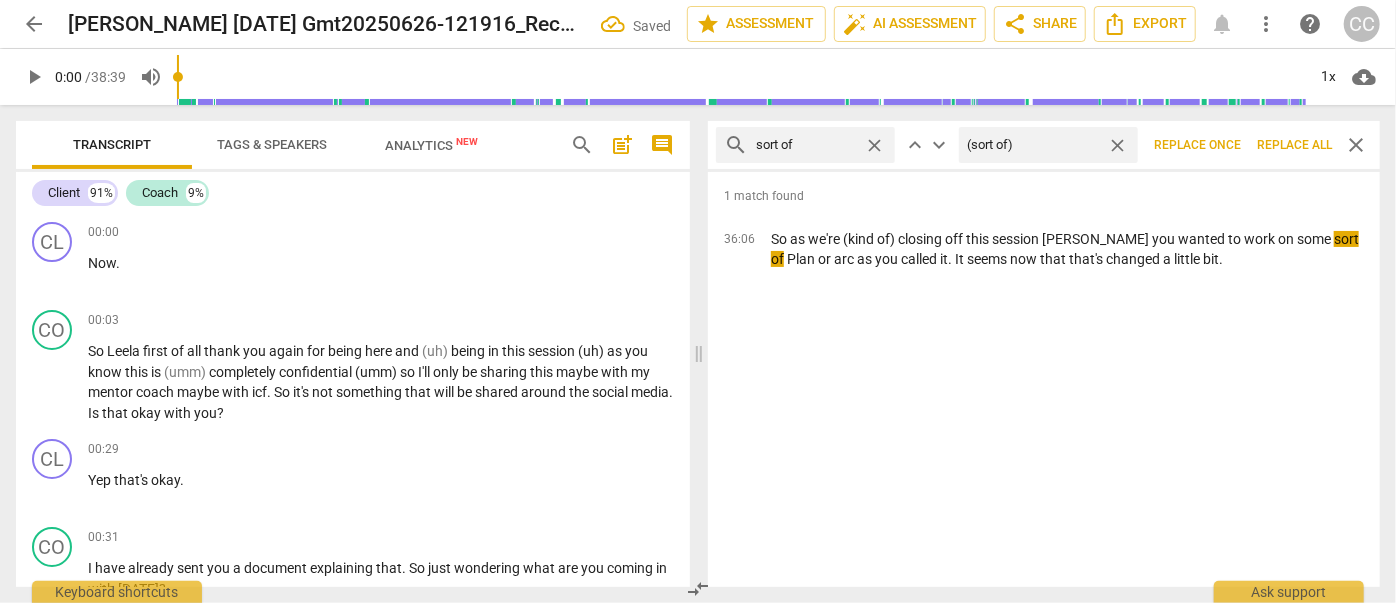 type on "(sort of)" 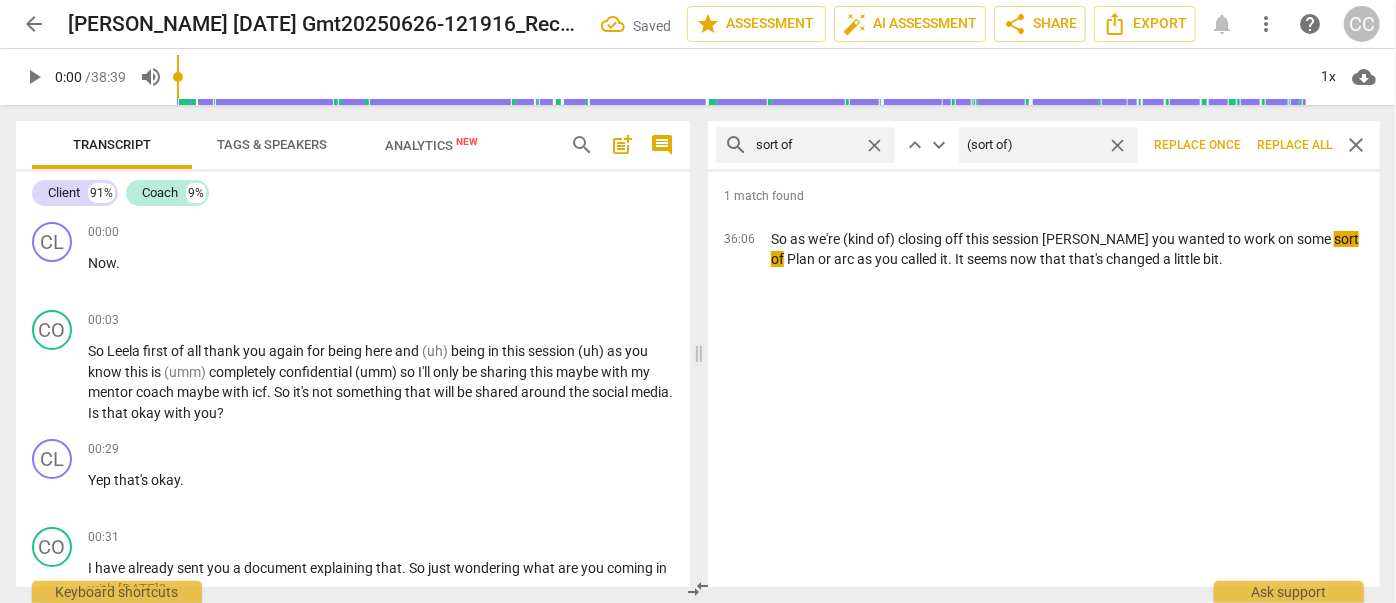 click on "Replace all" at bounding box center (1294, 145) 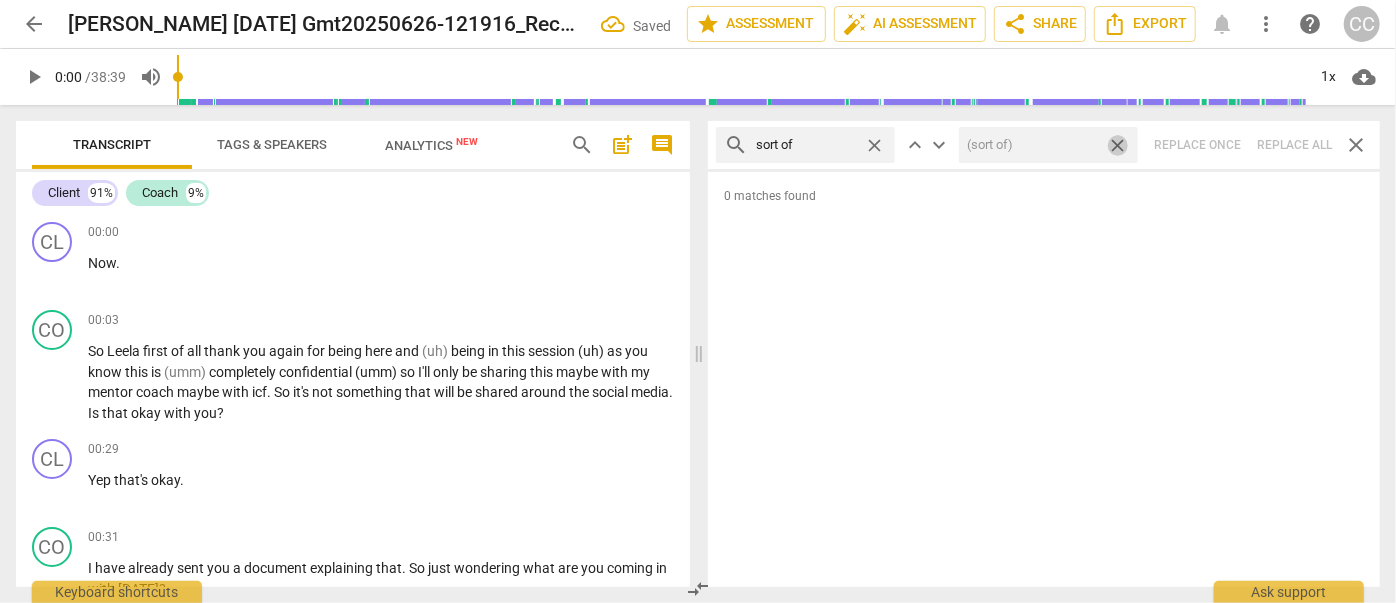 click on "close" at bounding box center (1117, 145) 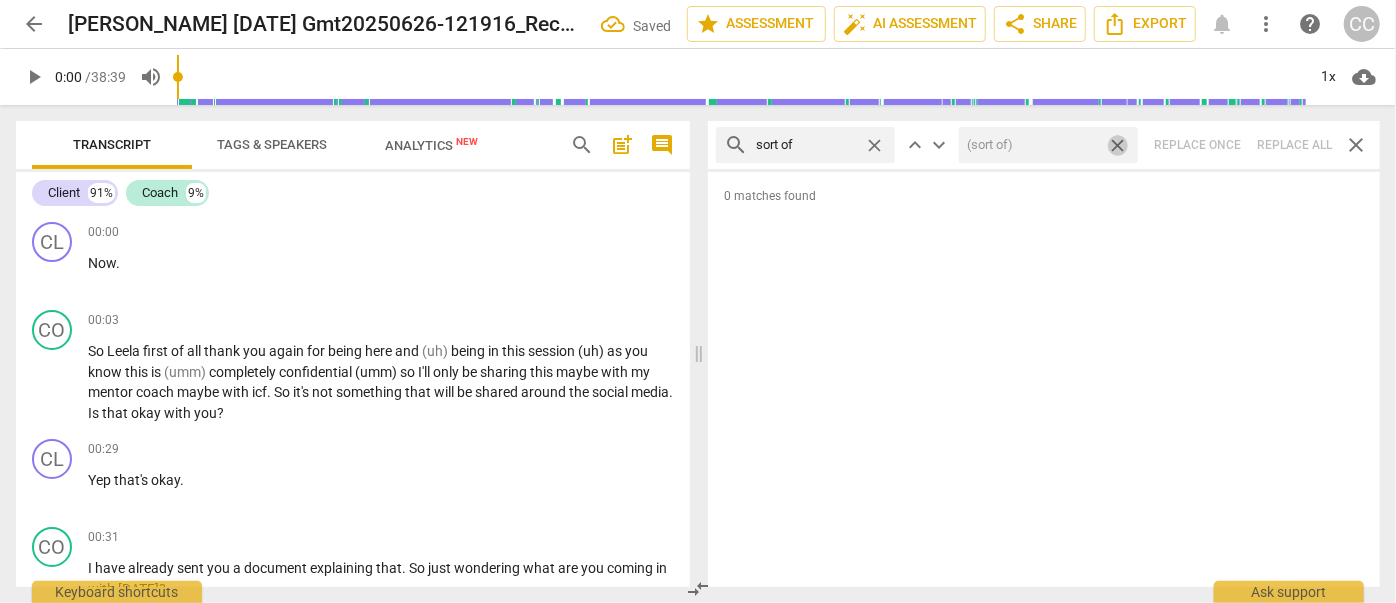 type 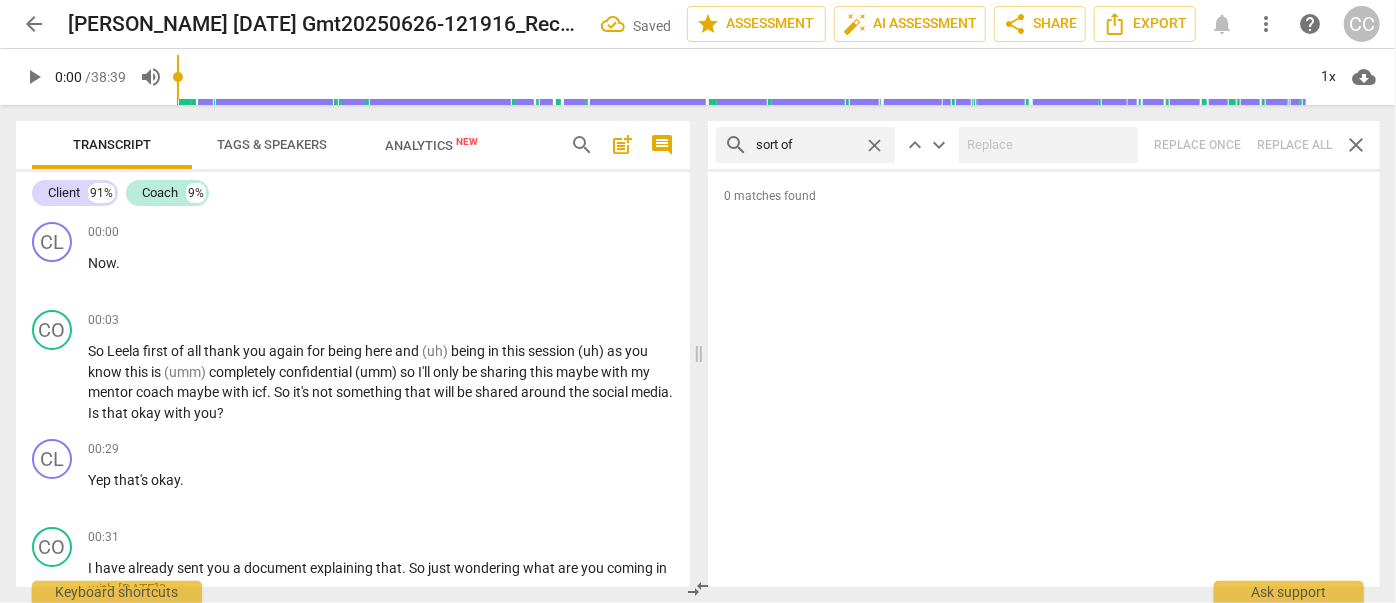 click on "close" at bounding box center (874, 145) 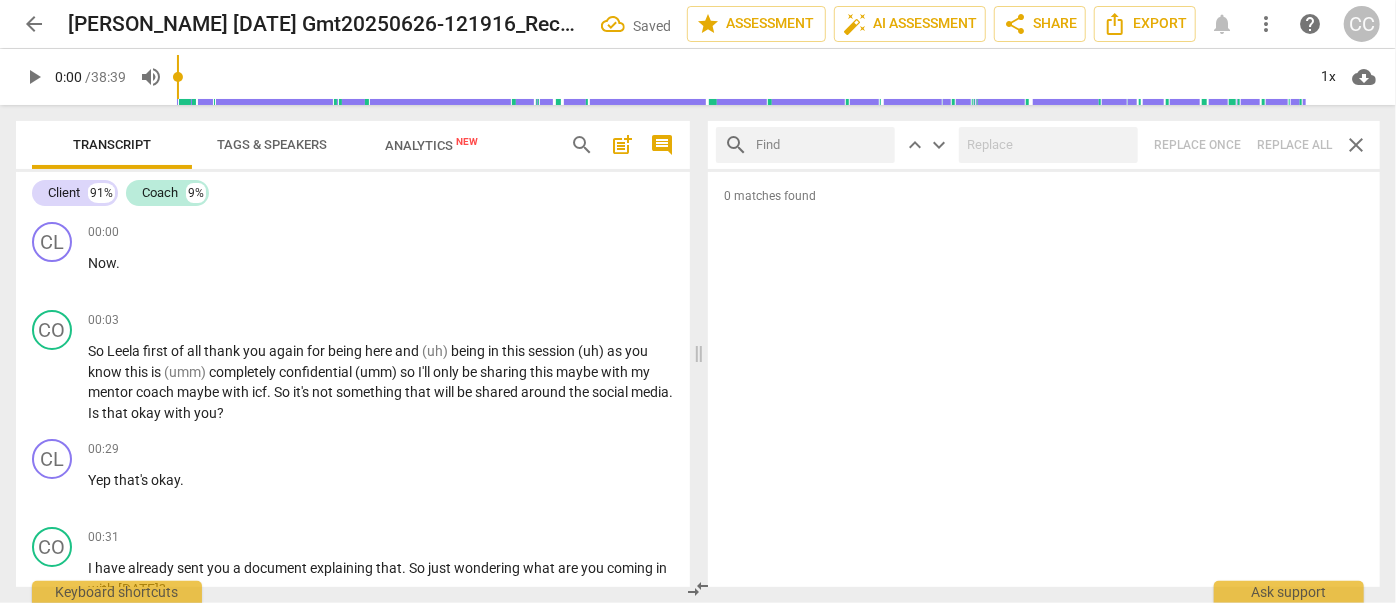 click at bounding box center [821, 145] 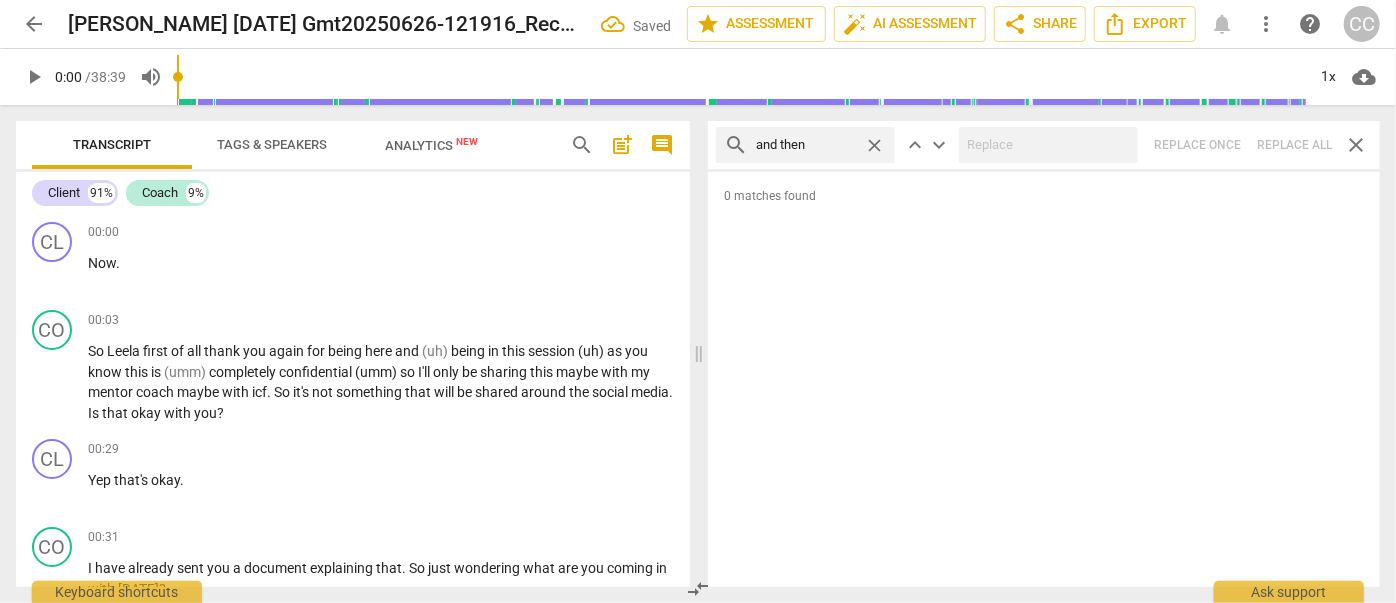 type on "and then" 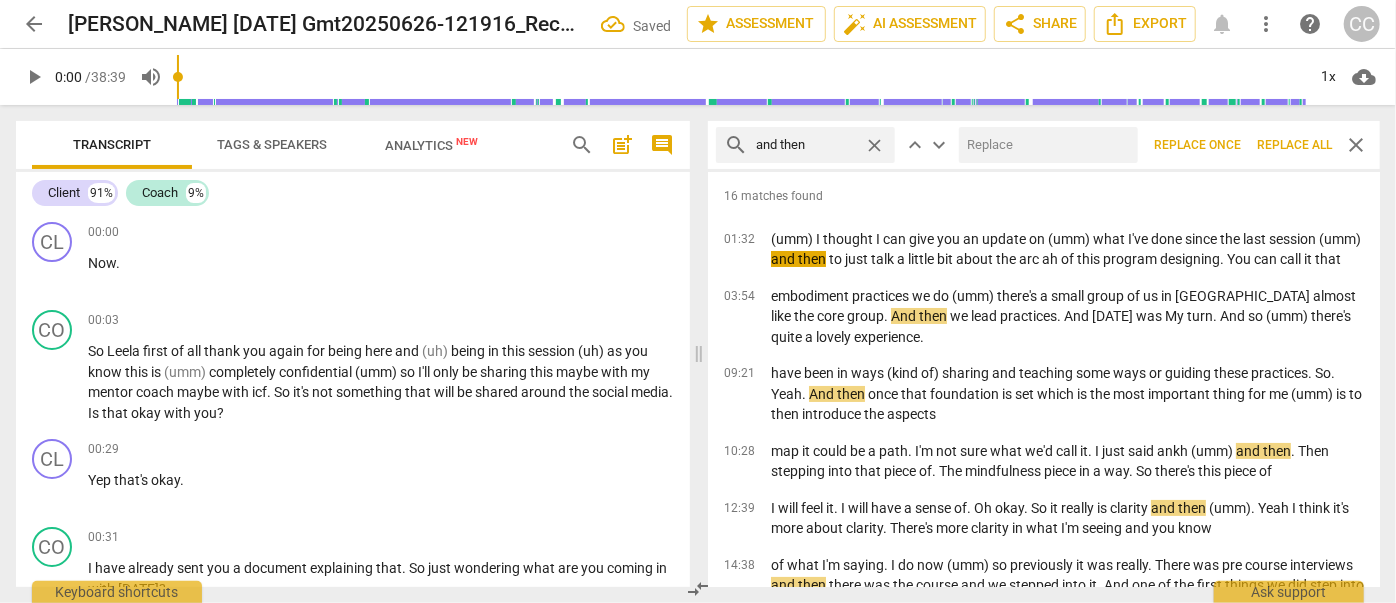 click at bounding box center [1044, 145] 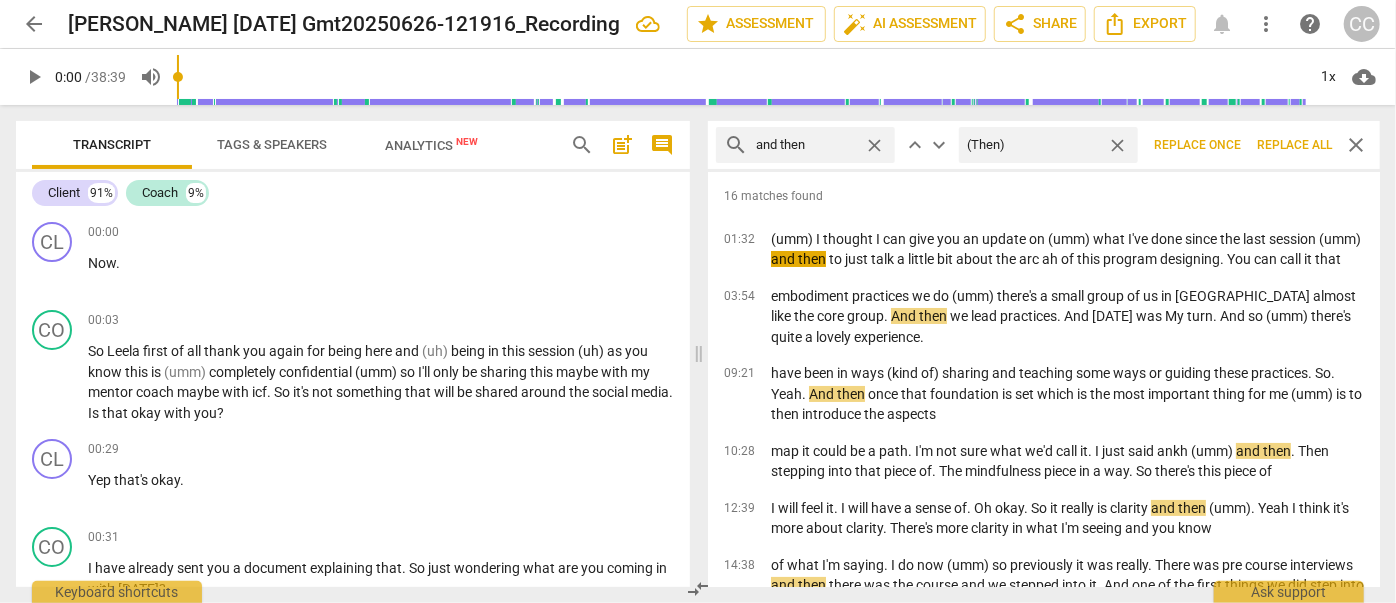 type on "(Then)" 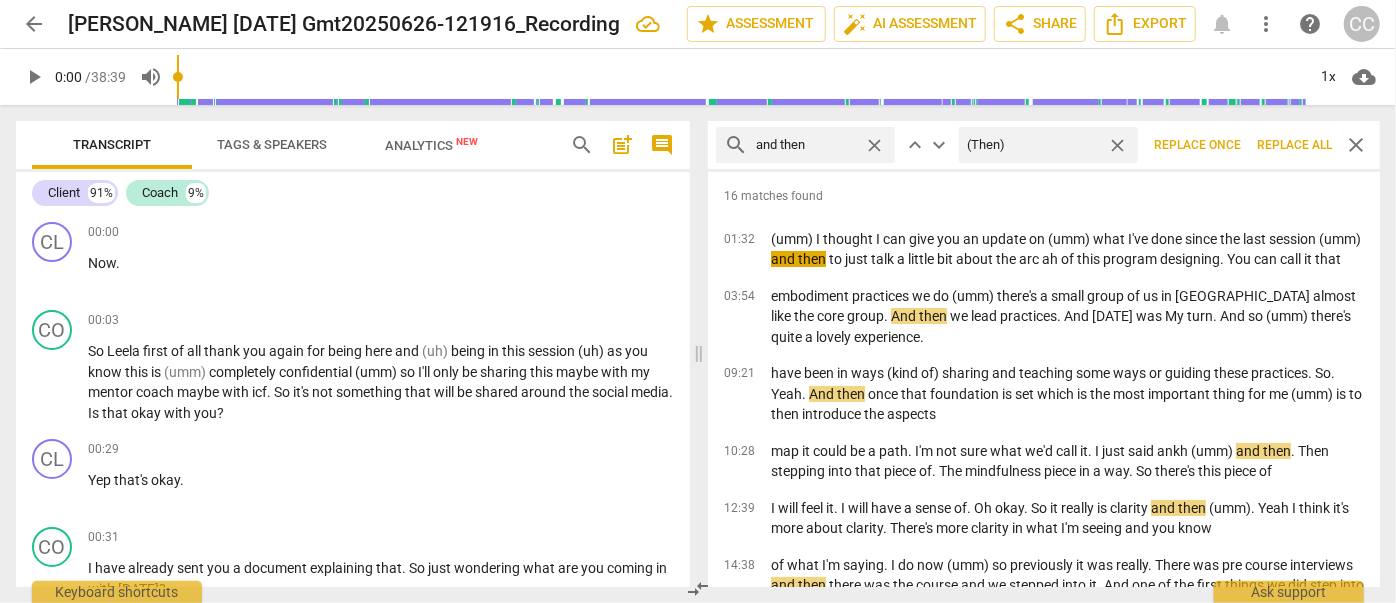click on "Replace all" at bounding box center [1294, 145] 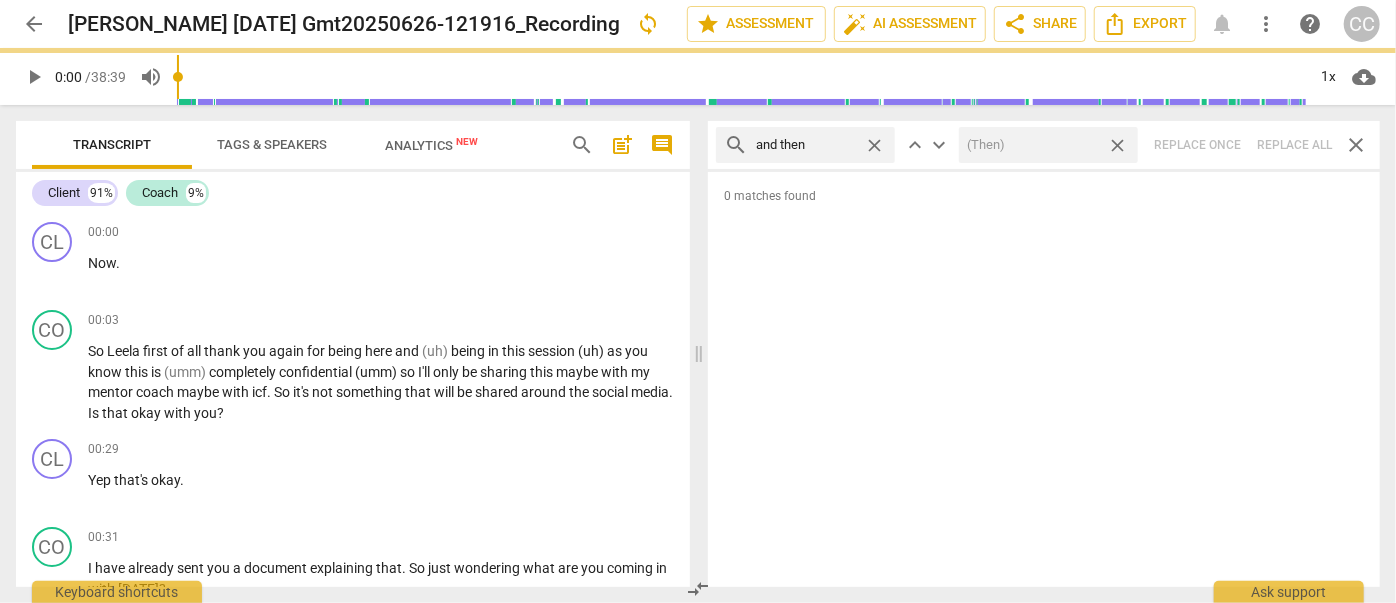 drag, startPoint x: 1117, startPoint y: 144, endPoint x: 1051, endPoint y: 134, distance: 66.75328 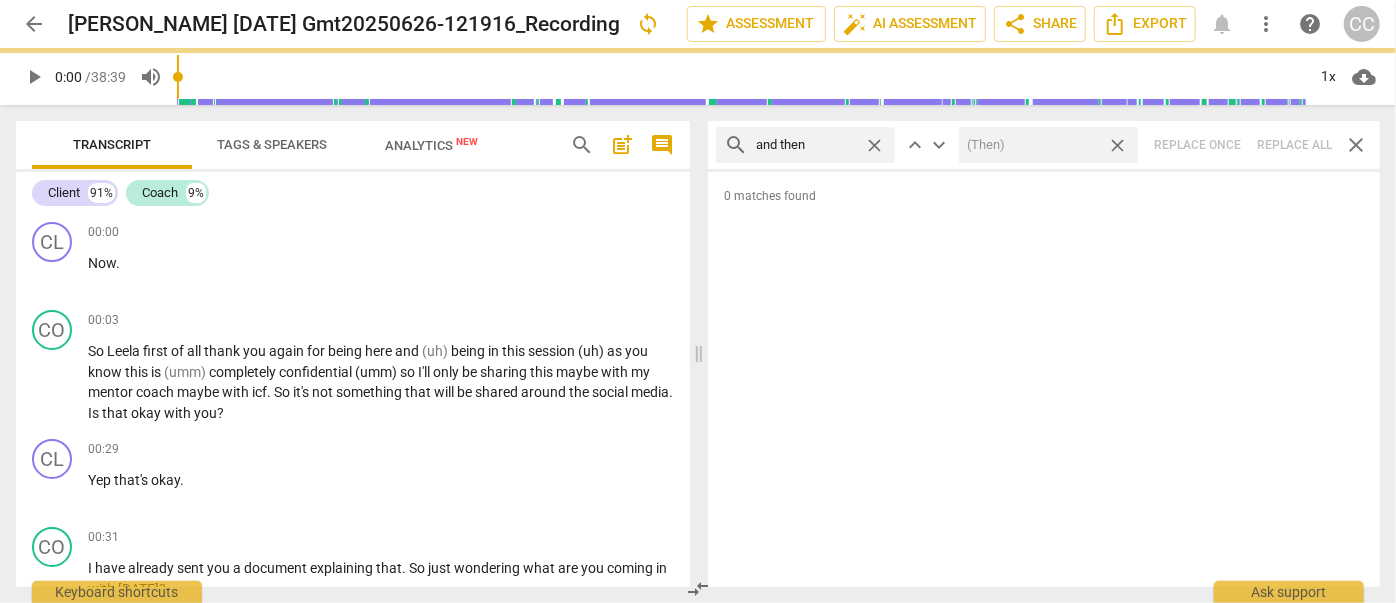 click on "close" at bounding box center (1117, 145) 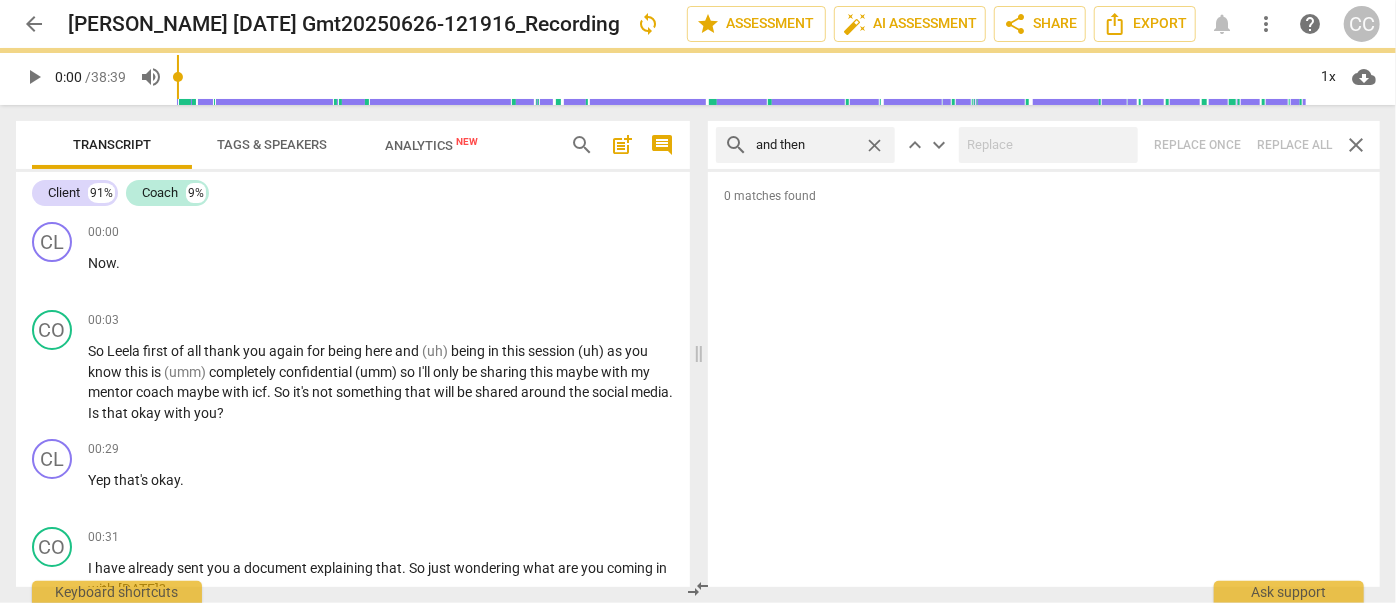 click on "close" at bounding box center (874, 145) 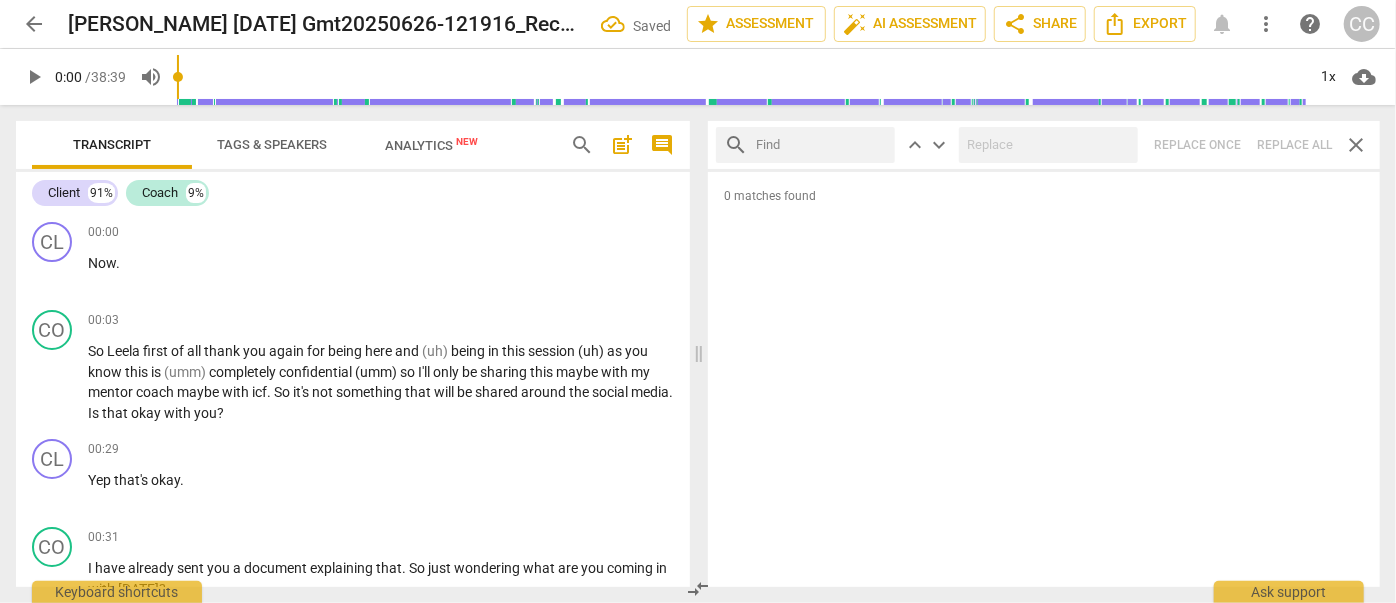 click at bounding box center [821, 145] 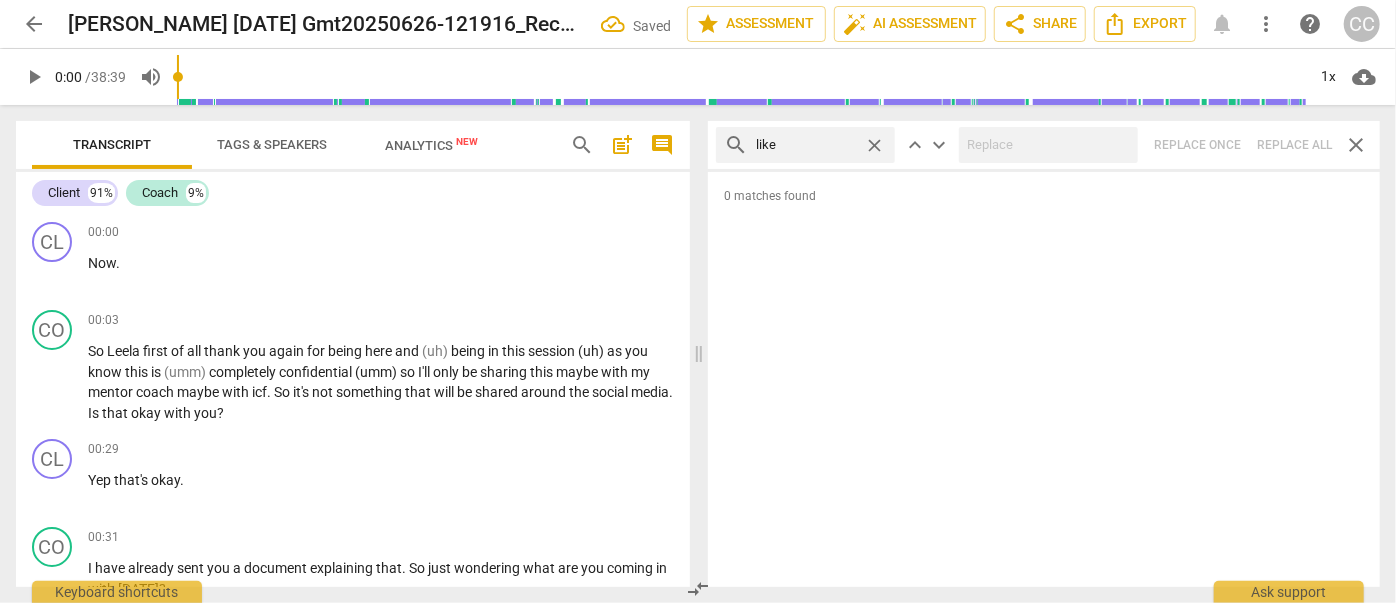 type on "like" 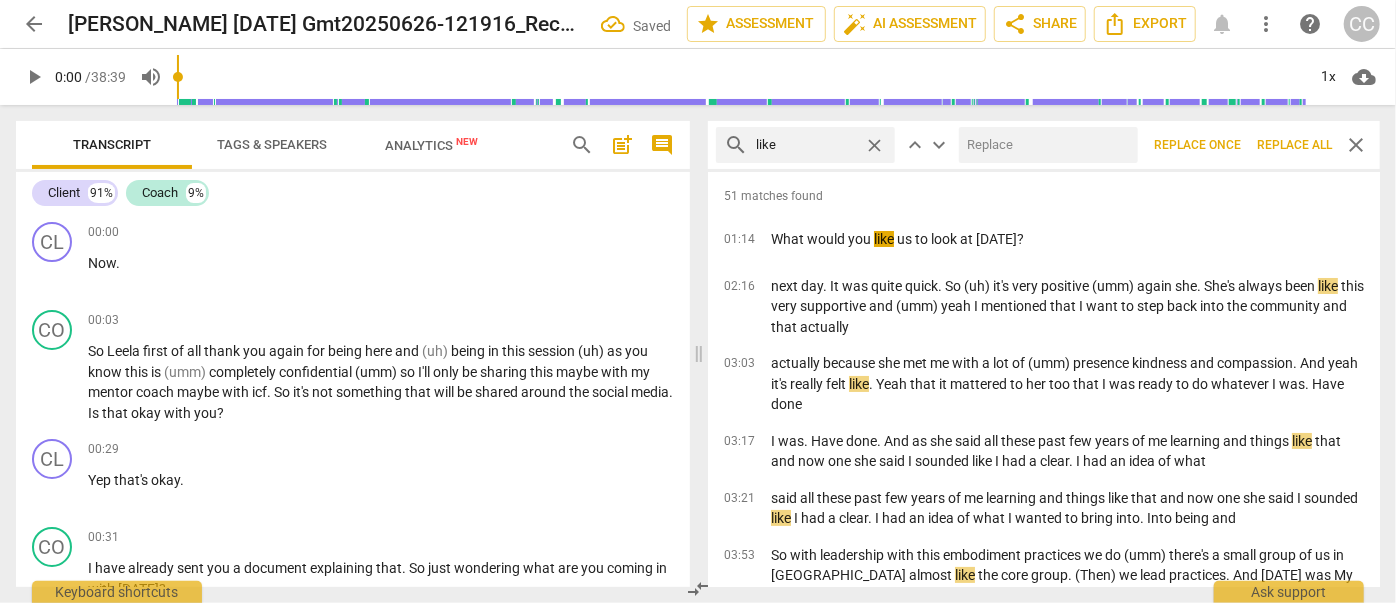 click at bounding box center [1044, 145] 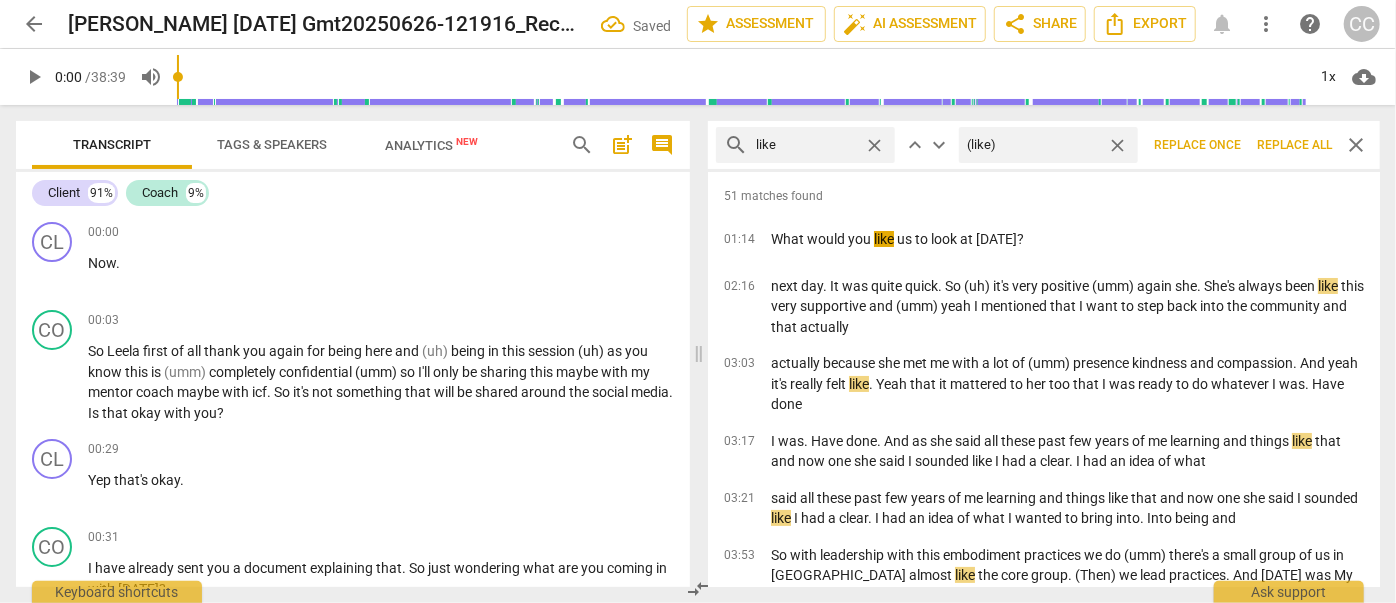 type on "(like)" 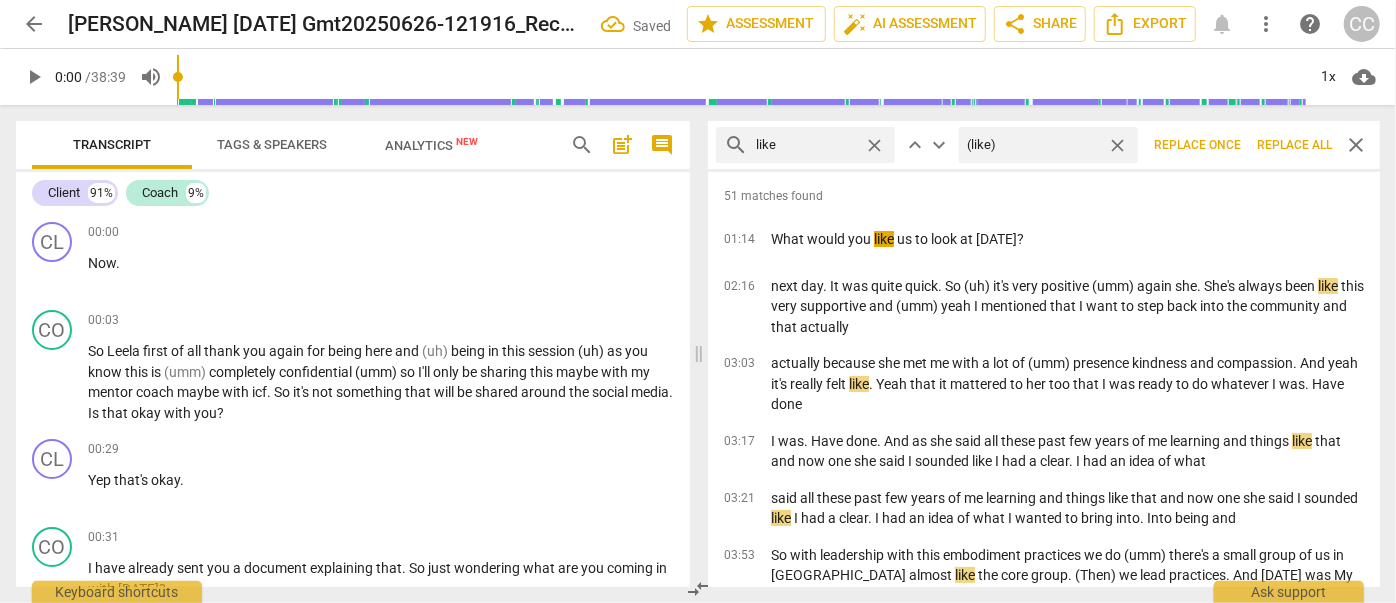 click on "Replace all" at bounding box center [1294, 145] 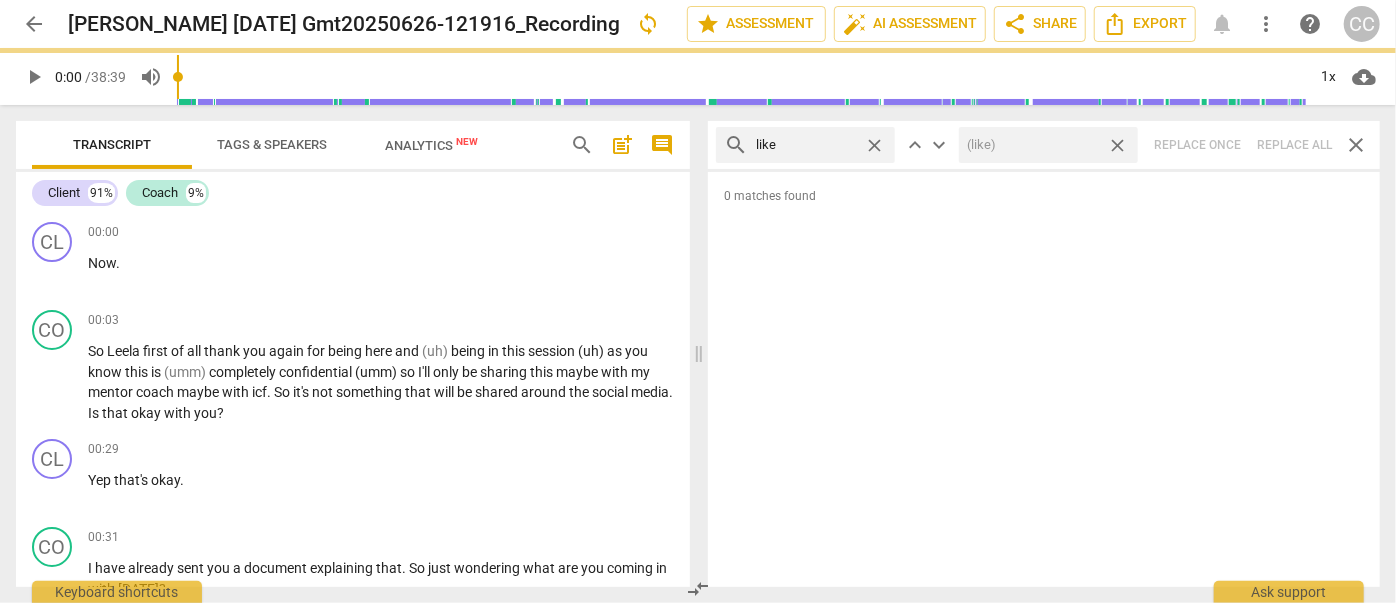click on "close" at bounding box center (1117, 145) 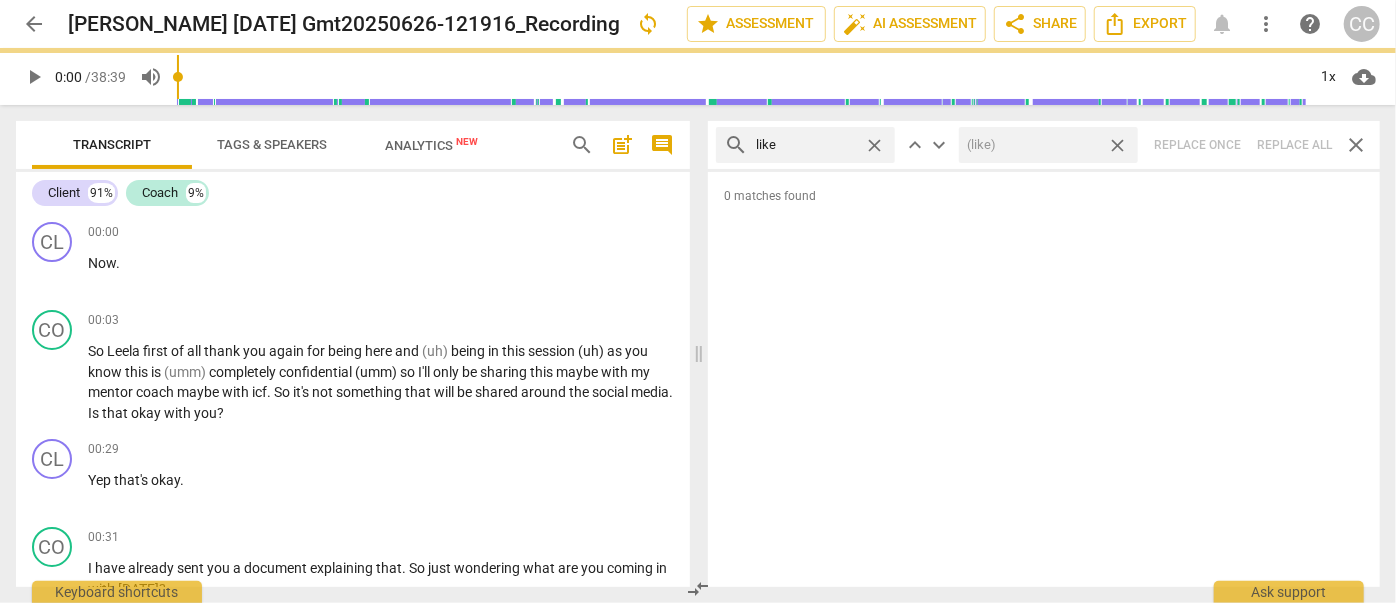 type 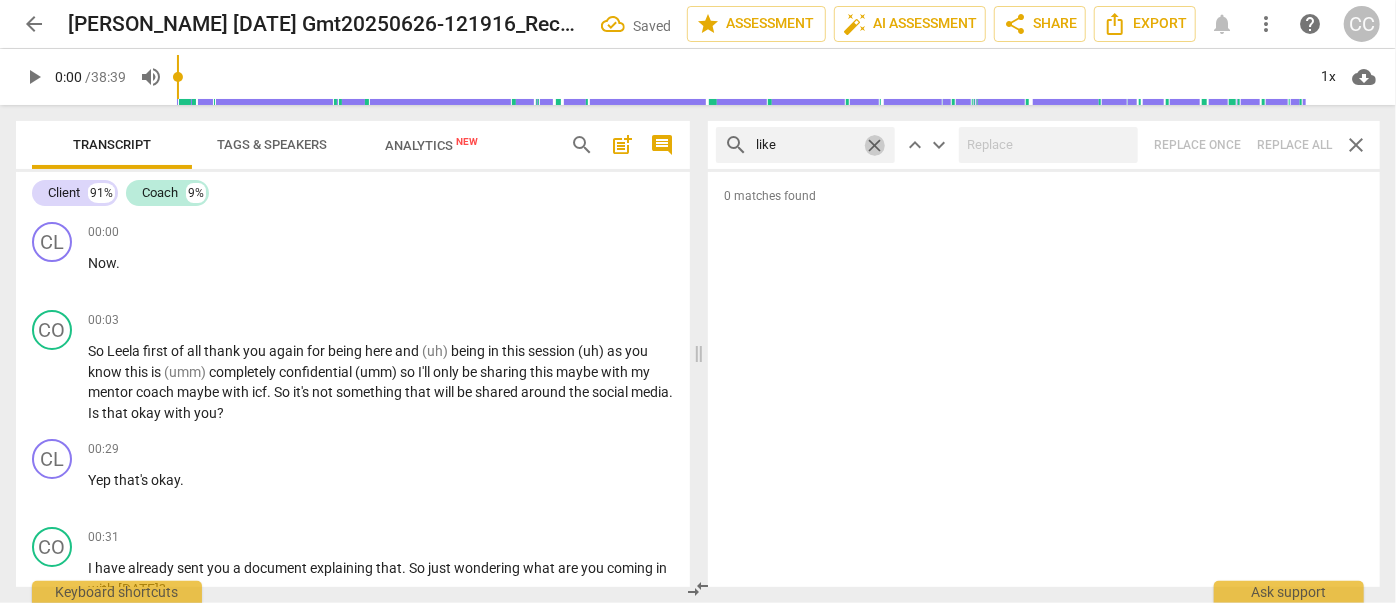 click on "close" at bounding box center (874, 145) 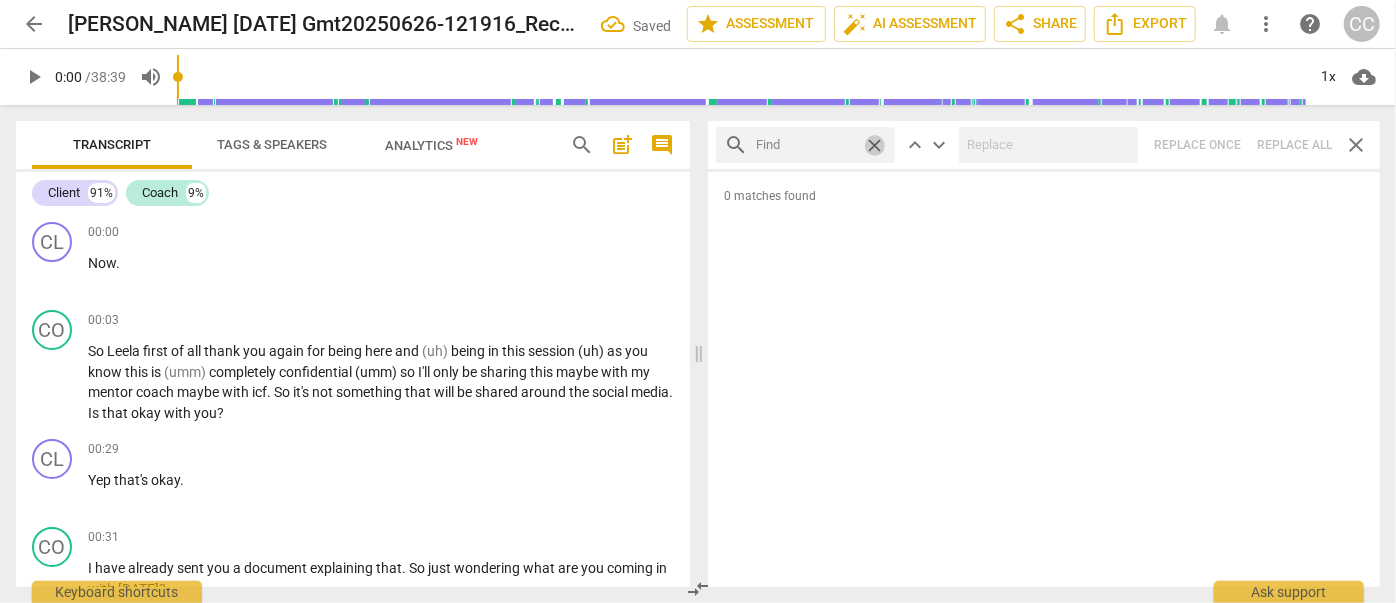 click at bounding box center [806, 145] 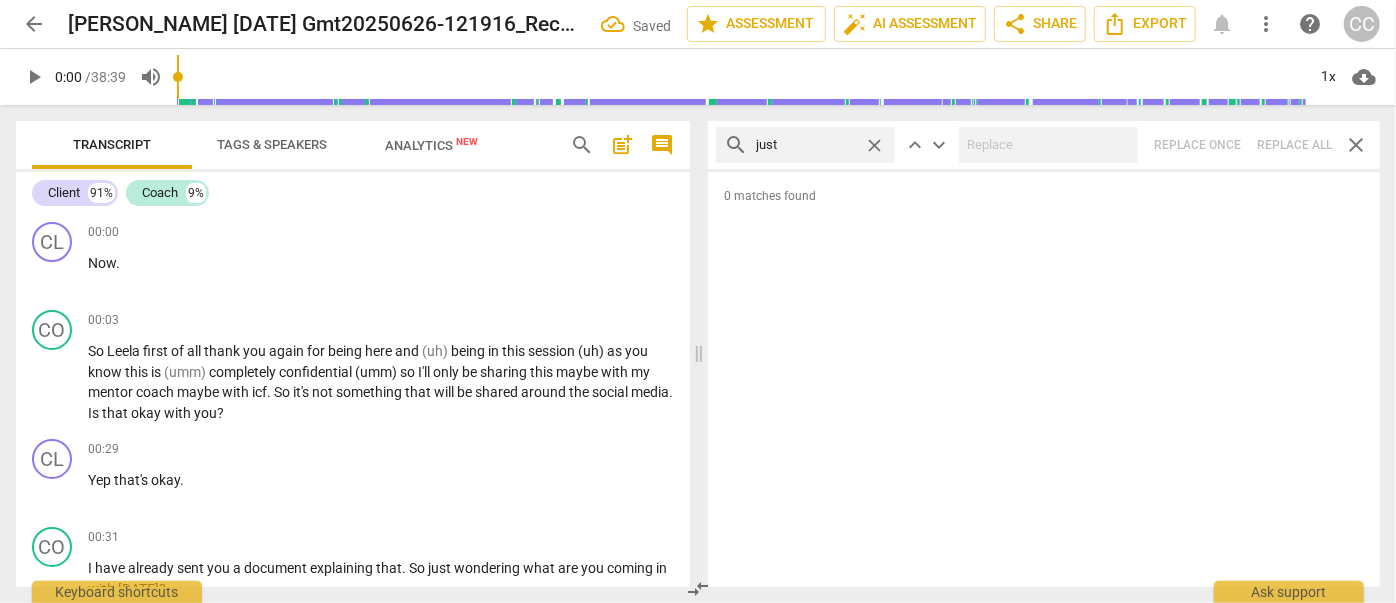 type on "just" 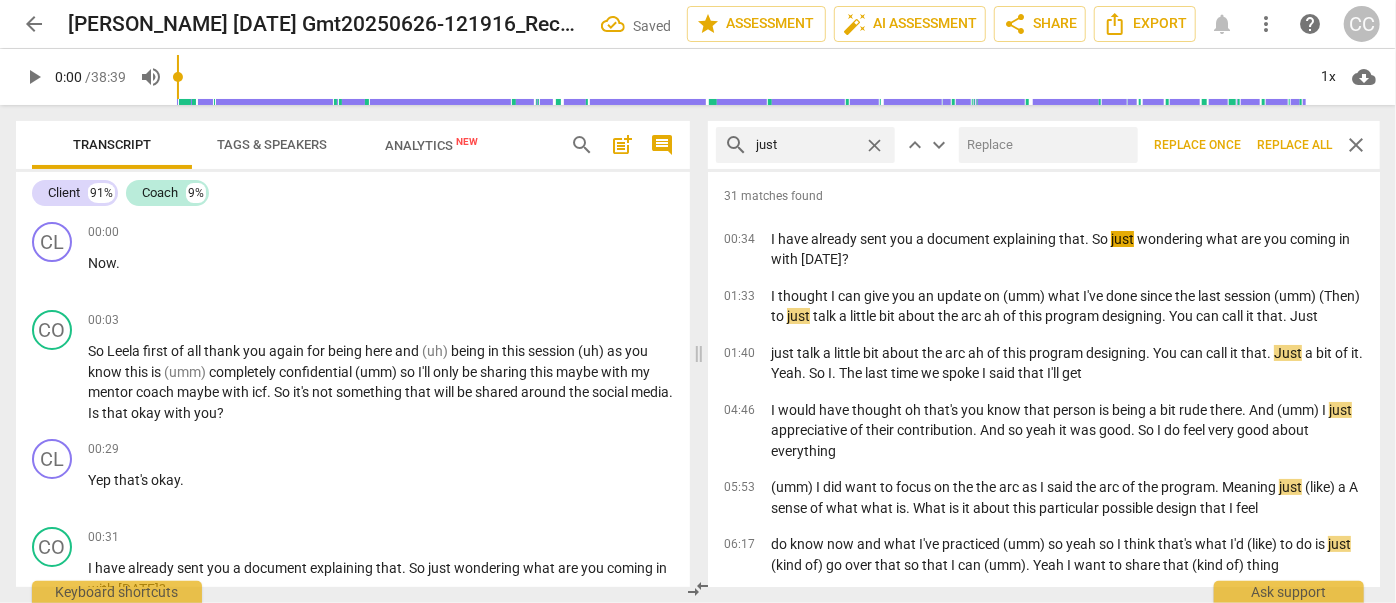click at bounding box center [1044, 145] 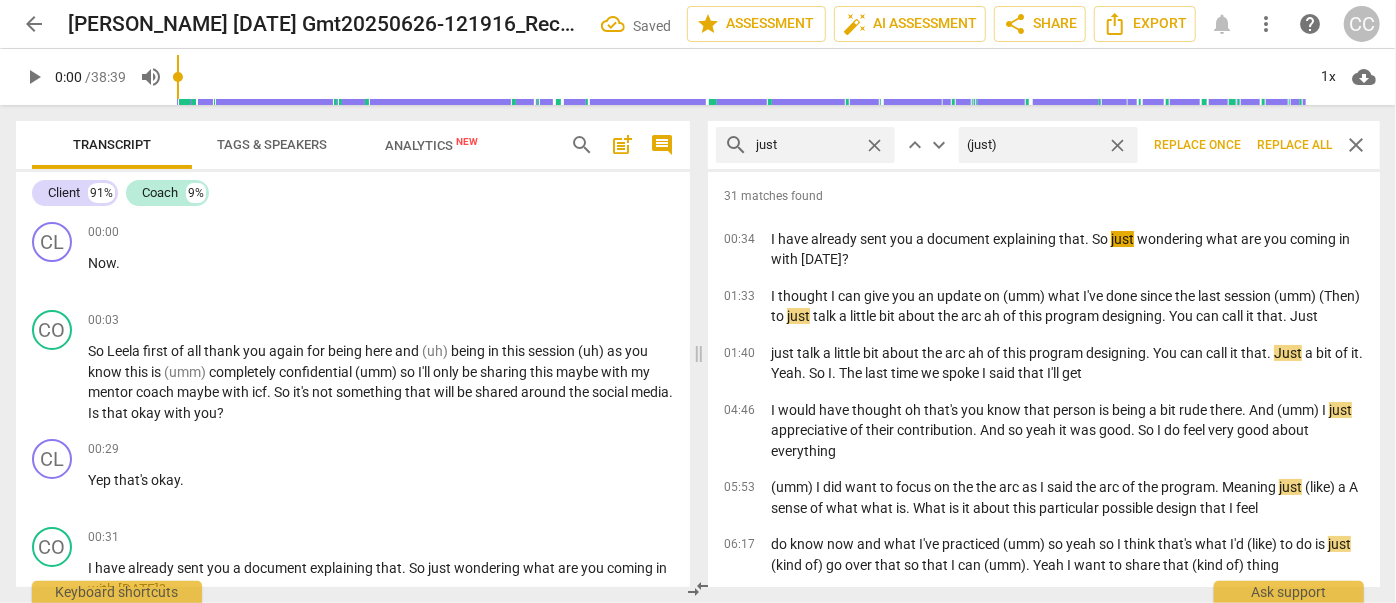 type on "(just)" 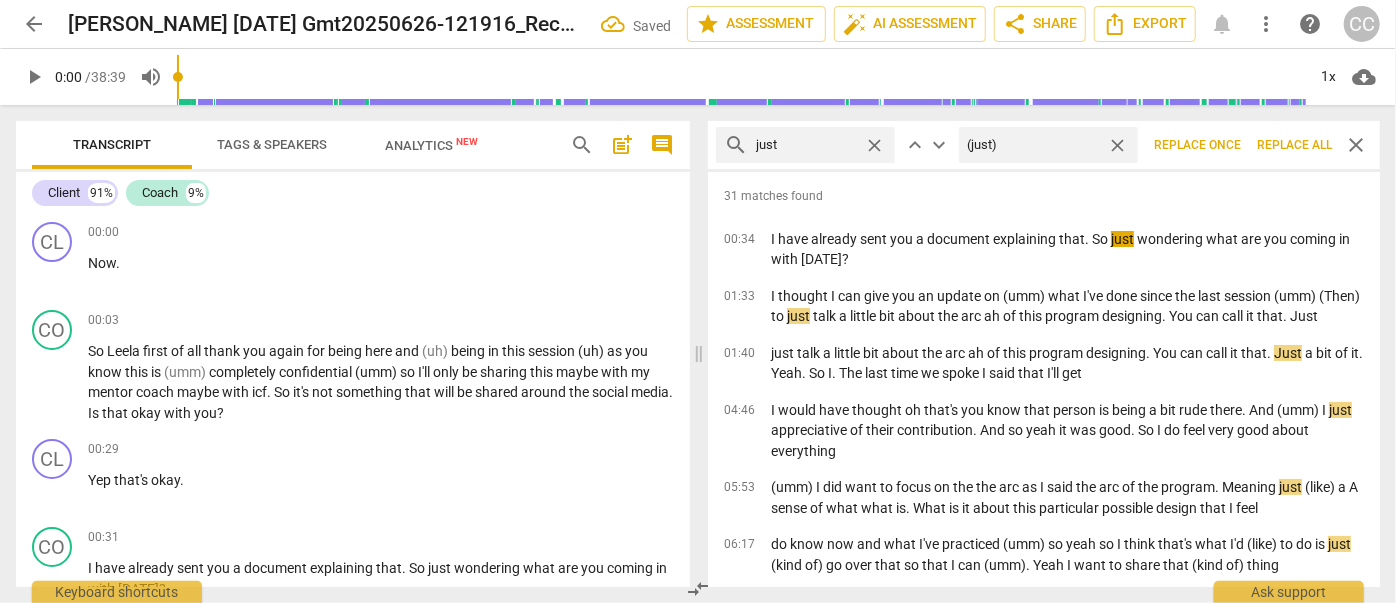 click on "Replace all" at bounding box center (1294, 145) 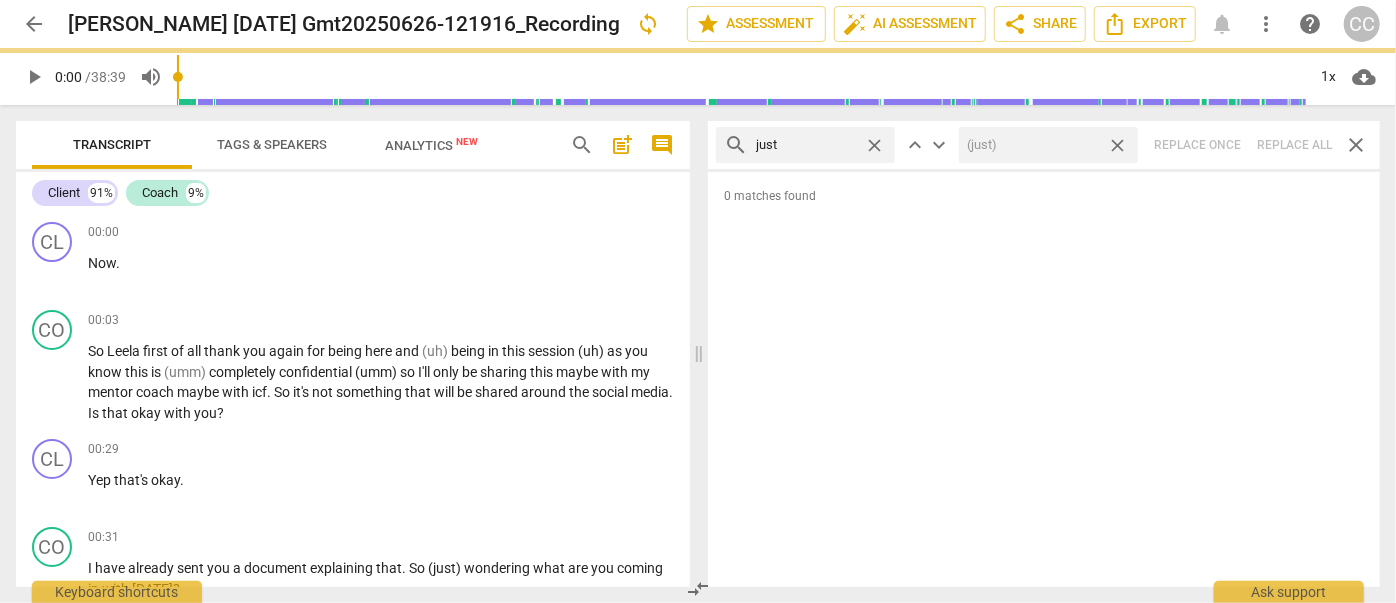 drag, startPoint x: 1120, startPoint y: 143, endPoint x: 1055, endPoint y: 144, distance: 65.00769 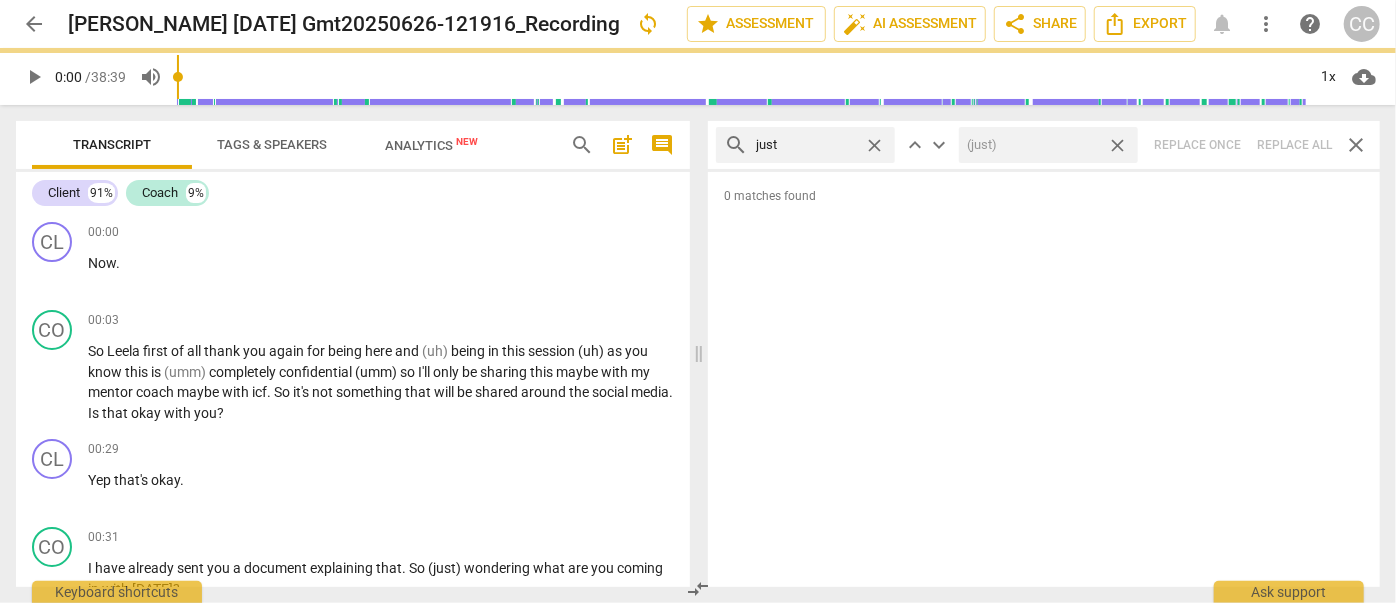 click on "close" at bounding box center (1117, 145) 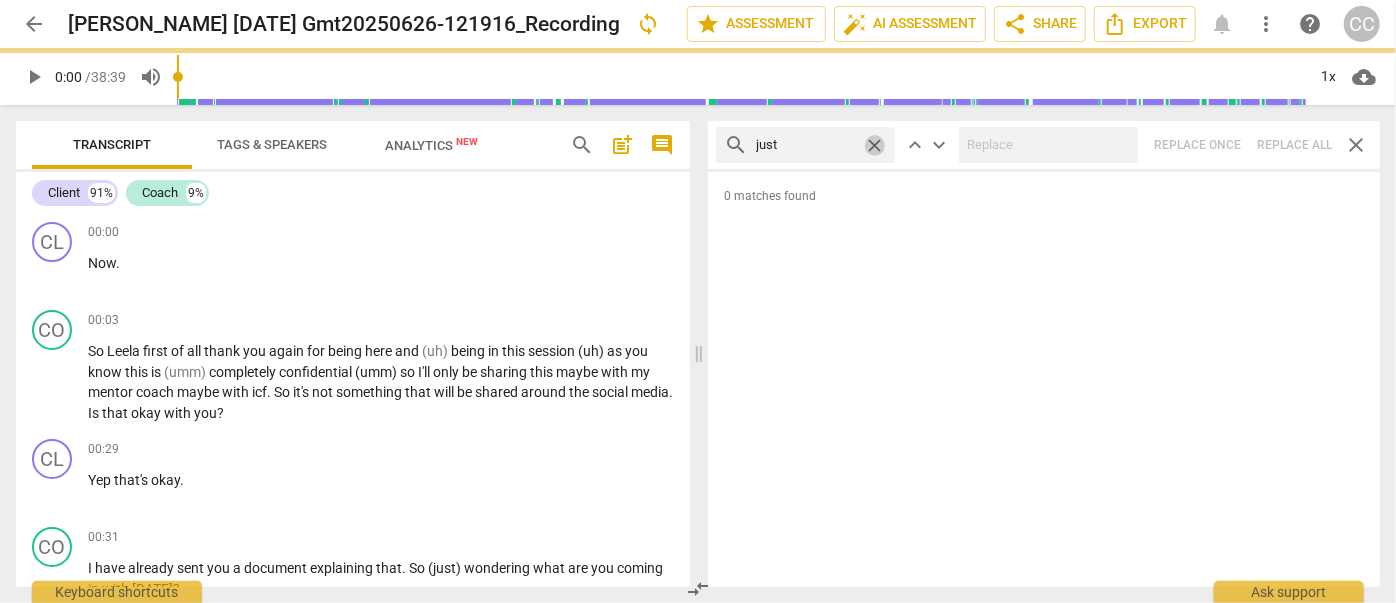 click on "close" at bounding box center [874, 145] 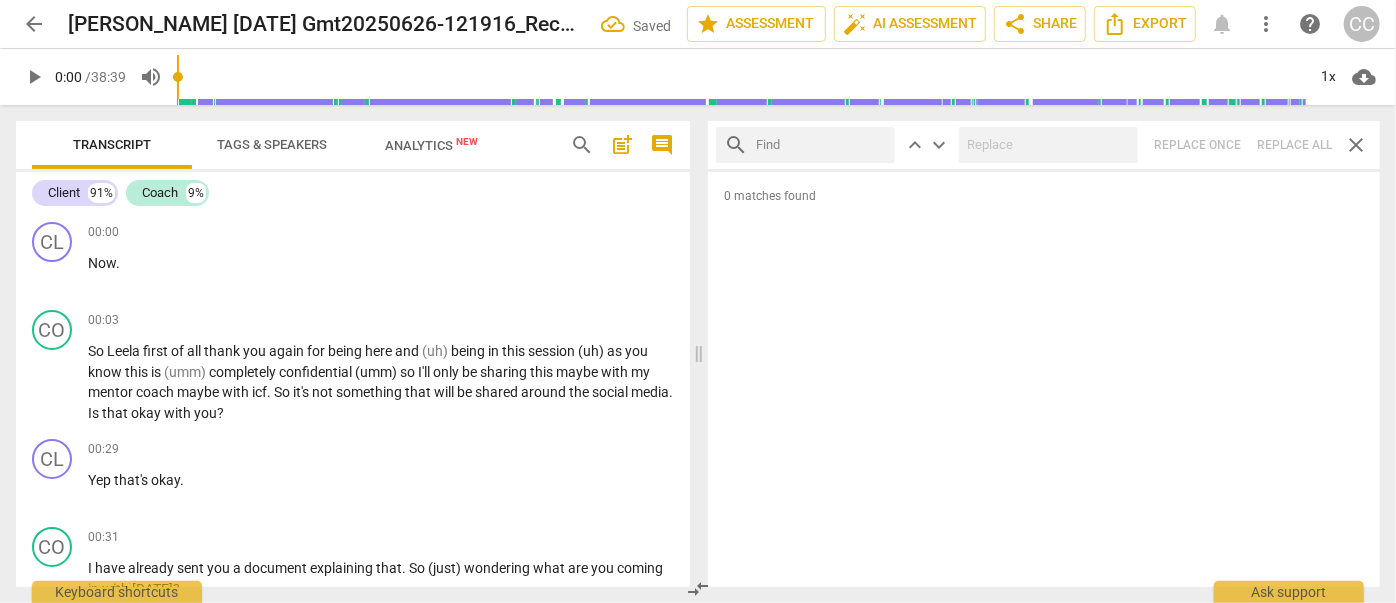 click at bounding box center [821, 145] 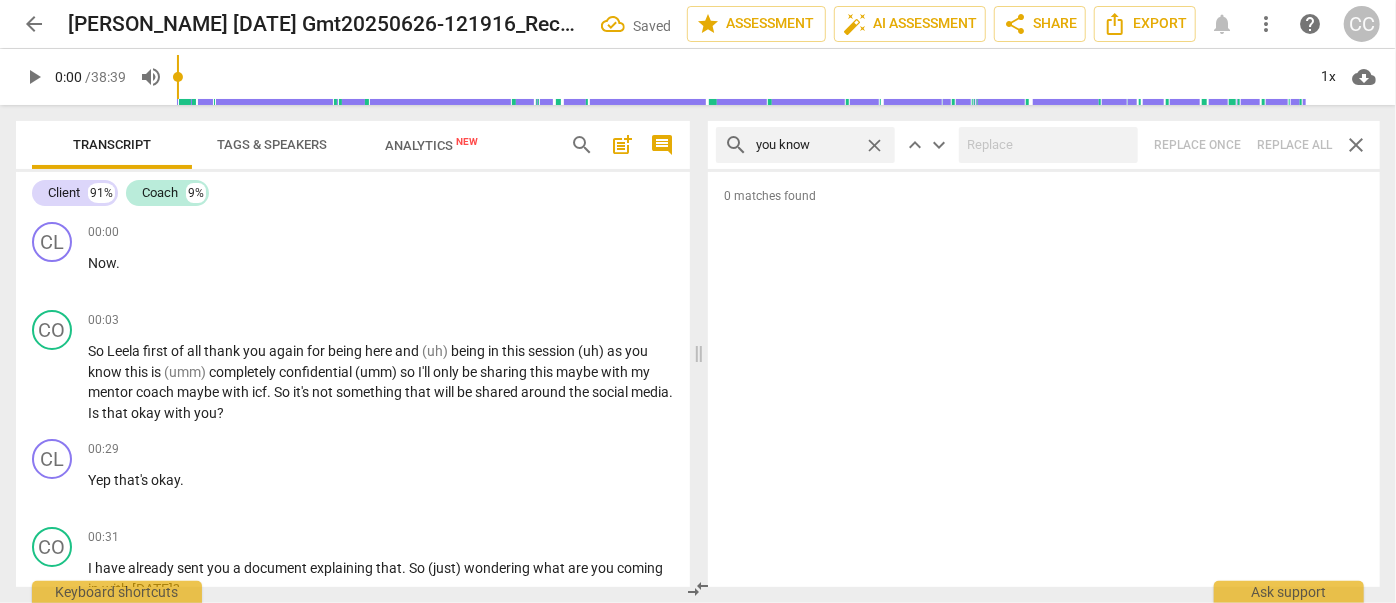 type on "you know" 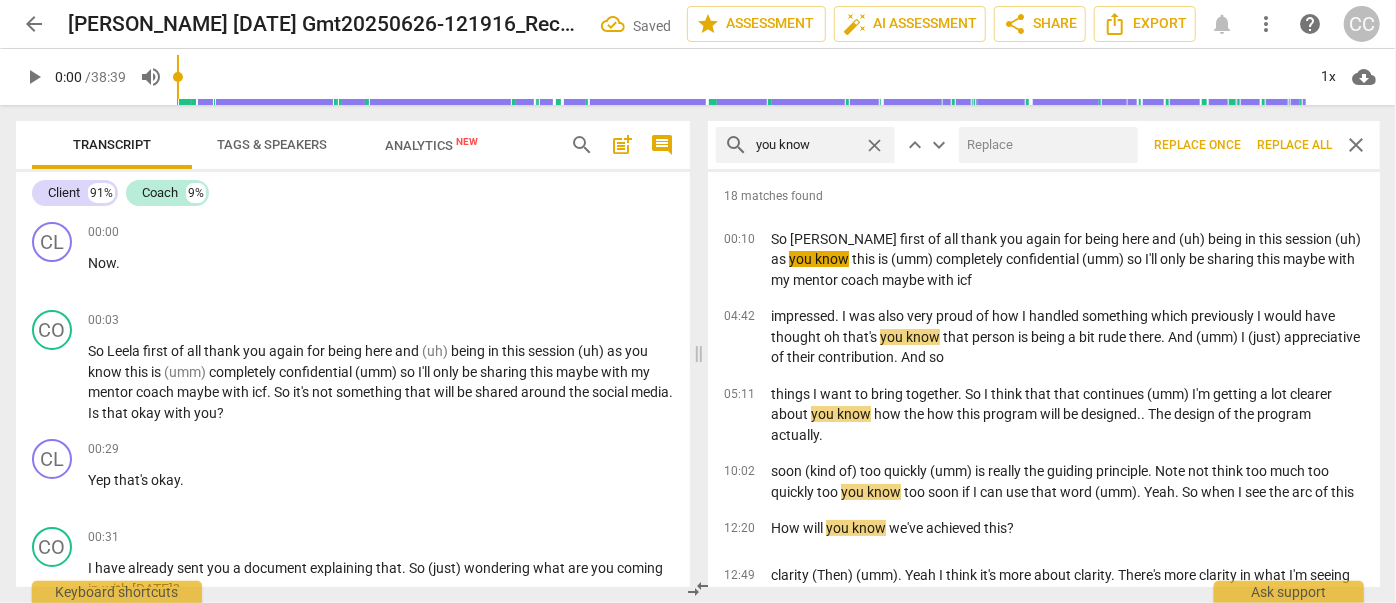 click at bounding box center [1044, 145] 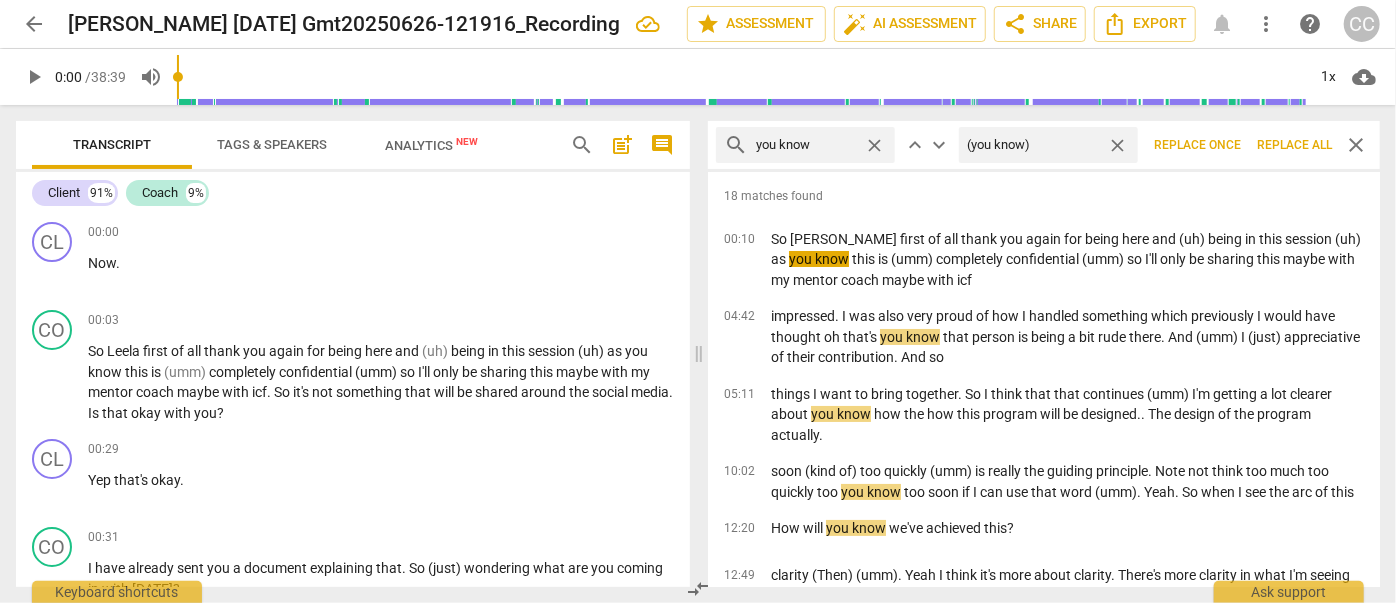 type on "(you know)" 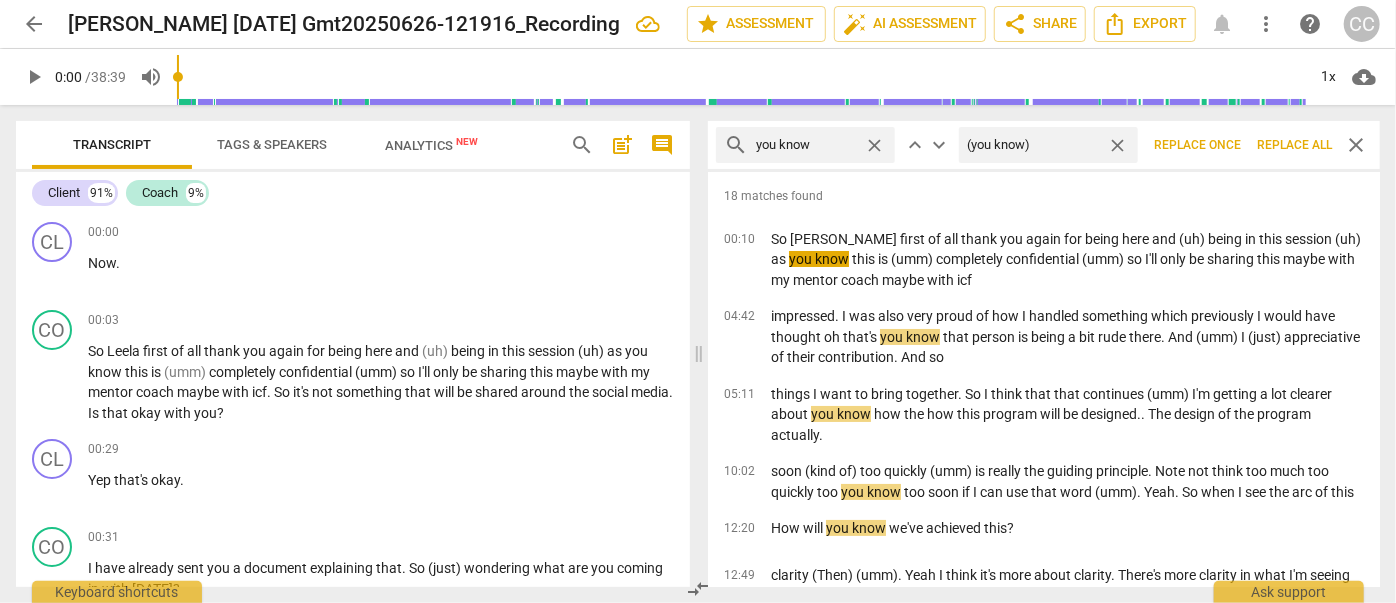 click on "Replace all" at bounding box center (1294, 145) 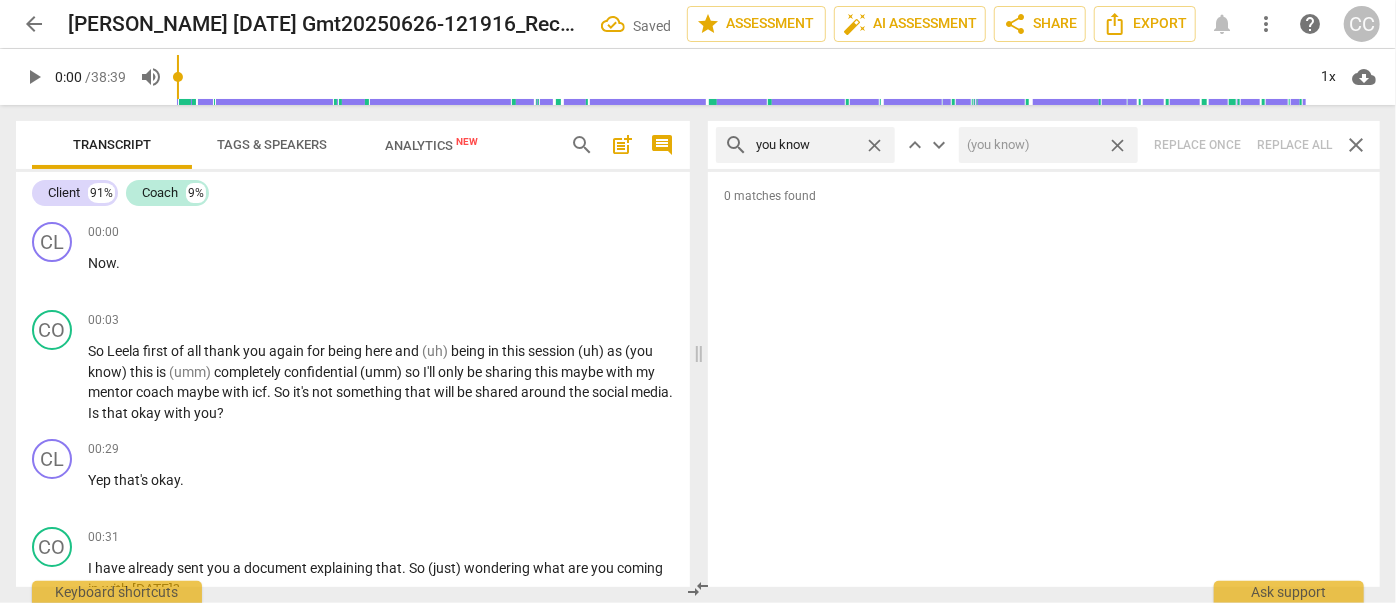 drag, startPoint x: 1113, startPoint y: 146, endPoint x: 920, endPoint y: 151, distance: 193.06476 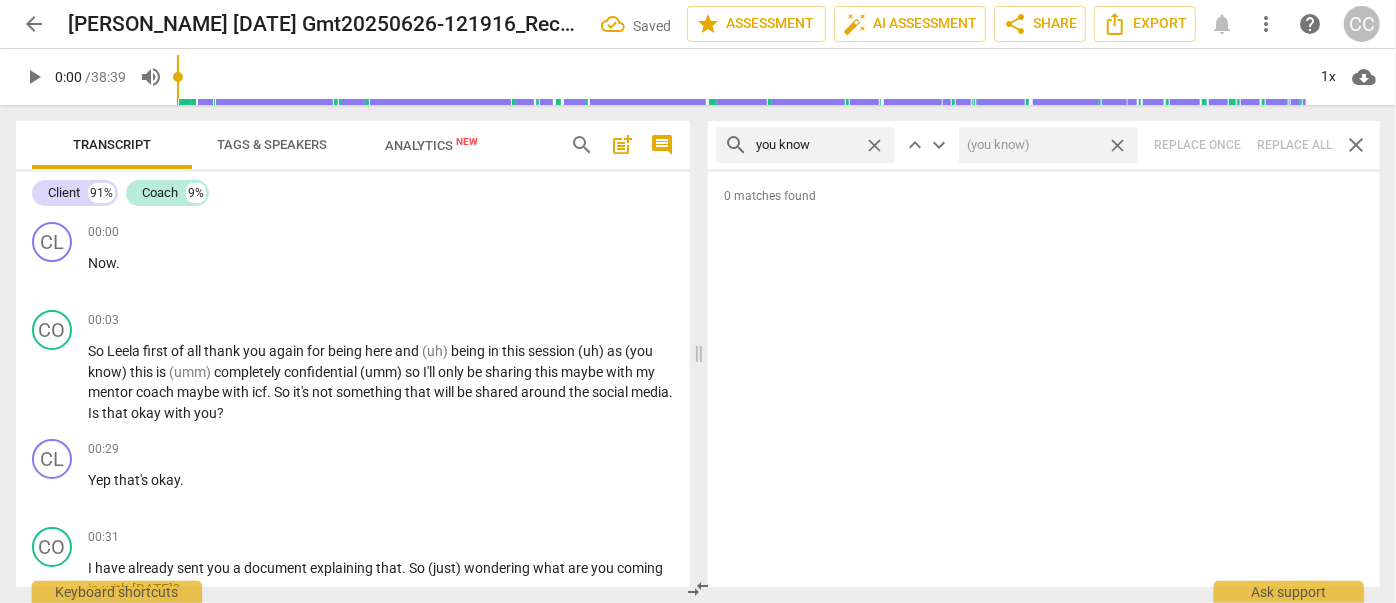 click on "close" at bounding box center [1117, 145] 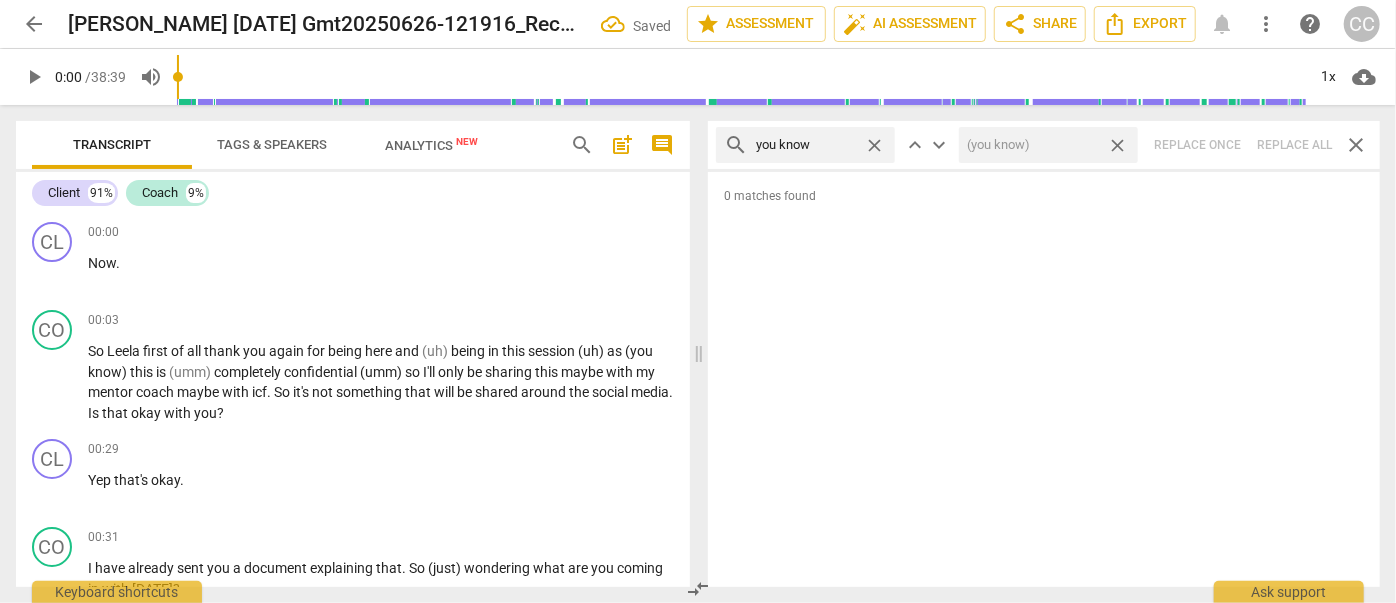 type 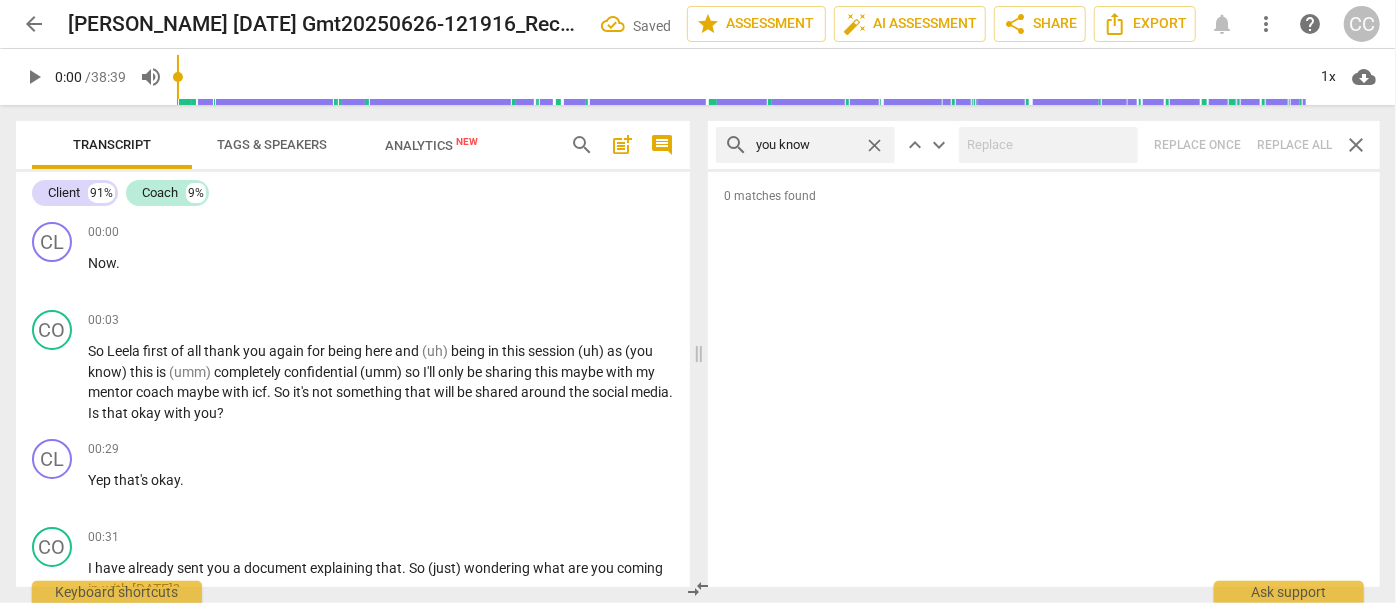 click on "close" at bounding box center [874, 145] 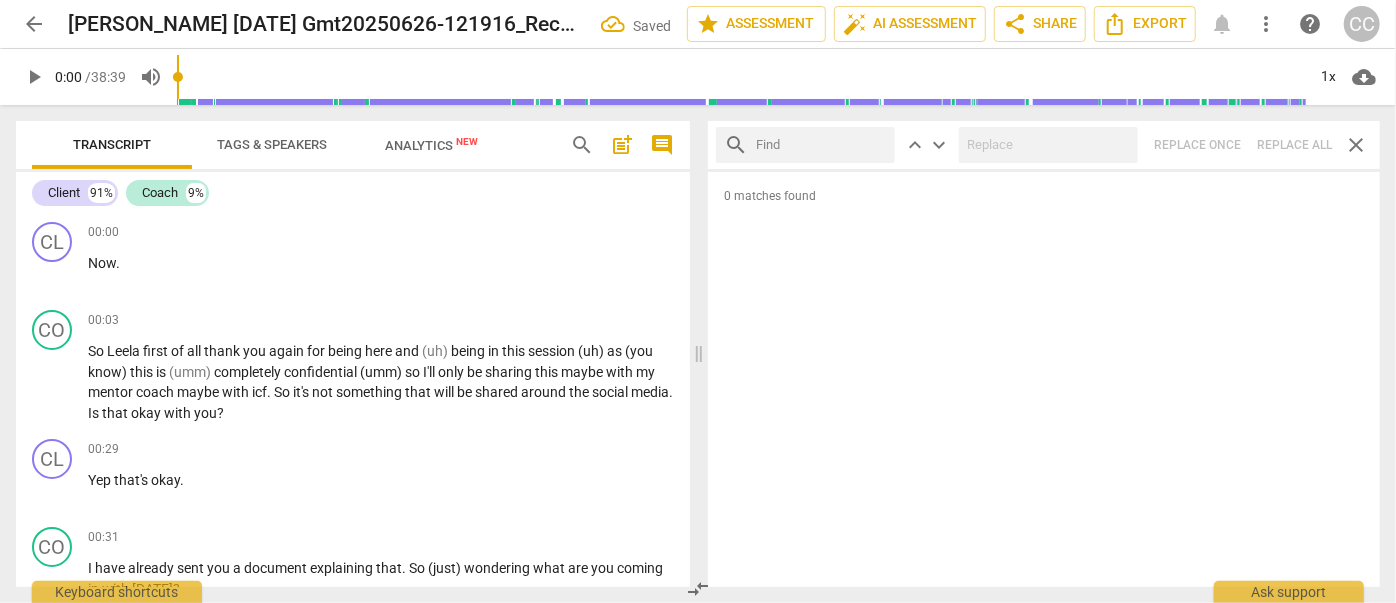 drag, startPoint x: 808, startPoint y: 143, endPoint x: 822, endPoint y: 121, distance: 26.076809 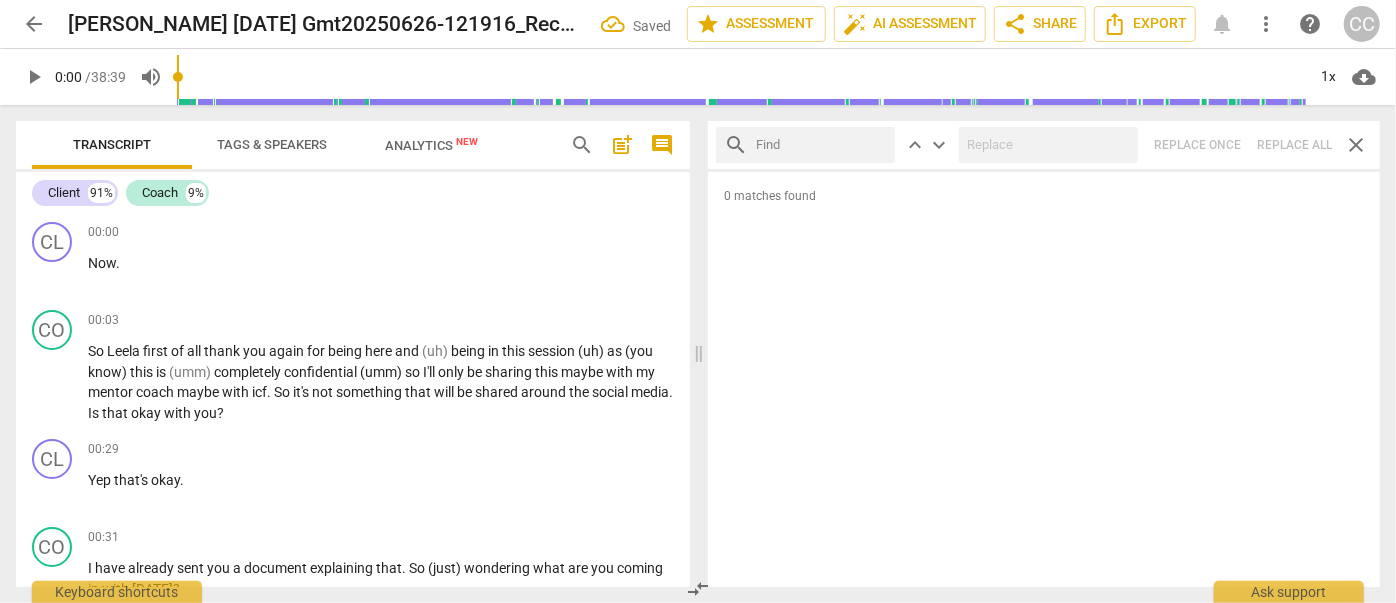 click at bounding box center [821, 145] 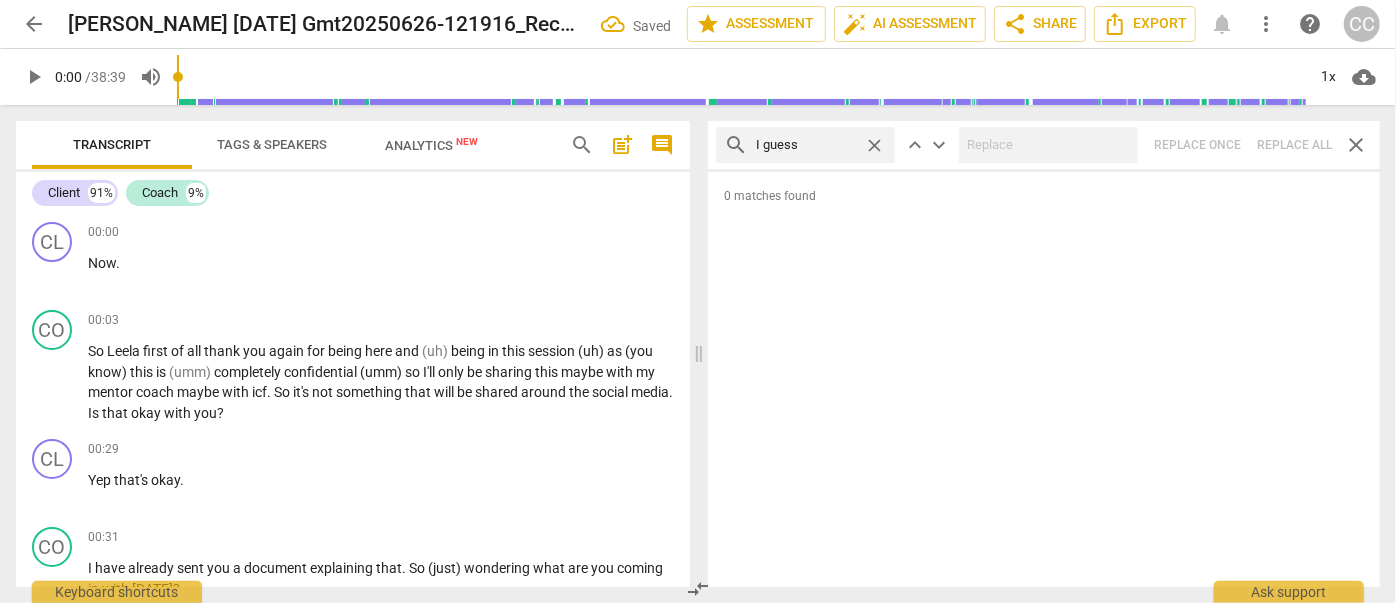 type on "I guess" 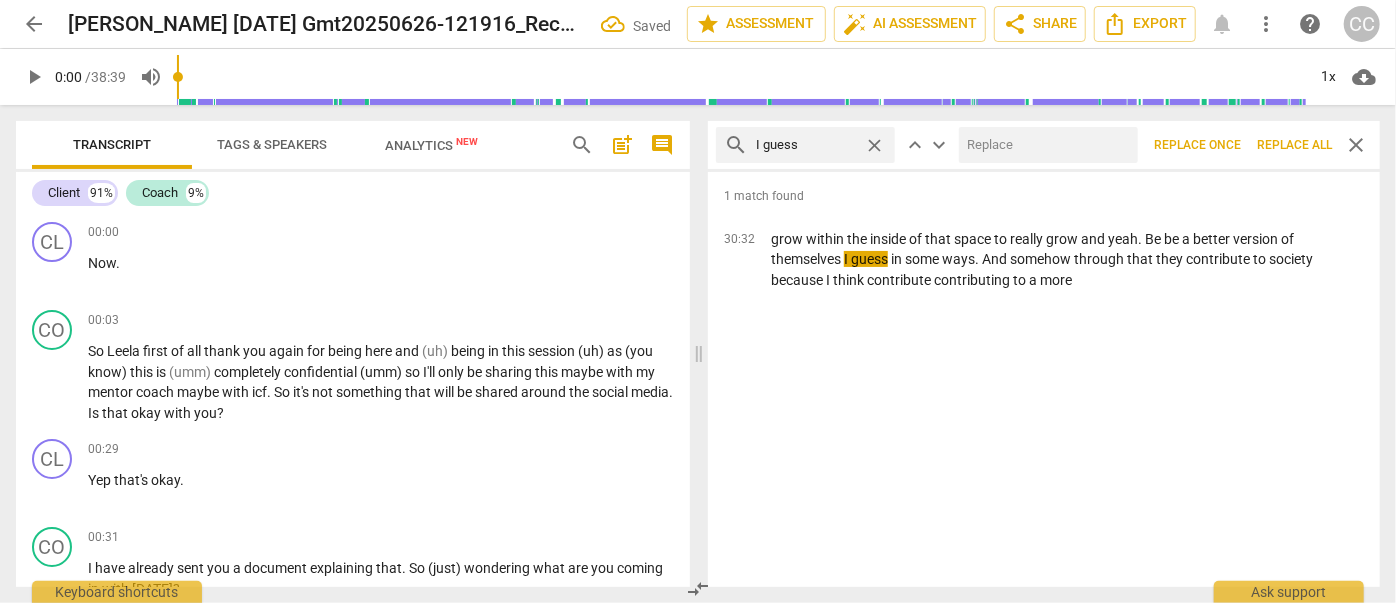 click at bounding box center [1044, 145] 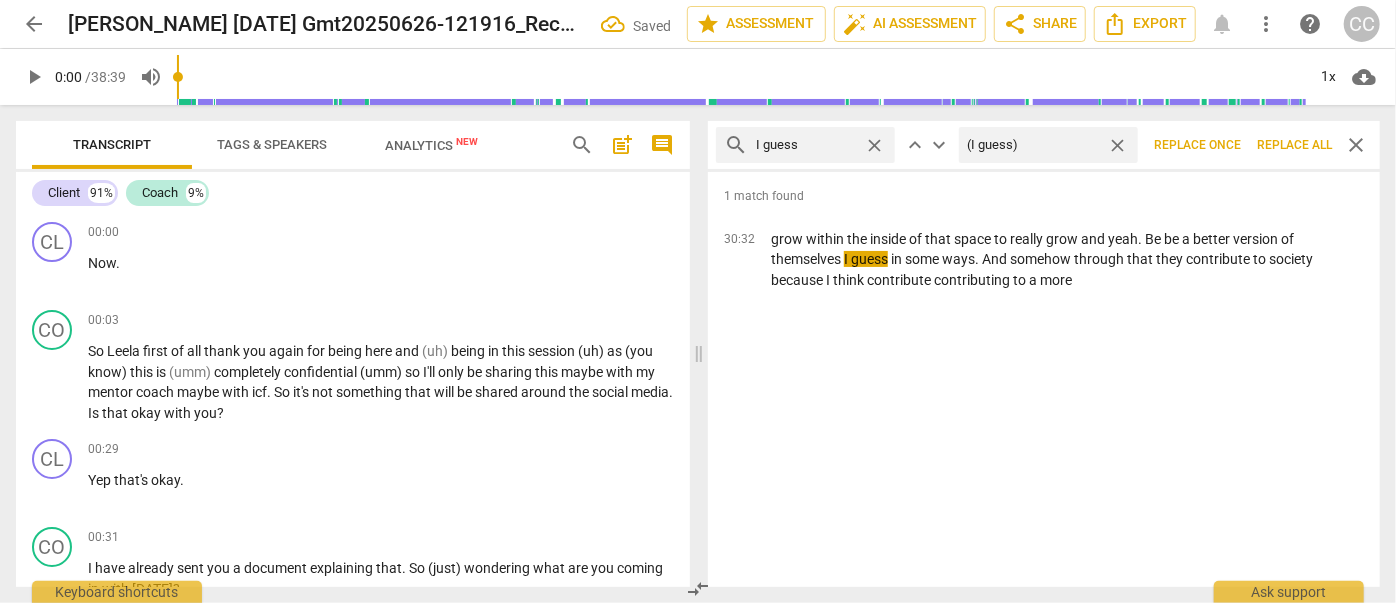 type on "(I guess)" 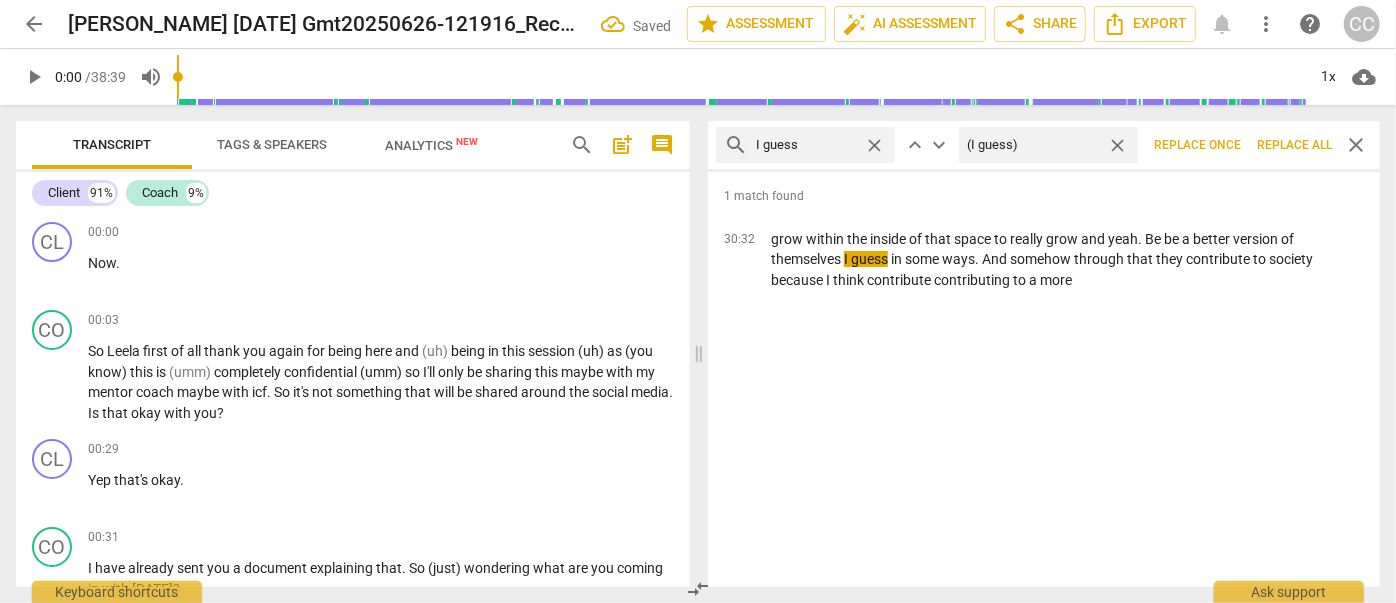 click on "Replace all" at bounding box center (1294, 145) 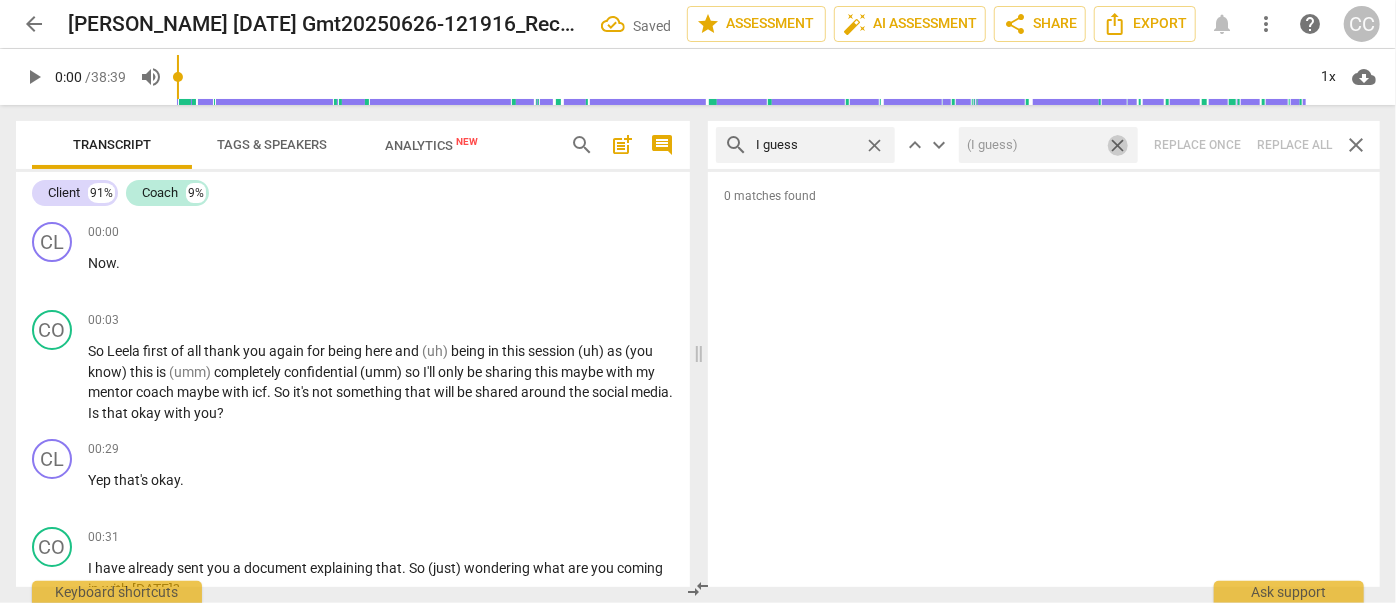 click on "close" at bounding box center [1117, 145] 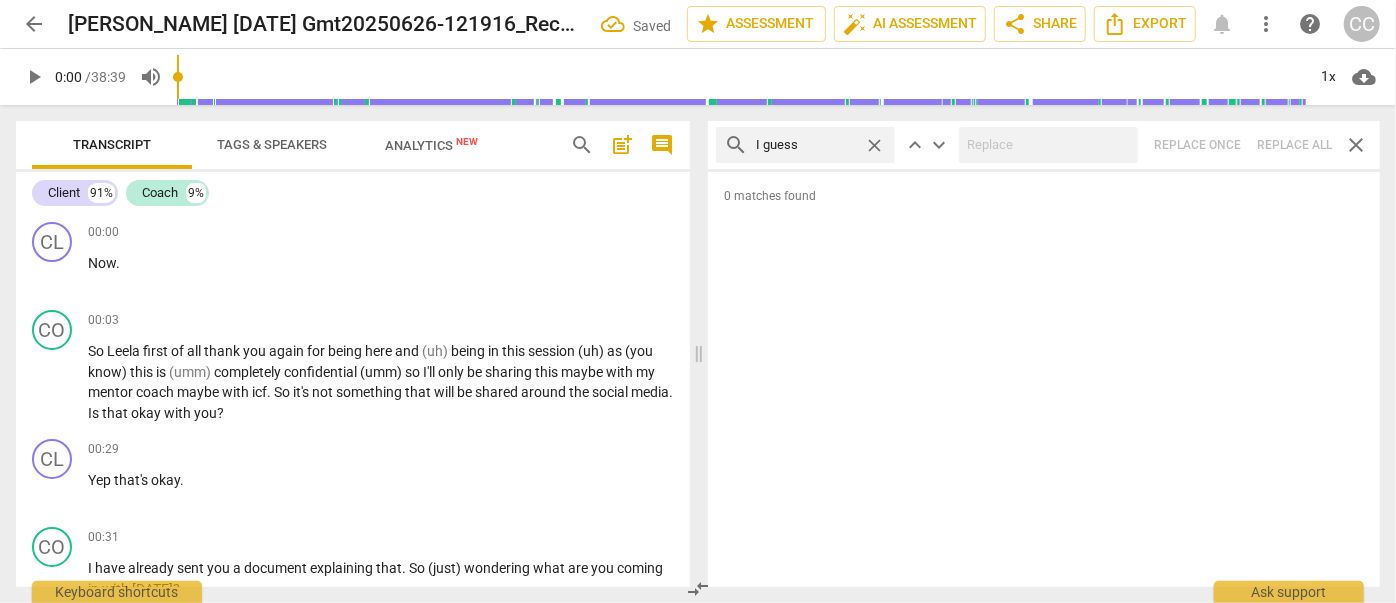 click on "close" at bounding box center [874, 145] 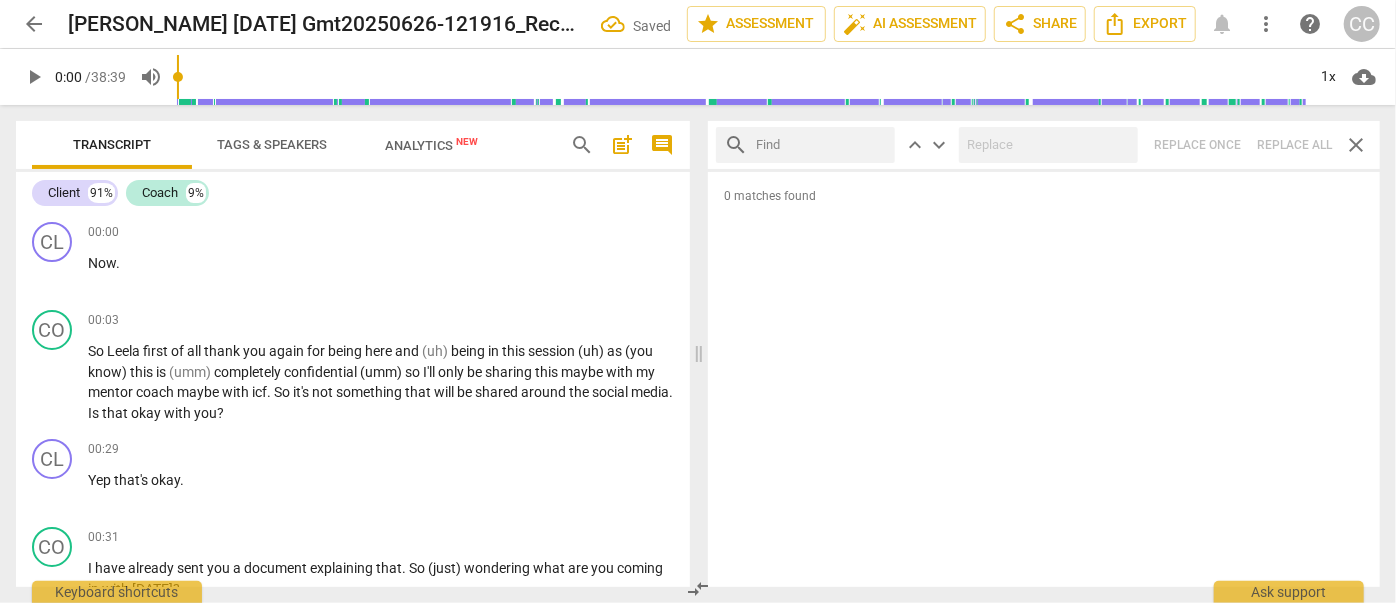 click at bounding box center [821, 145] 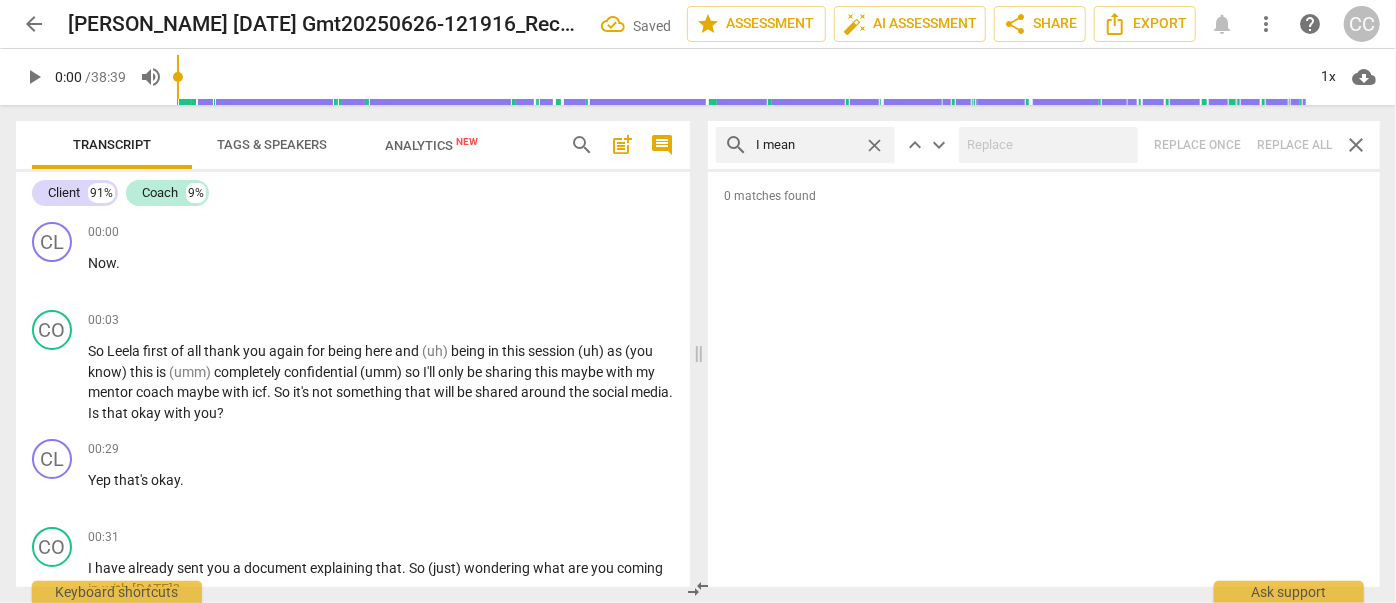 type on "I mean" 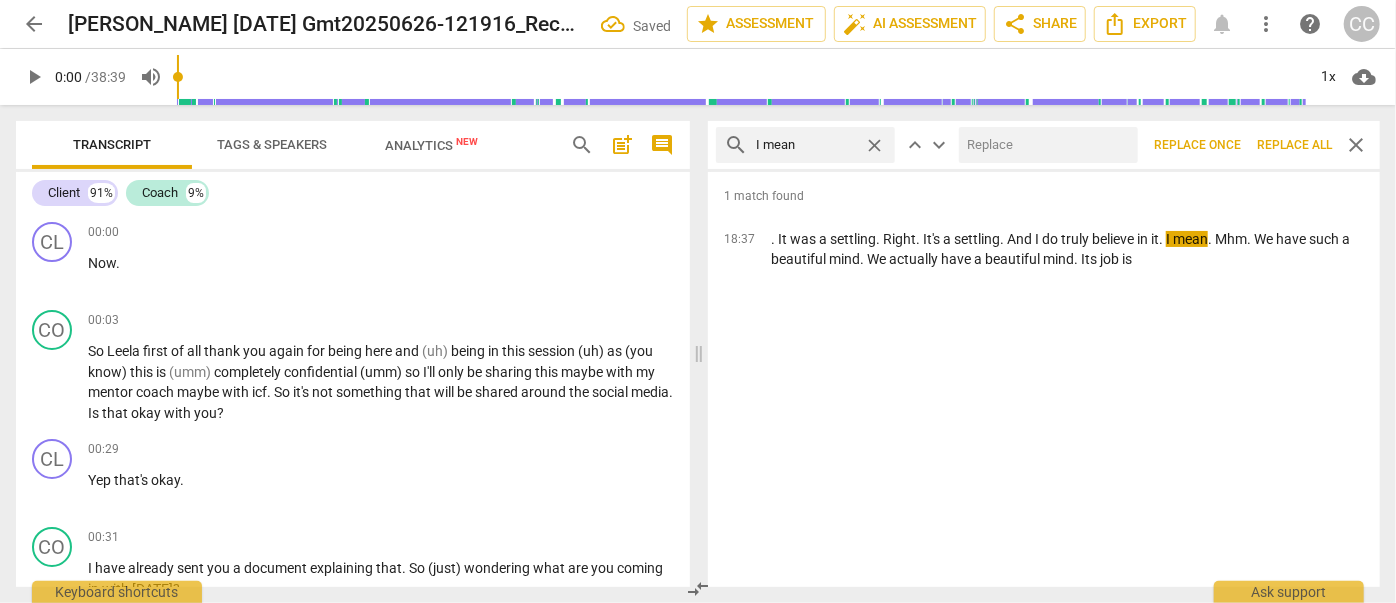 click at bounding box center (1044, 145) 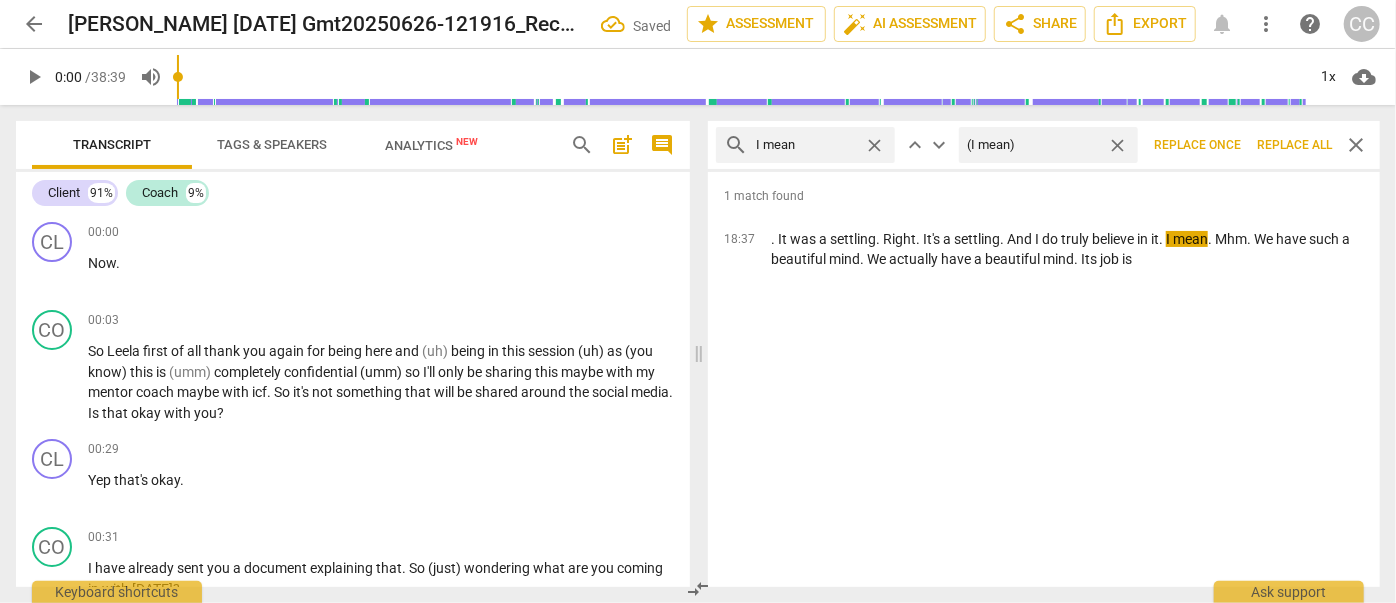 type on "(I mean)" 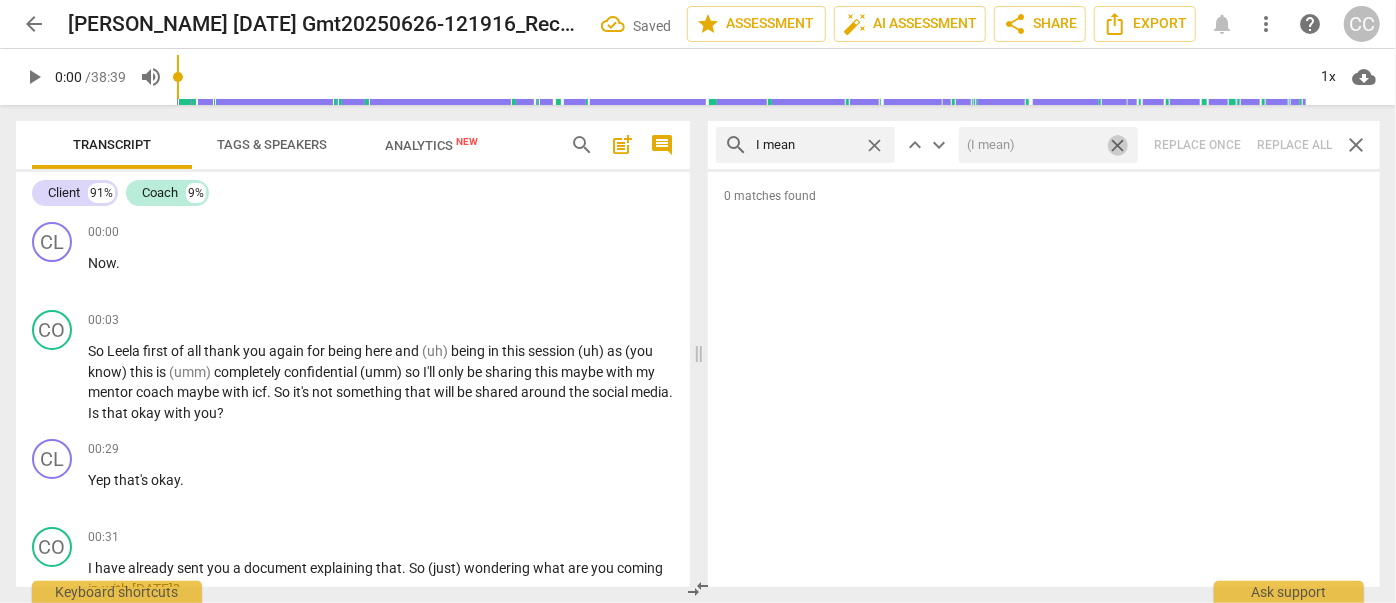 click on "close" at bounding box center (1117, 145) 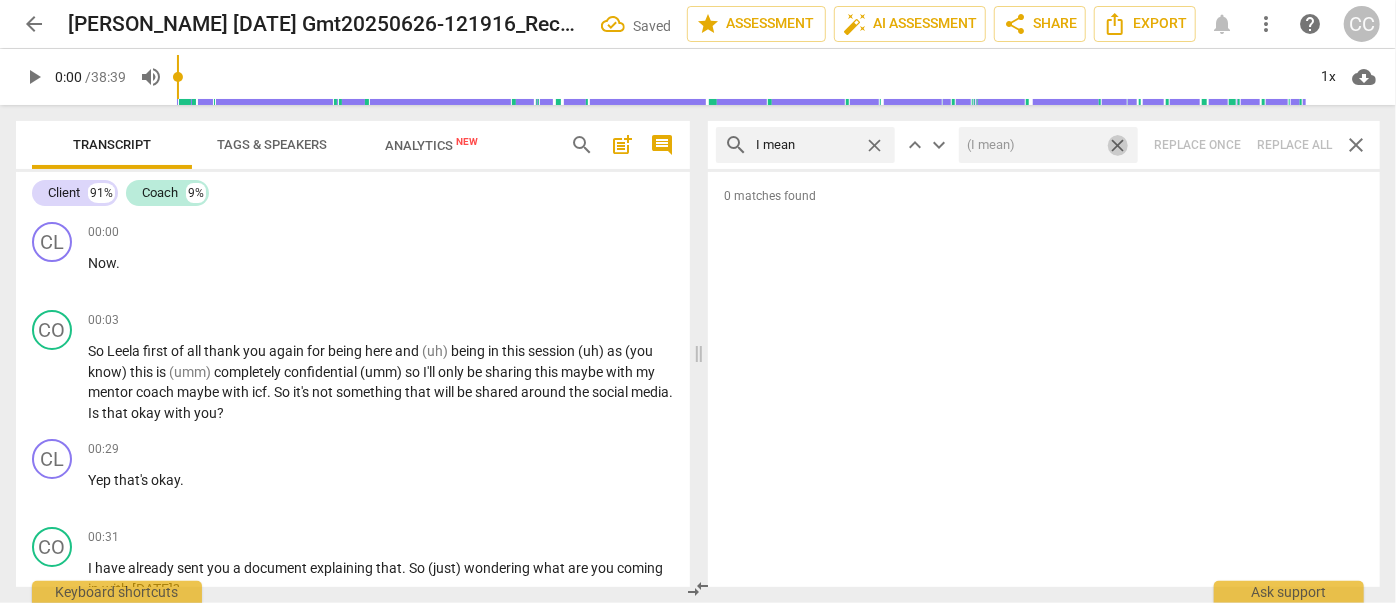 type 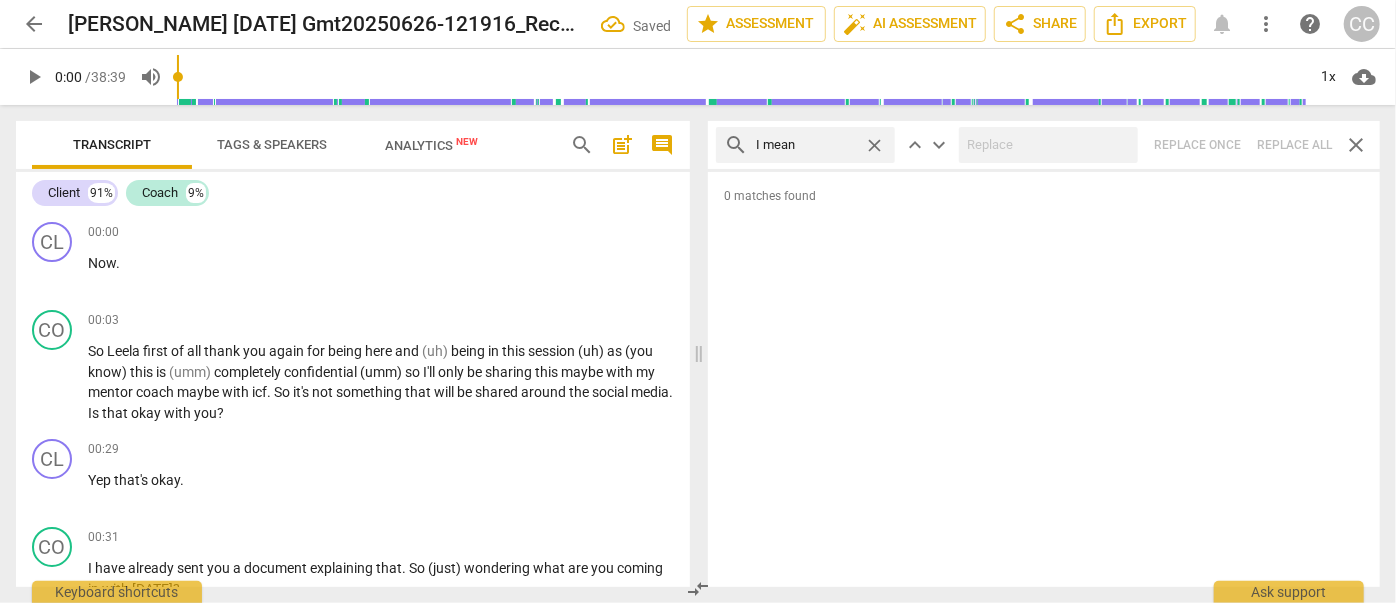 click on "close" at bounding box center [874, 145] 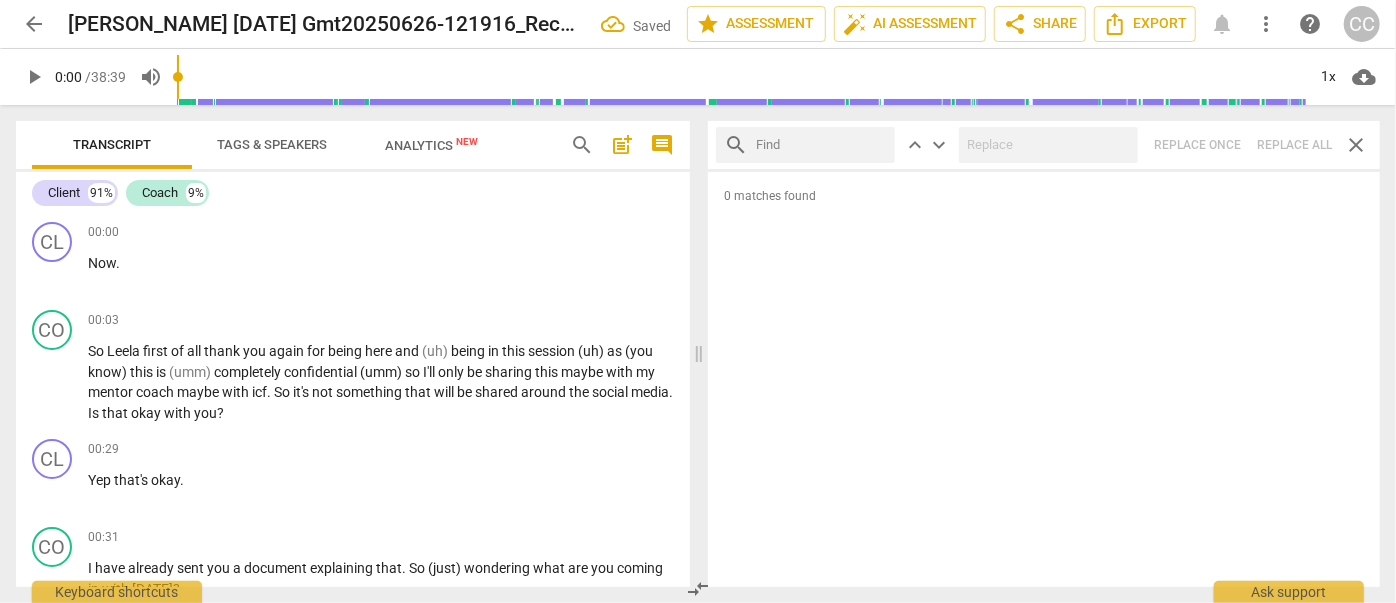 click at bounding box center [821, 145] 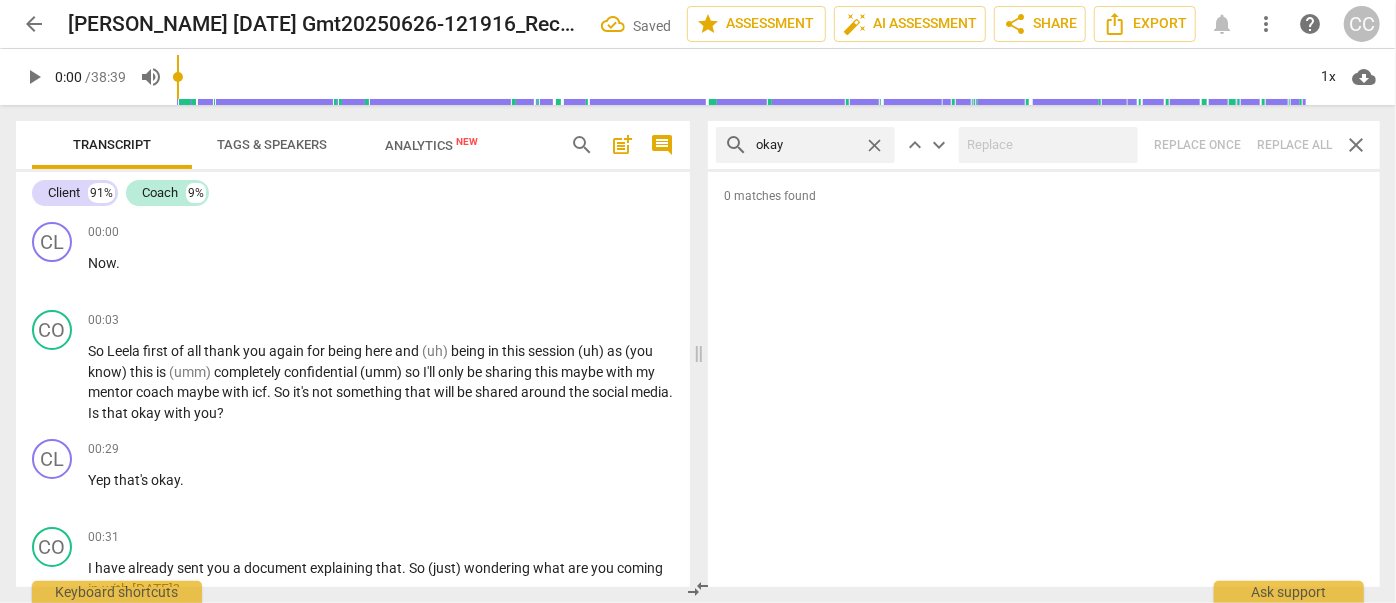 type on "okay" 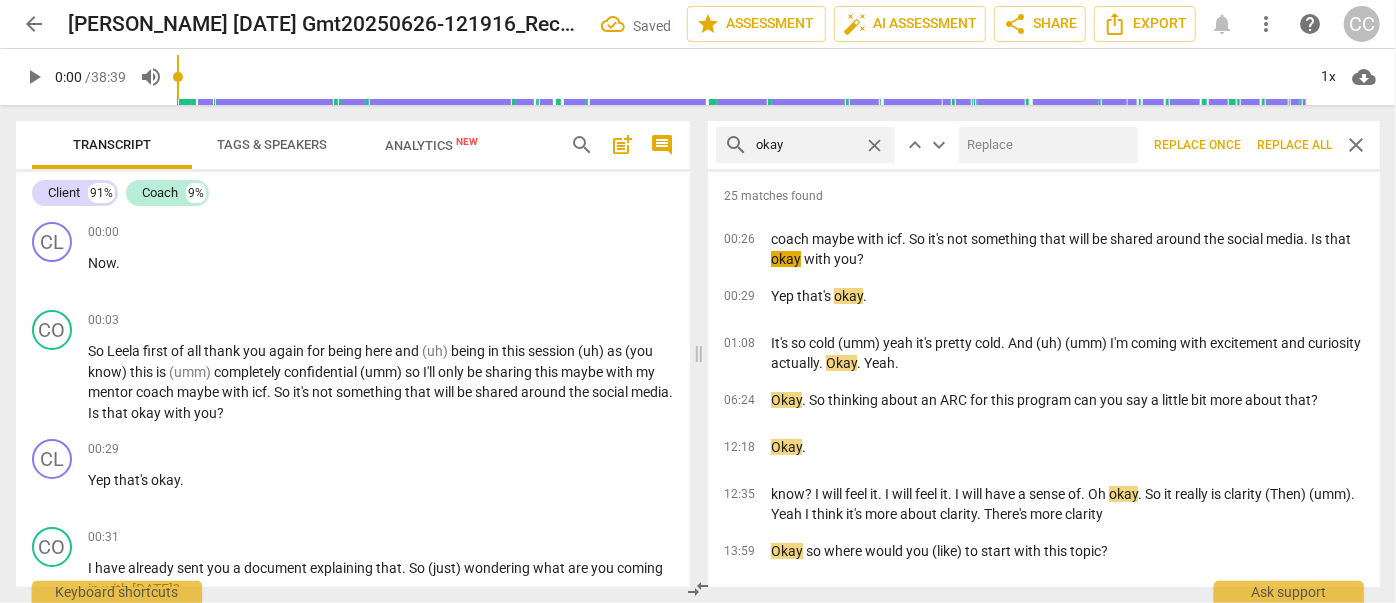 click at bounding box center (1044, 145) 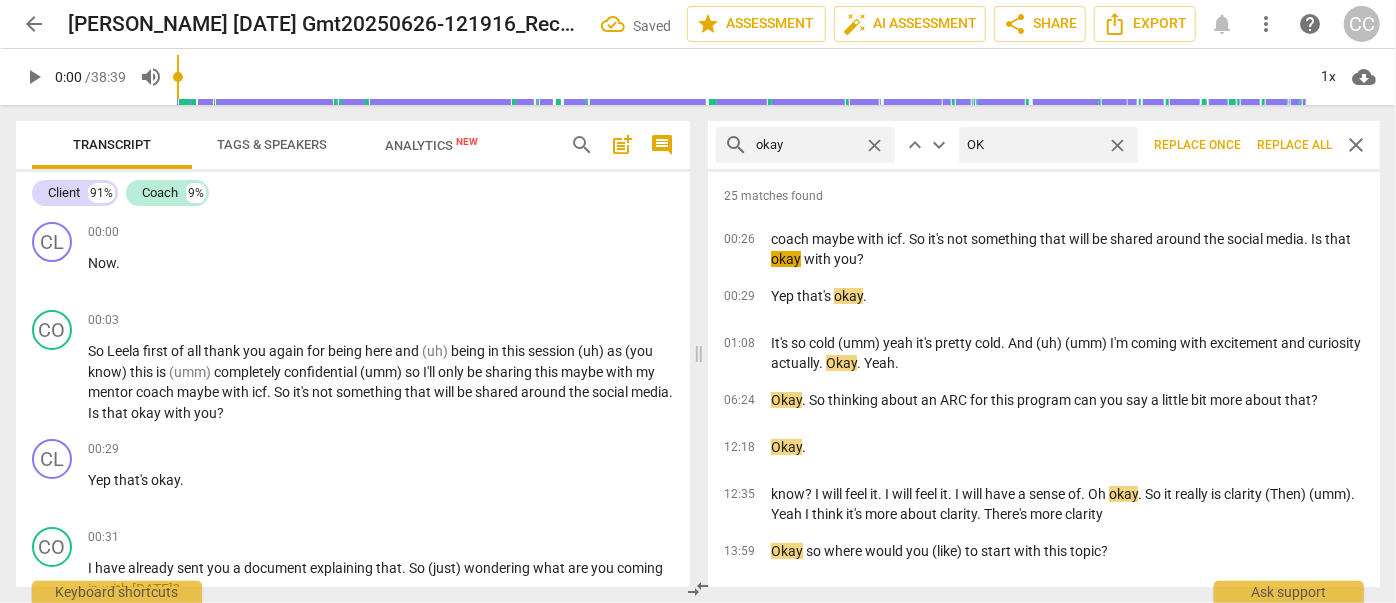 type on "OK" 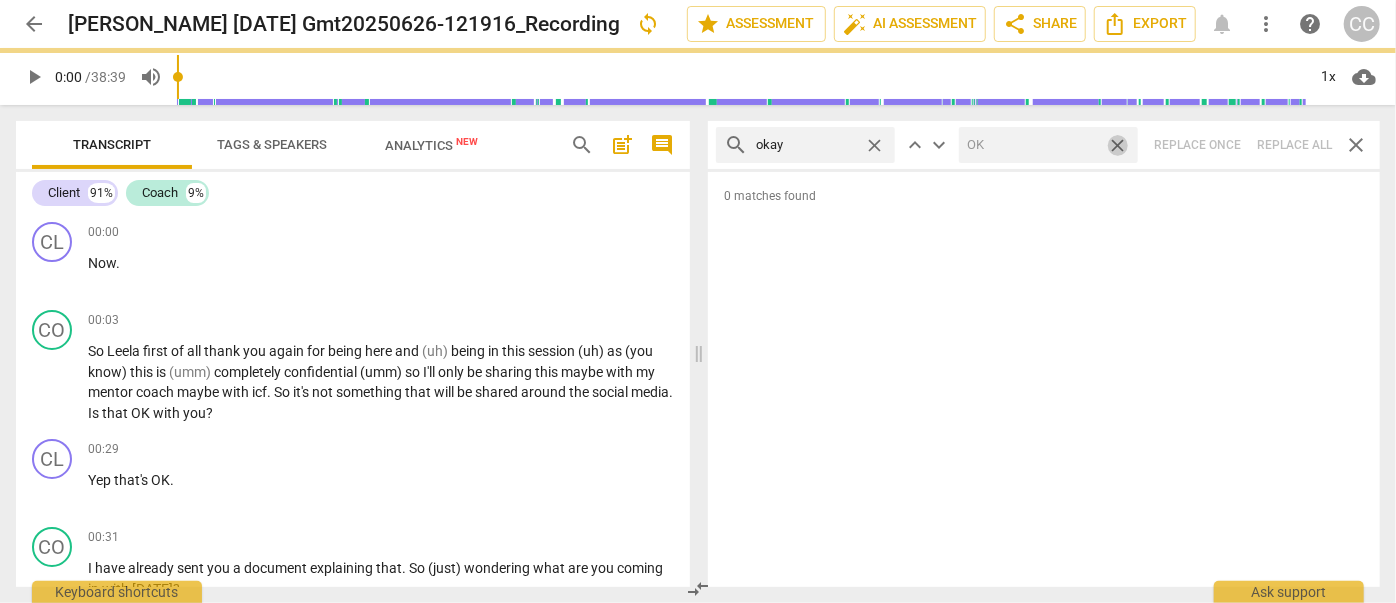 drag, startPoint x: 1122, startPoint y: 144, endPoint x: 914, endPoint y: 159, distance: 208.54016 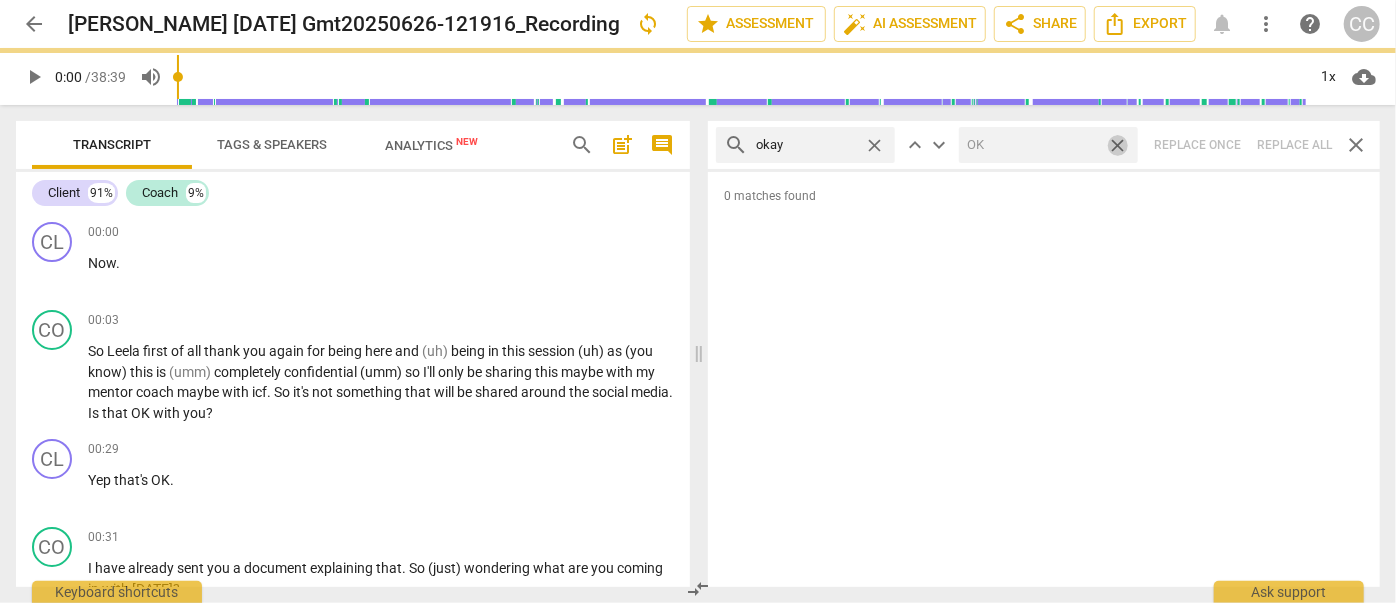 click on "close" at bounding box center [1117, 145] 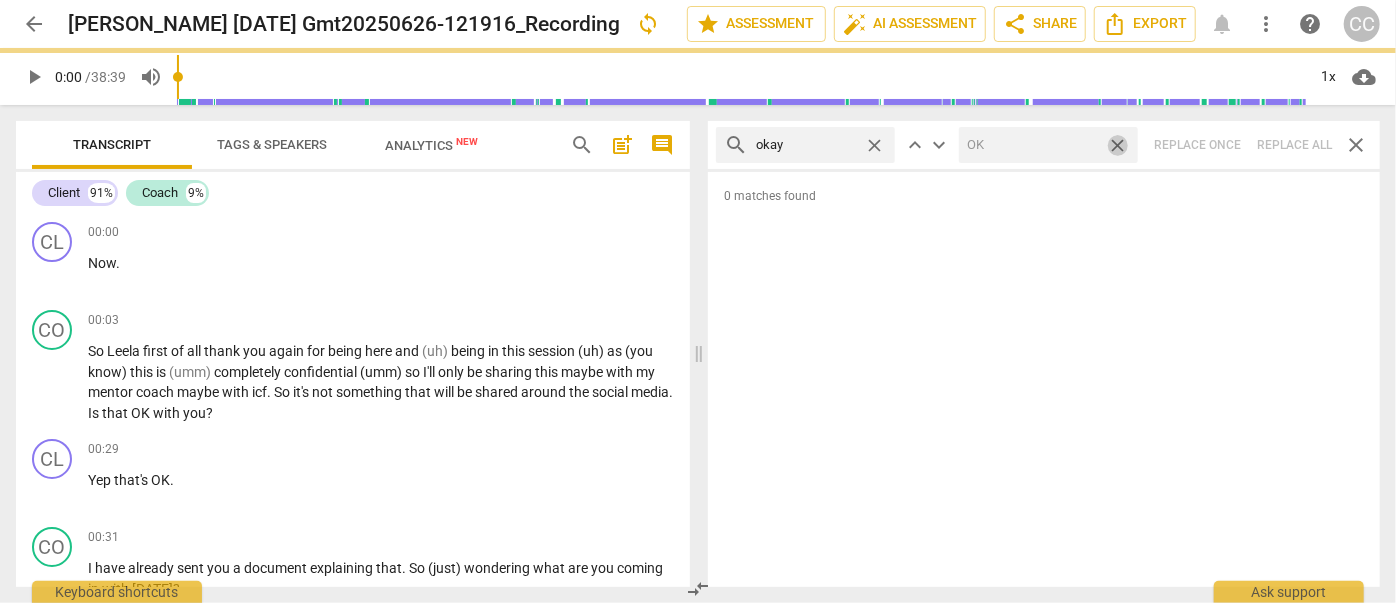 type 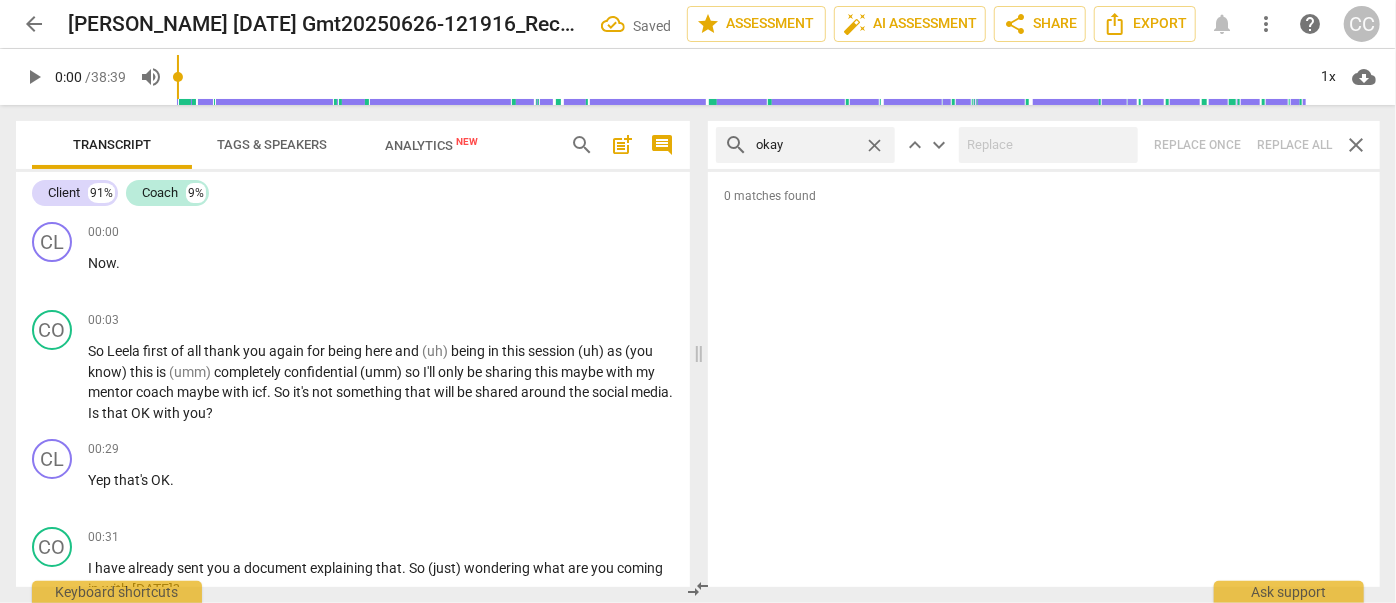 drag, startPoint x: 873, startPoint y: 142, endPoint x: 862, endPoint y: 142, distance: 11 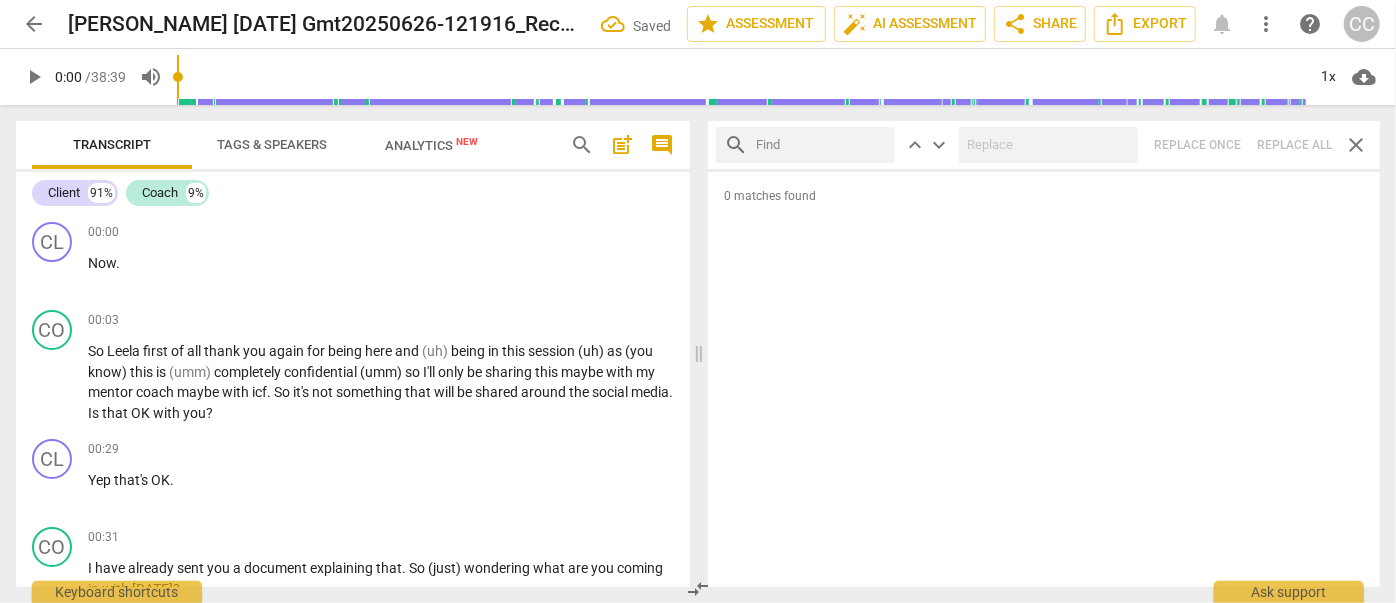 drag, startPoint x: 848, startPoint y: 142, endPoint x: 869, endPoint y: 134, distance: 22.472204 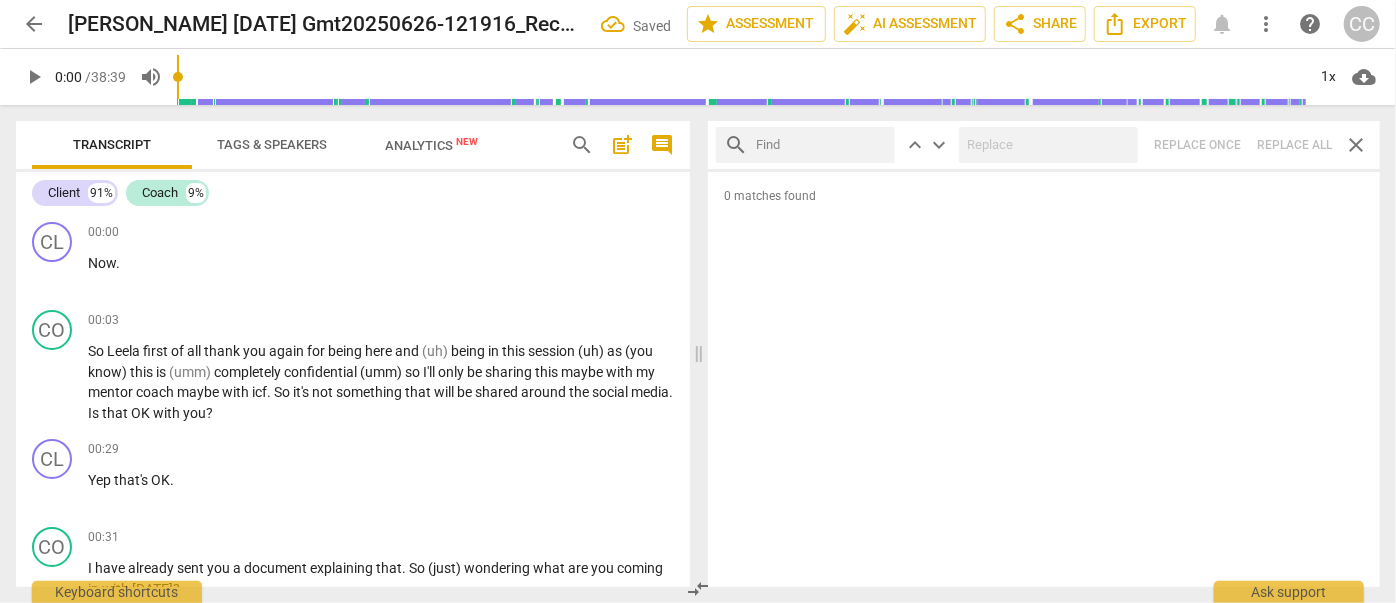 click at bounding box center [821, 145] 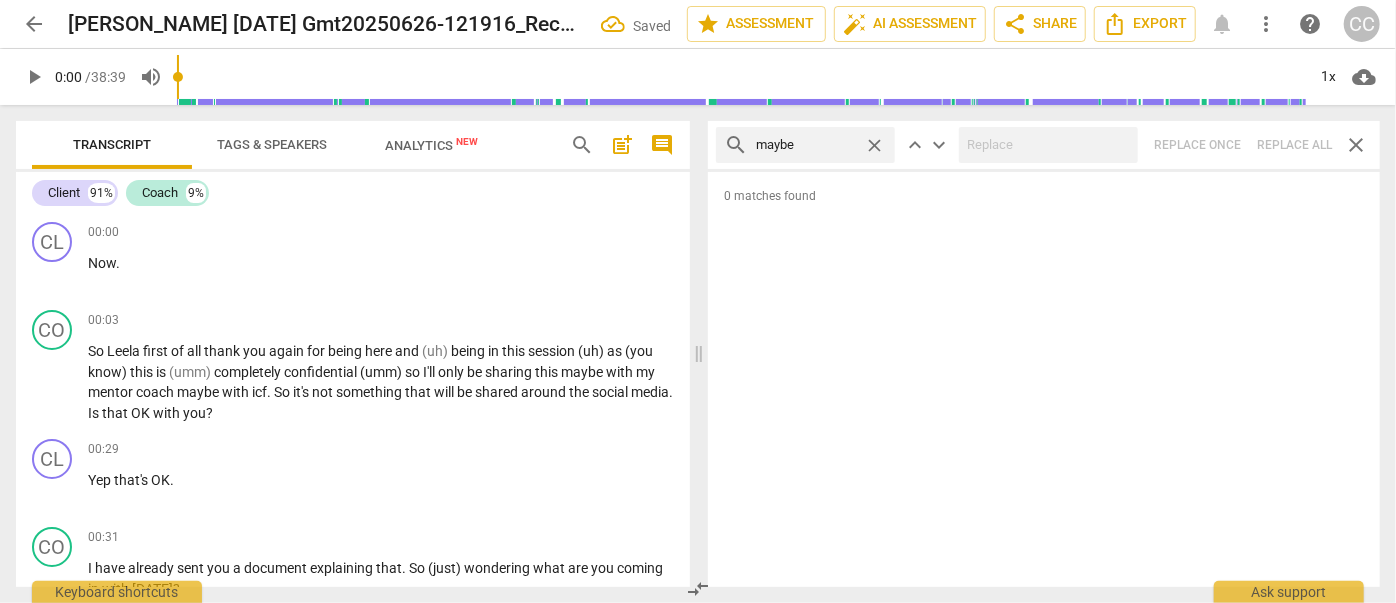 type on "maybe" 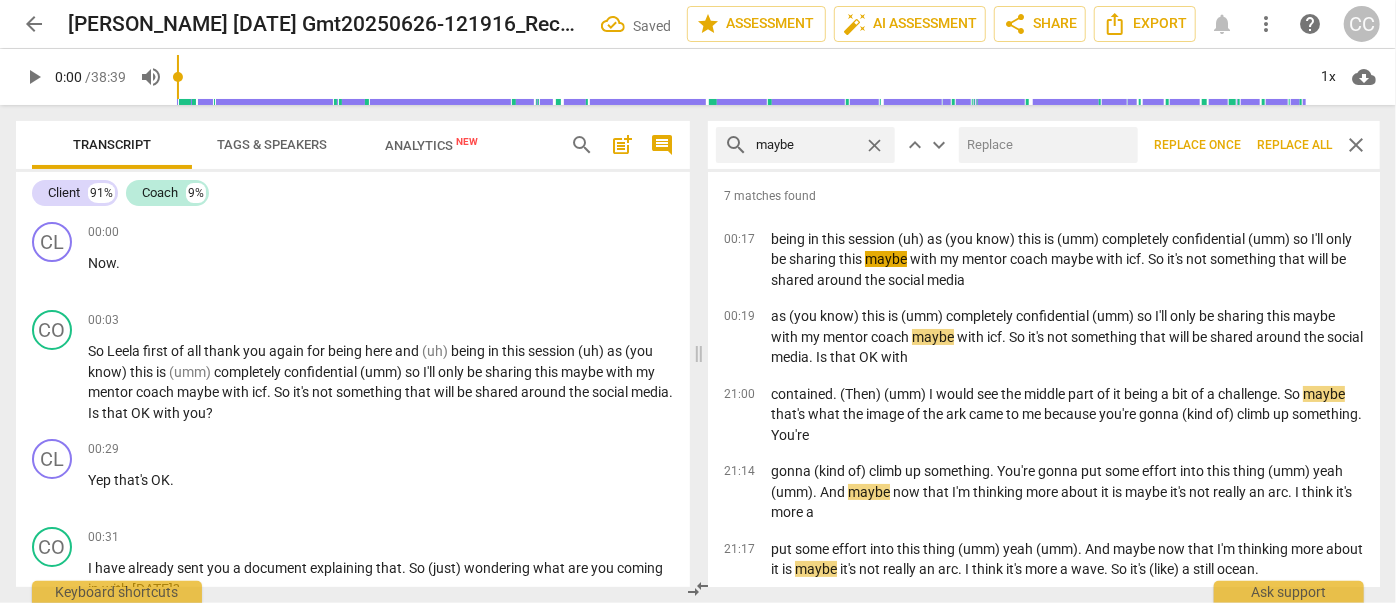 click at bounding box center (1044, 145) 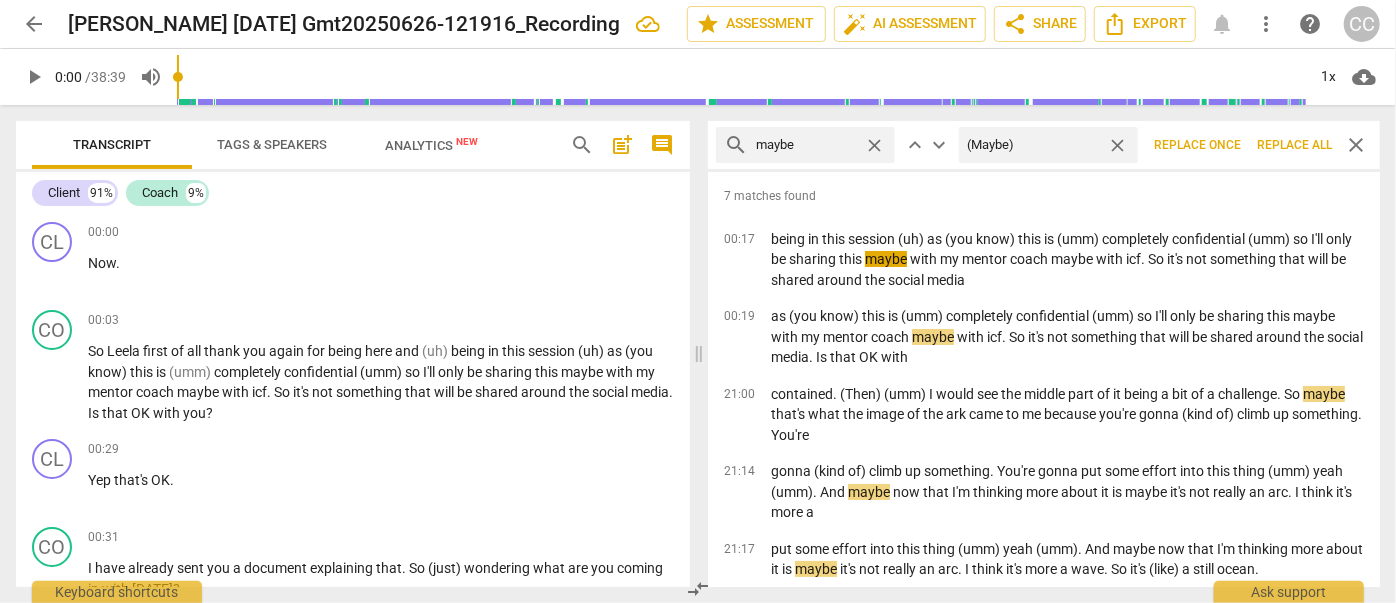 type on "(Maybe)" 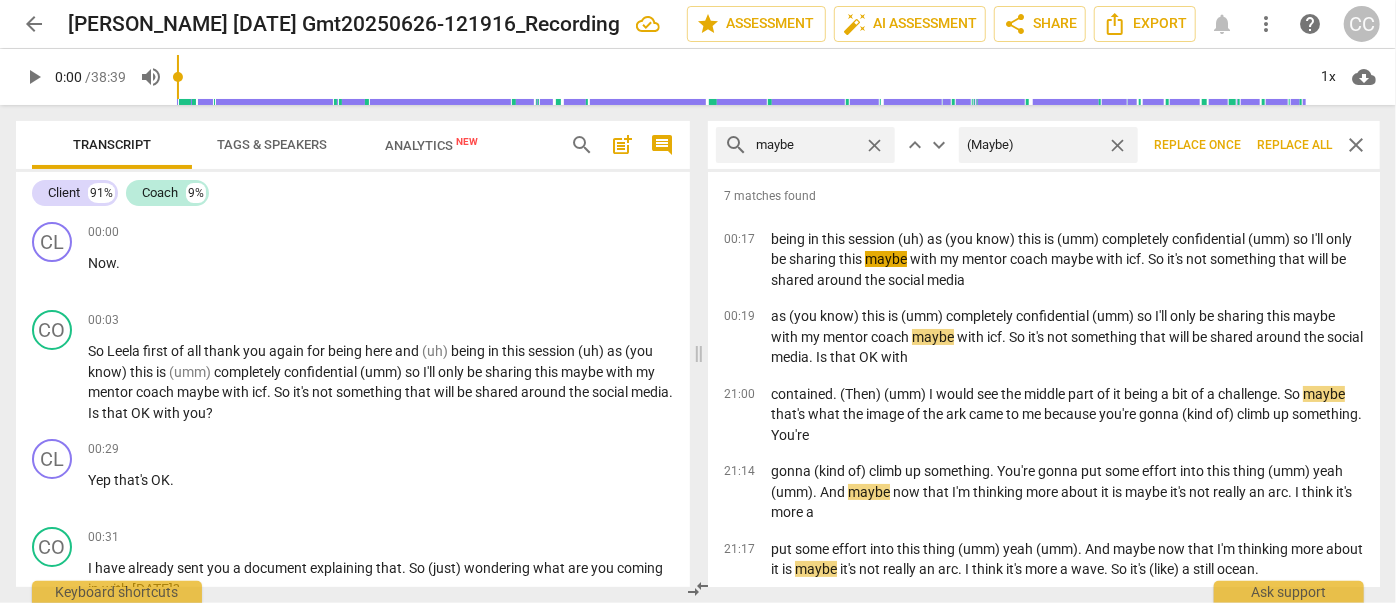 click on "Replace all" at bounding box center (1294, 145) 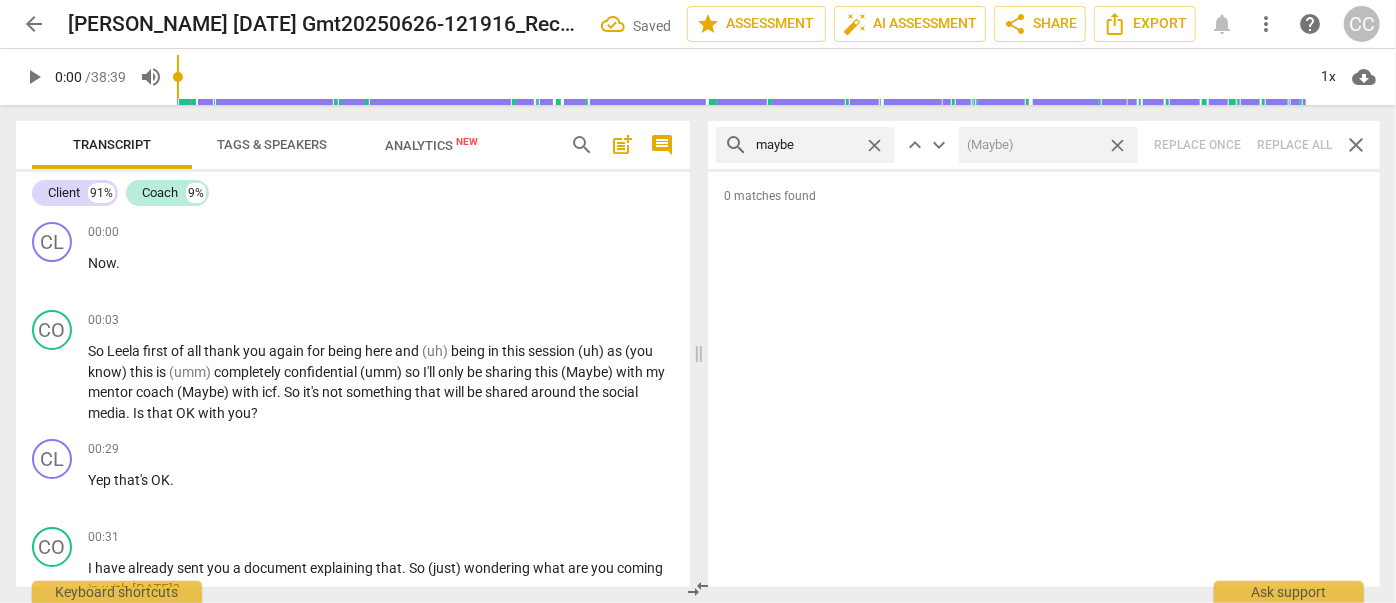 drag, startPoint x: 1117, startPoint y: 146, endPoint x: 980, endPoint y: 155, distance: 137.2953 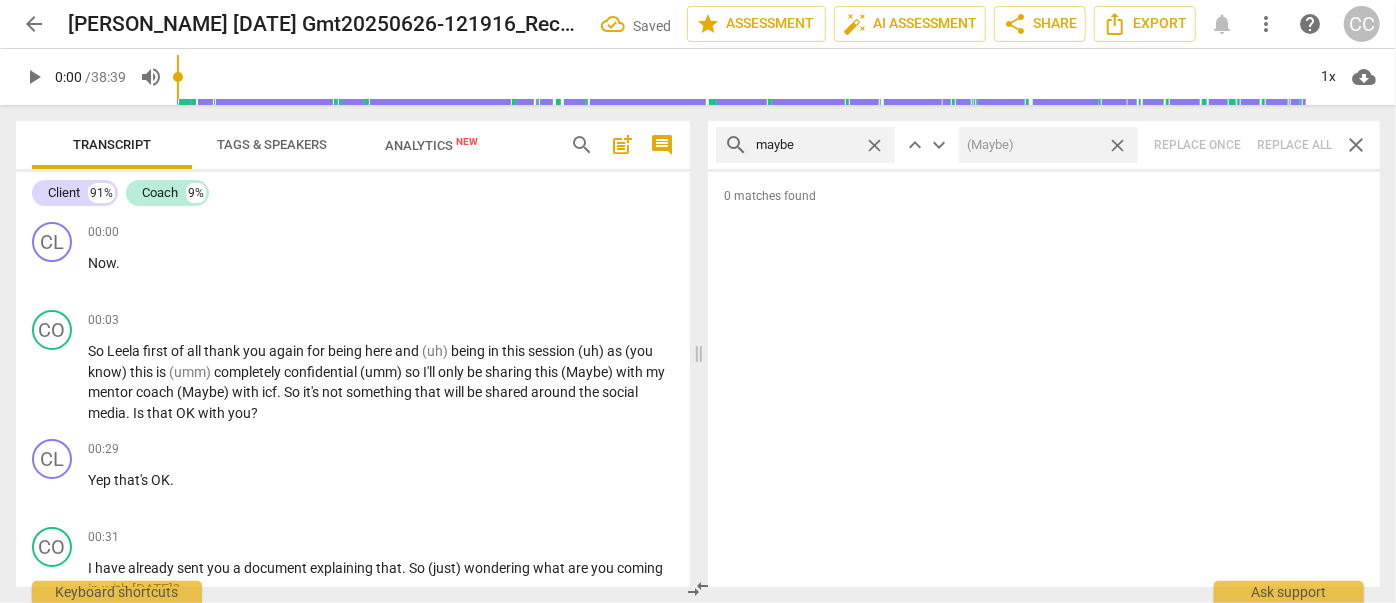 click on "close" at bounding box center [1117, 145] 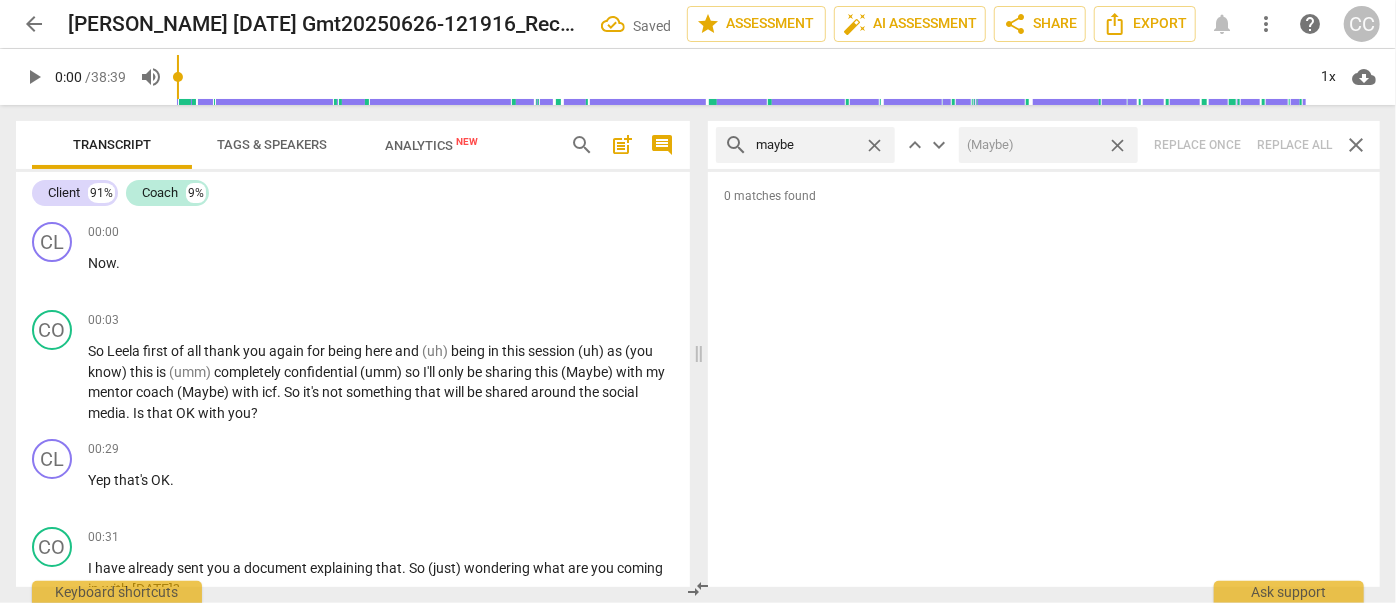 type 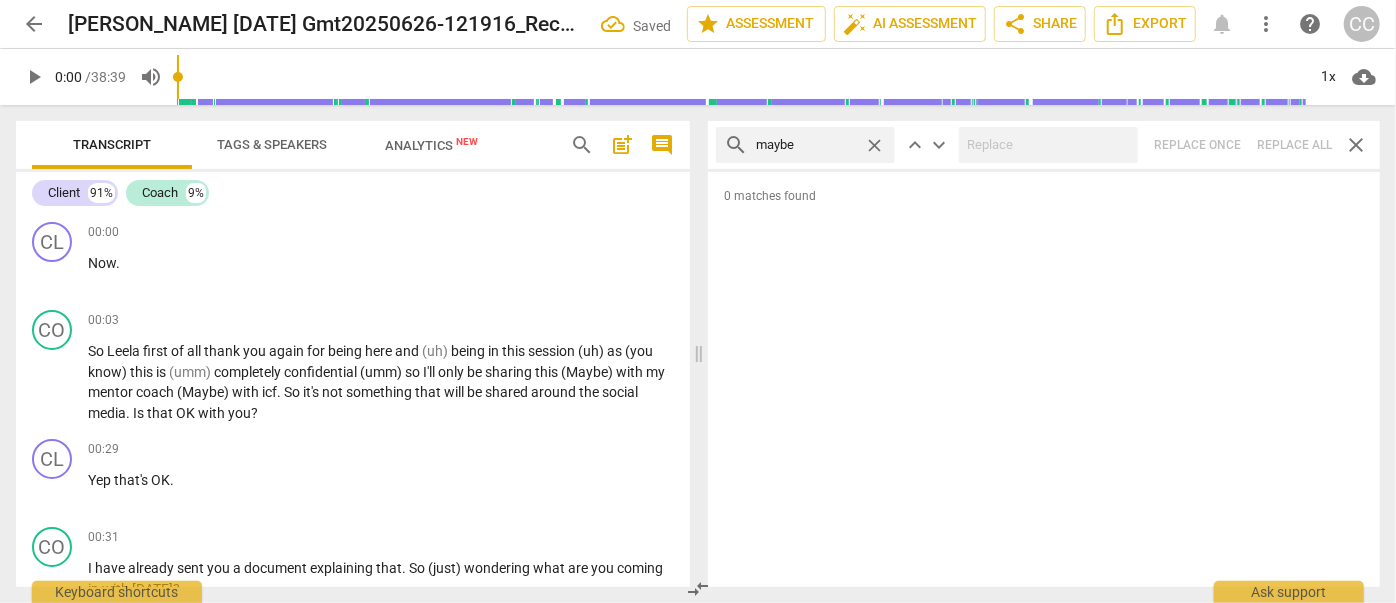 click on "close" at bounding box center [879, 145] 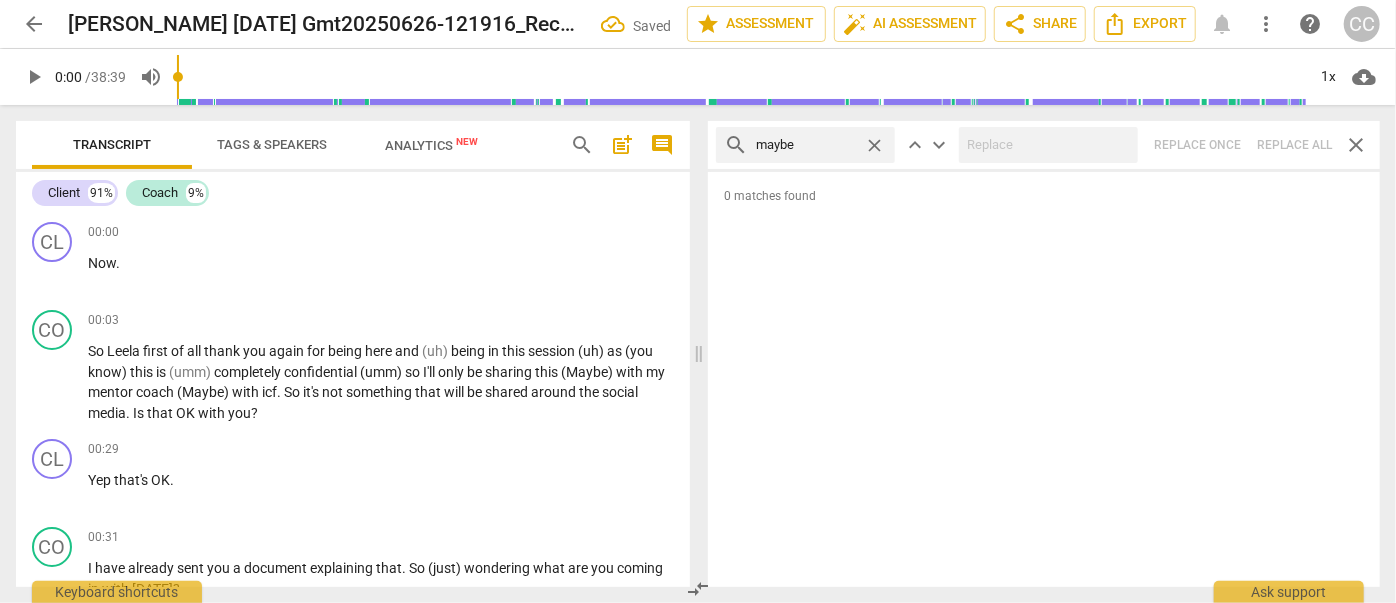 click on "close" at bounding box center [874, 145] 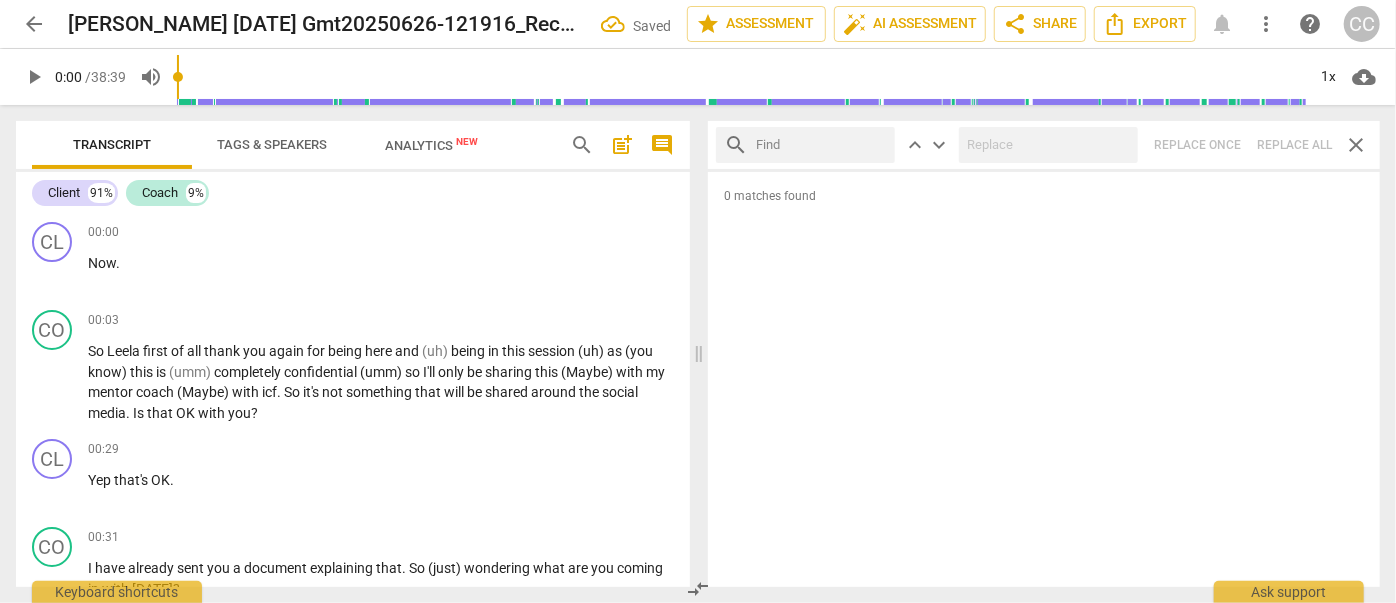 click at bounding box center (821, 145) 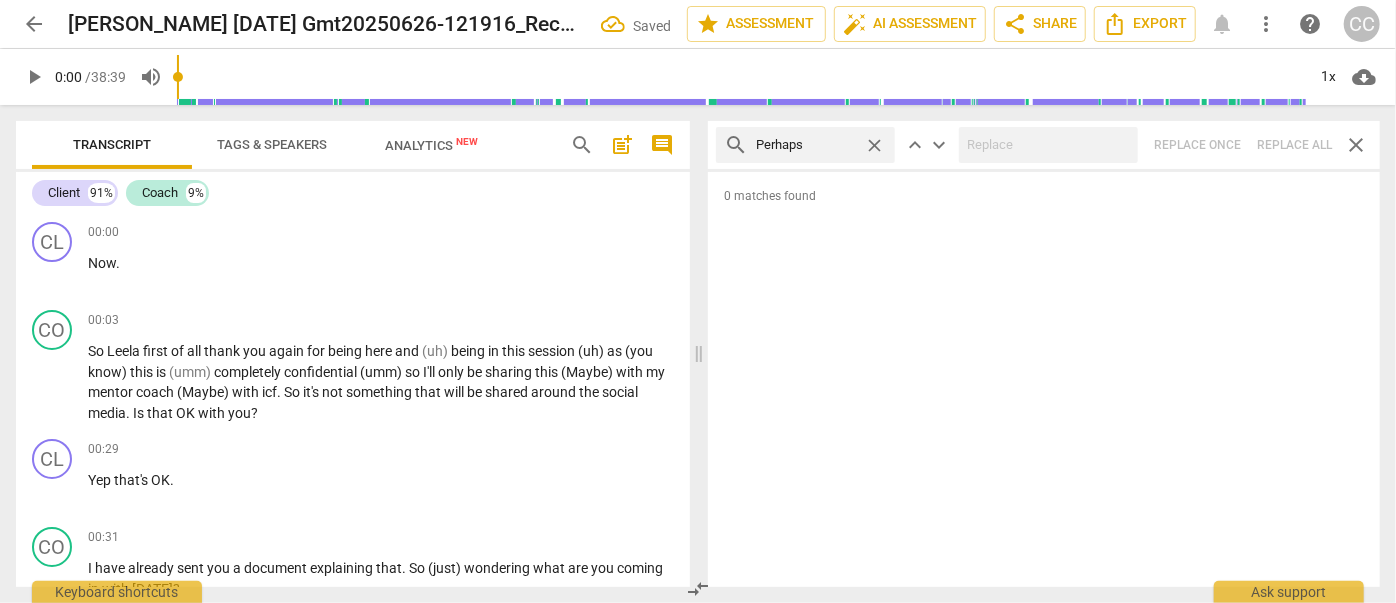 type on "Perhaps" 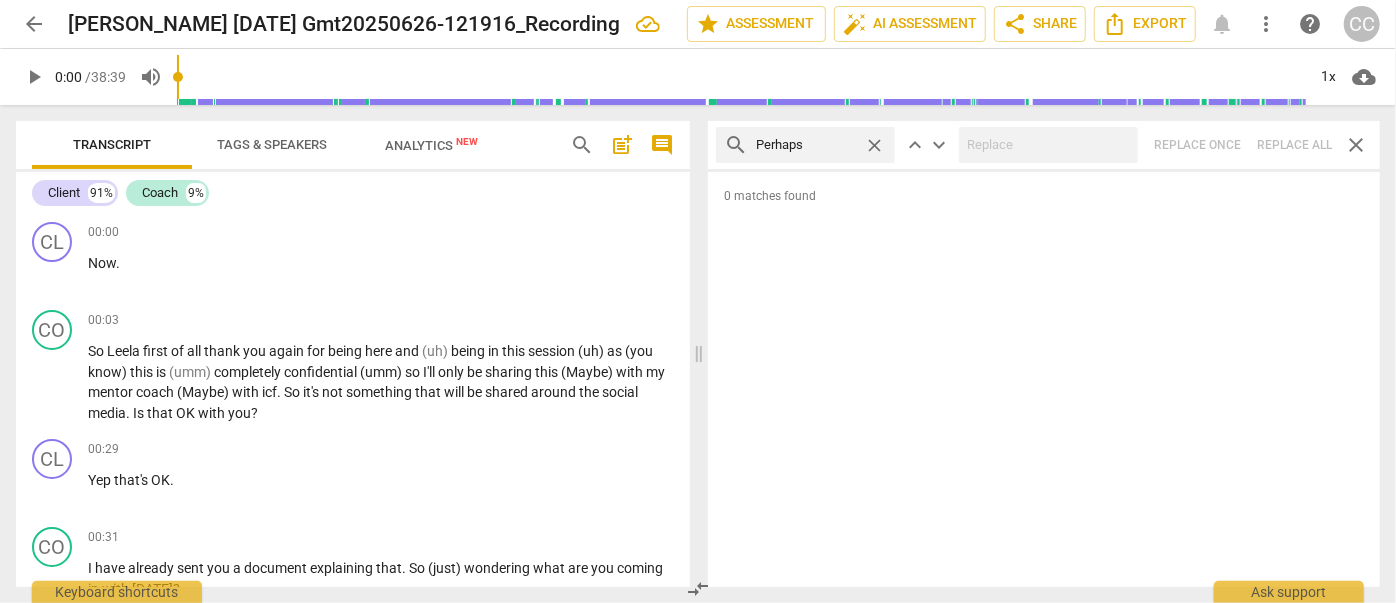 click on "search Perhaps close keyboard_arrow_up keyboard_arrow_down Replace once Replace all close" at bounding box center [1044, 145] 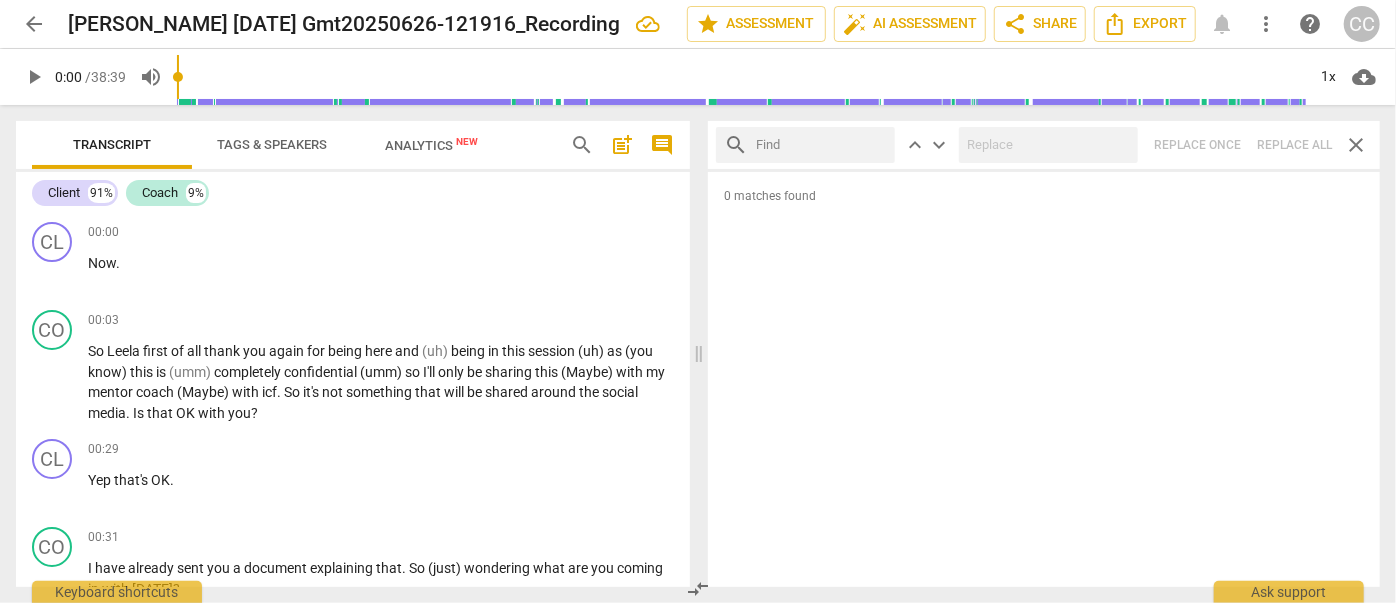 click at bounding box center (821, 145) 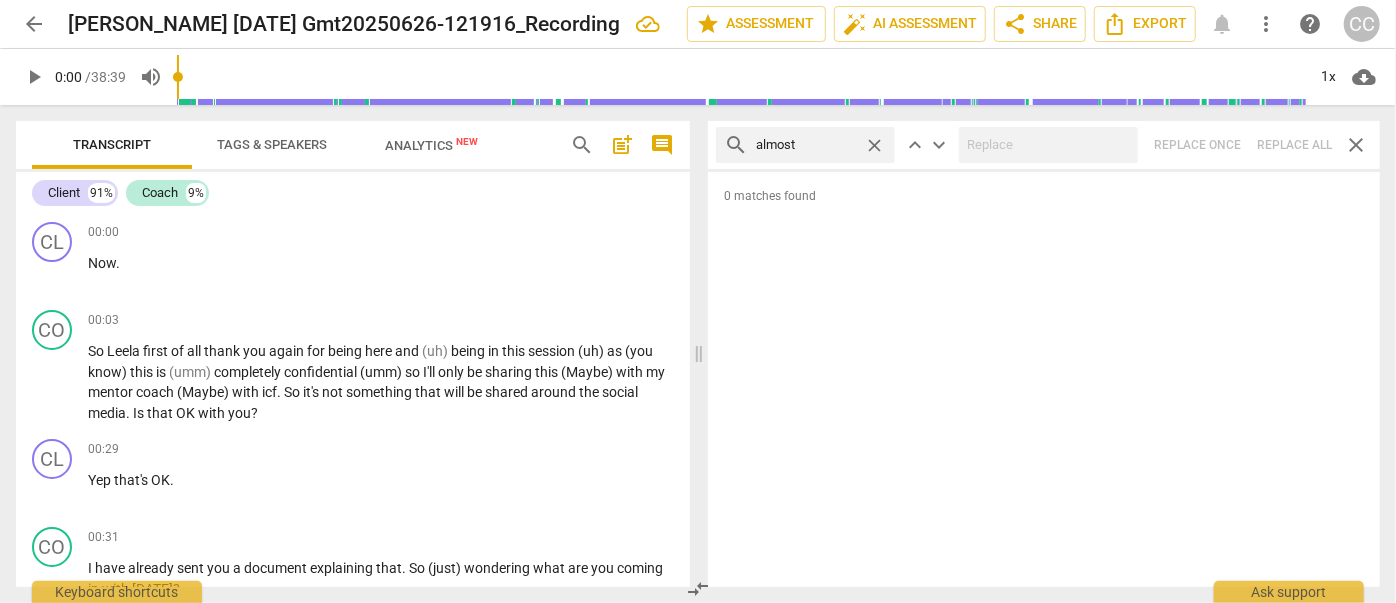 type on "almost" 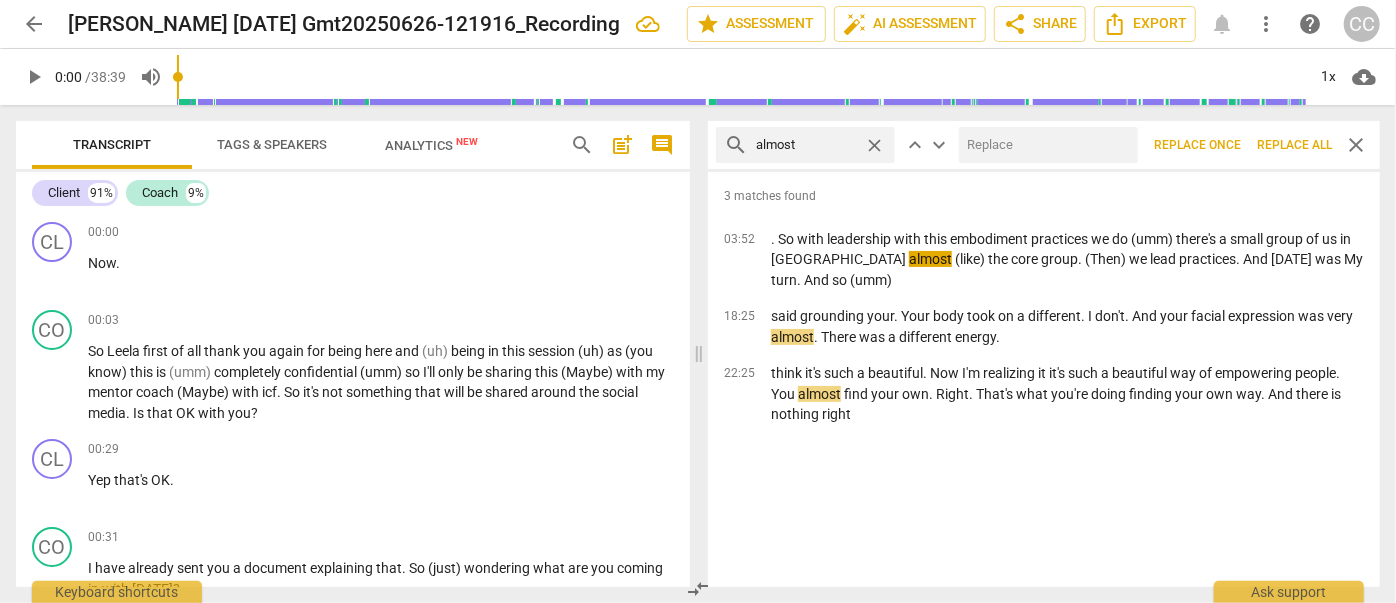 click at bounding box center (1044, 145) 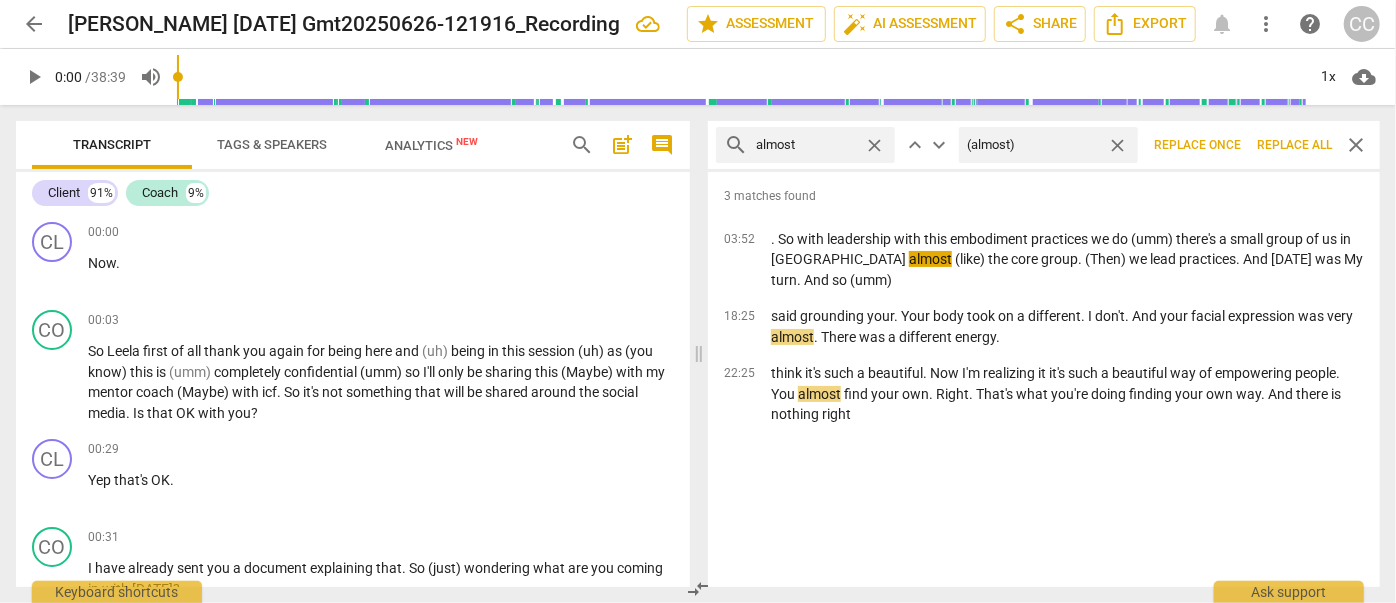 type on "(almost)" 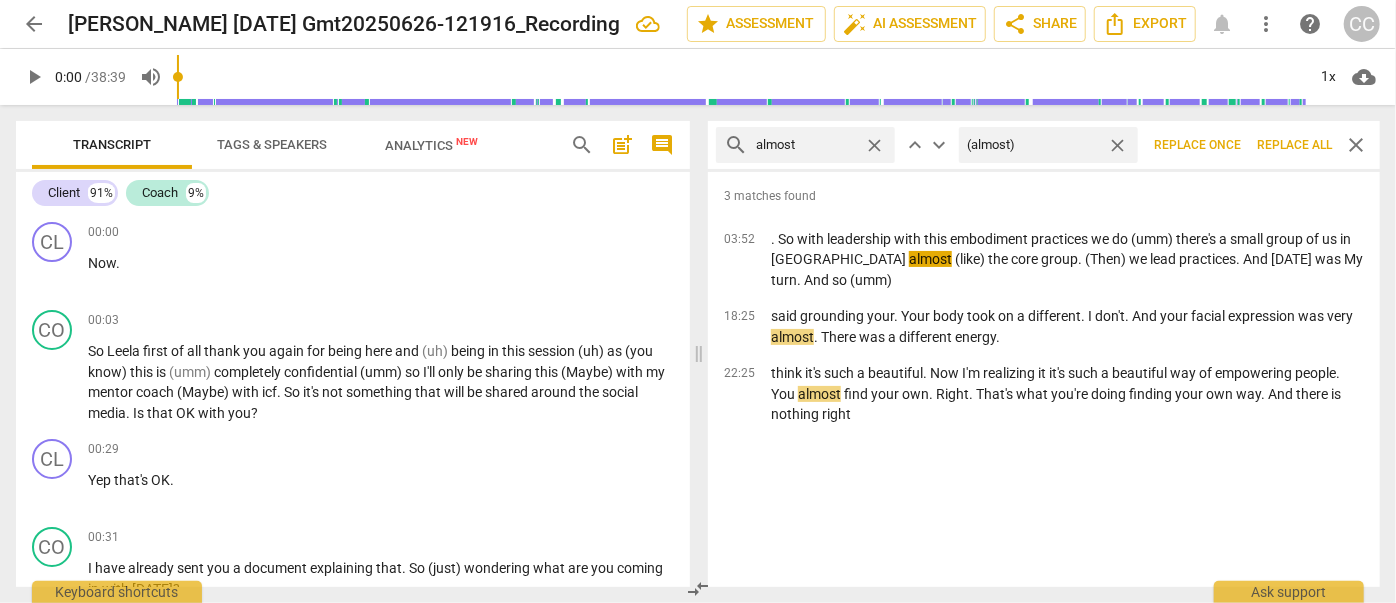 click on "Replace all" at bounding box center (1294, 145) 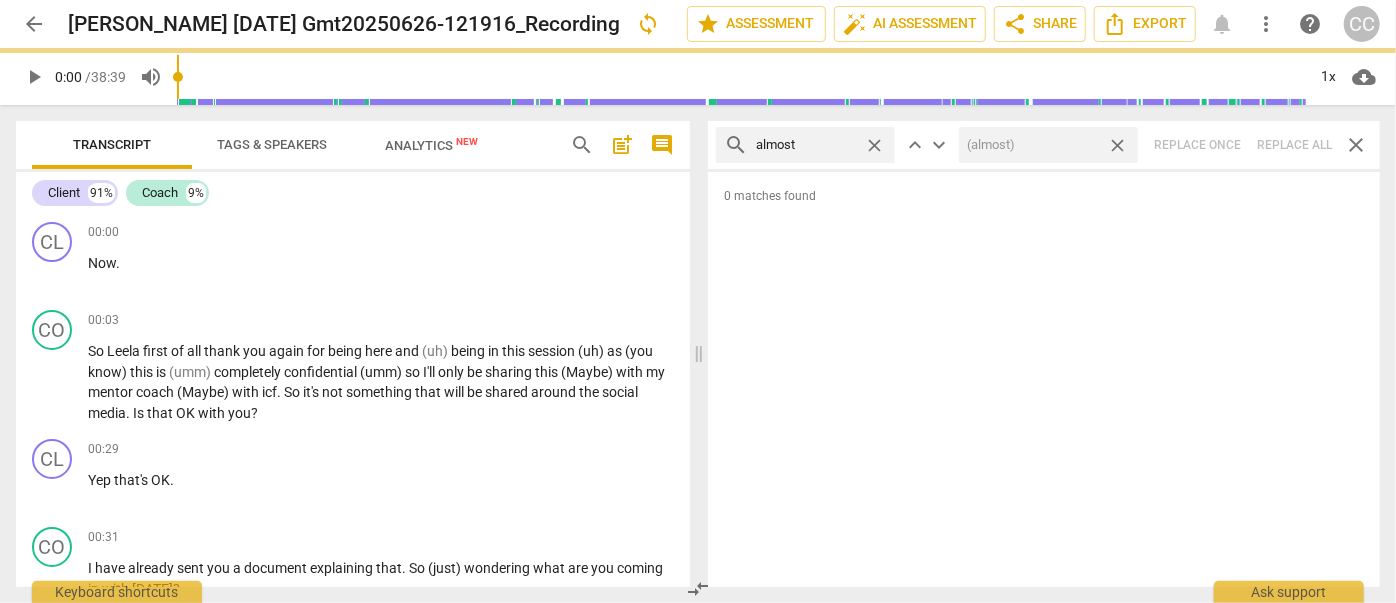 click on "close" at bounding box center [1117, 145] 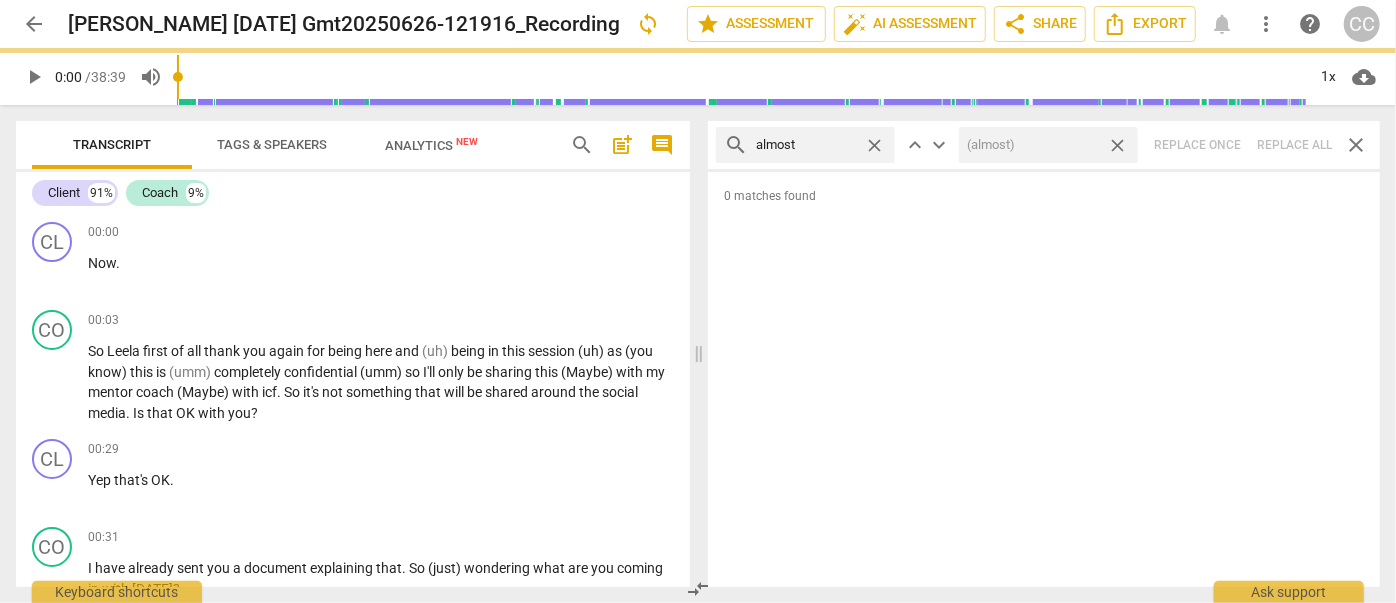 type 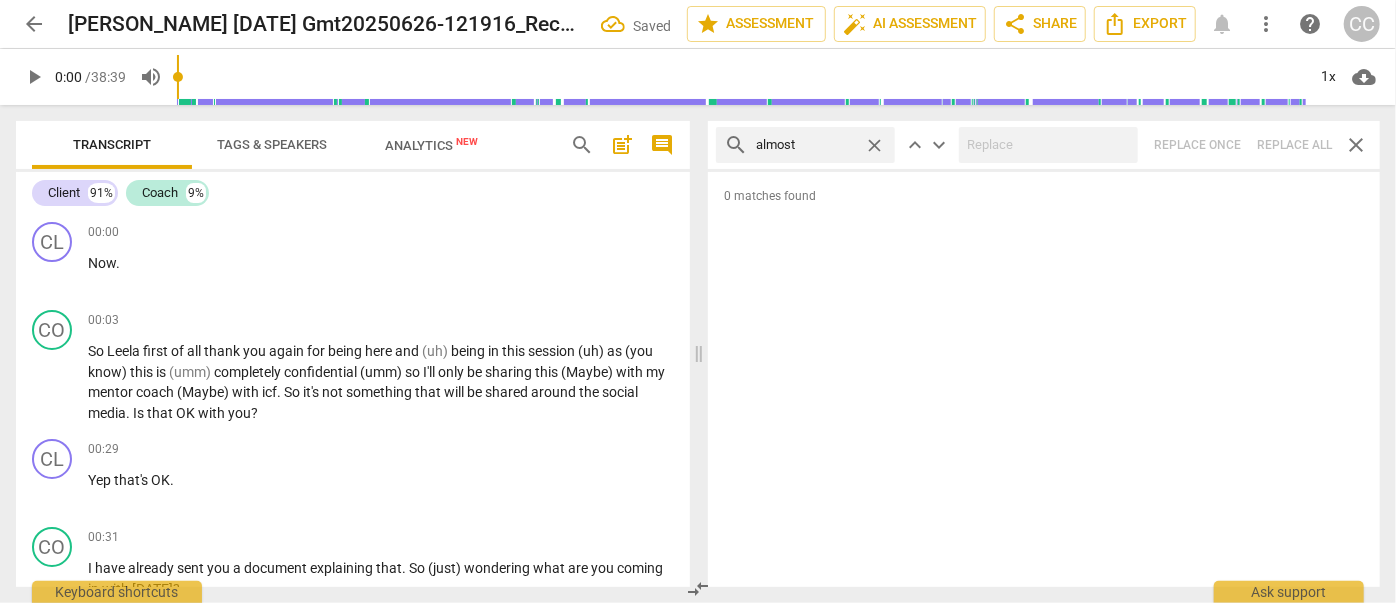 click on "close" at bounding box center (874, 145) 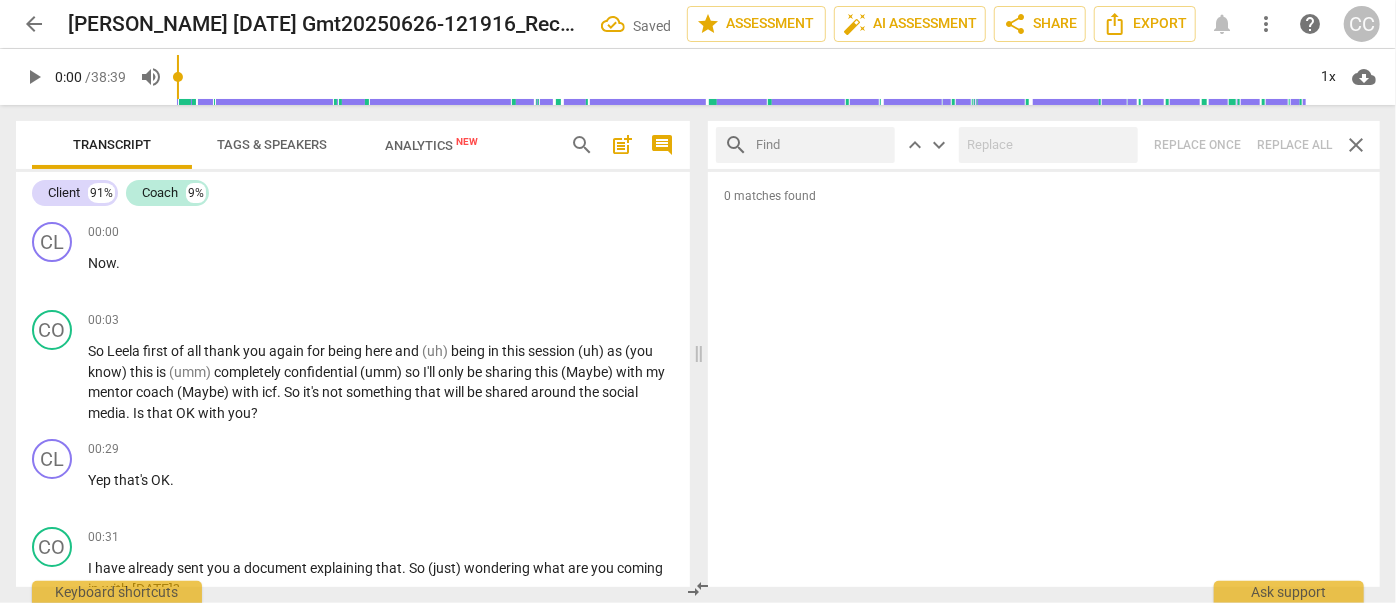 click at bounding box center [821, 145] 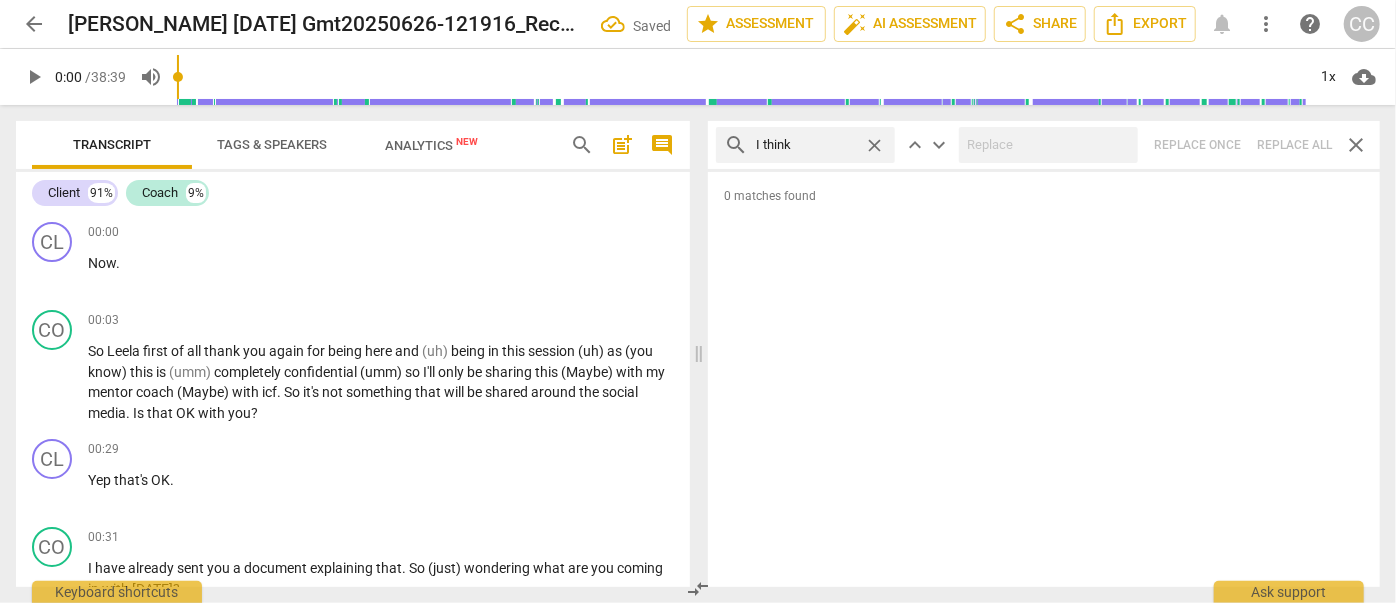 type on "I think" 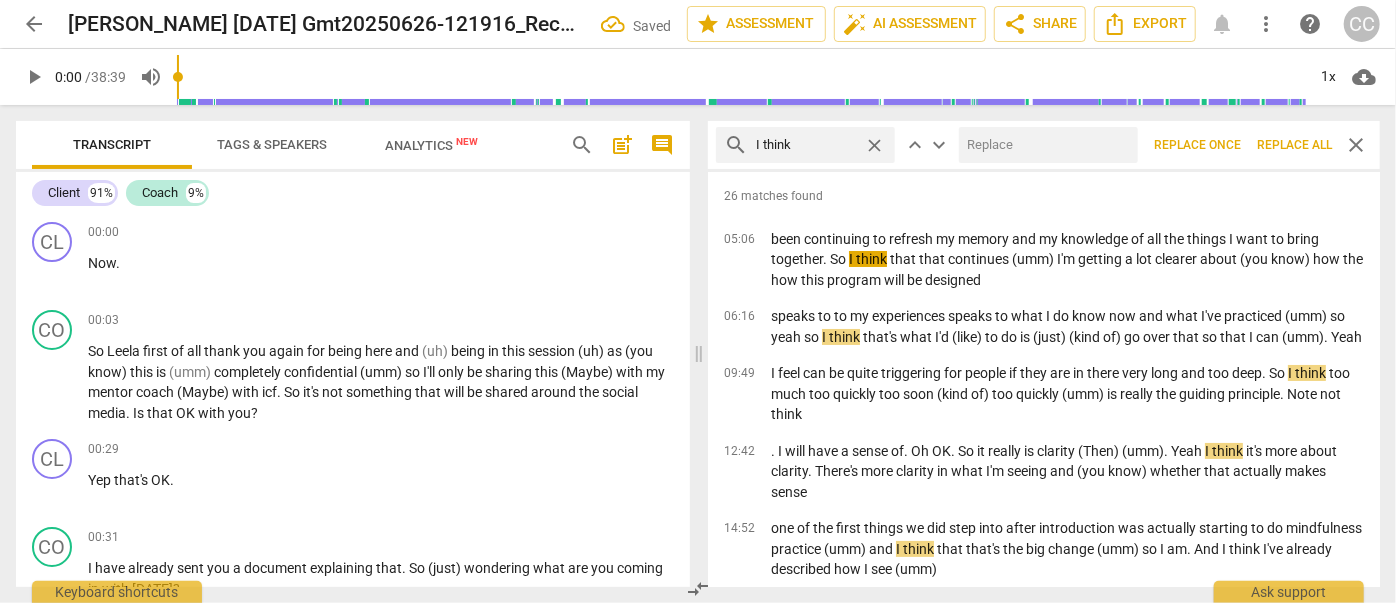 click at bounding box center (1044, 145) 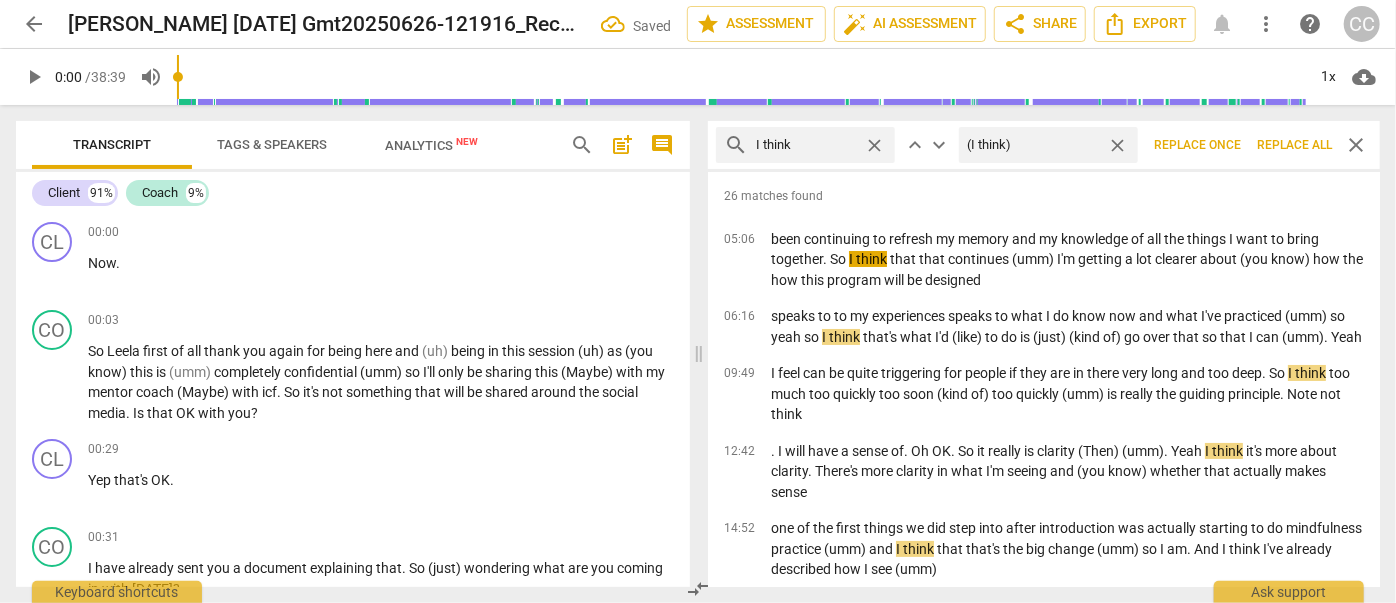 type on "(I think)" 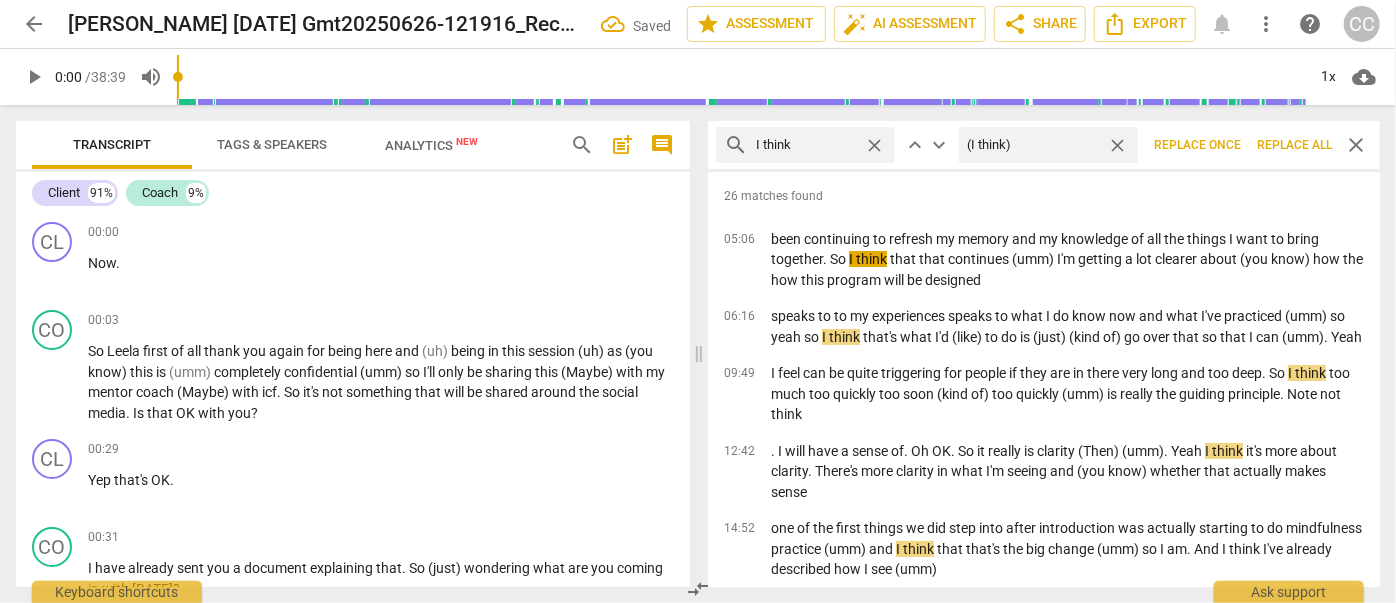 drag, startPoint x: 1307, startPoint y: 144, endPoint x: 1211, endPoint y: 151, distance: 96.25487 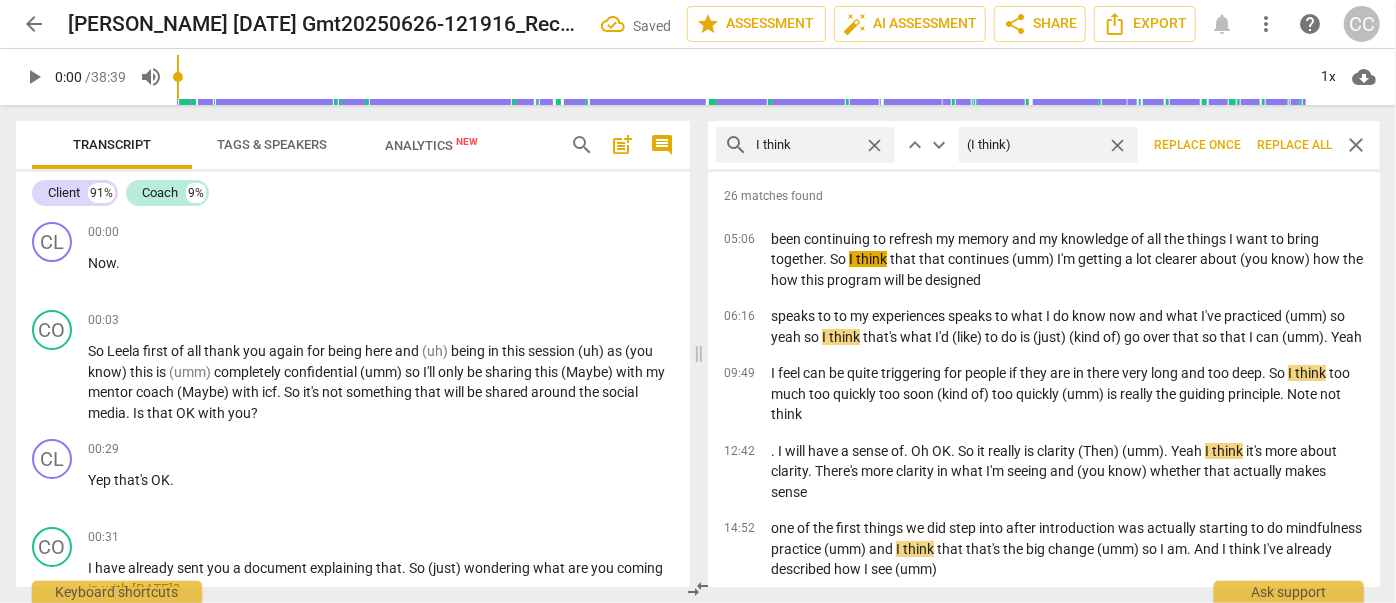 click on "Replace all" at bounding box center [1294, 145] 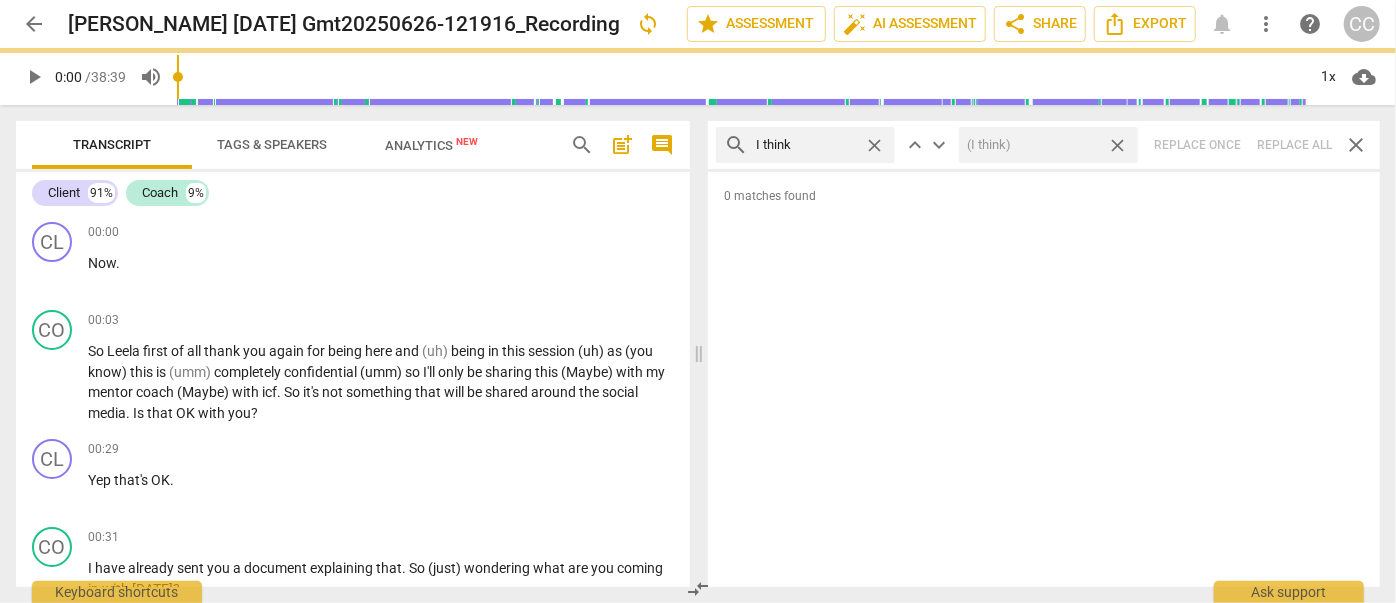 drag, startPoint x: 1119, startPoint y: 148, endPoint x: 1080, endPoint y: 146, distance: 39.051247 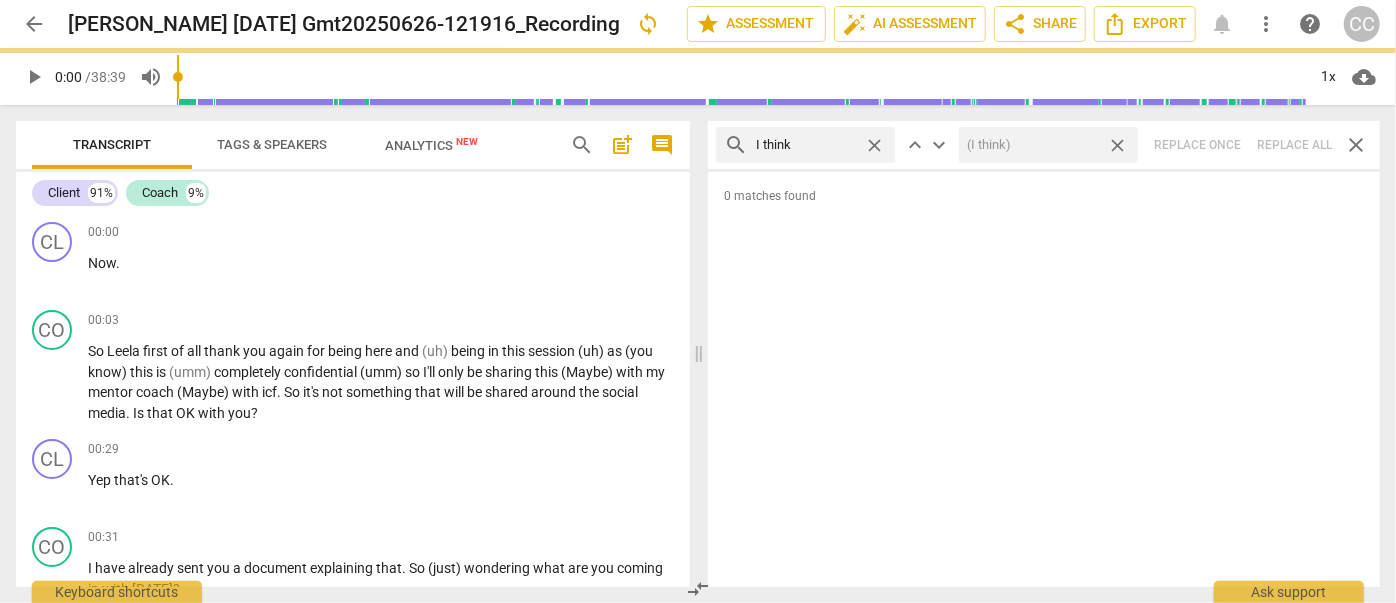 click on "close" at bounding box center [1117, 145] 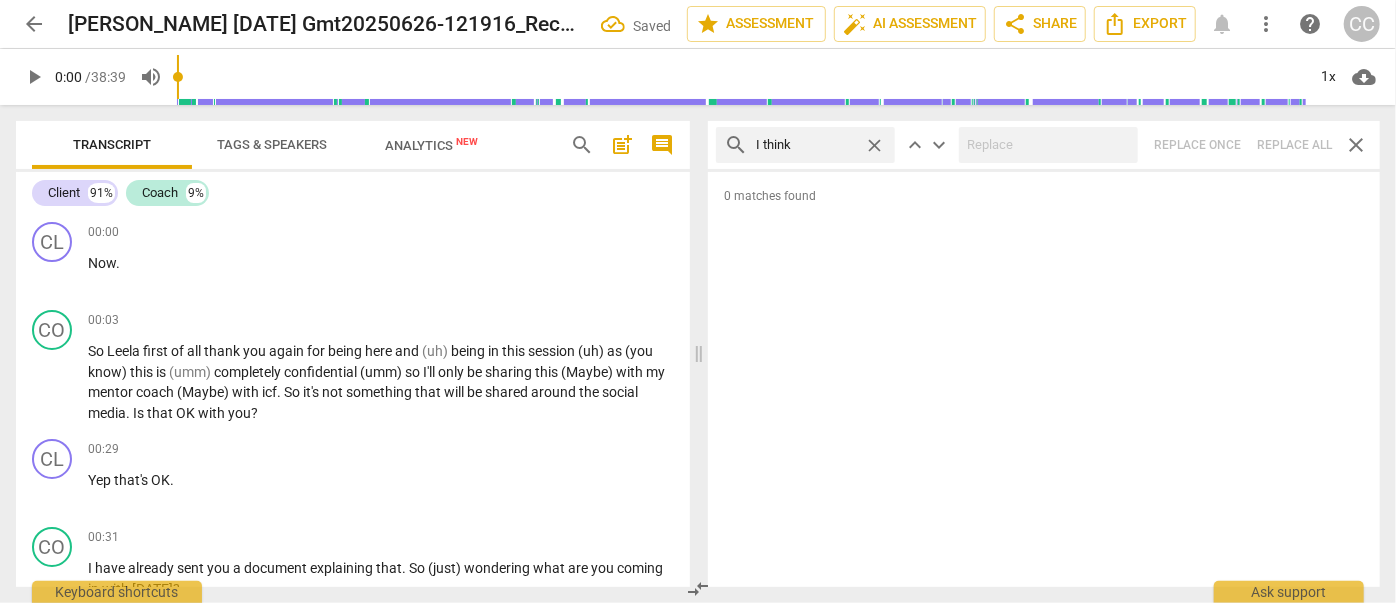 click on "close" at bounding box center (874, 145) 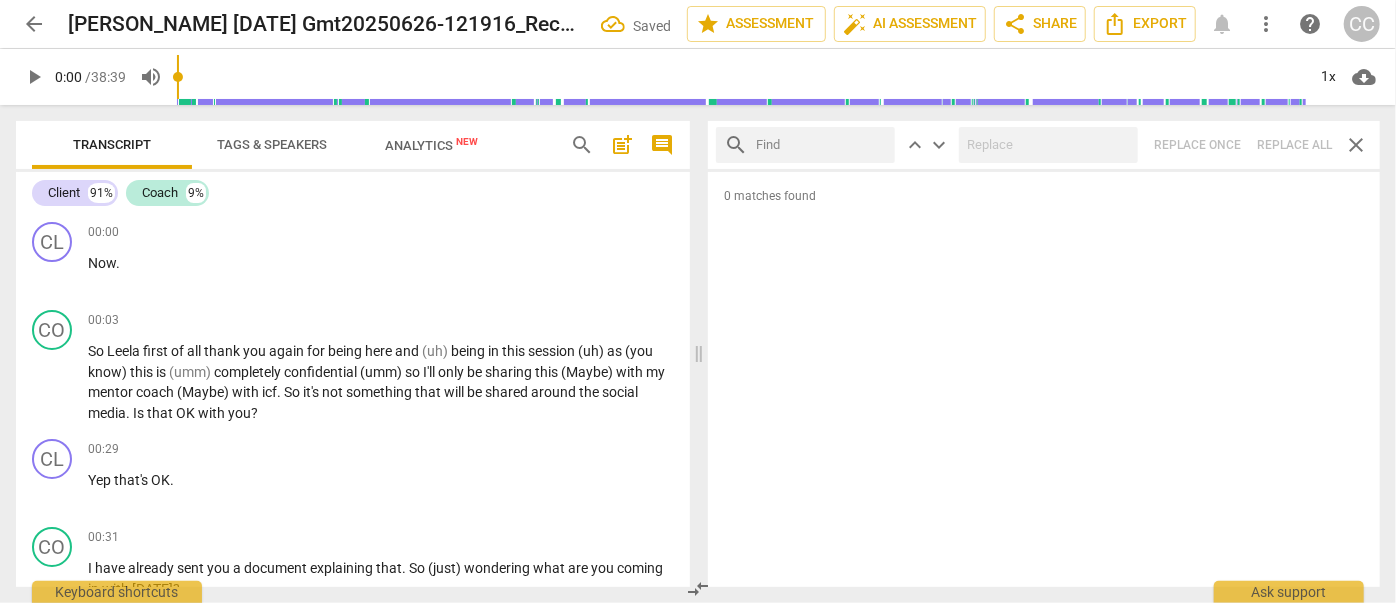 click at bounding box center [821, 145] 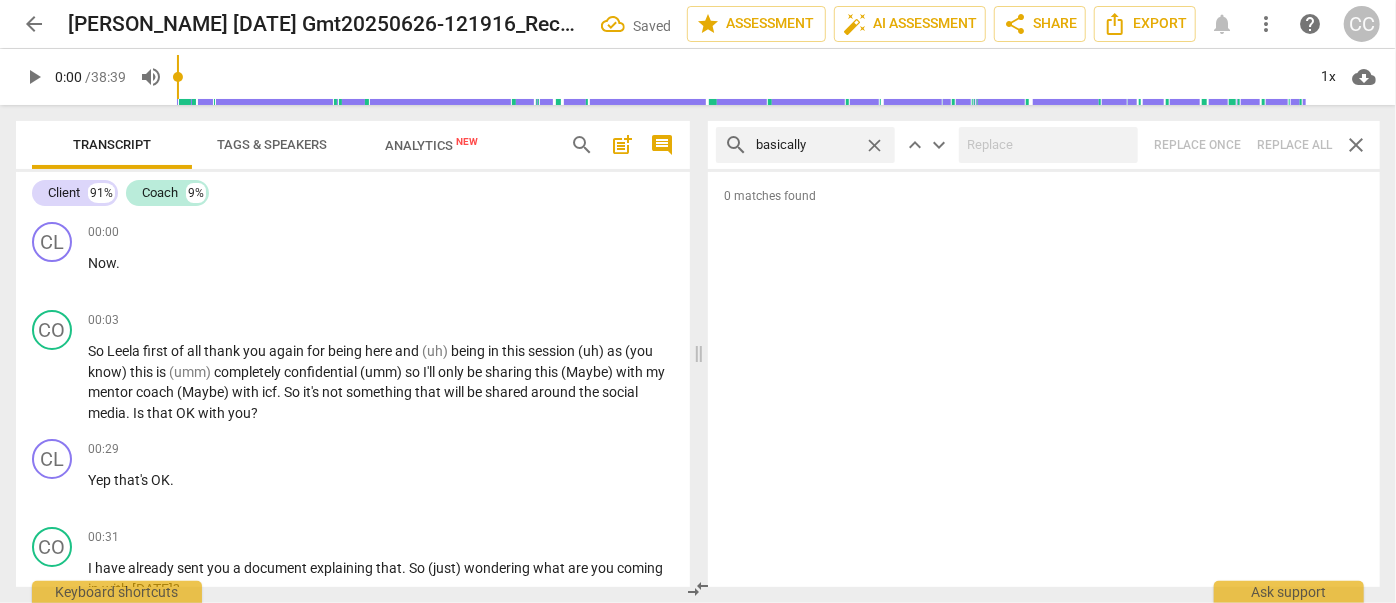 type on "basically" 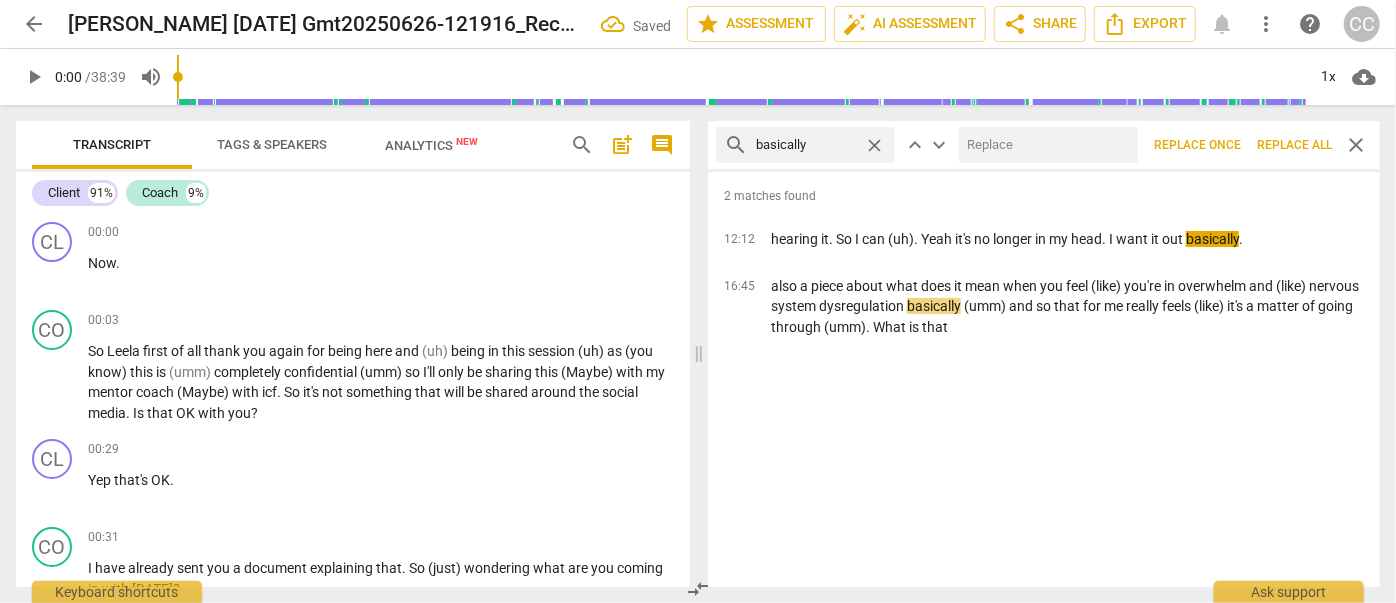 click at bounding box center (1044, 145) 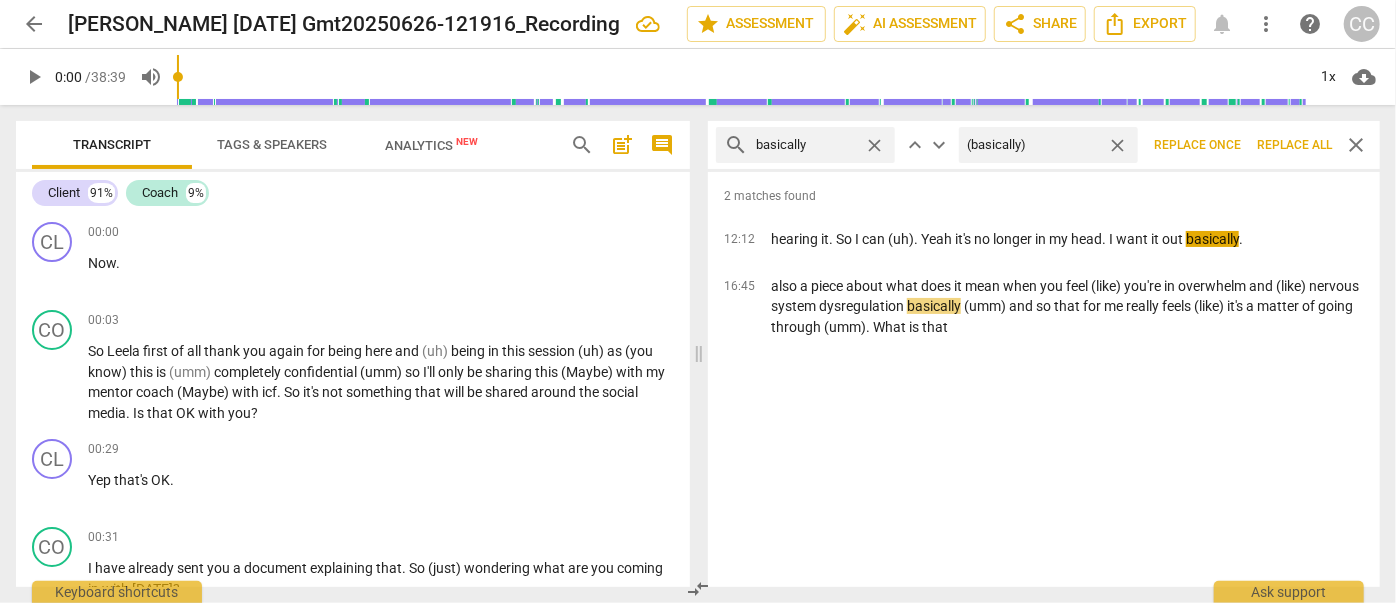 type on "(basically)" 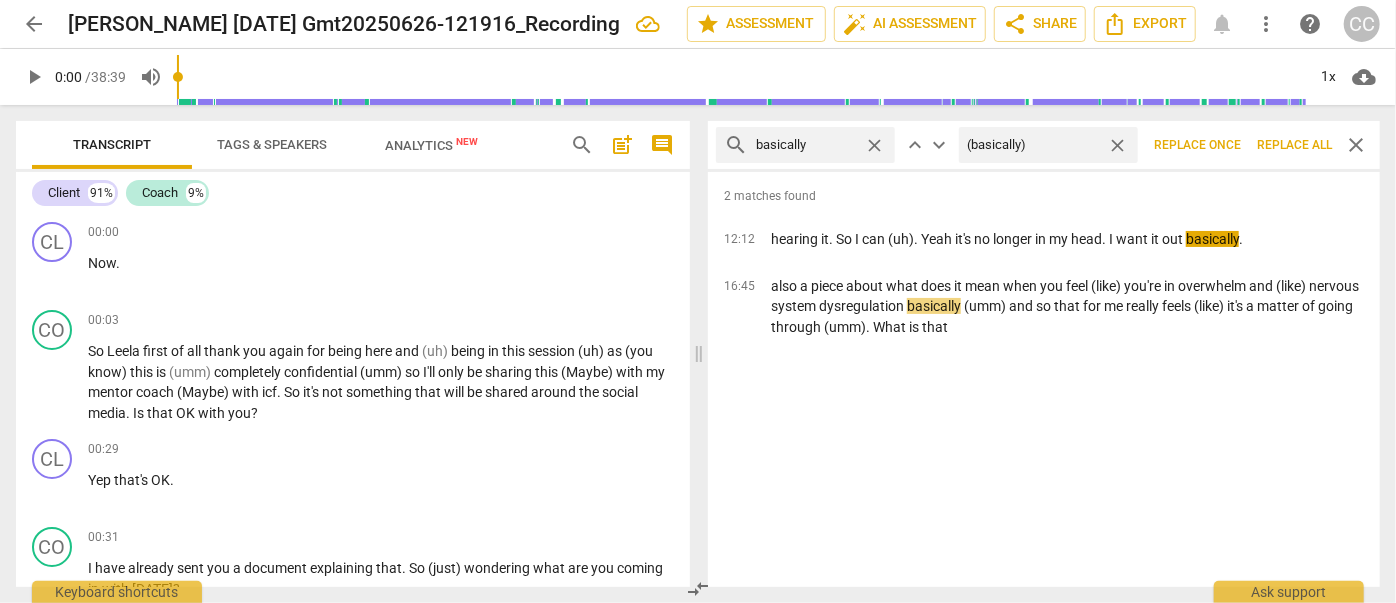 click on "Replace all" at bounding box center (1294, 145) 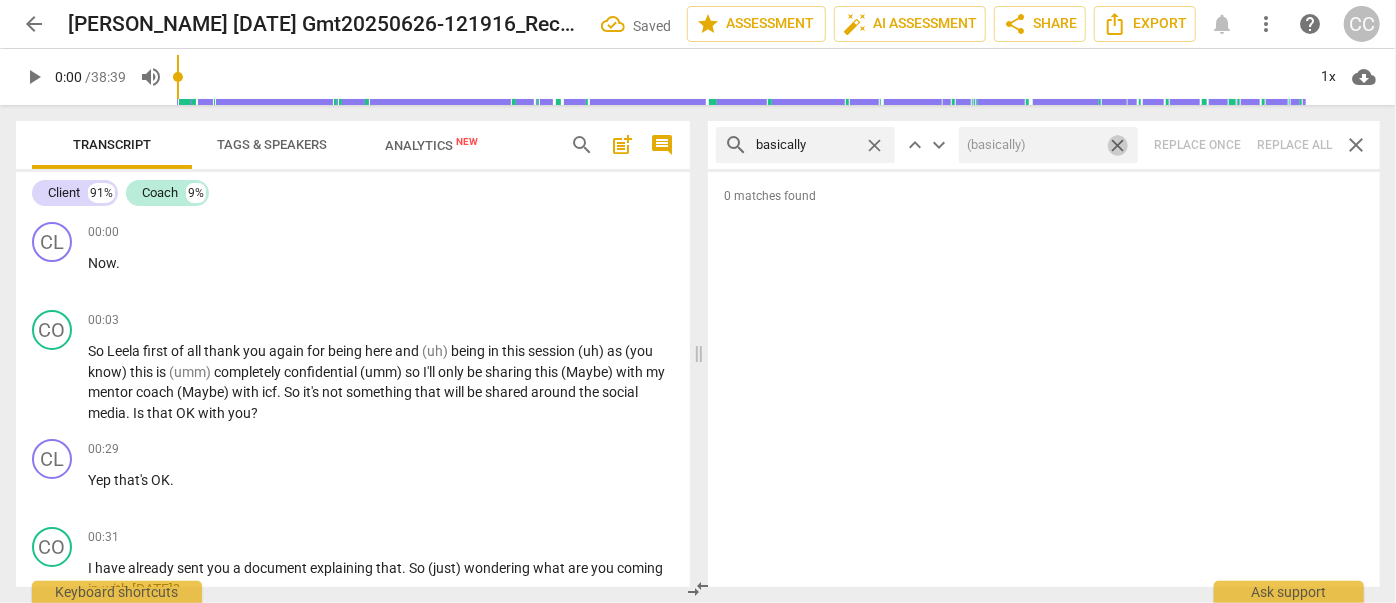 click on "close" at bounding box center [1117, 145] 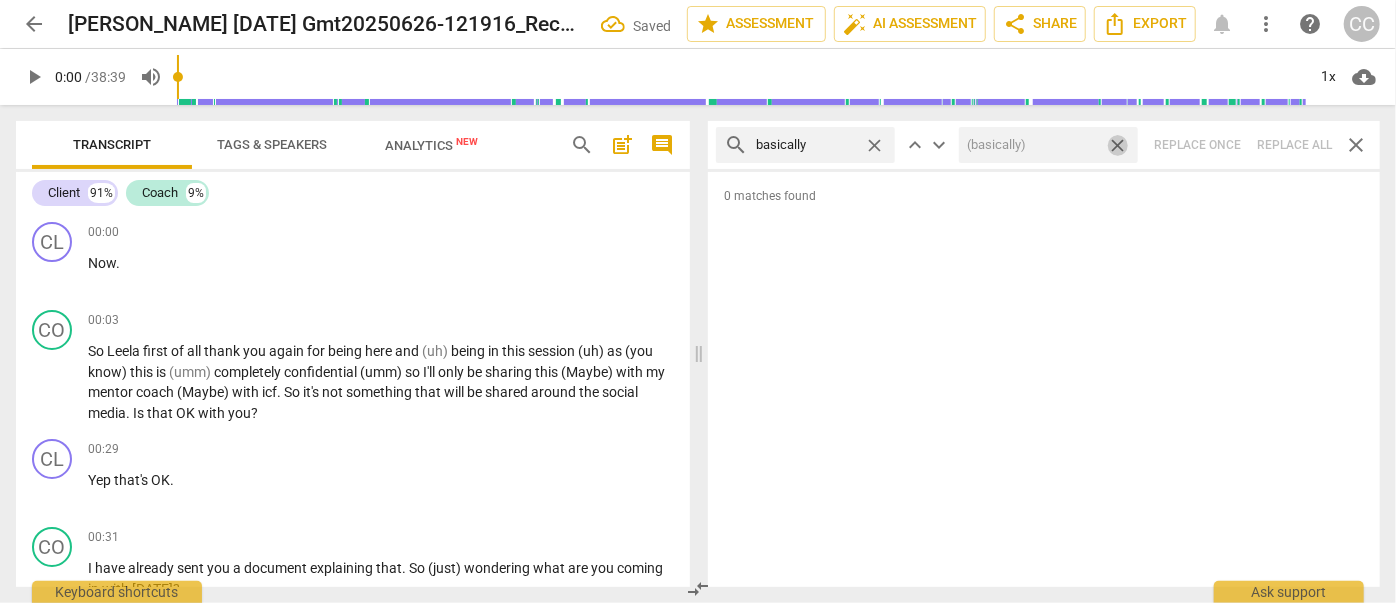 type 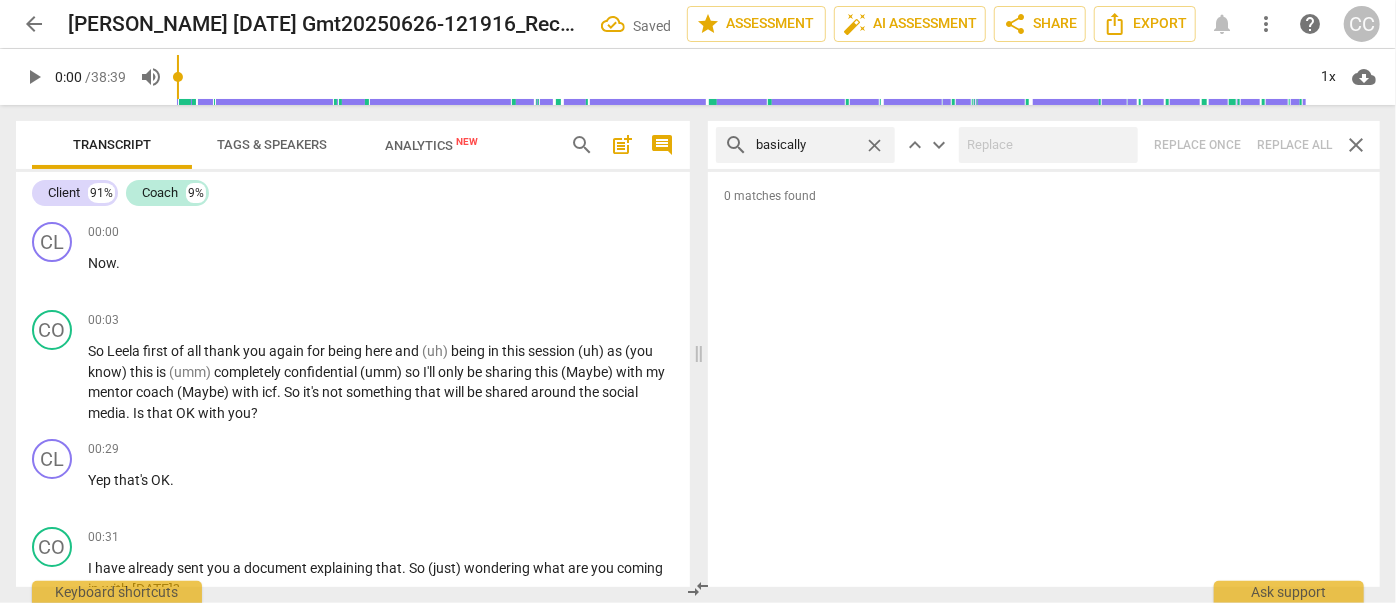 drag, startPoint x: 871, startPoint y: 143, endPoint x: 829, endPoint y: 140, distance: 42.107006 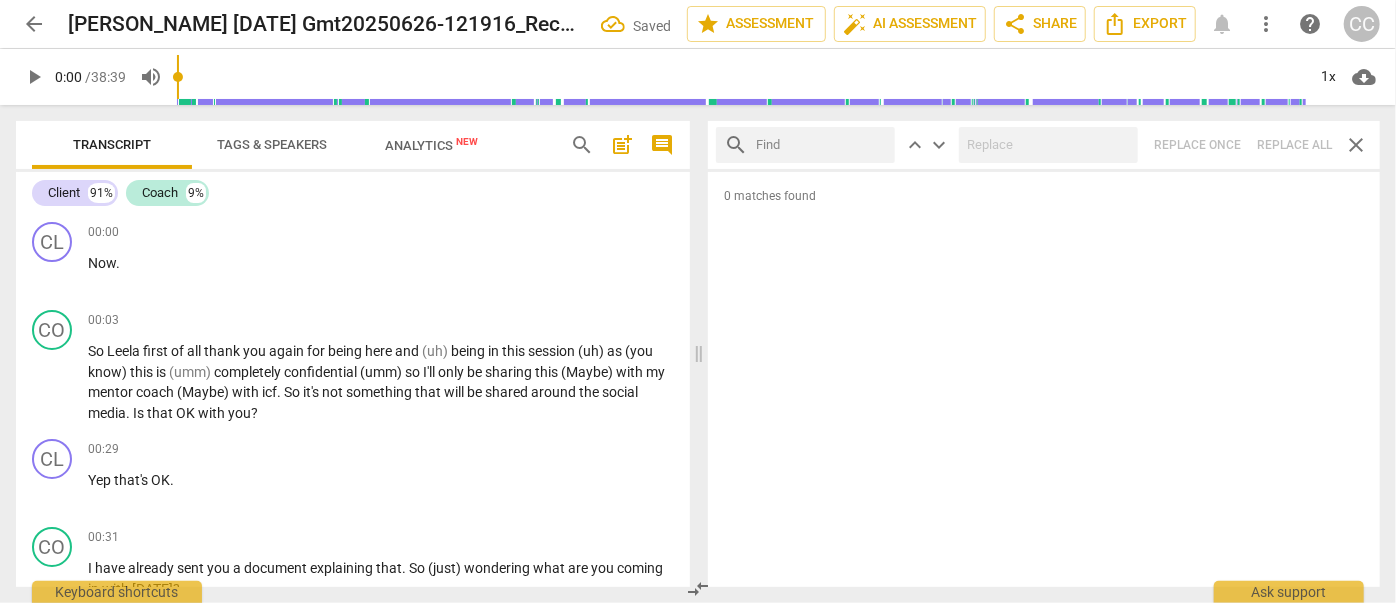 click at bounding box center [821, 145] 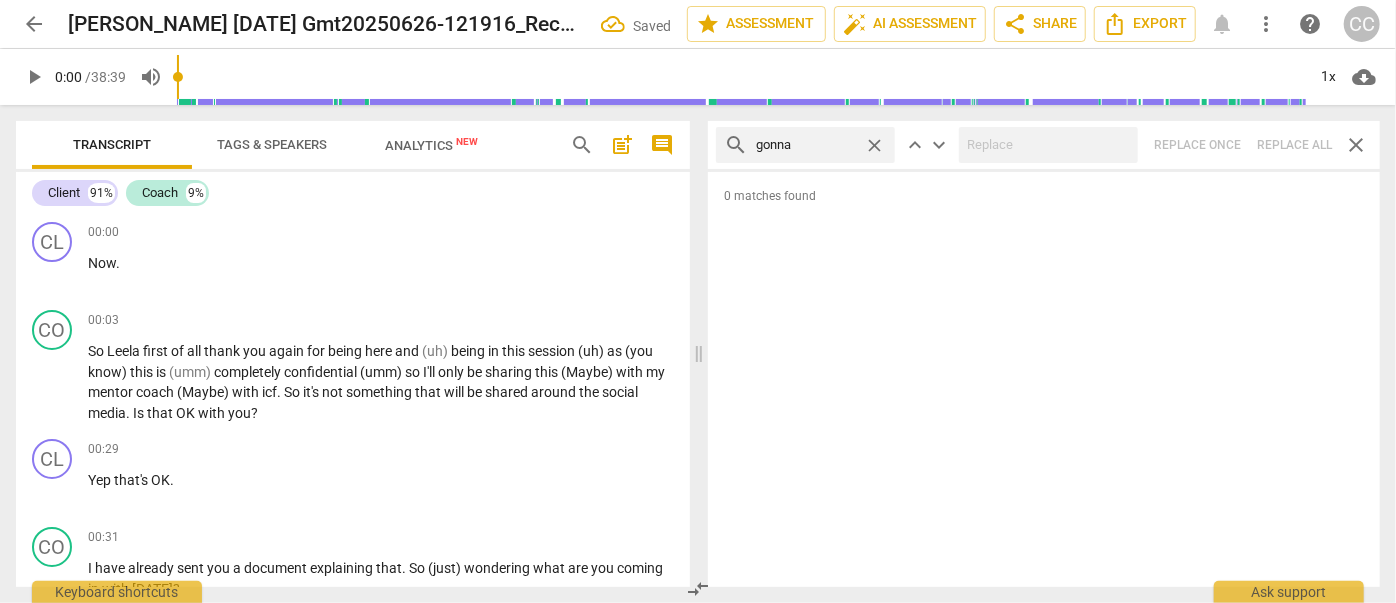 type on "gonna" 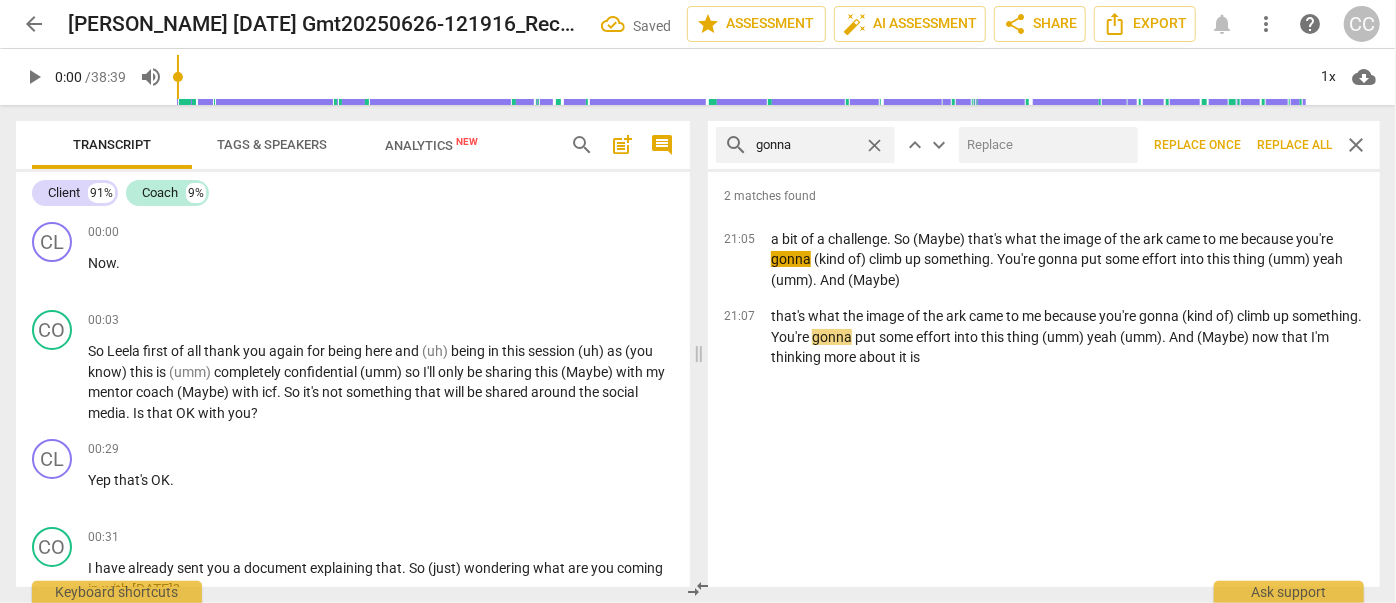 click at bounding box center [1044, 145] 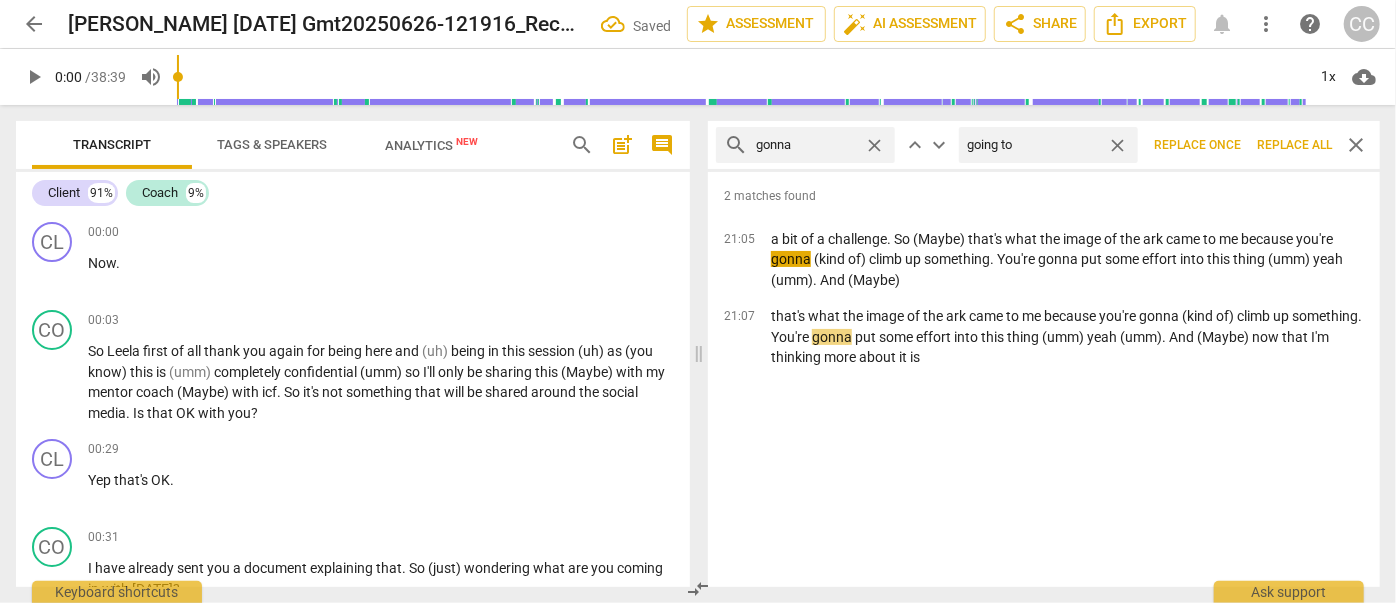 type on "going to" 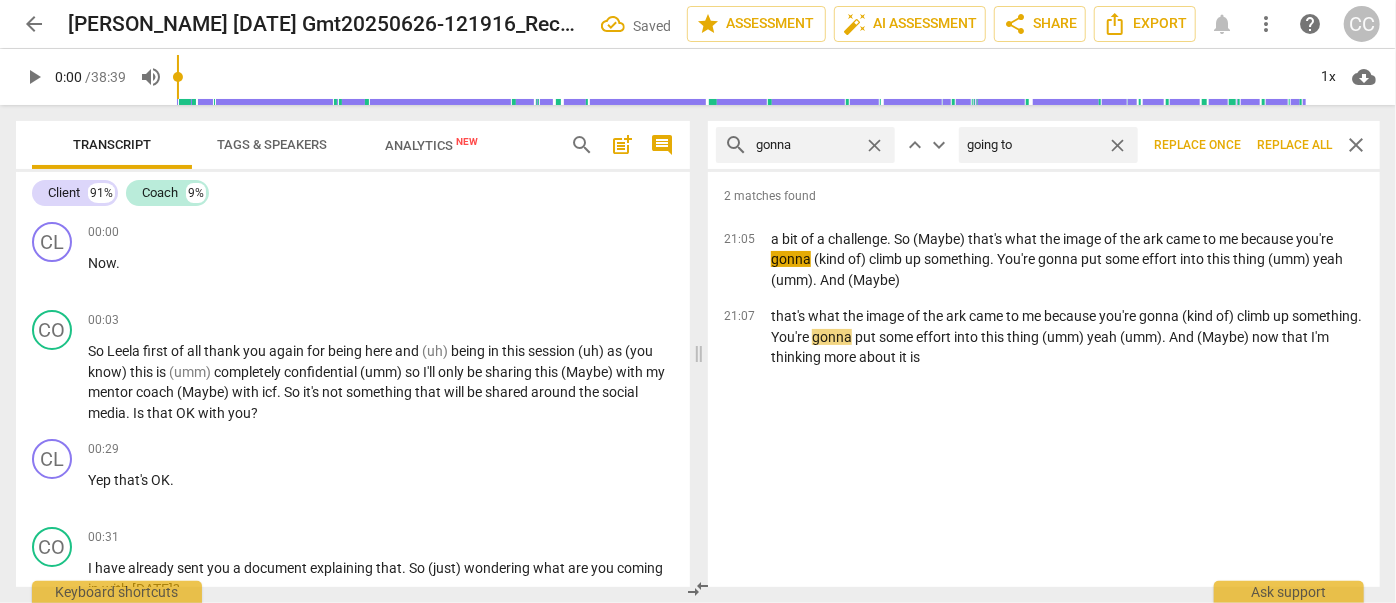 click on "Replace all" at bounding box center (1294, 145) 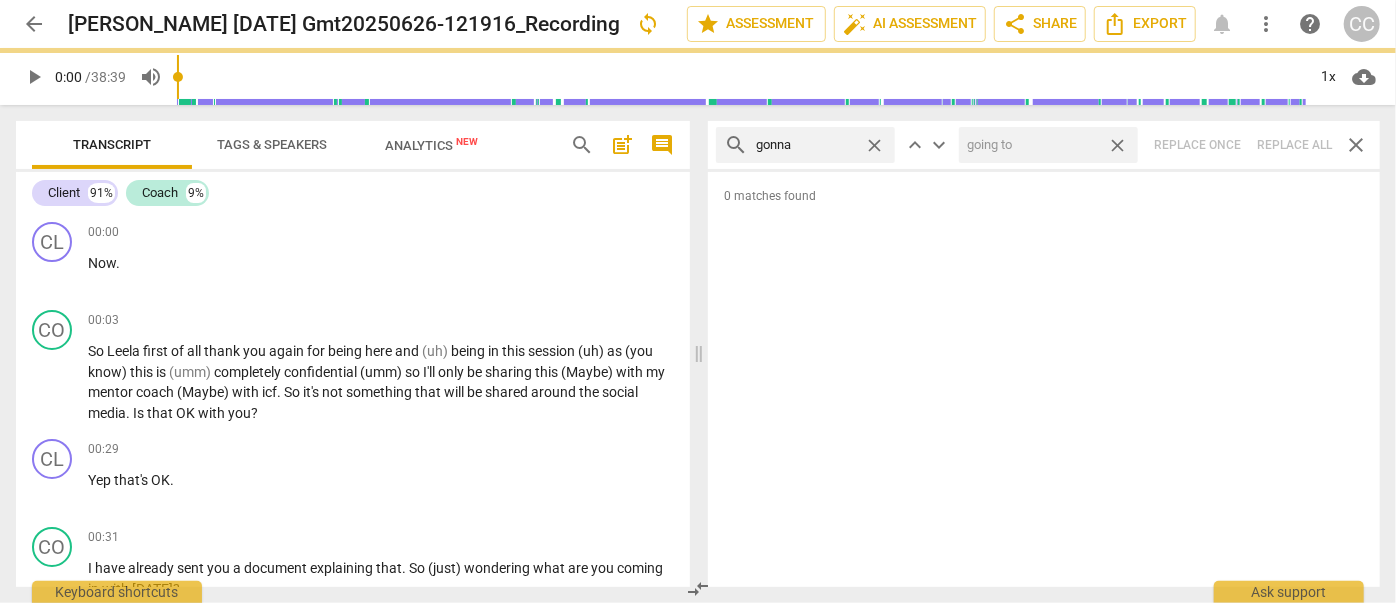 drag, startPoint x: 1120, startPoint y: 145, endPoint x: 853, endPoint y: 149, distance: 267.02997 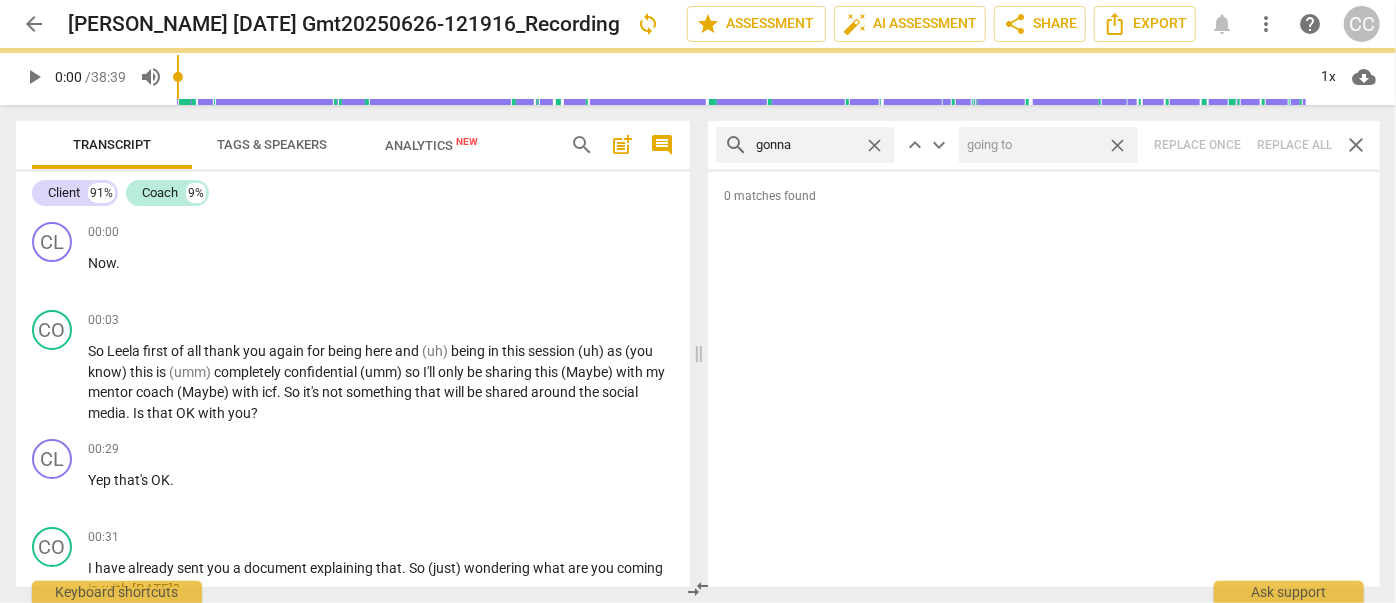 click on "close" at bounding box center [1117, 145] 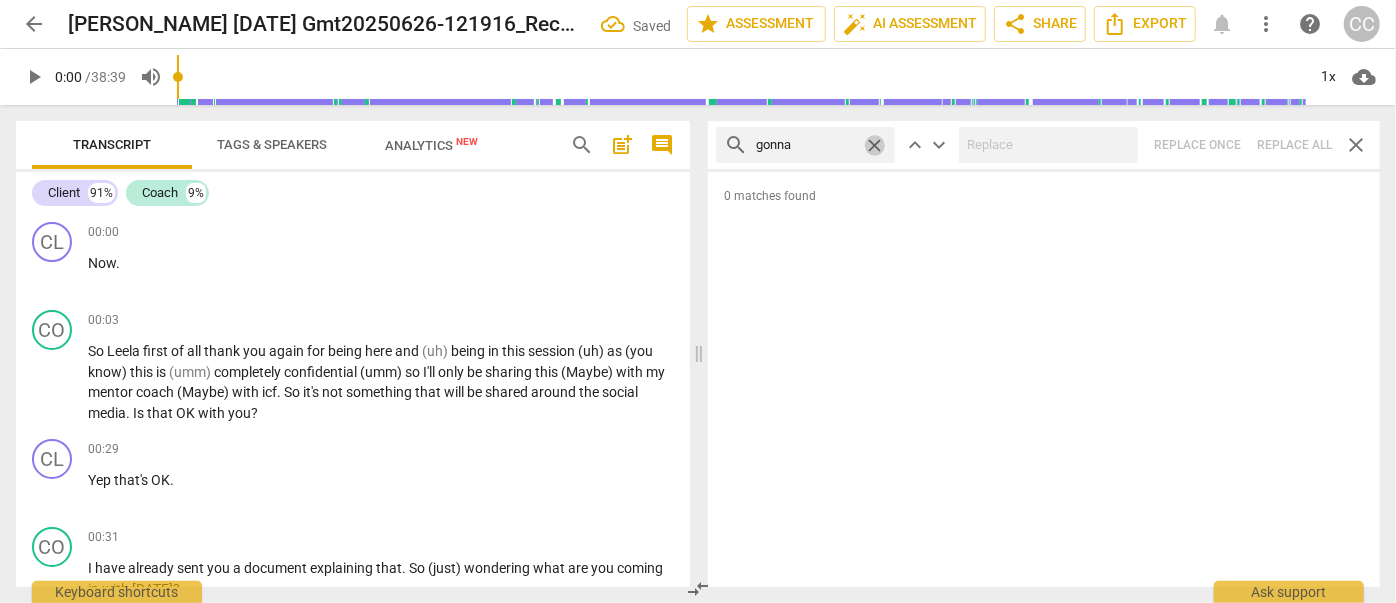 drag, startPoint x: 881, startPoint y: 145, endPoint x: 861, endPoint y: 146, distance: 20.024984 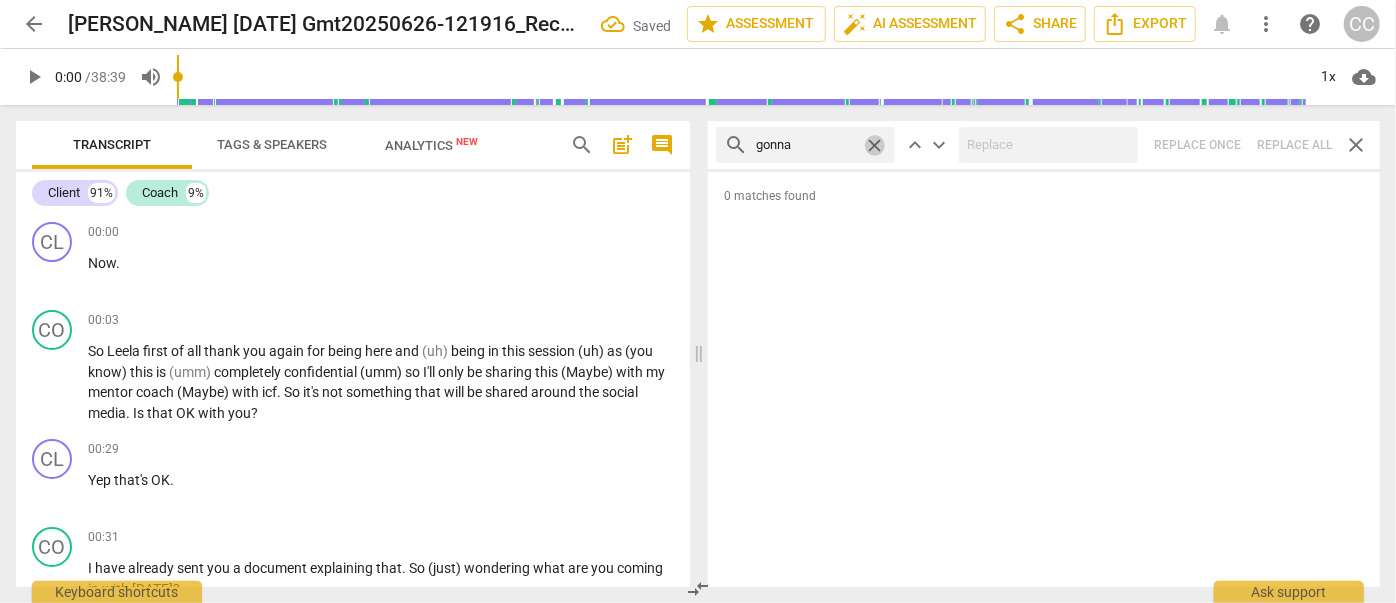 click on "close" at bounding box center (874, 145) 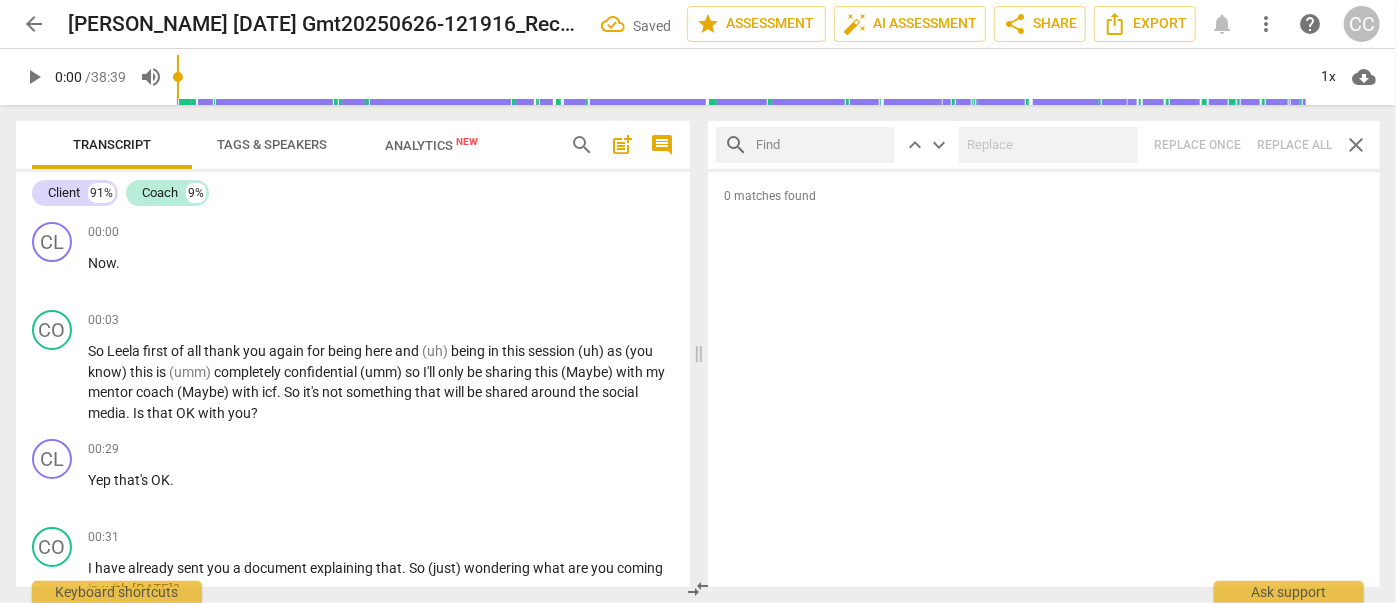 click at bounding box center (821, 145) 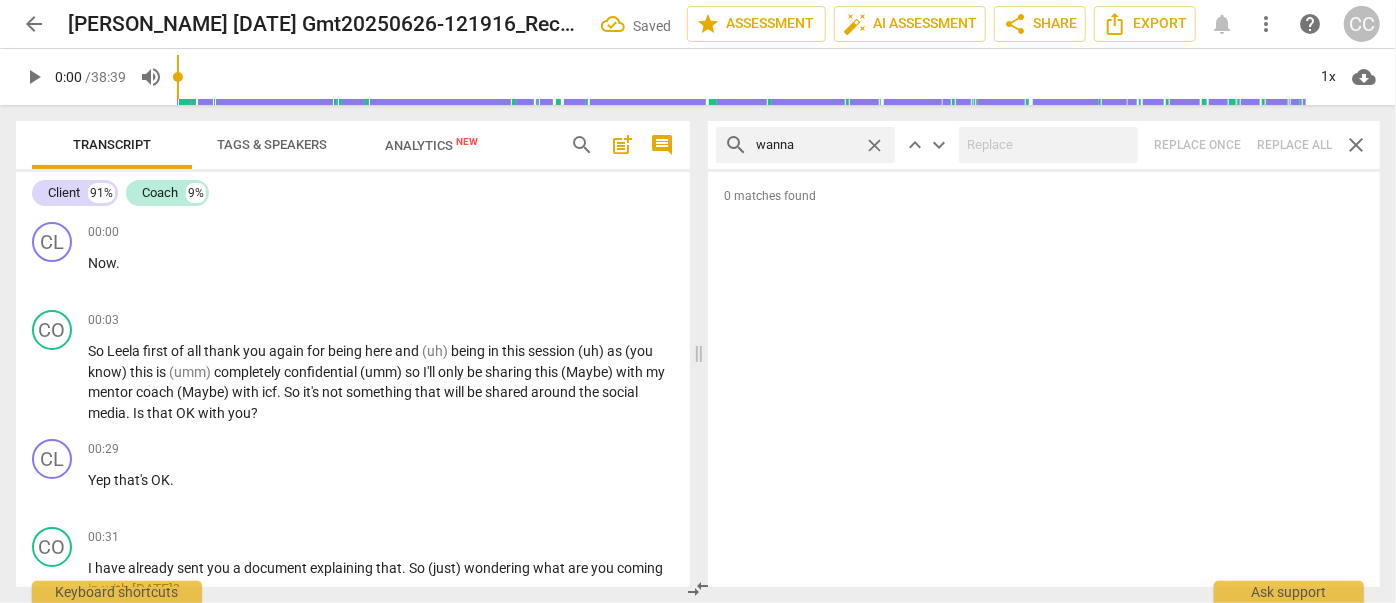 type on "wanna" 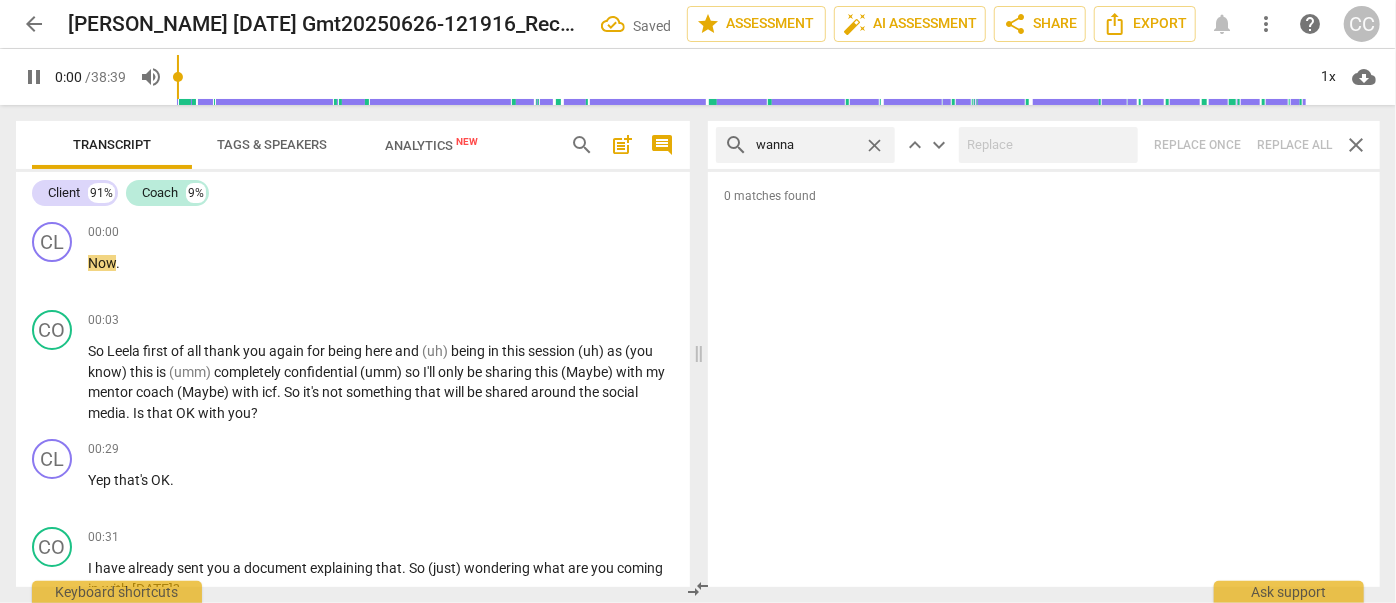 click on "search wanna close keyboard_arrow_up keyboard_arrow_down Replace once Replace all close" at bounding box center [1044, 145] 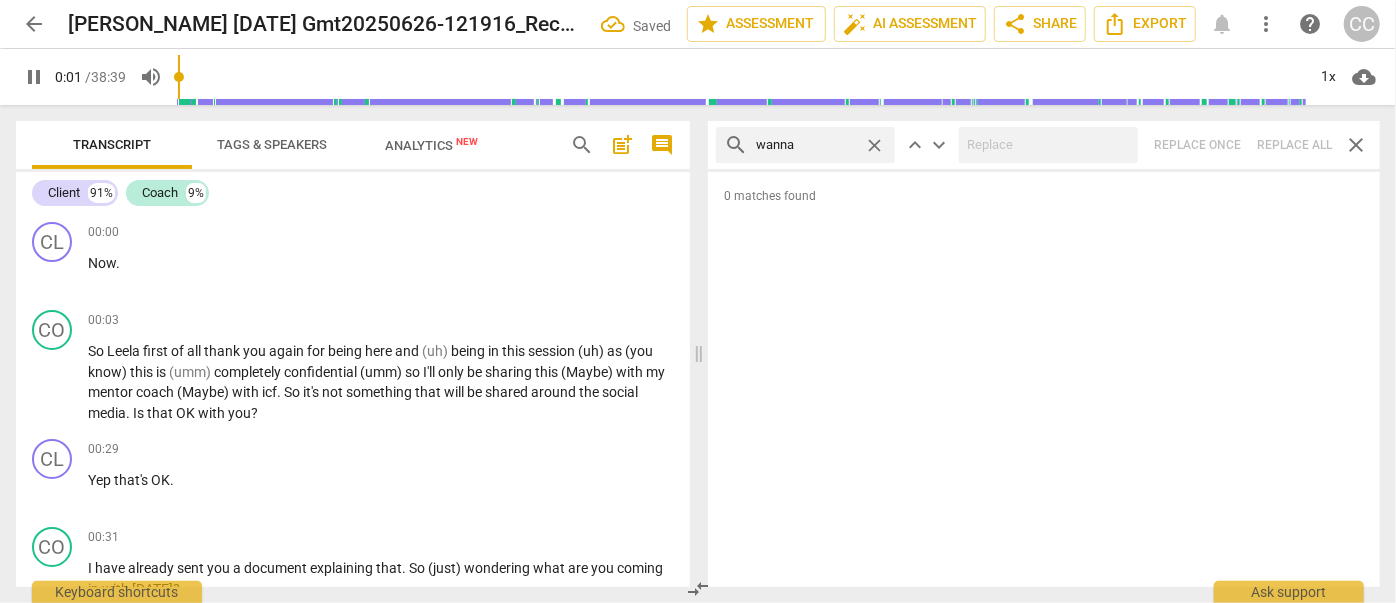 type on "2" 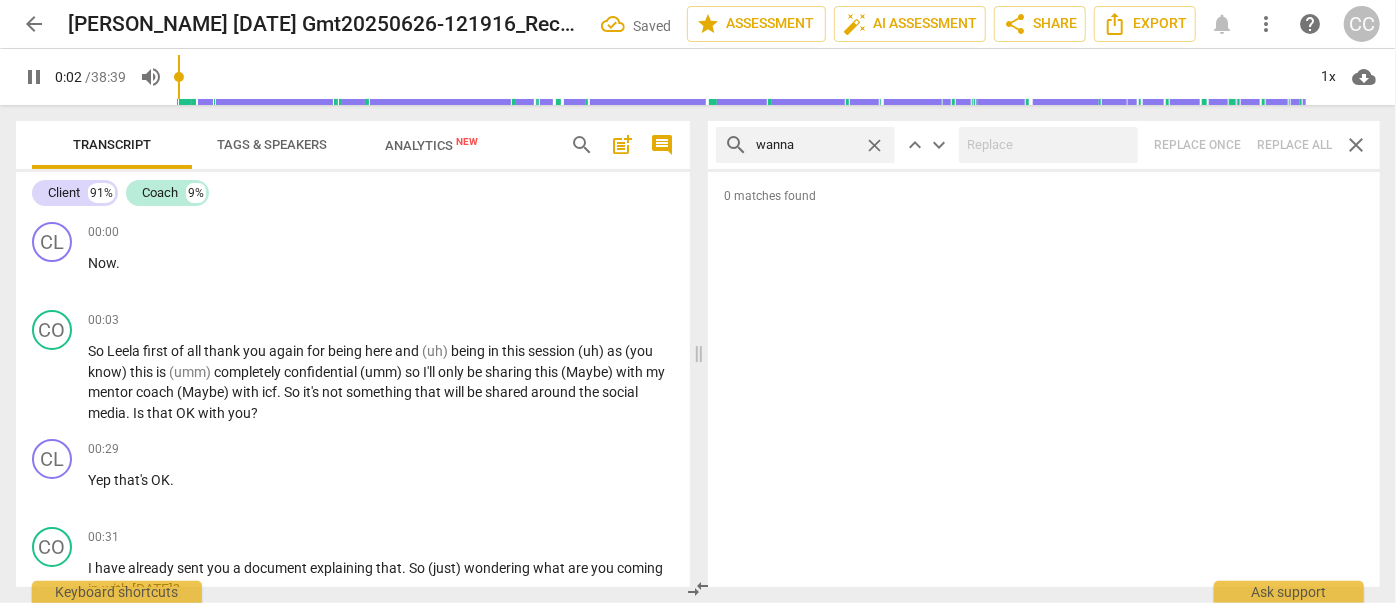 click on "close" at bounding box center [874, 145] 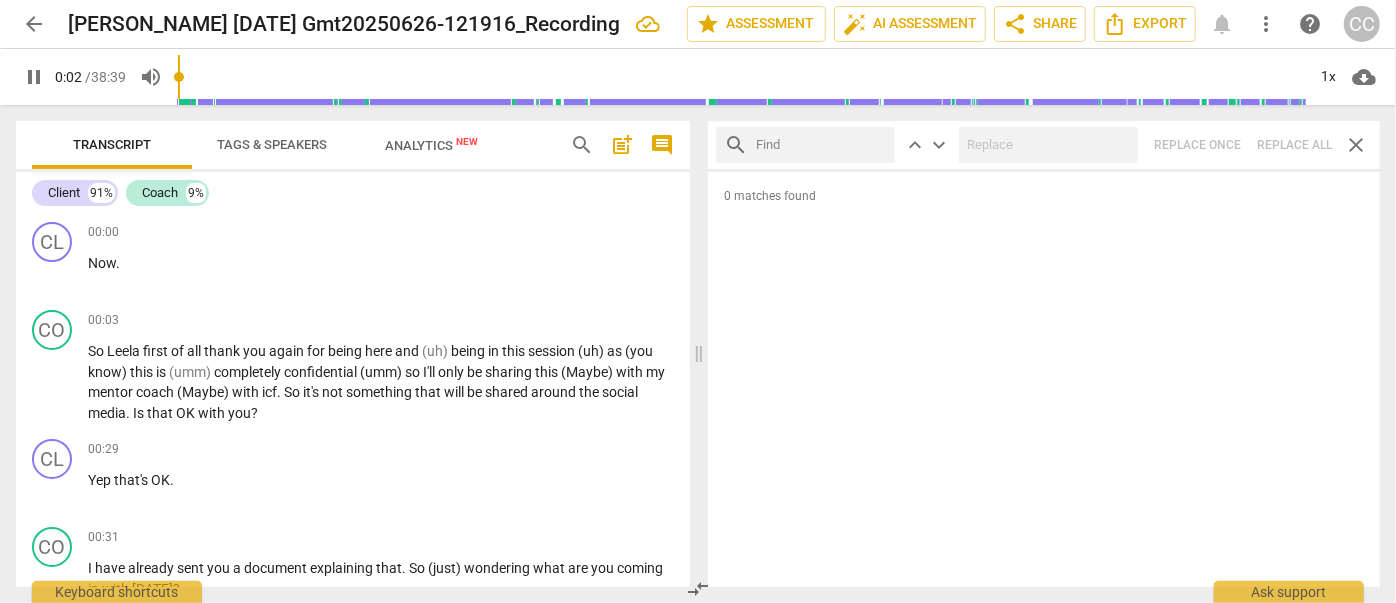 click at bounding box center [821, 145] 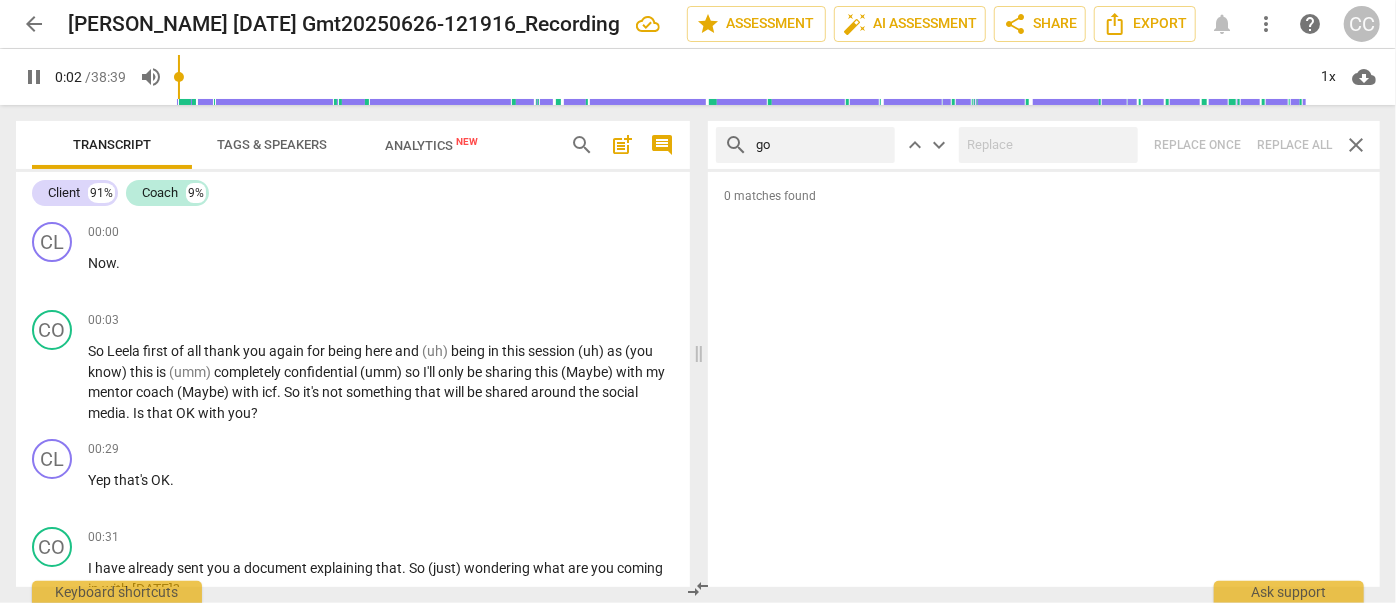 type on "got" 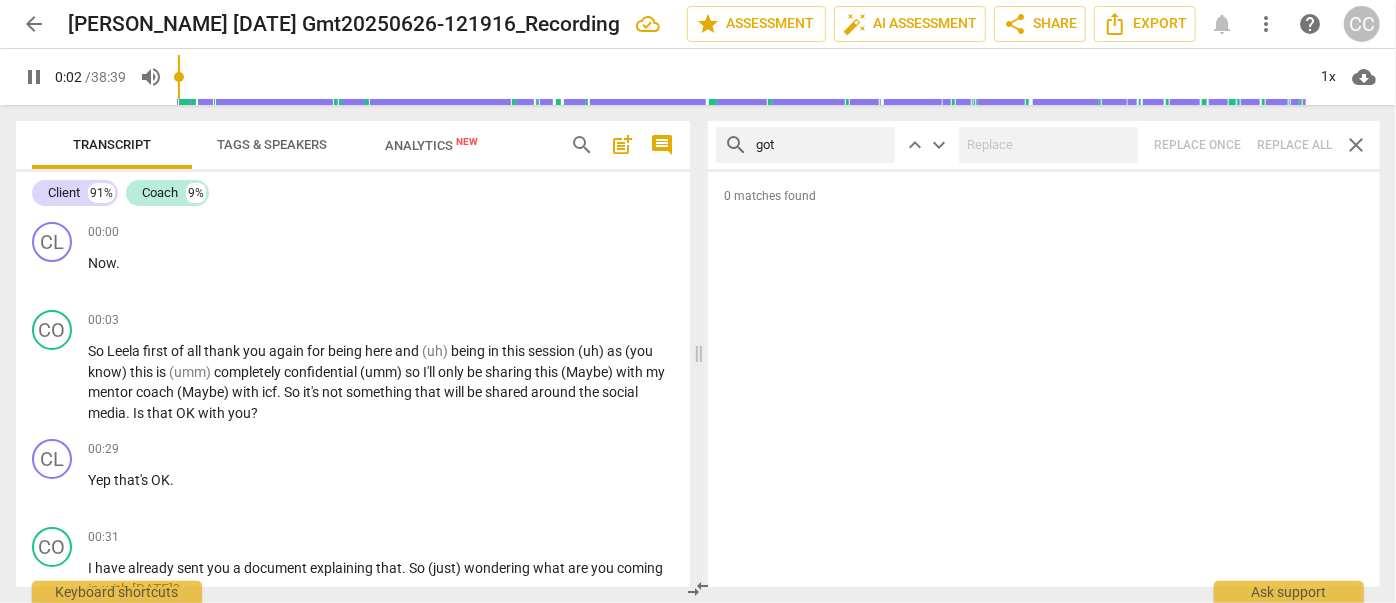 type on "3" 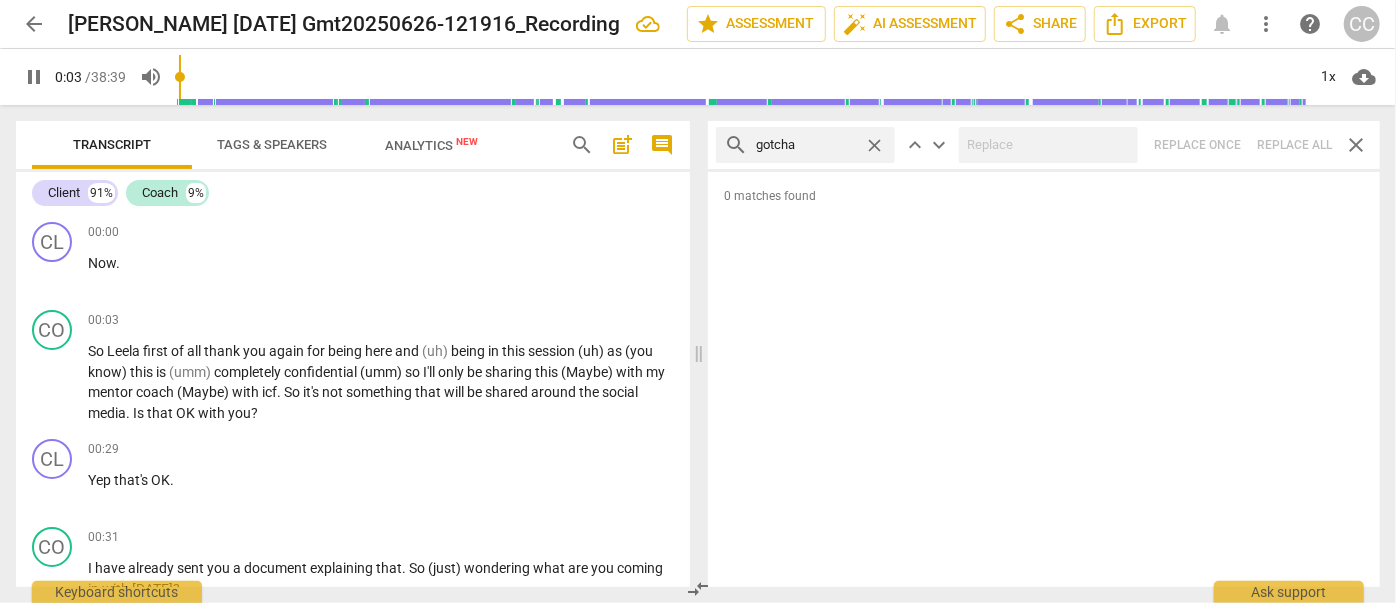 type on "gotcha" 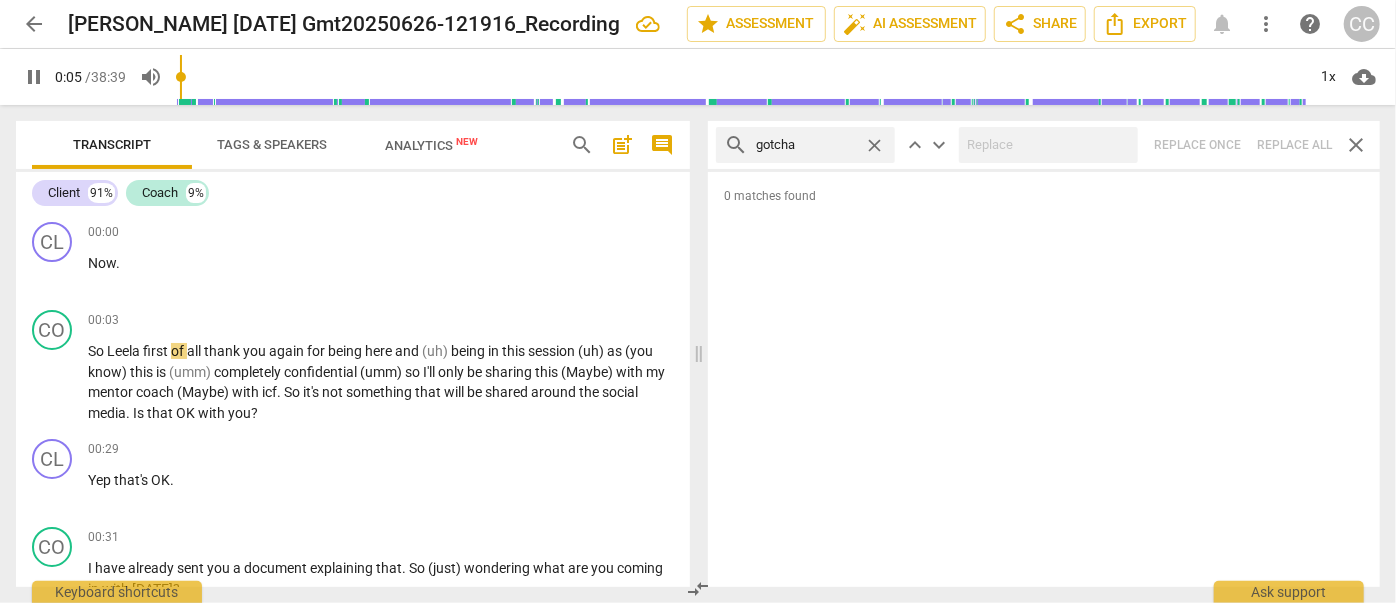 click on "search gotcha close keyboard_arrow_up keyboard_arrow_down Replace once Replace all close" at bounding box center (1044, 145) 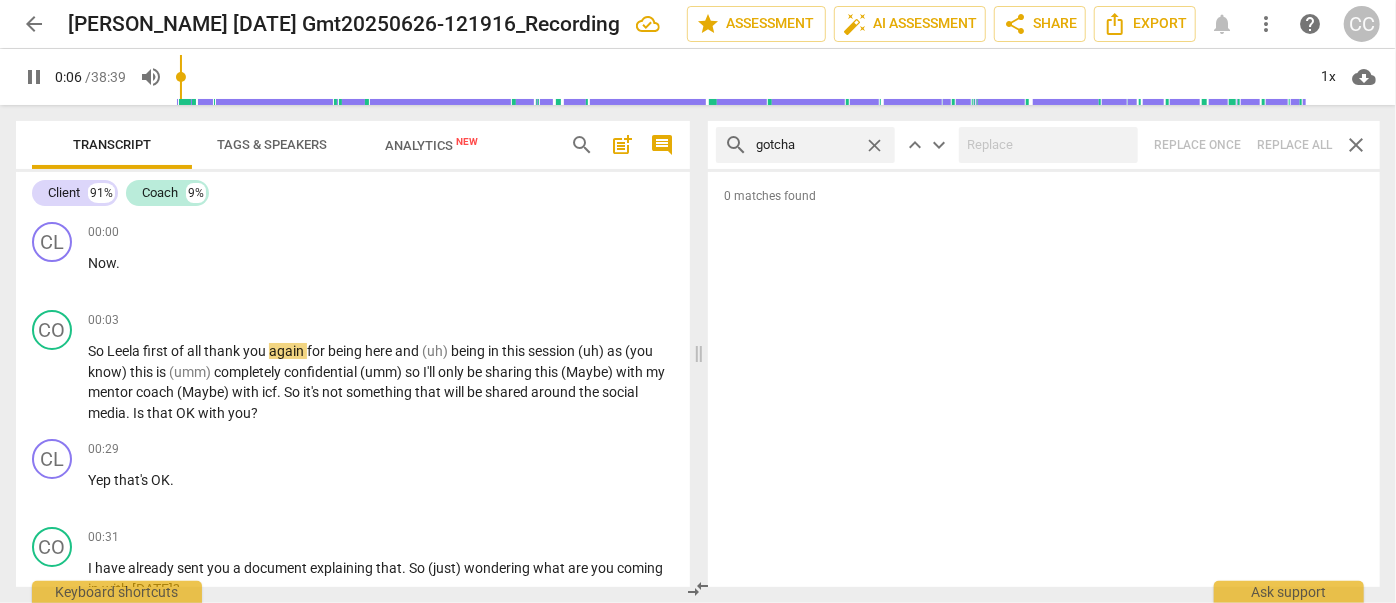 type on "7" 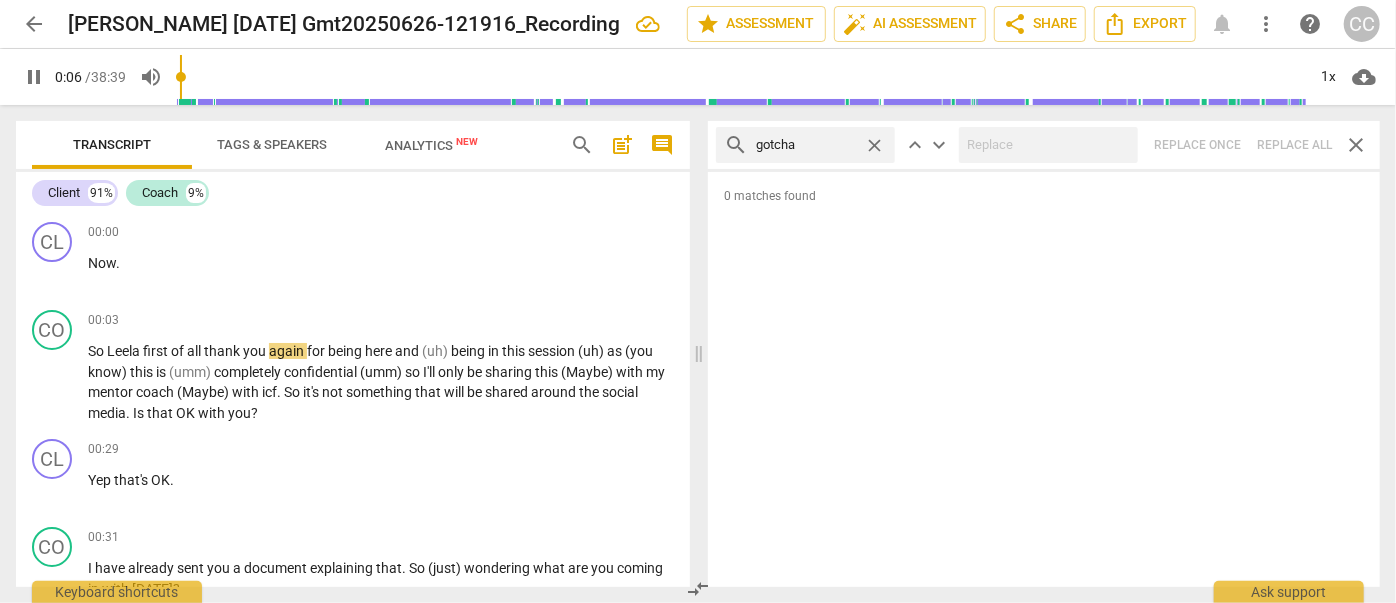 click on "close" at bounding box center (874, 145) 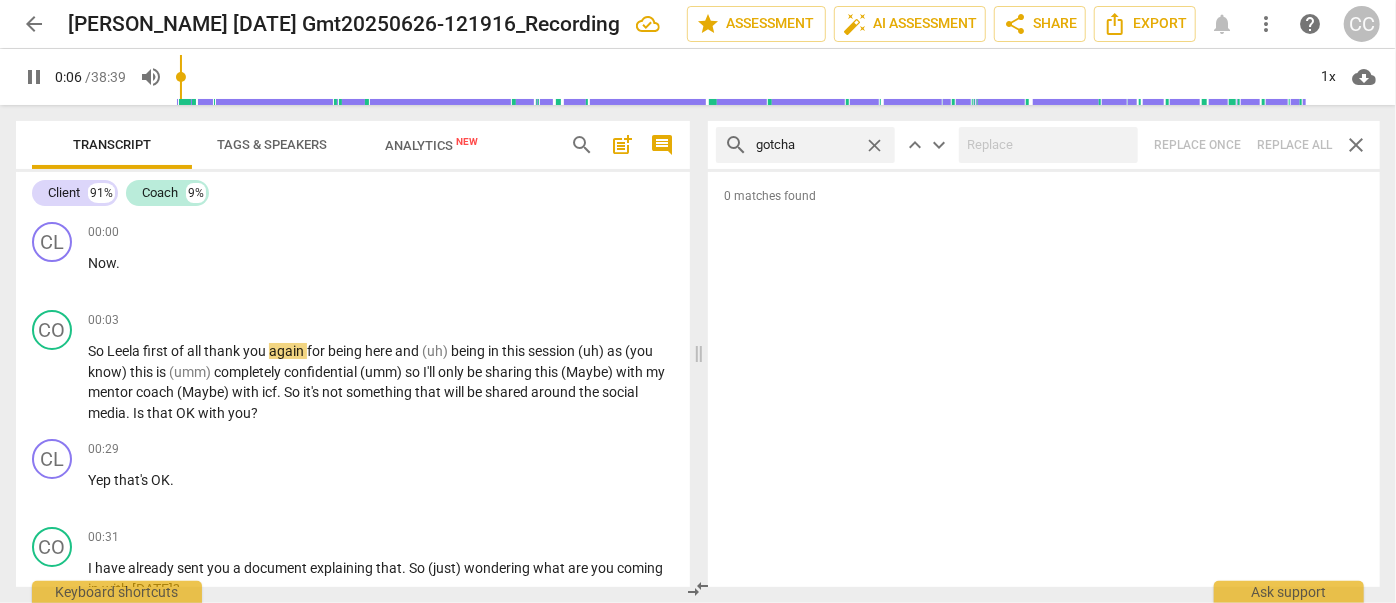 type 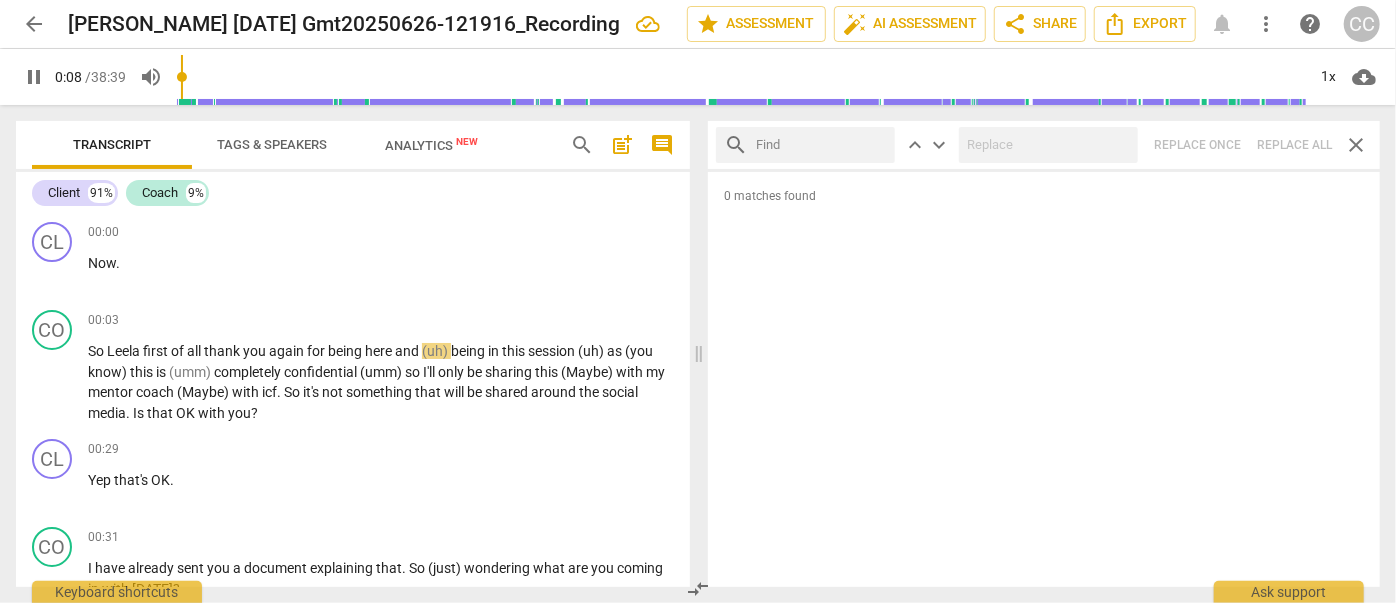 click at bounding box center [821, 145] 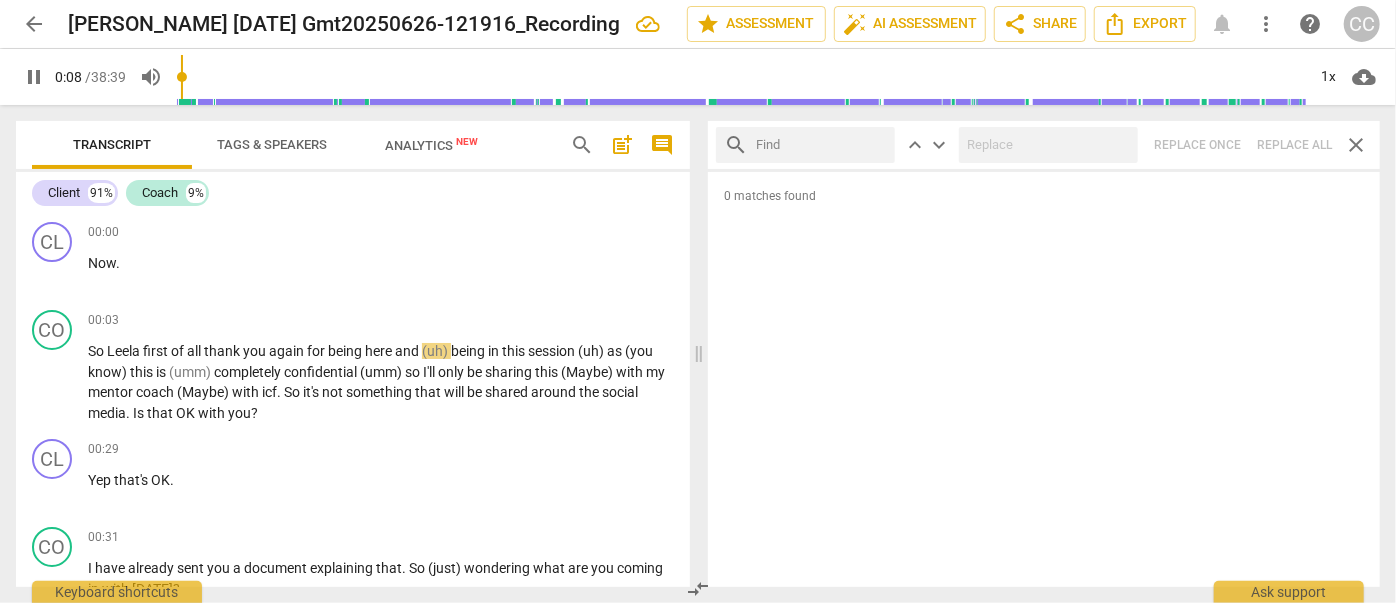 type on "9" 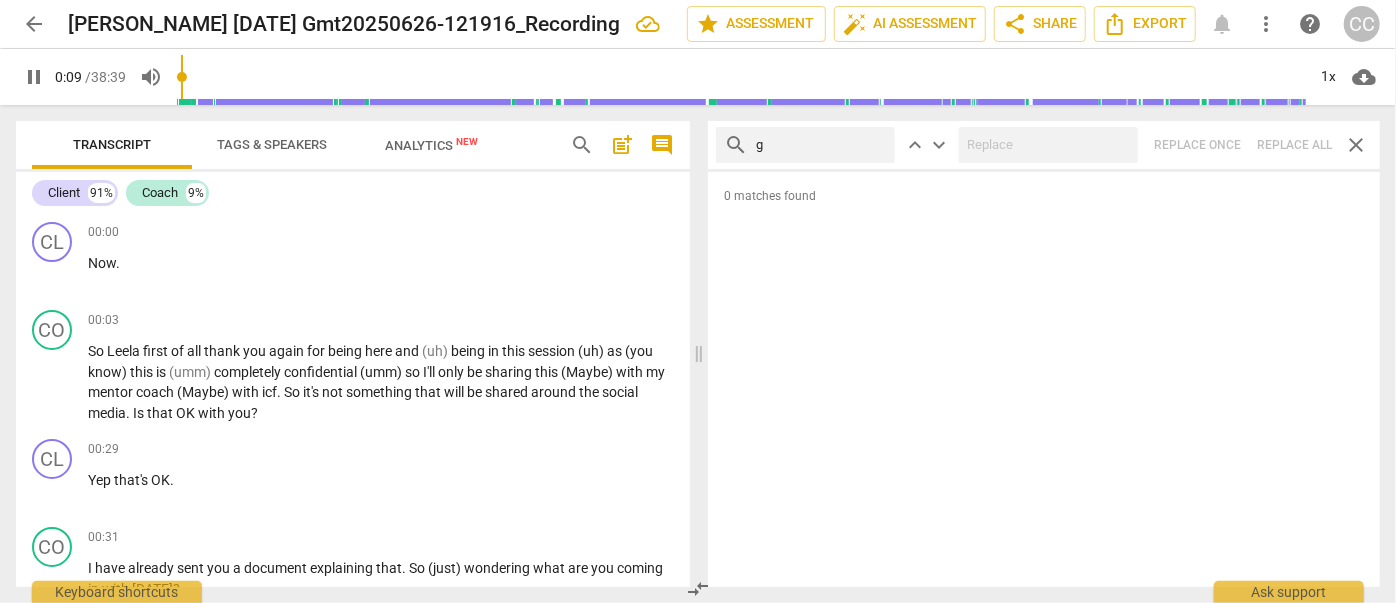 type on "go" 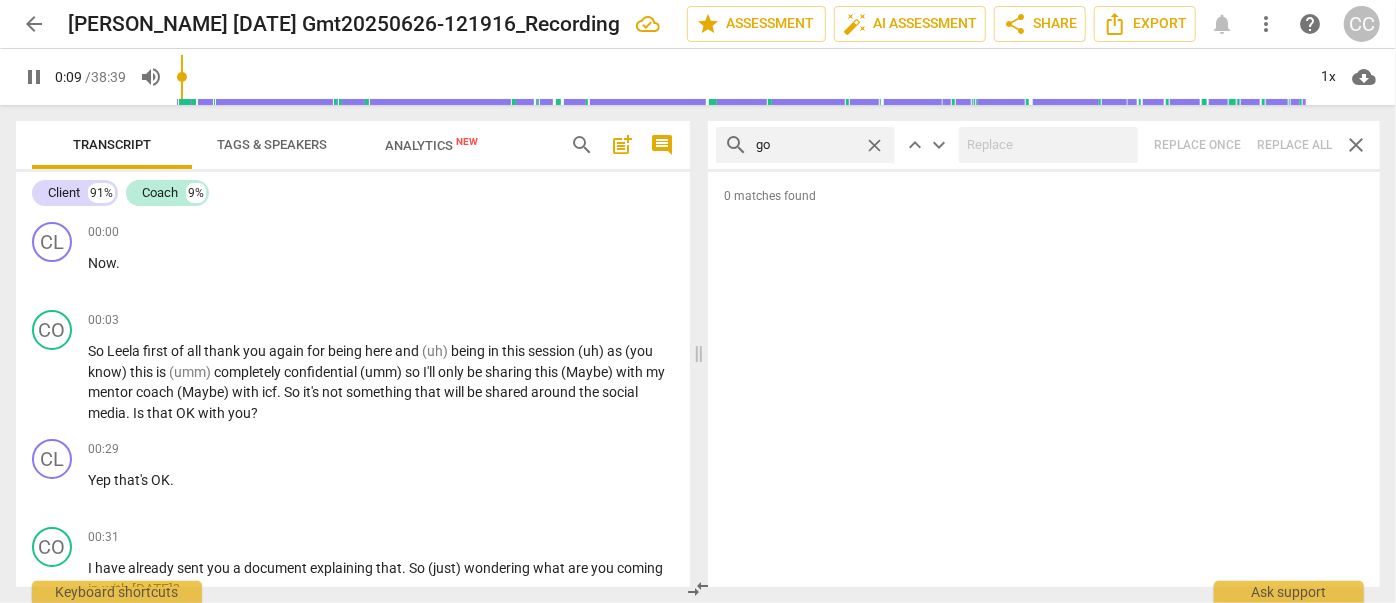 type on "9" 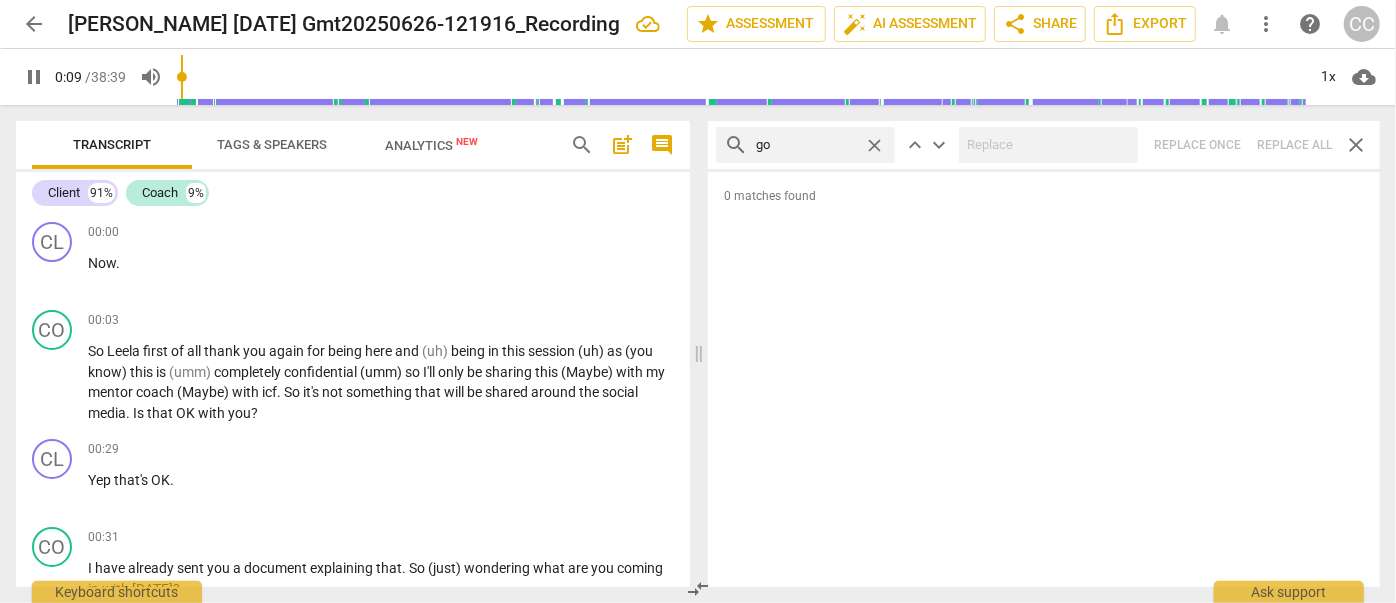 type on "got" 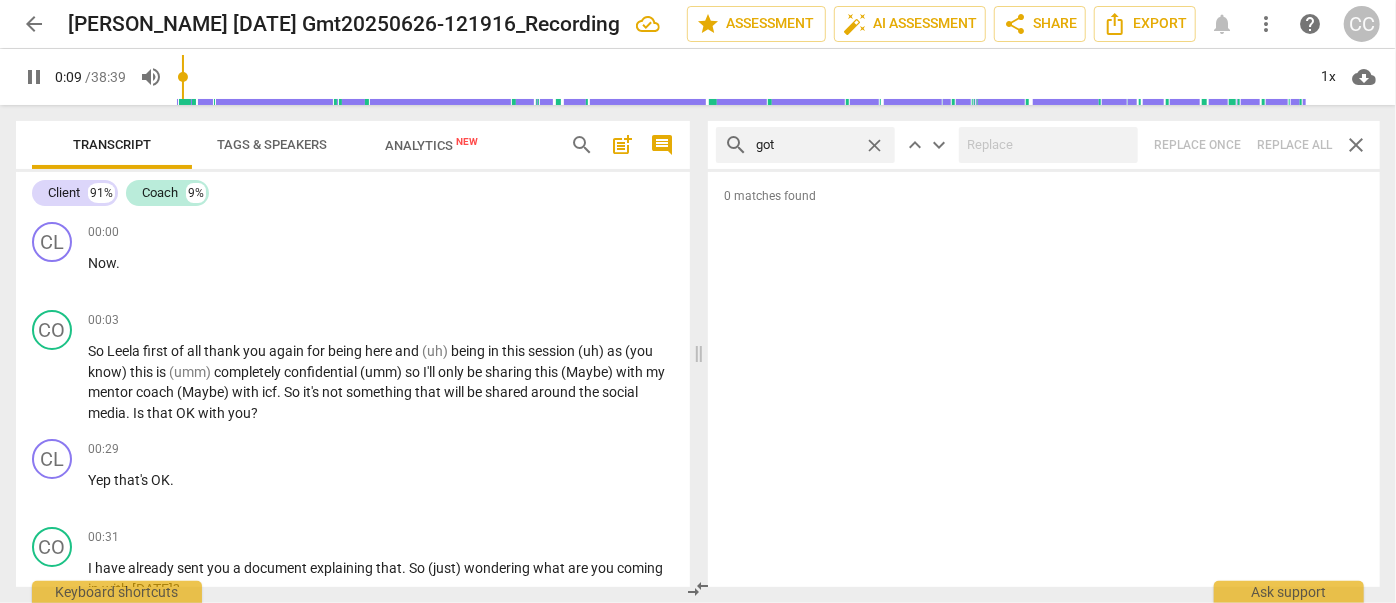 type on "10" 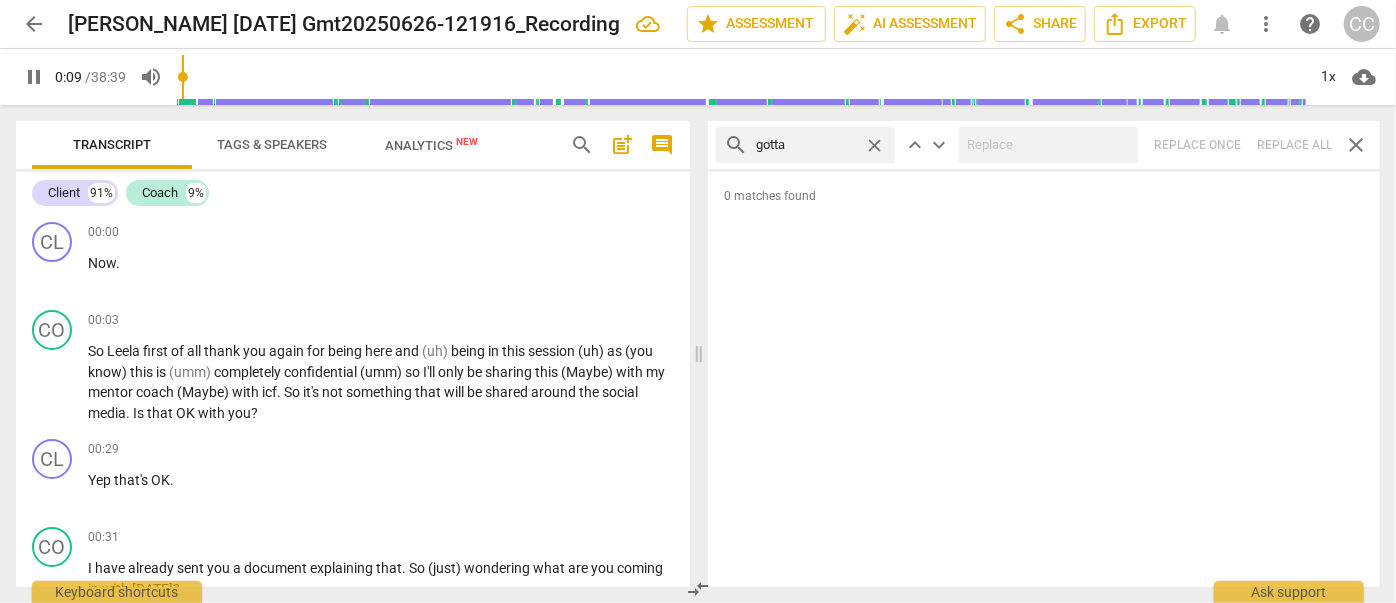type on "gotta" 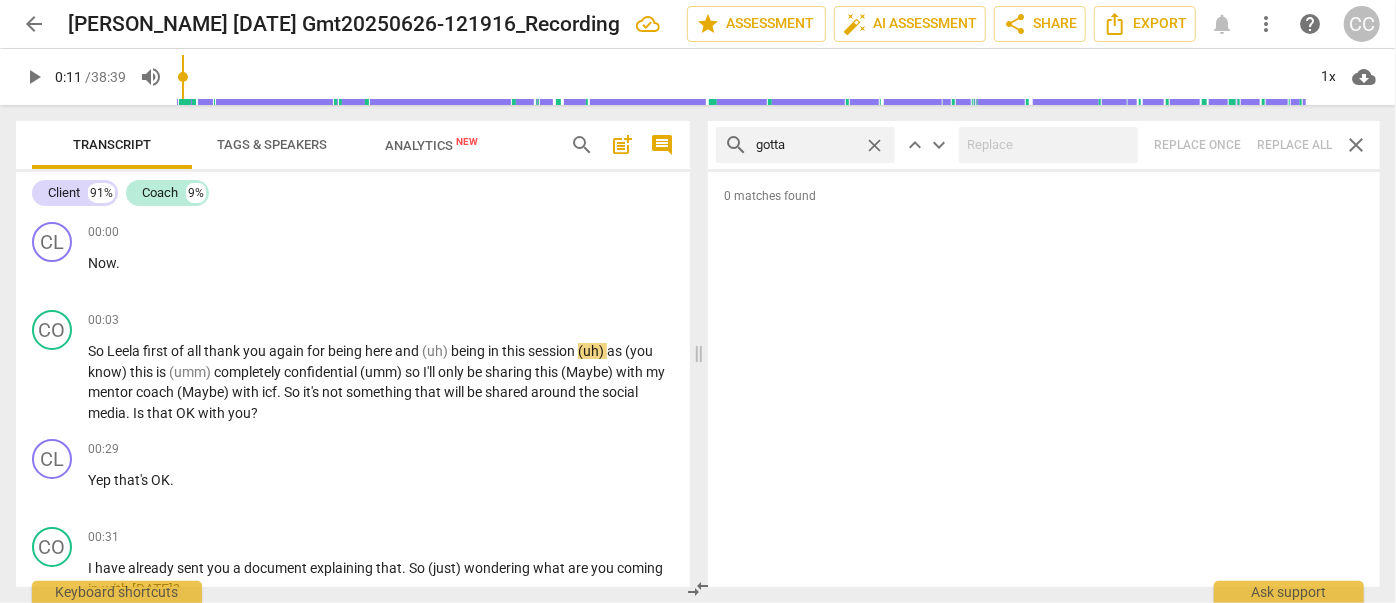 type on "11" 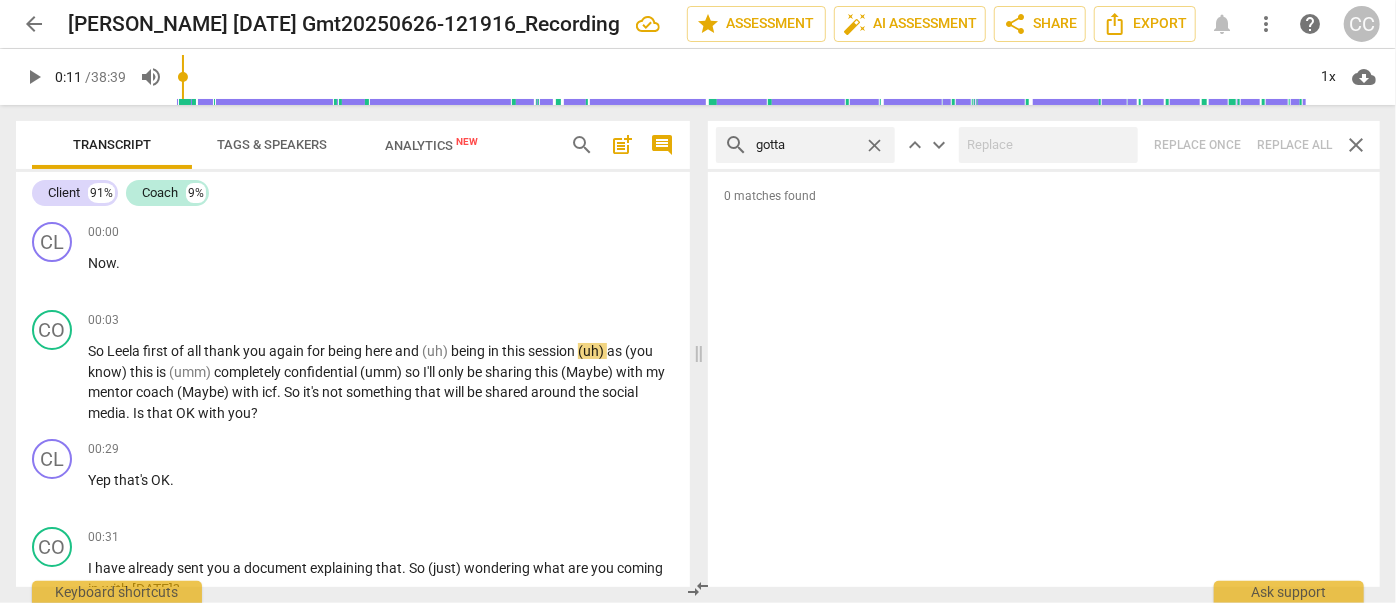 click on "search gotta close keyboard_arrow_up keyboard_arrow_down Replace once Replace all close" at bounding box center [1044, 145] 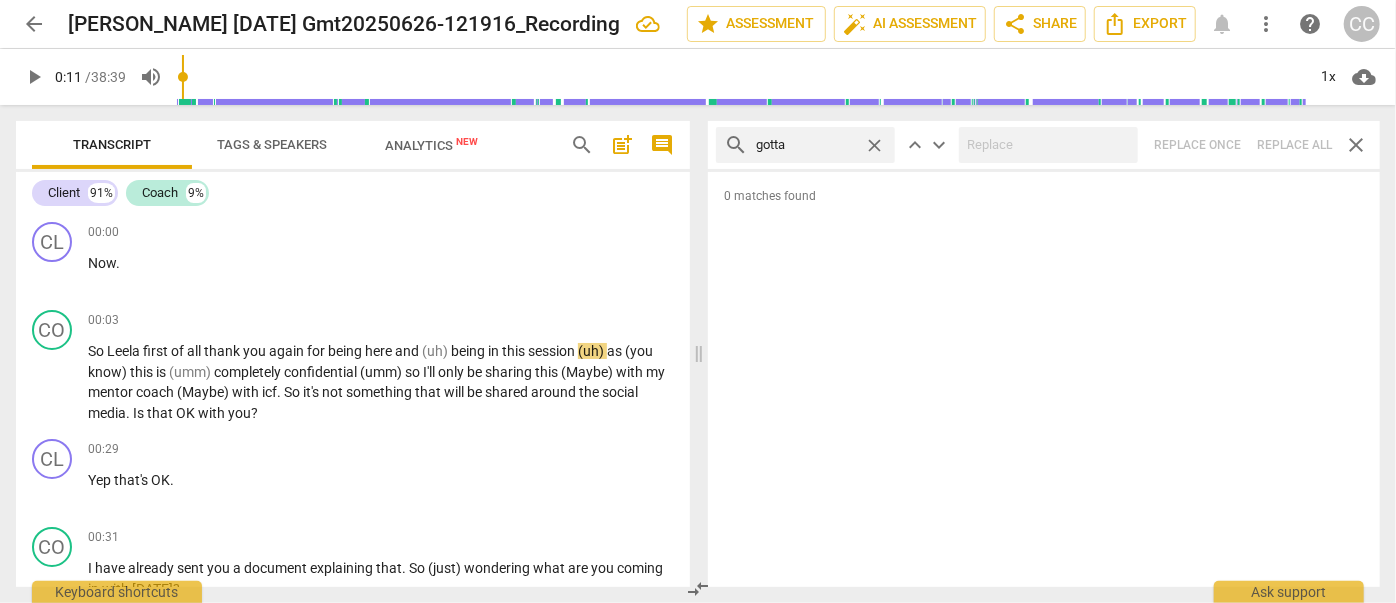 click on "close" at bounding box center (874, 145) 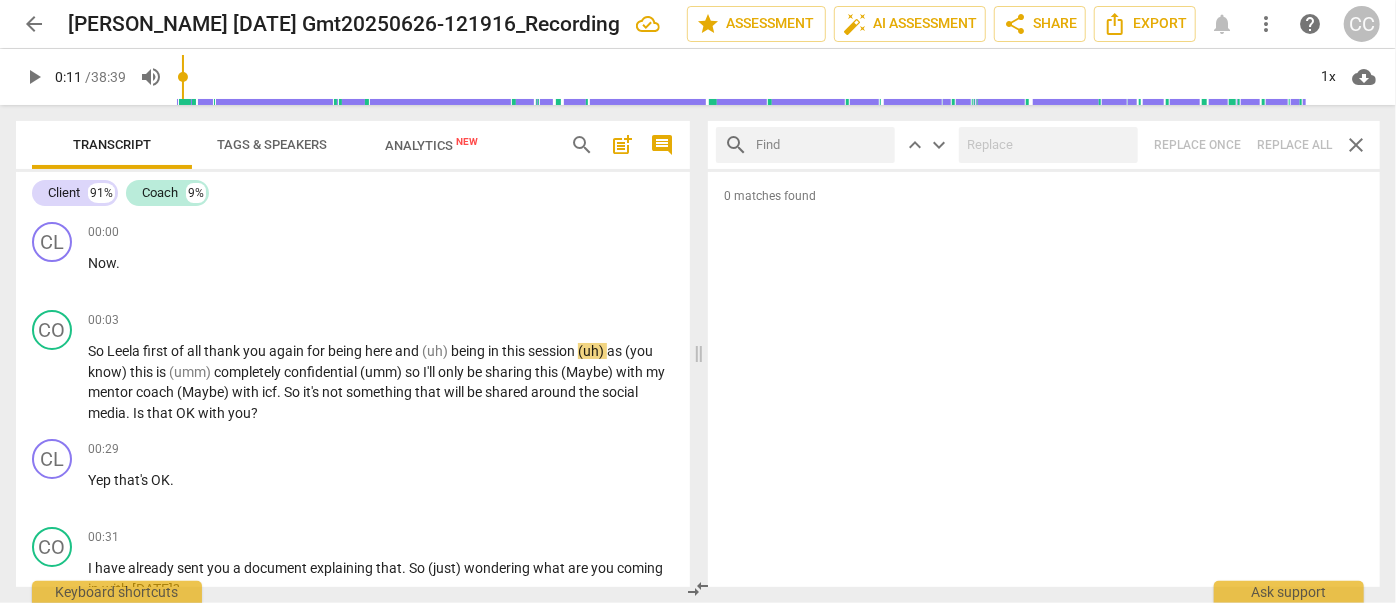 click at bounding box center (821, 145) 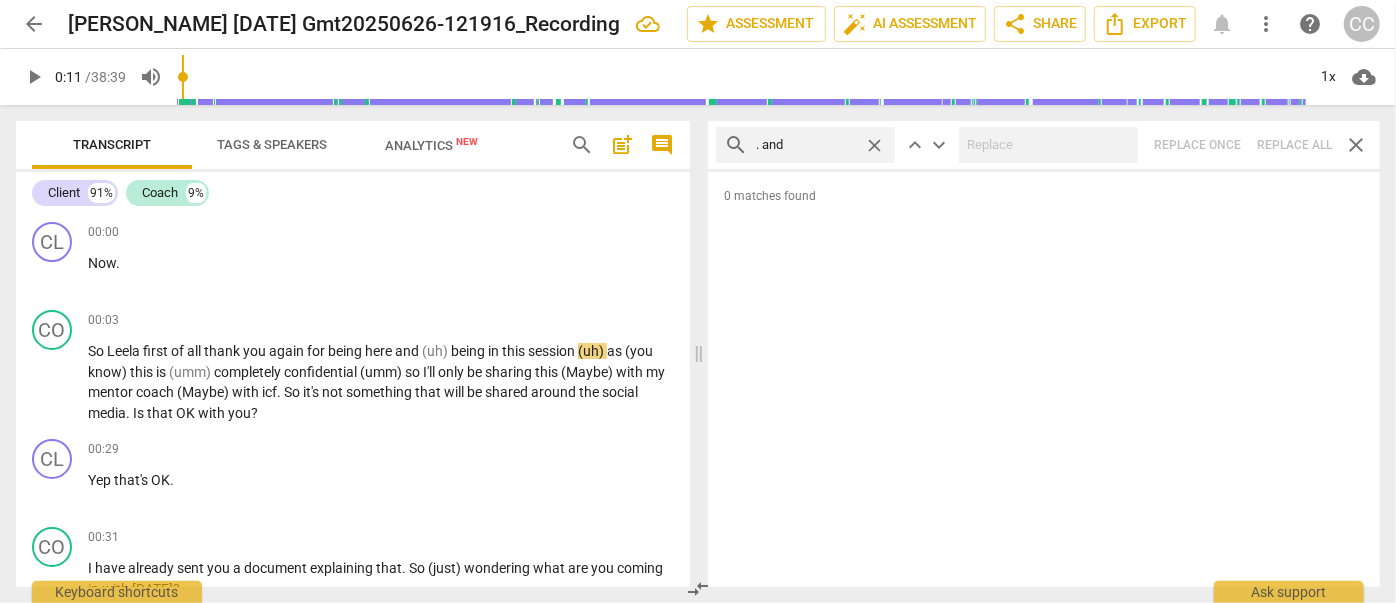 type on ". and" 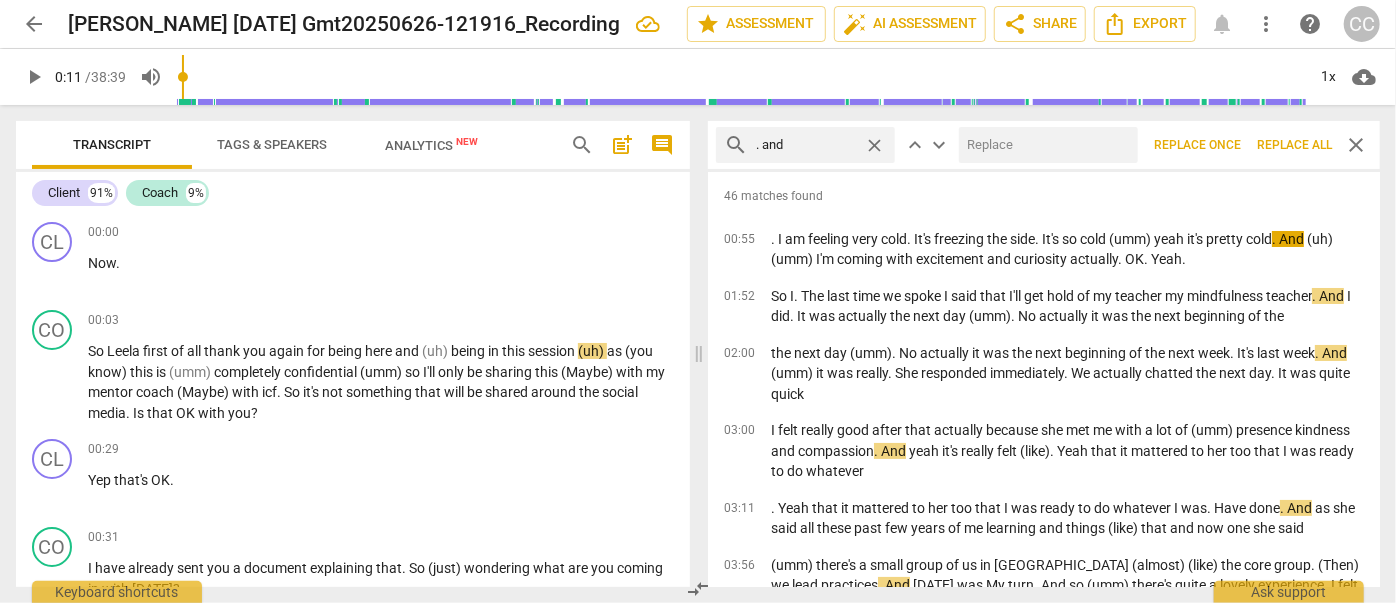 click at bounding box center (1044, 145) 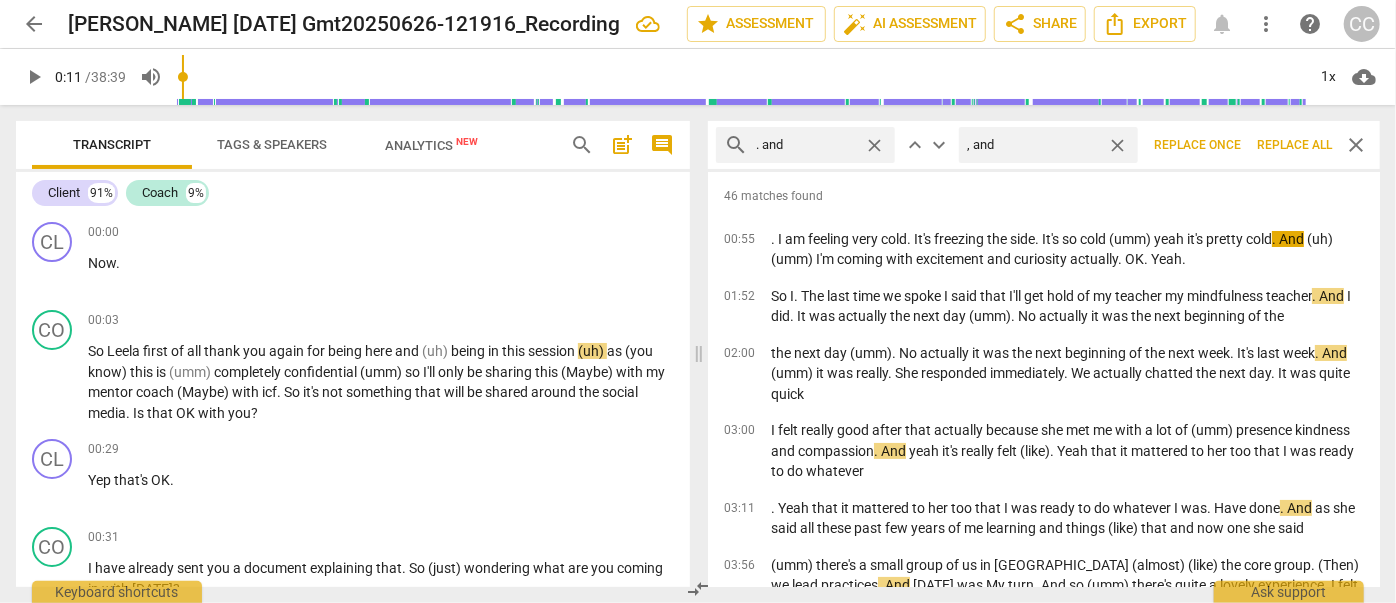 type on ", and" 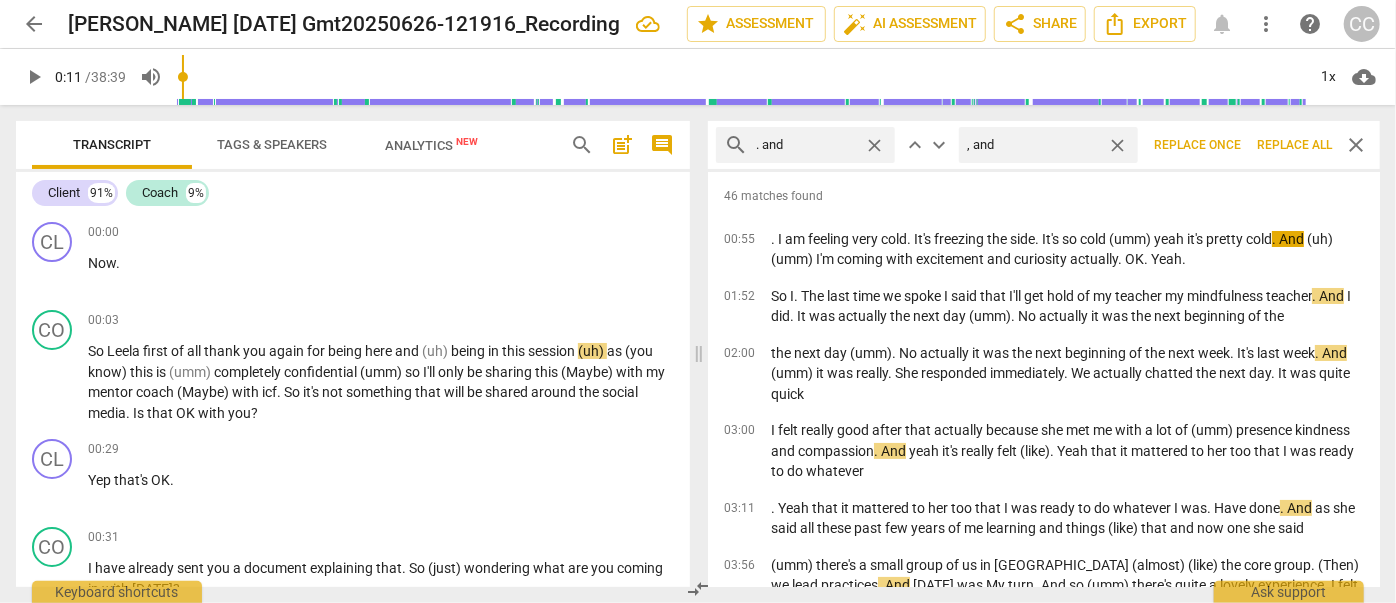 click on "Replace all" at bounding box center (1294, 145) 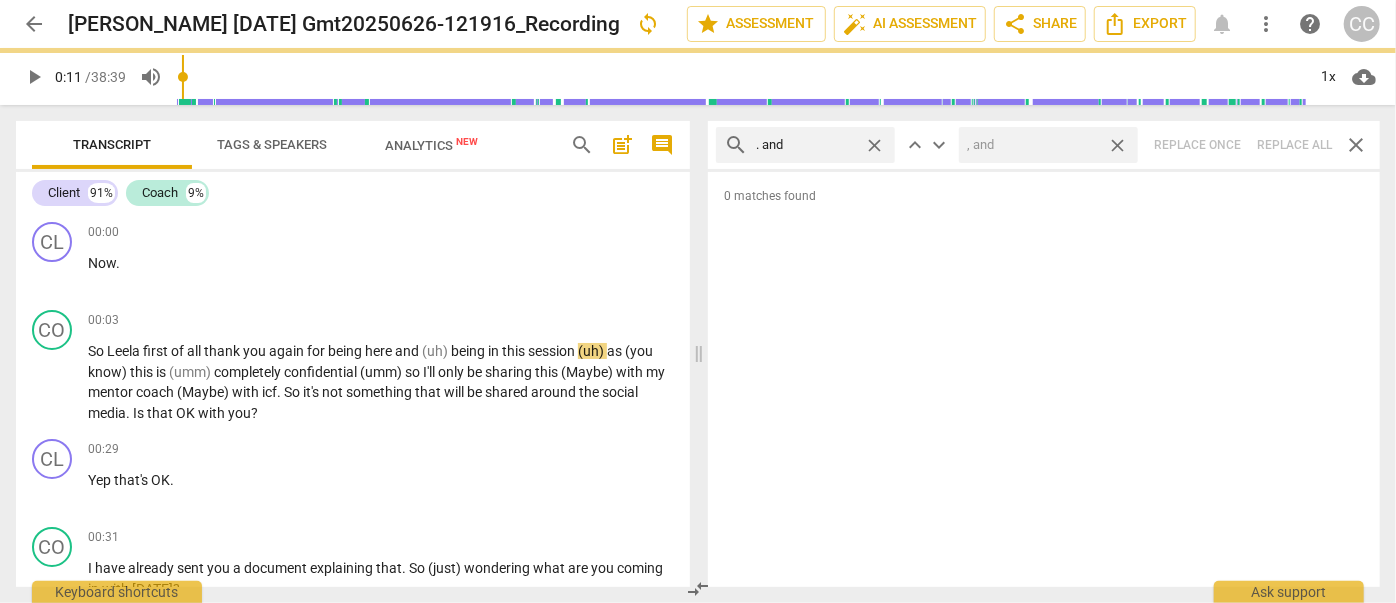 click on "close" at bounding box center [1117, 145] 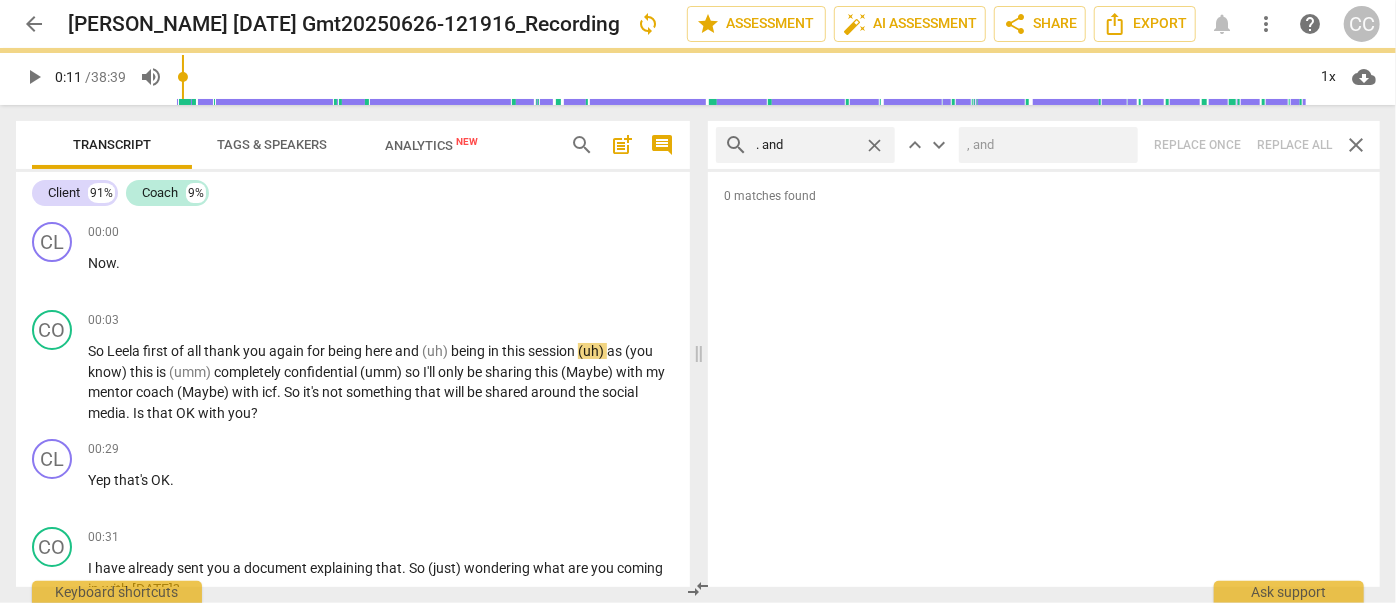 type 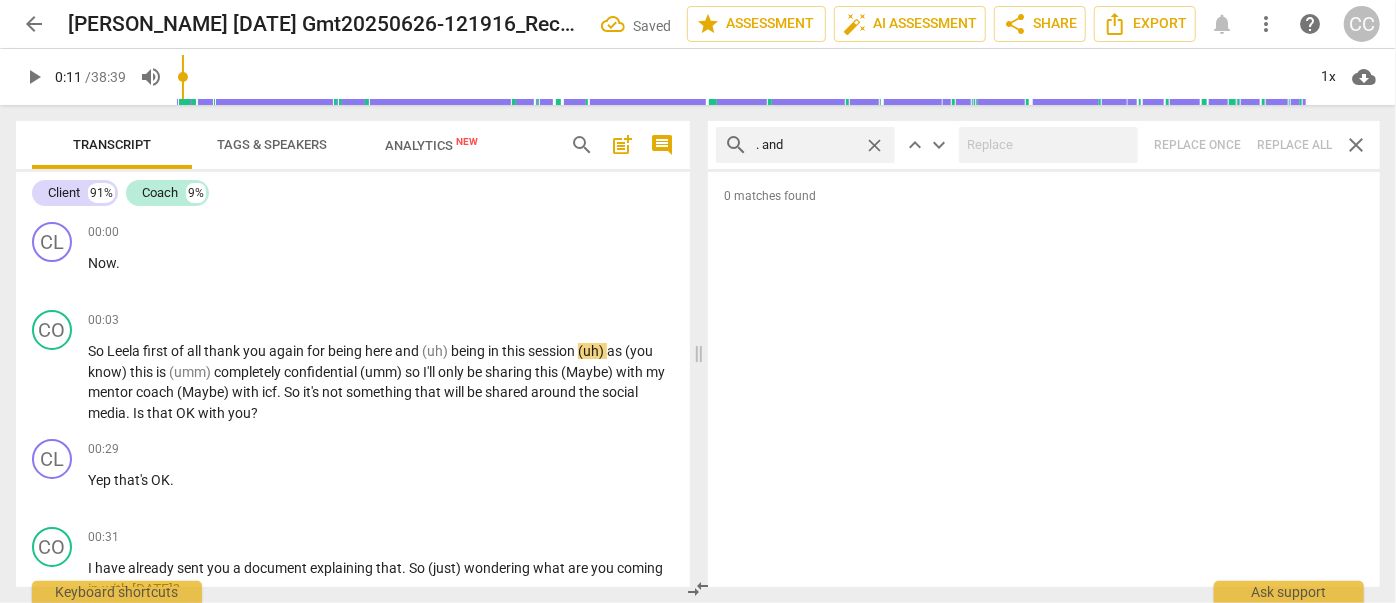 click on "close" at bounding box center (874, 145) 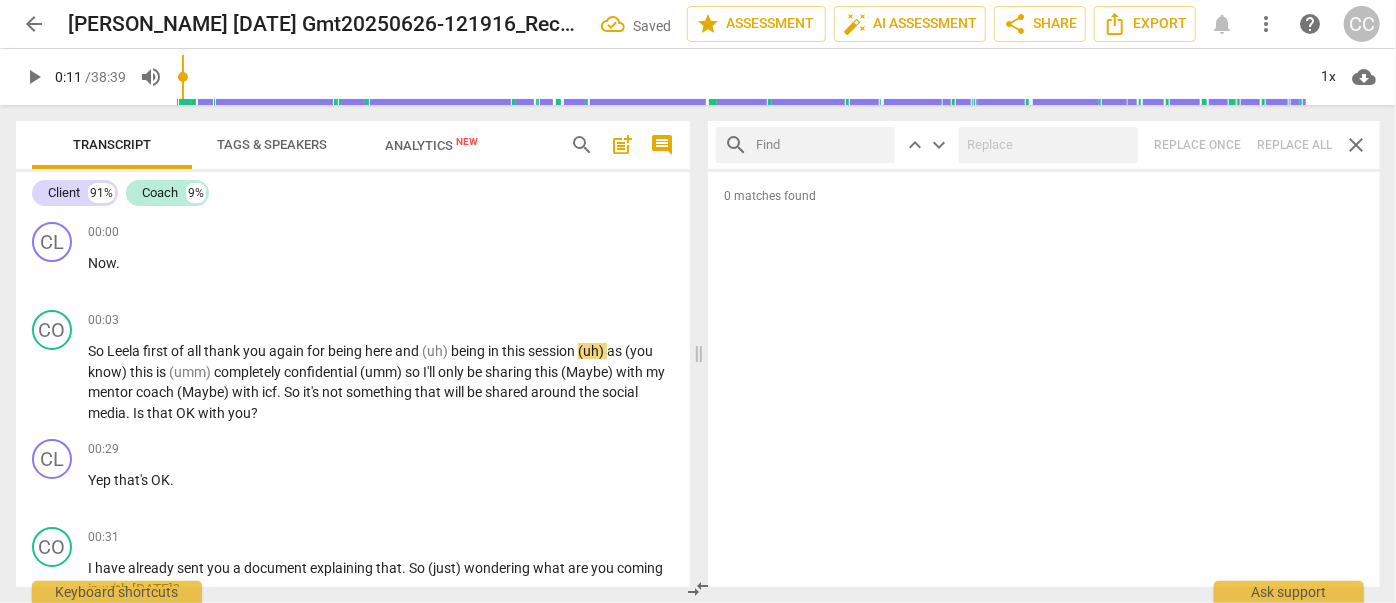 click at bounding box center (821, 145) 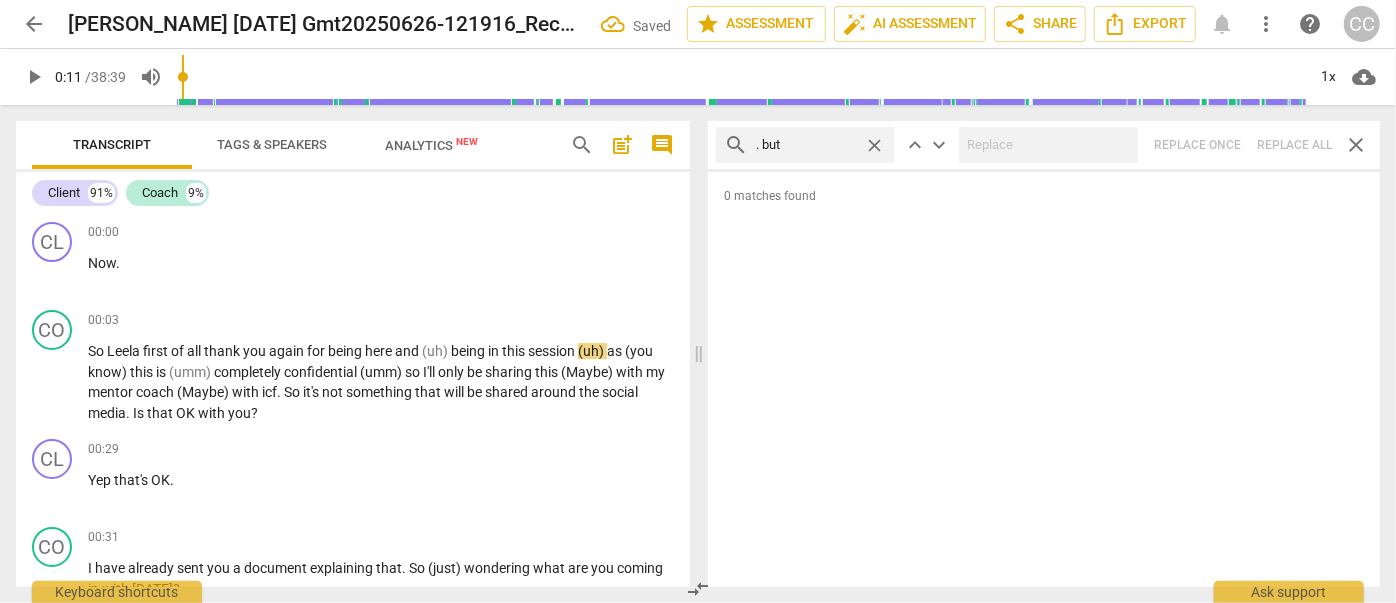 type on ". but" 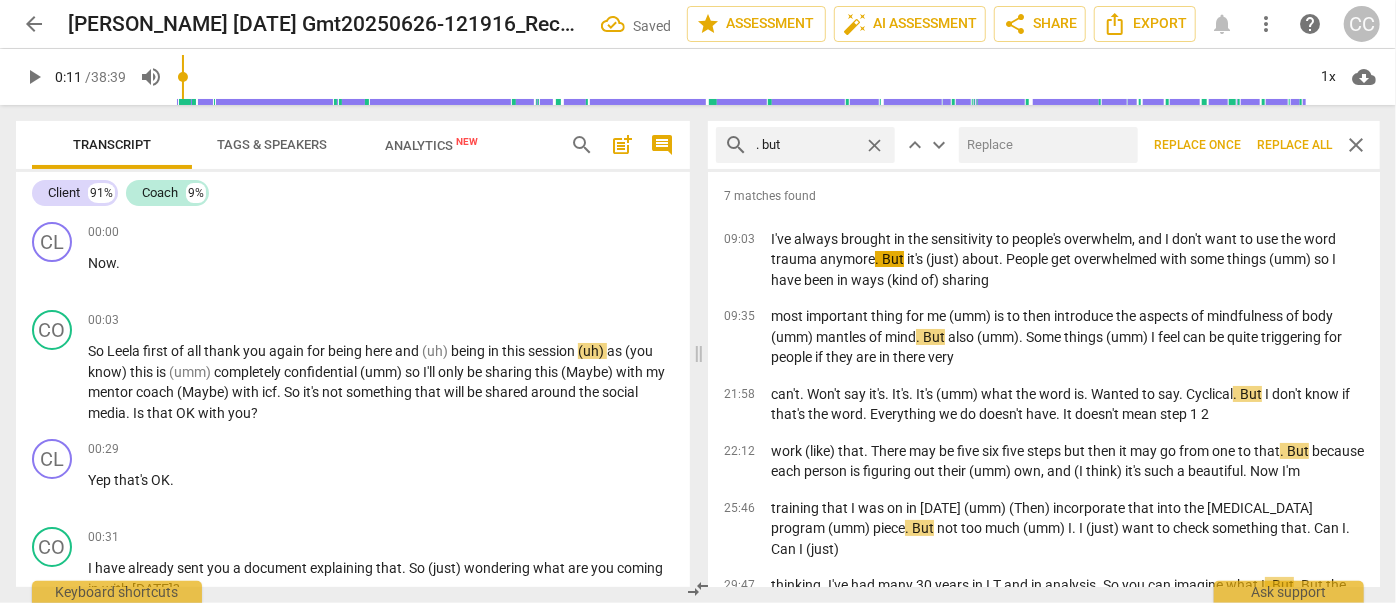 click at bounding box center (1044, 145) 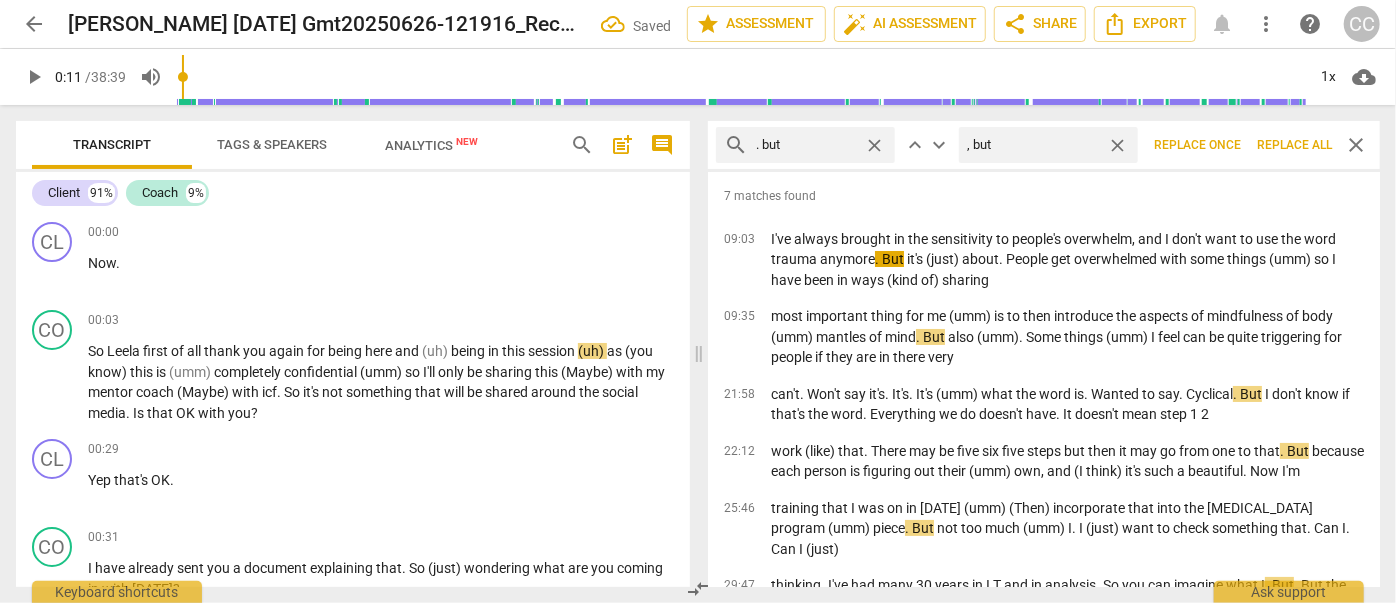 type on ", but" 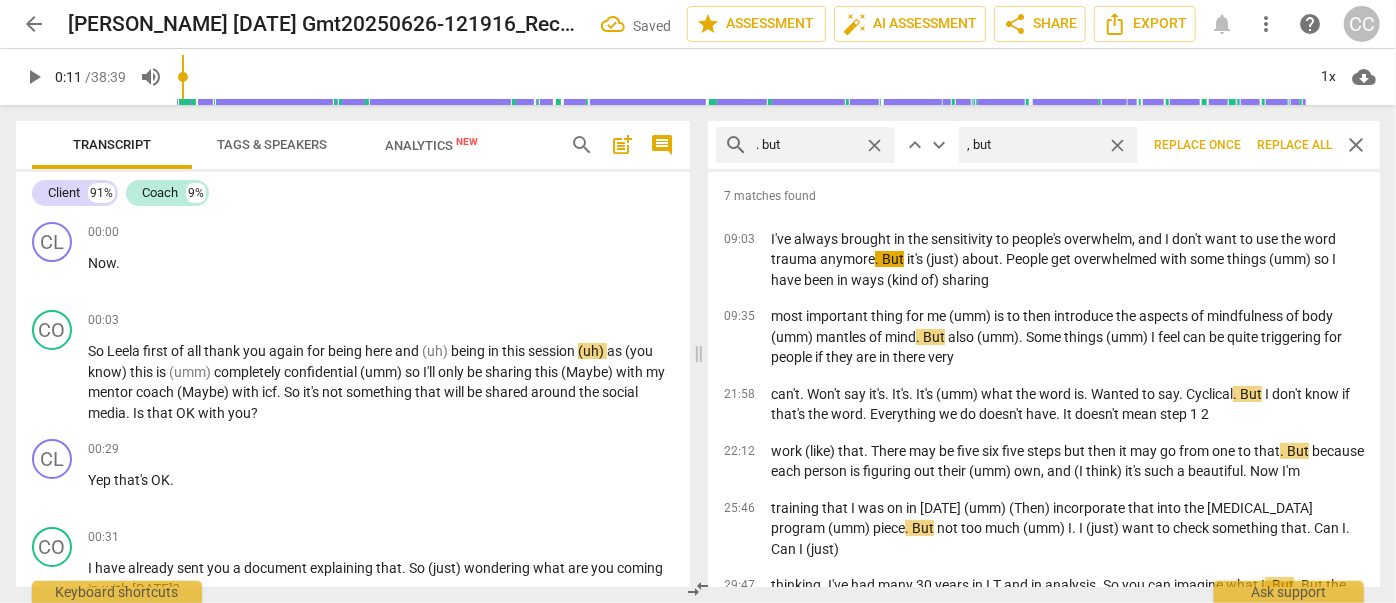 click on "Replace all" at bounding box center (1294, 145) 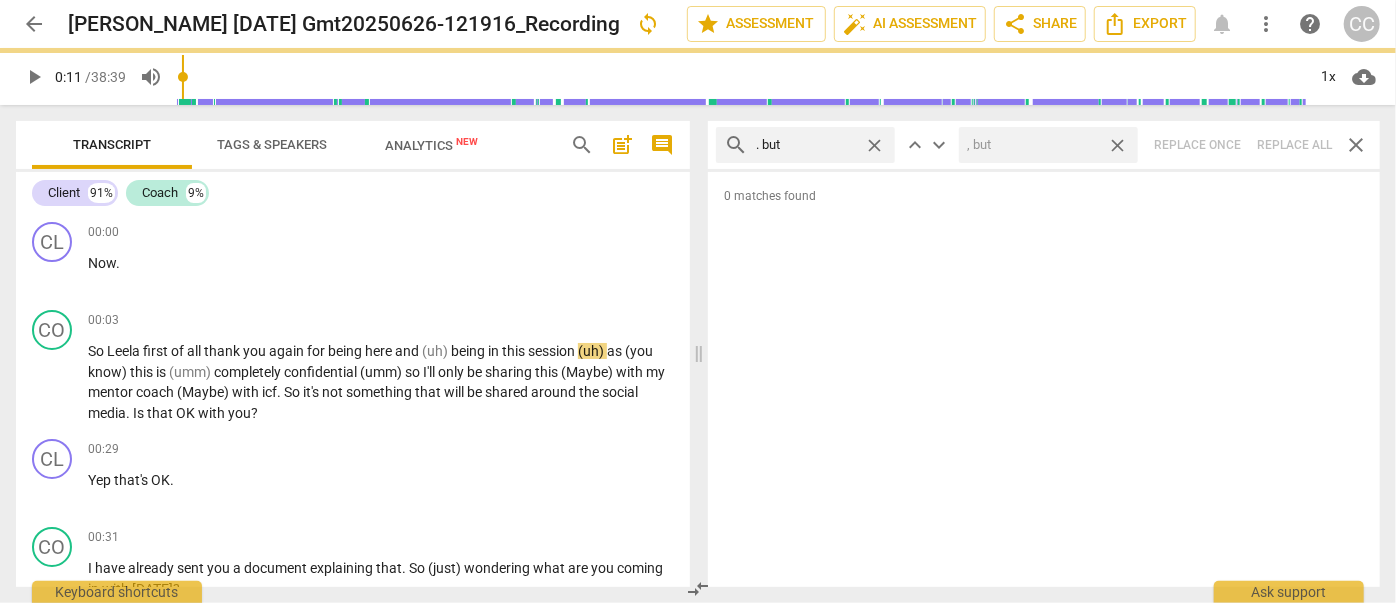 click on "close" at bounding box center [1117, 145] 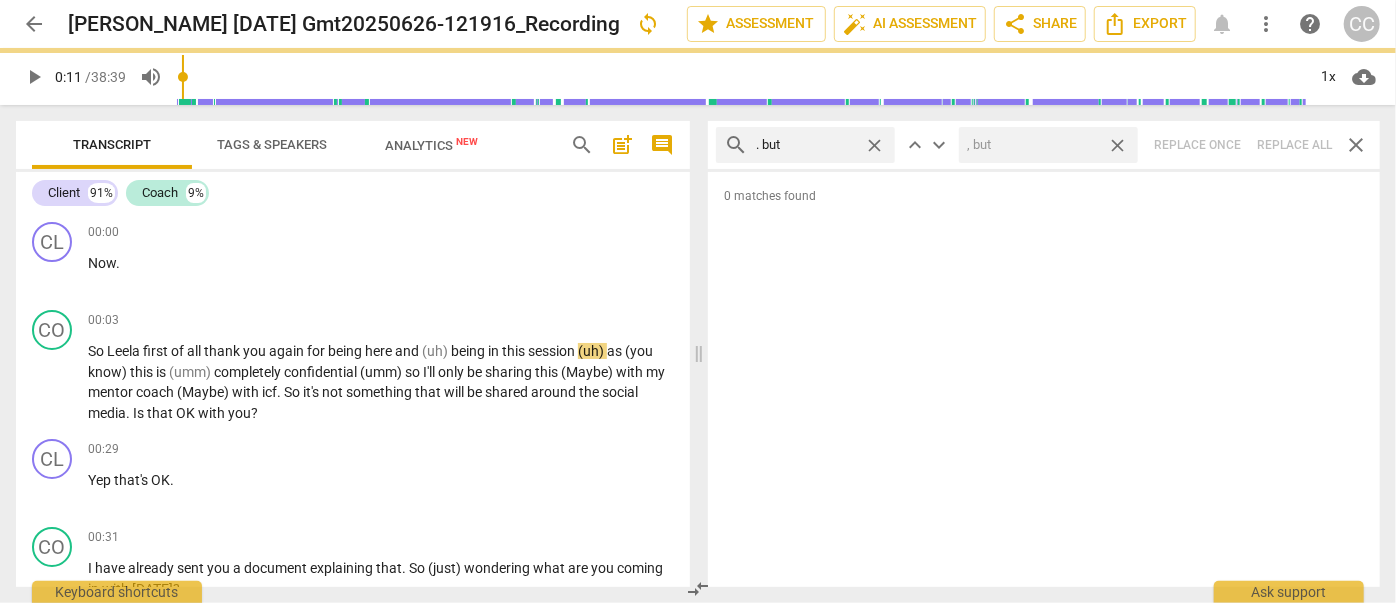 type 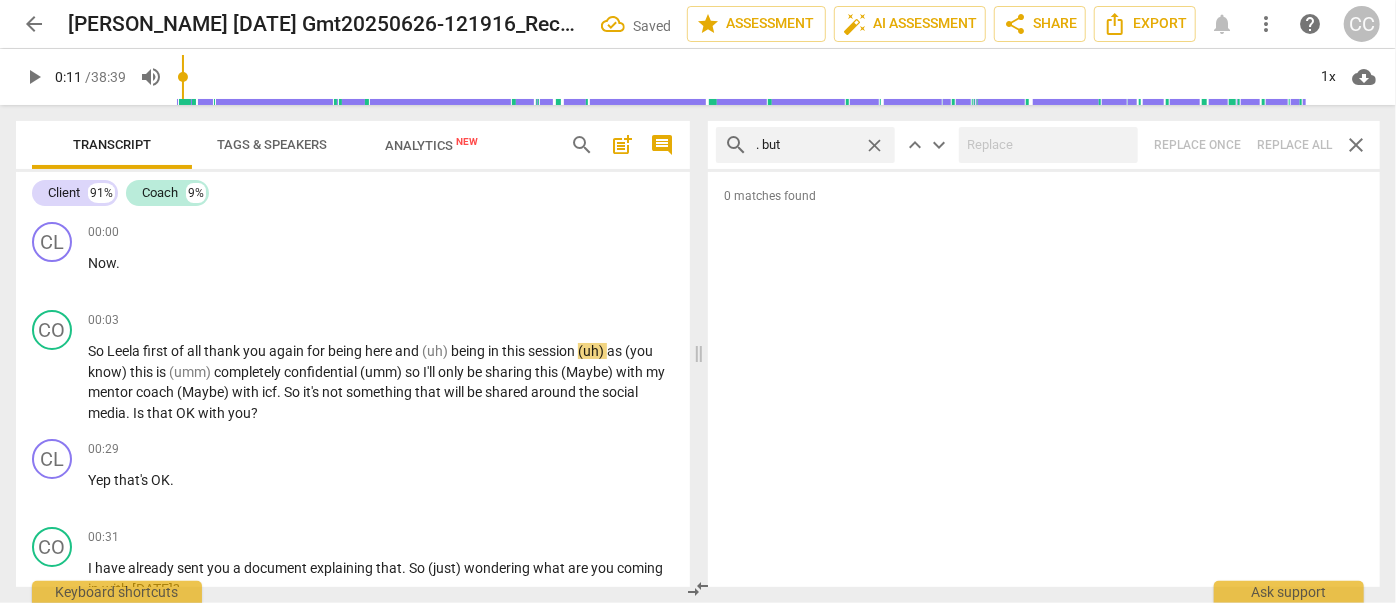 click on "close" at bounding box center [874, 145] 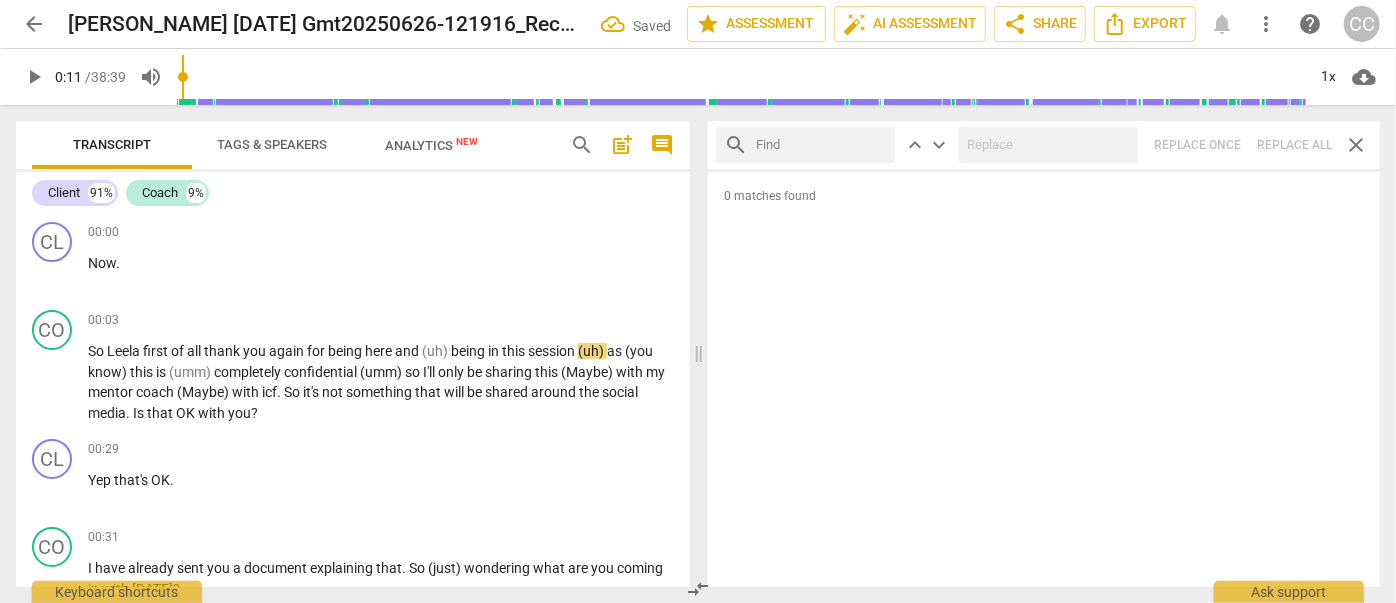 click at bounding box center [821, 145] 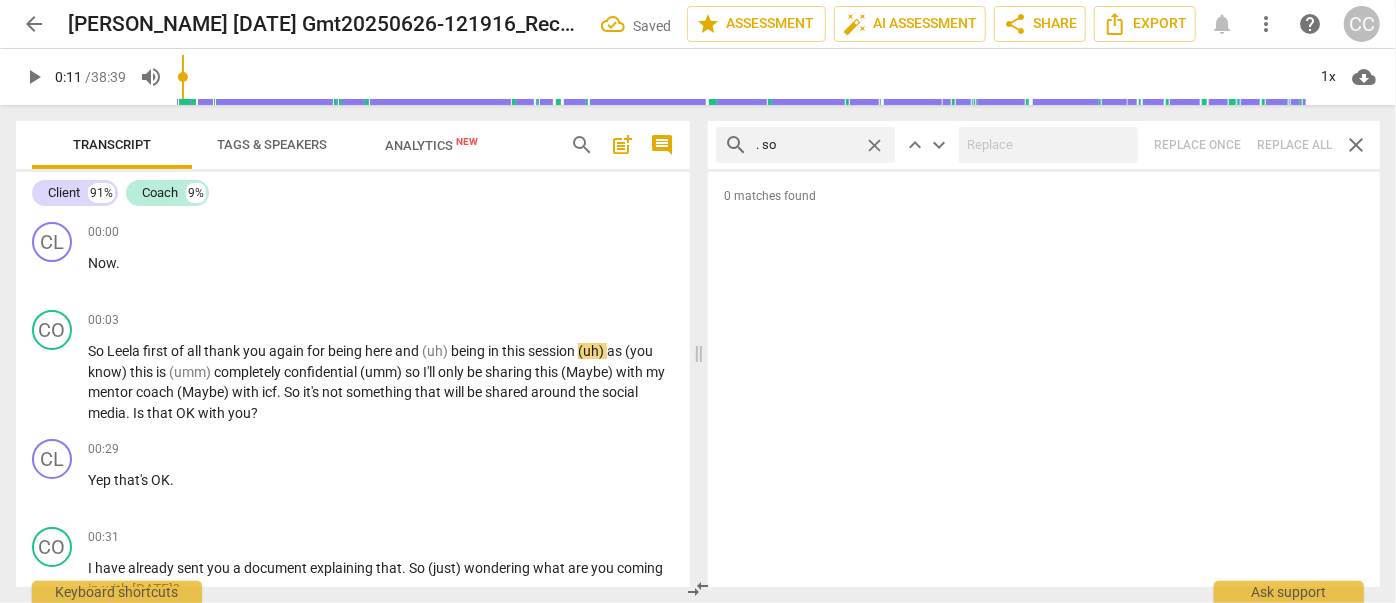 type on ". so" 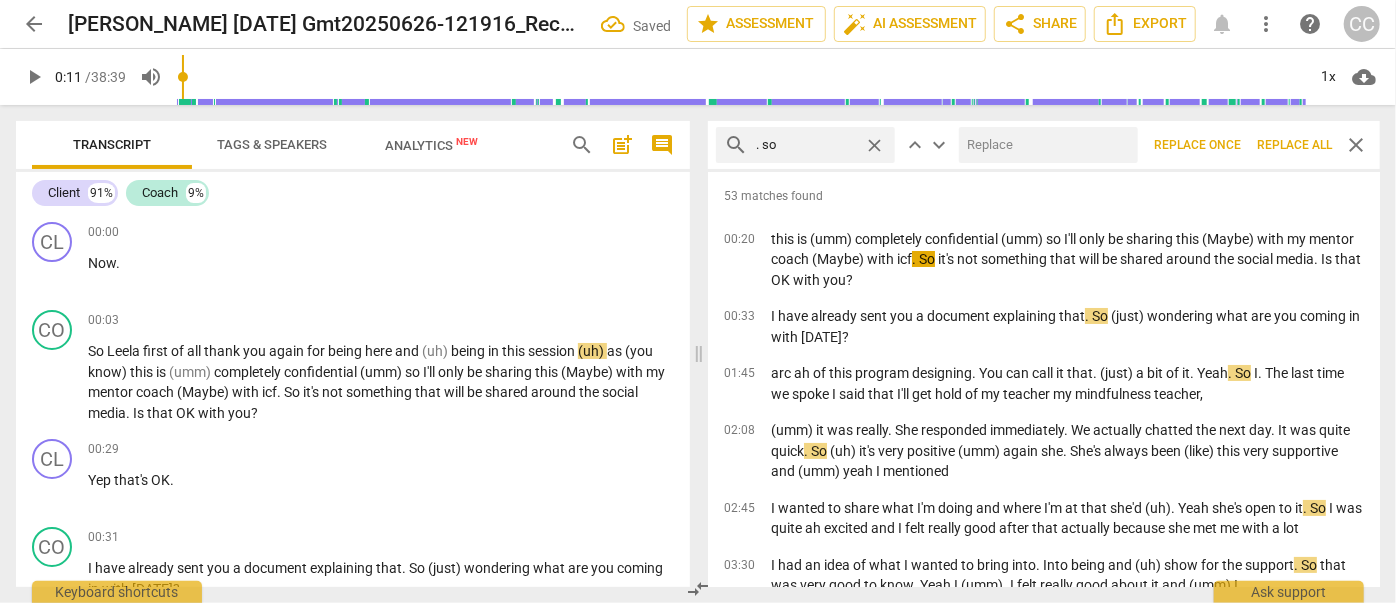 click at bounding box center (1044, 145) 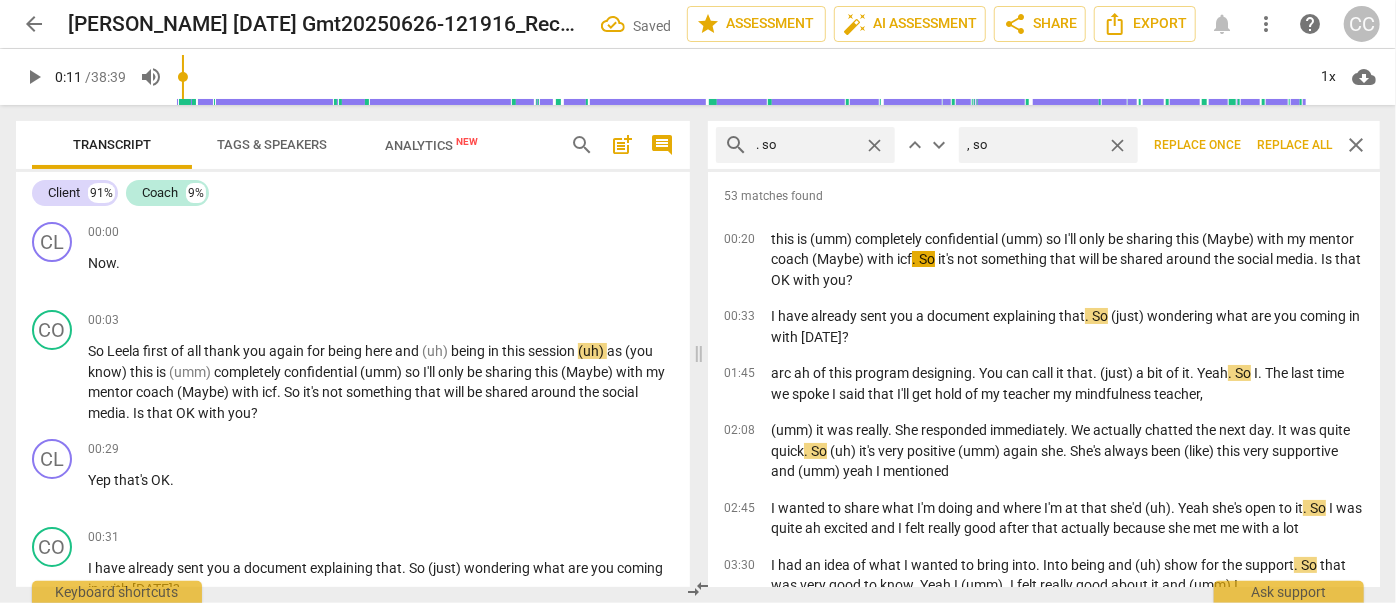 type on ", so" 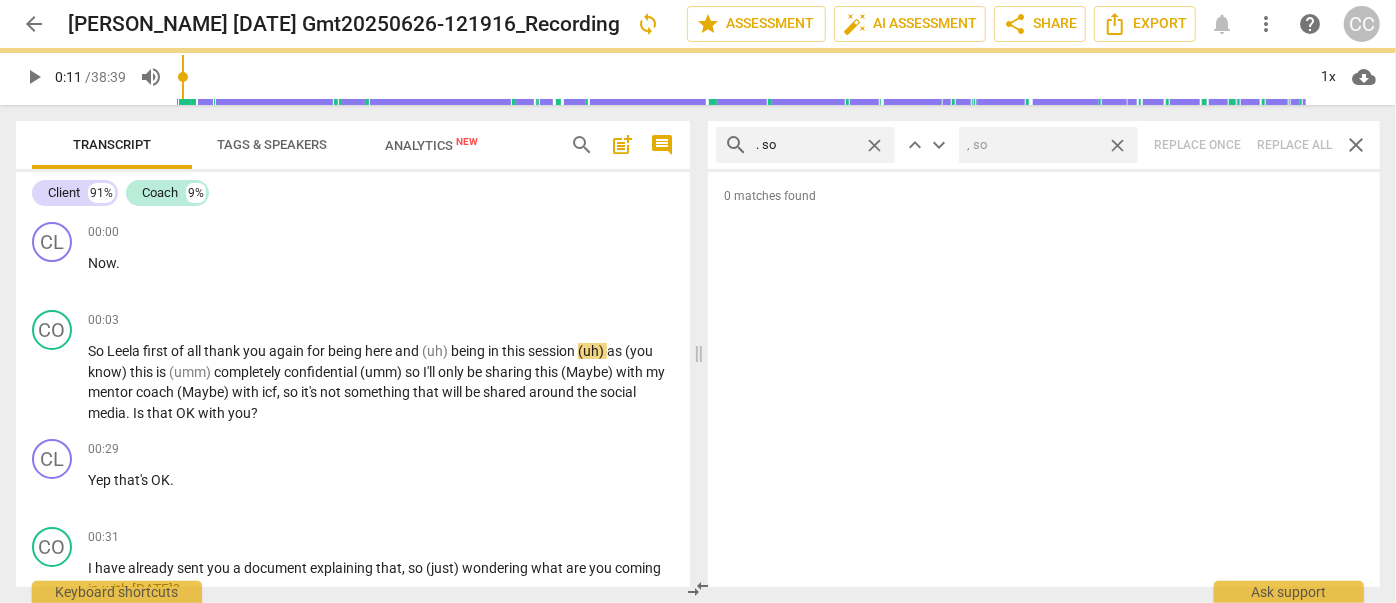 click on "close" at bounding box center (1117, 145) 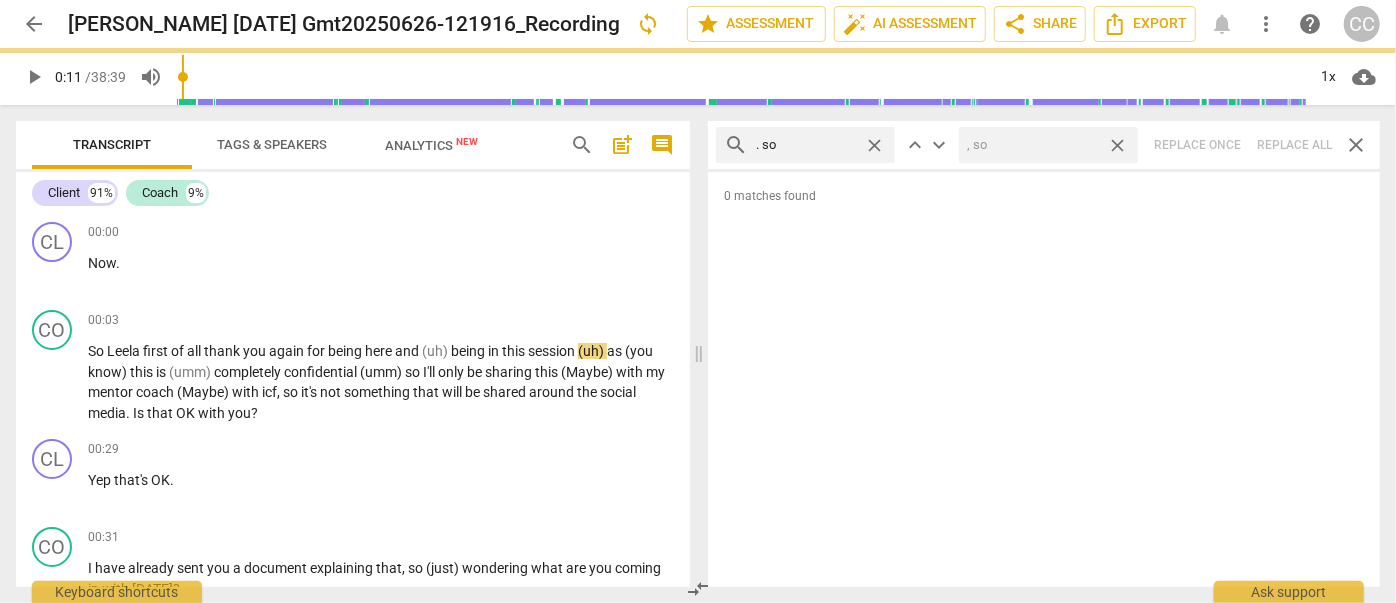 type 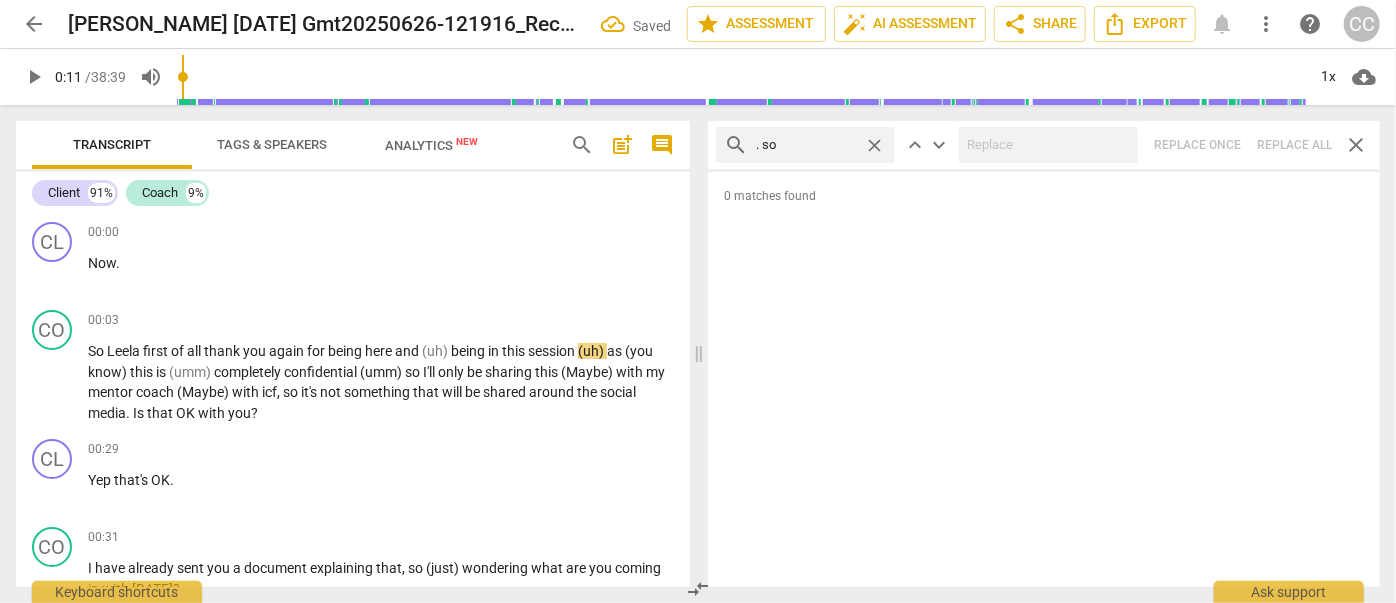 click on "close" at bounding box center (874, 145) 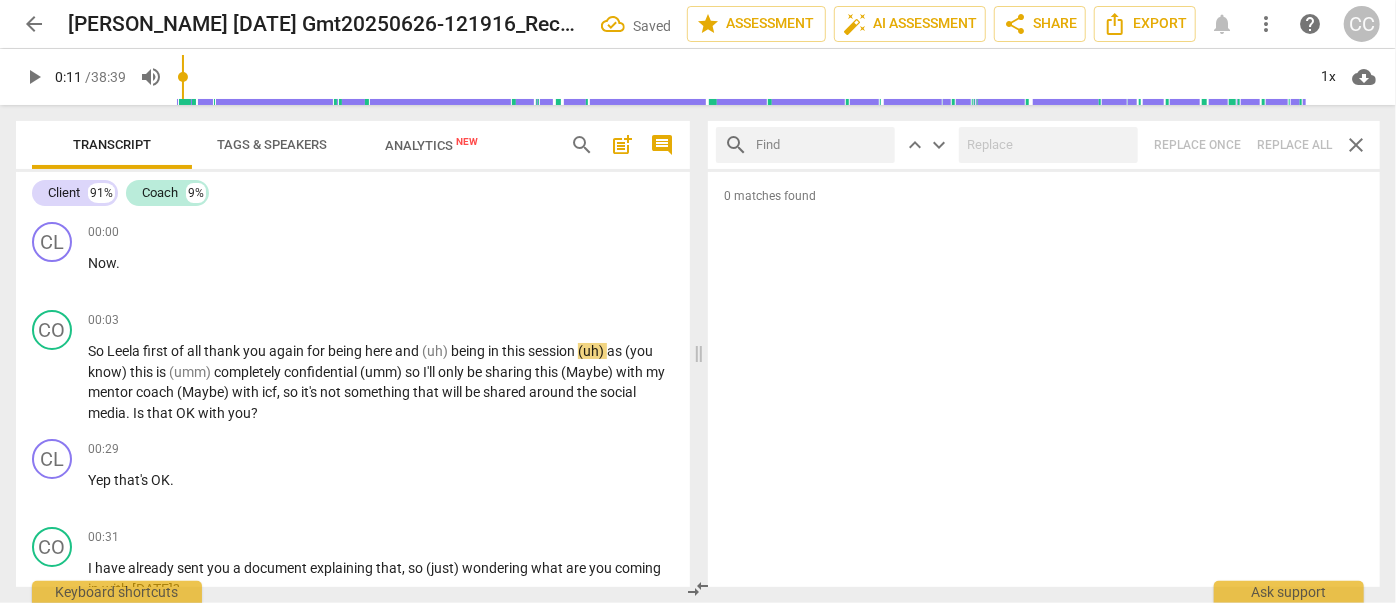 drag, startPoint x: 818, startPoint y: 145, endPoint x: 828, endPoint y: 124, distance: 23.259407 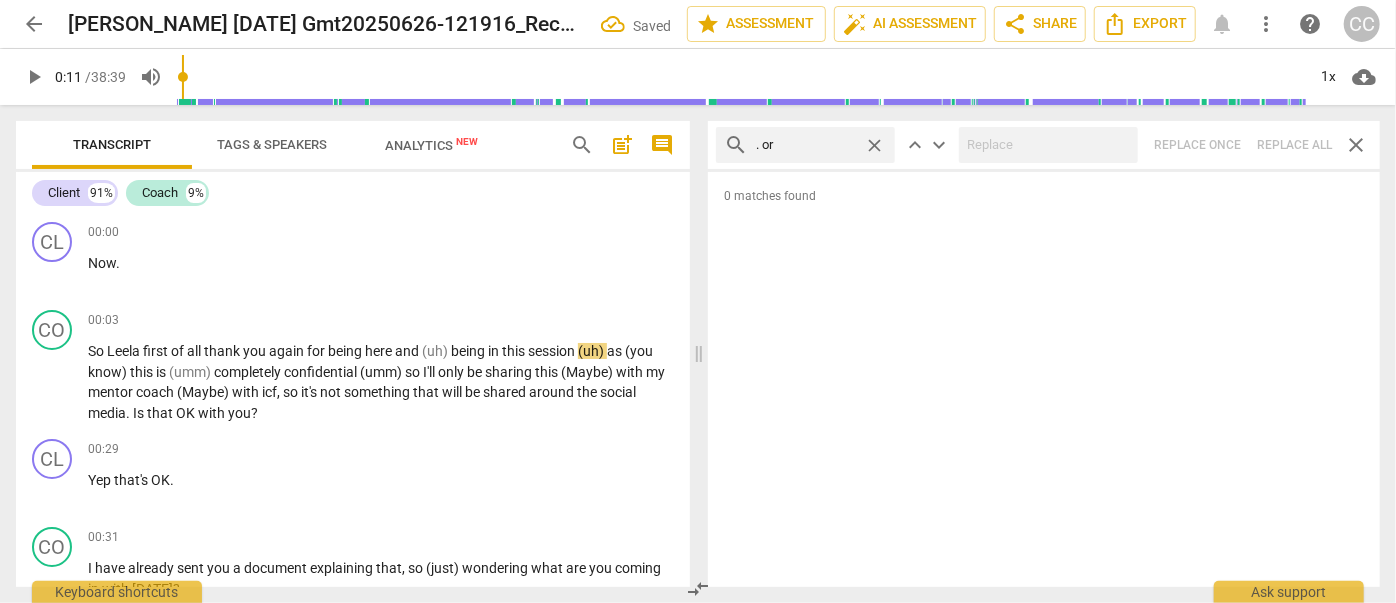 type on ". or" 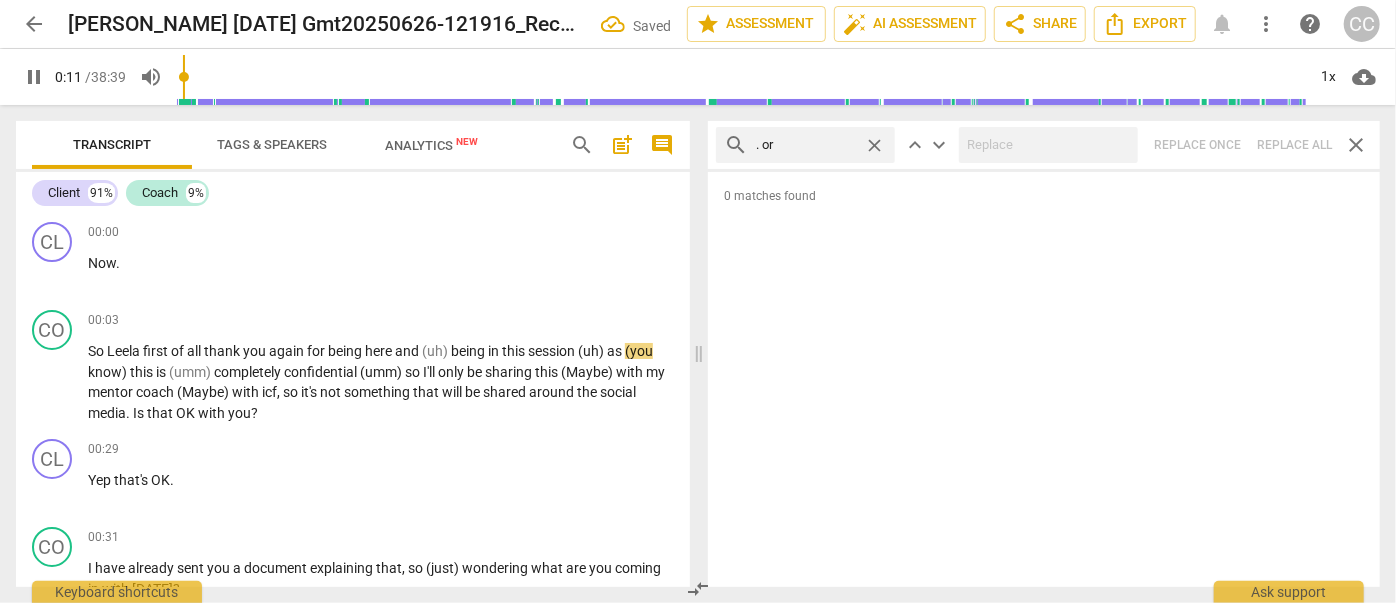 click on "search . or close keyboard_arrow_up keyboard_arrow_down Replace once Replace all close" at bounding box center (1044, 145) 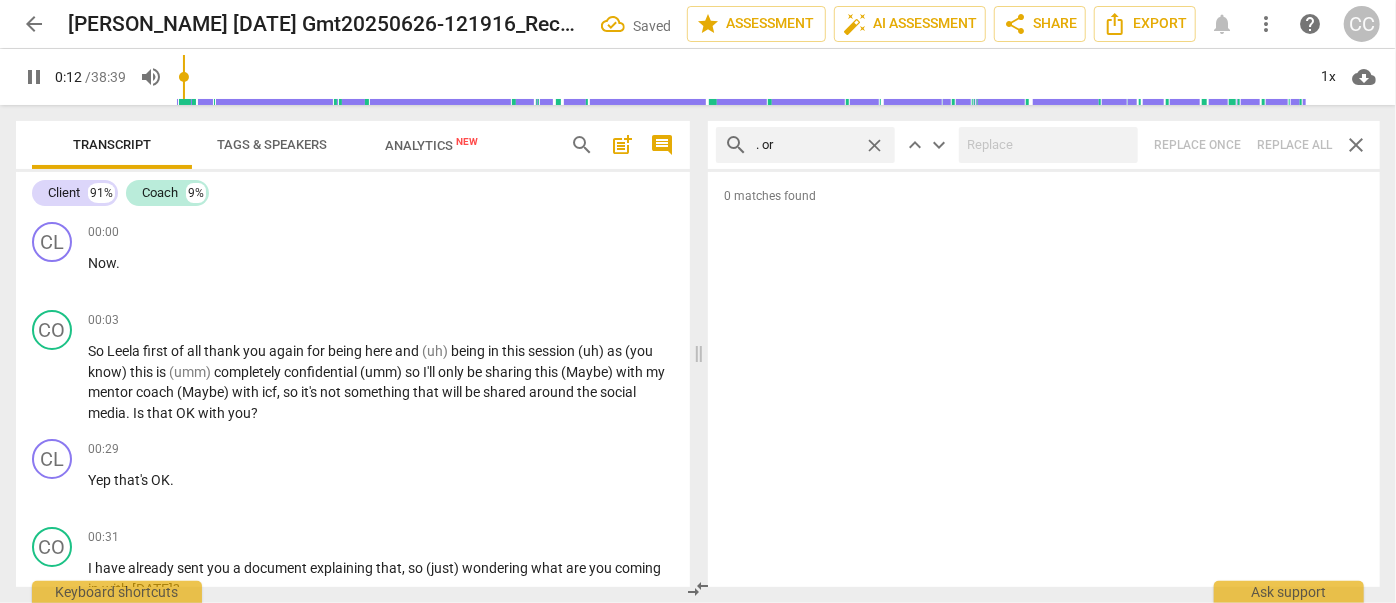 type on "13" 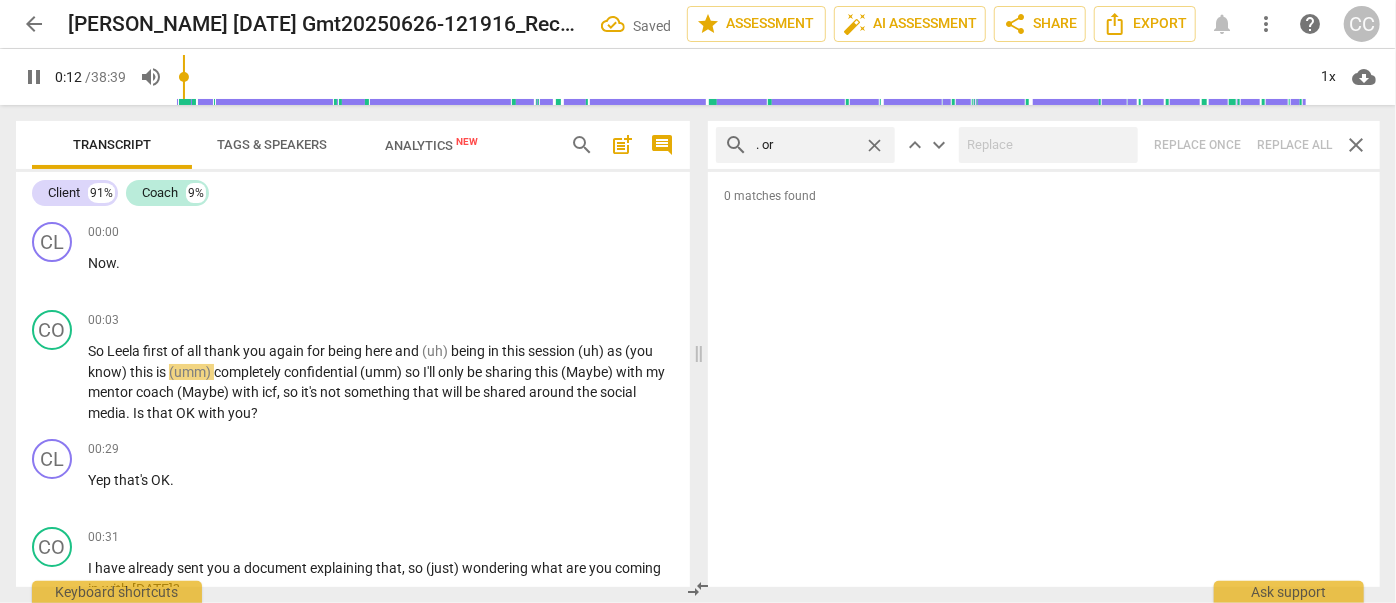 click on "close" at bounding box center [874, 145] 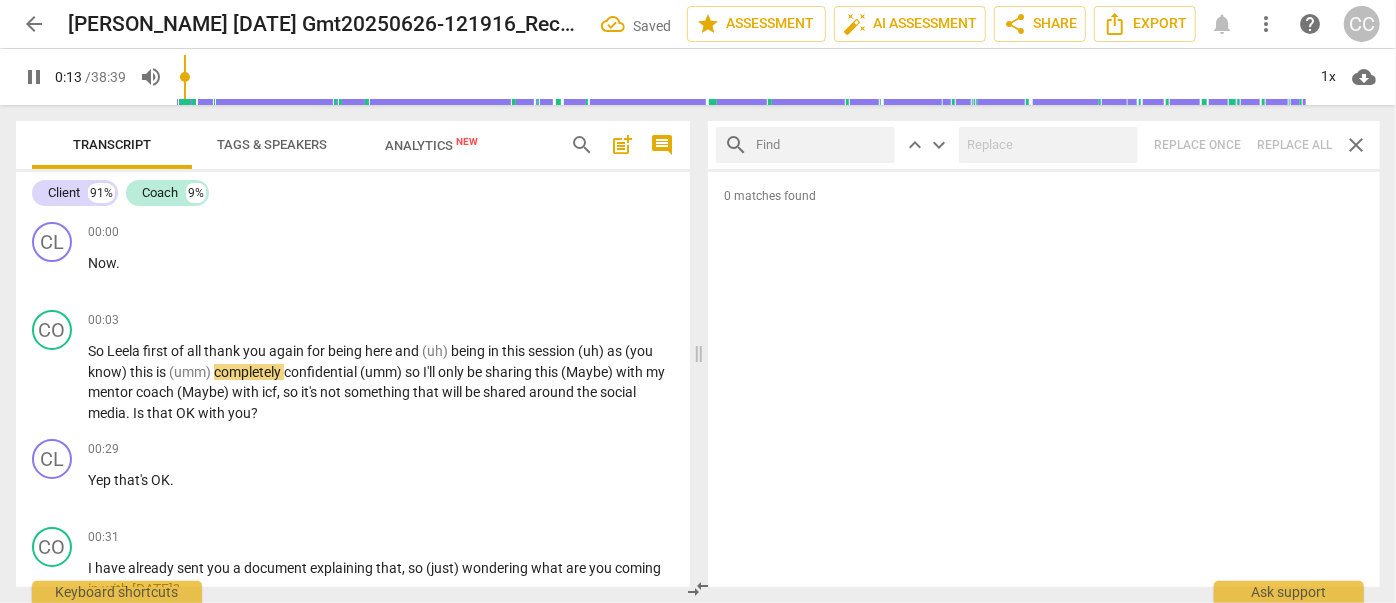 click at bounding box center [821, 145] 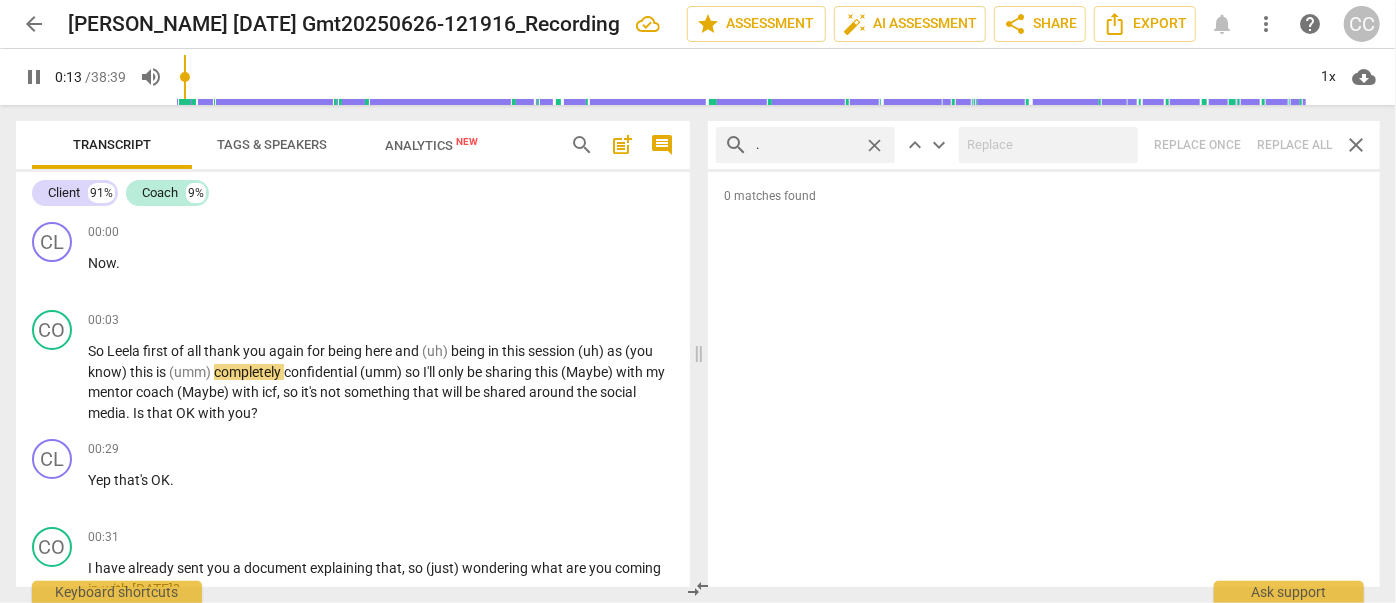 type on "14" 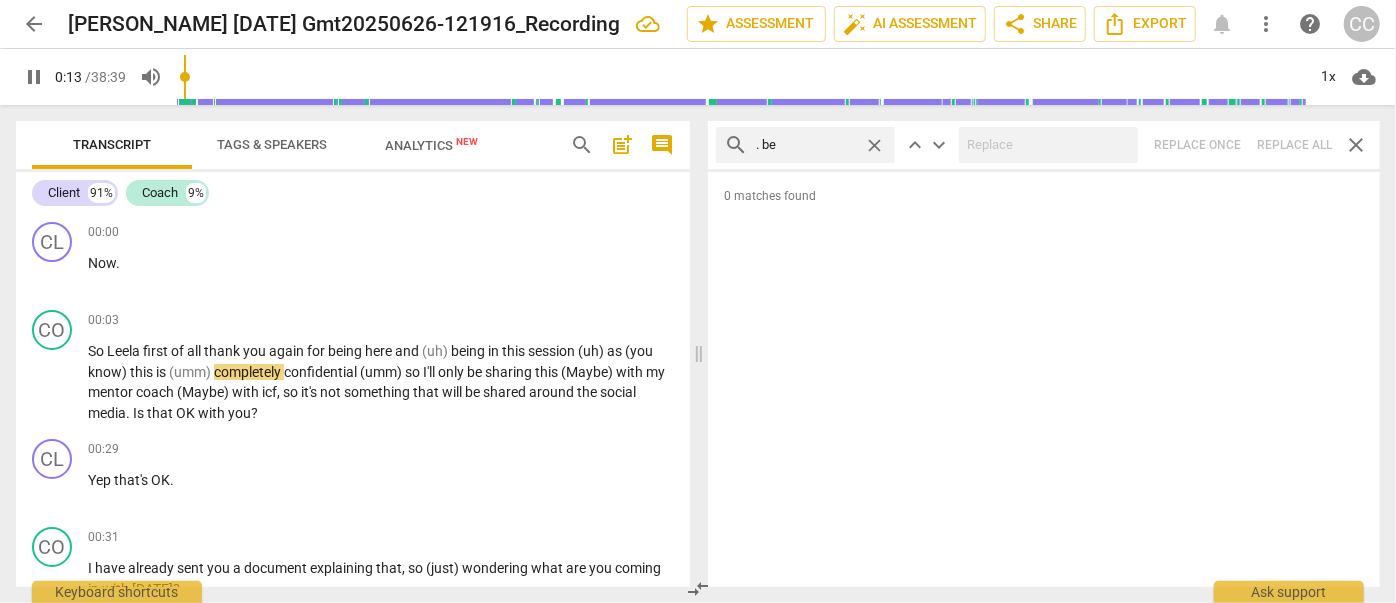 type on ". bec" 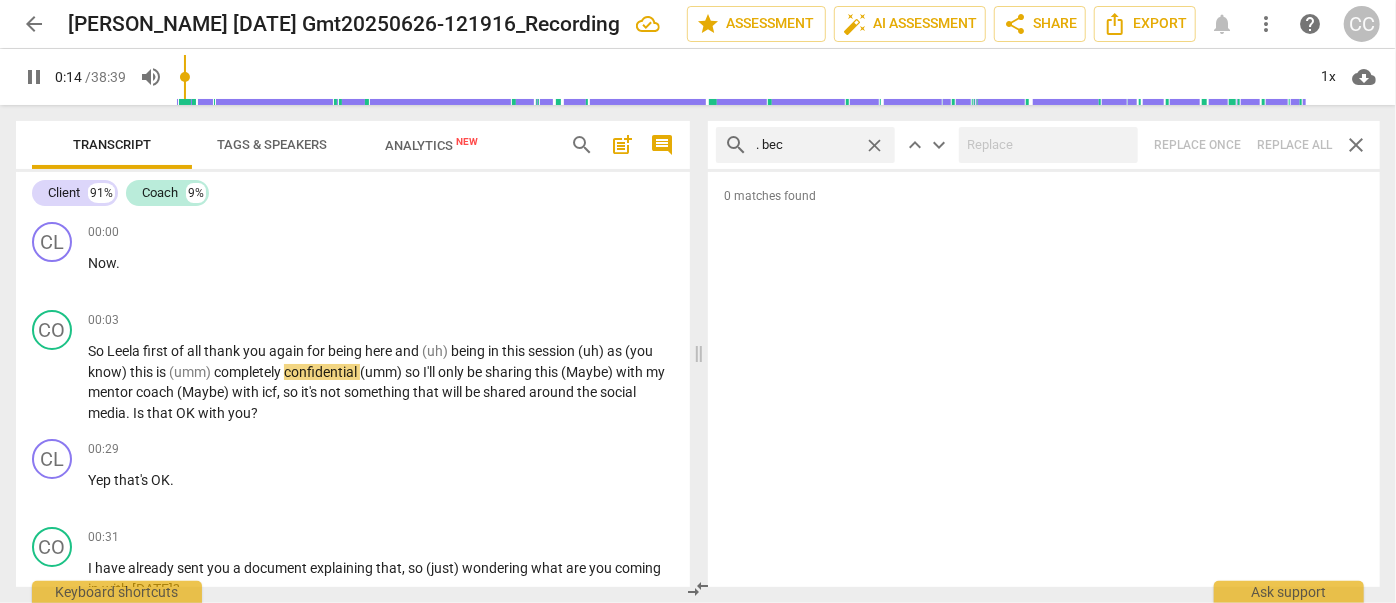 type on "14" 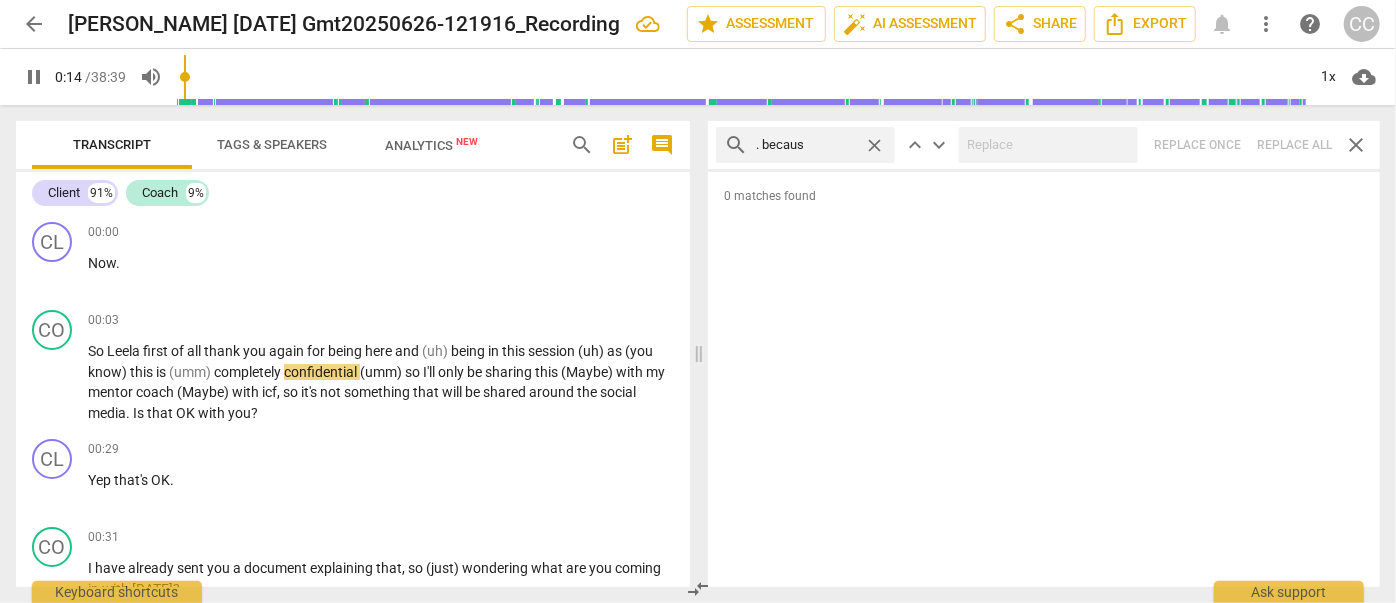 type on ". because" 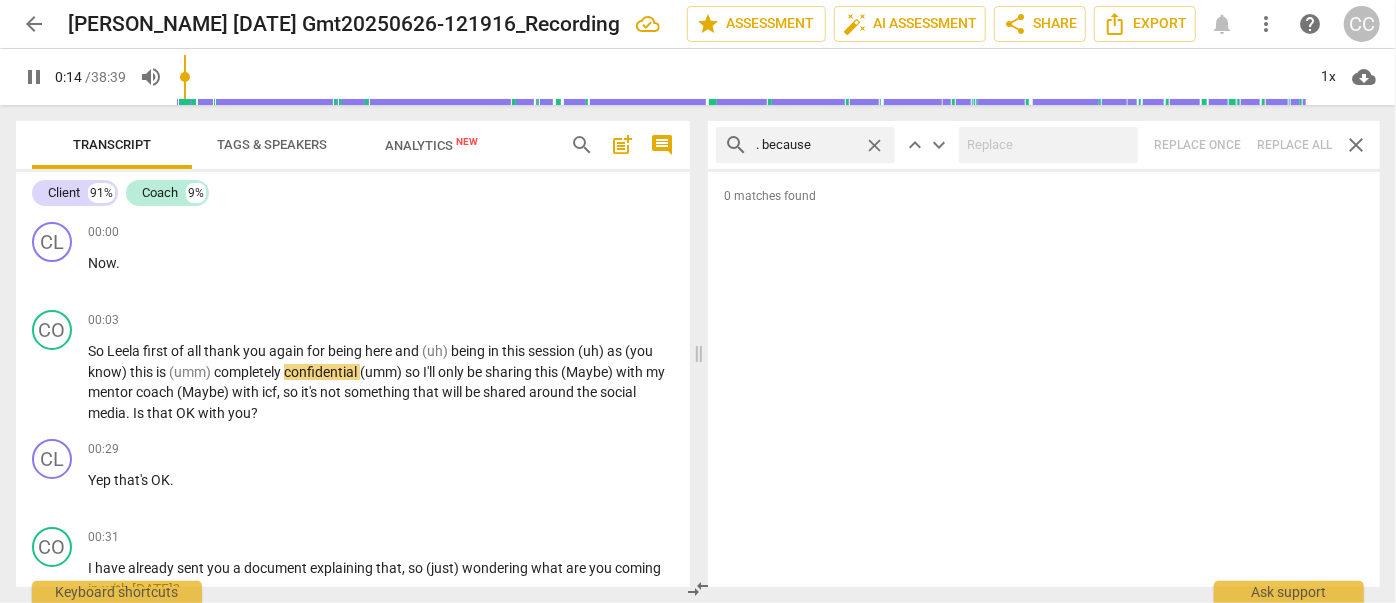 type on "15" 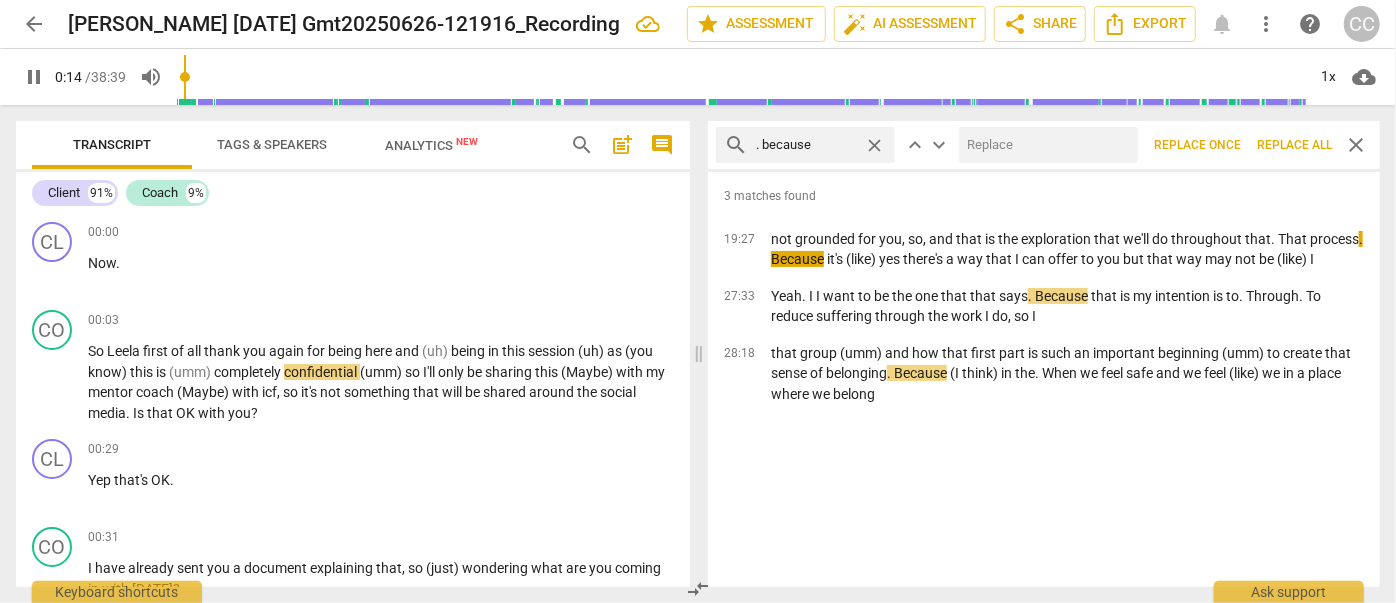 click at bounding box center (1044, 145) 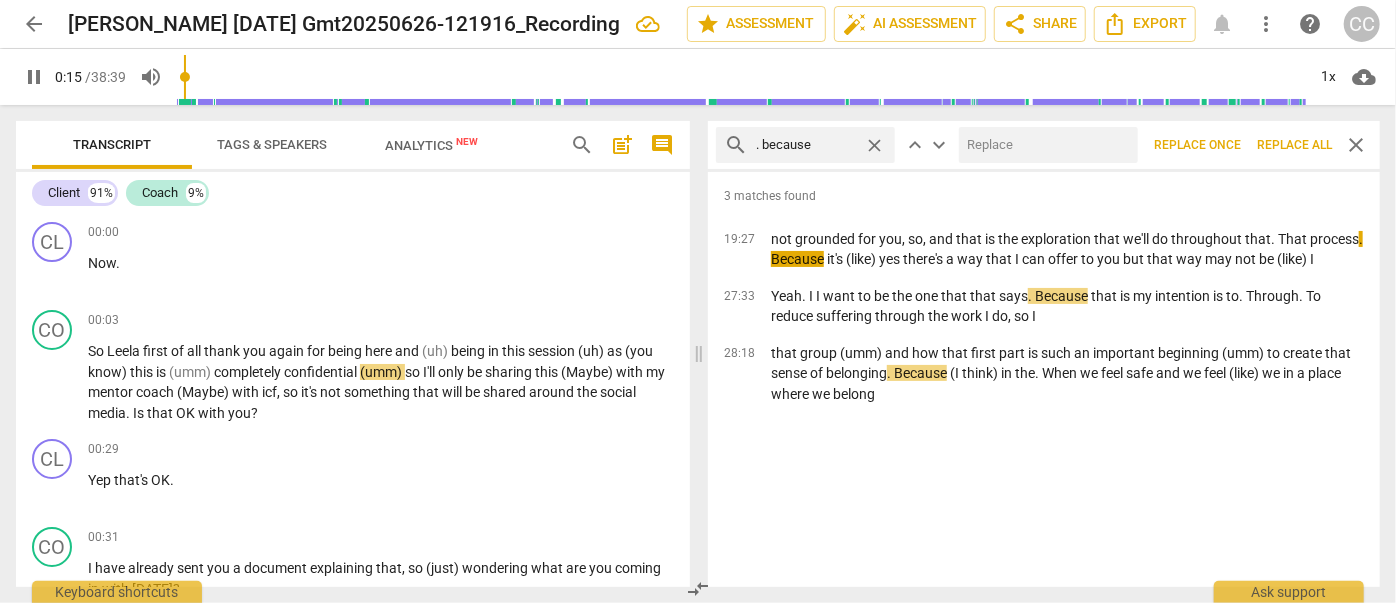 type on "15" 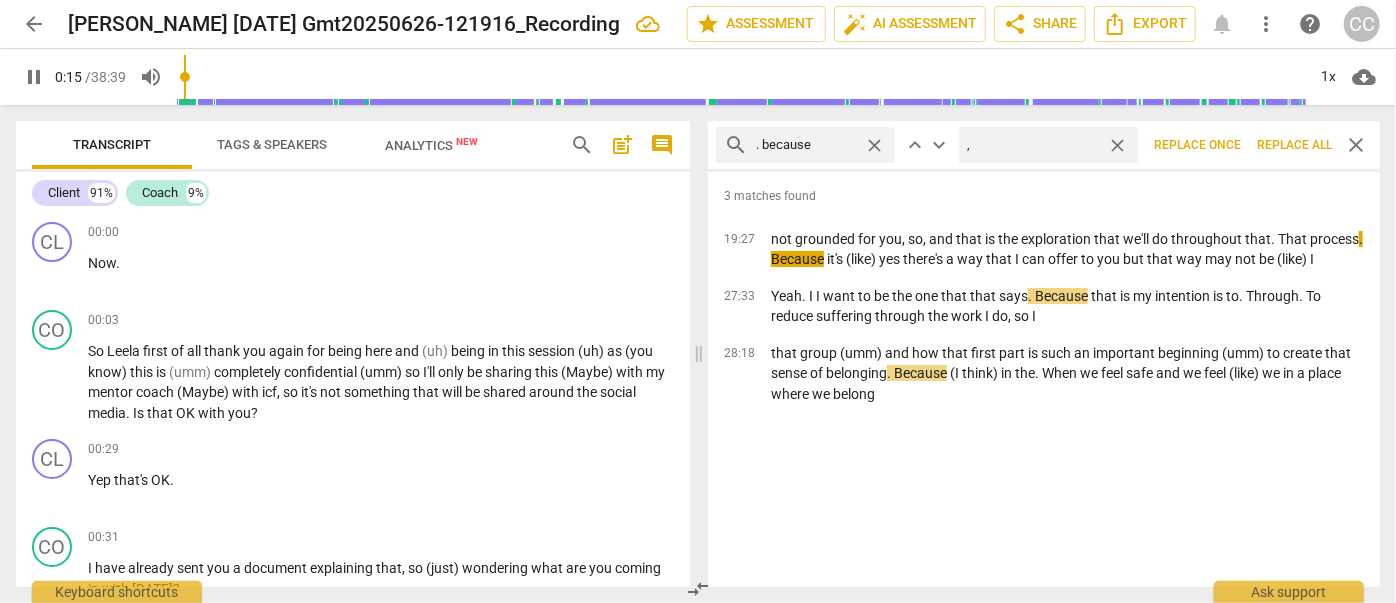 type on ", b" 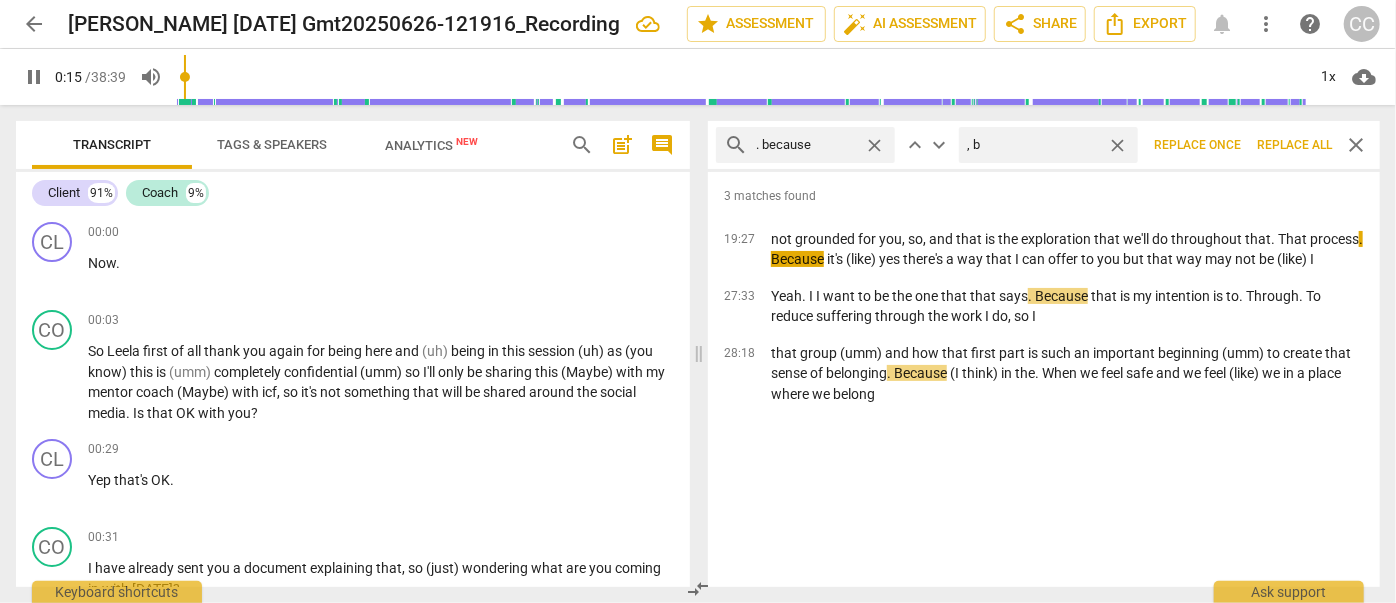 type on "16" 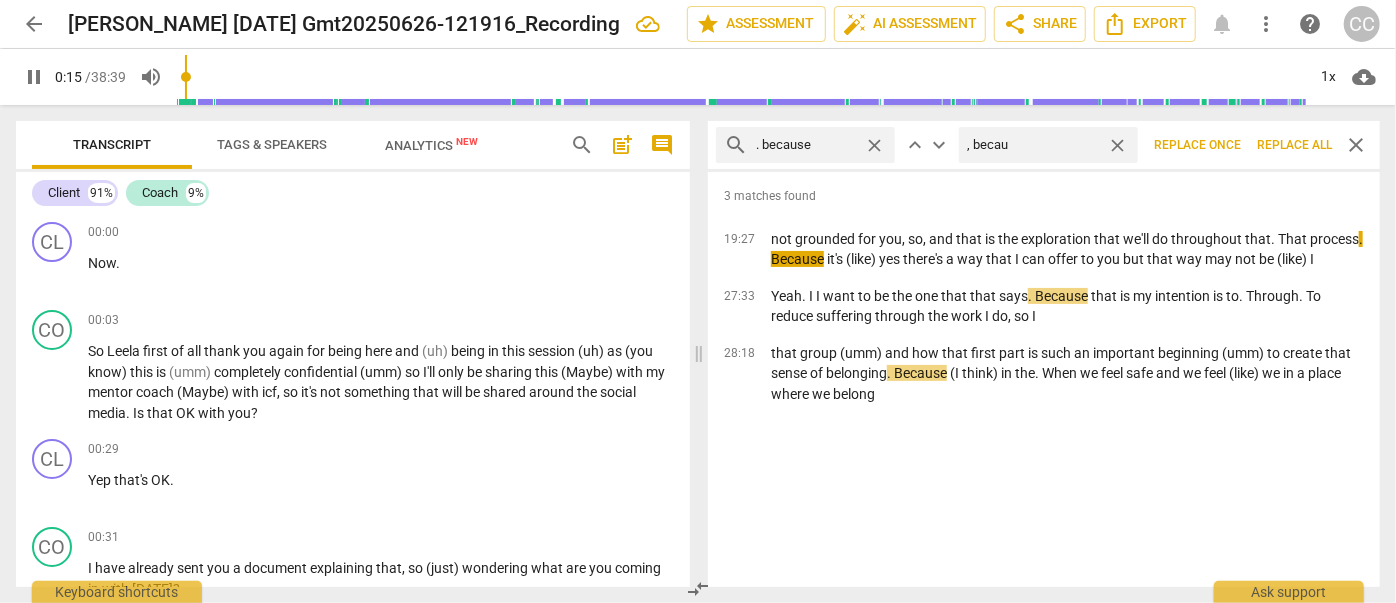 type on ", becaus" 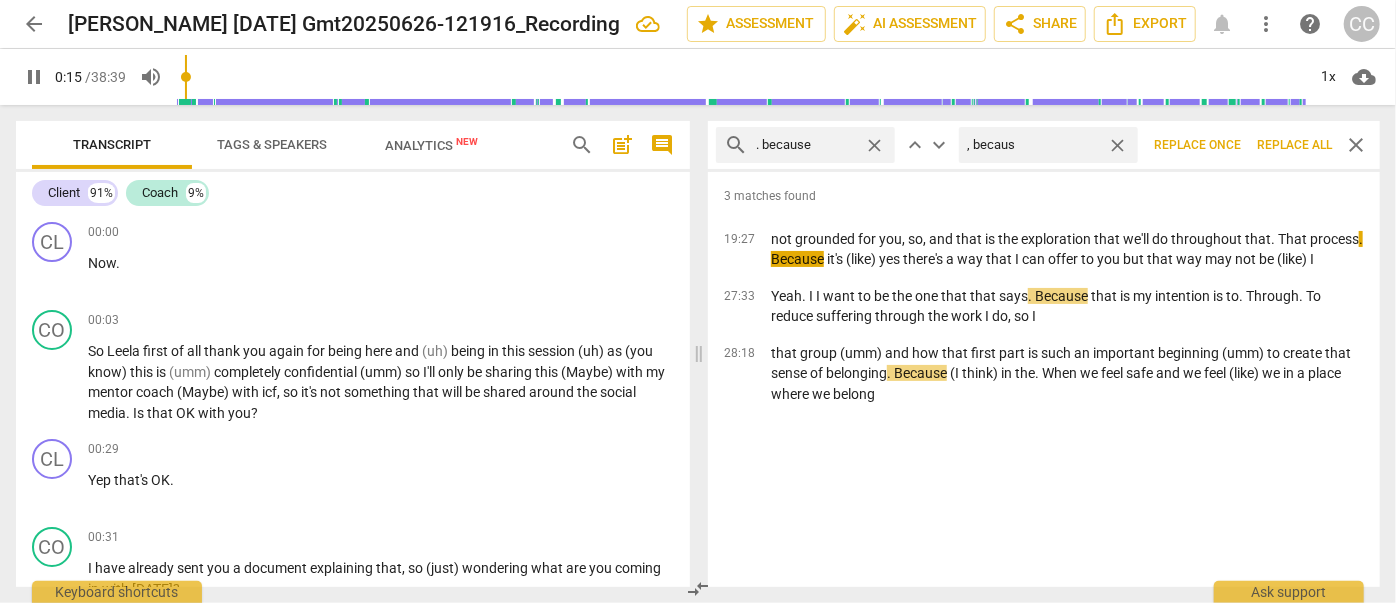 type on "16" 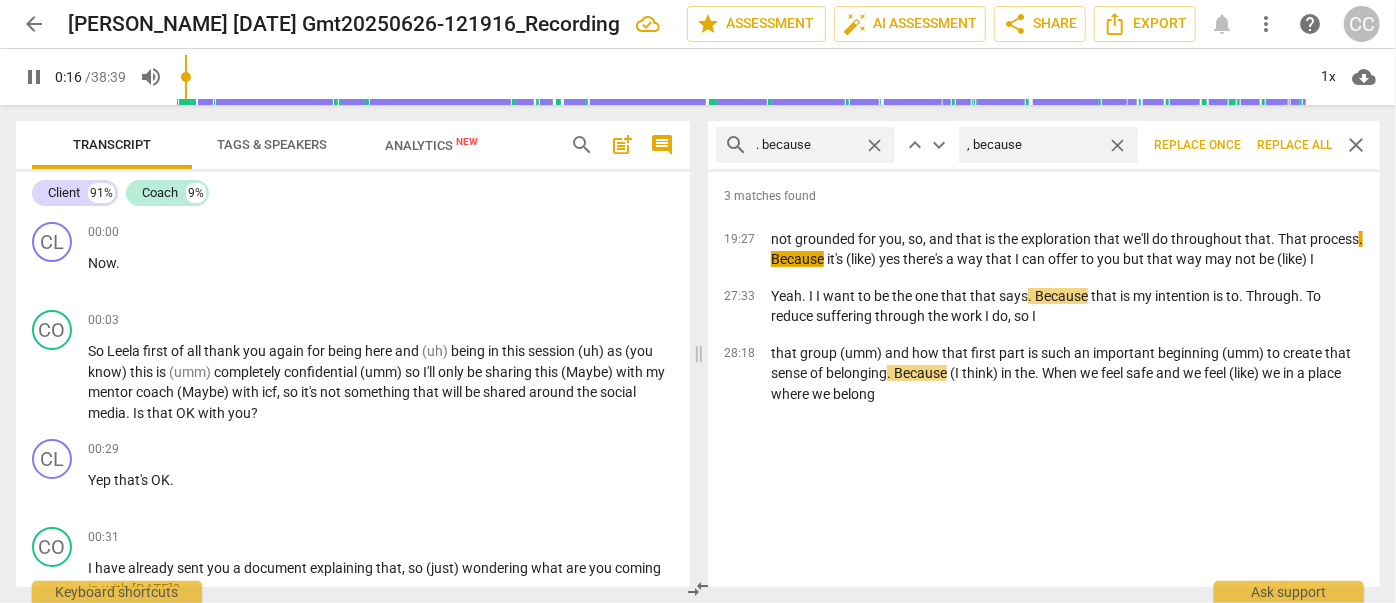 type on "16" 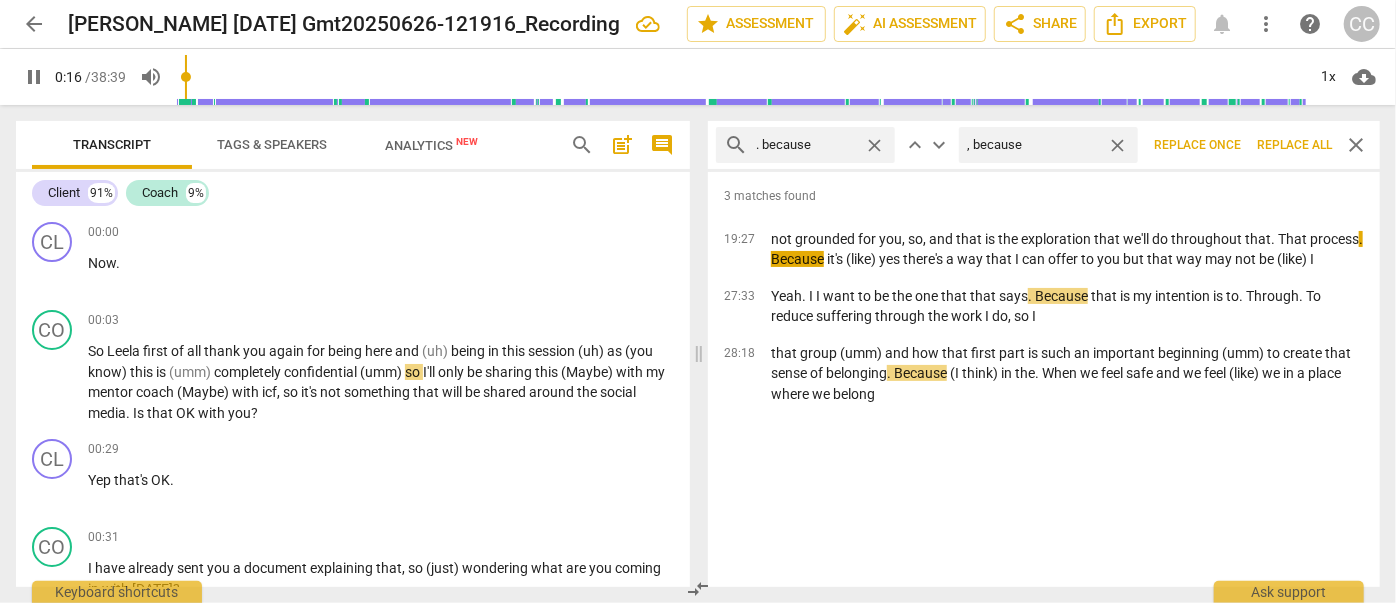 type on ", because" 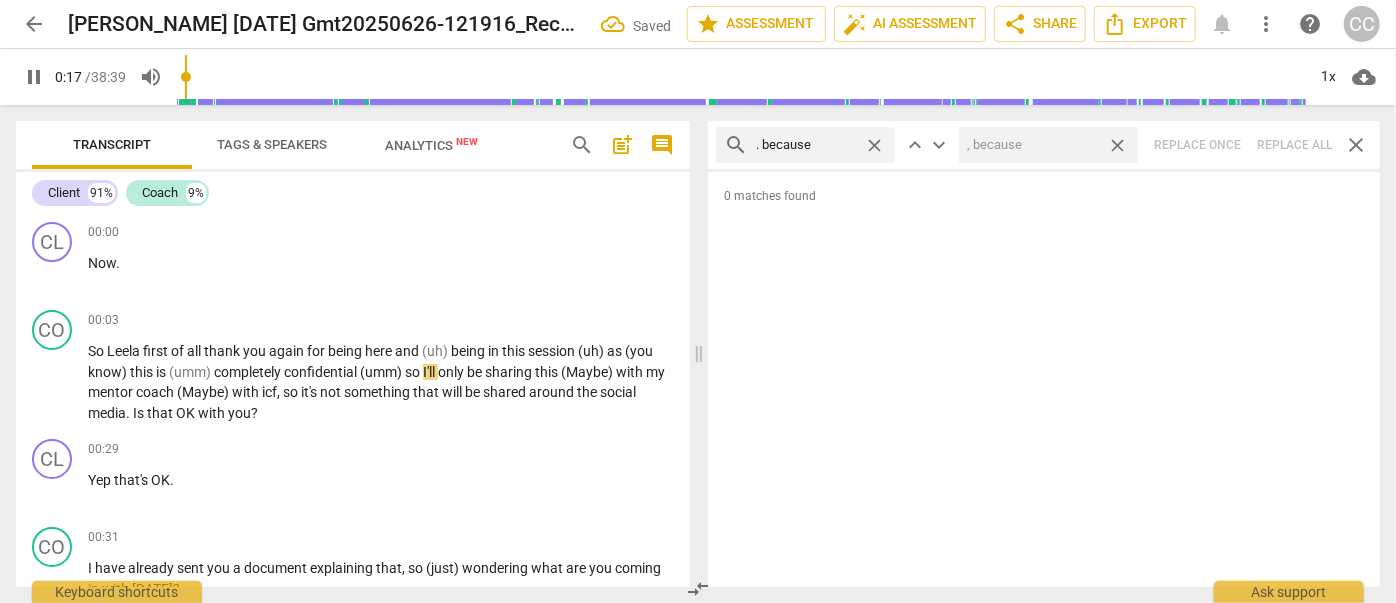 type on "17" 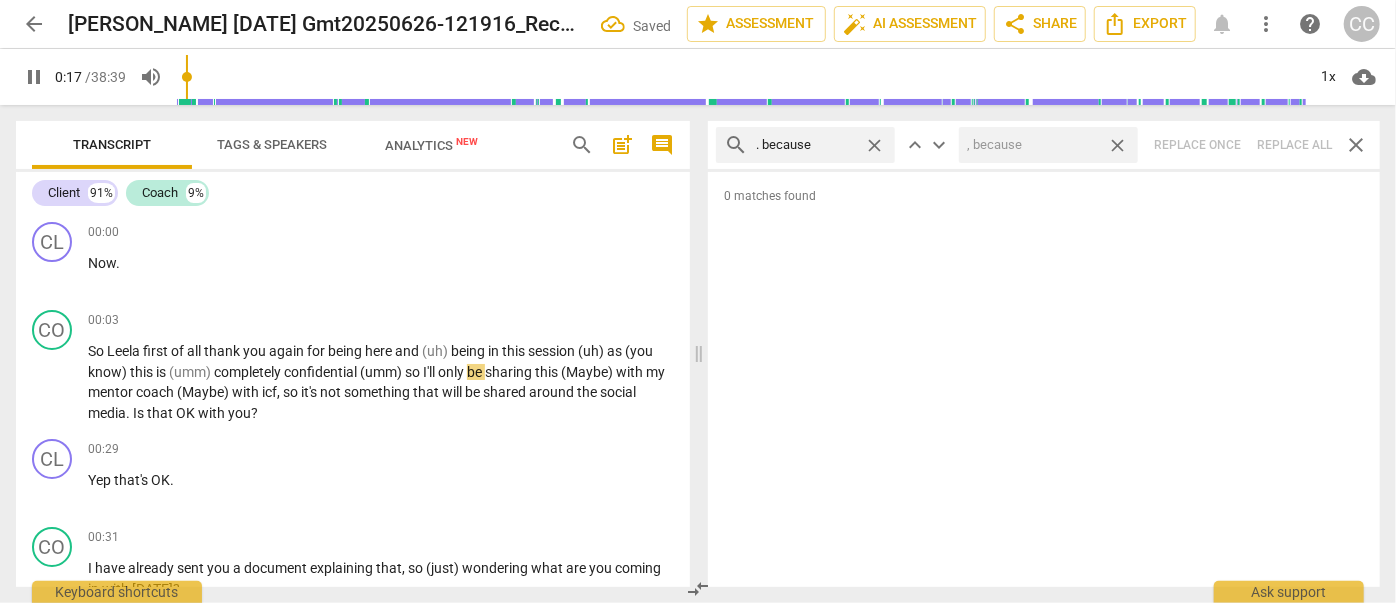 drag, startPoint x: 1126, startPoint y: 146, endPoint x: 1107, endPoint y: 150, distance: 19.416489 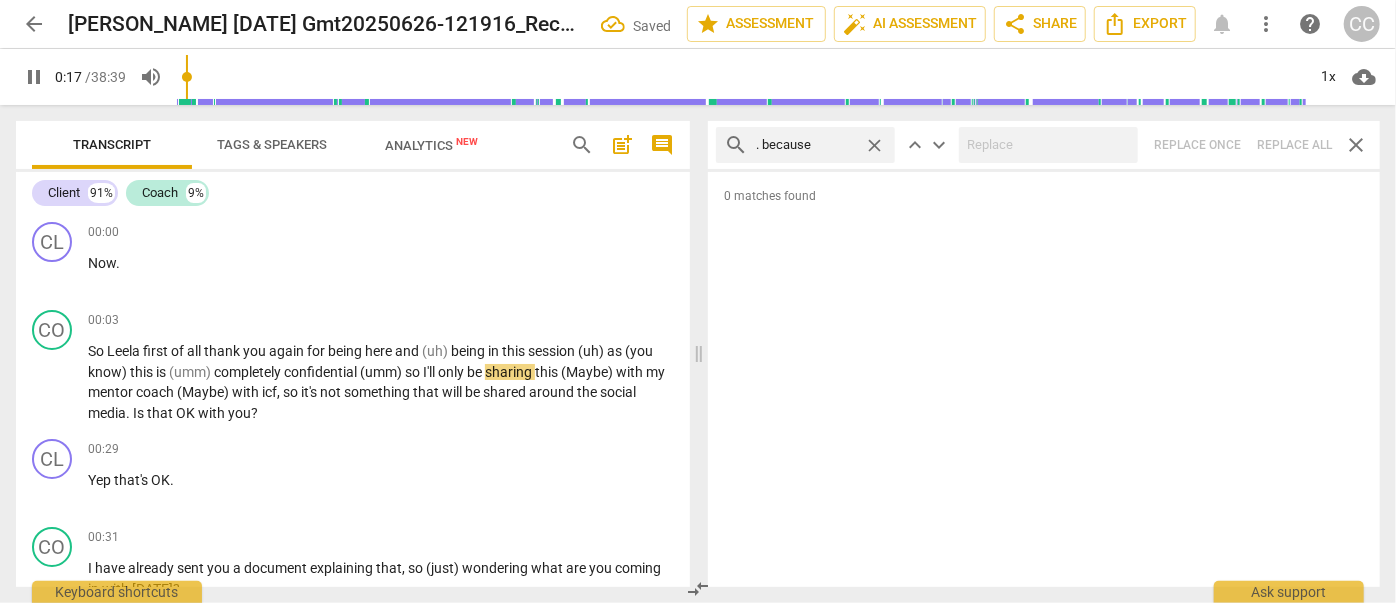 type on "18" 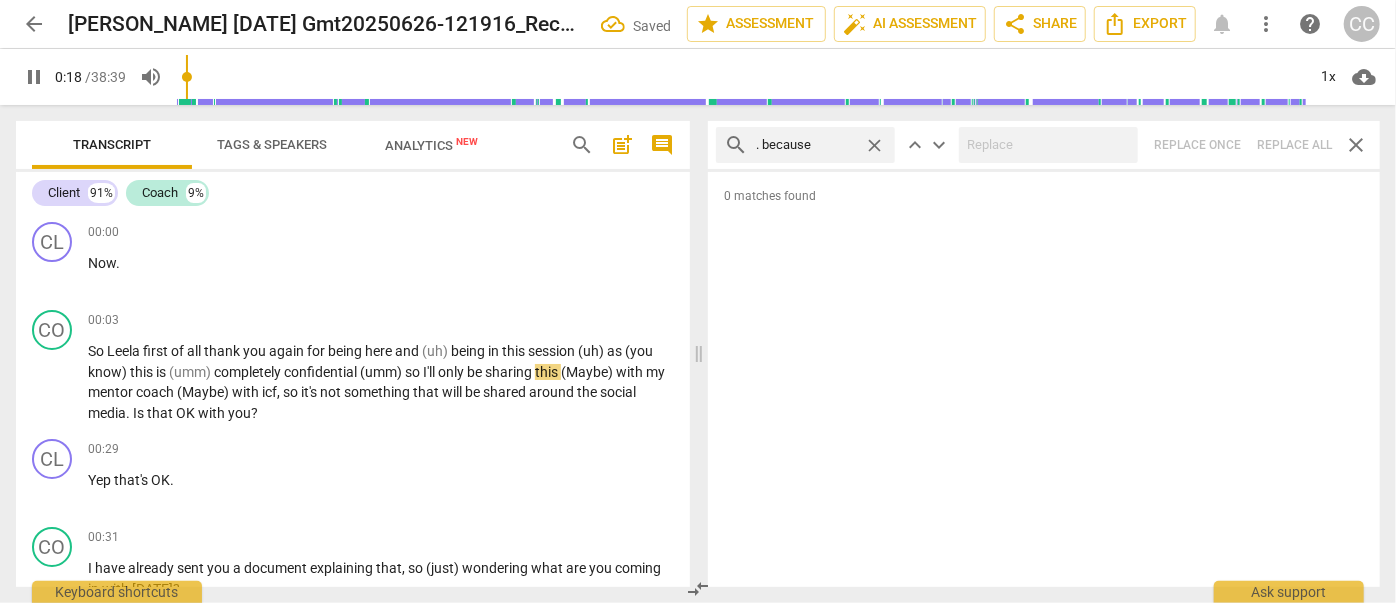 click on "close" at bounding box center [874, 145] 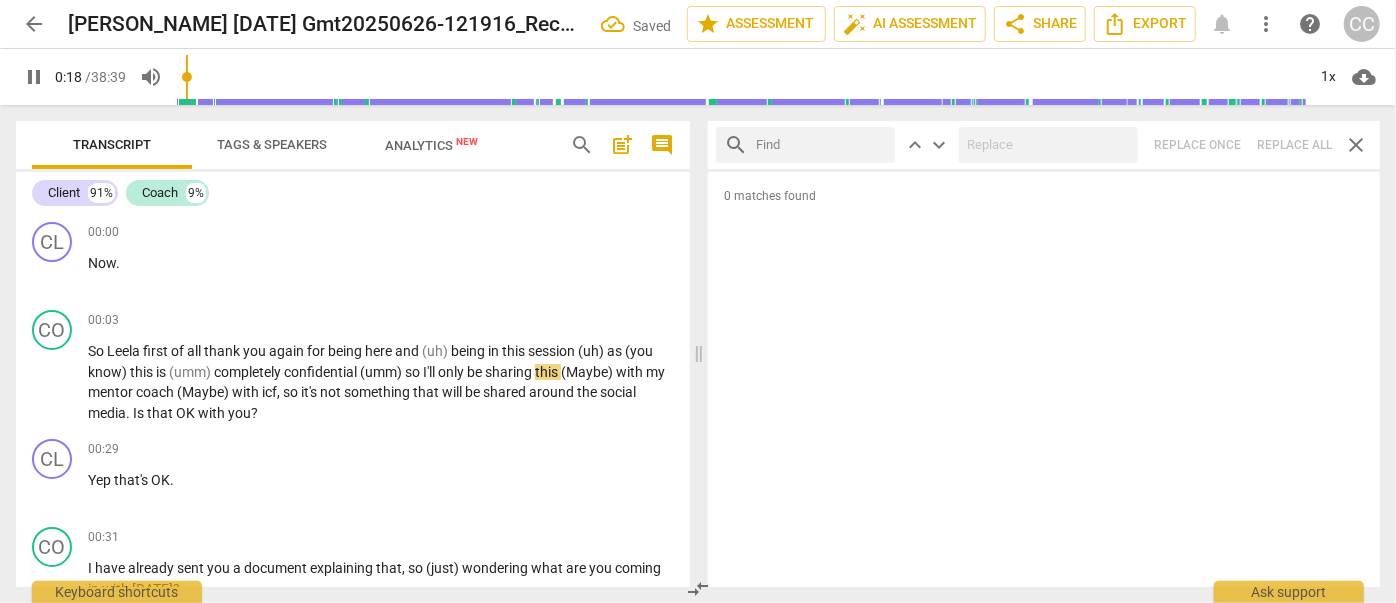 click at bounding box center [821, 145] 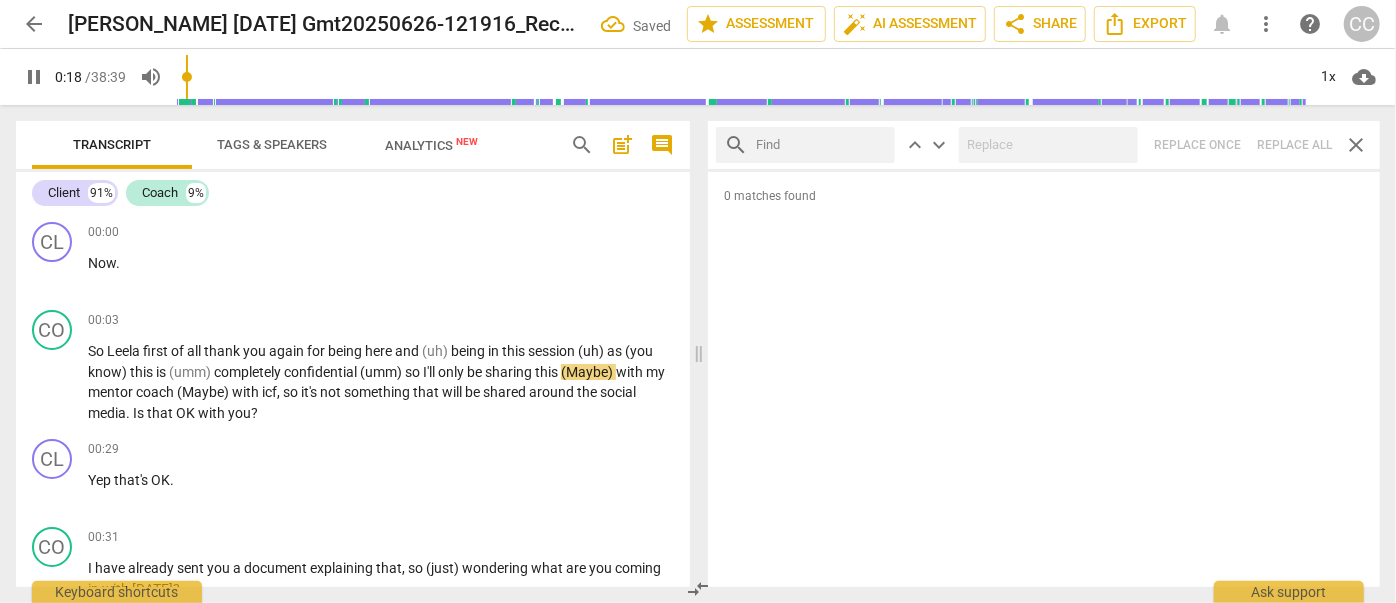 type on "19" 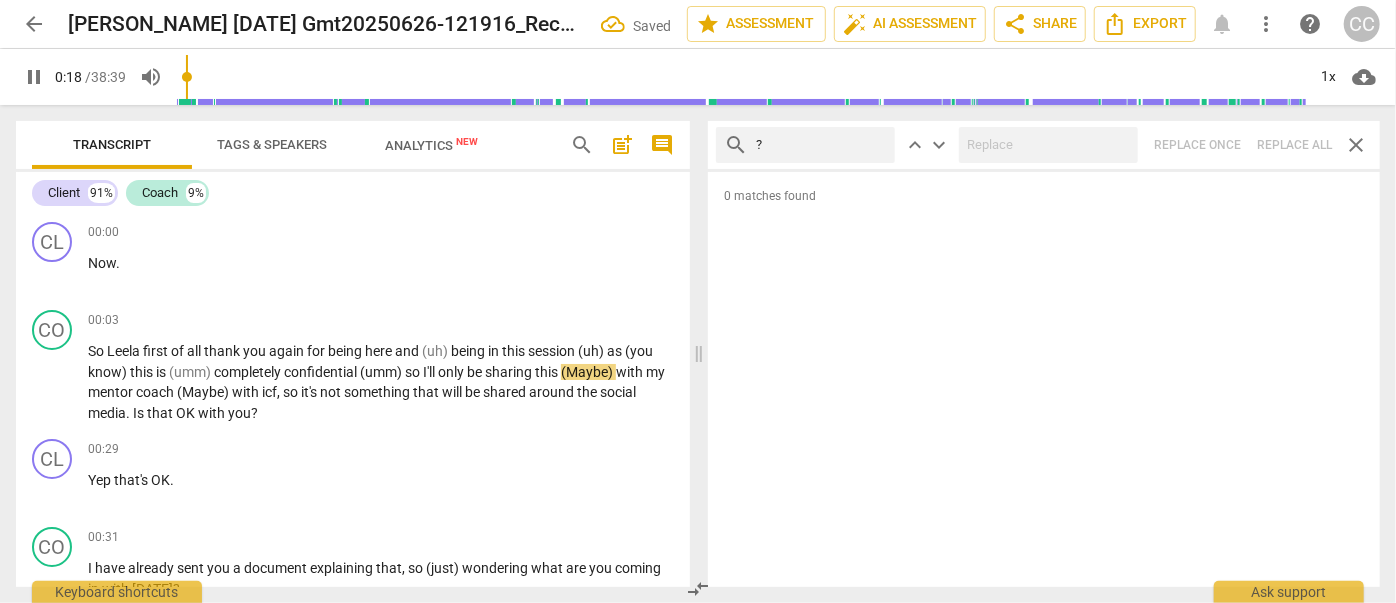 type on "?" 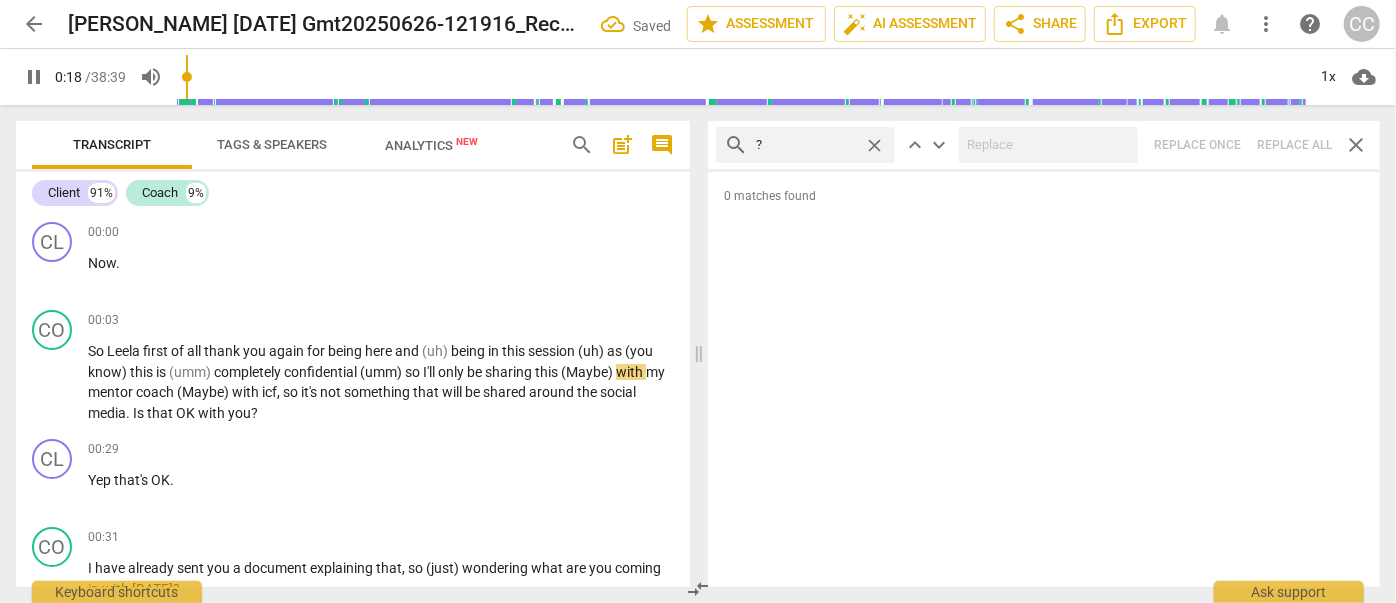 type on "19" 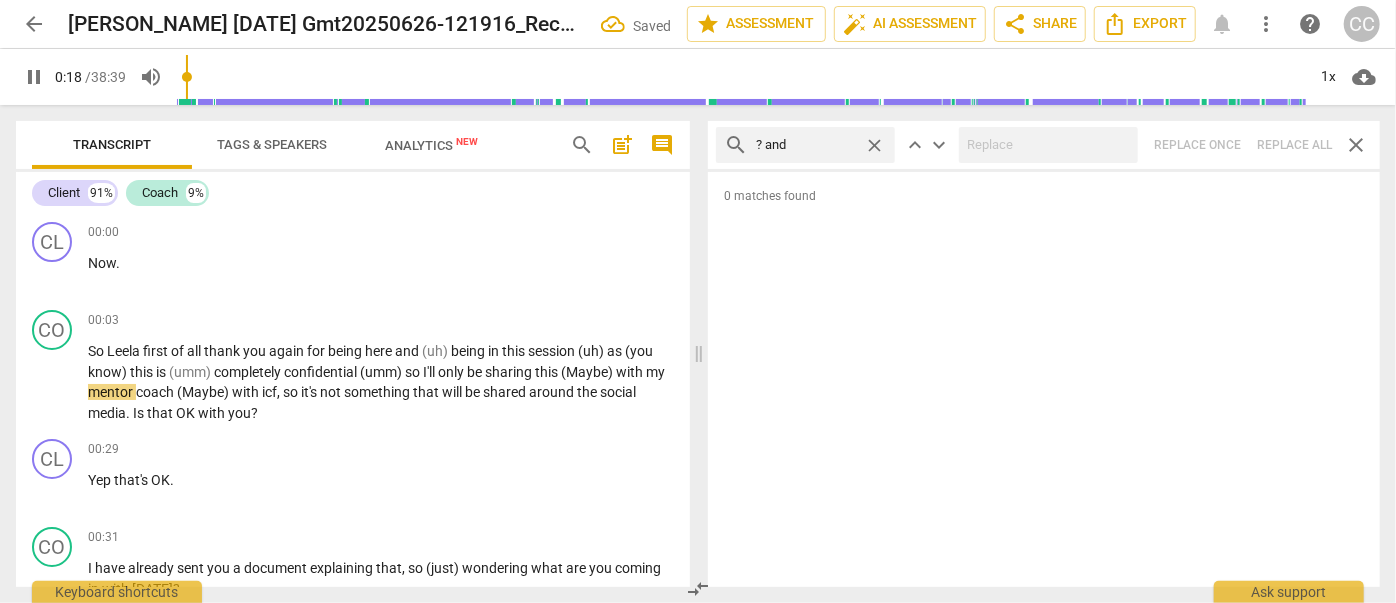 type on "? and" 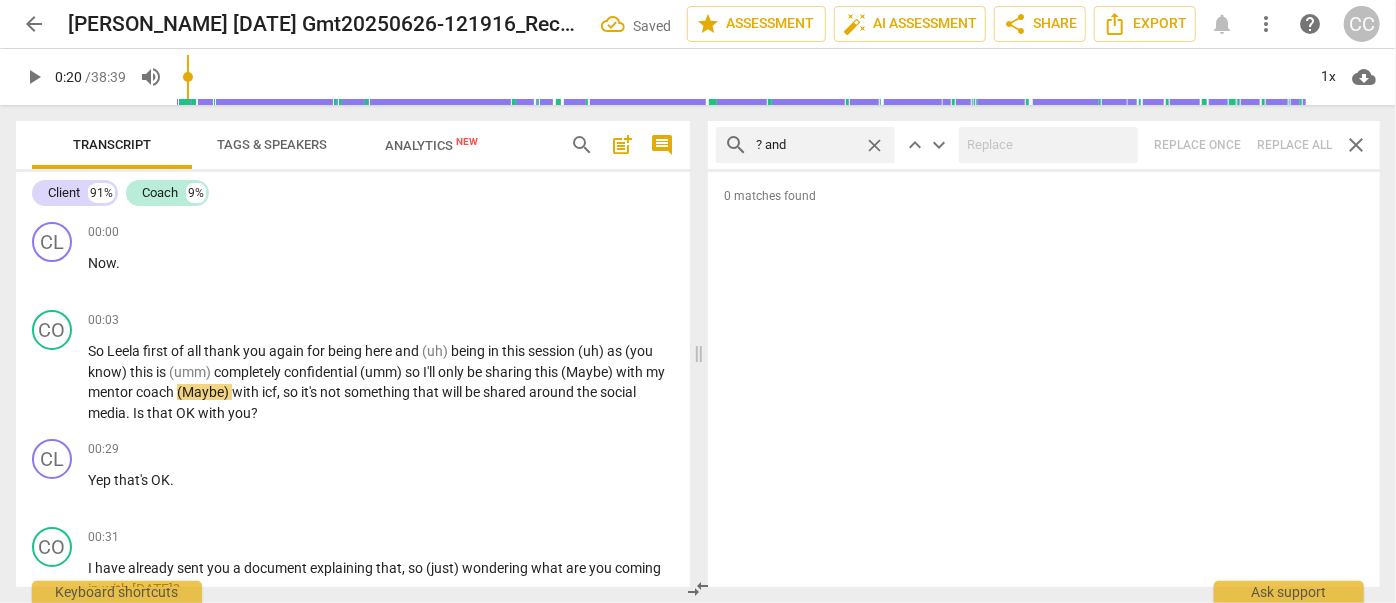 type on "20" 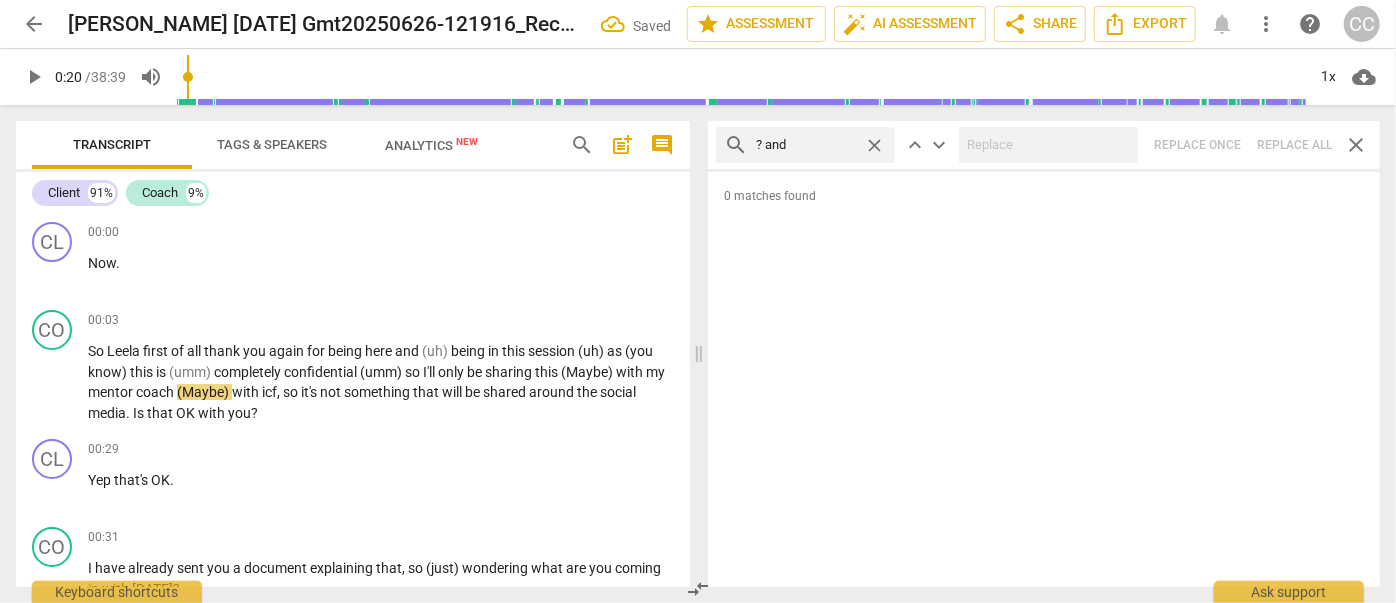 click on "search ? and close keyboard_arrow_up keyboard_arrow_down Replace once Replace all close" at bounding box center [1044, 145] 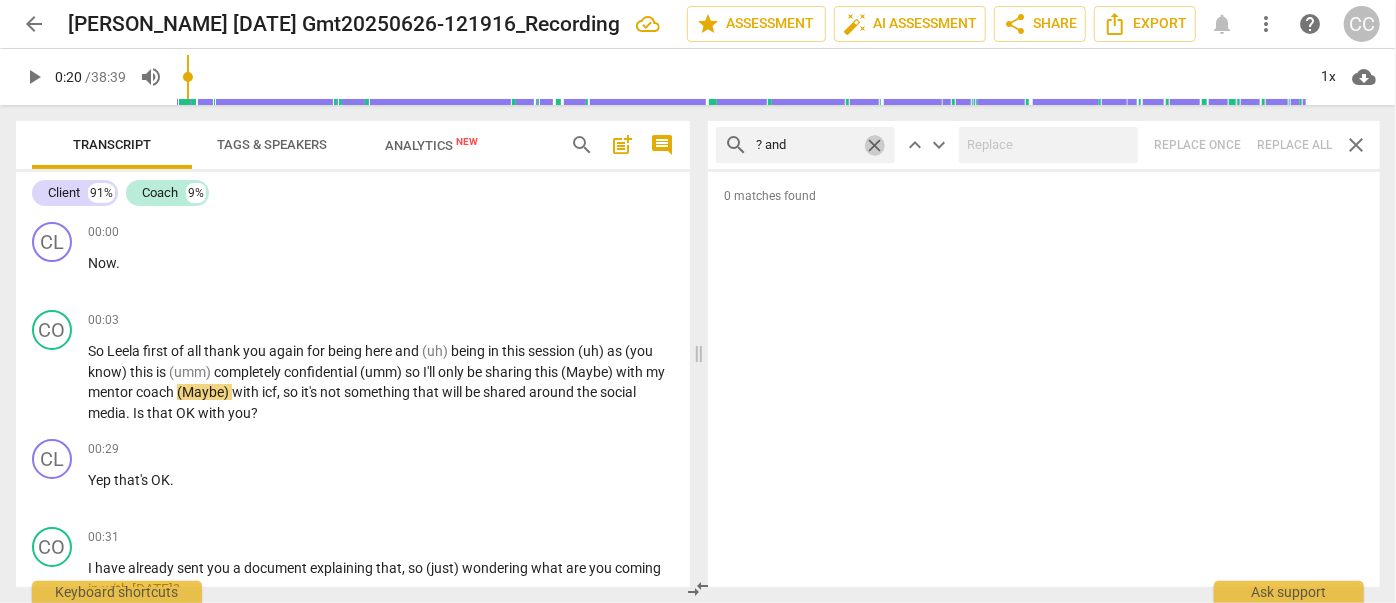 click on "close" at bounding box center (874, 145) 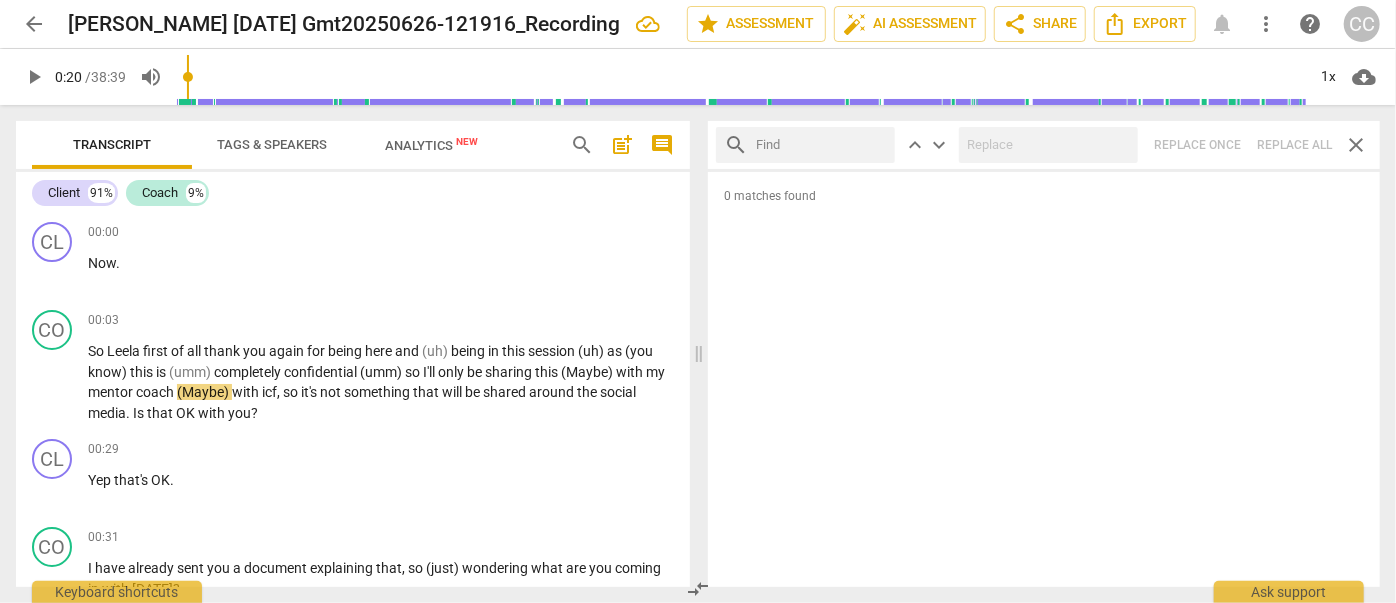 click at bounding box center [821, 145] 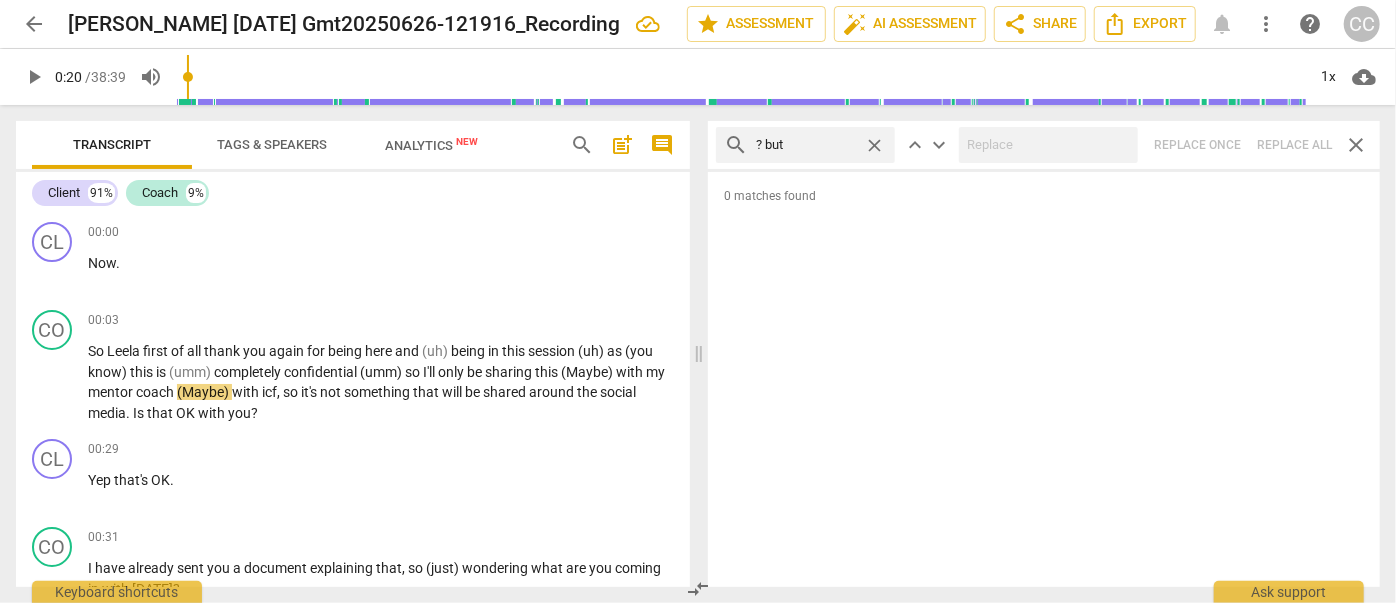 type on "? but" 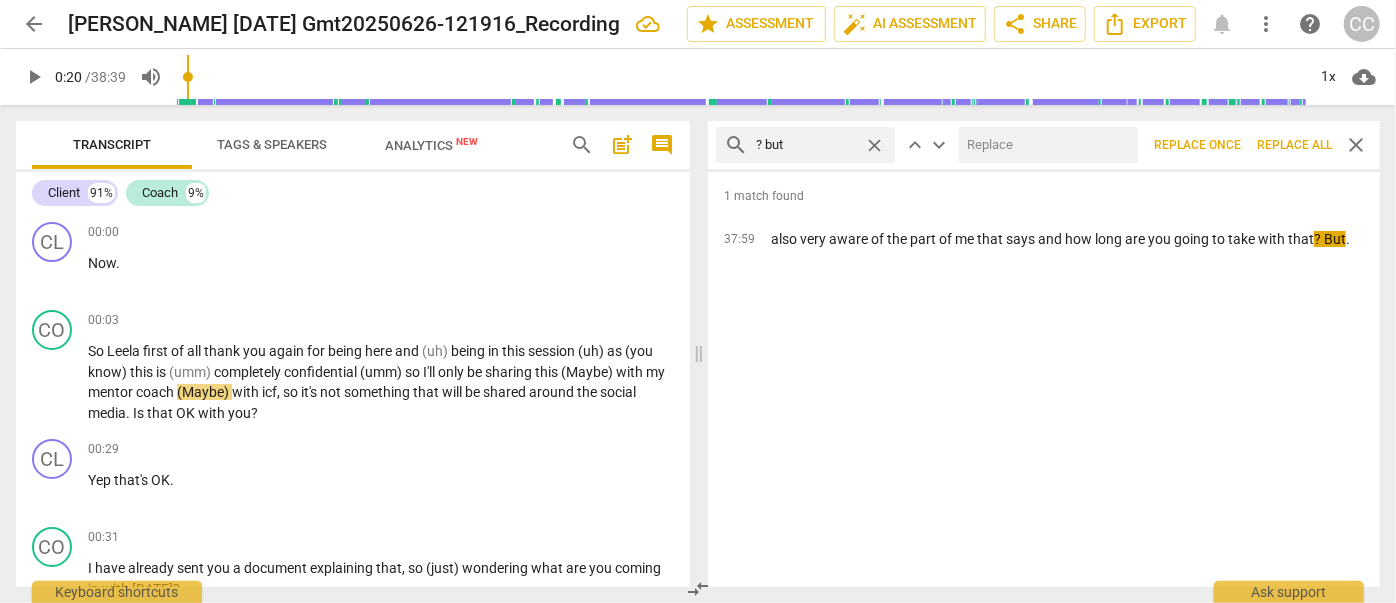 click at bounding box center (1044, 145) 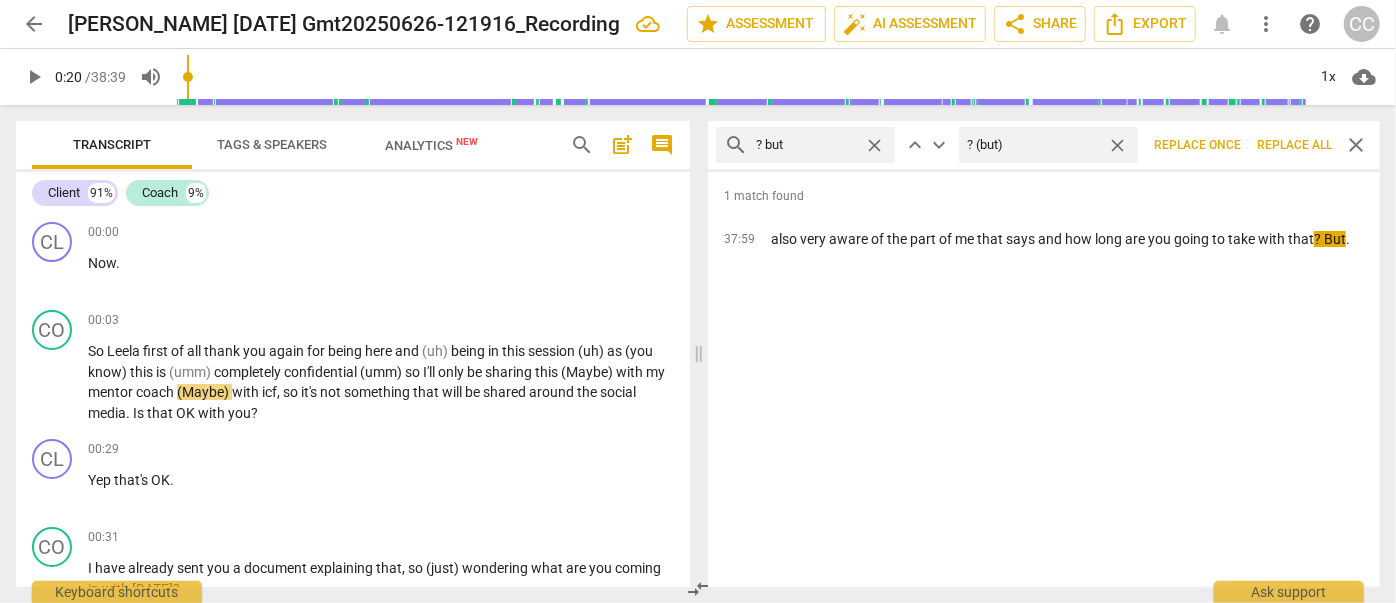 type on "? (but)" 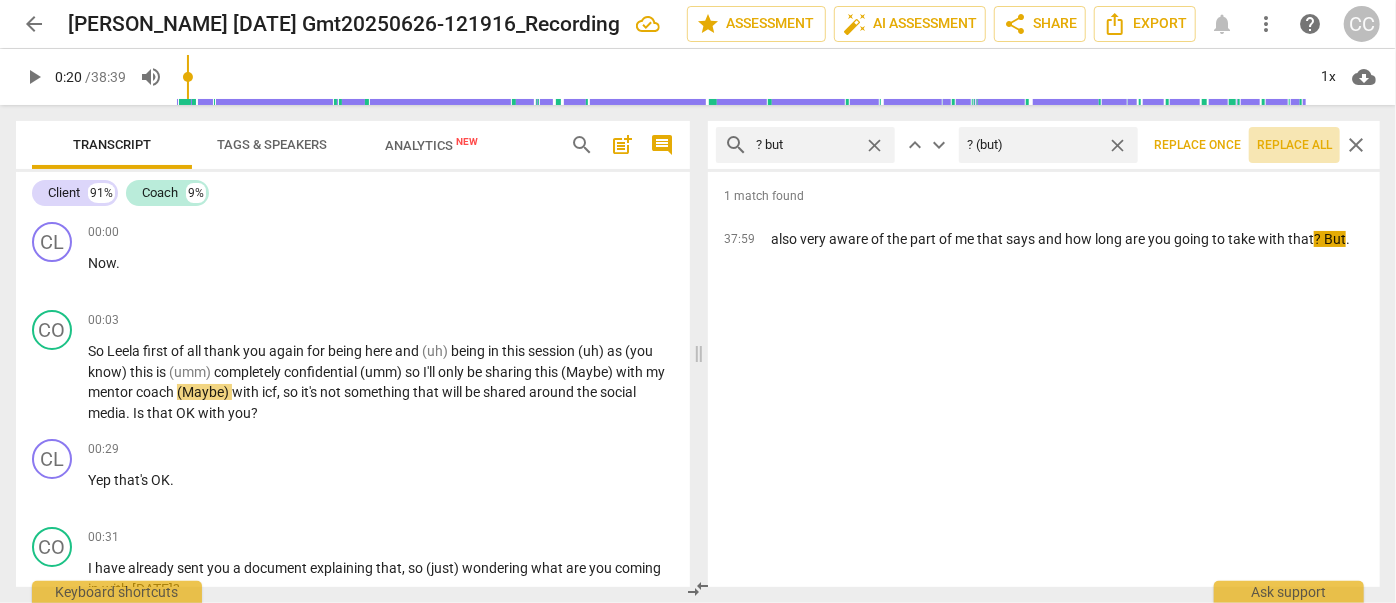 click on "Replace all" at bounding box center [1294, 145] 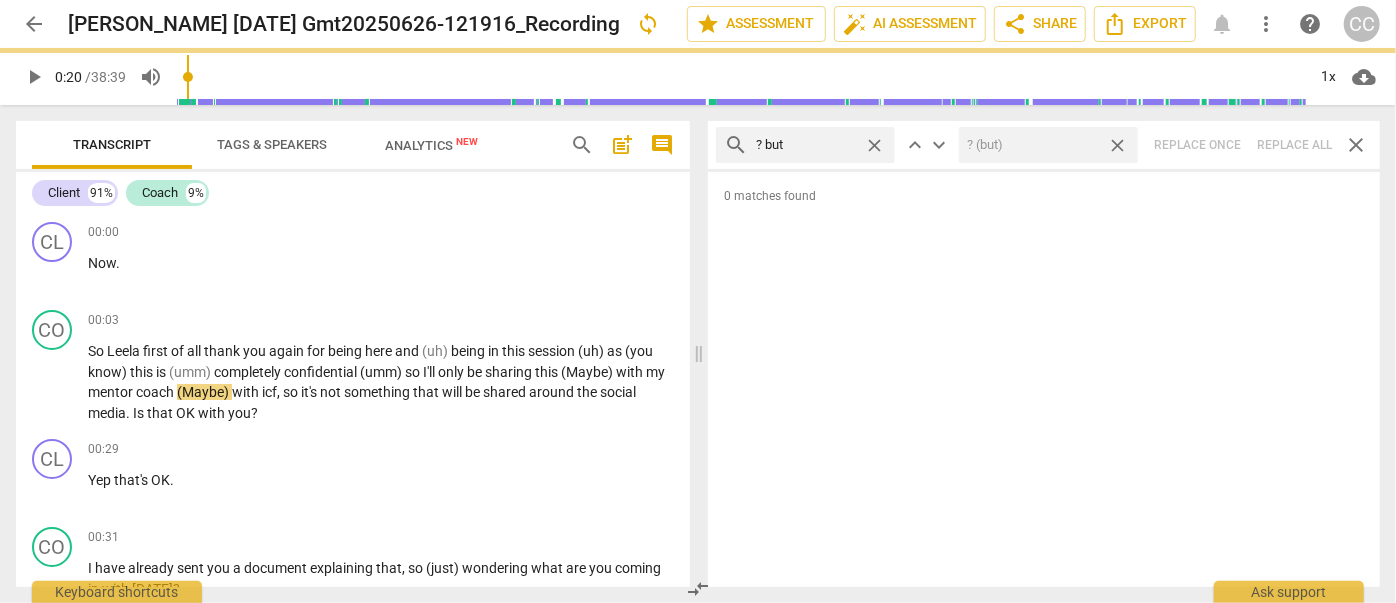 click on "close" at bounding box center (1117, 145) 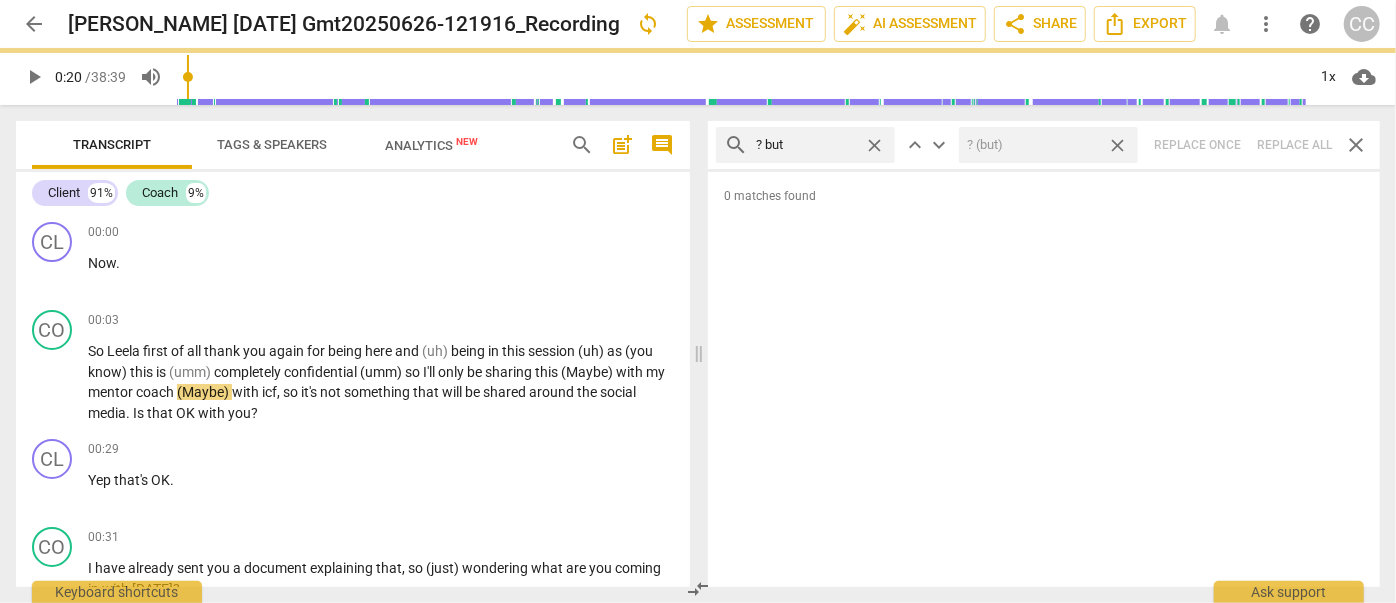 type 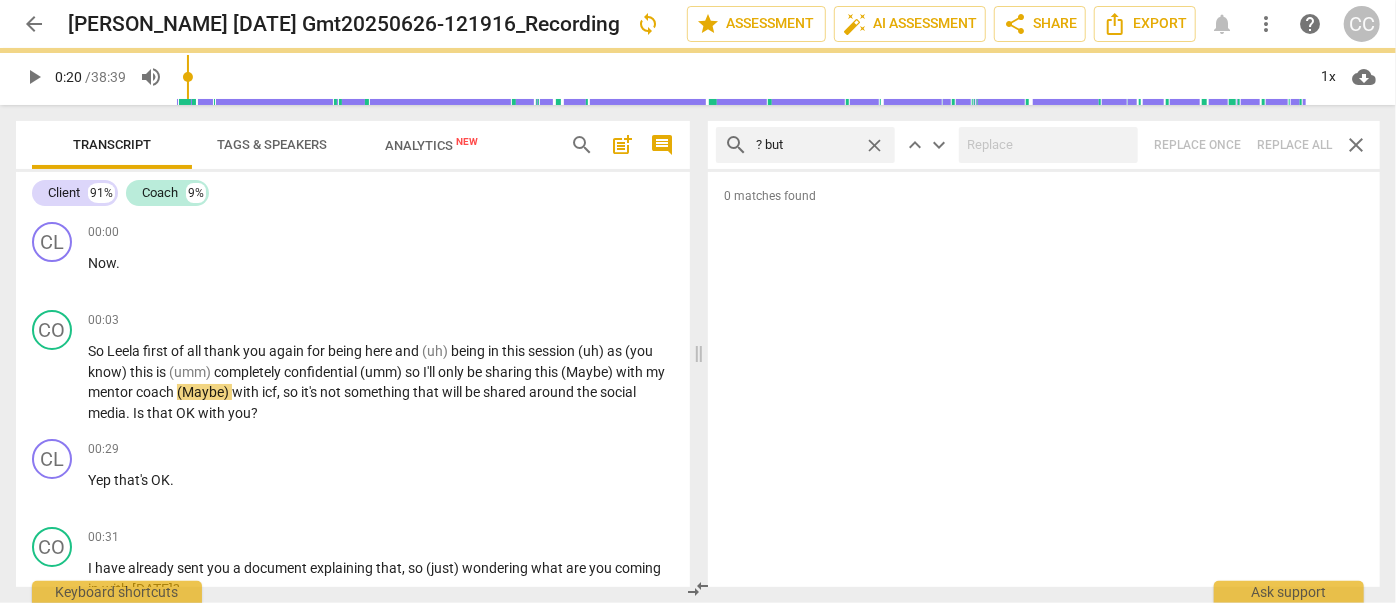 click on "close" at bounding box center (874, 145) 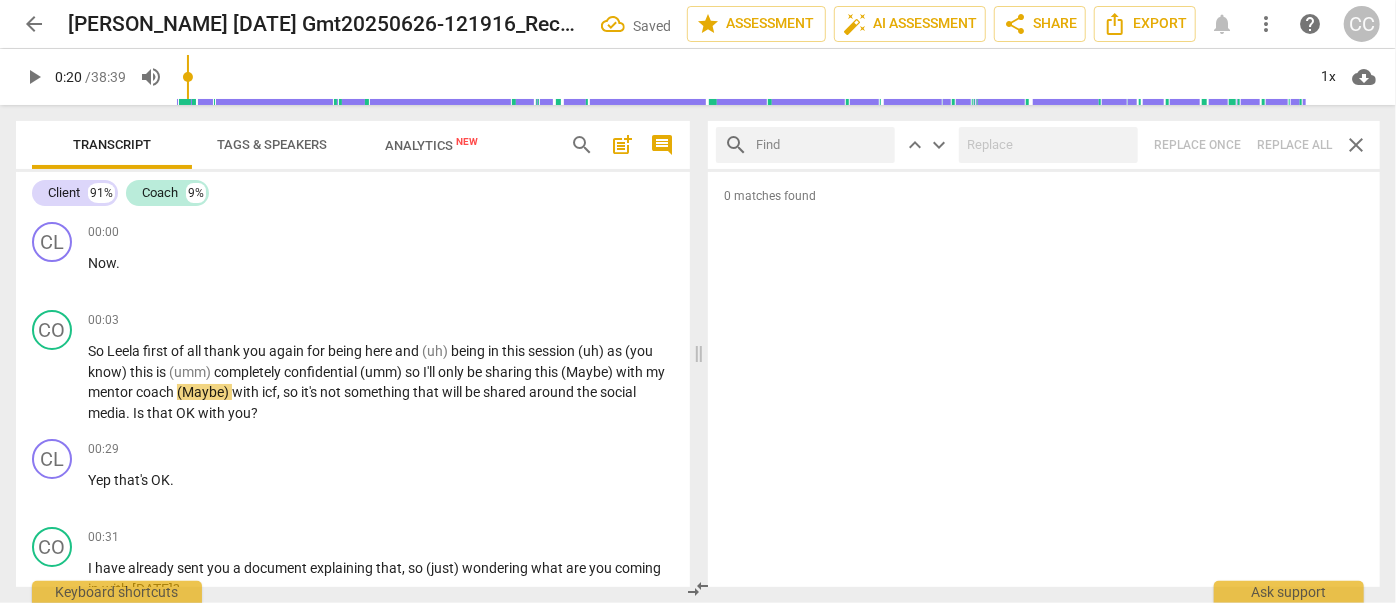 click at bounding box center [821, 145] 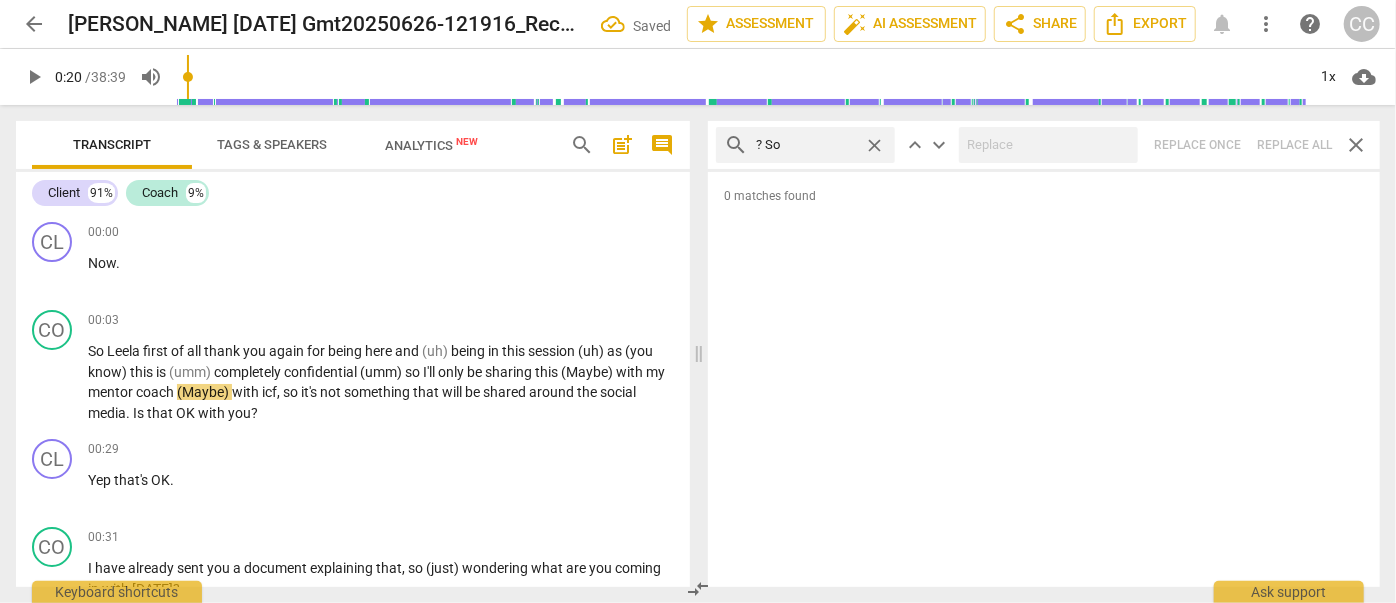 type on "? So" 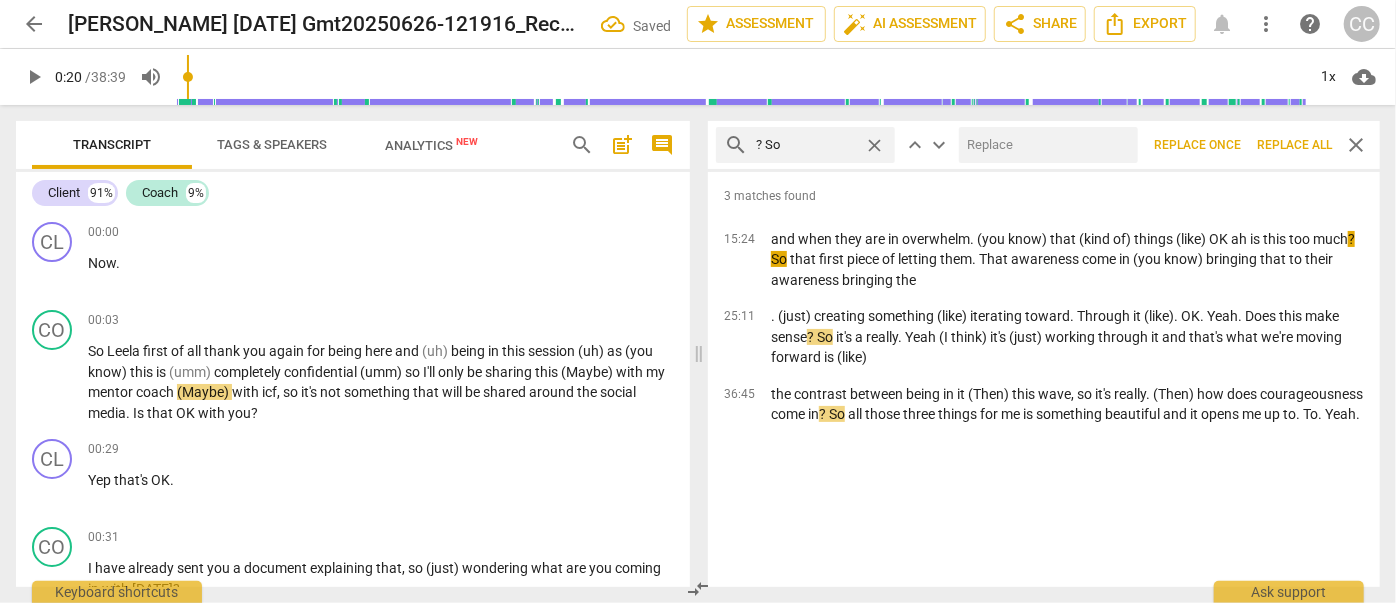 click at bounding box center (1044, 145) 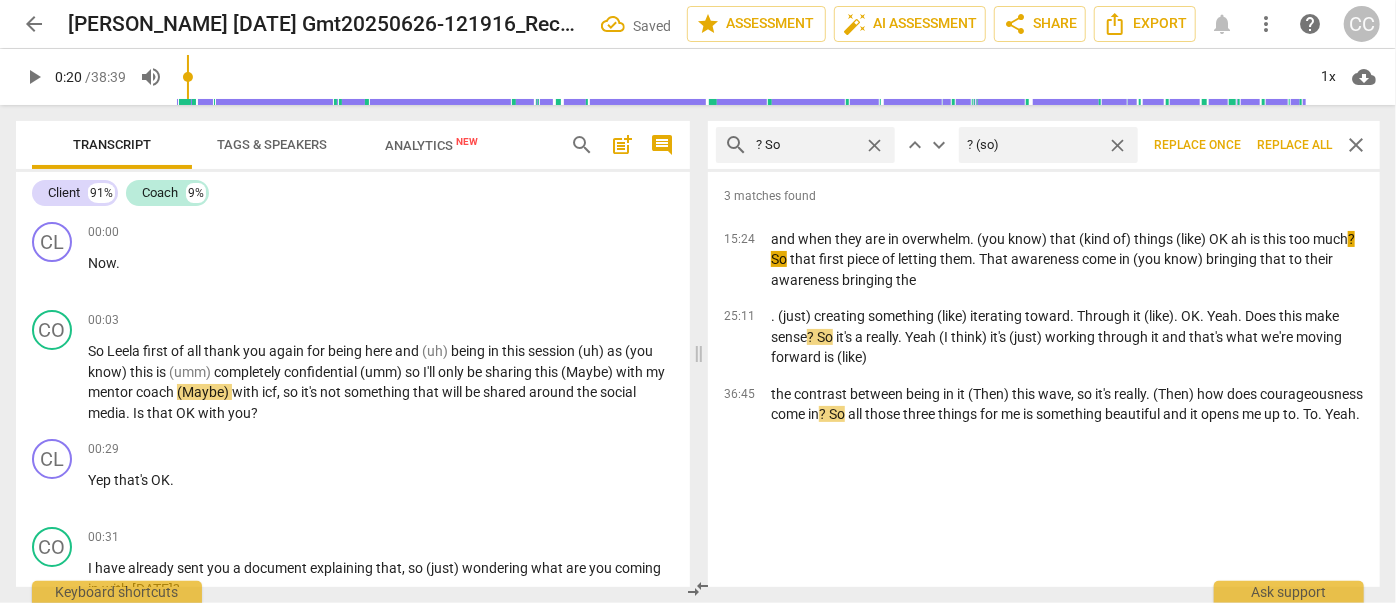 type on "? (so)" 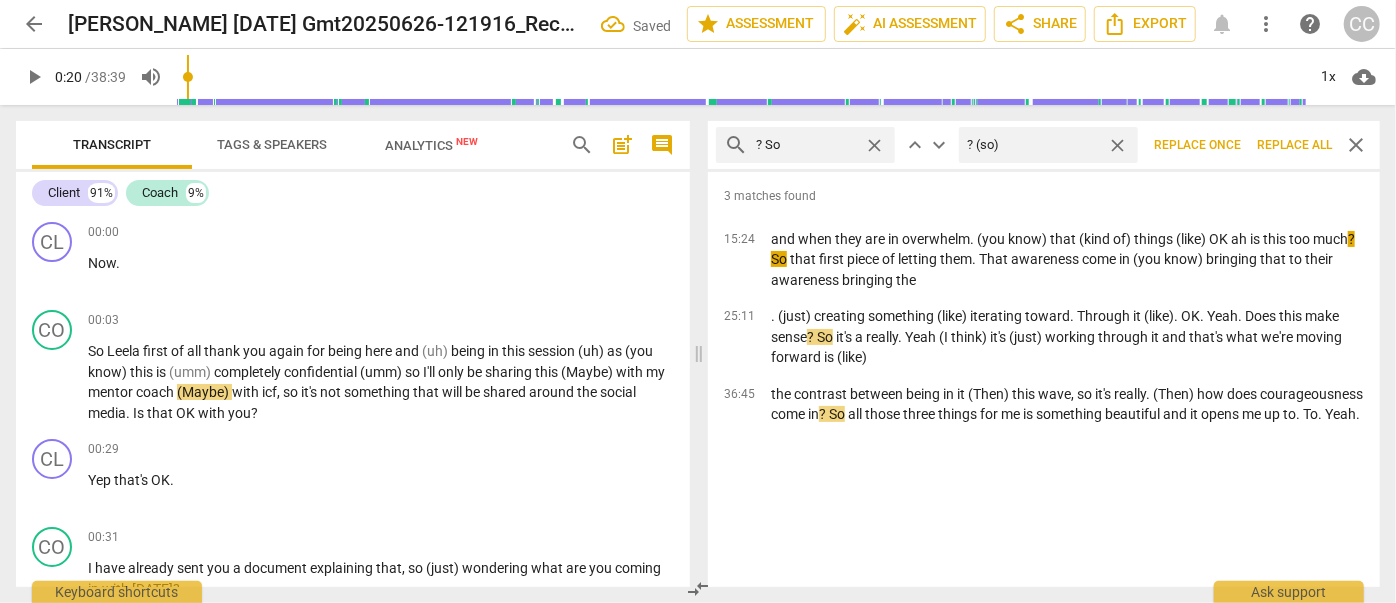 click on "Replace all" at bounding box center (1294, 145) 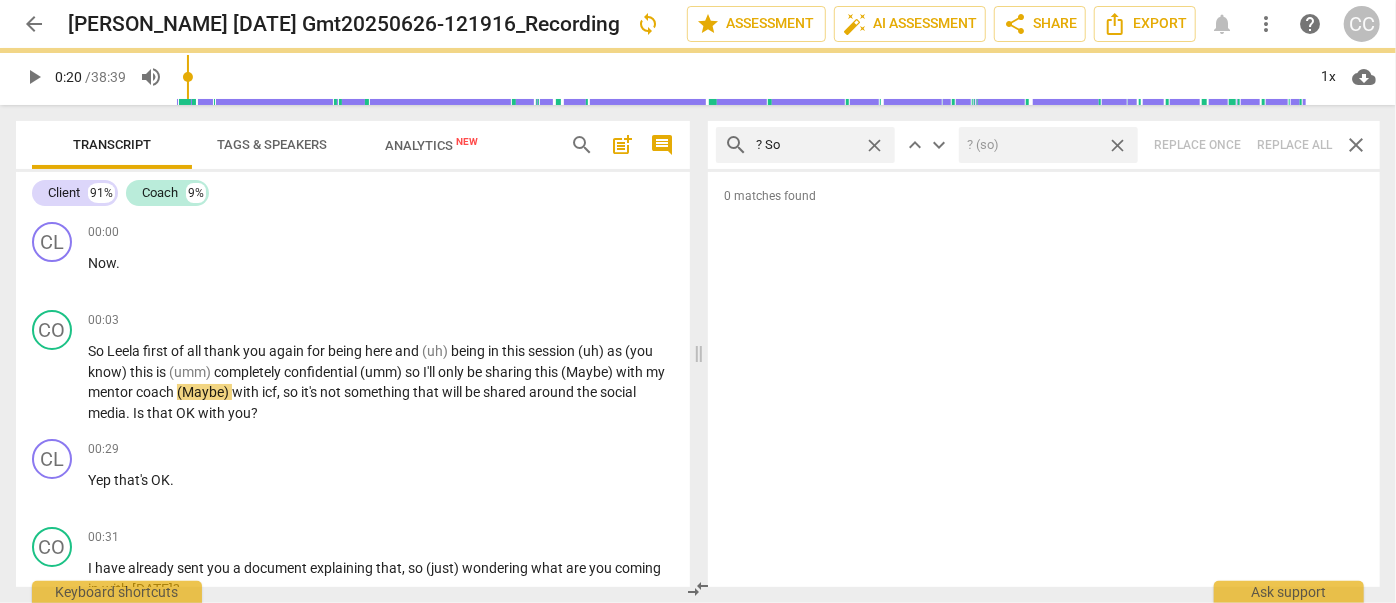 click on "close" at bounding box center (1117, 145) 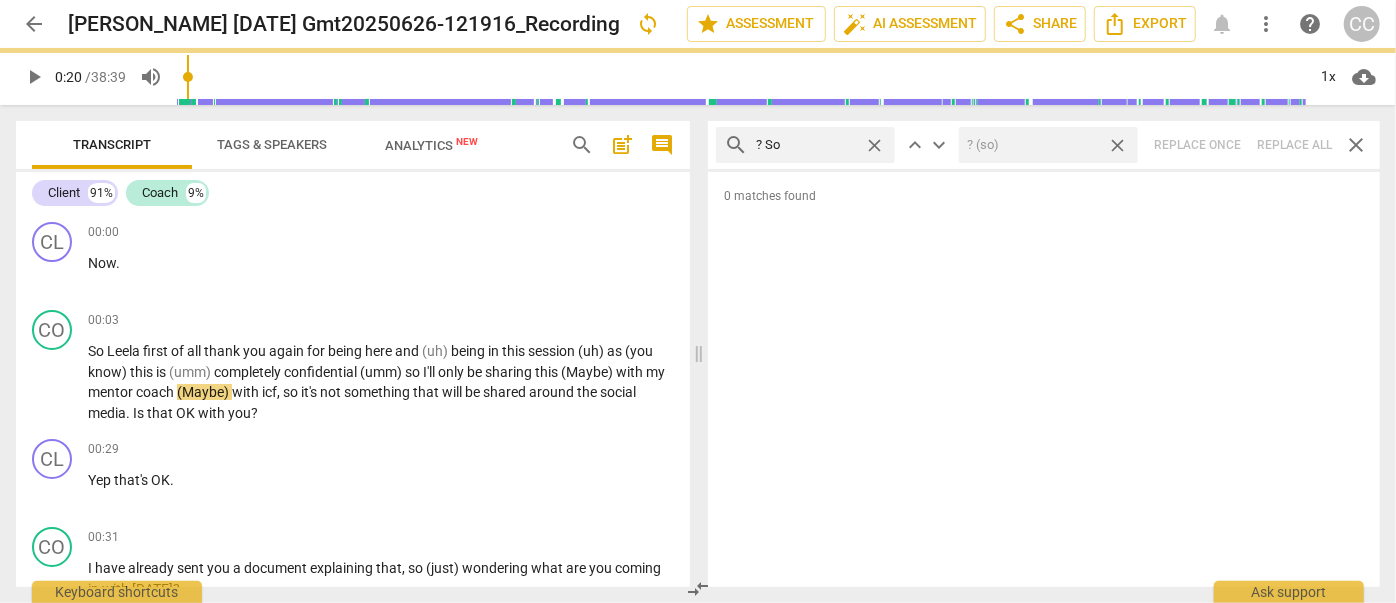 type 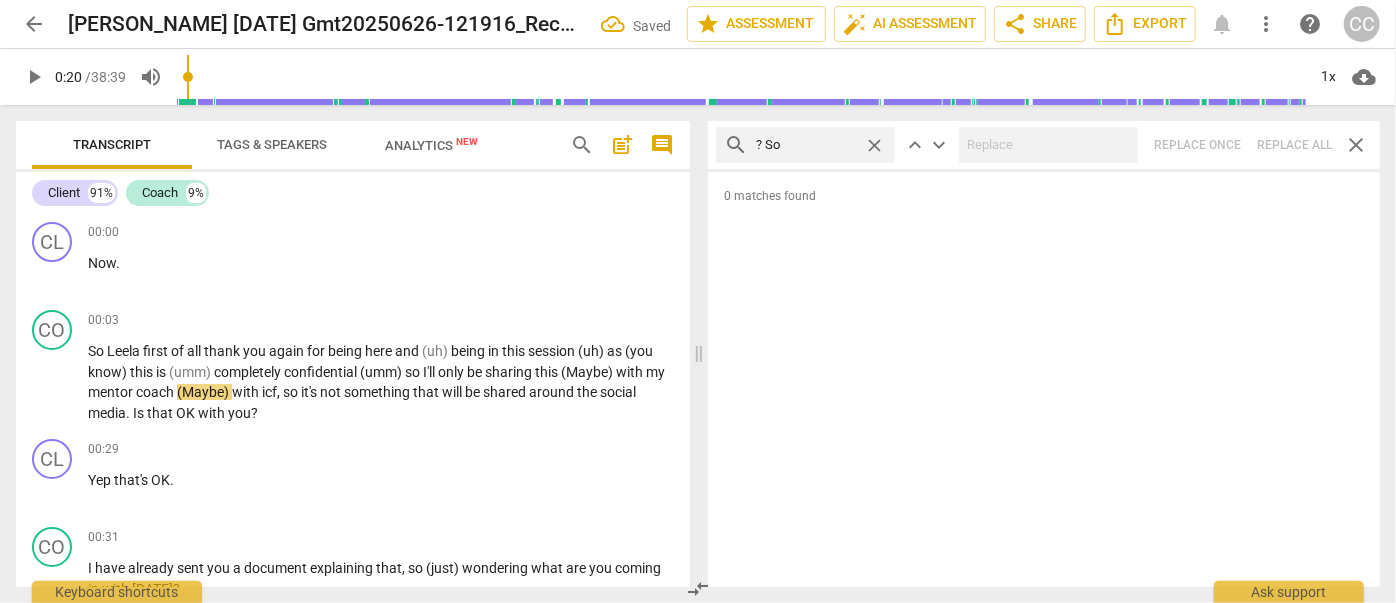 click on "close" at bounding box center [874, 145] 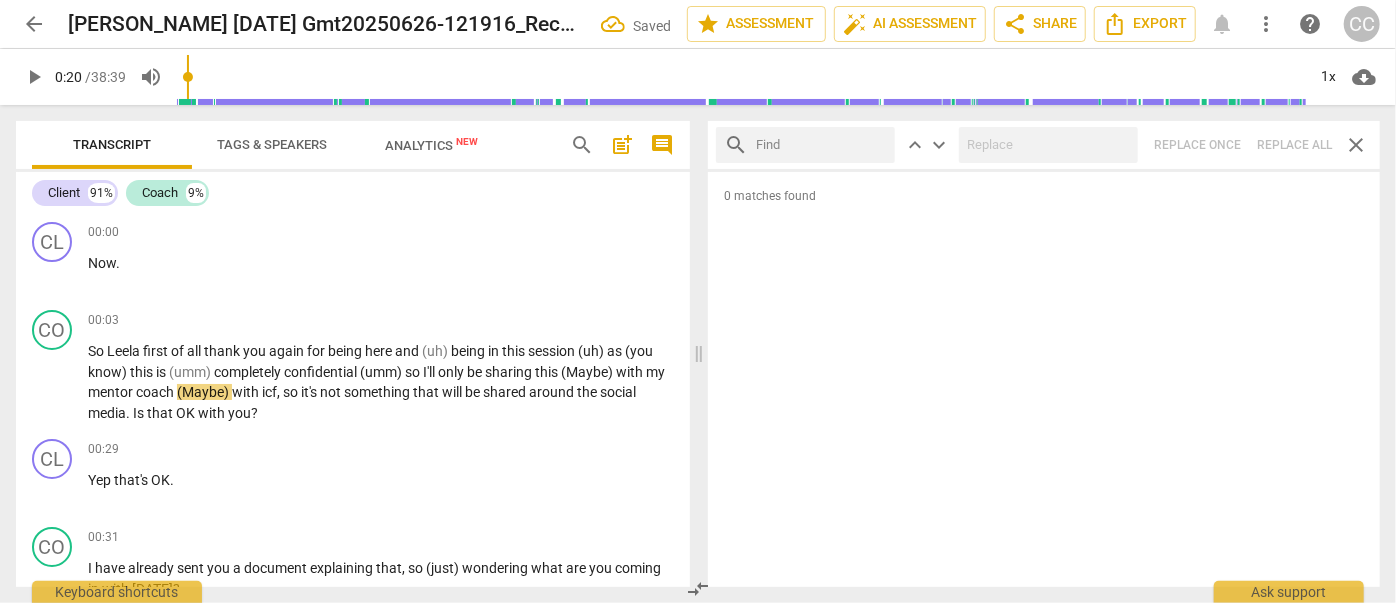 click at bounding box center [821, 145] 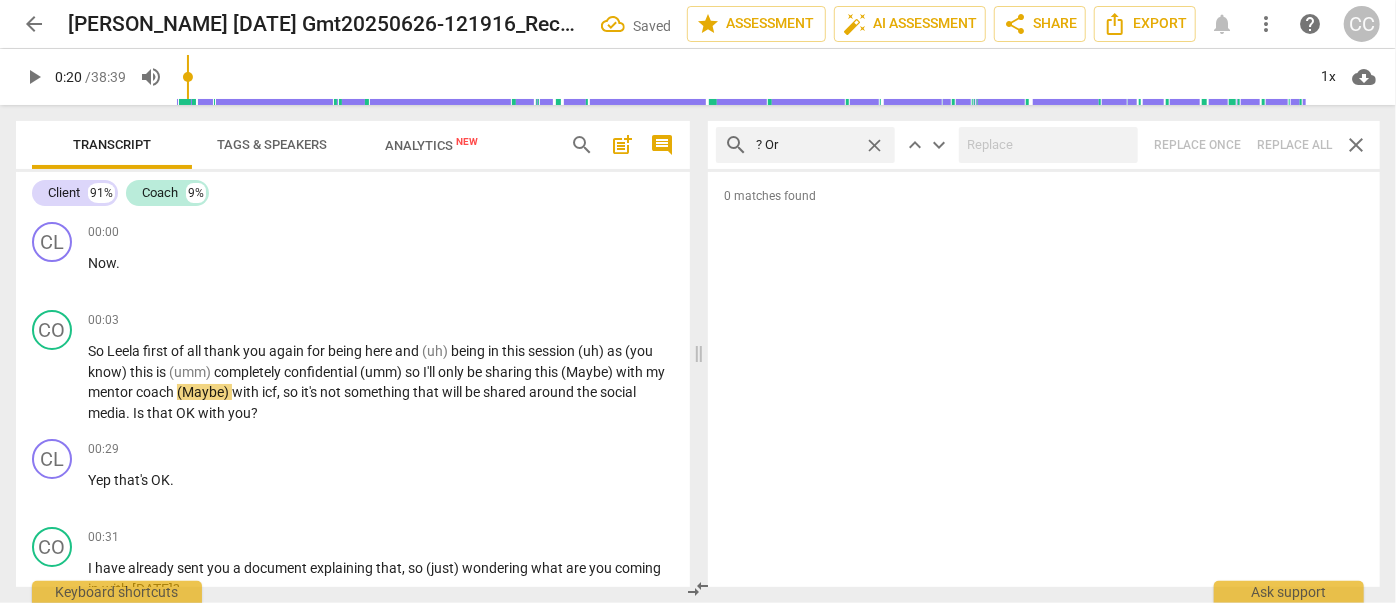 type on "? Or" 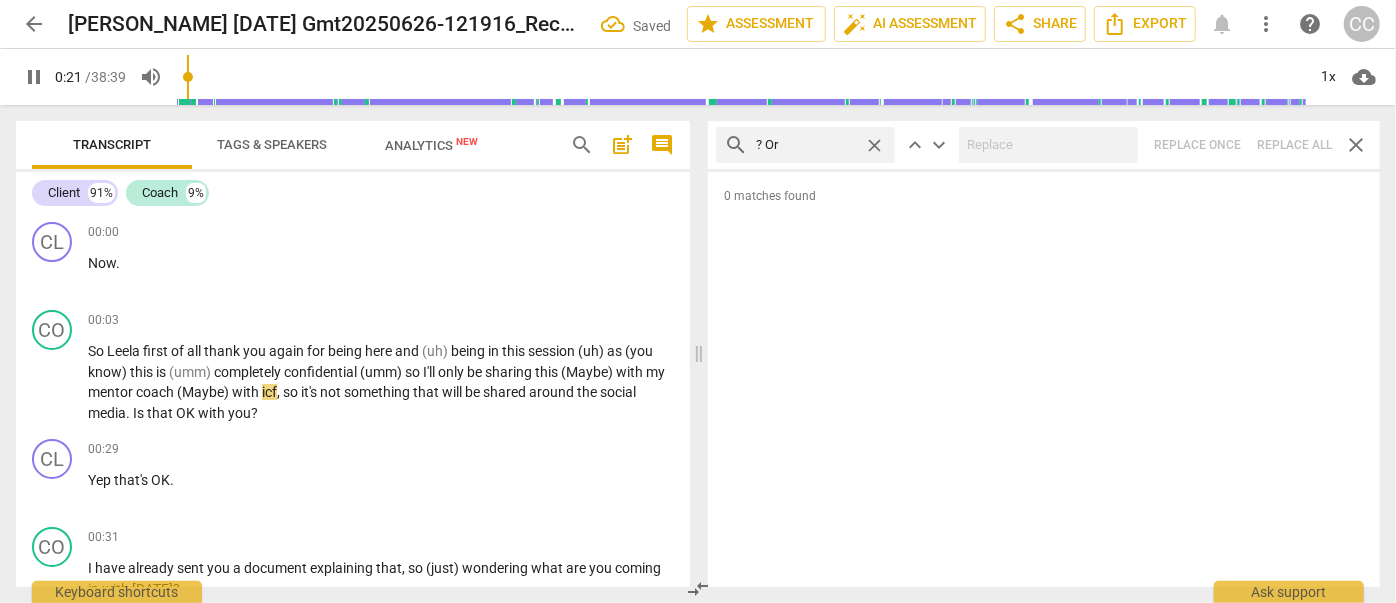 click on "search ? Or close keyboard_arrow_up keyboard_arrow_down Replace once Replace all close" at bounding box center (1044, 145) 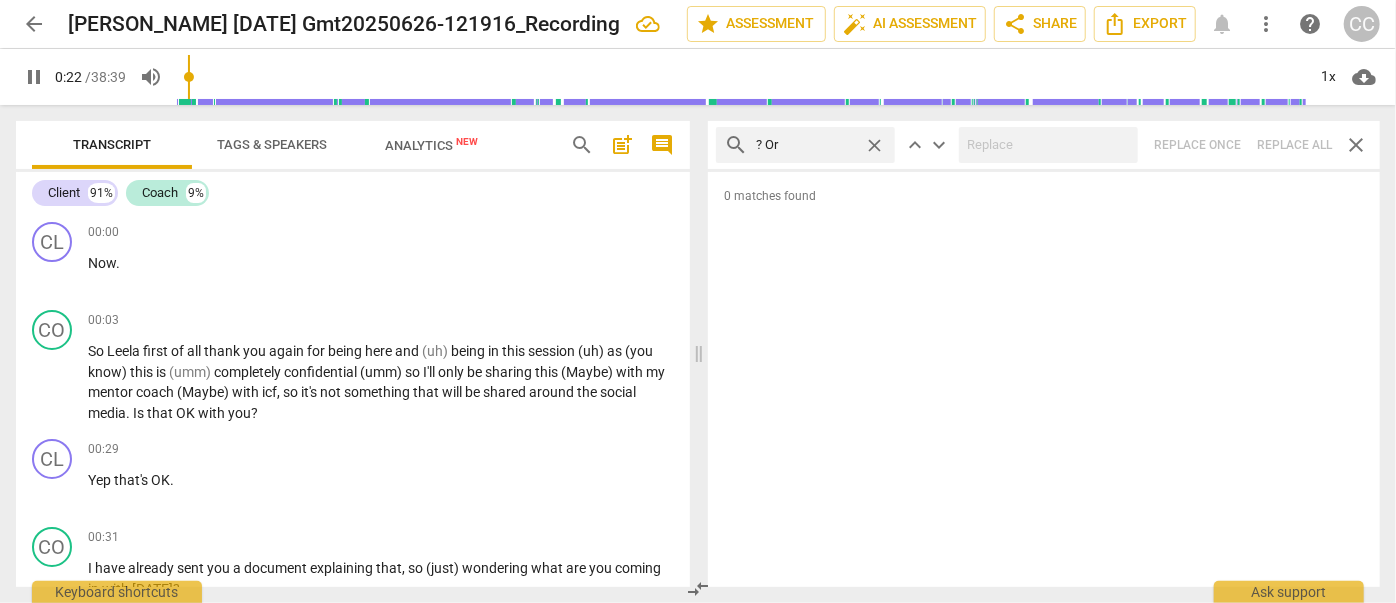 type on "23" 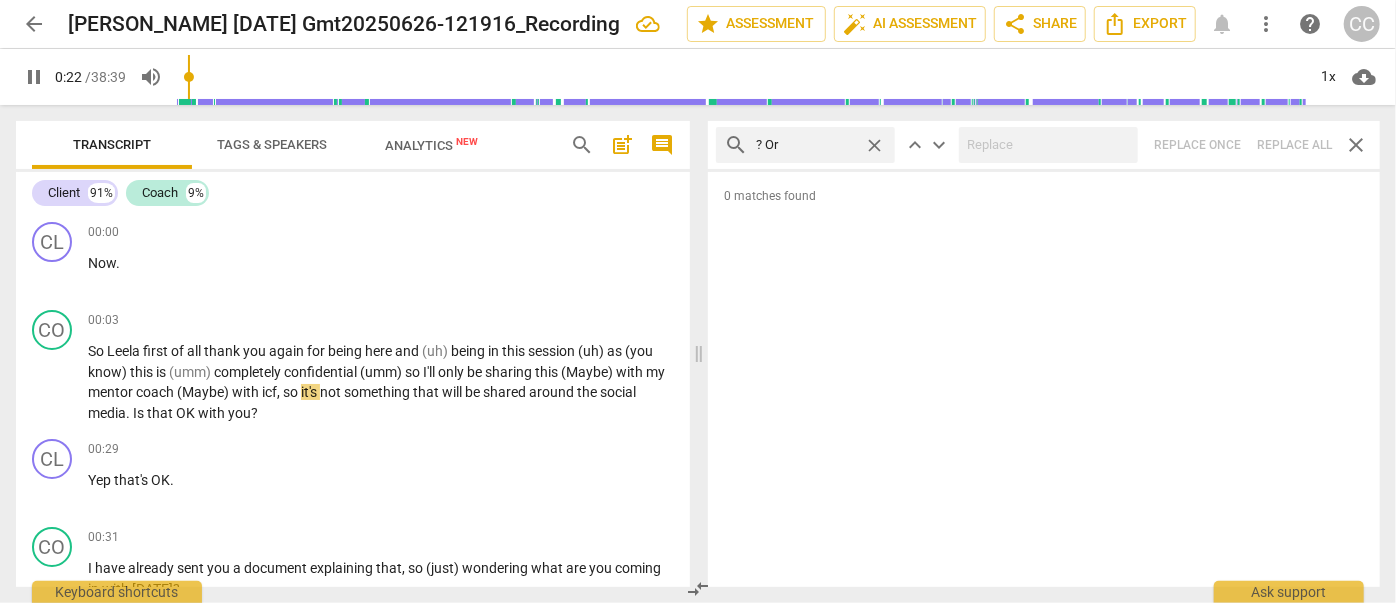 click on "close" at bounding box center [874, 145] 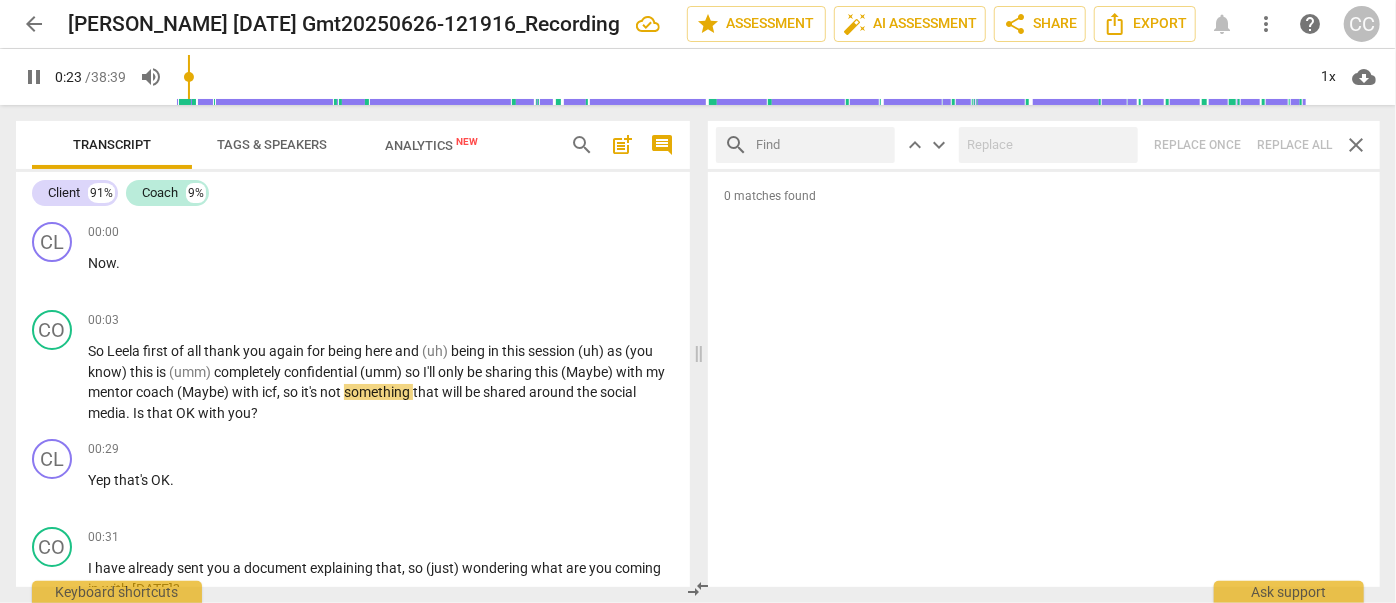 click at bounding box center [821, 145] 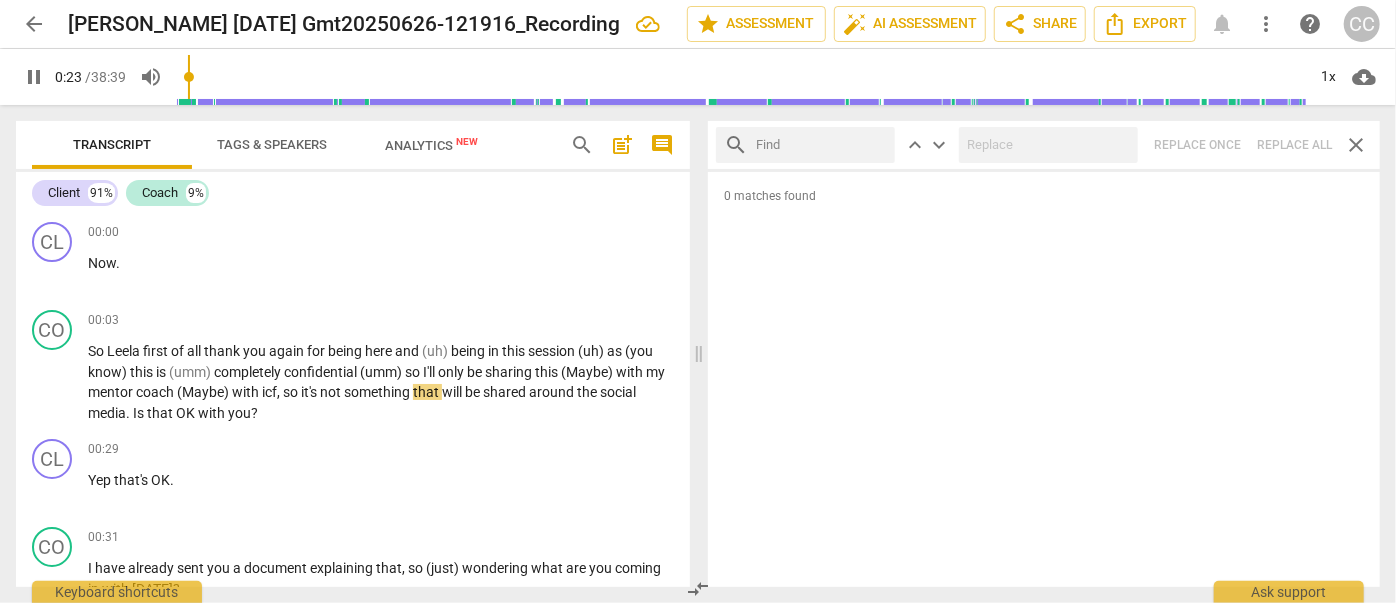 type on "?" 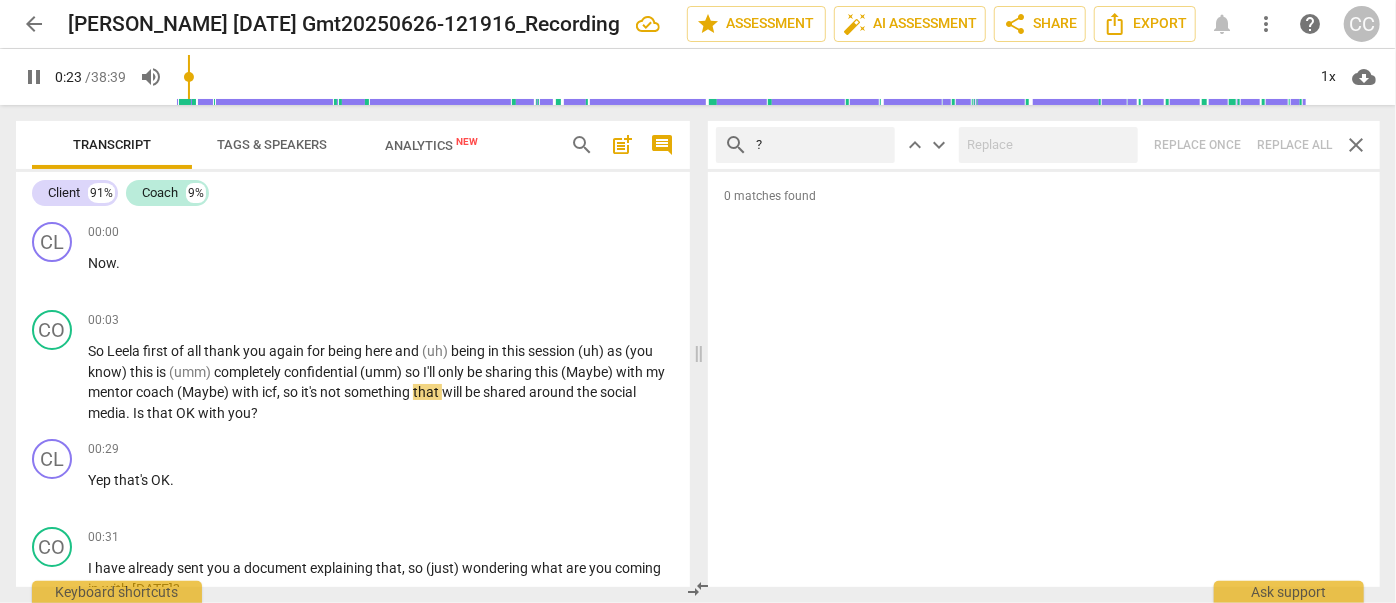 type on "24" 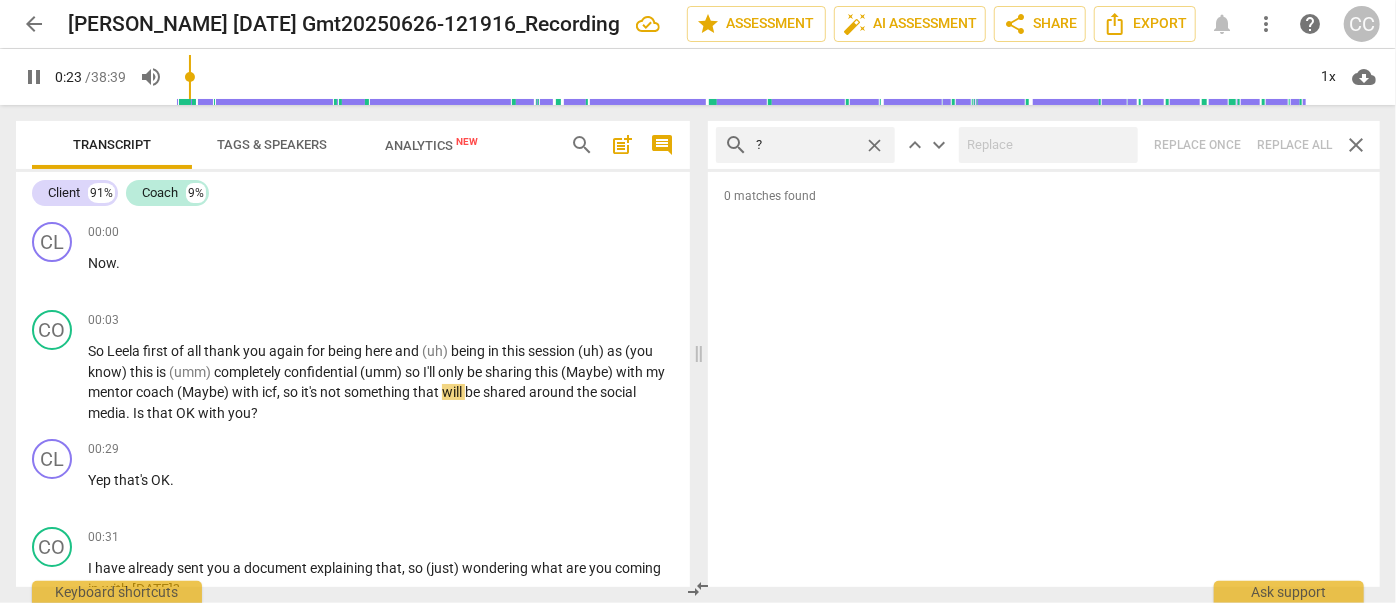 type on "? B" 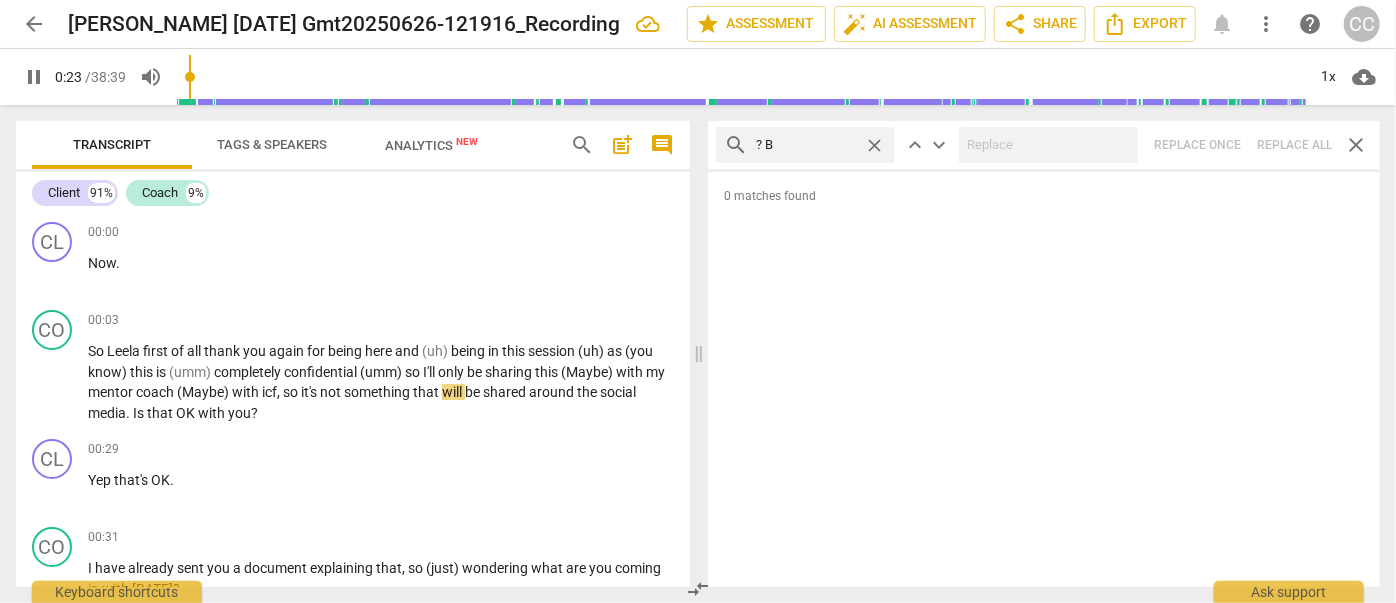 type on "24" 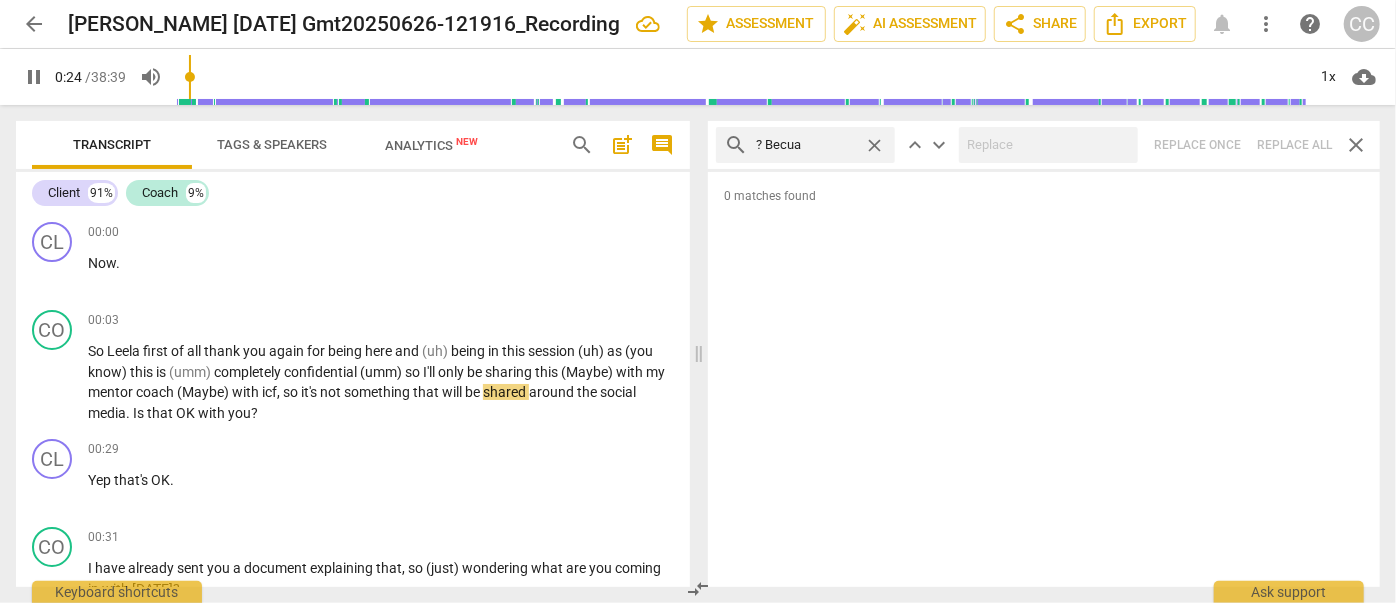 type on "? Becuas" 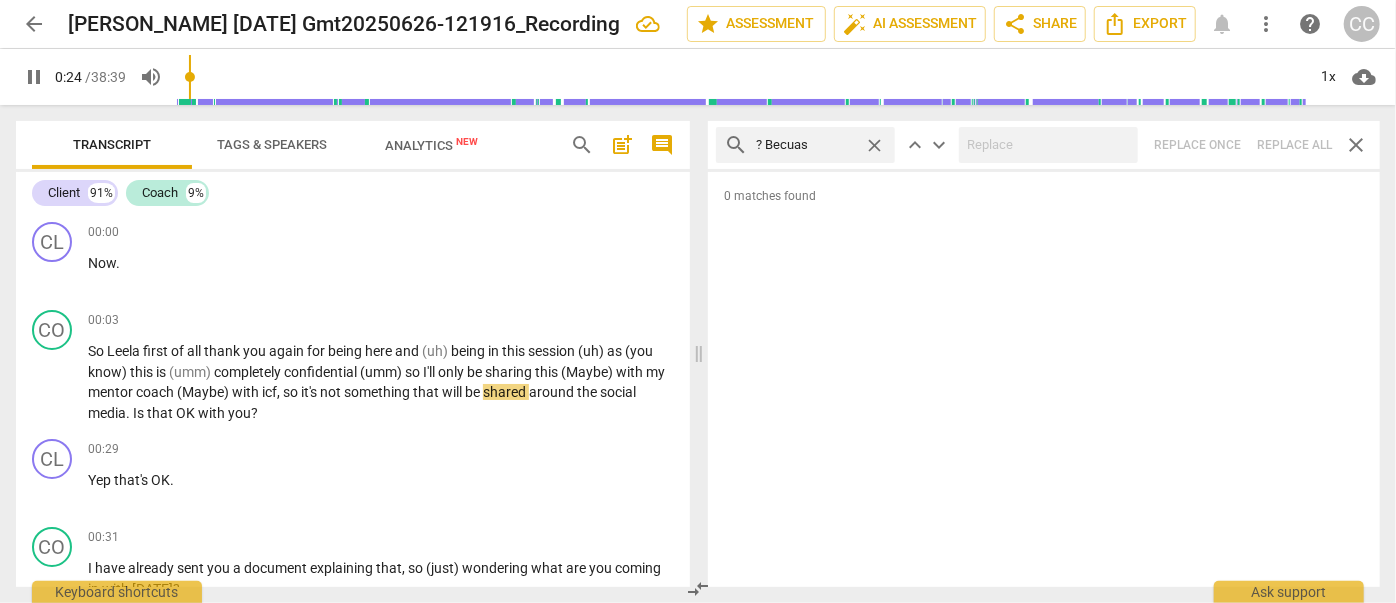 type on "24" 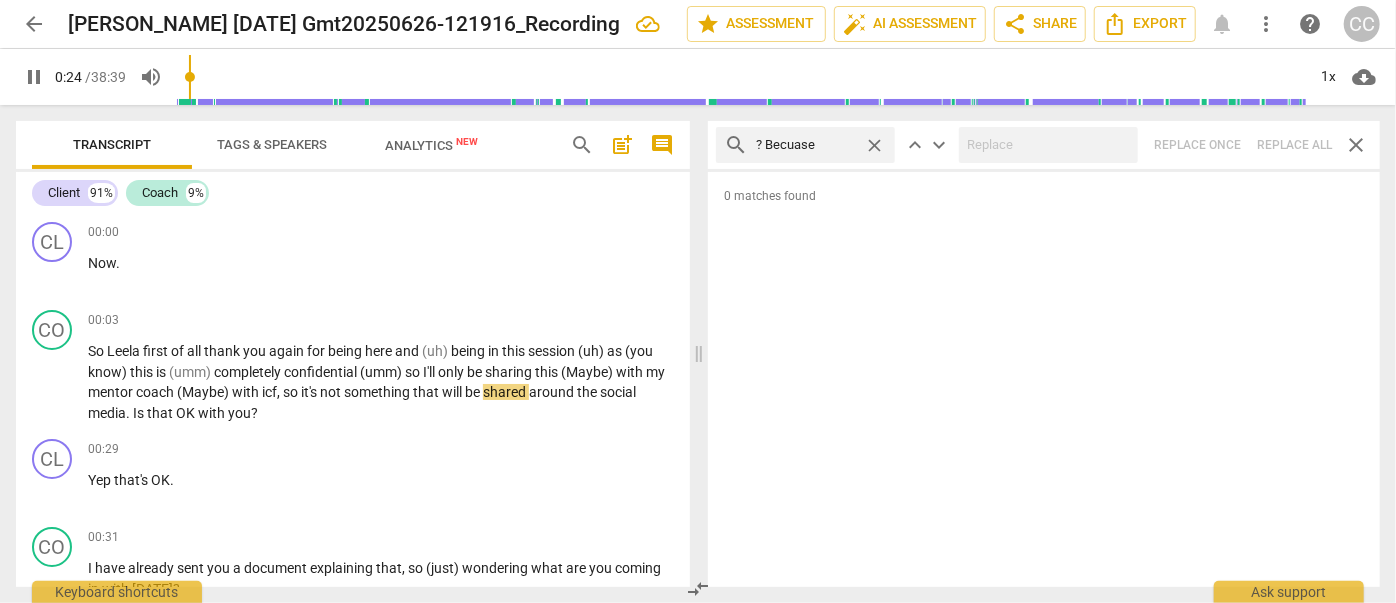 type on "? Becuase" 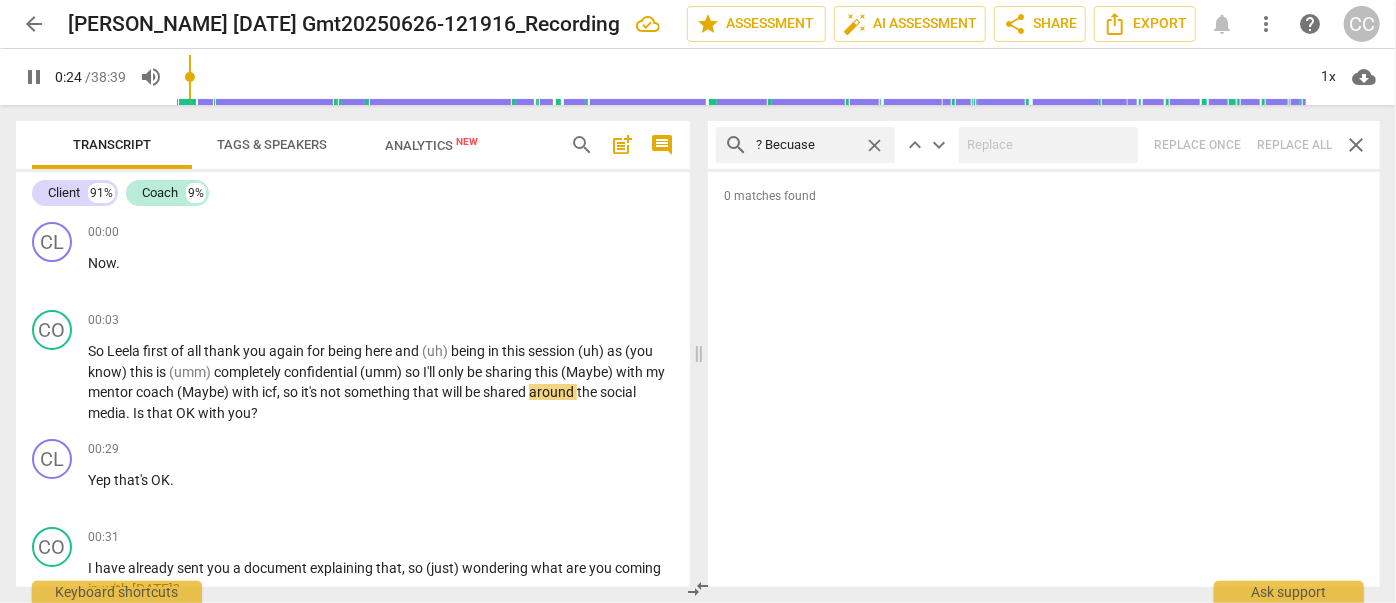 type on "25" 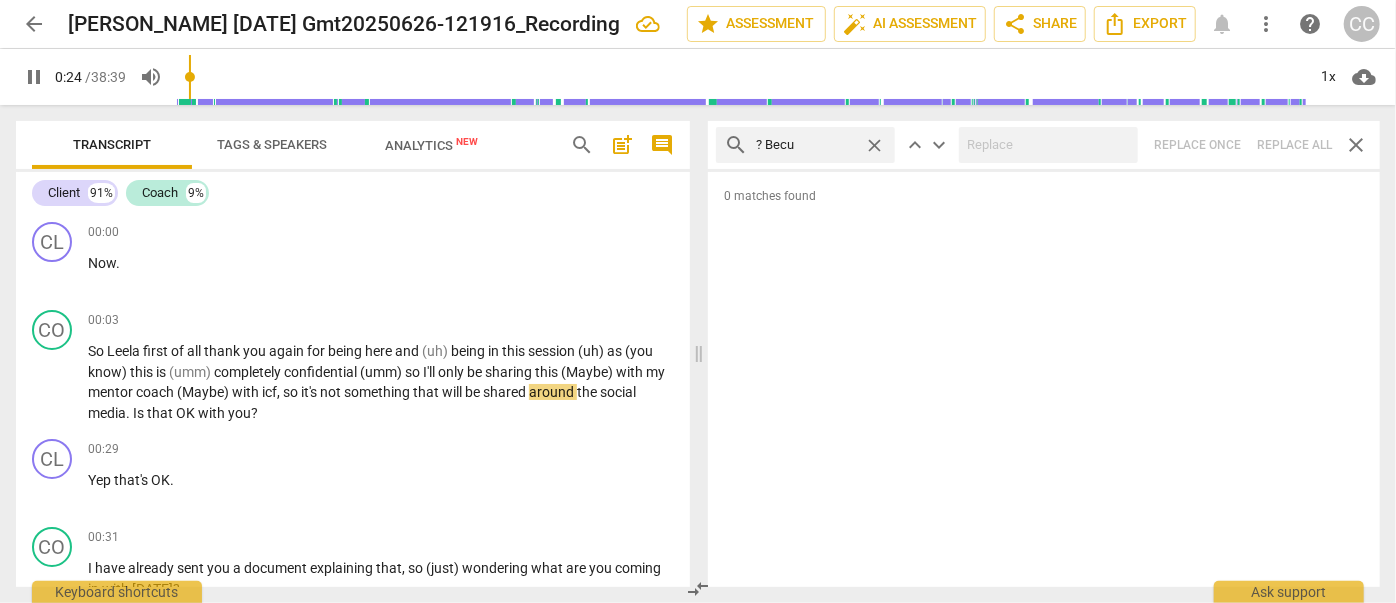 type on "? Bec" 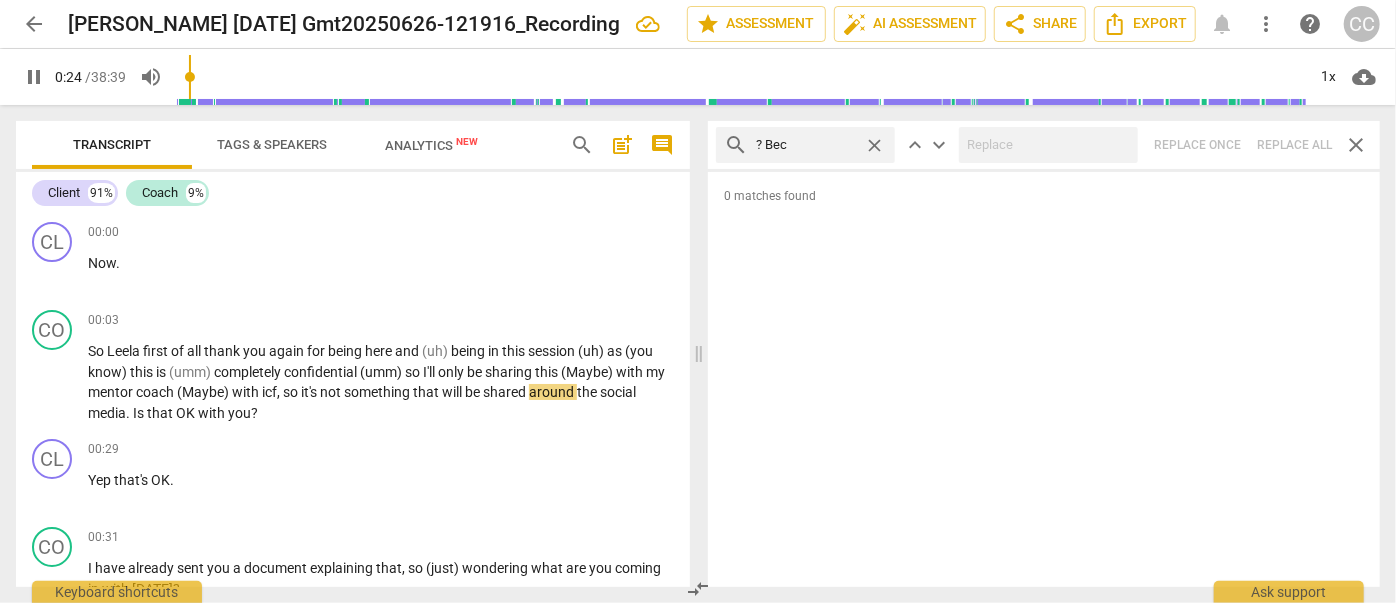 type on "25" 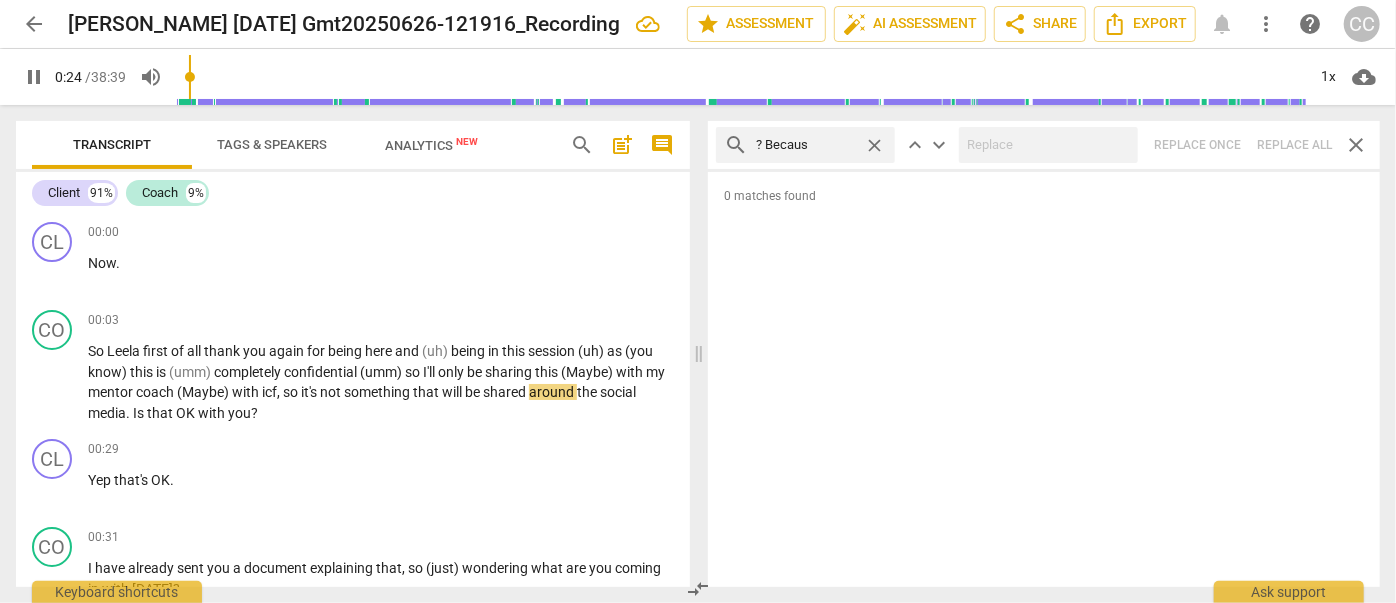 type on "? Because" 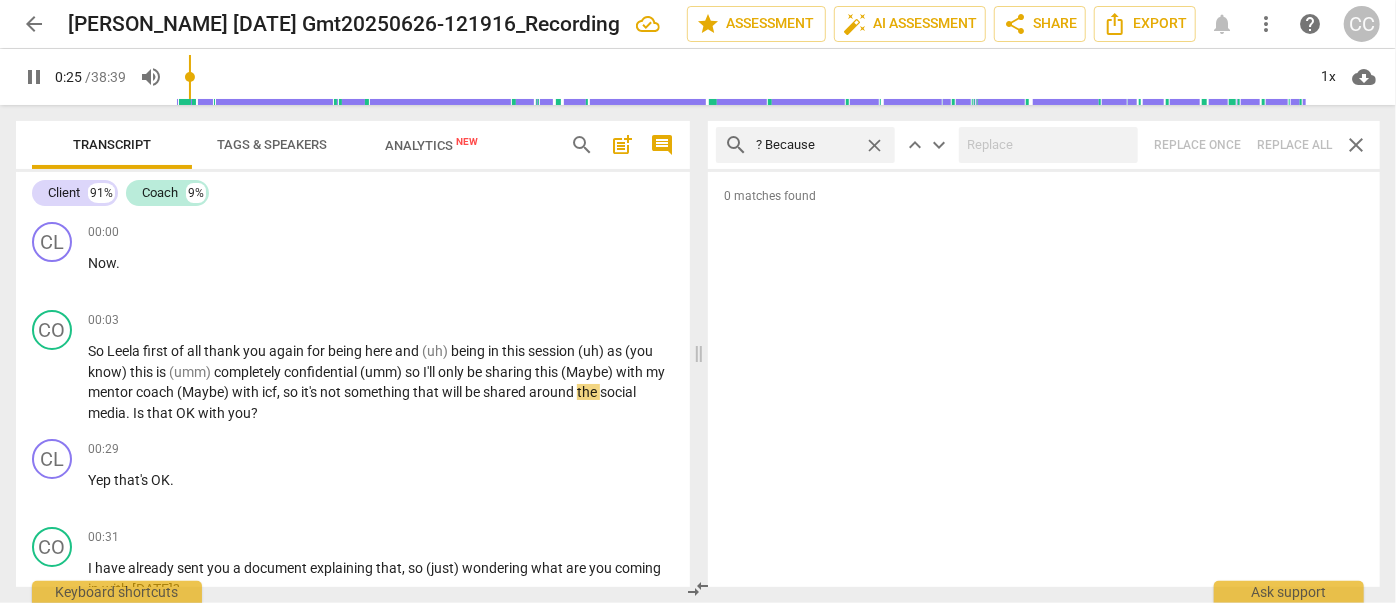 type on "25" 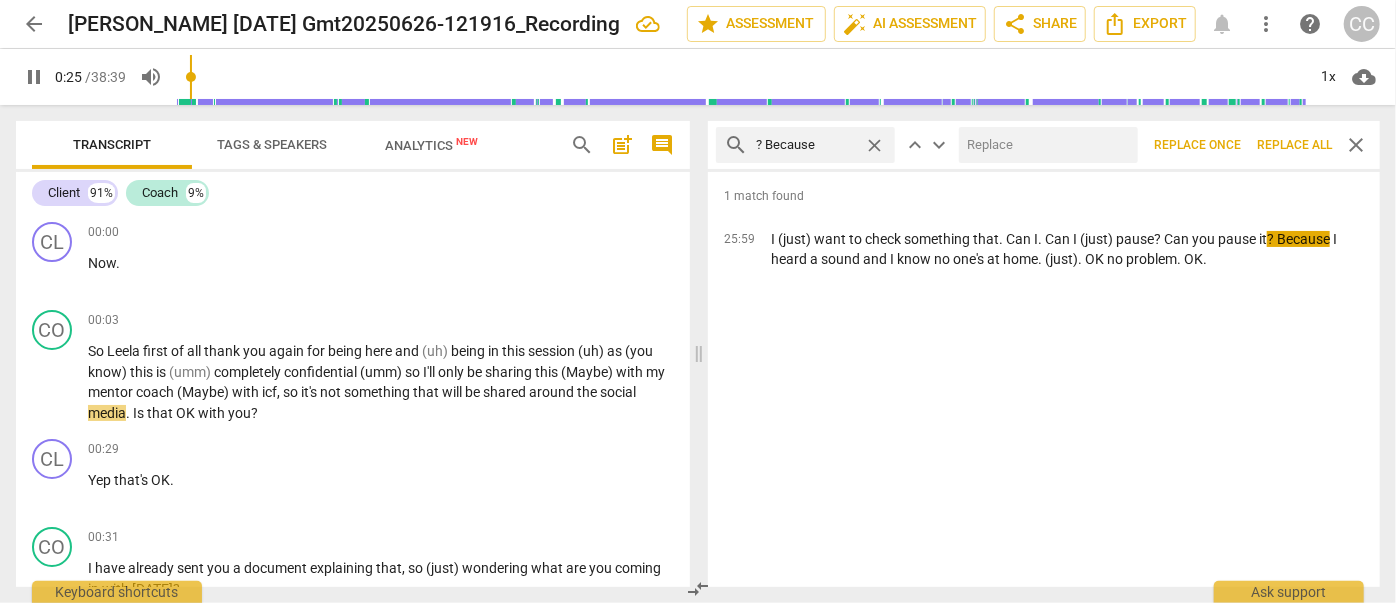 click at bounding box center [1044, 145] 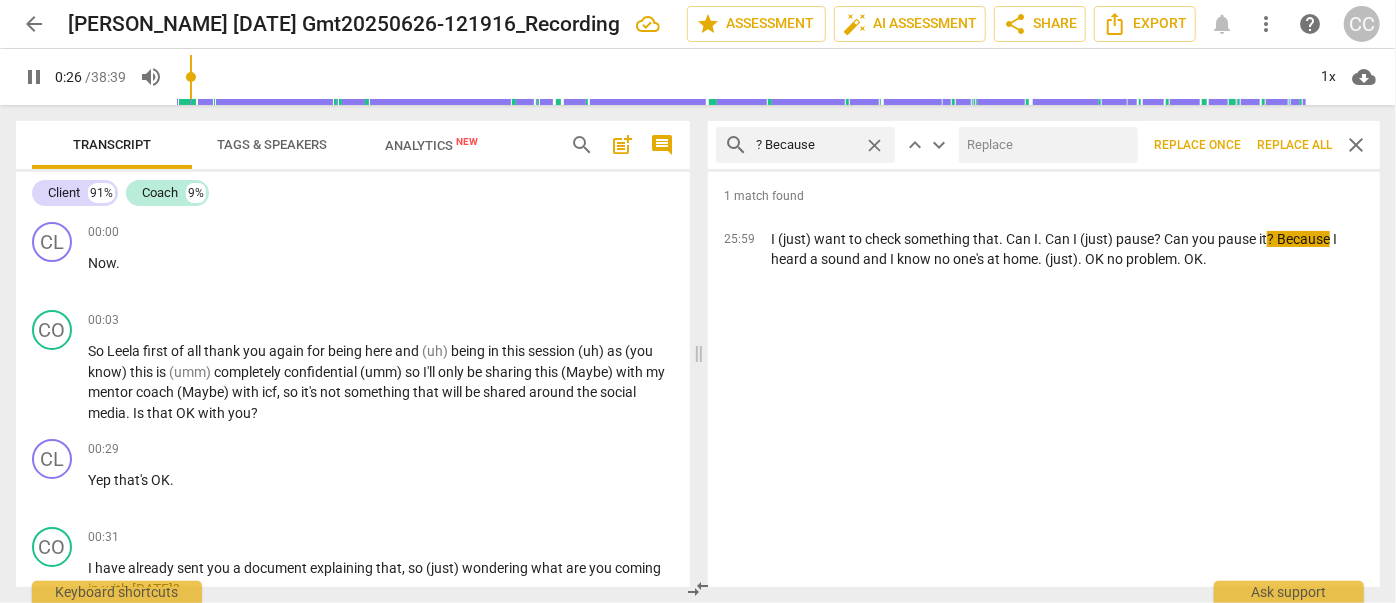 type on "27" 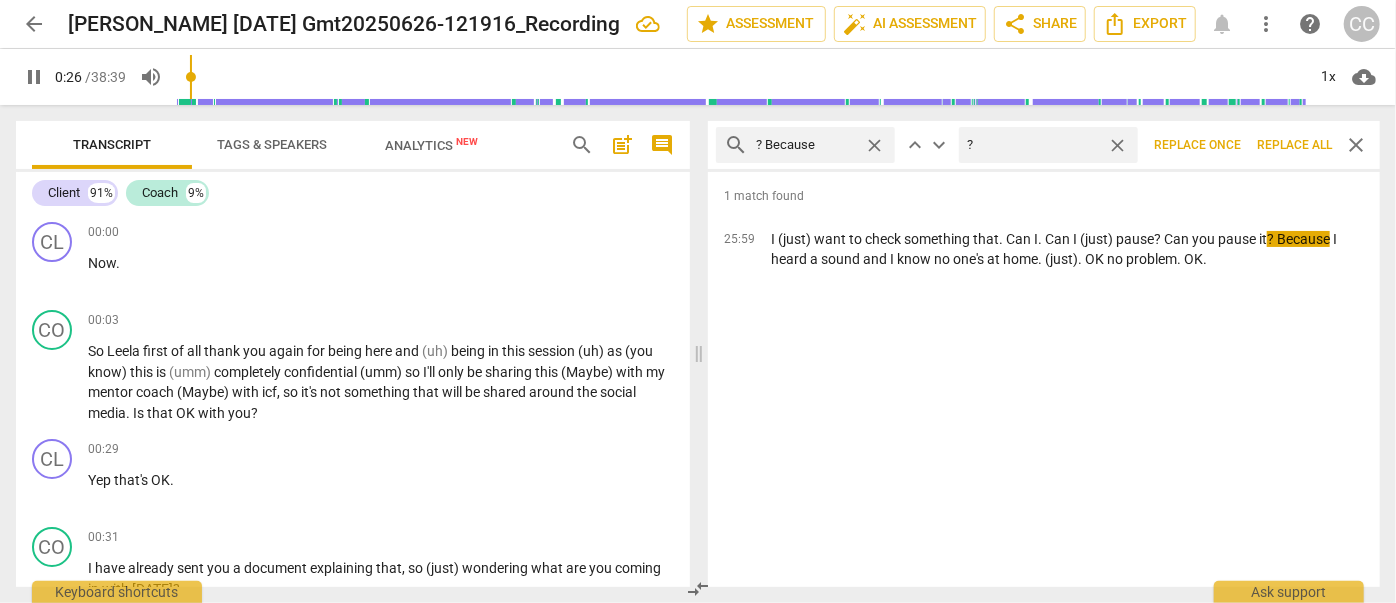 type on "? (" 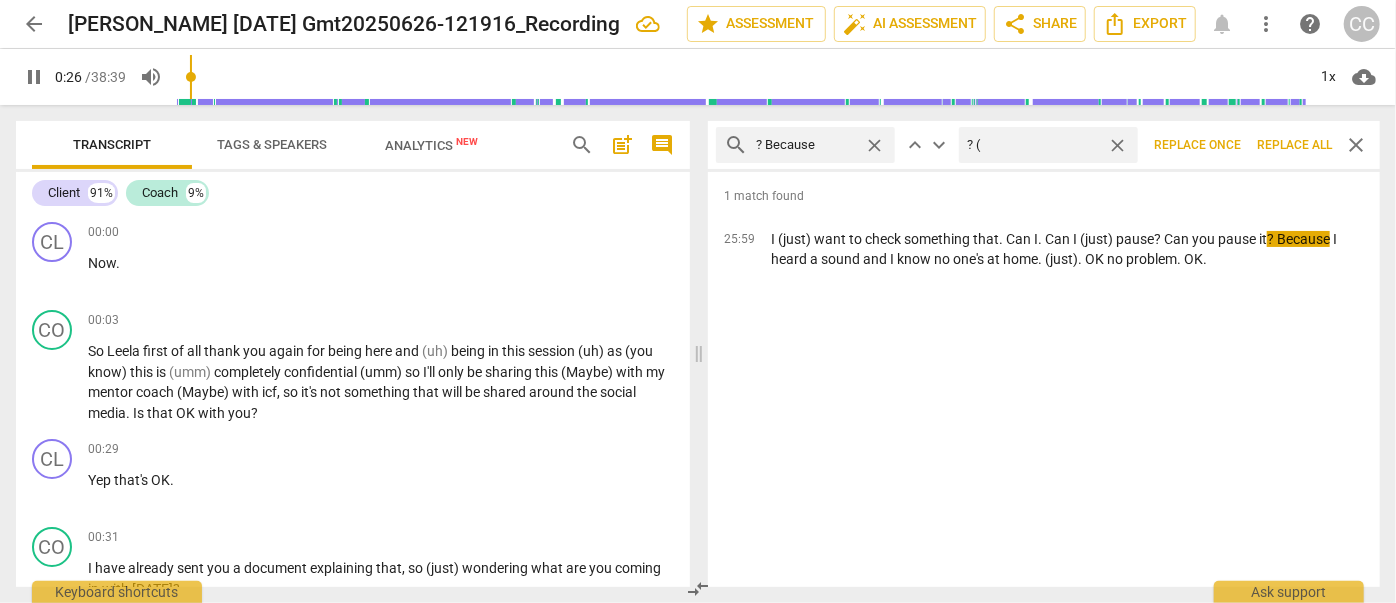 type on "27" 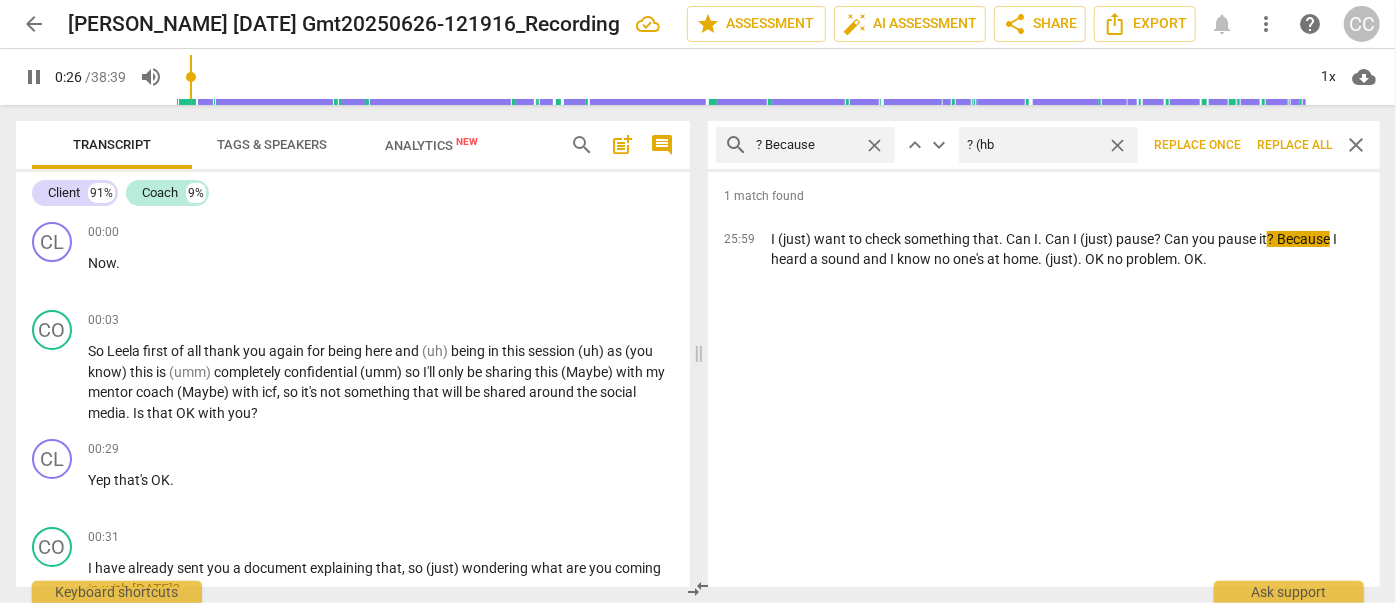 type on "? (hbe" 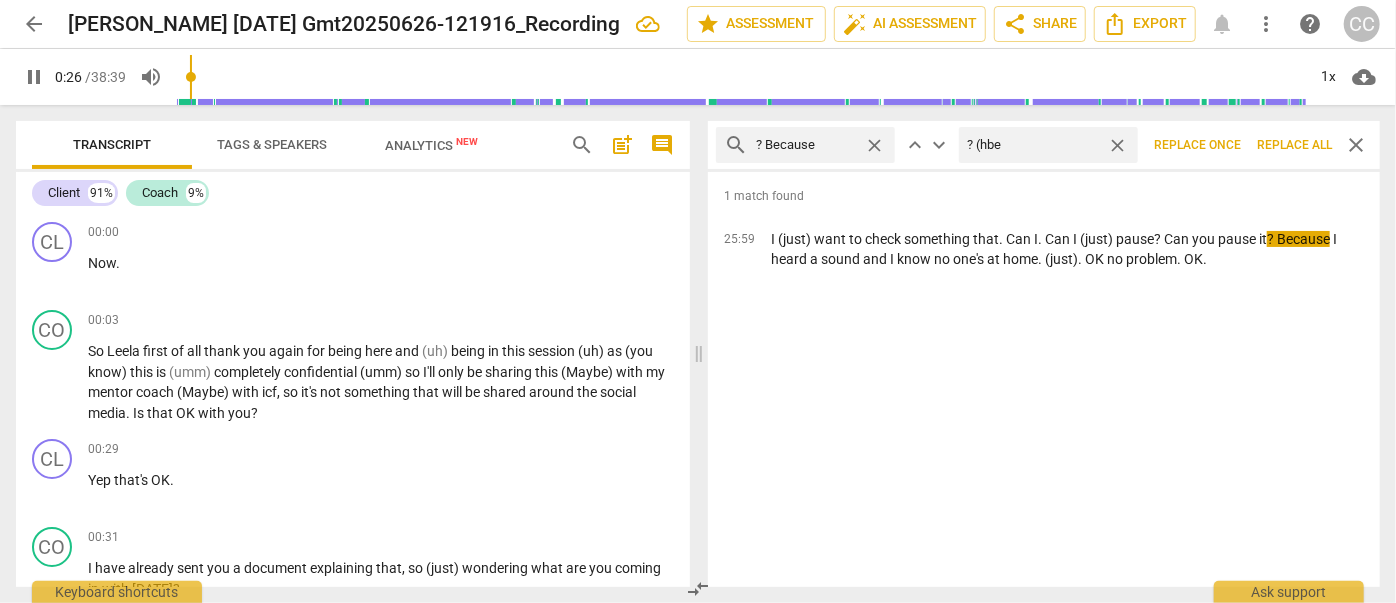 type on "27" 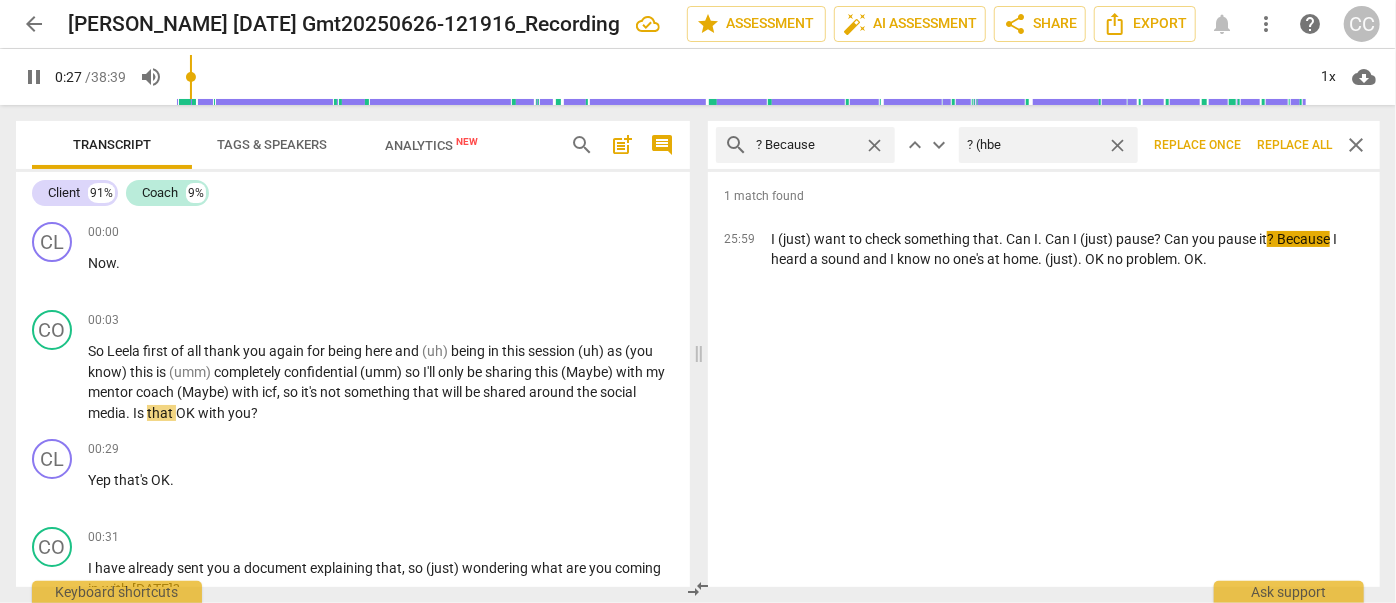 type on "? (hb" 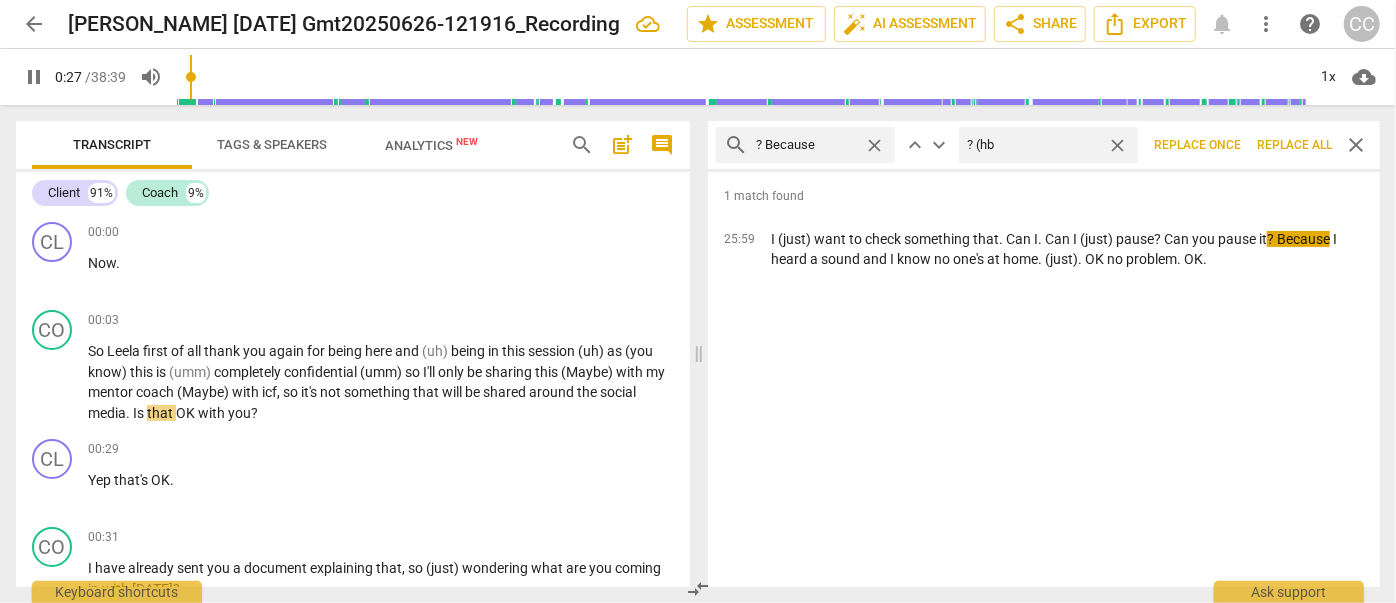 type on "27" 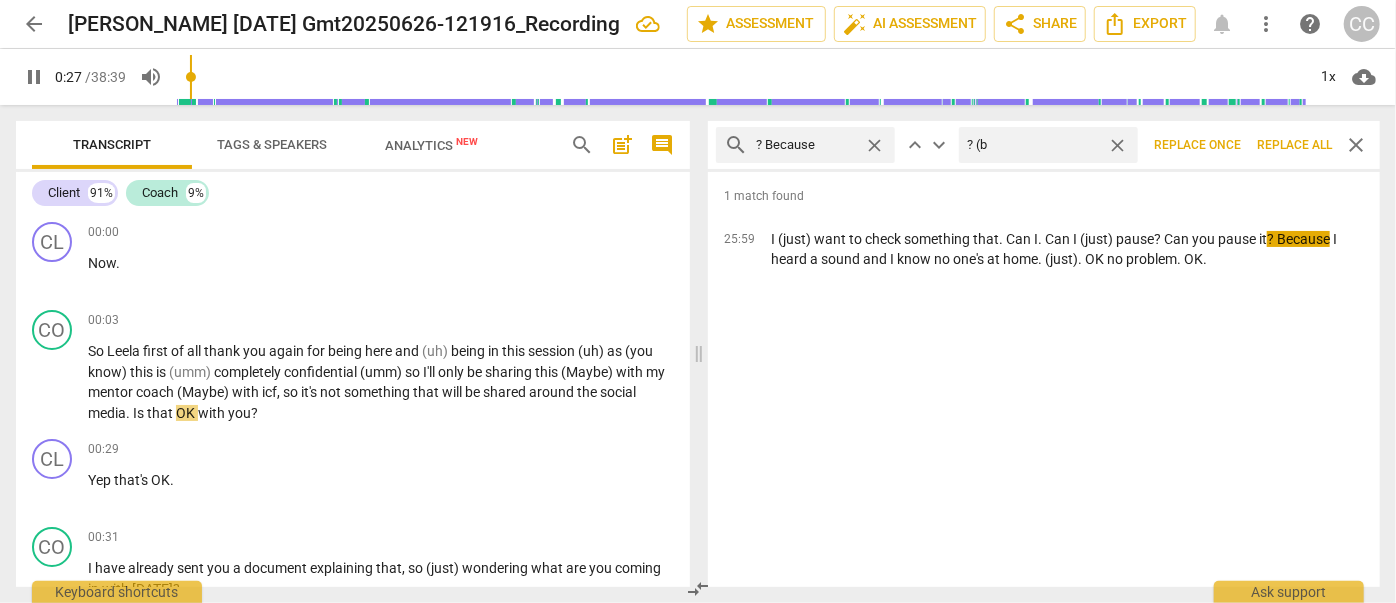 type on "? (be" 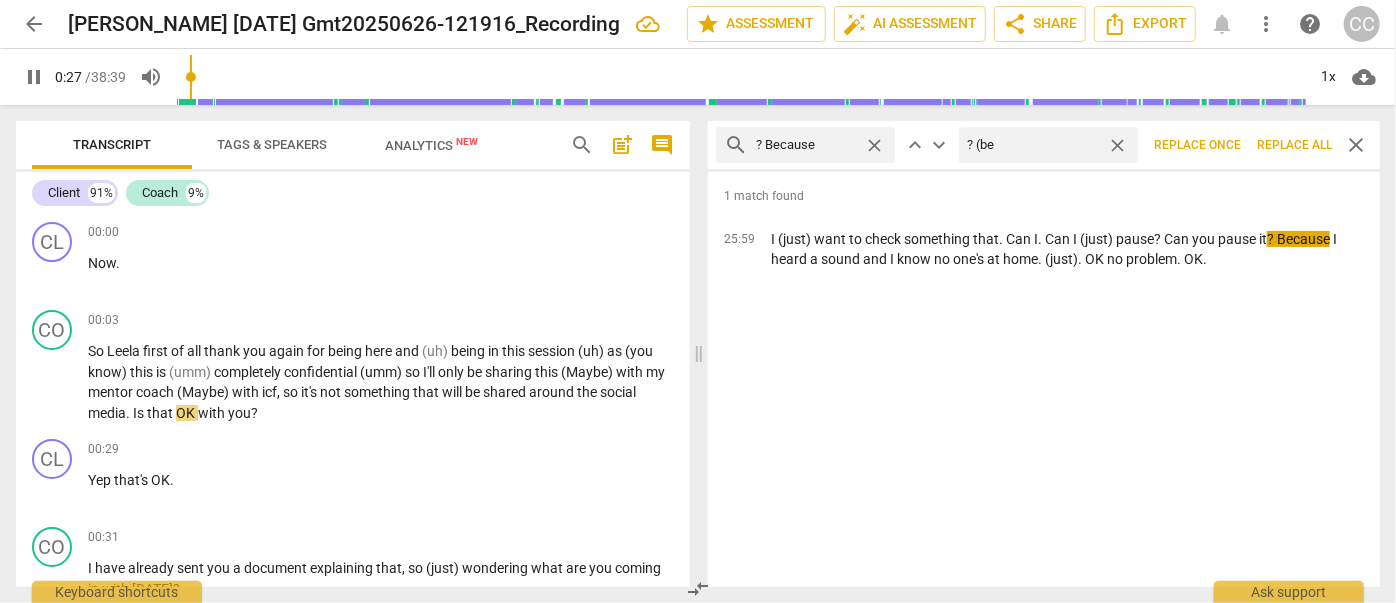 type on "28" 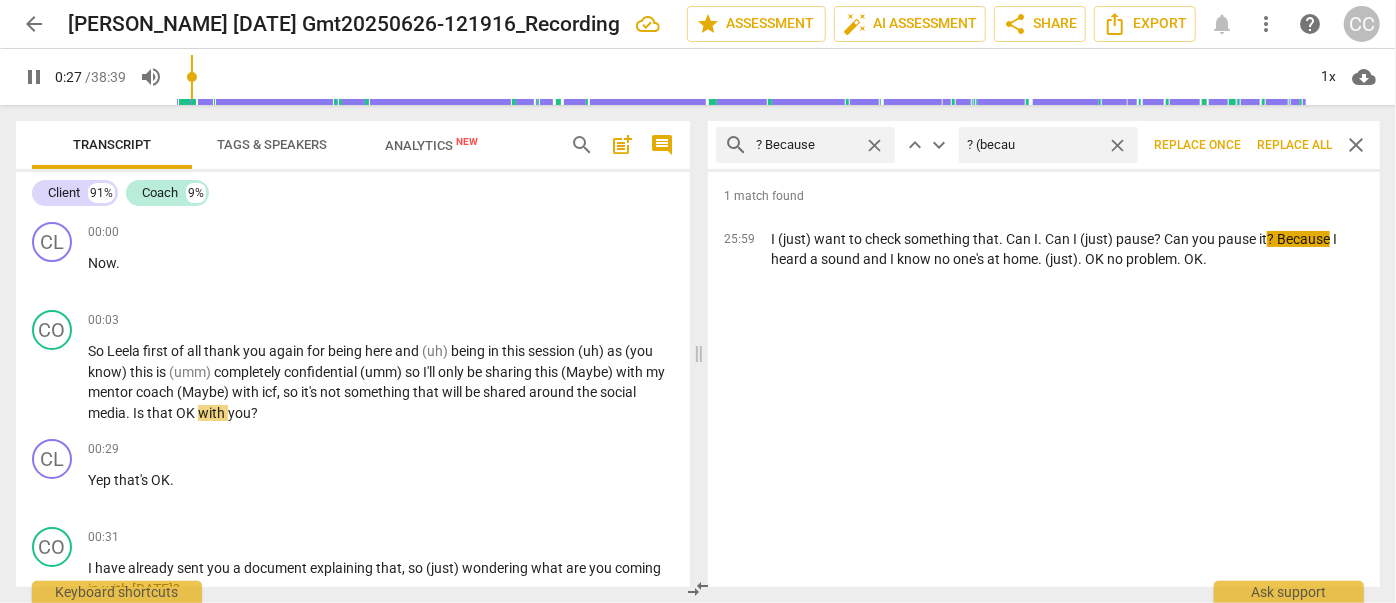 type on "? (becaus" 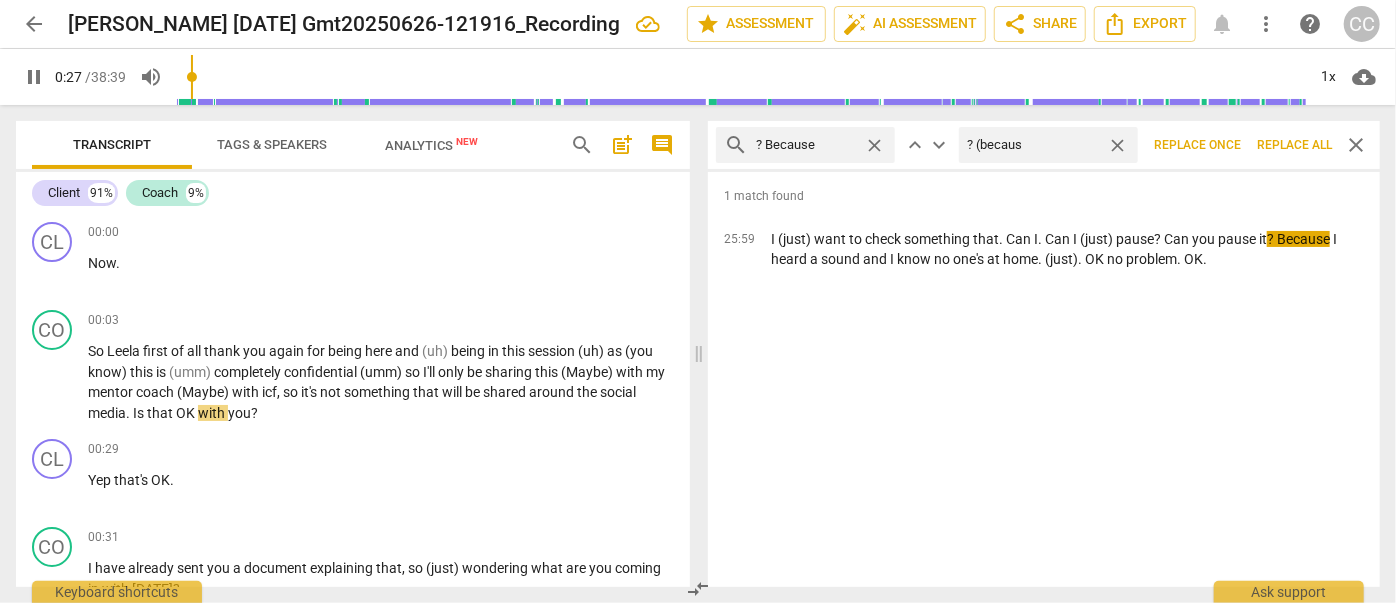 type on "28" 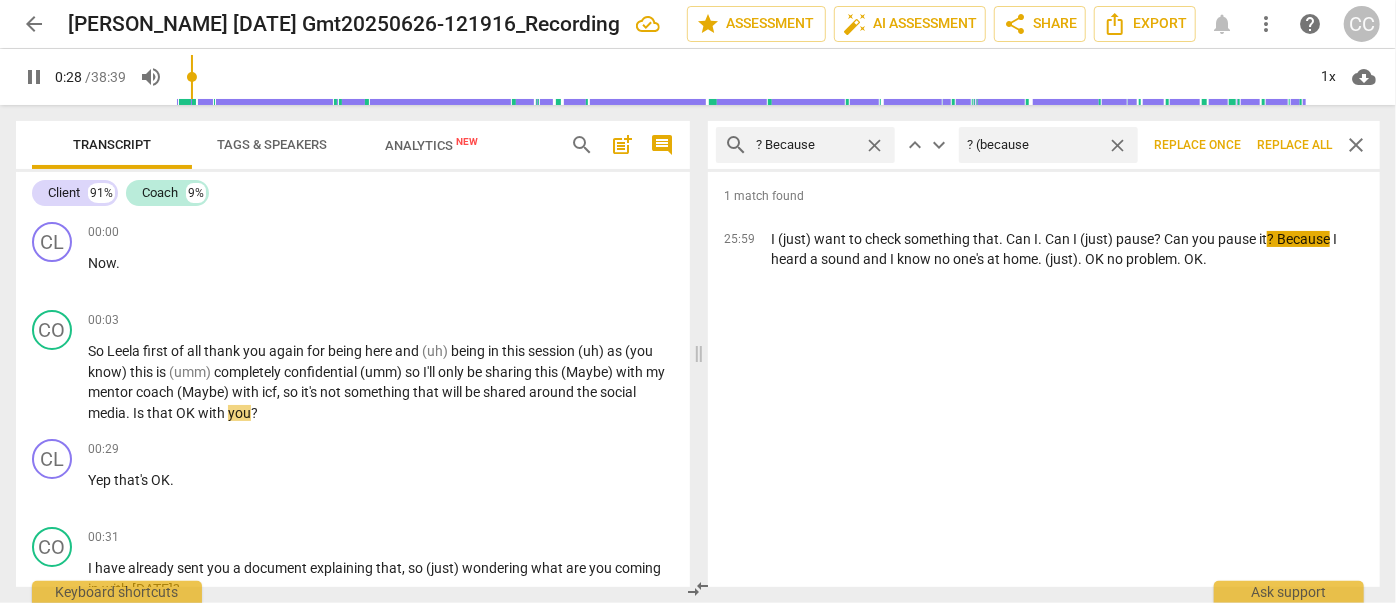 type on "? (because)" 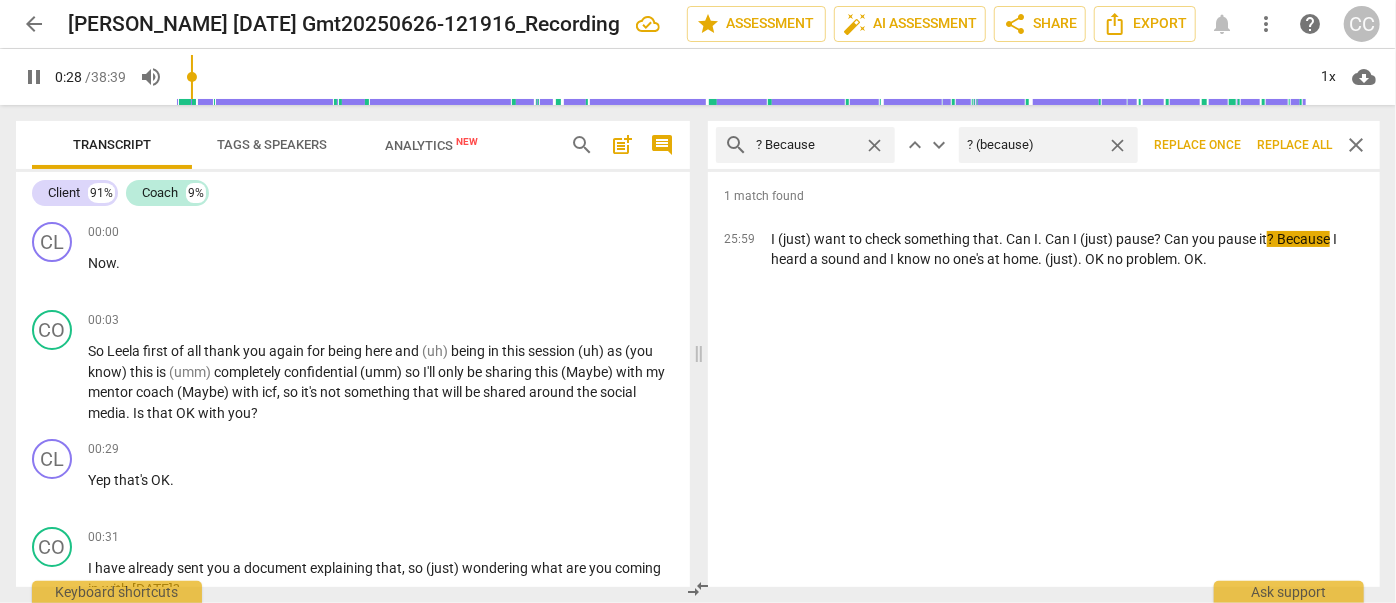 type on "29" 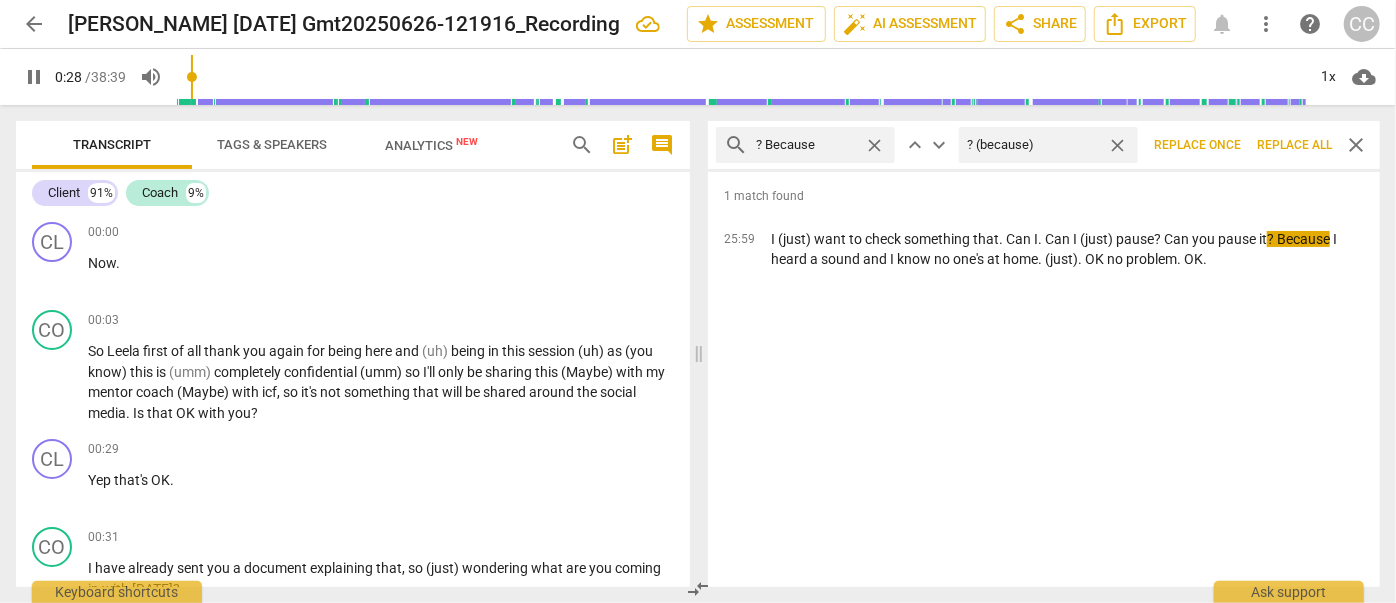 type on "? (because)" 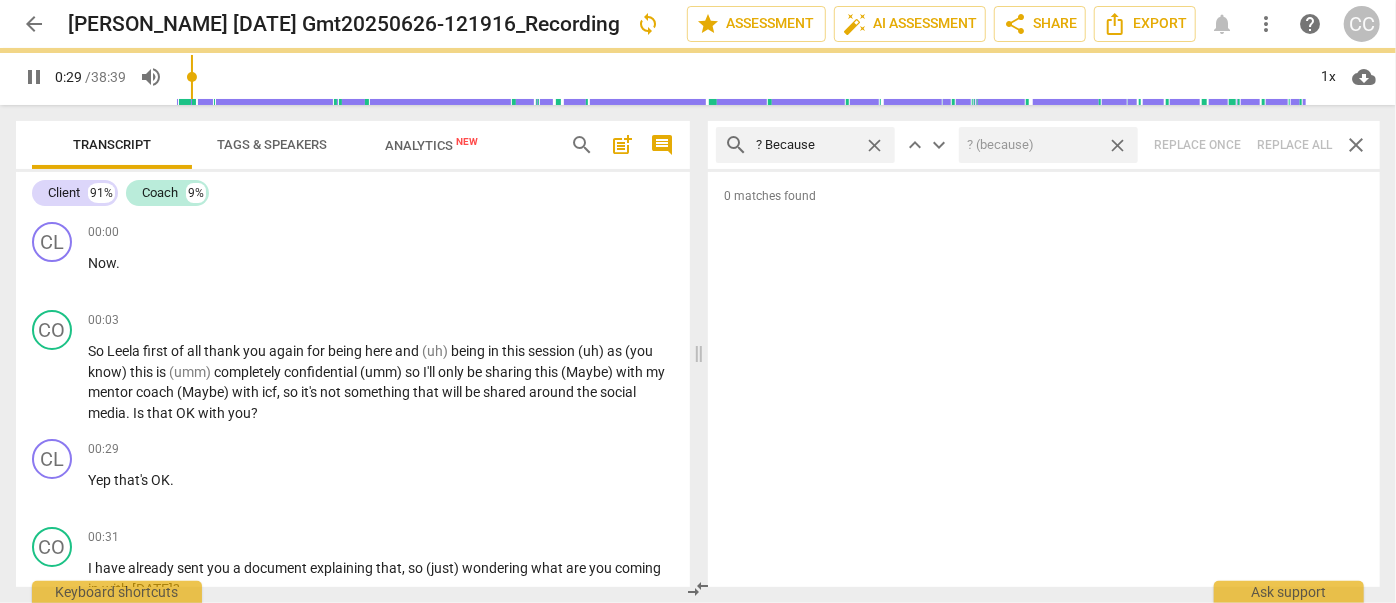 type on "30" 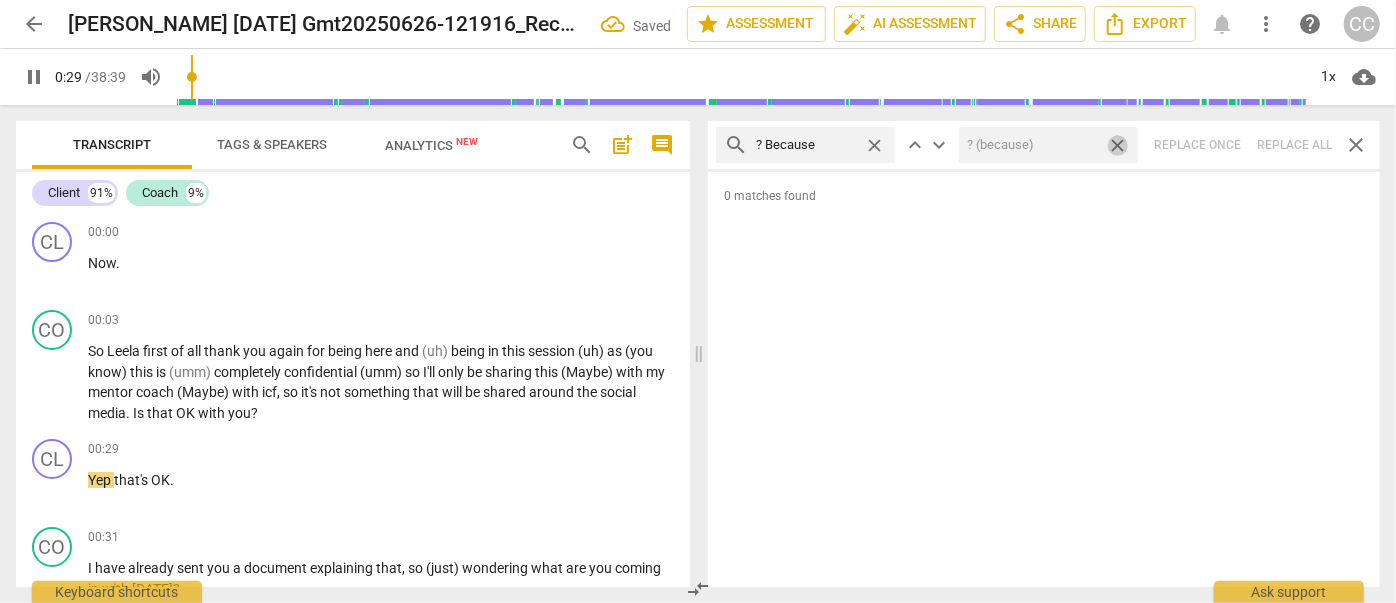 click on "close" at bounding box center (1117, 145) 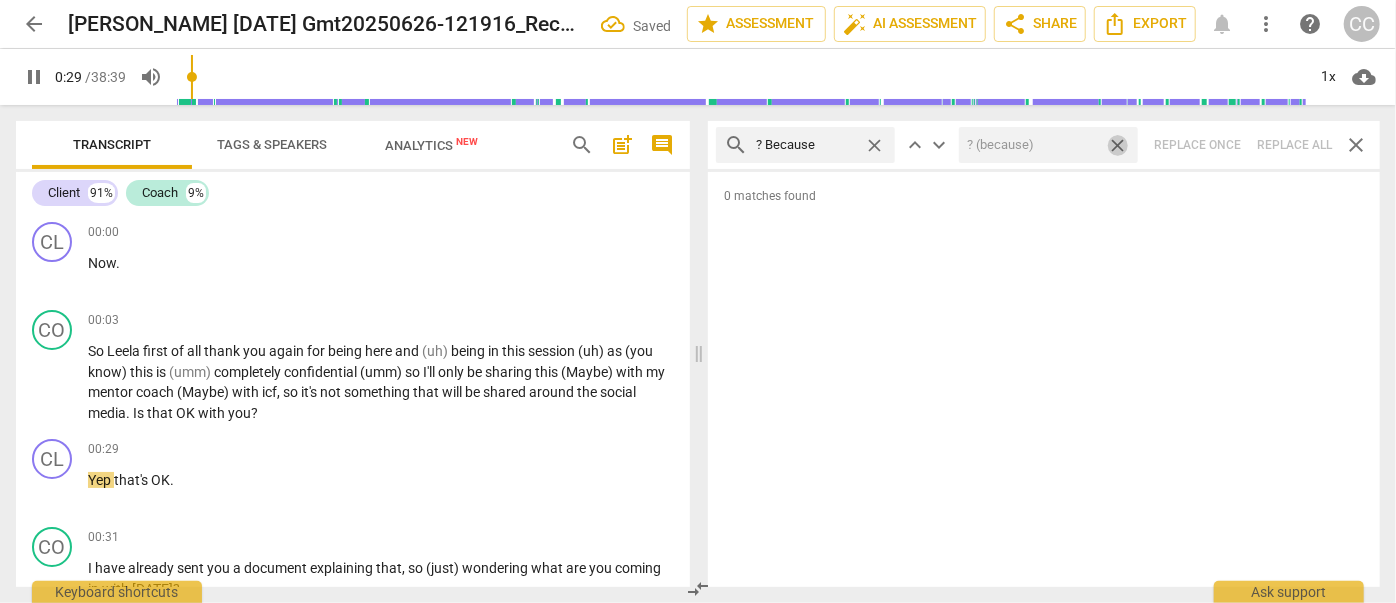 type 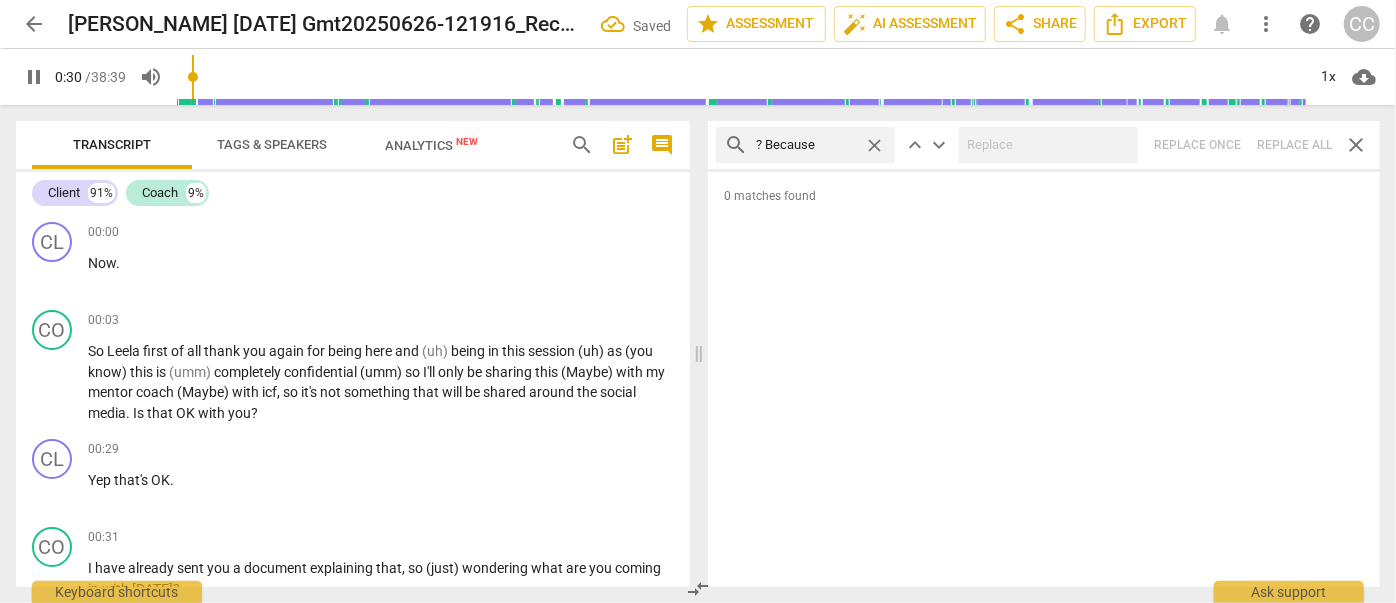 type on "30" 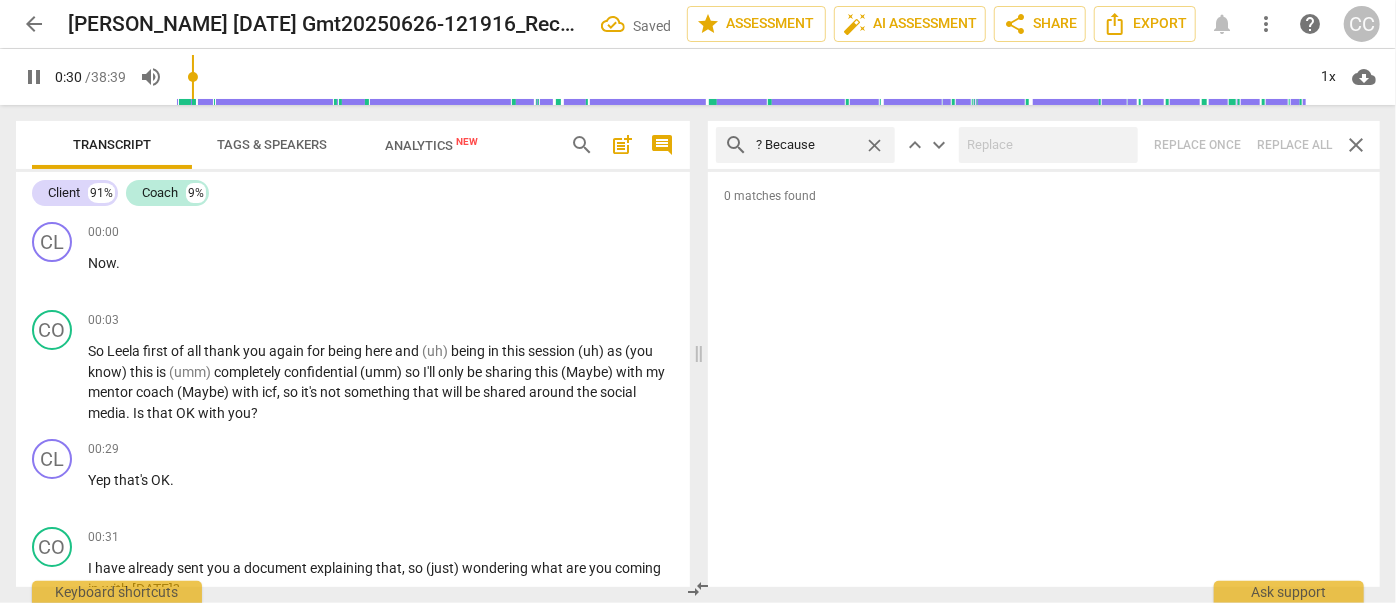 click on "close" at bounding box center [874, 145] 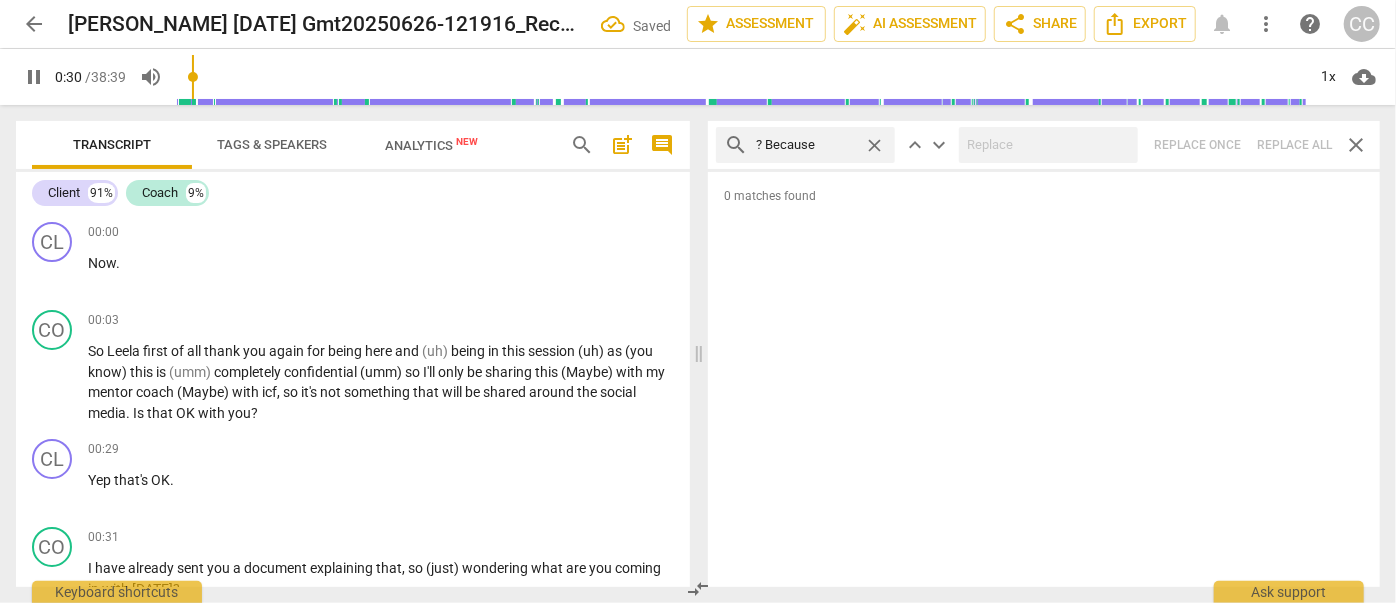 type 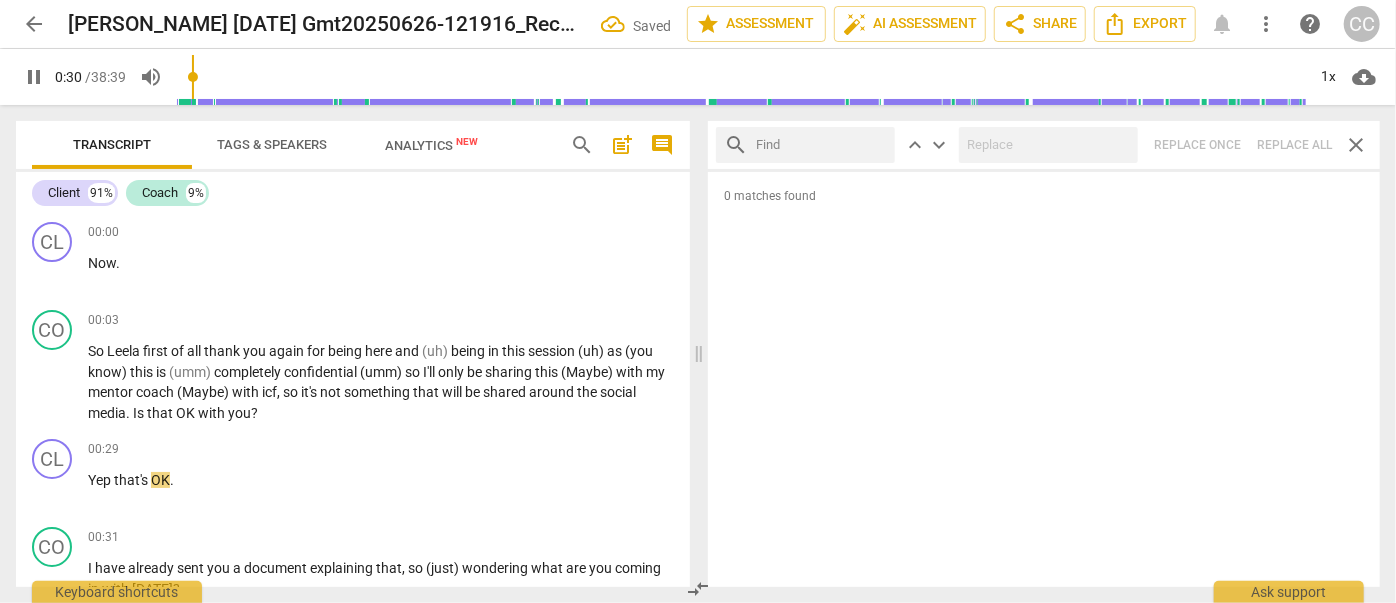 click at bounding box center [821, 145] 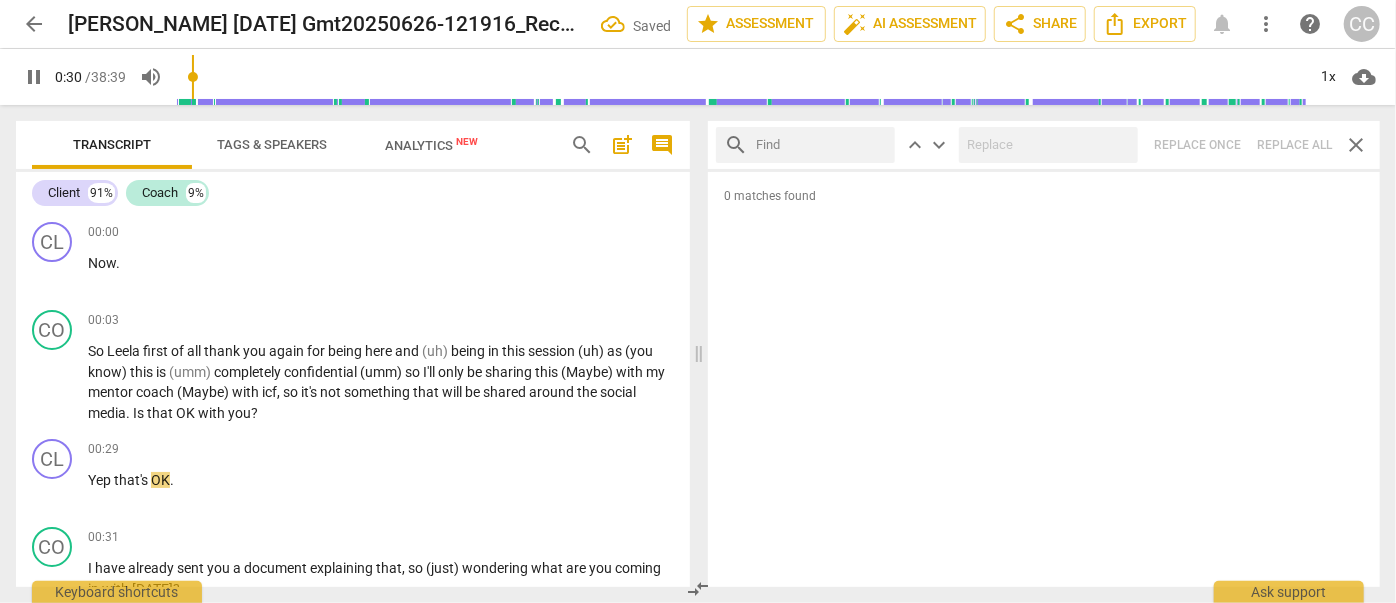 type on "31" 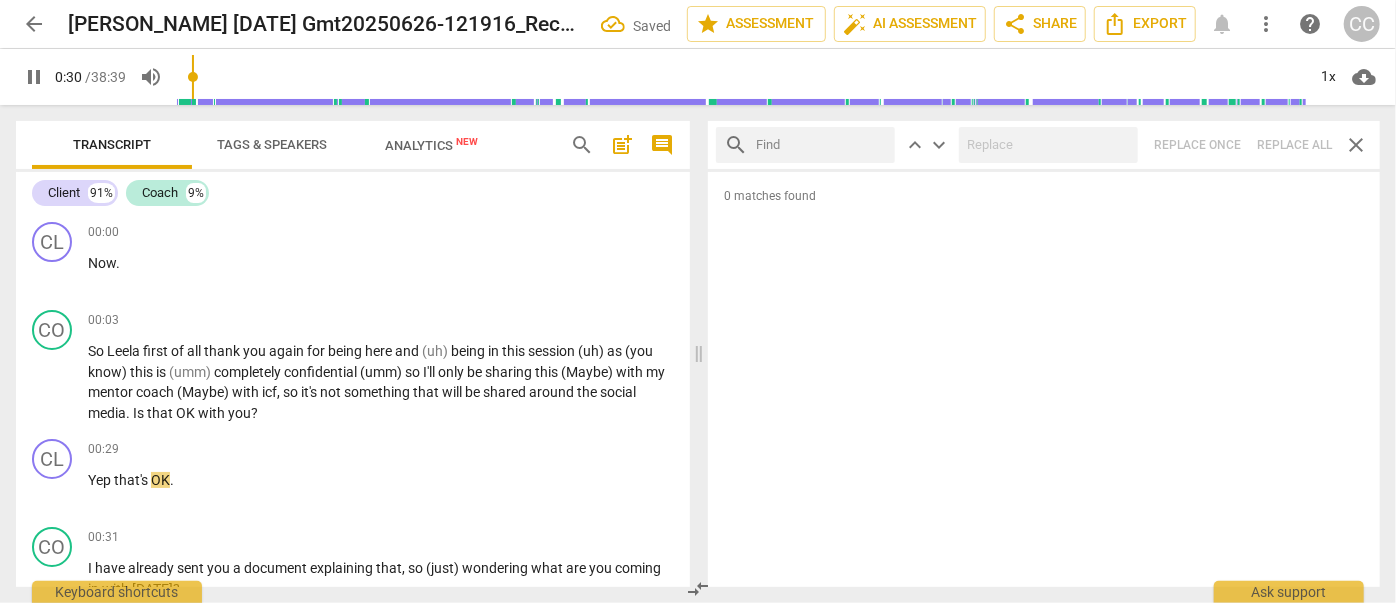 type on "i" 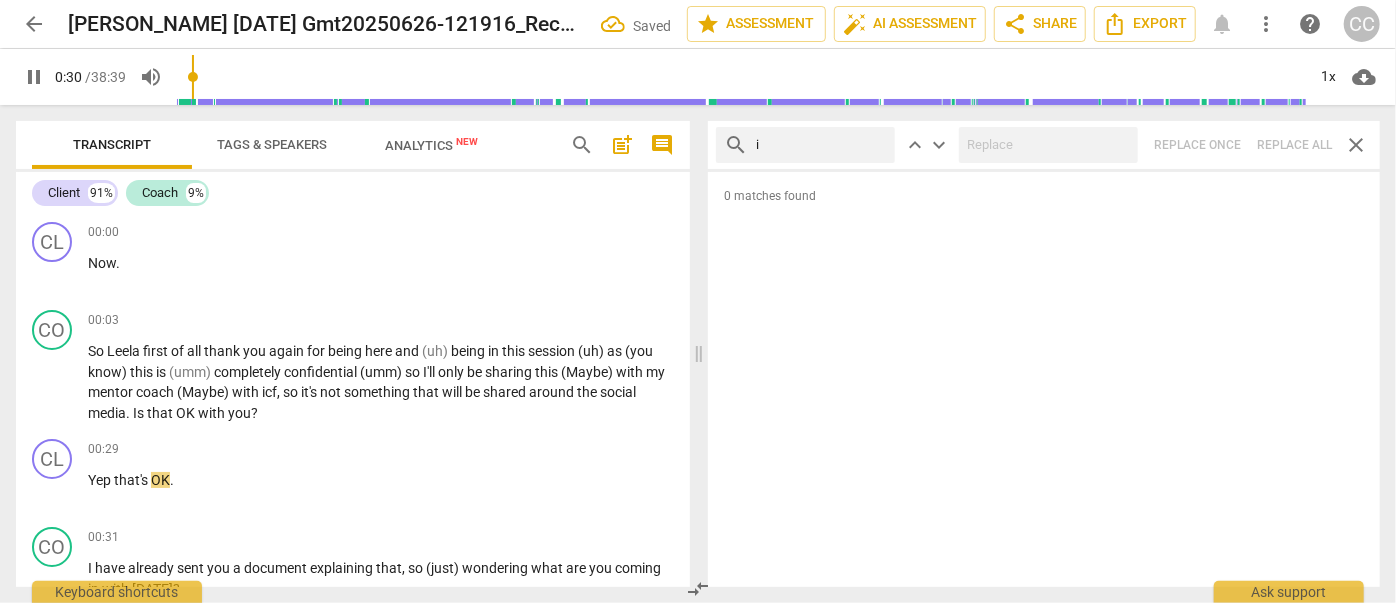 type on "31" 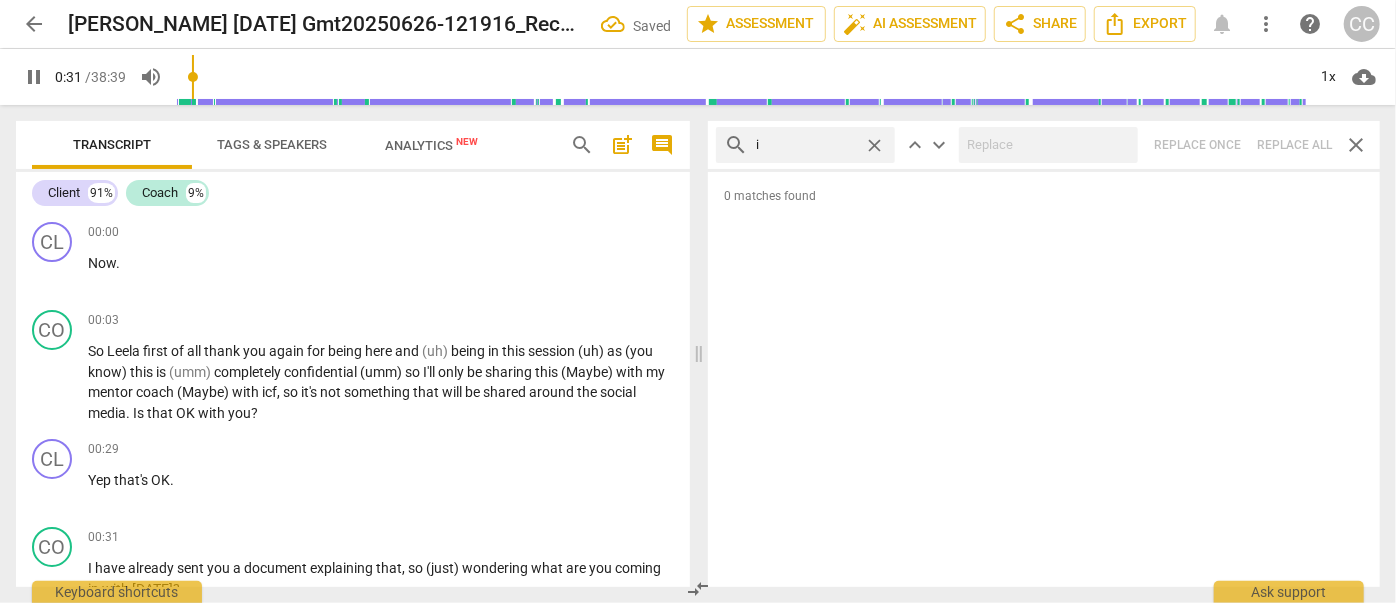 type on "i'" 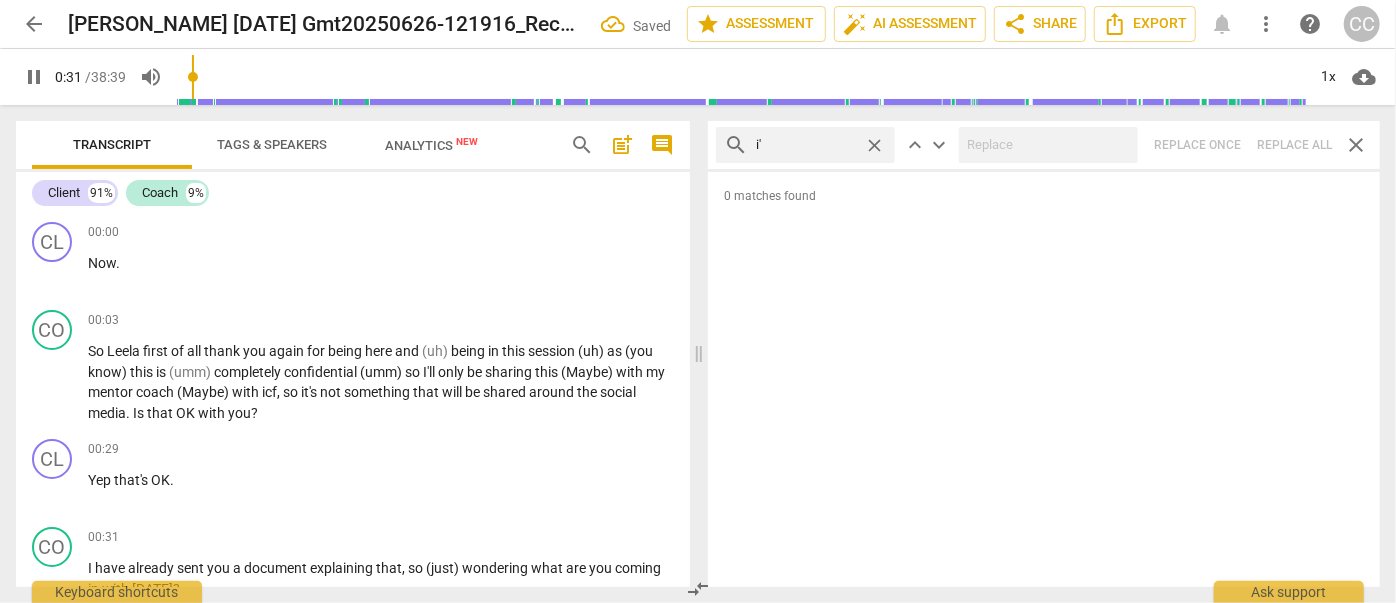 type on "31" 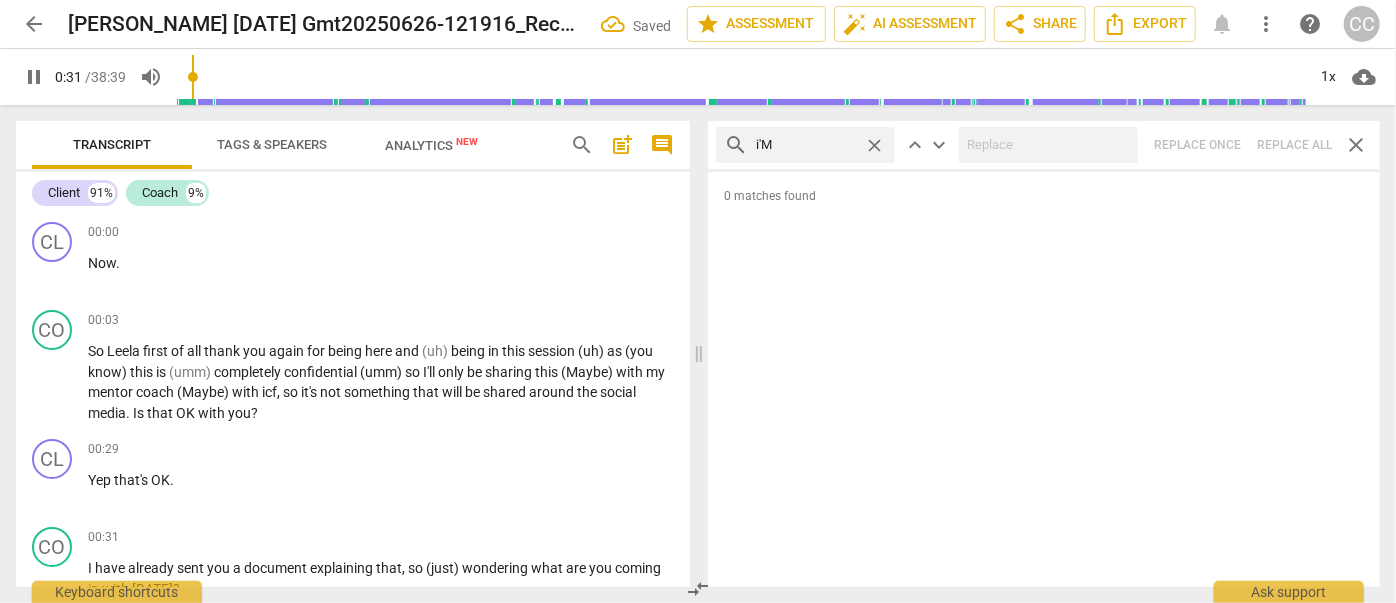 type on "i'M" 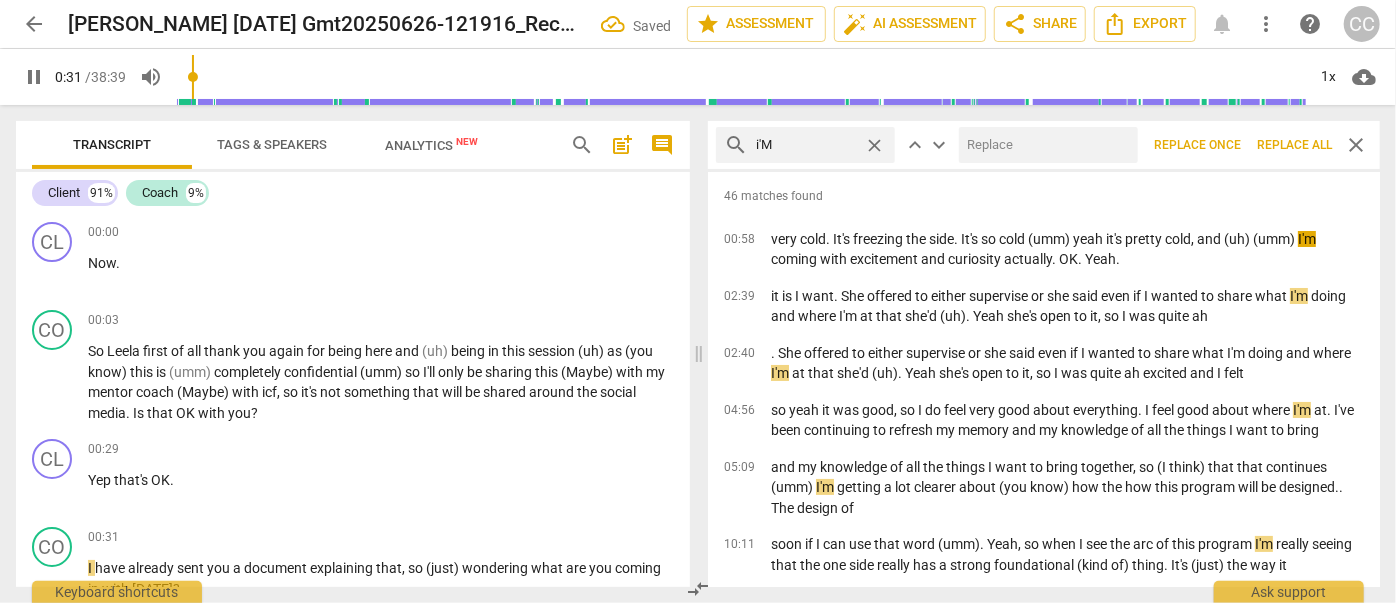 type on "32" 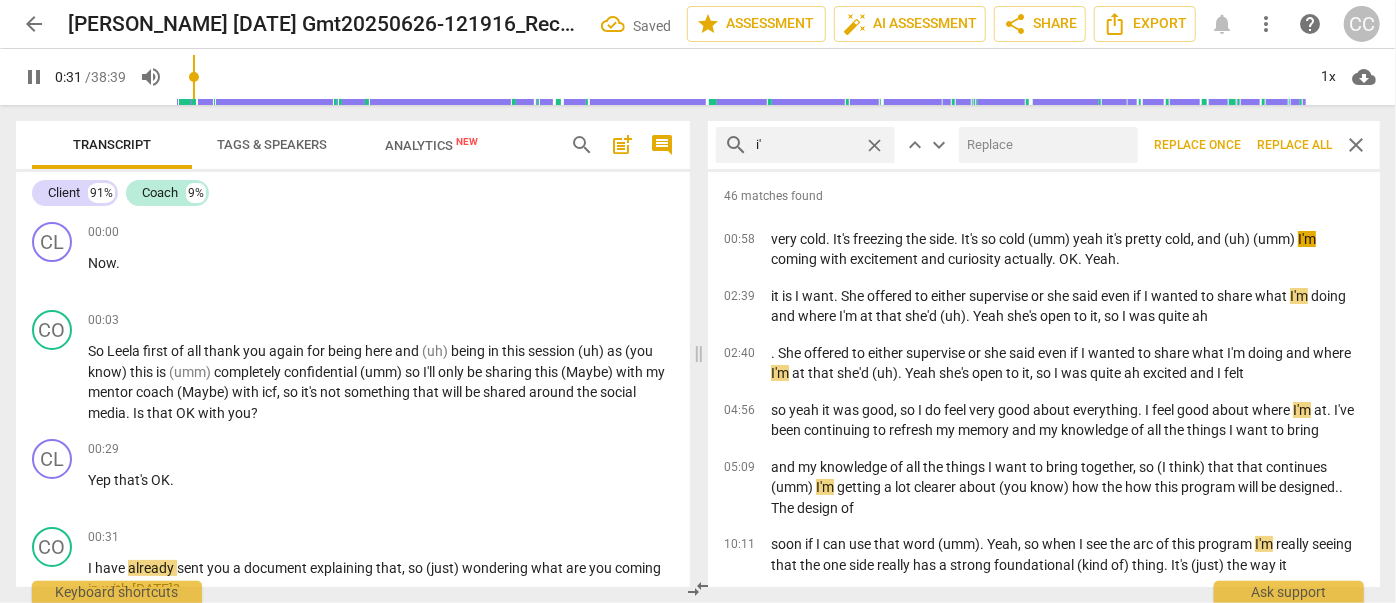 type on "i" 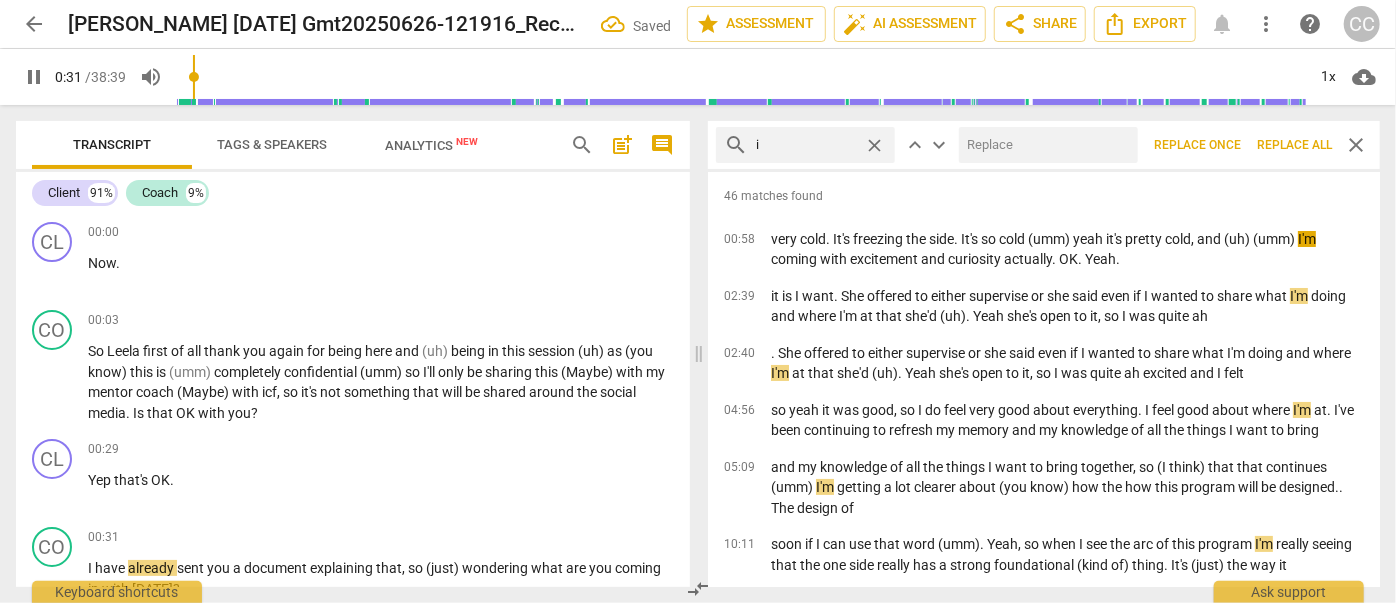 type 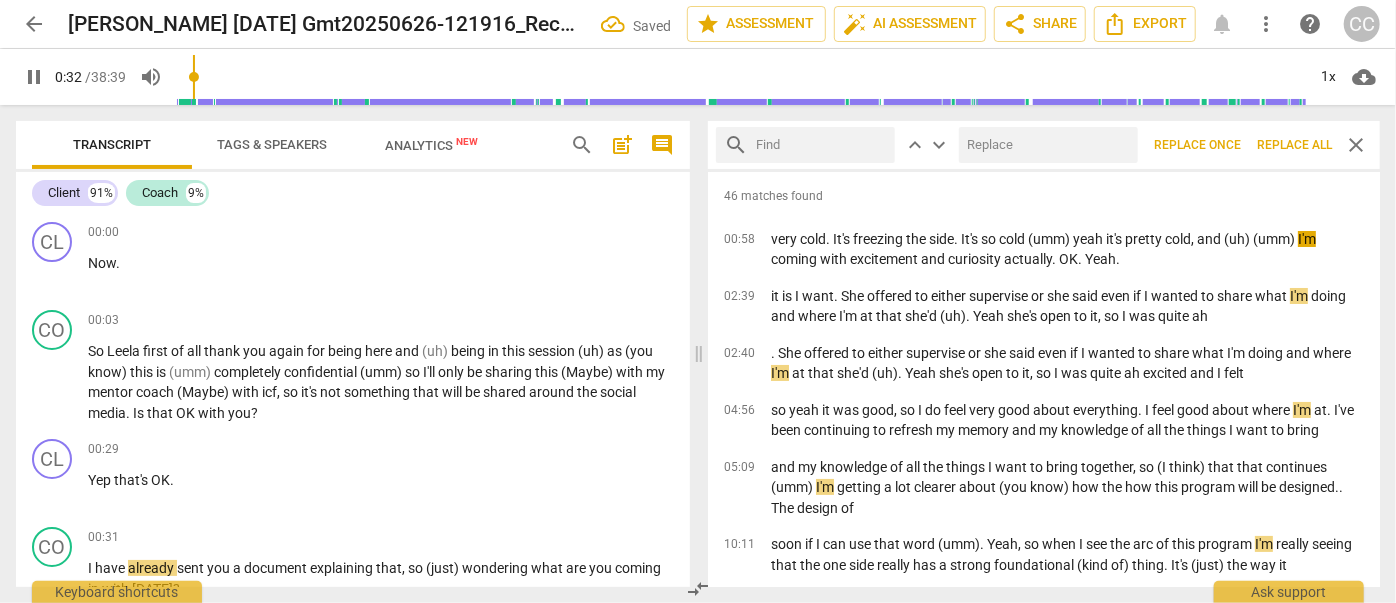type on "33" 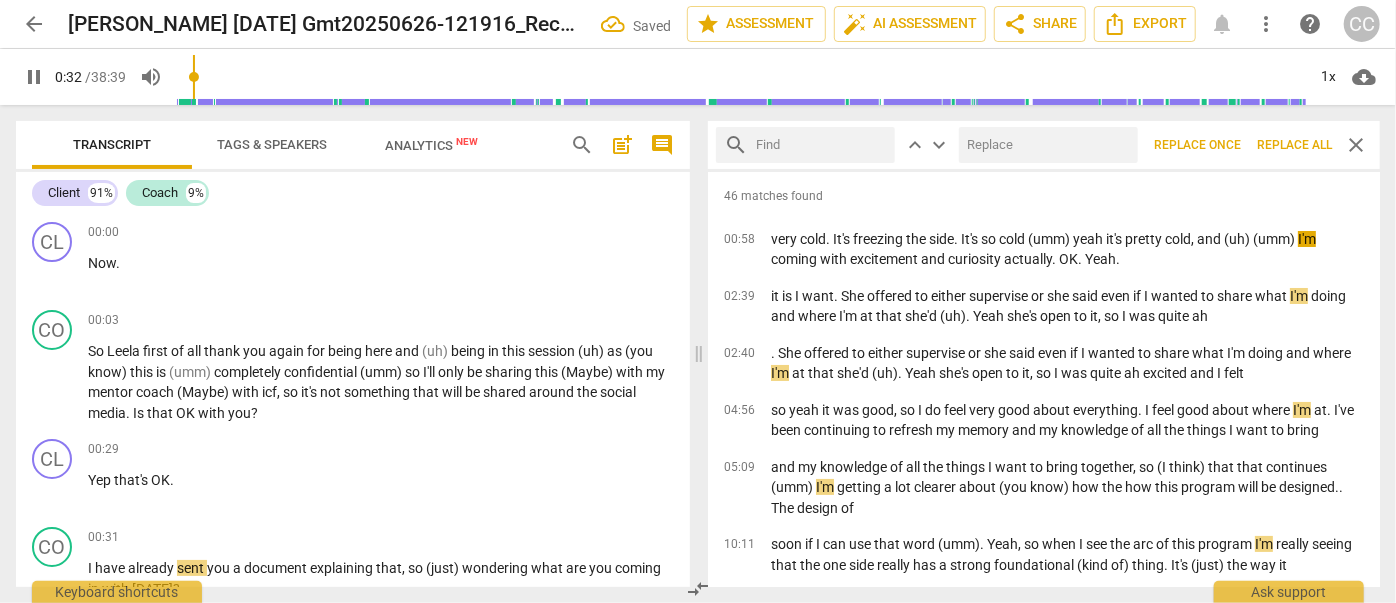 type on "I" 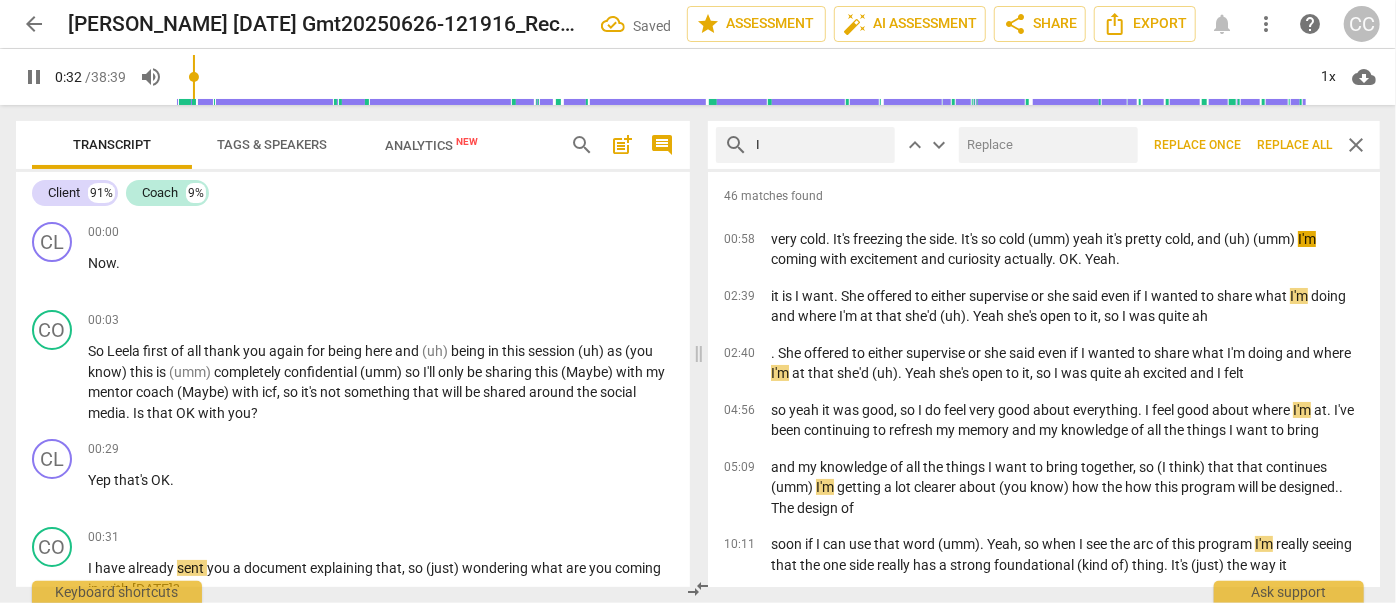 type on "33" 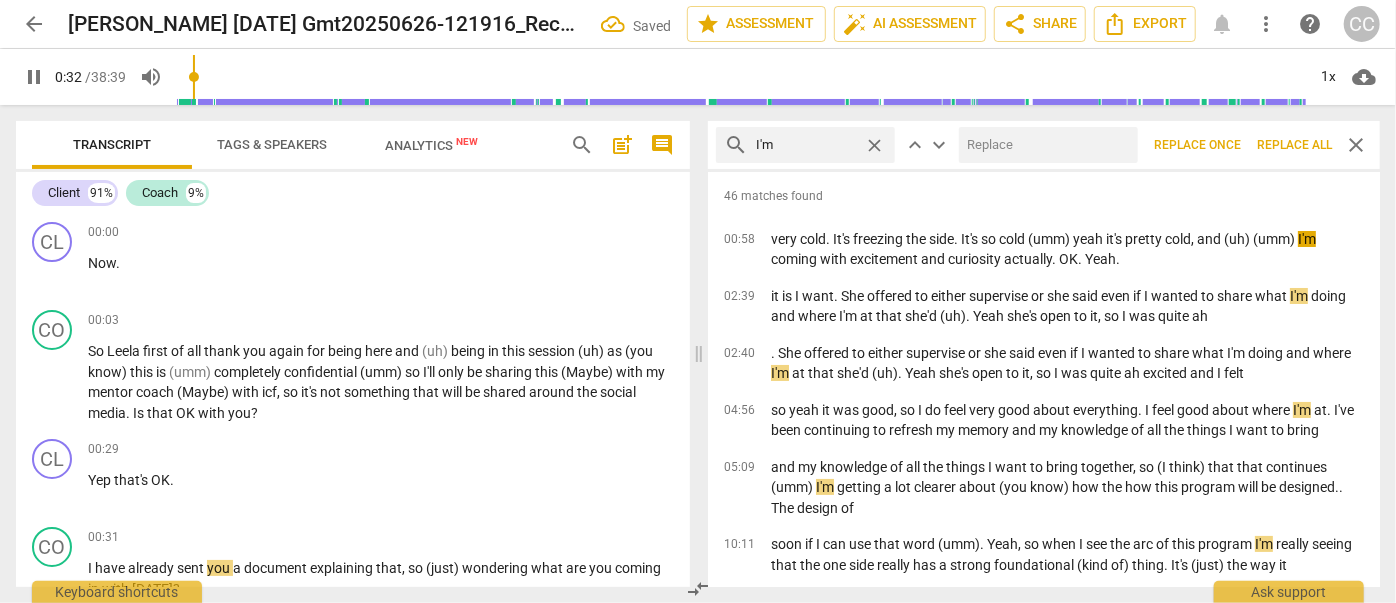 type on "I'm" 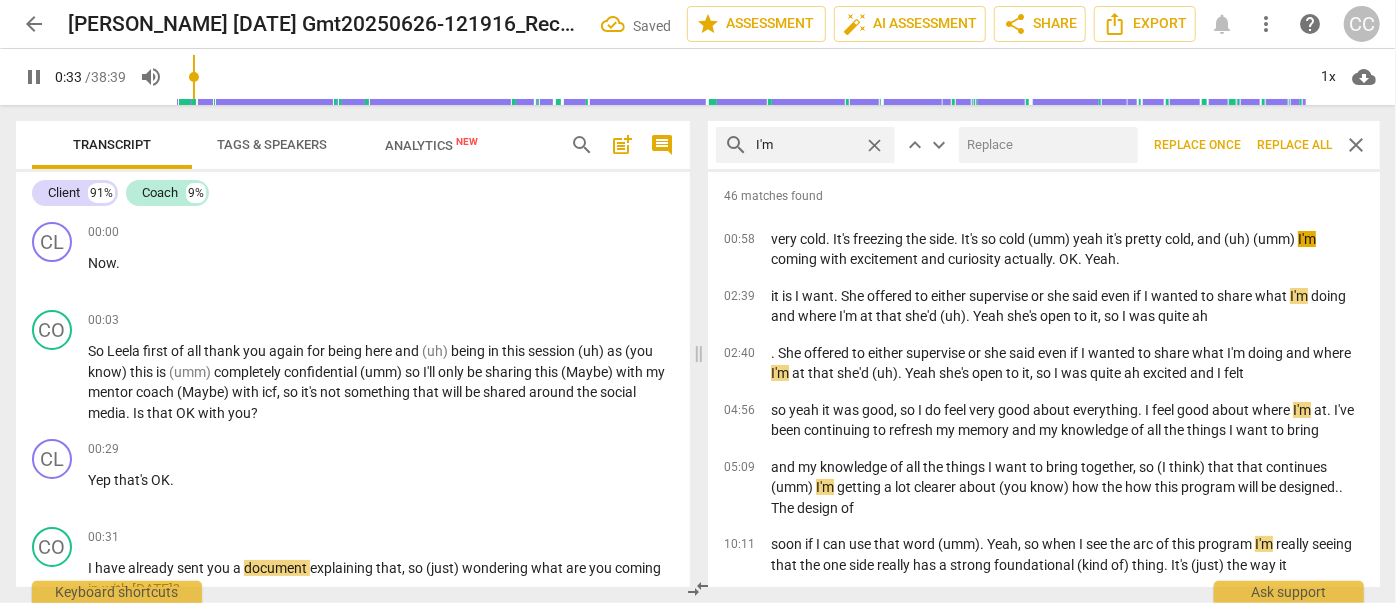 click at bounding box center (1044, 145) 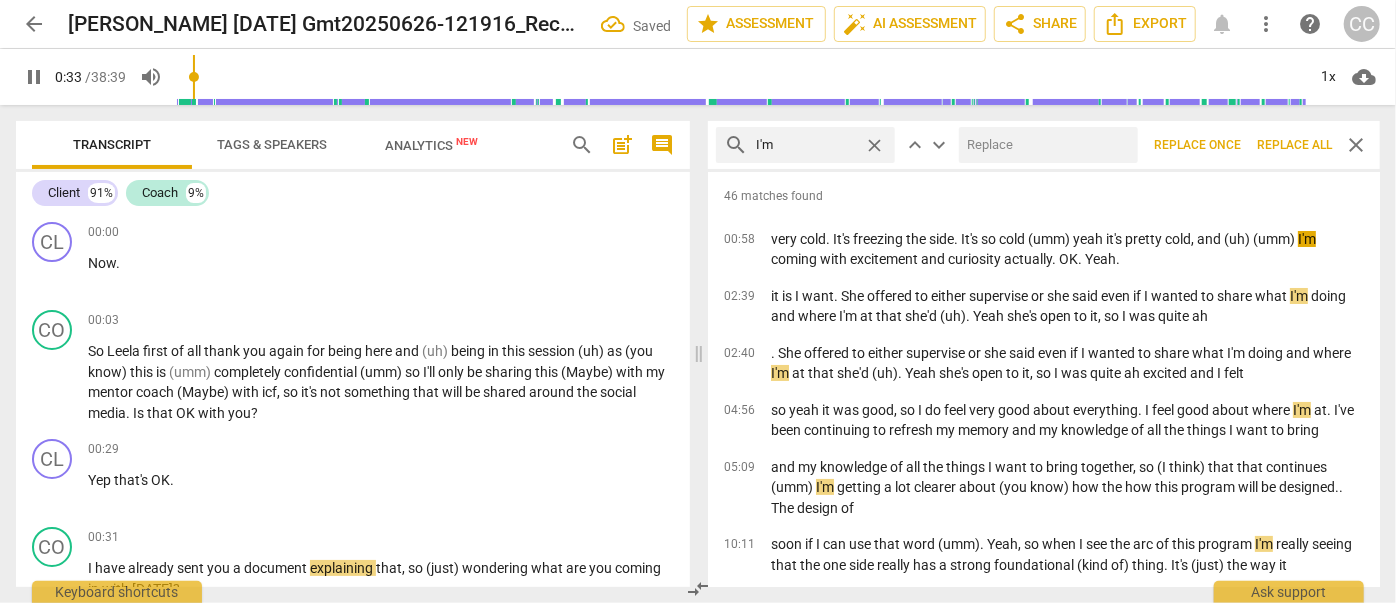 type on "34" 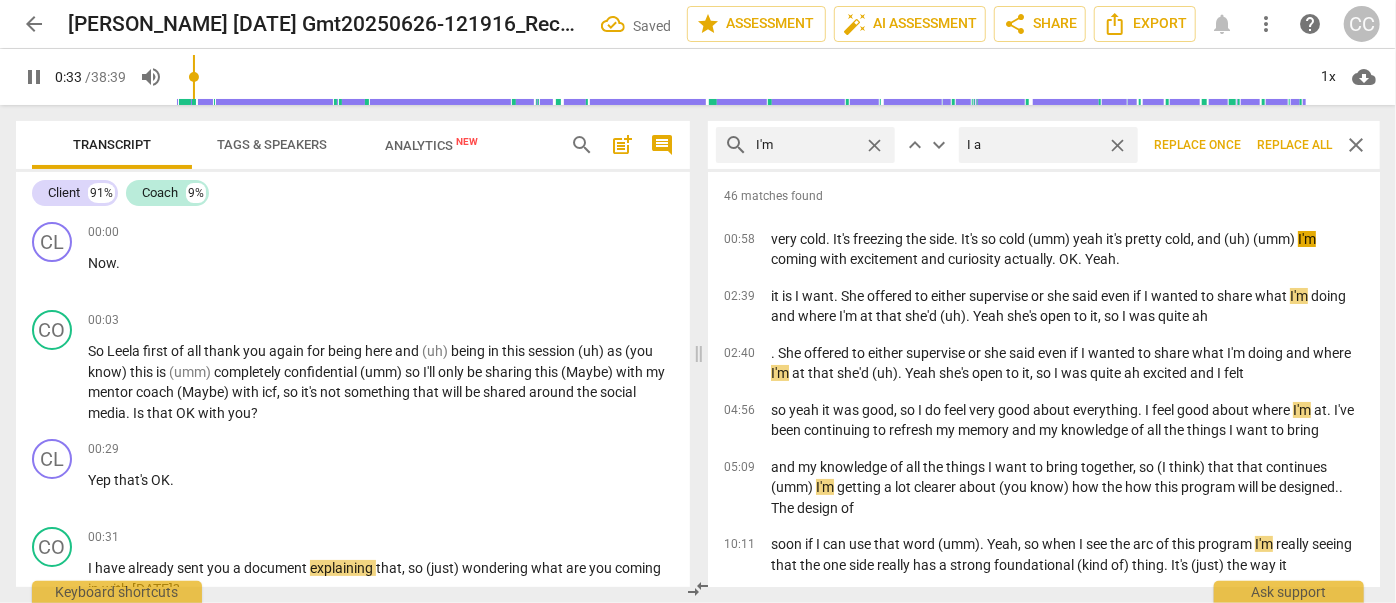 type on "I am" 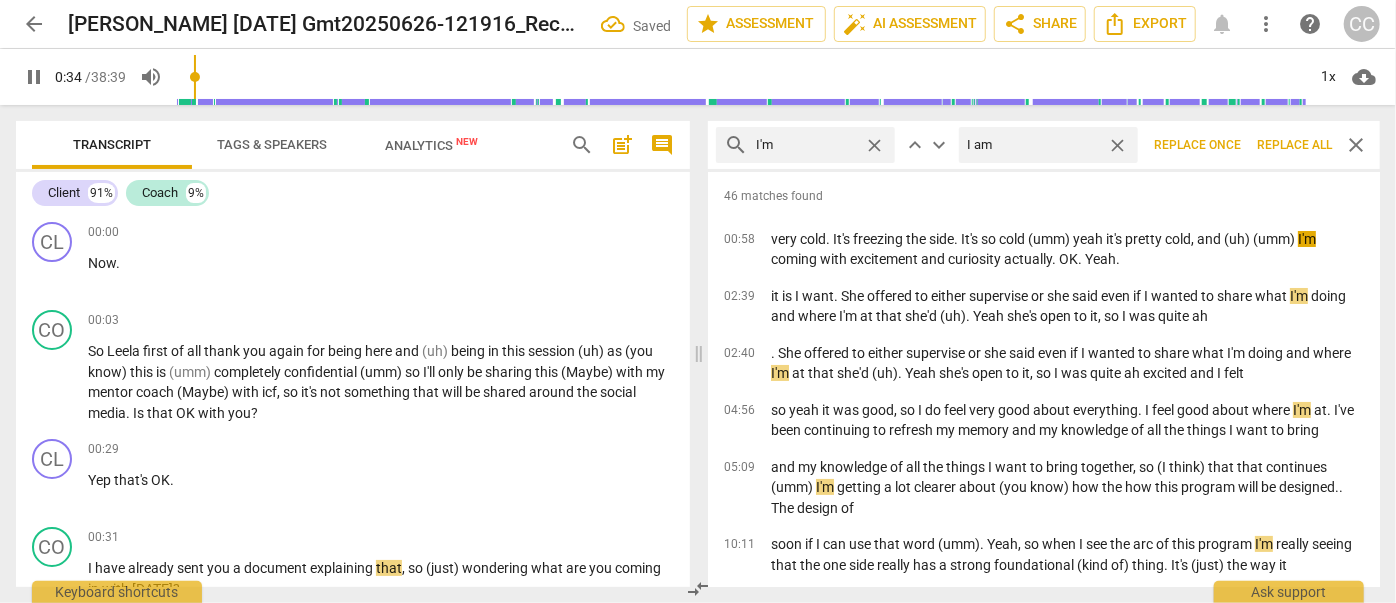 type on "35" 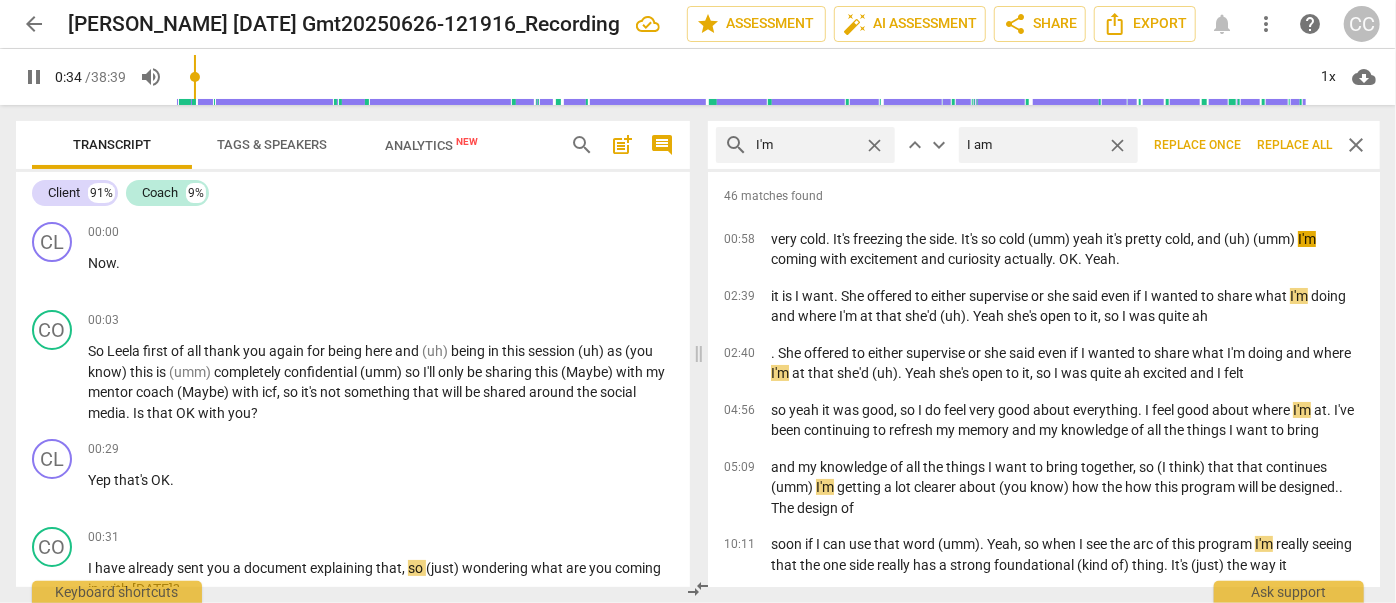 type on "I am" 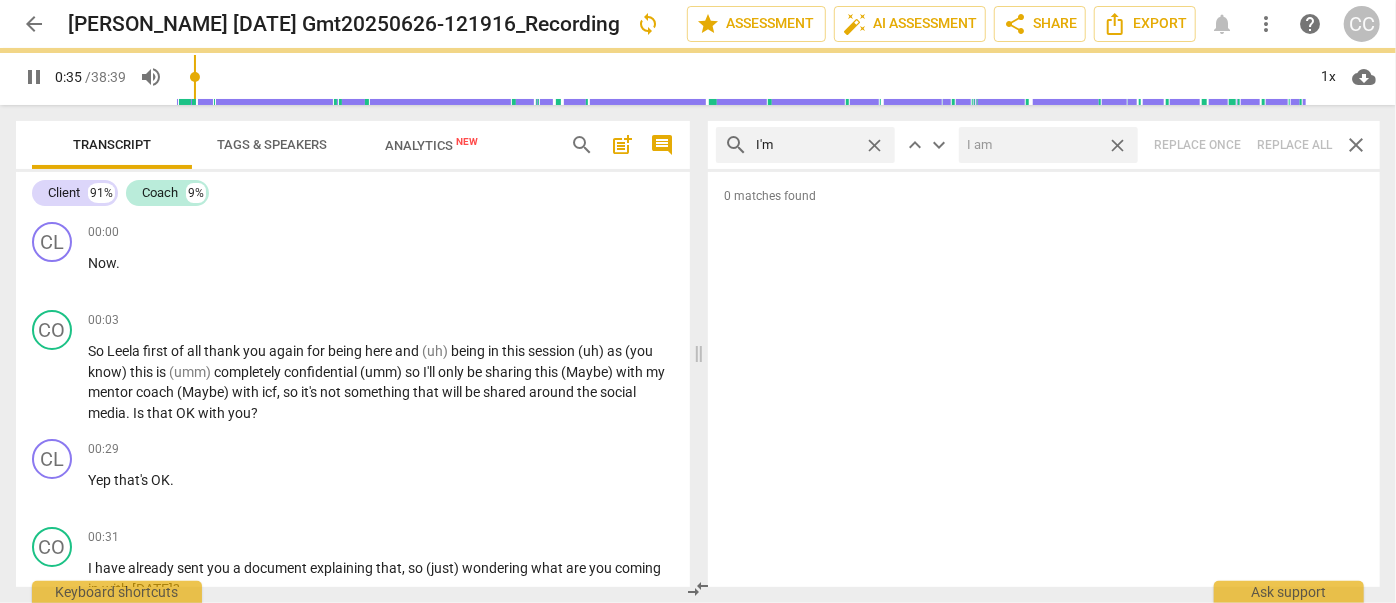 type on "35" 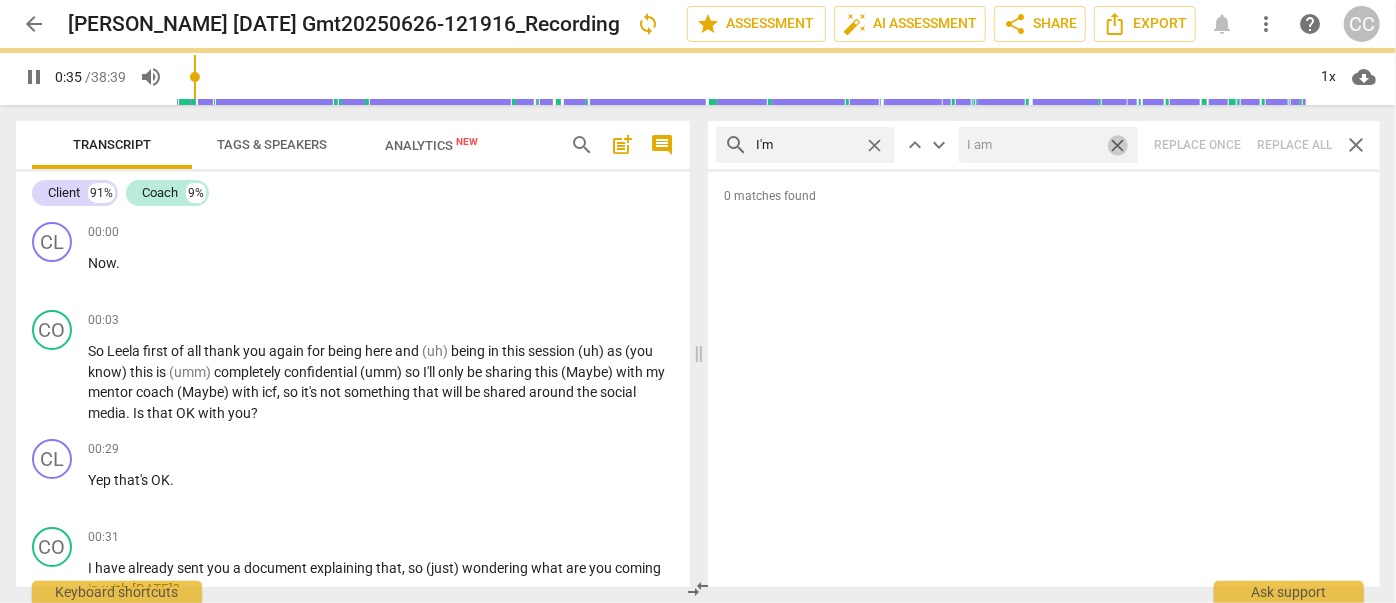 drag, startPoint x: 1123, startPoint y: 146, endPoint x: 927, endPoint y: 144, distance: 196.01021 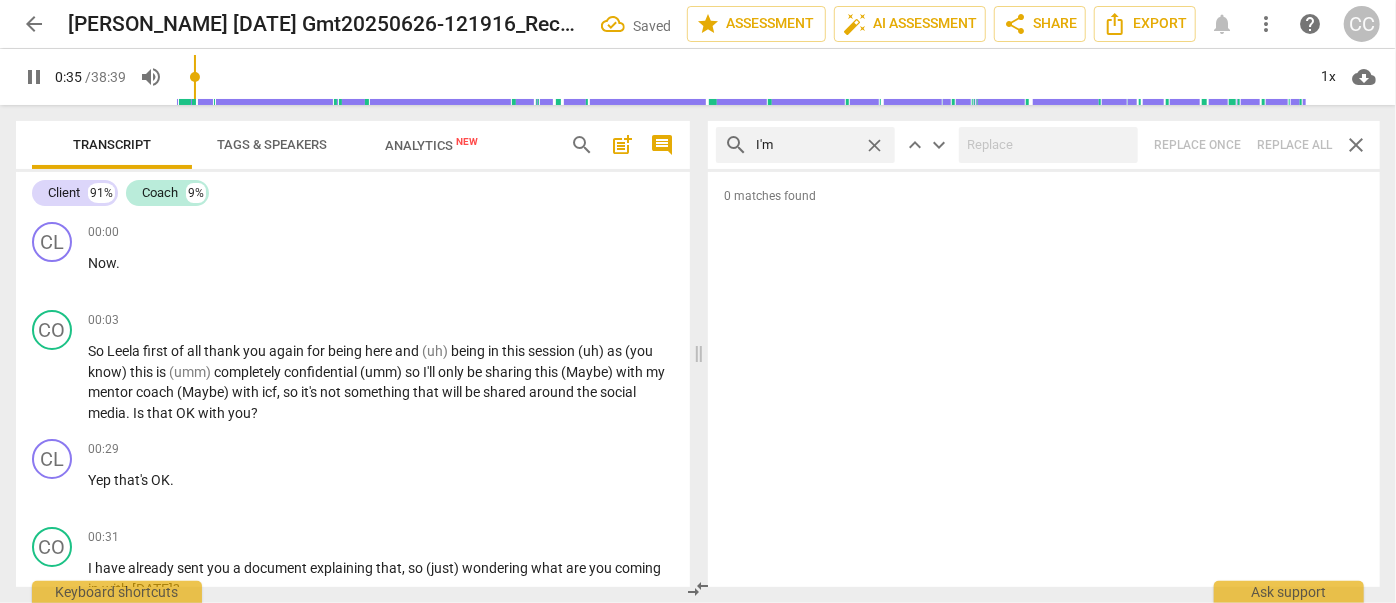 type on "36" 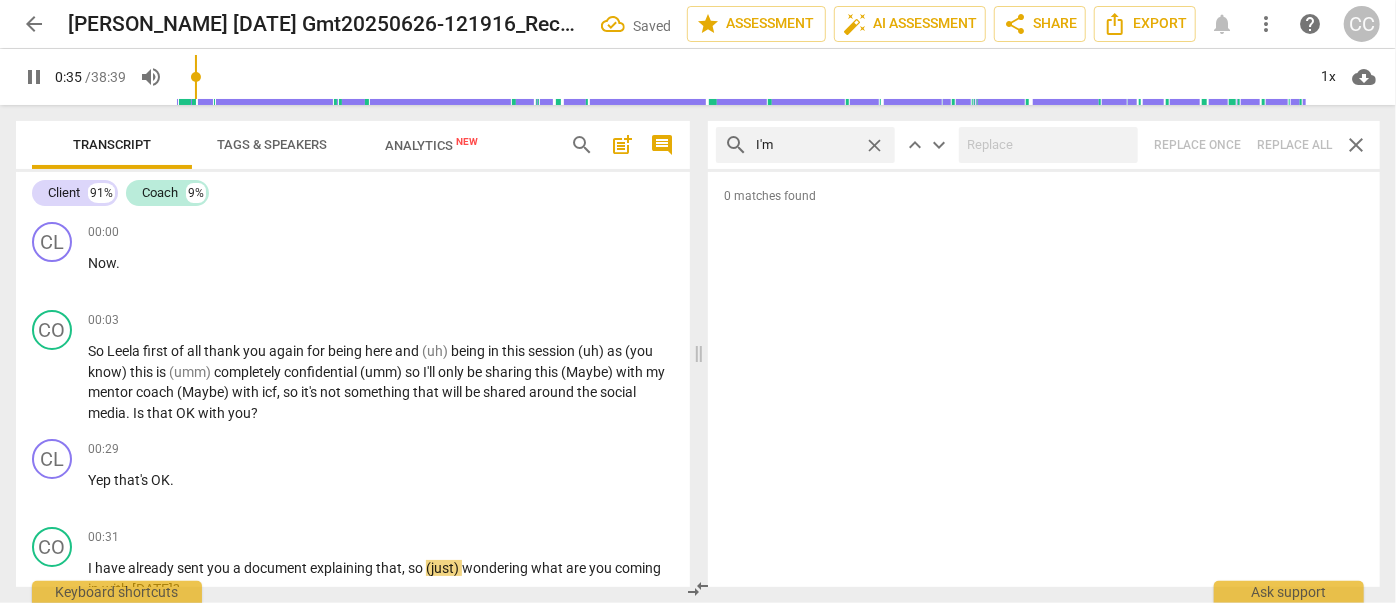 click on "close" at bounding box center [874, 145] 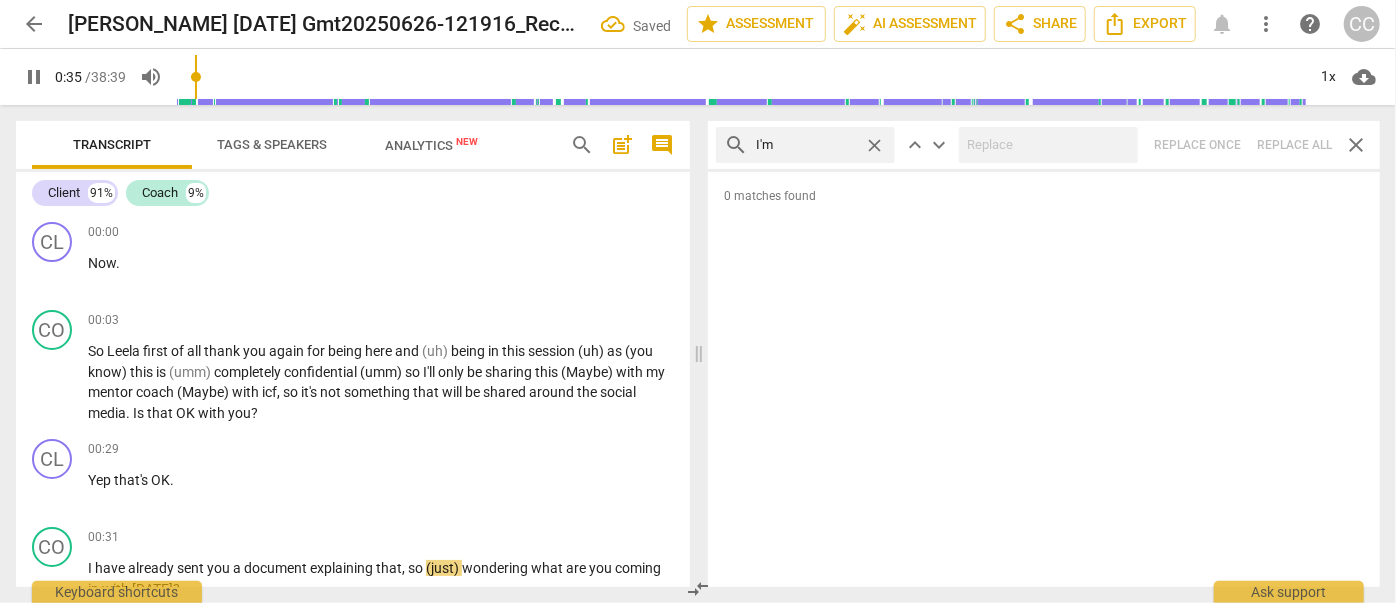 type 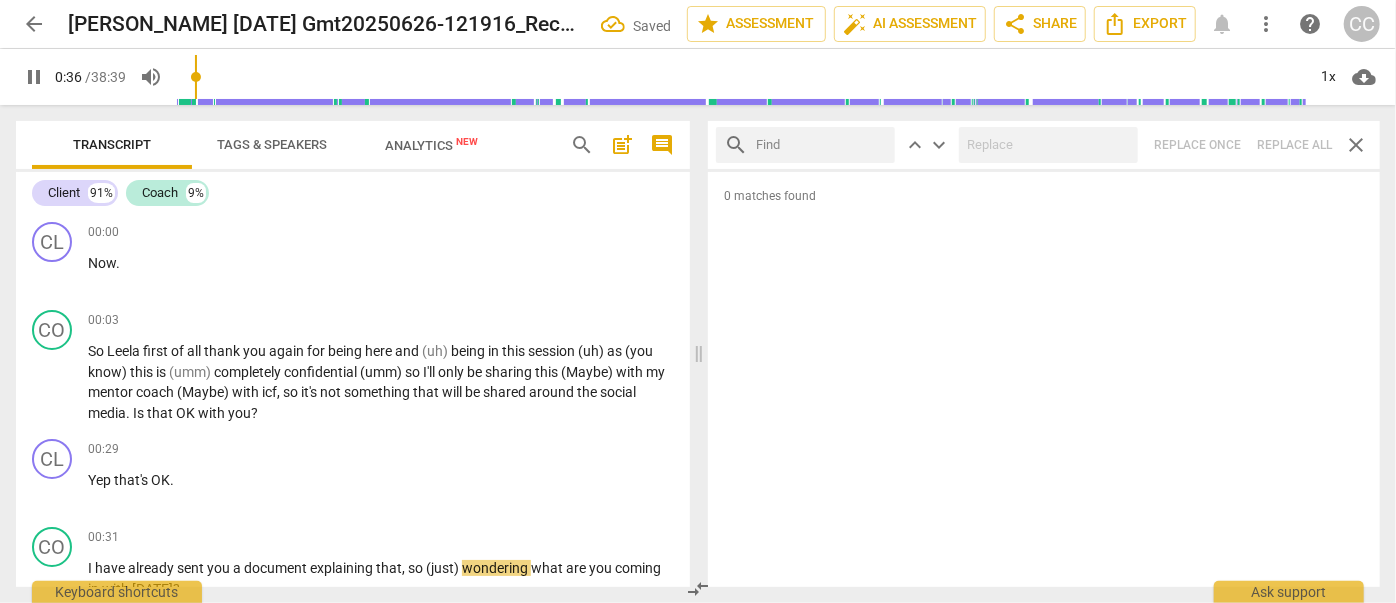 click at bounding box center [821, 145] 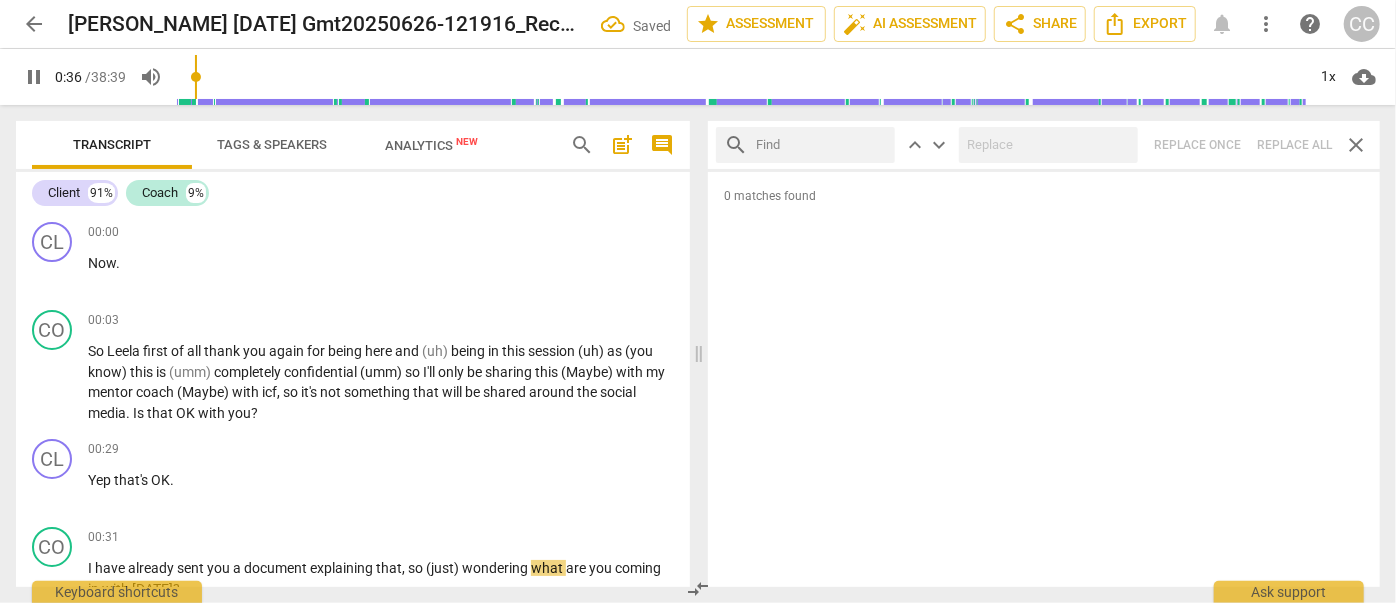 type on "I" 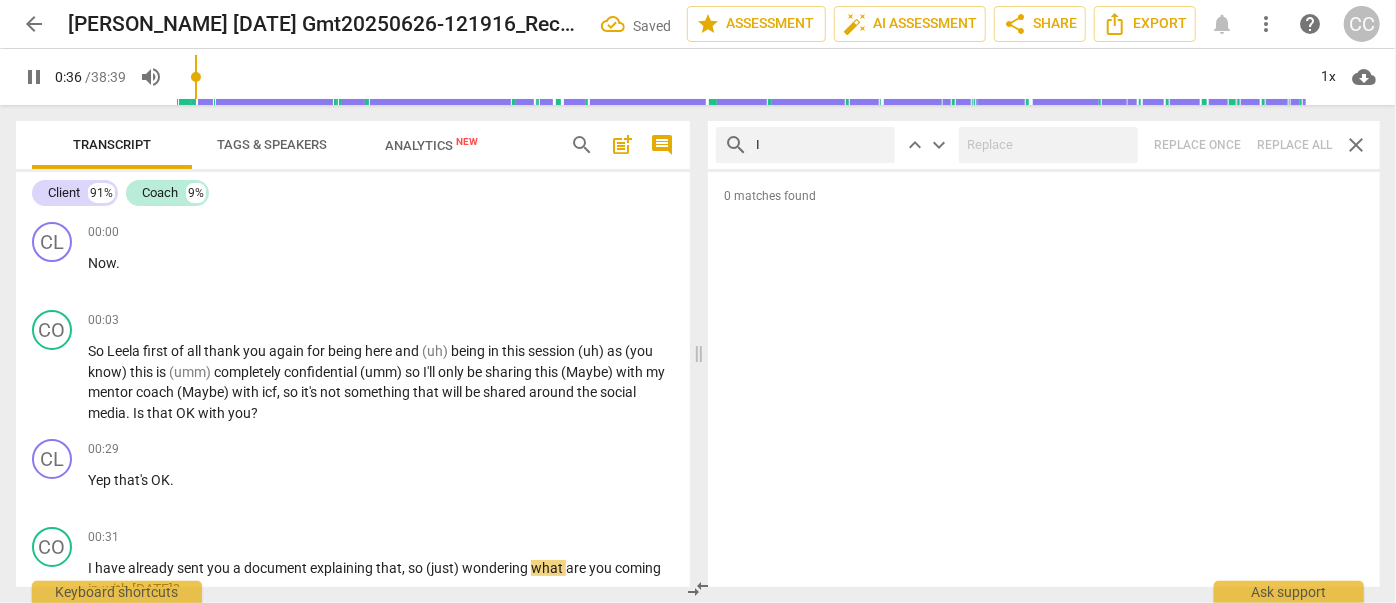 type on "37" 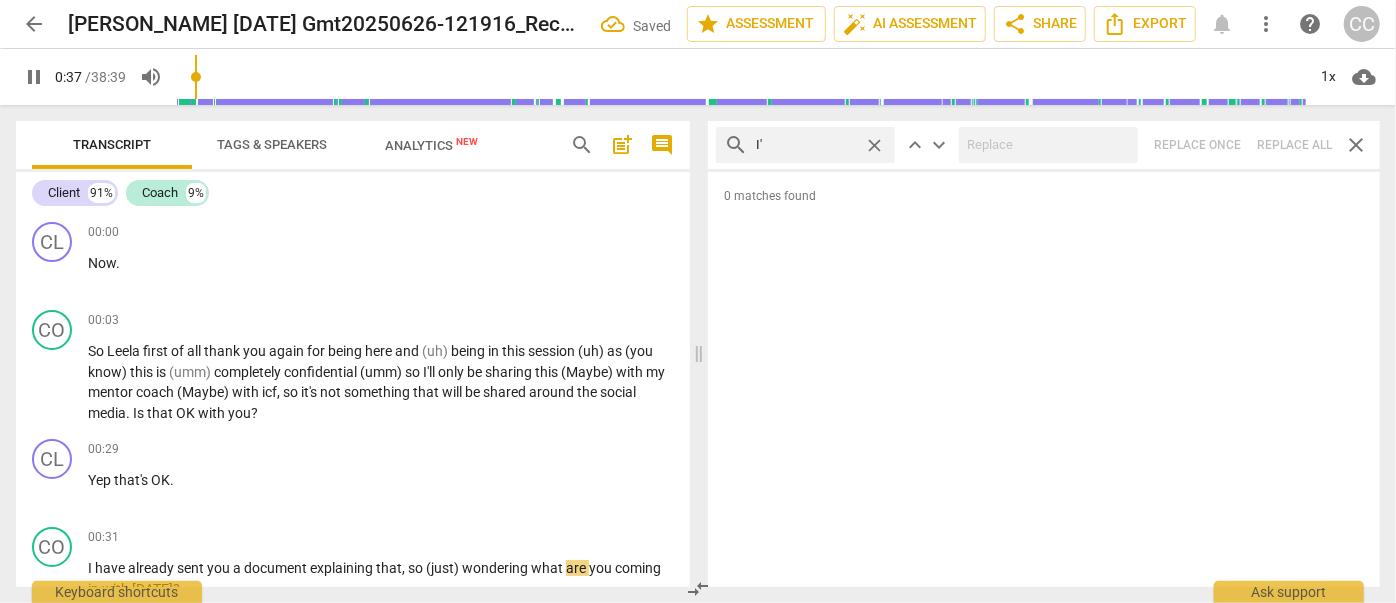 type on "I'l" 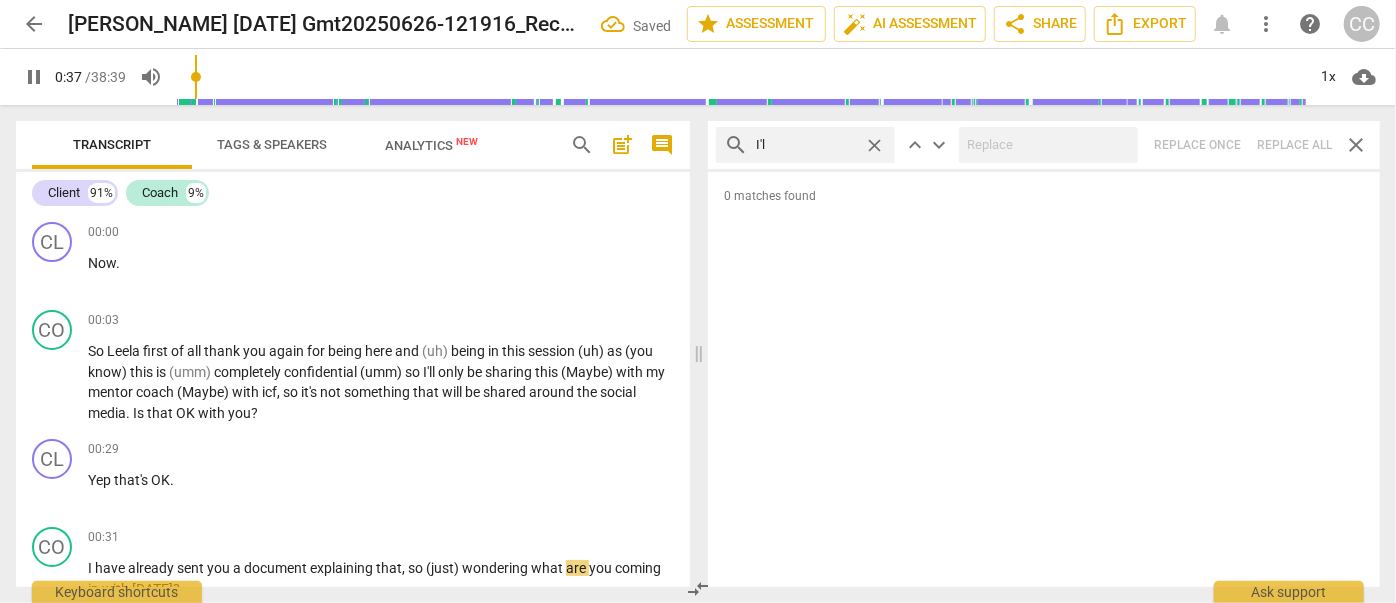 type on "37" 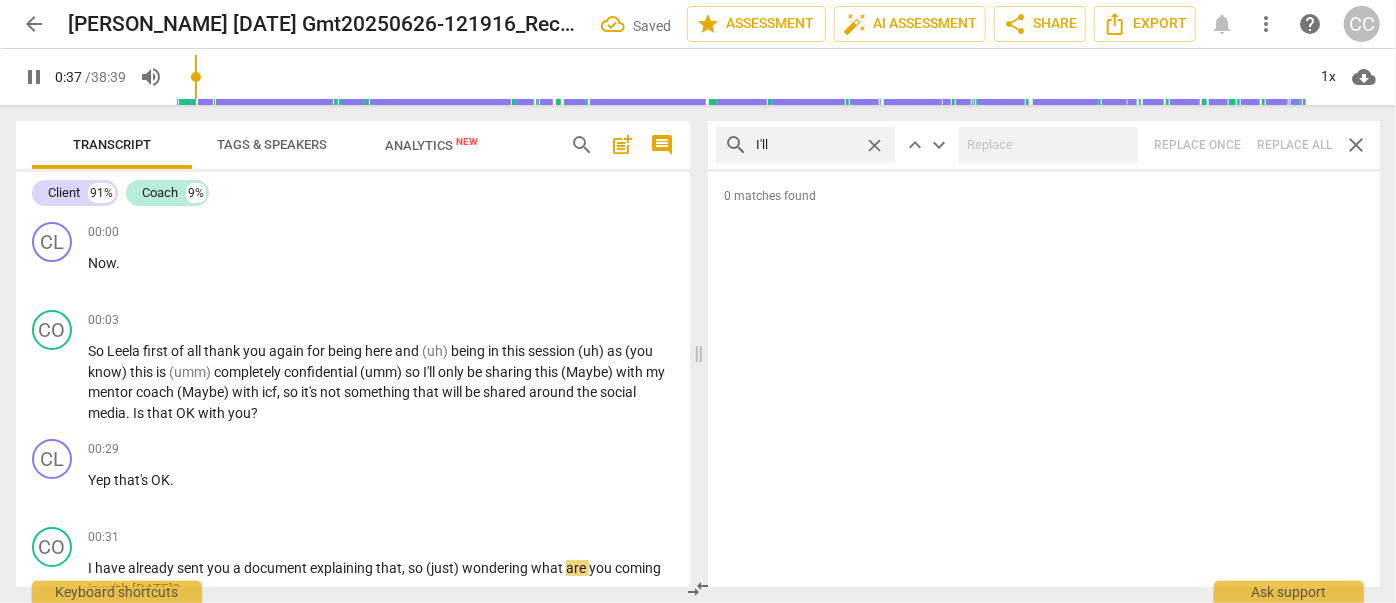 type on "I'll" 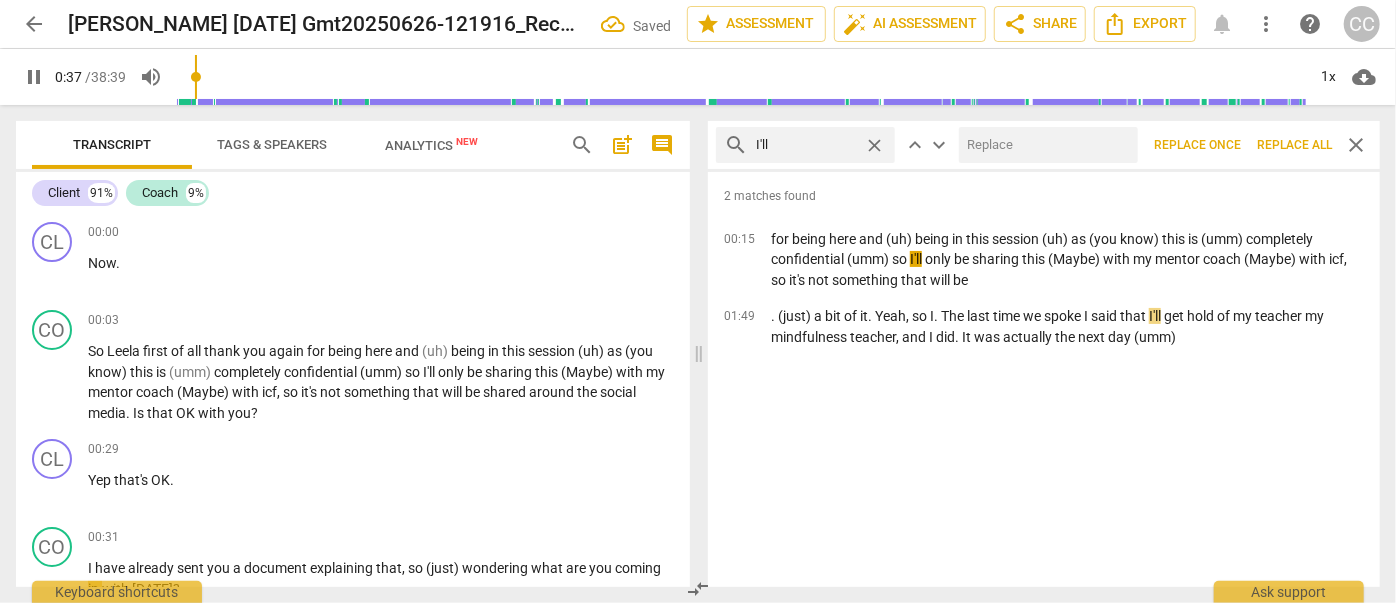 click at bounding box center (1044, 145) 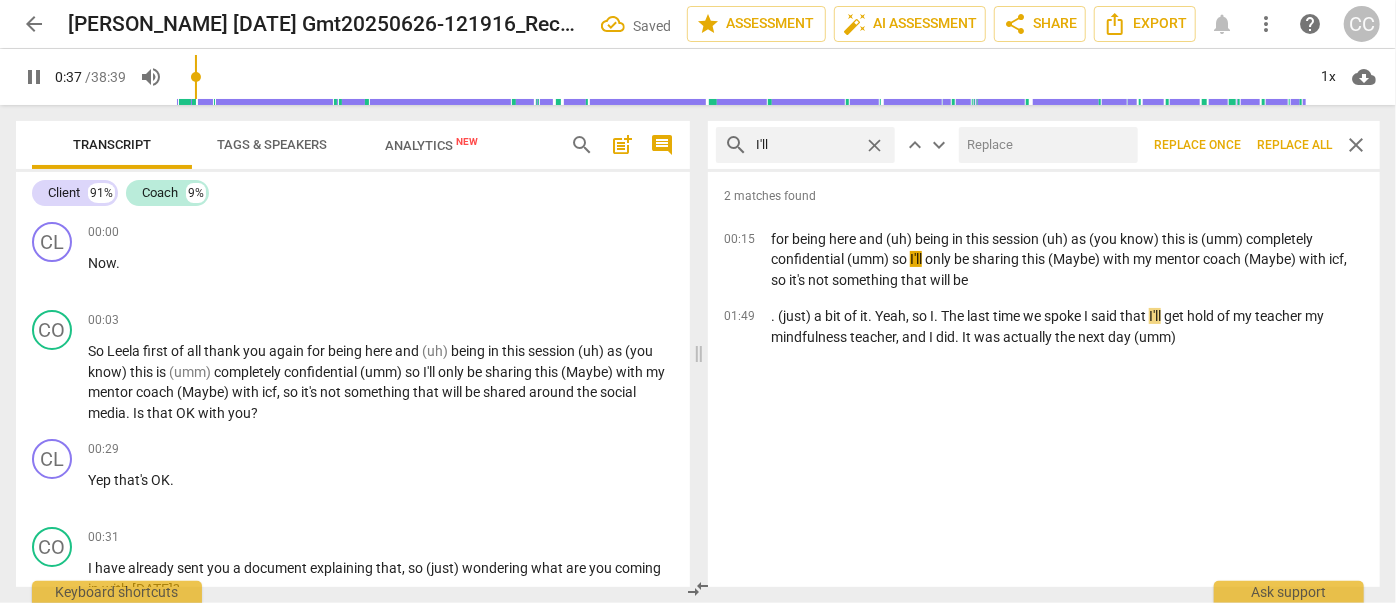 type on "38" 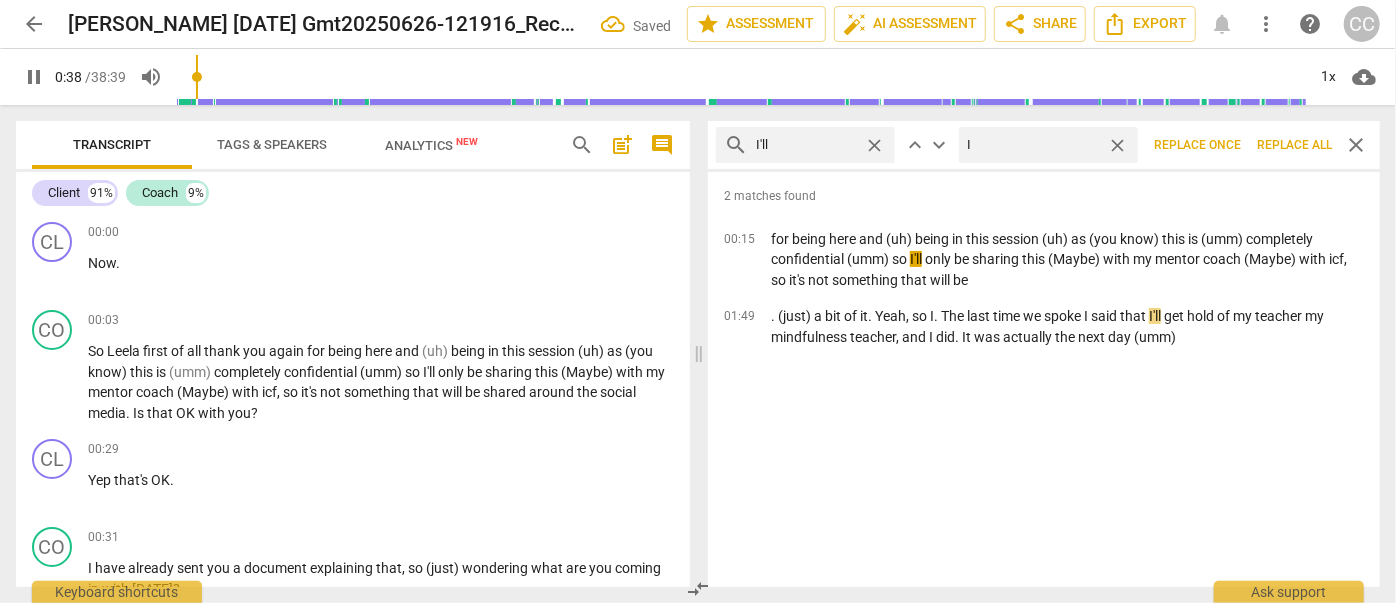 type on "I" 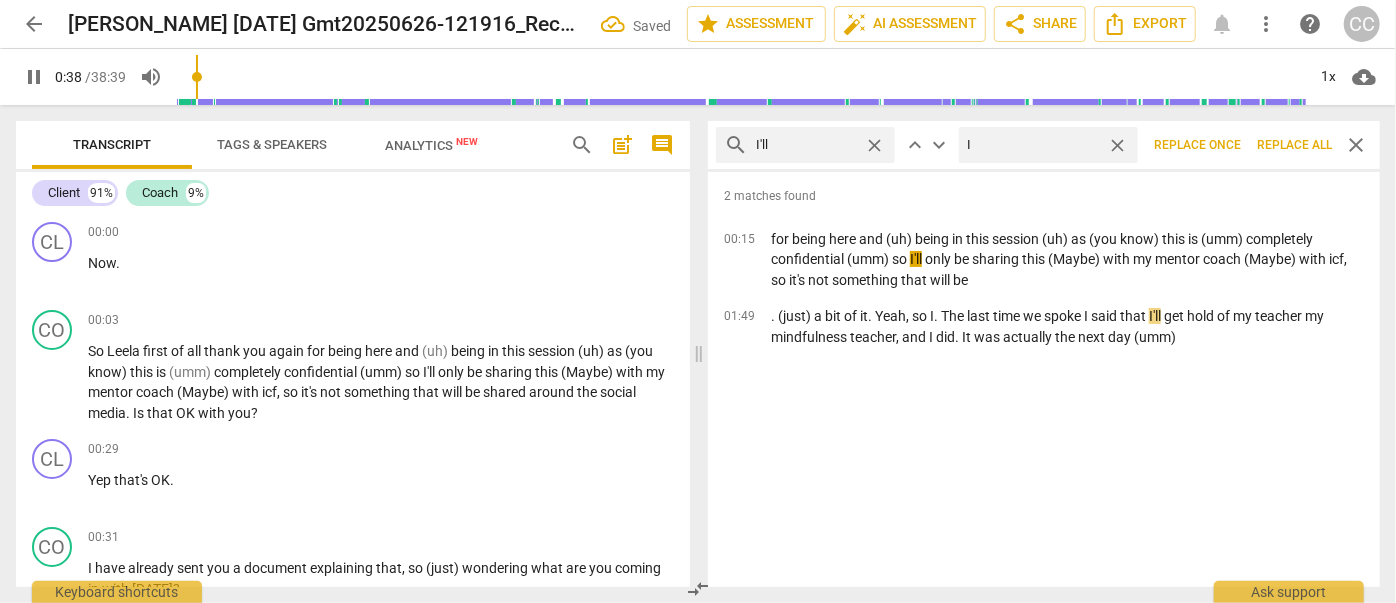 type on "38" 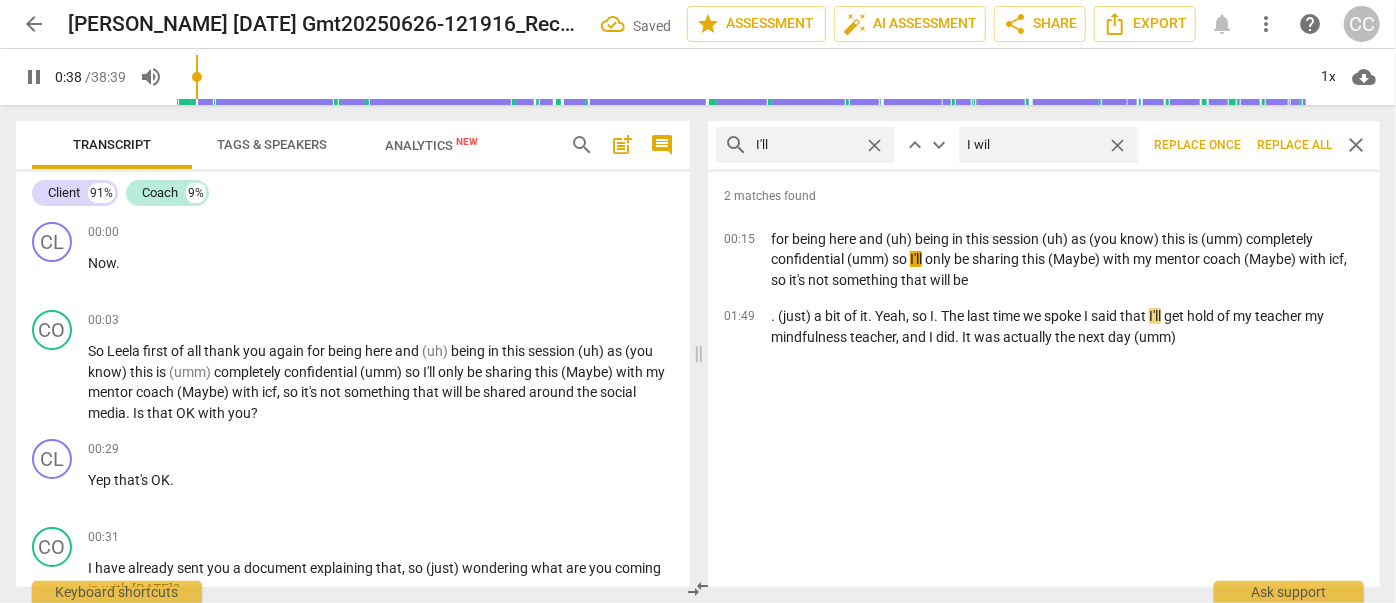 type on "I will" 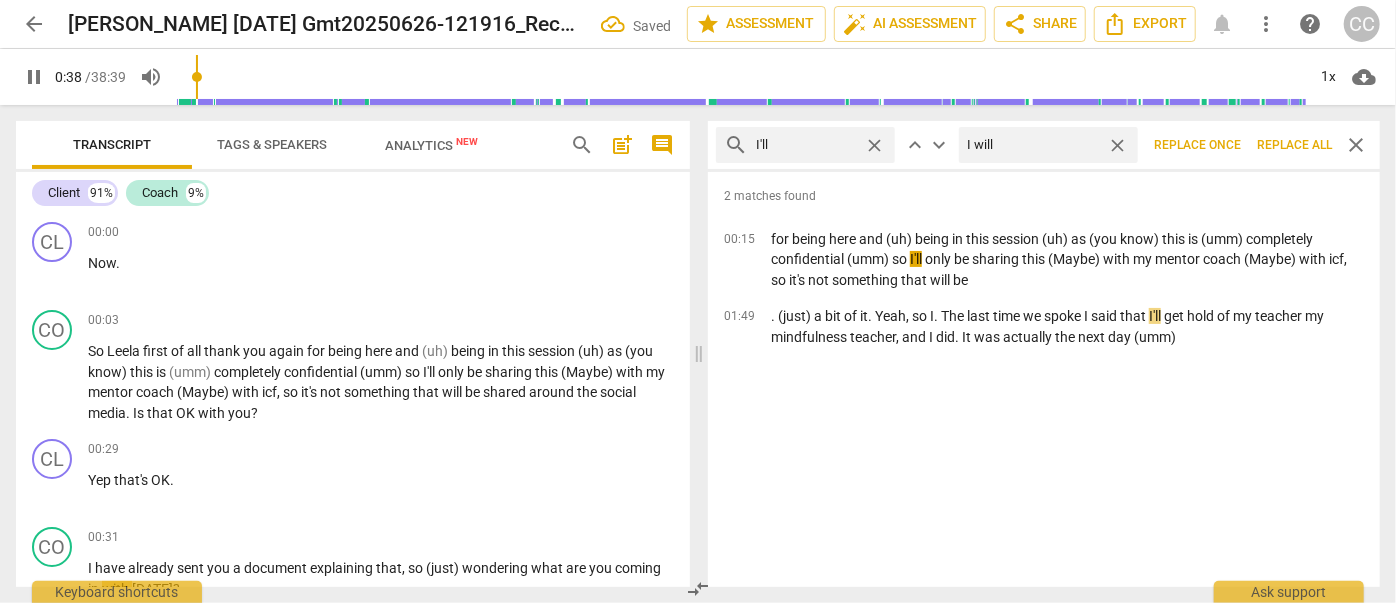 type on "39" 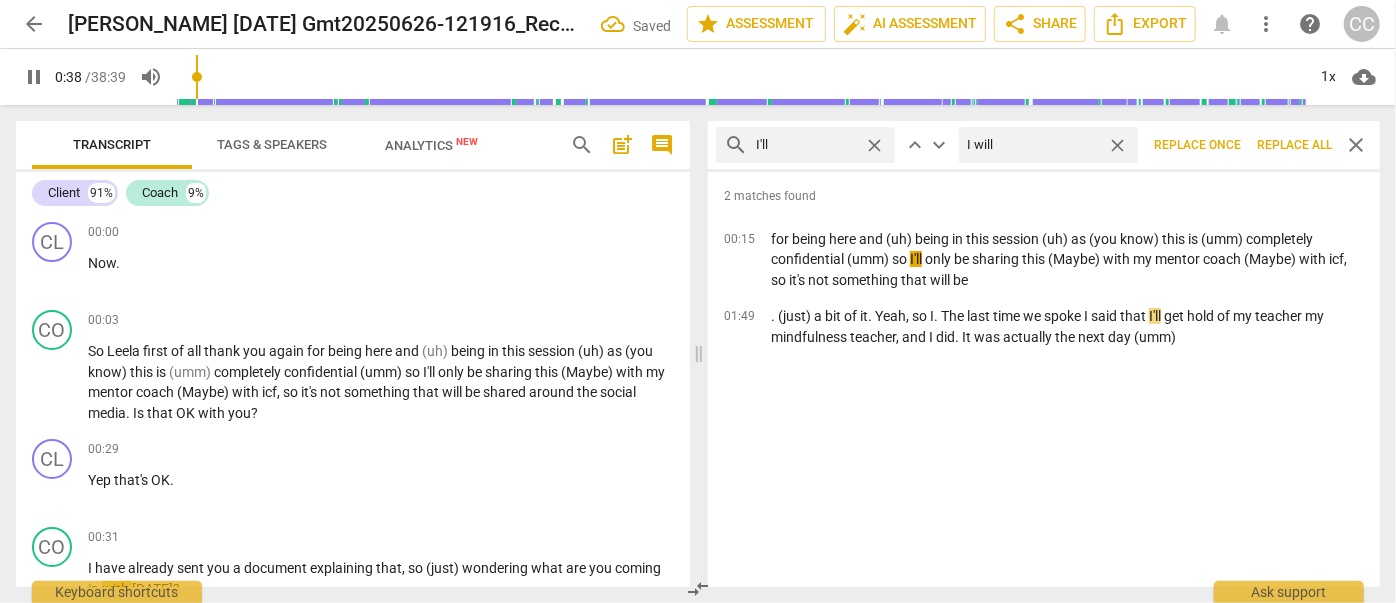 type on "I will" 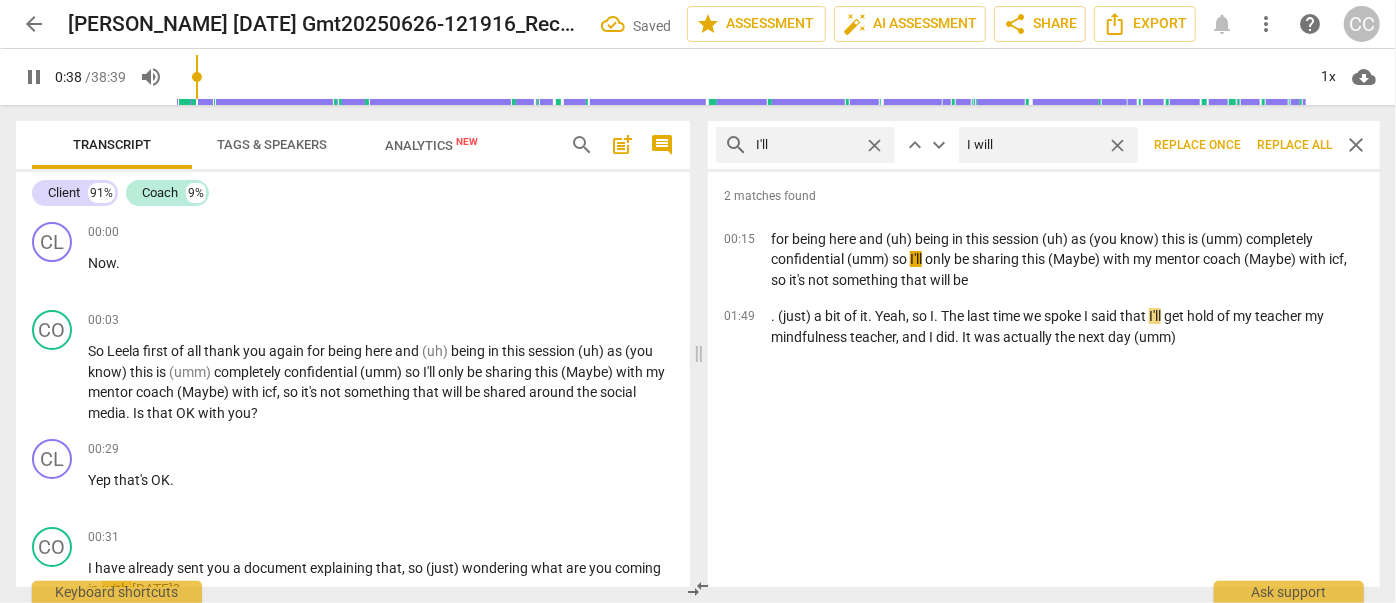 click on "Replace all" at bounding box center [1294, 145] 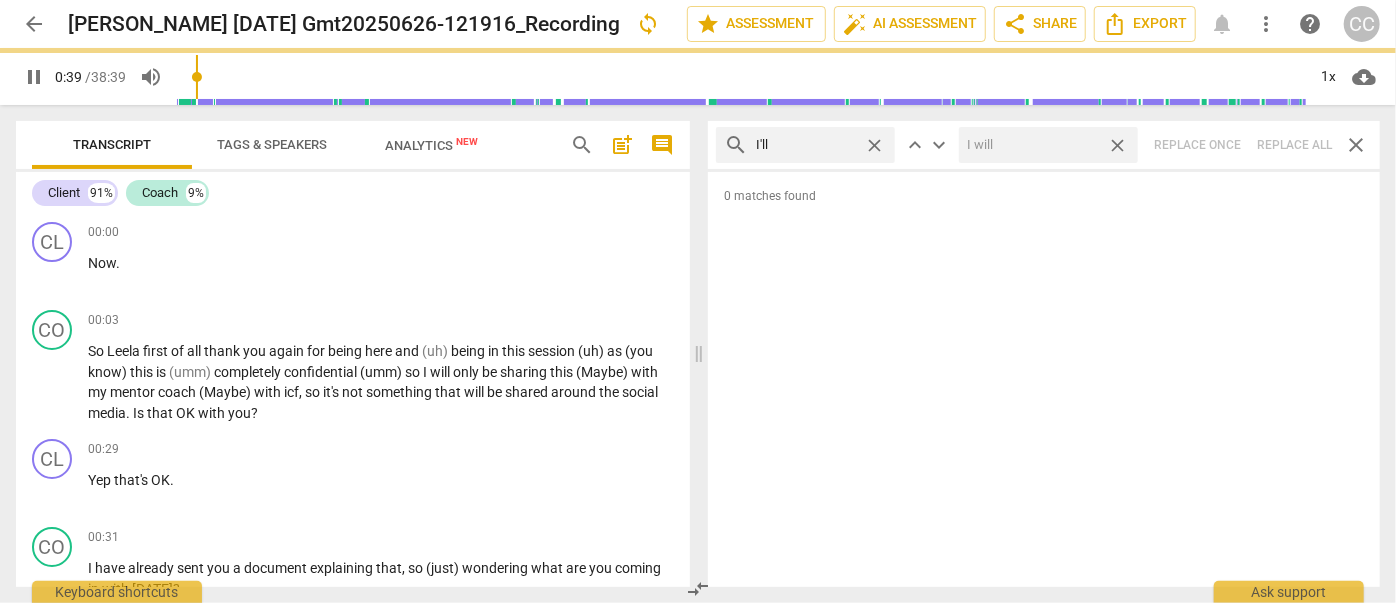 type on "40" 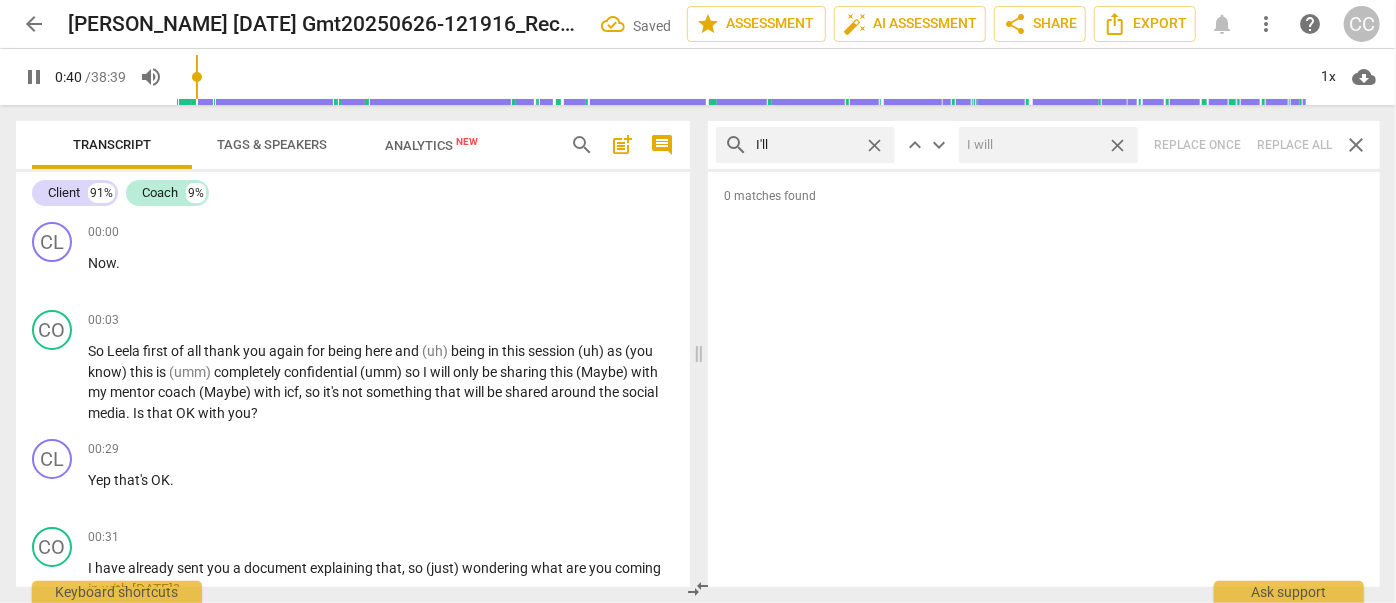 drag, startPoint x: 1121, startPoint y: 146, endPoint x: 951, endPoint y: 160, distance: 170.5755 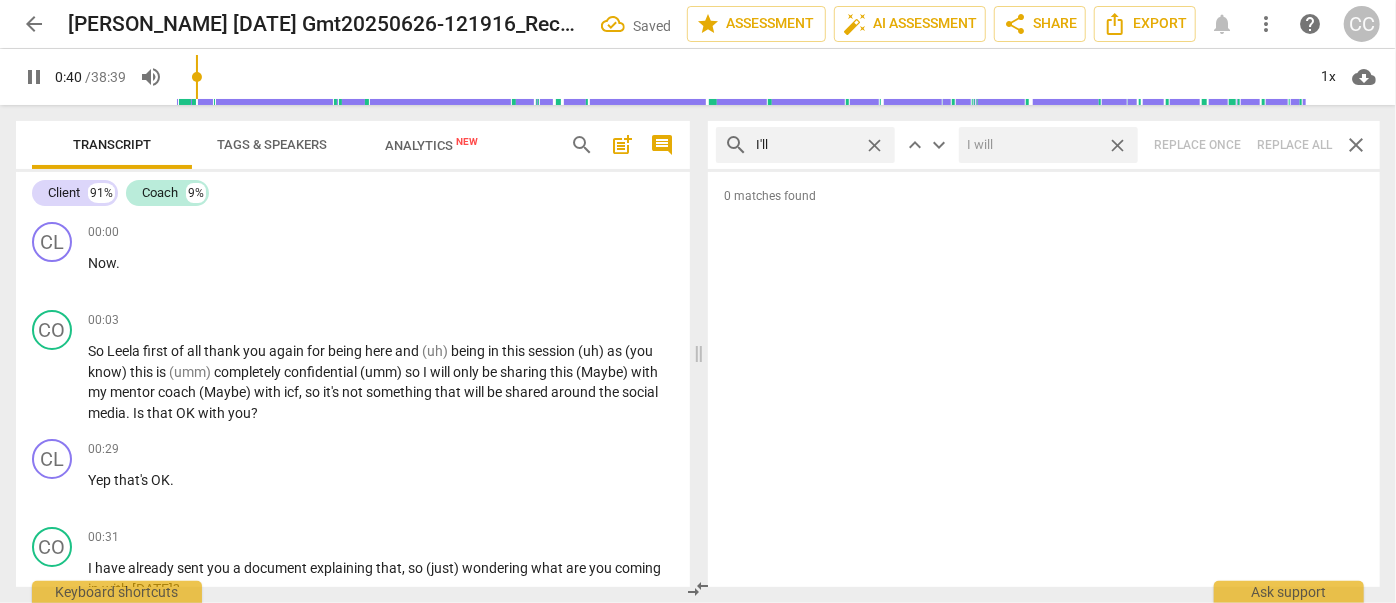 type 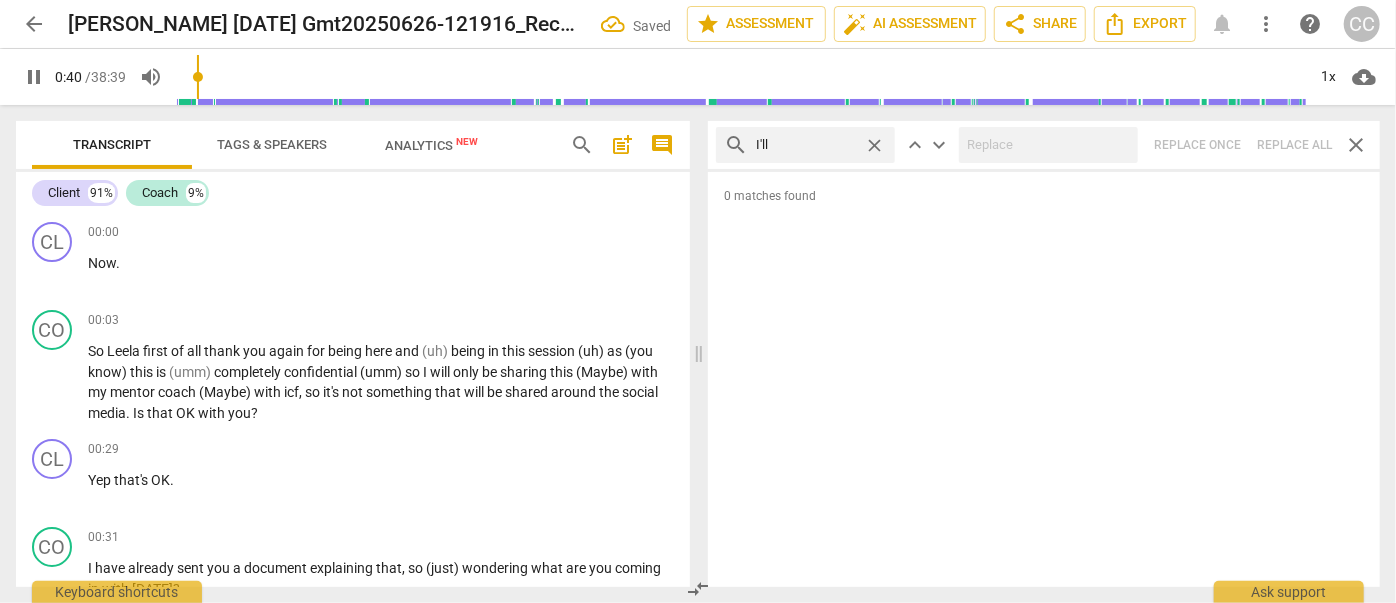 type on "41" 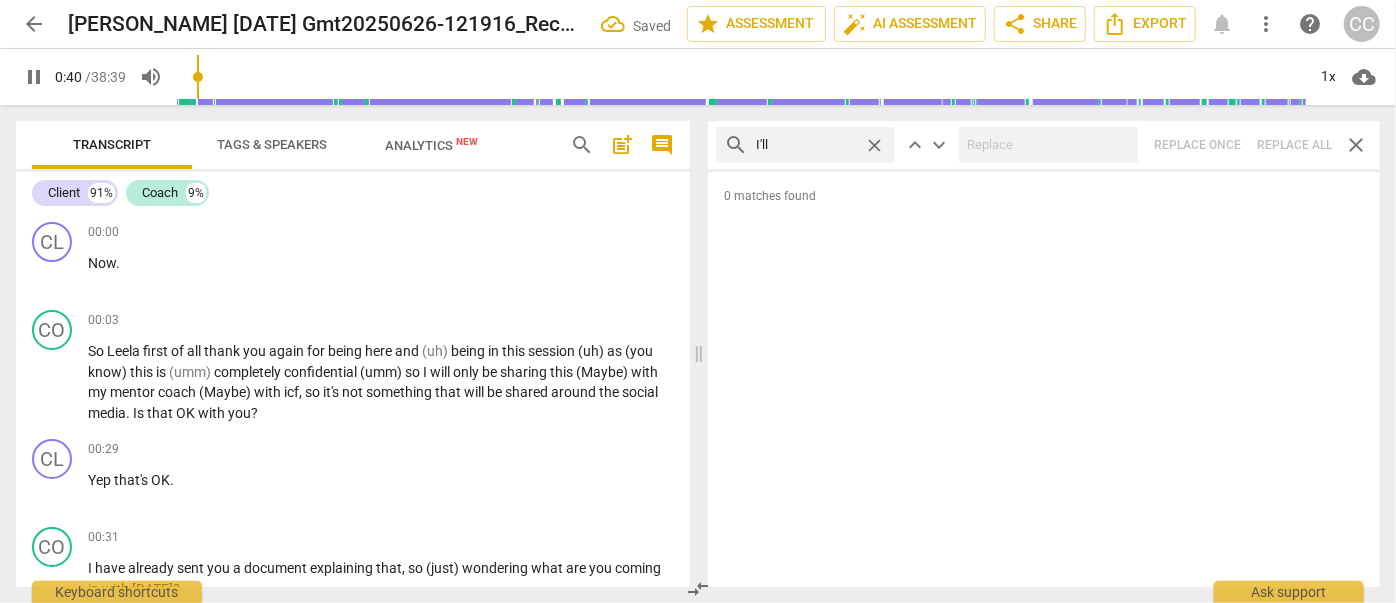 click on "close" at bounding box center [874, 145] 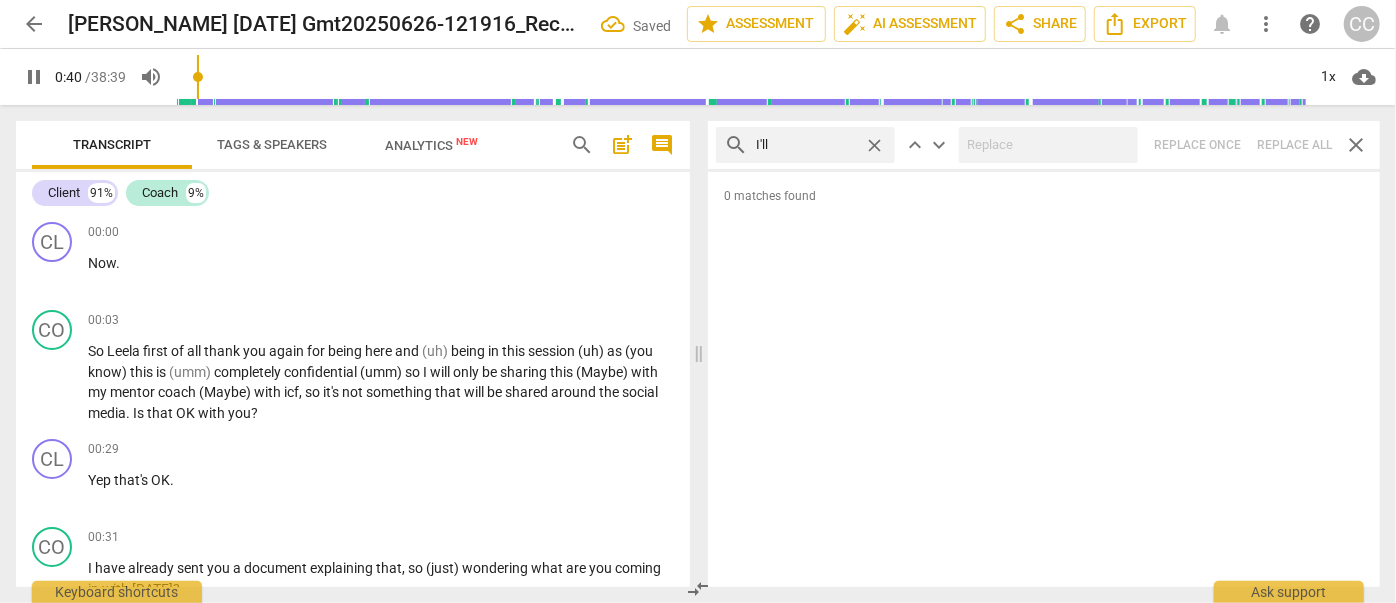 type 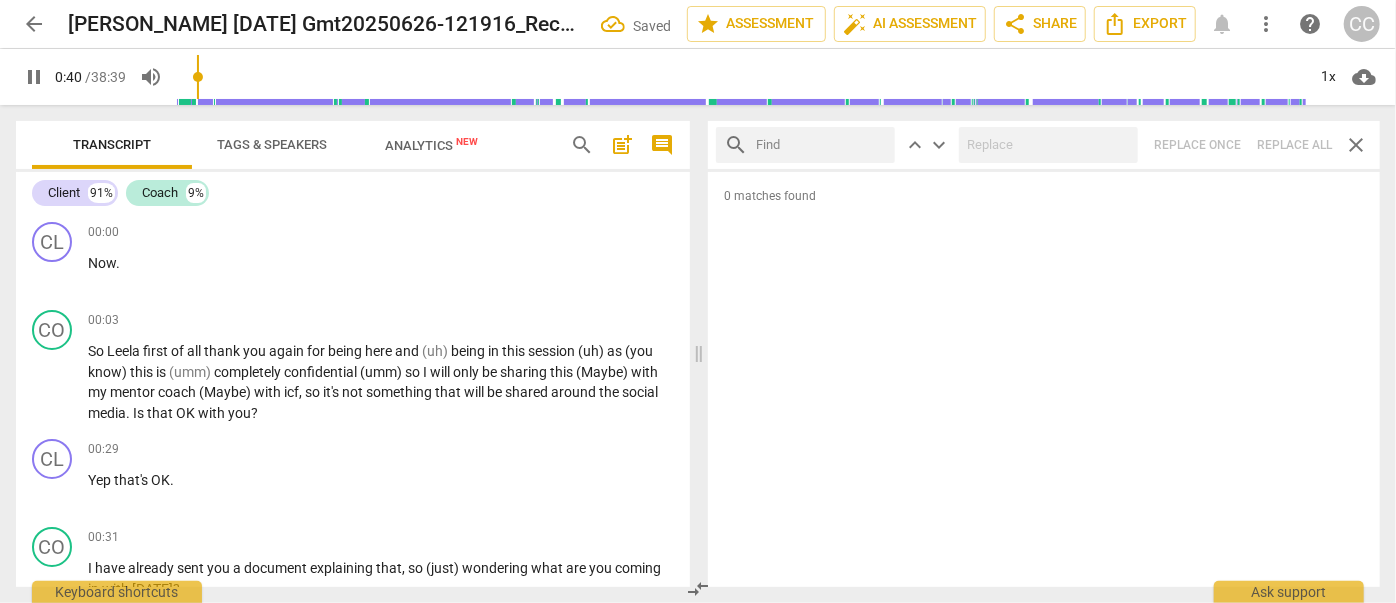 click at bounding box center (821, 145) 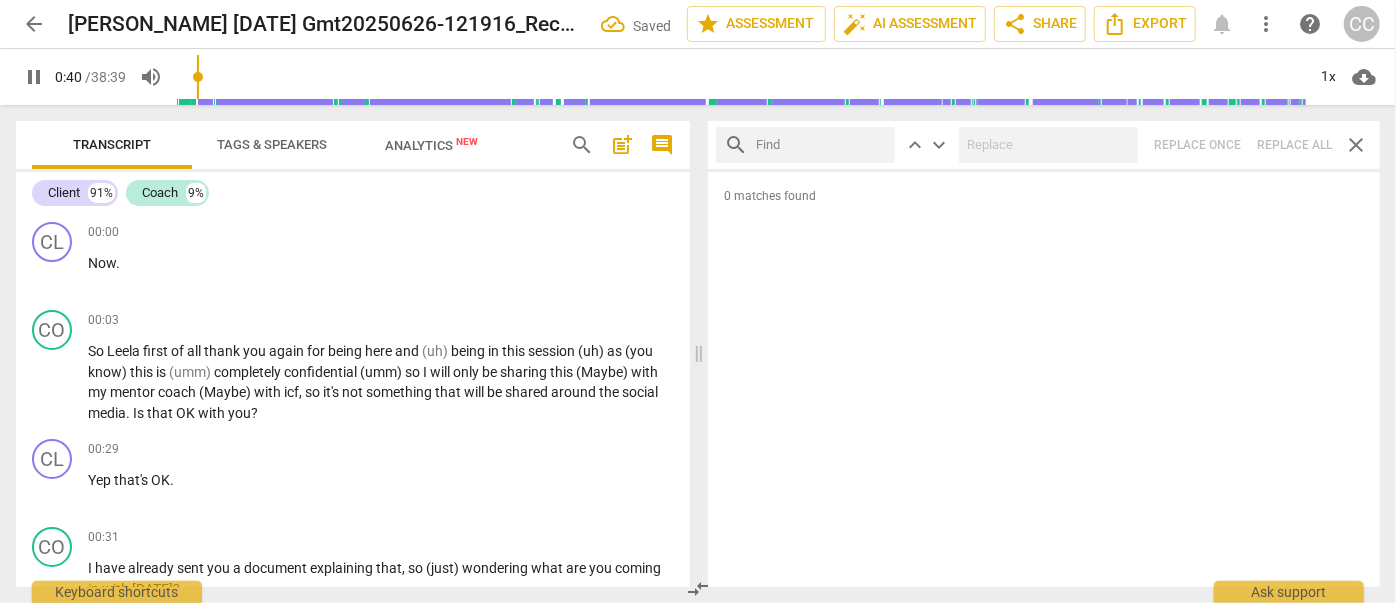 type on "41" 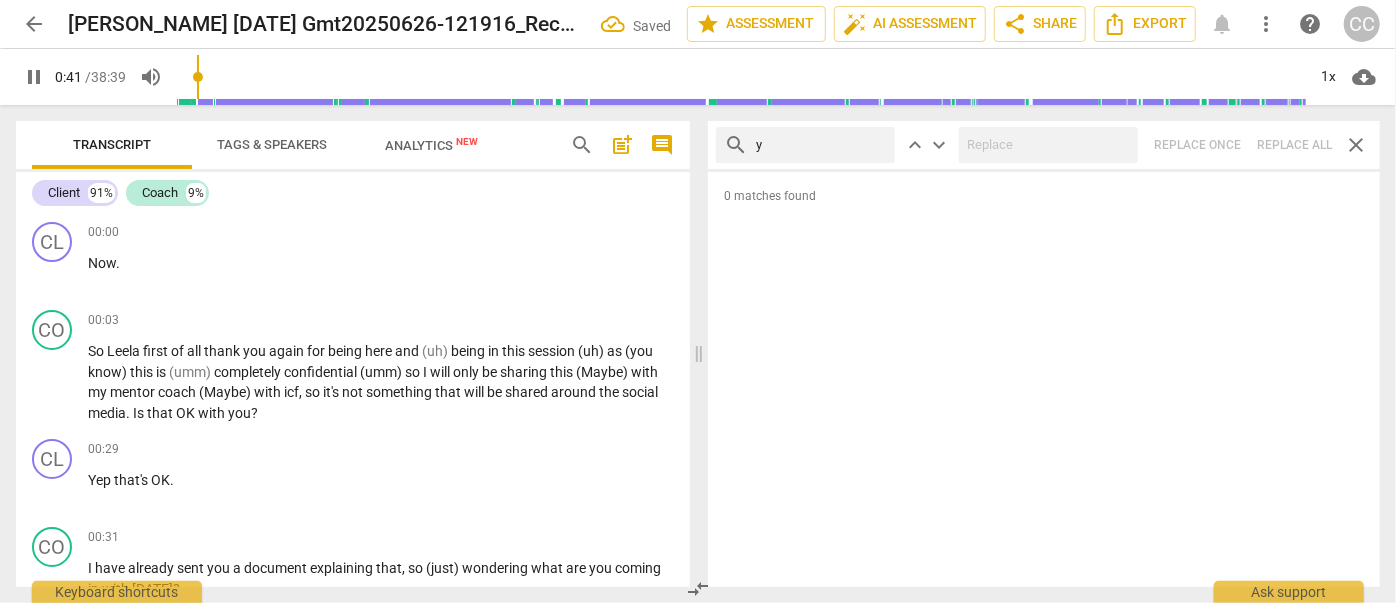 type on "yo" 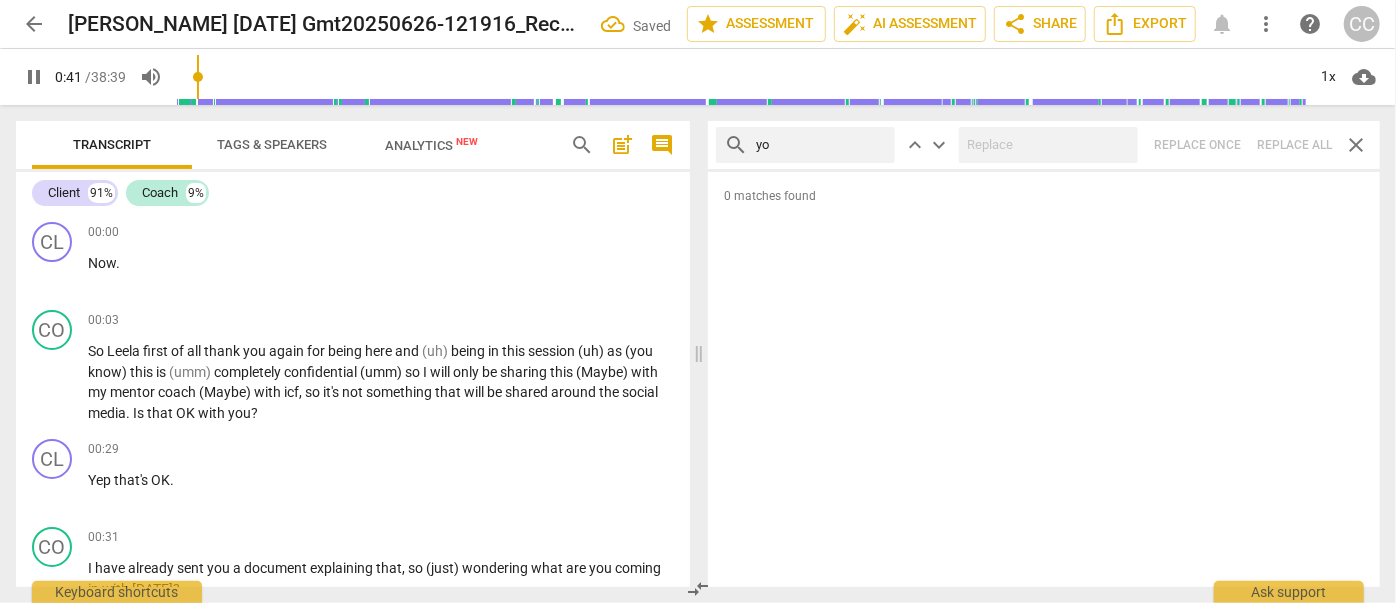 type on "41" 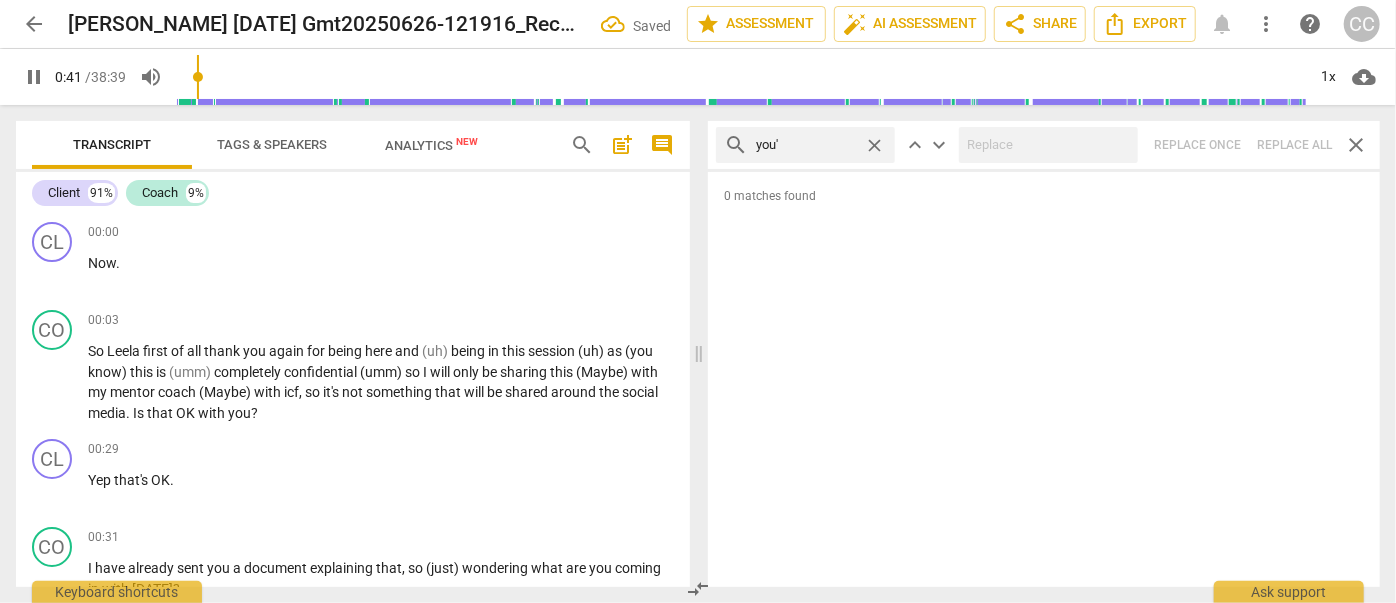 type on "you'l" 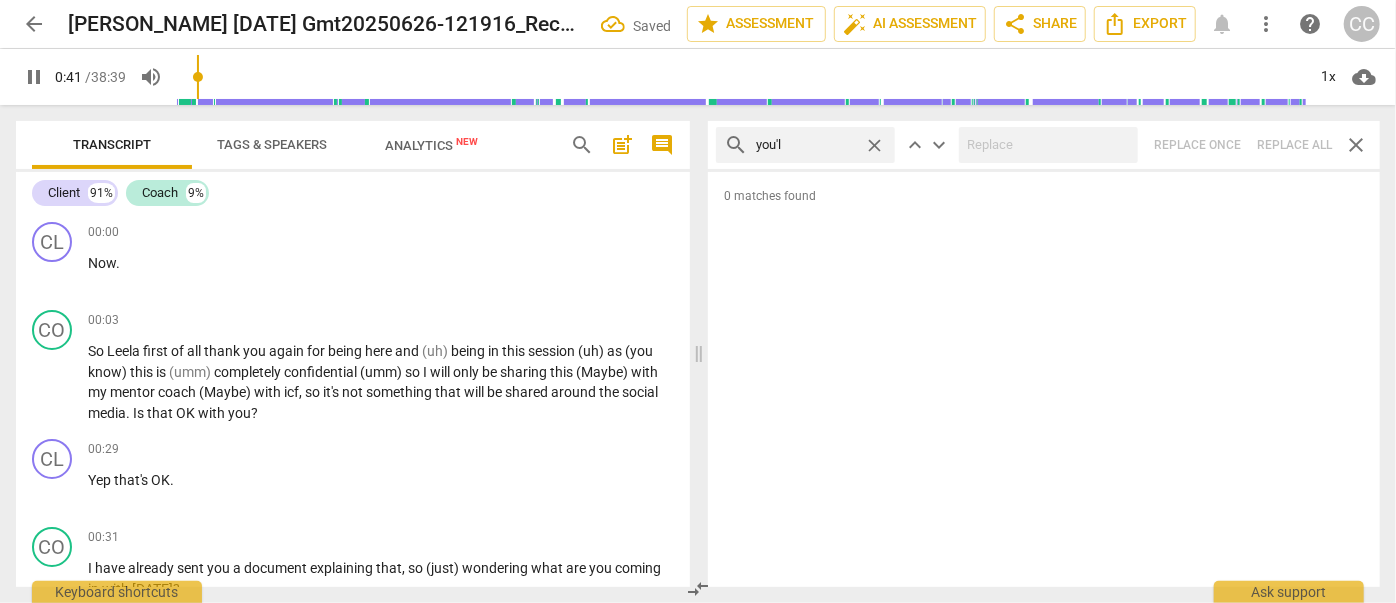 type on "42" 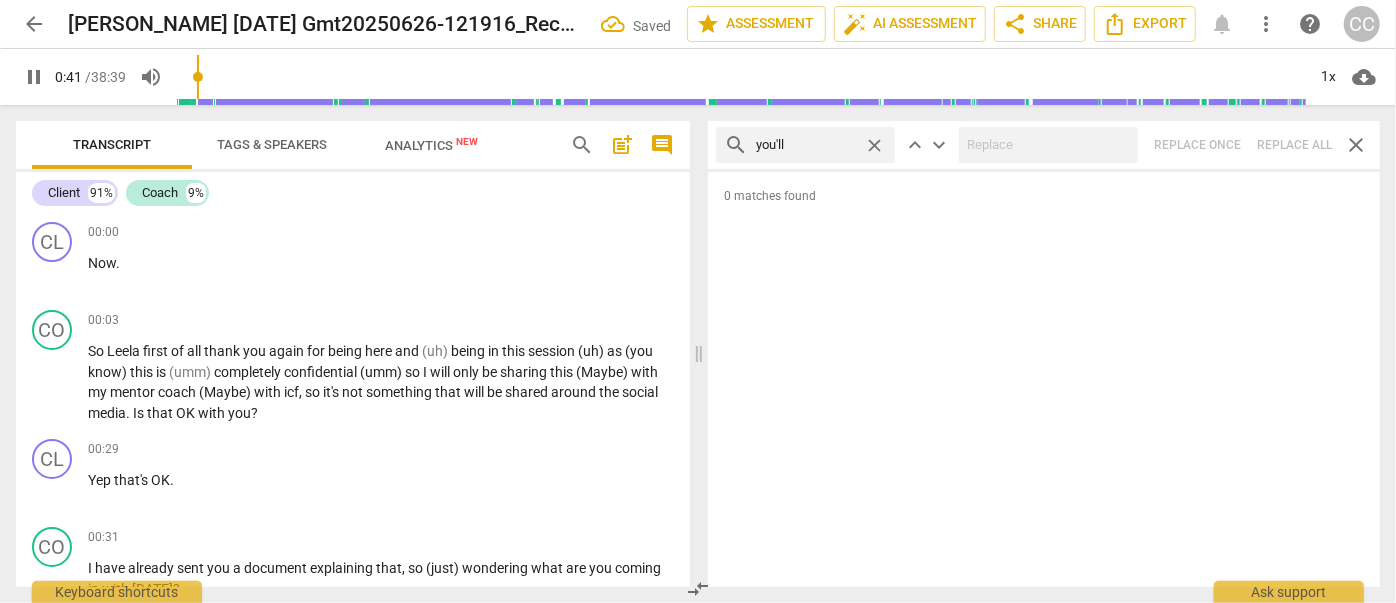 type on "you'll" 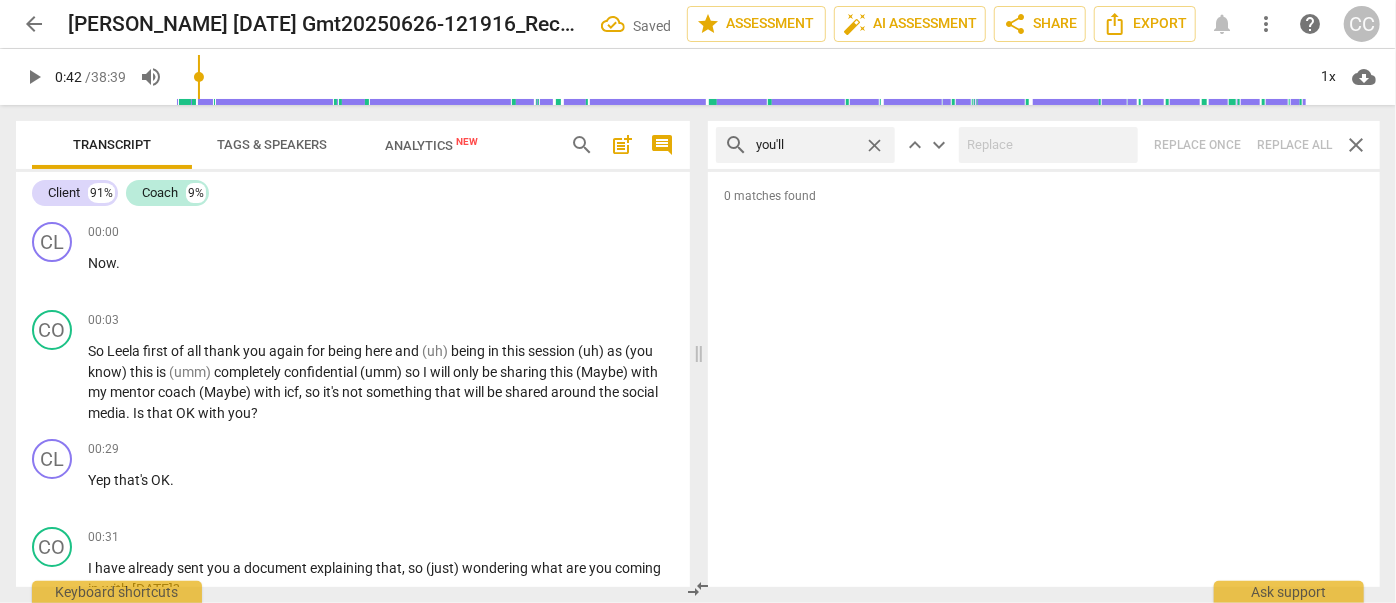 type on "43" 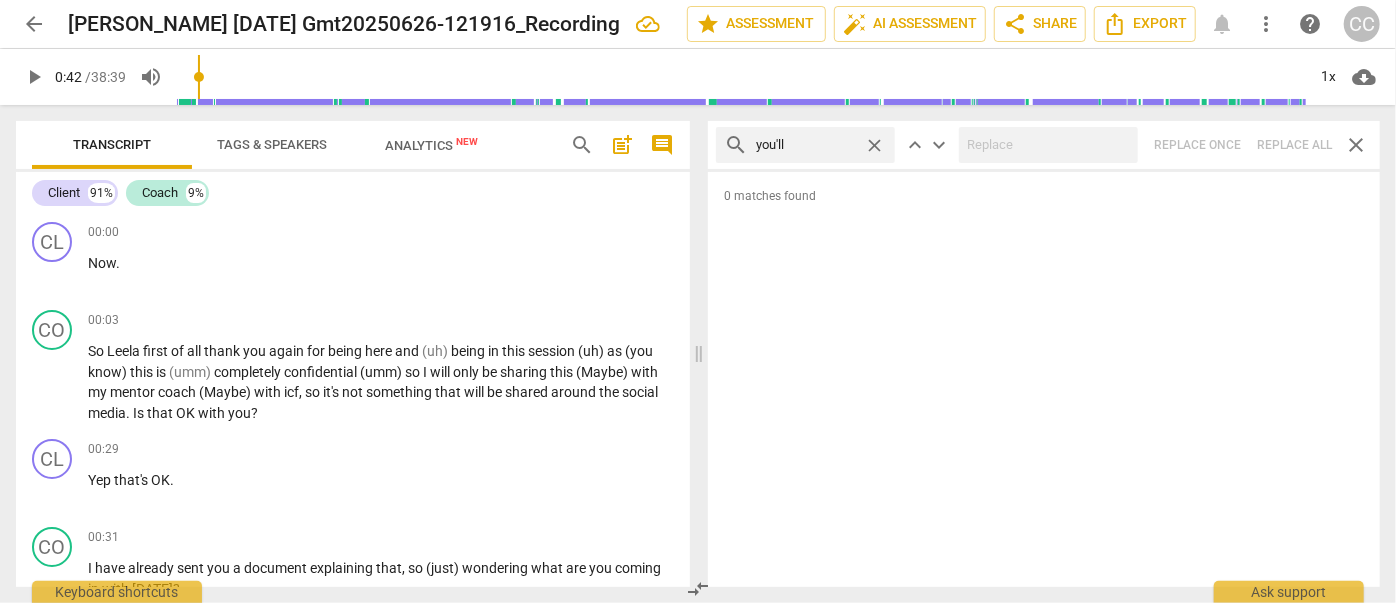 click on "close" at bounding box center [874, 145] 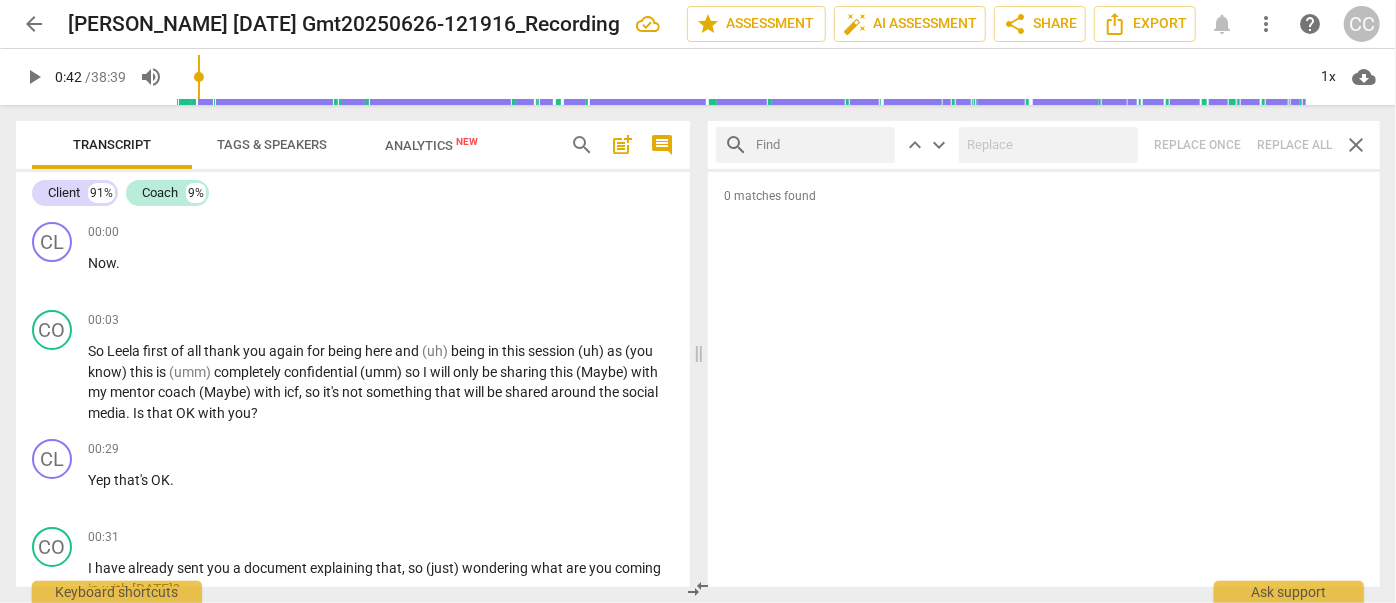 click at bounding box center (821, 145) 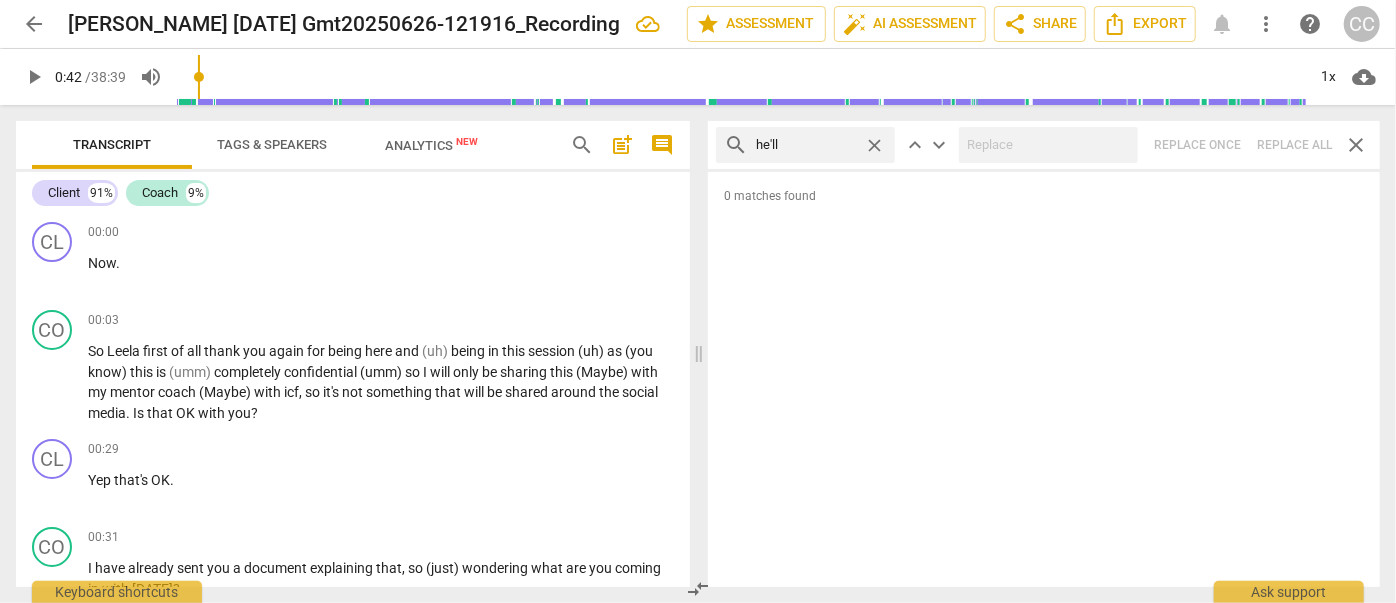 type 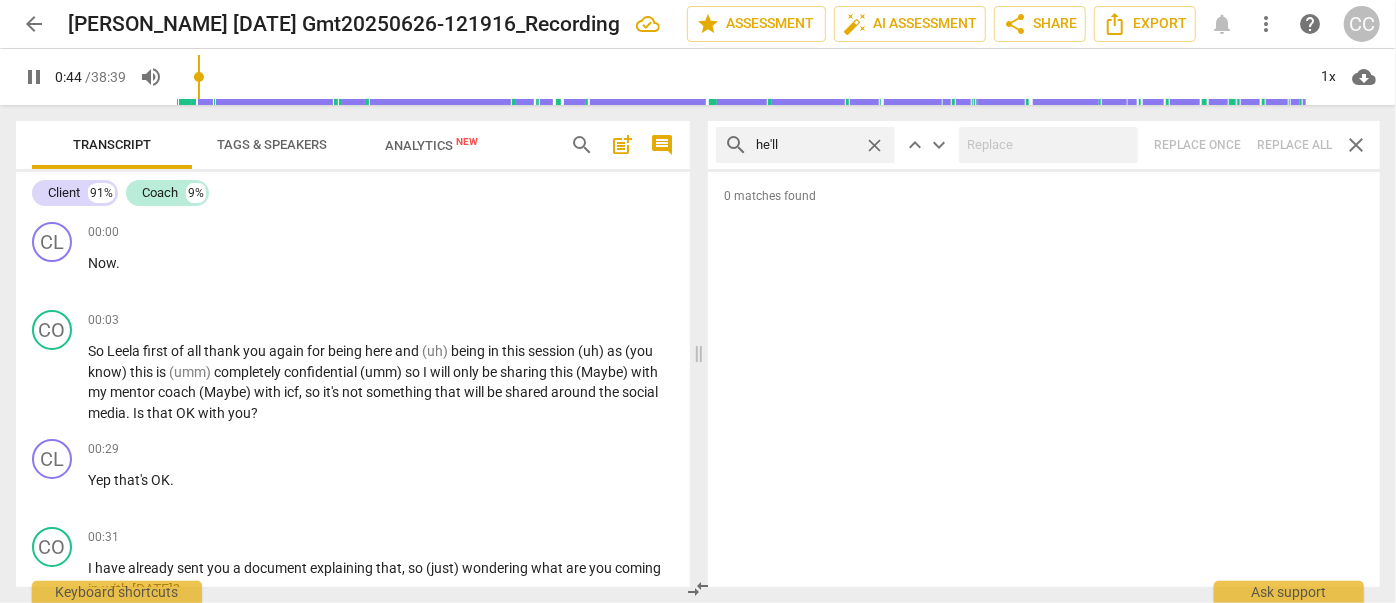 scroll, scrollTop: 431, scrollLeft: 0, axis: vertical 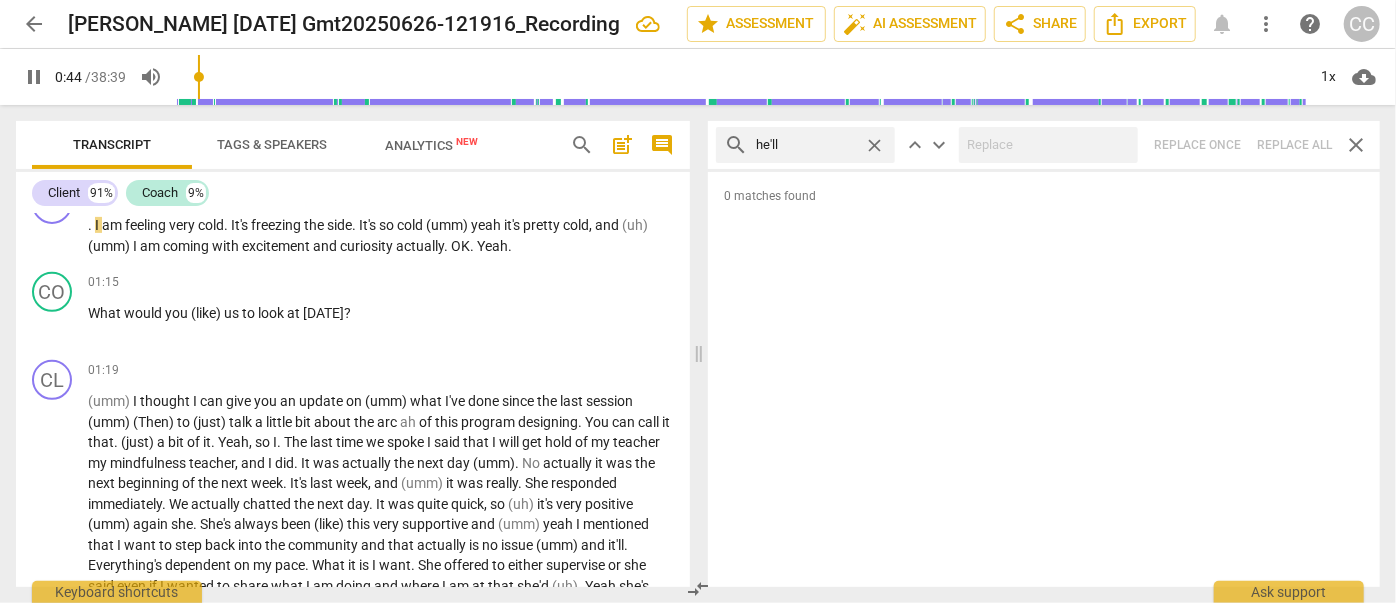 click on "search he'll close keyboard_arrow_up keyboard_arrow_down Replace once Replace all close" at bounding box center (1044, 145) 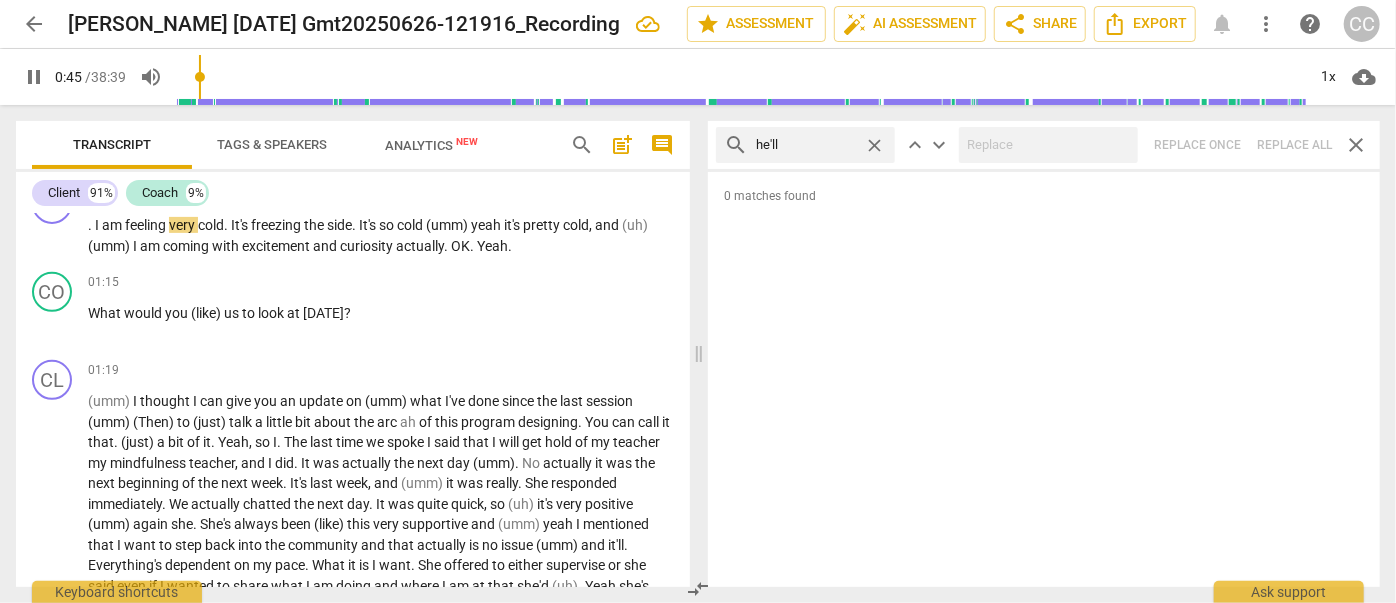 click on "close" at bounding box center (874, 145) 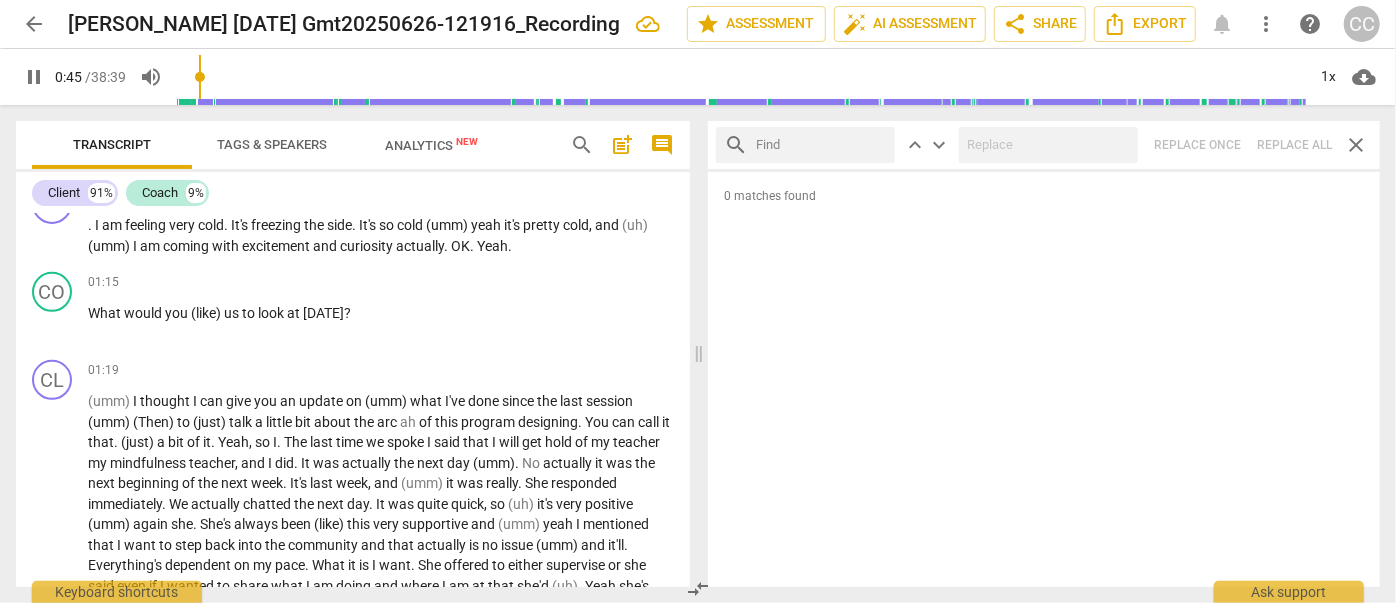 click at bounding box center (821, 145) 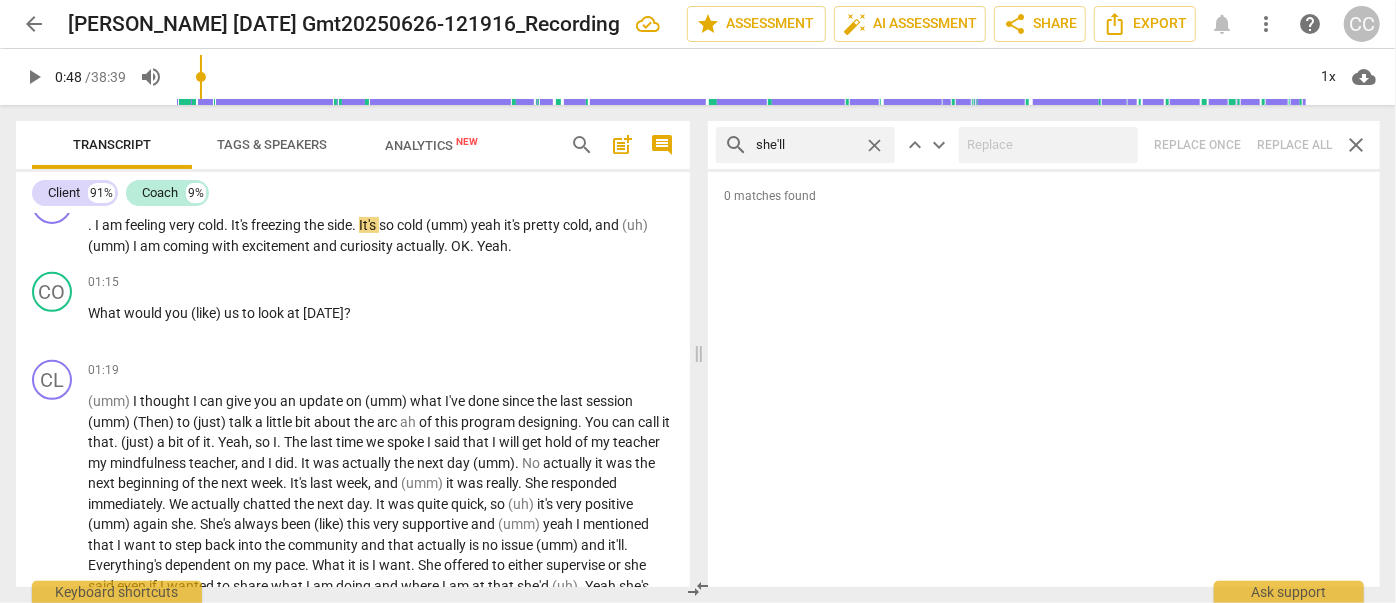 click on "search she'll close keyboard_arrow_up keyboard_arrow_down Replace once Replace all close" at bounding box center (1044, 145) 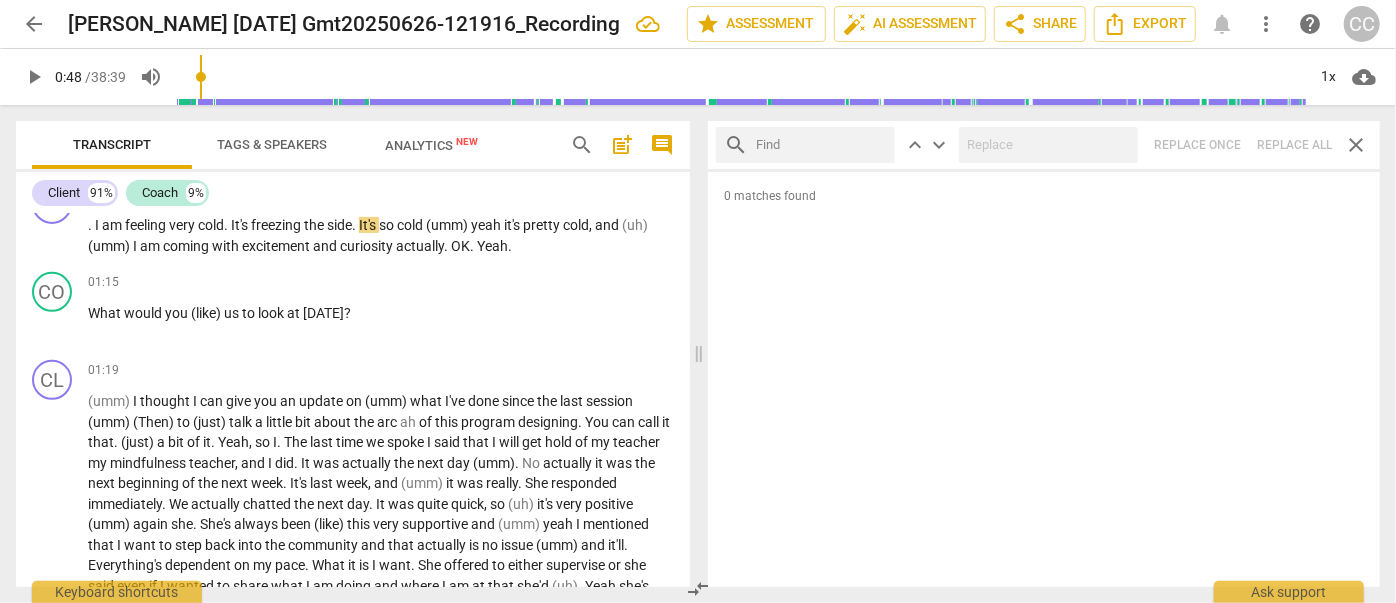 click at bounding box center [821, 145] 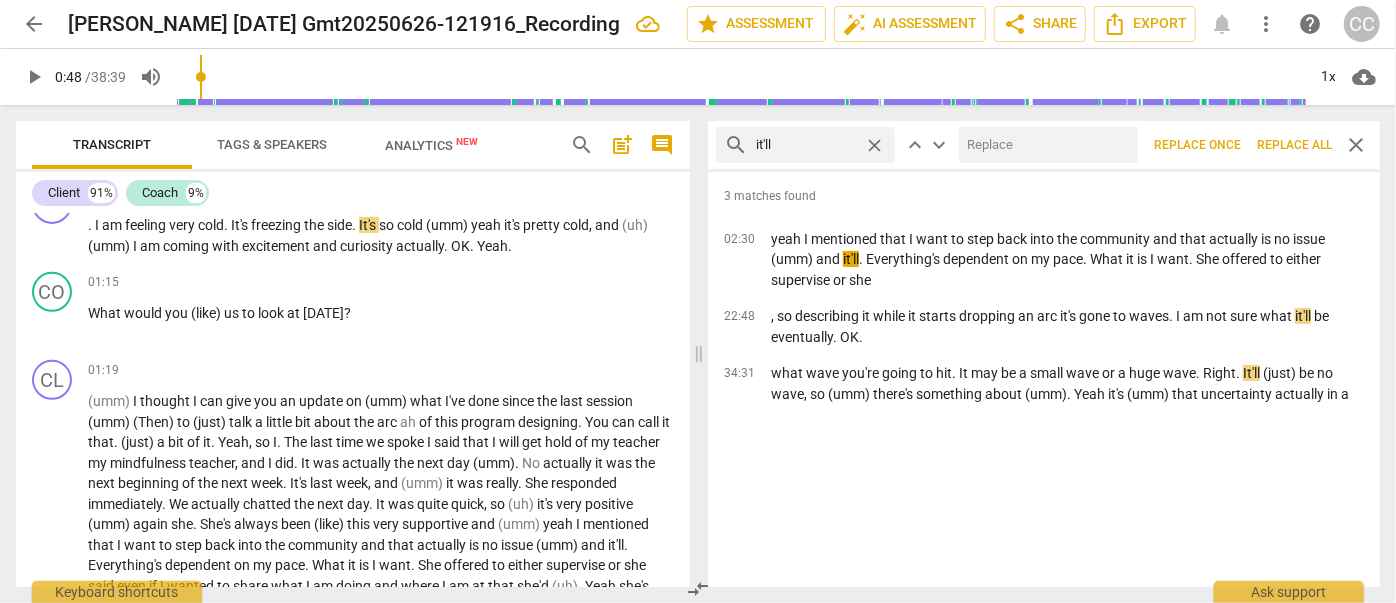 click at bounding box center [1044, 145] 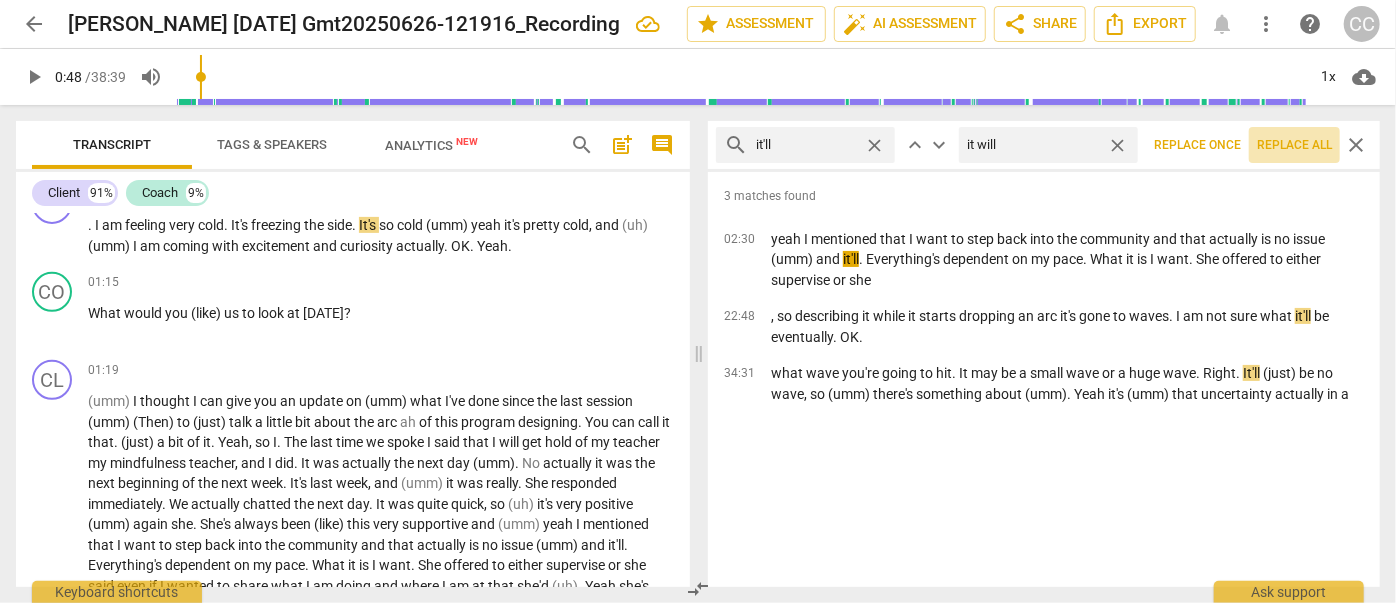 click on "Replace all" at bounding box center (1294, 145) 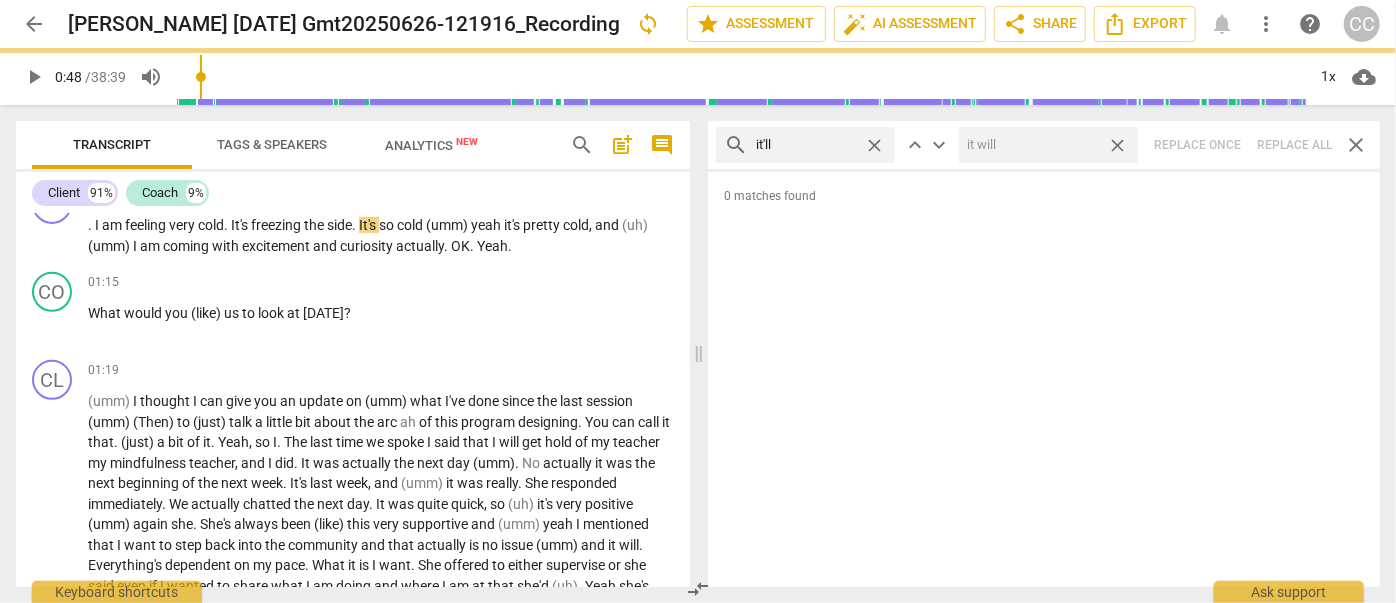 click on "close" at bounding box center [1117, 145] 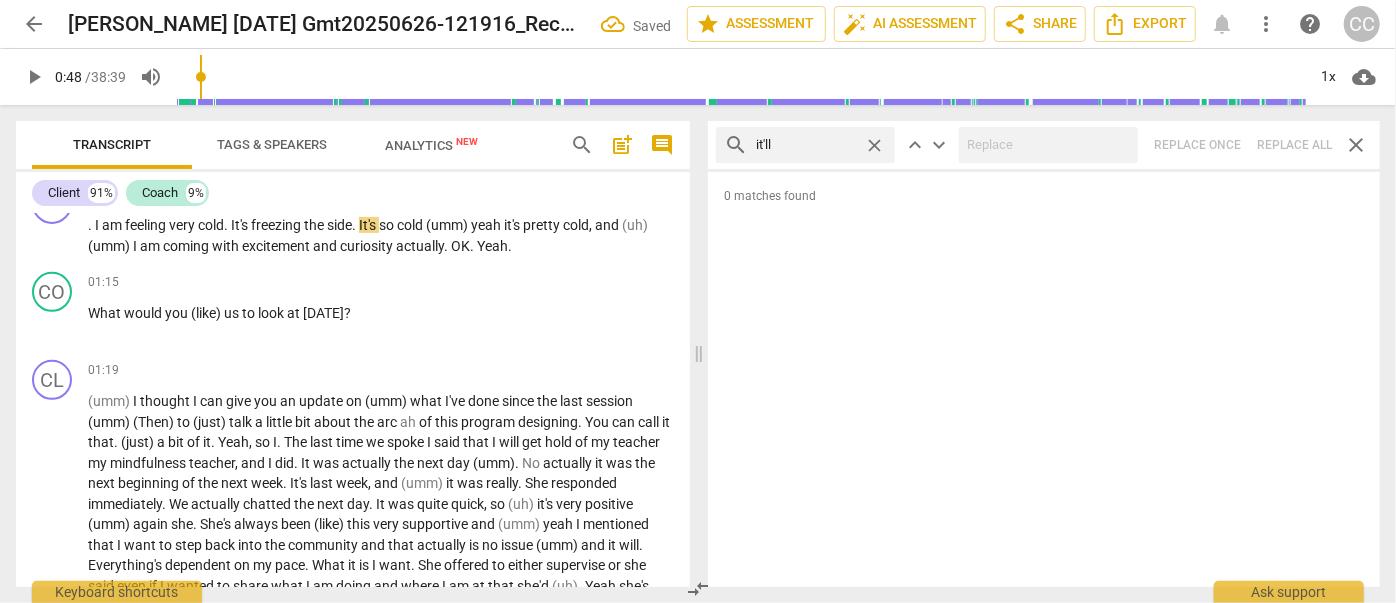 click on "close" at bounding box center (874, 145) 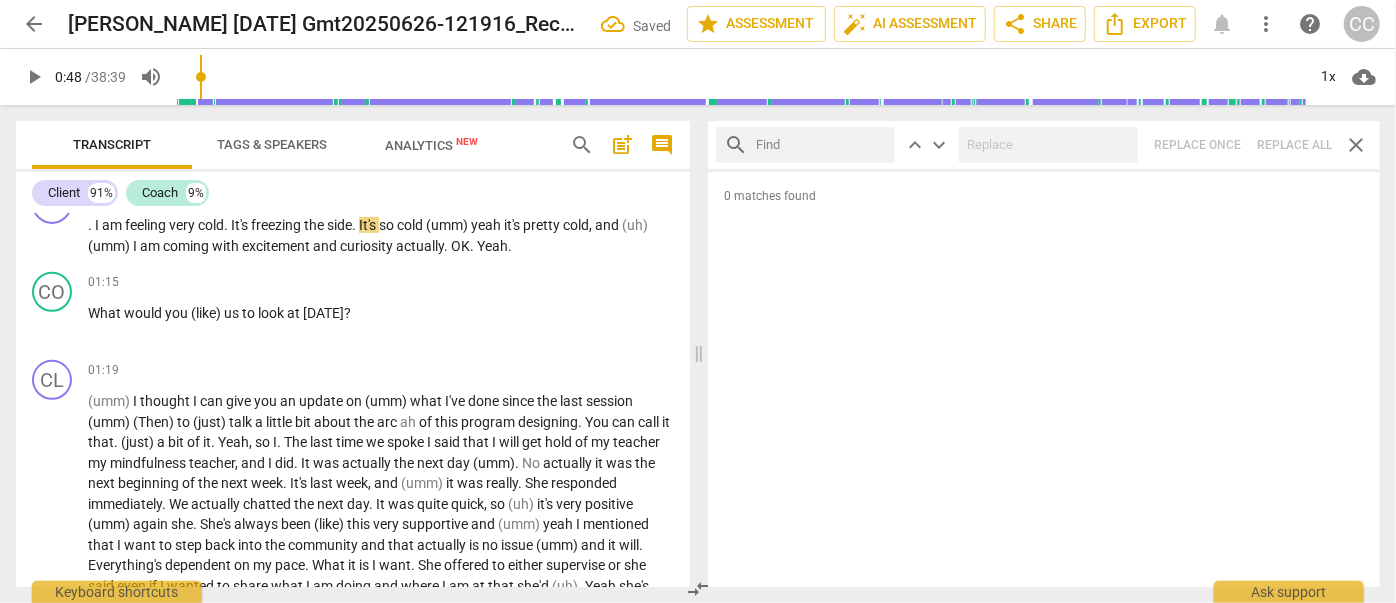 click at bounding box center (821, 145) 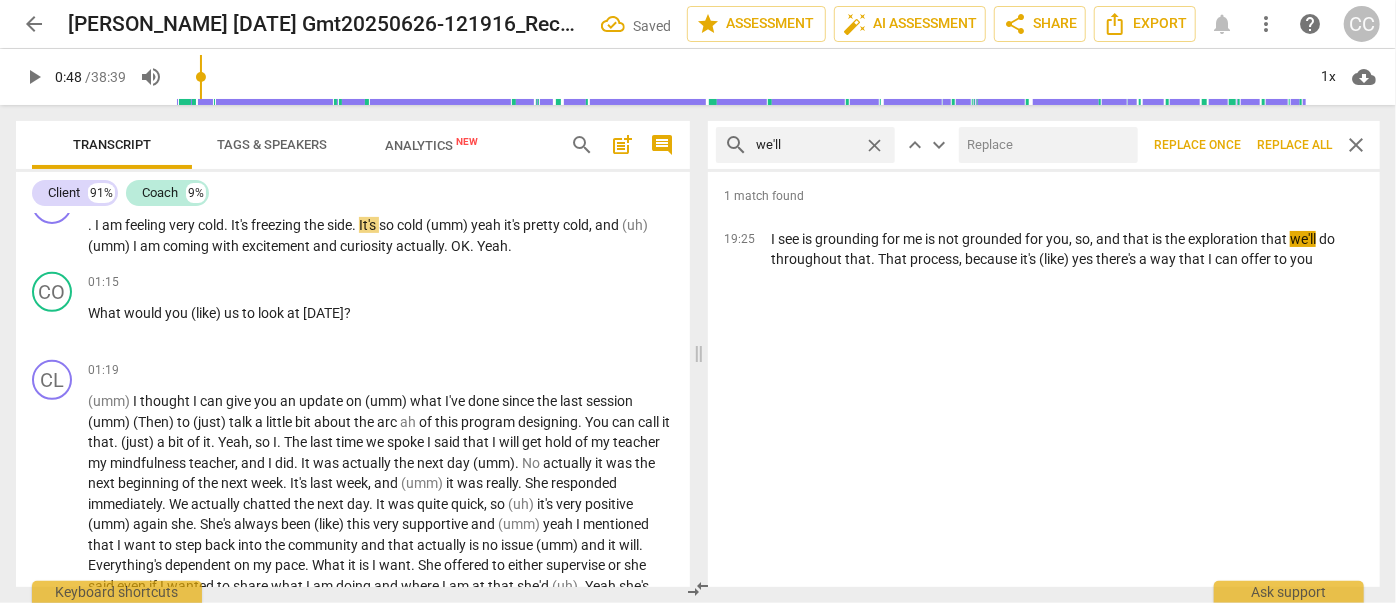 click at bounding box center [1044, 145] 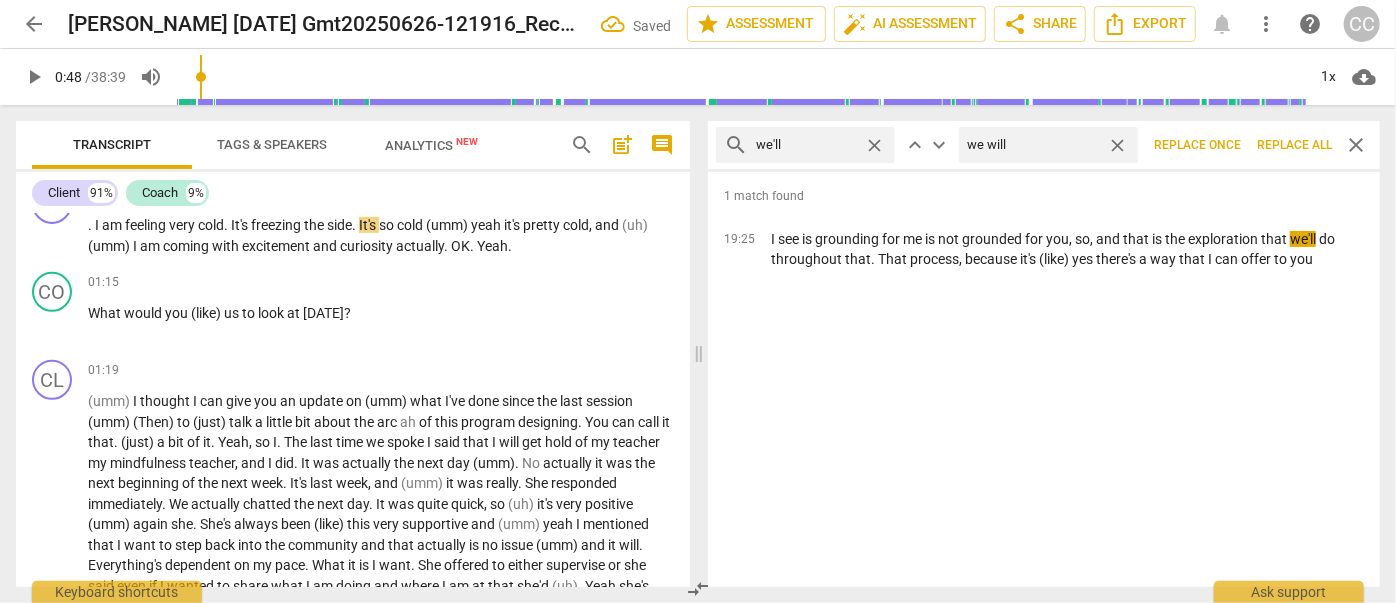 click on "Replace all" at bounding box center [1294, 145] 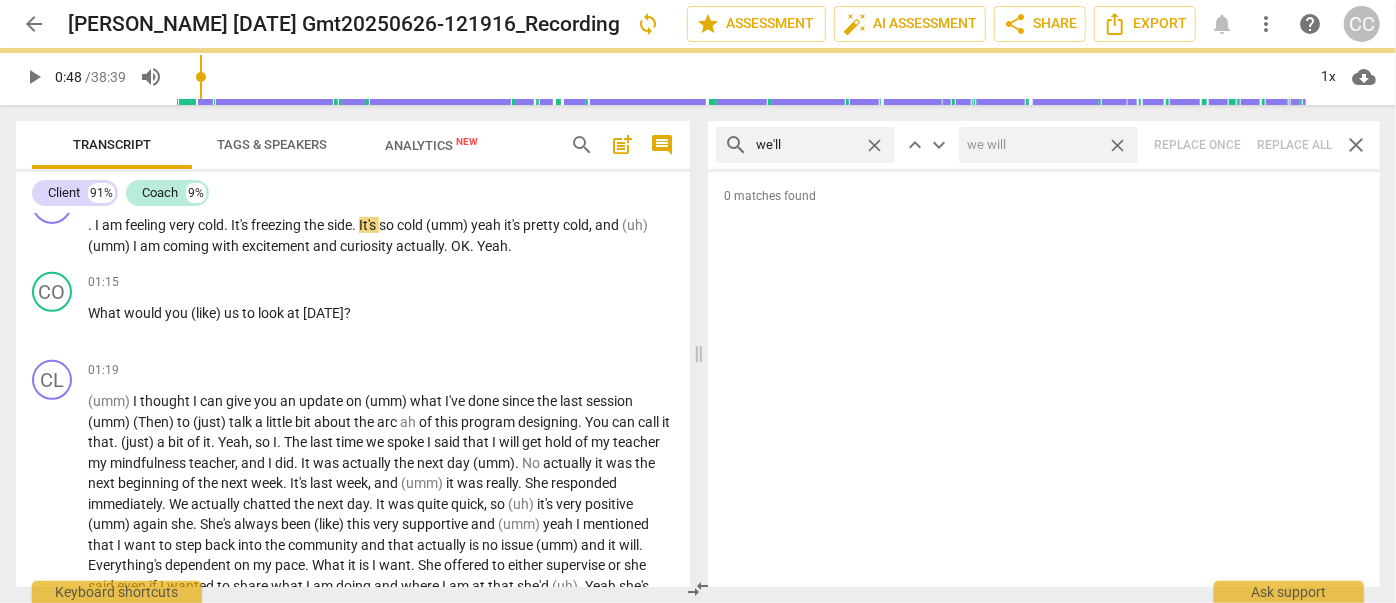 drag, startPoint x: 1125, startPoint y: 144, endPoint x: 886, endPoint y: 163, distance: 239.75404 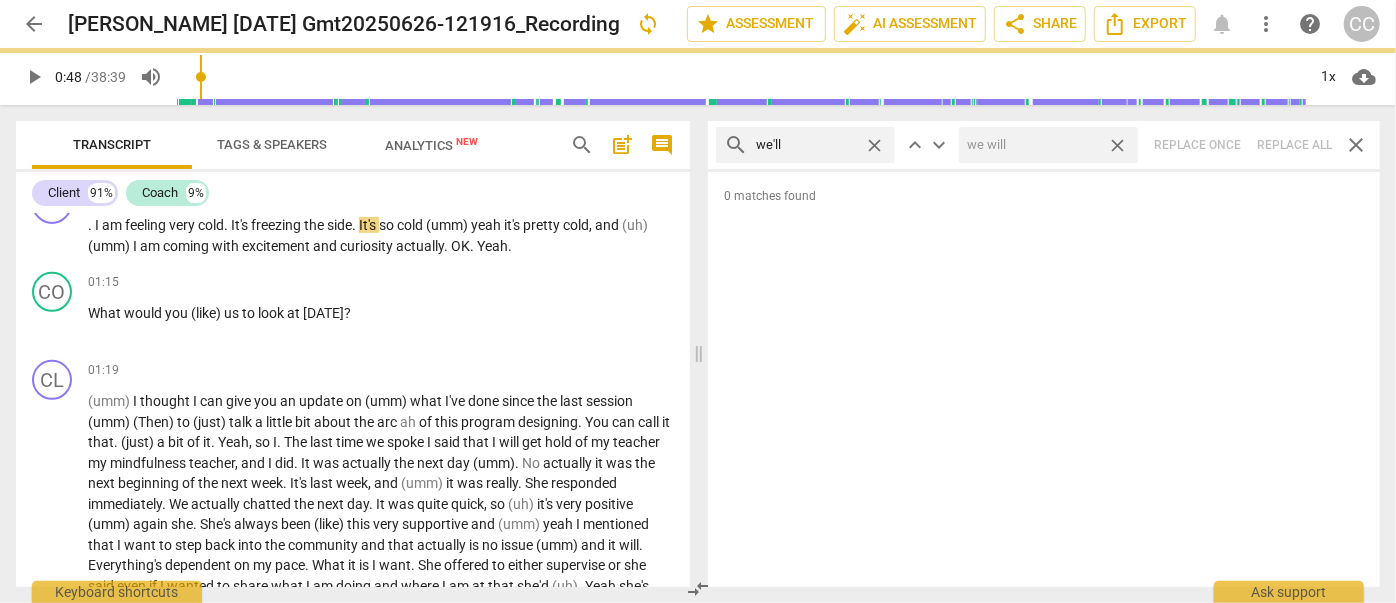 click on "close" at bounding box center (1117, 145) 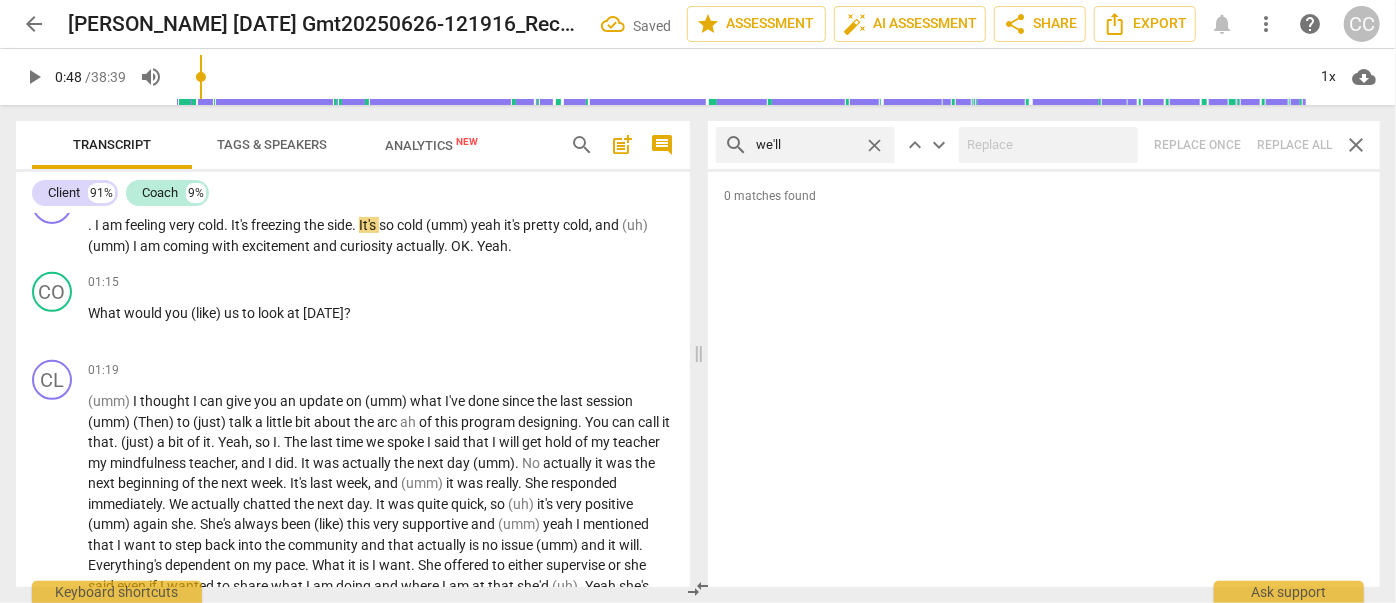 click on "close" at bounding box center (874, 145) 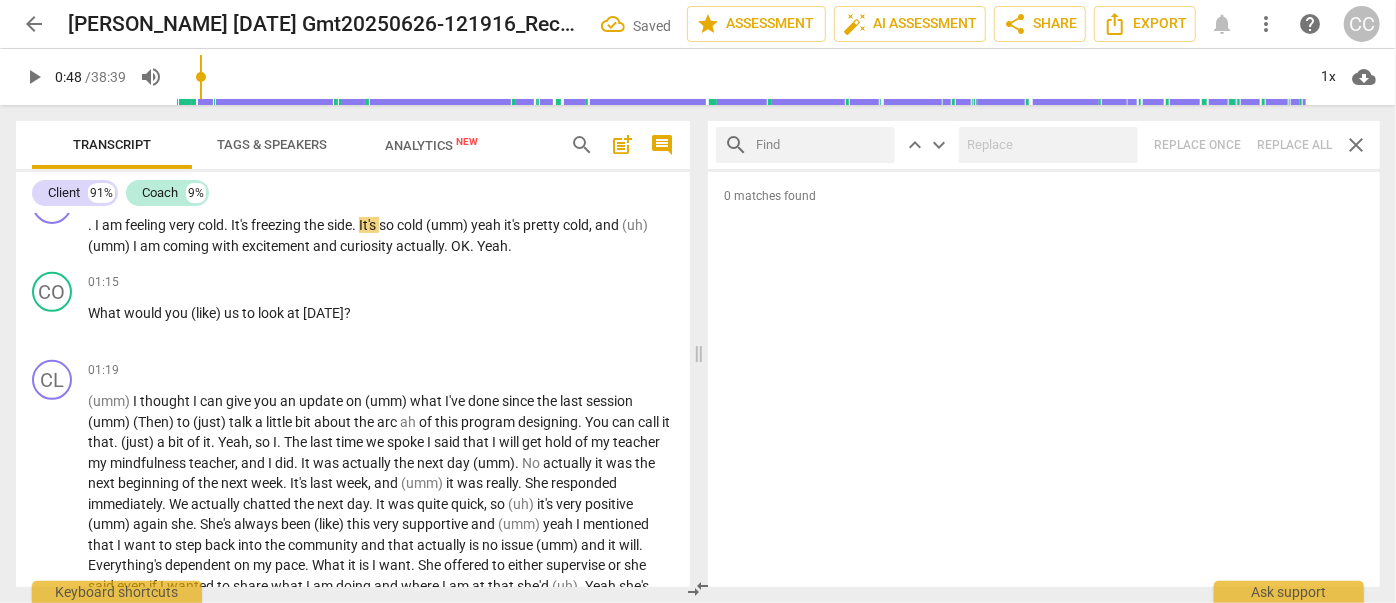 click at bounding box center (821, 145) 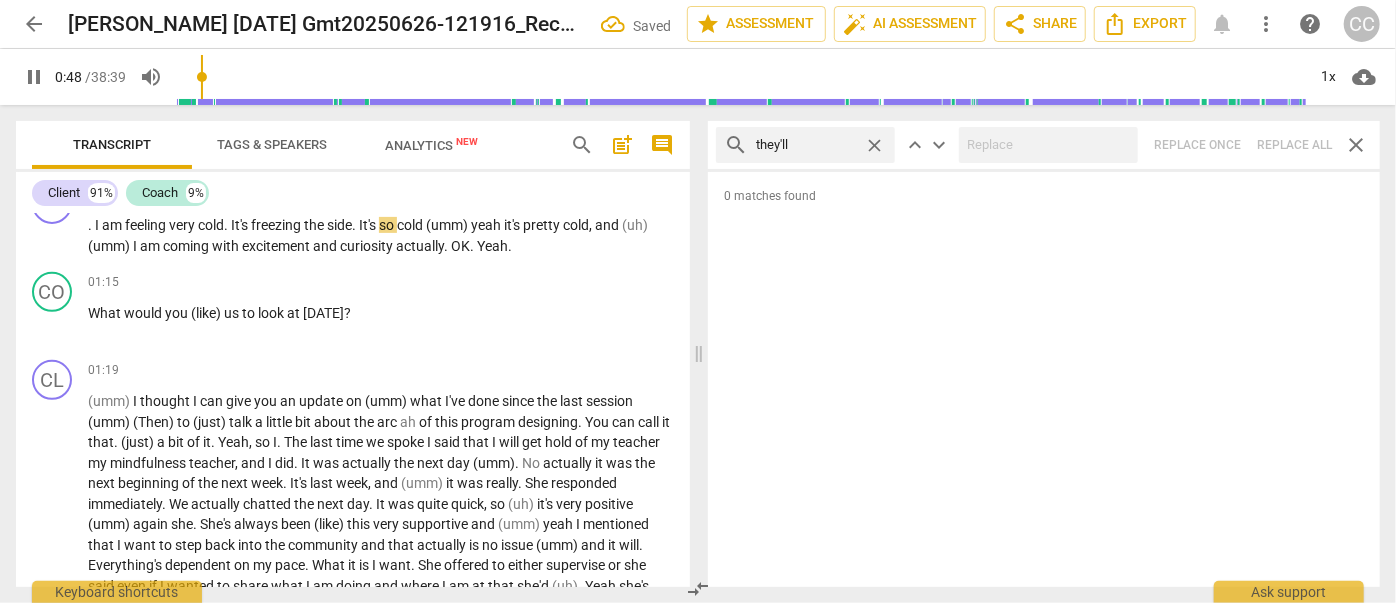 click on "search they'll close keyboard_arrow_up keyboard_arrow_down Replace once Replace all close" at bounding box center (1044, 145) 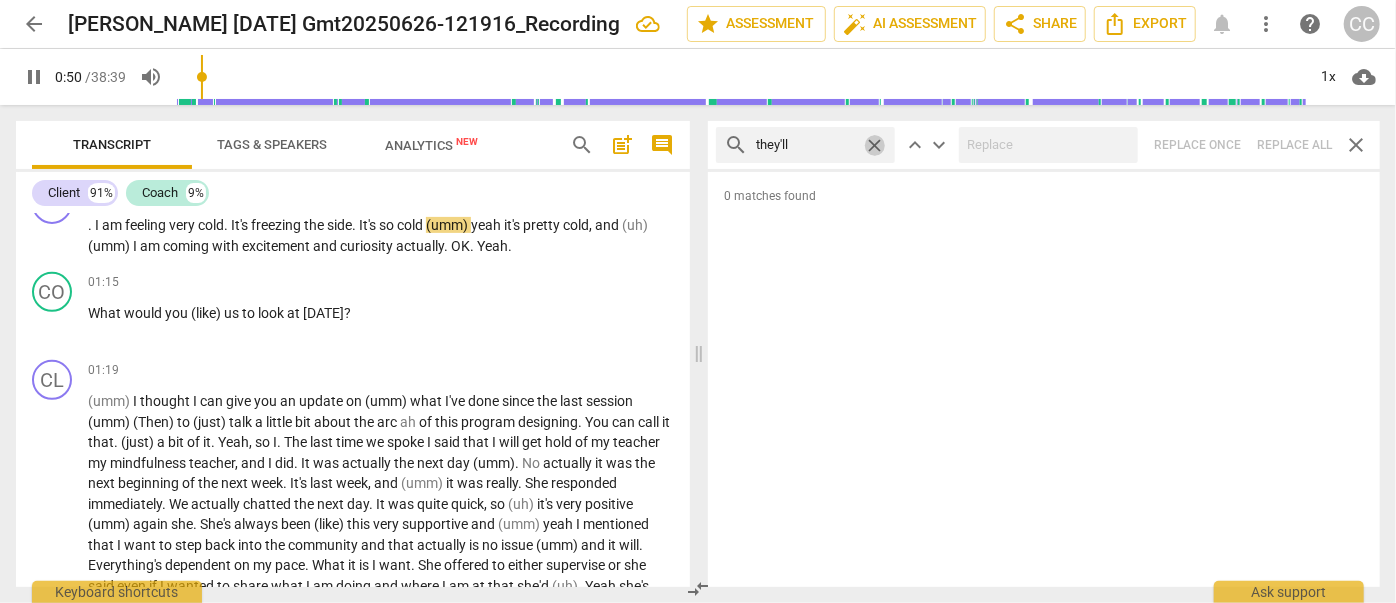 click on "close" at bounding box center (874, 145) 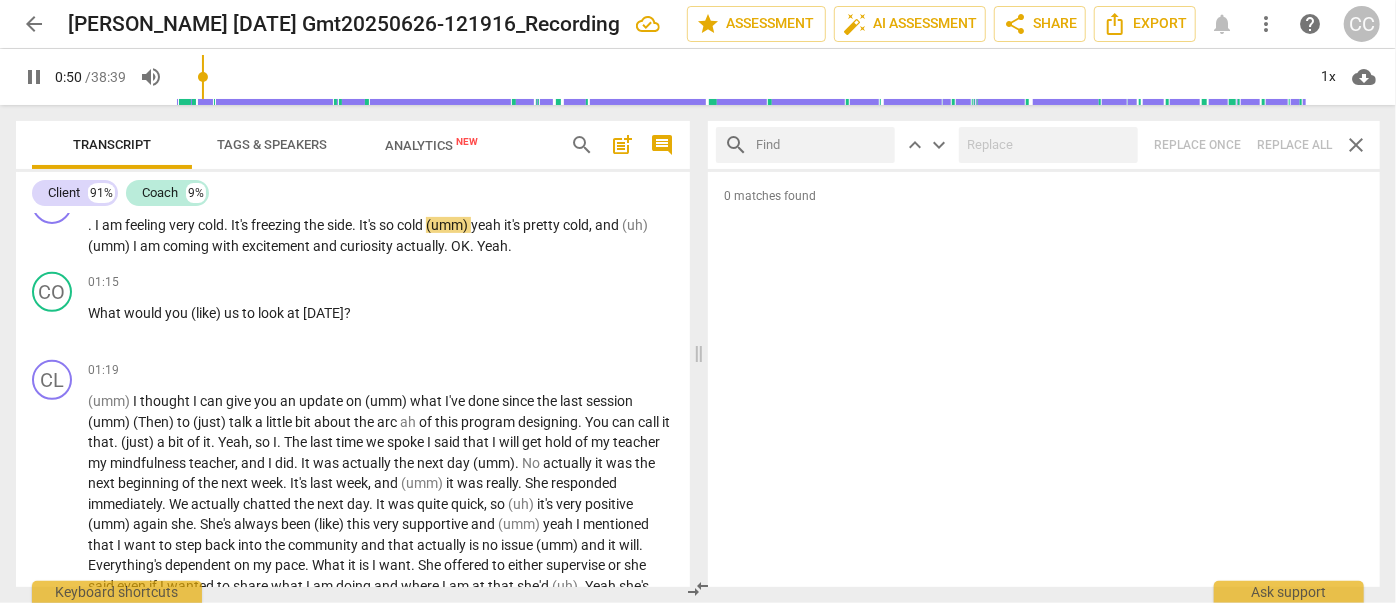click at bounding box center [821, 145] 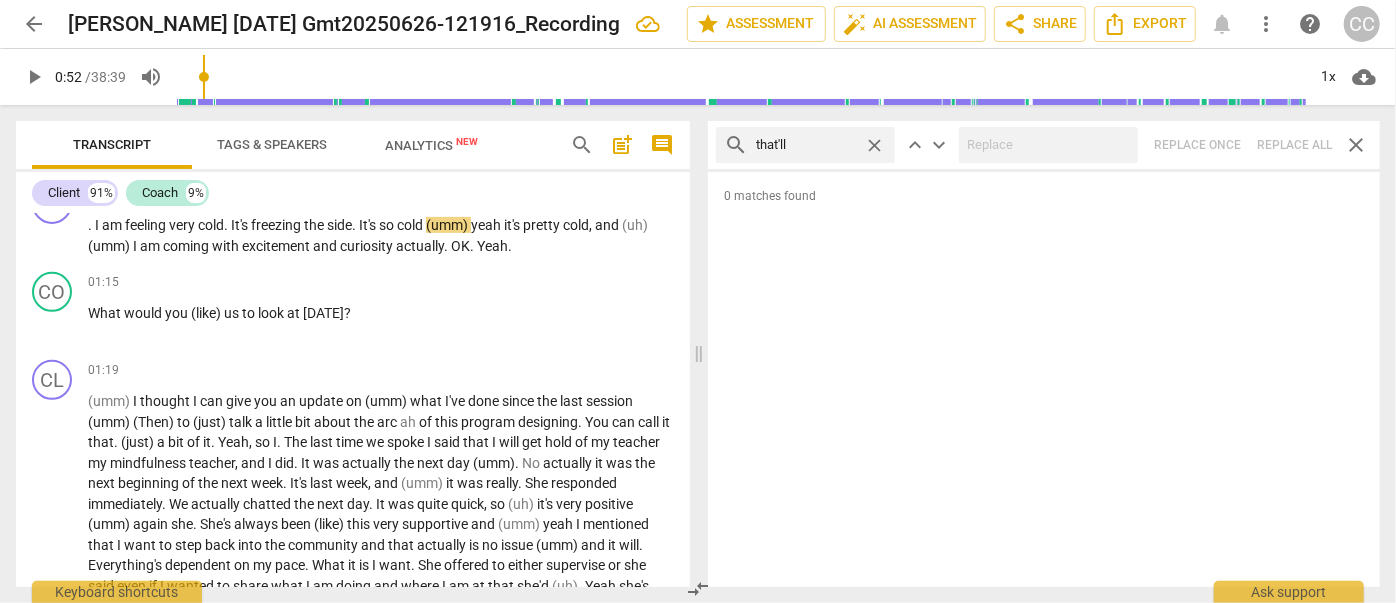 click on "search that'll close keyboard_arrow_up keyboard_arrow_down Replace once Replace all close" at bounding box center (1044, 145) 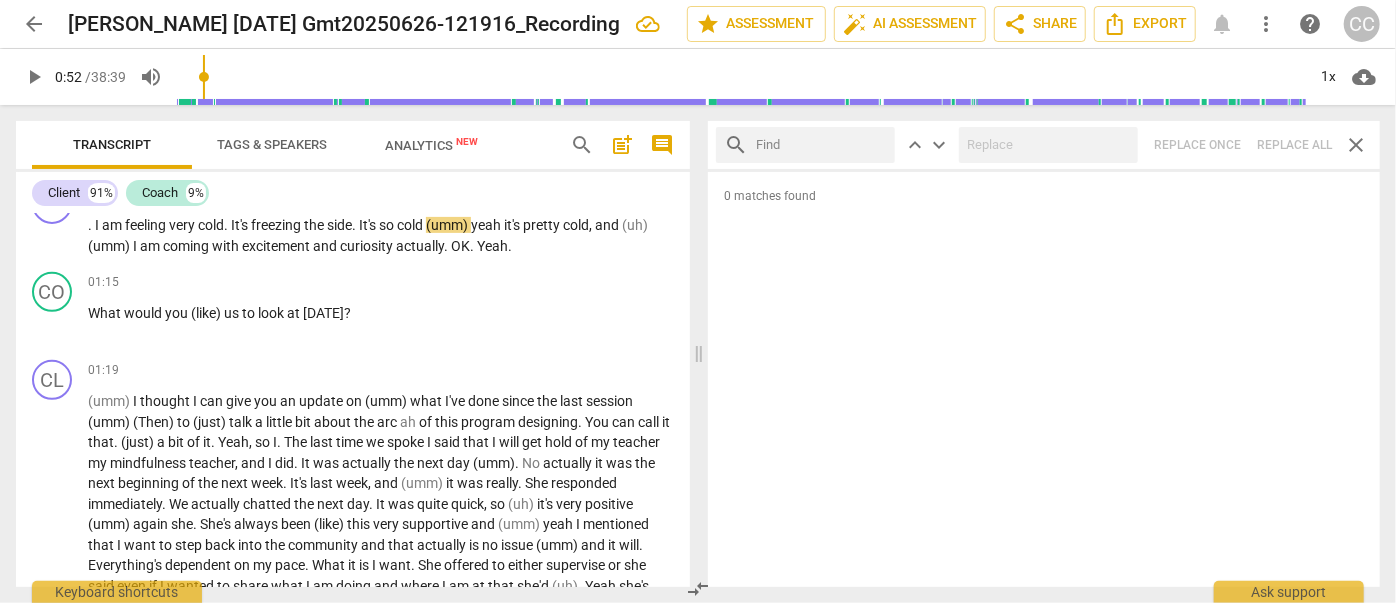 click at bounding box center [821, 145] 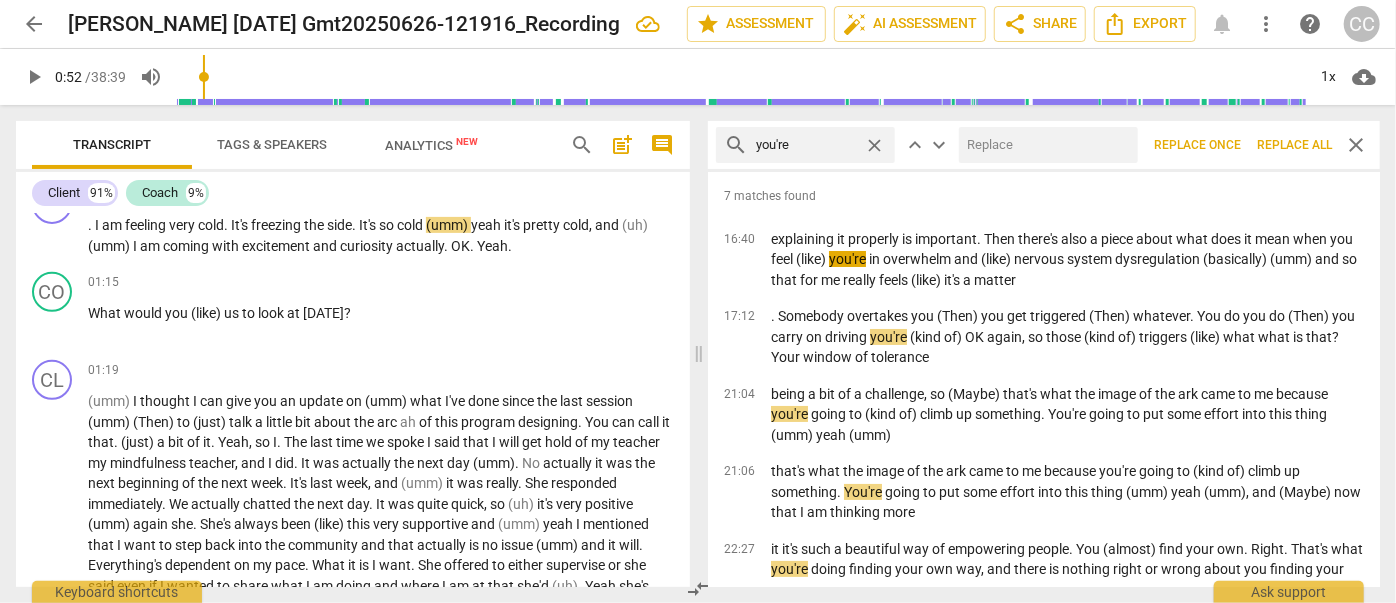 click at bounding box center [1044, 145] 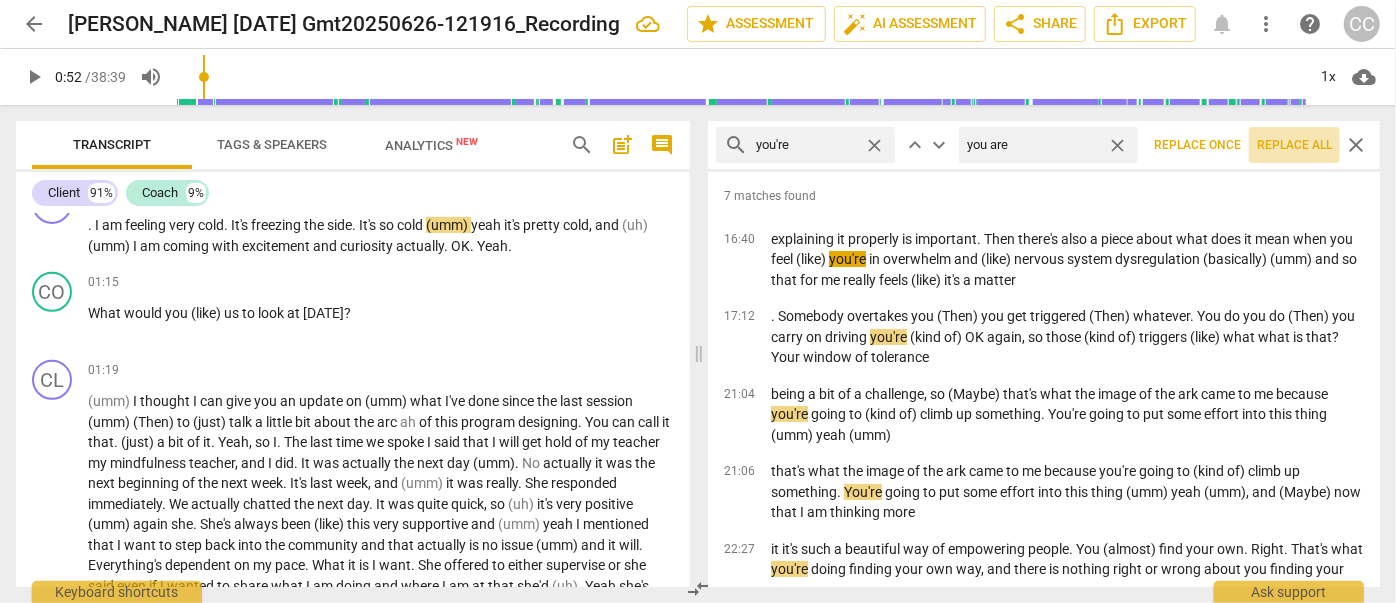 click on "Replace all" at bounding box center [1294, 145] 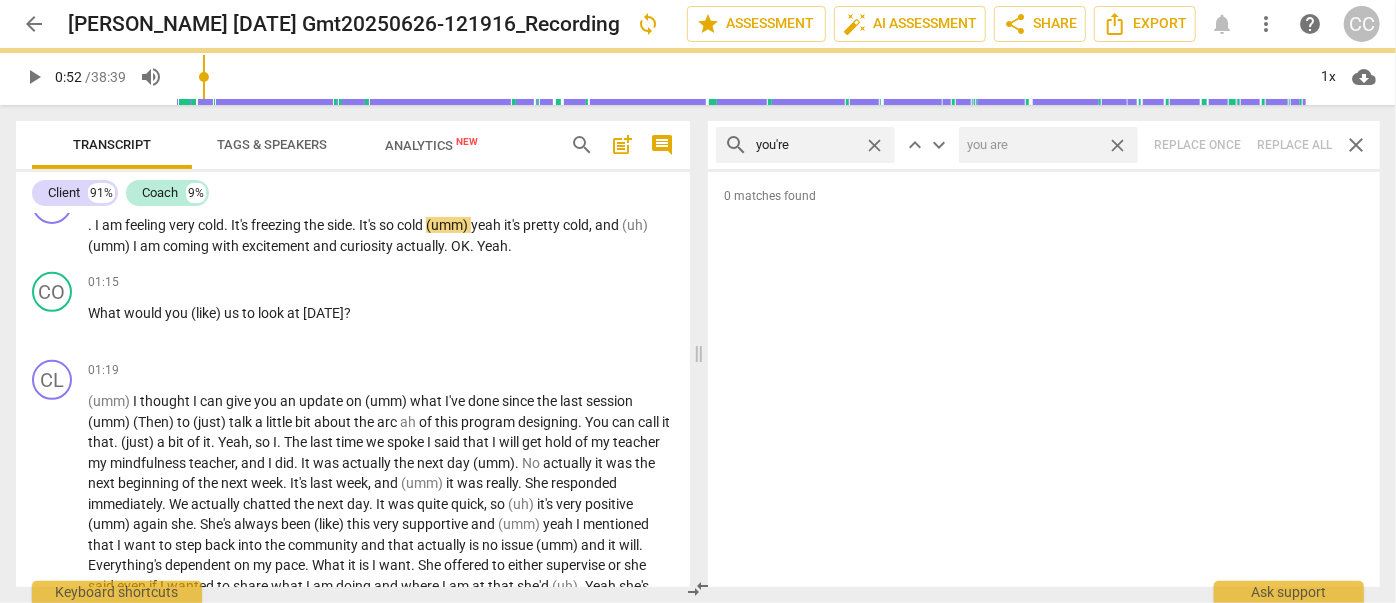 click on "close" at bounding box center (1117, 145) 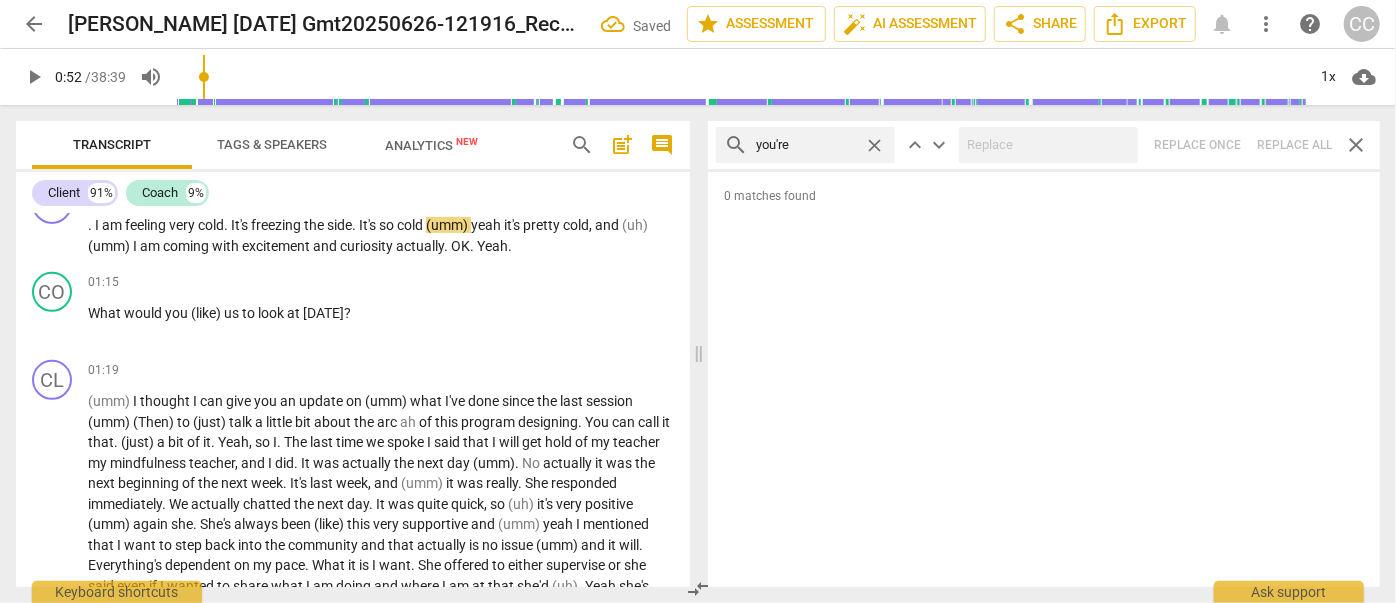 click on "close" at bounding box center (874, 145) 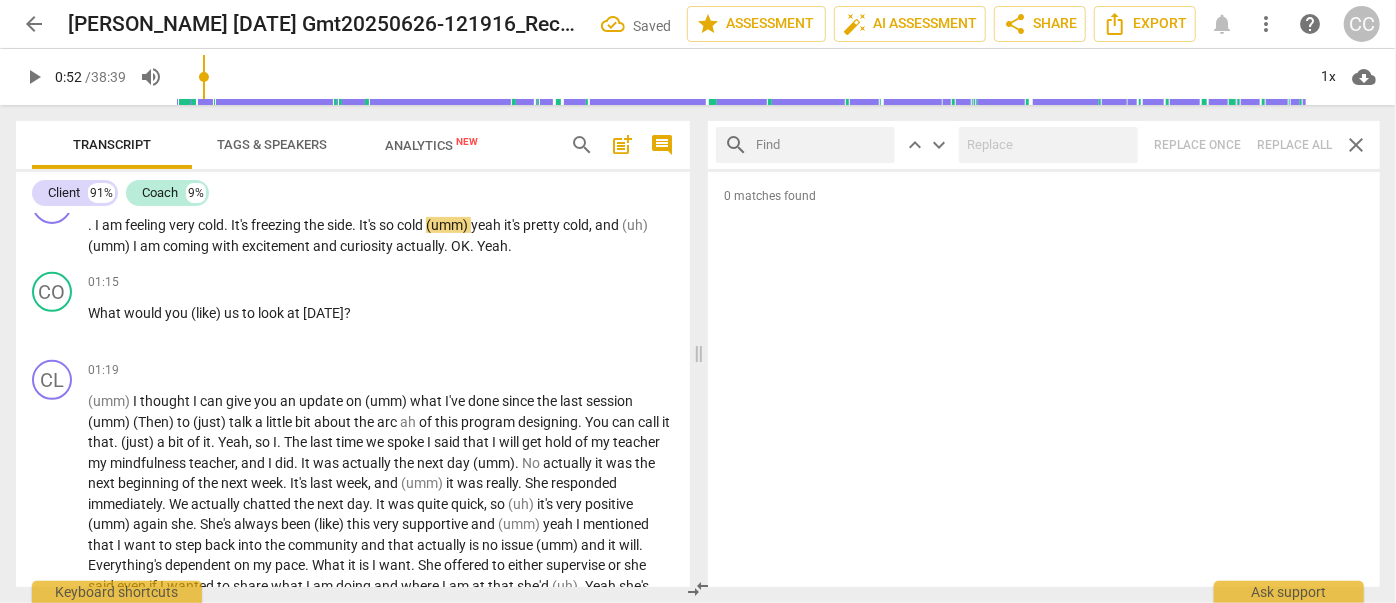 drag, startPoint x: 810, startPoint y: 144, endPoint x: 763, endPoint y: 117, distance: 54.20332 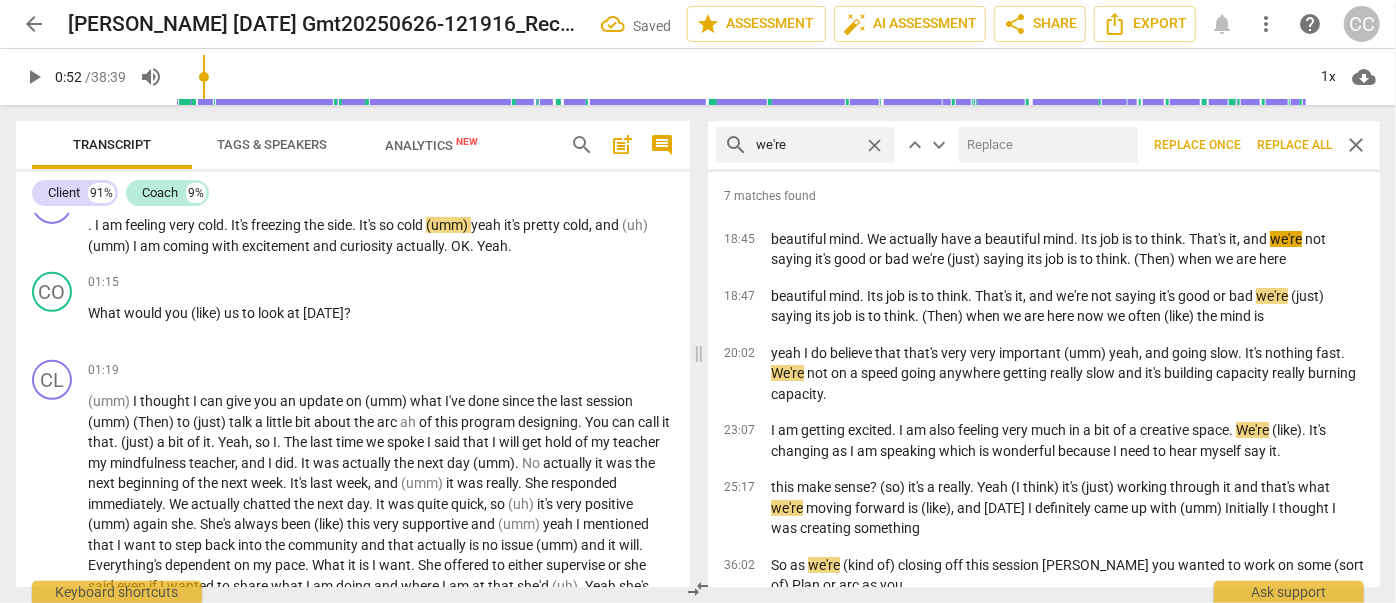 click at bounding box center [1044, 145] 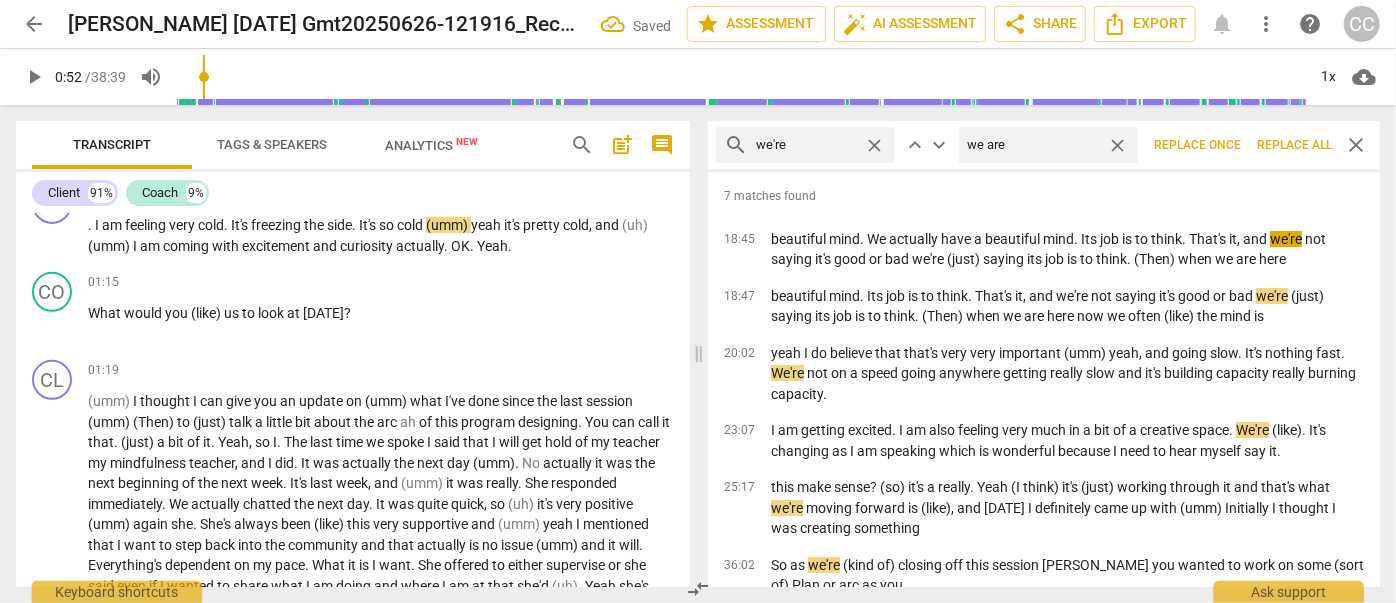 click on "Replace all" at bounding box center [1294, 145] 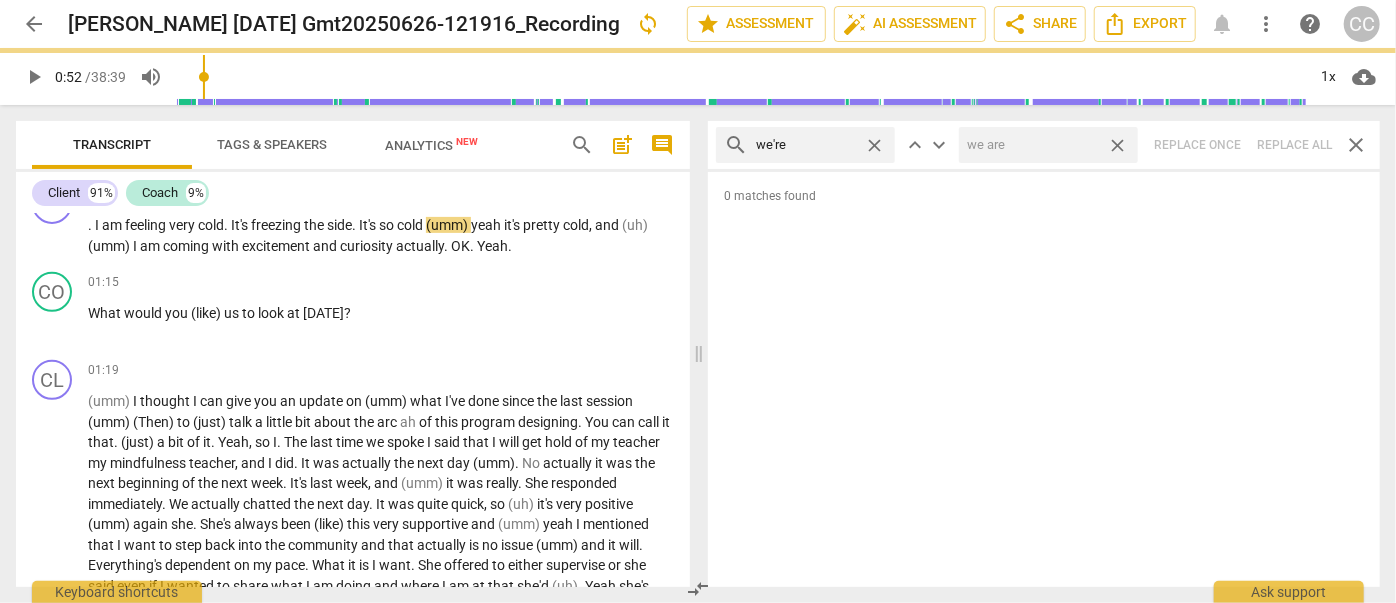 click on "close" at bounding box center [1117, 145] 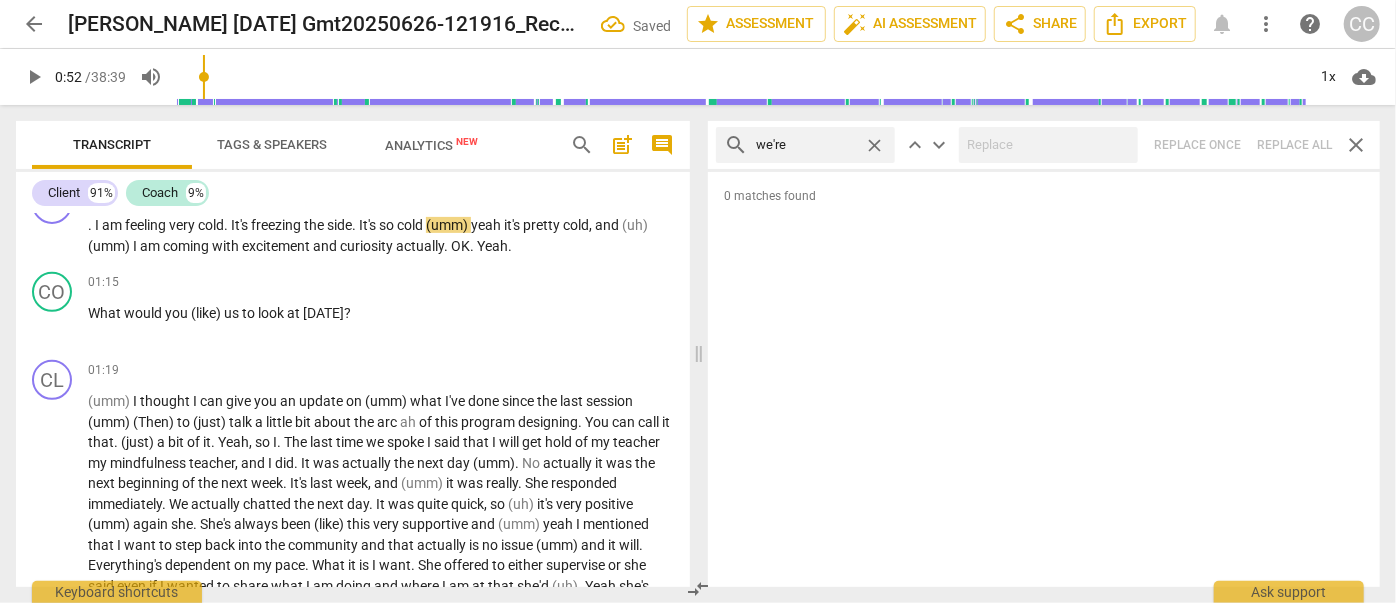 drag, startPoint x: 878, startPoint y: 143, endPoint x: 842, endPoint y: 140, distance: 36.124783 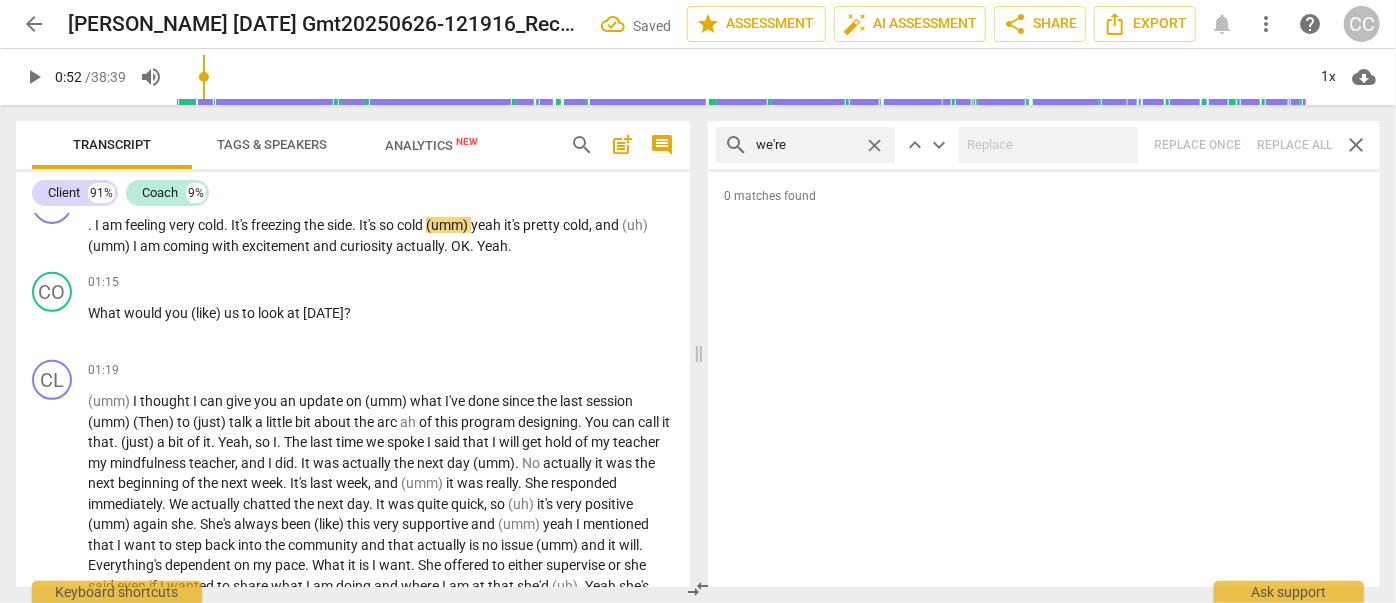 click on "close" at bounding box center [874, 145] 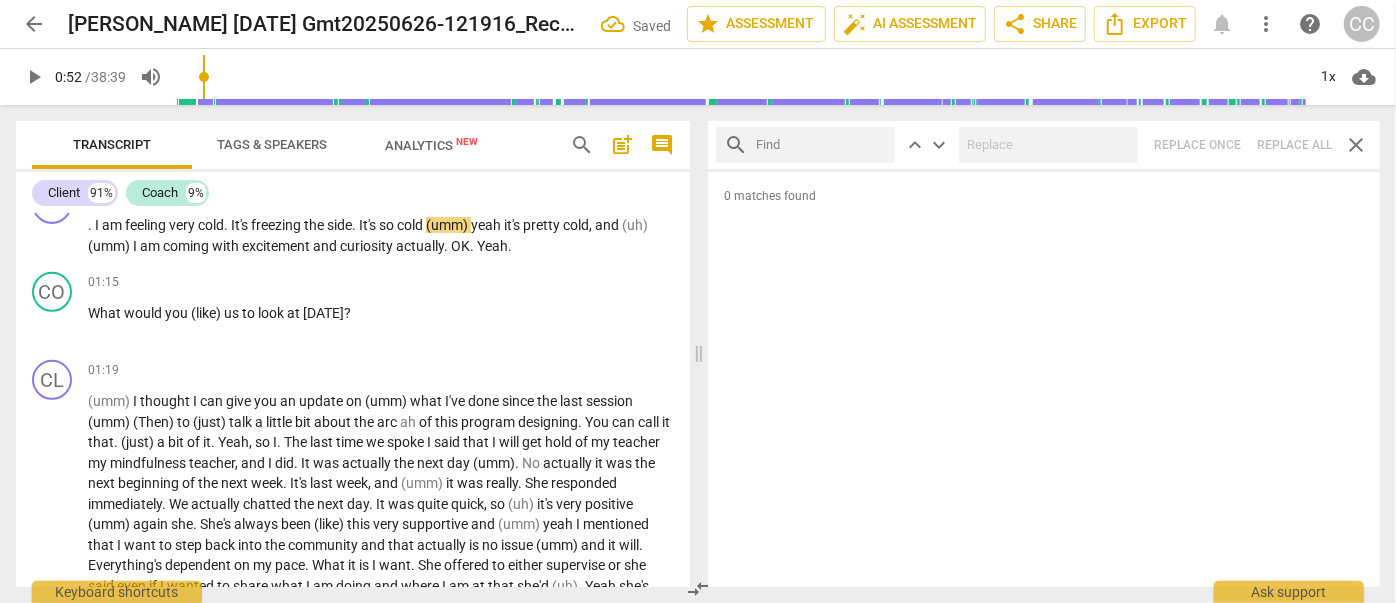 click at bounding box center [821, 145] 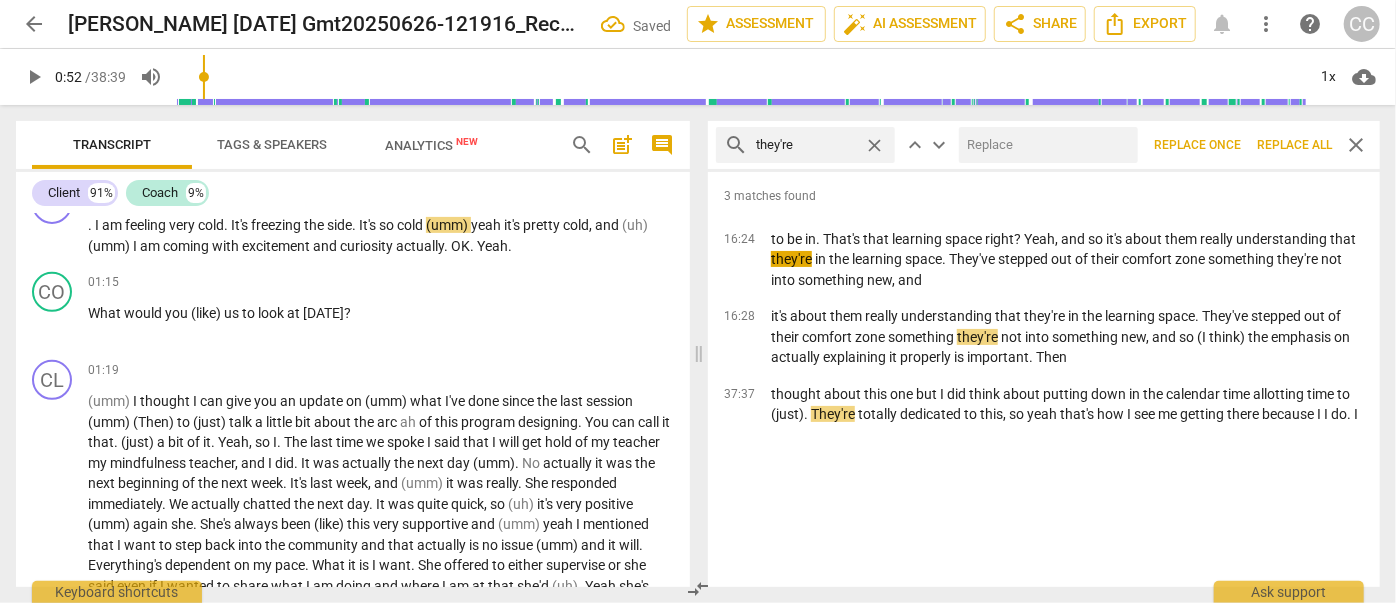 click at bounding box center (1044, 145) 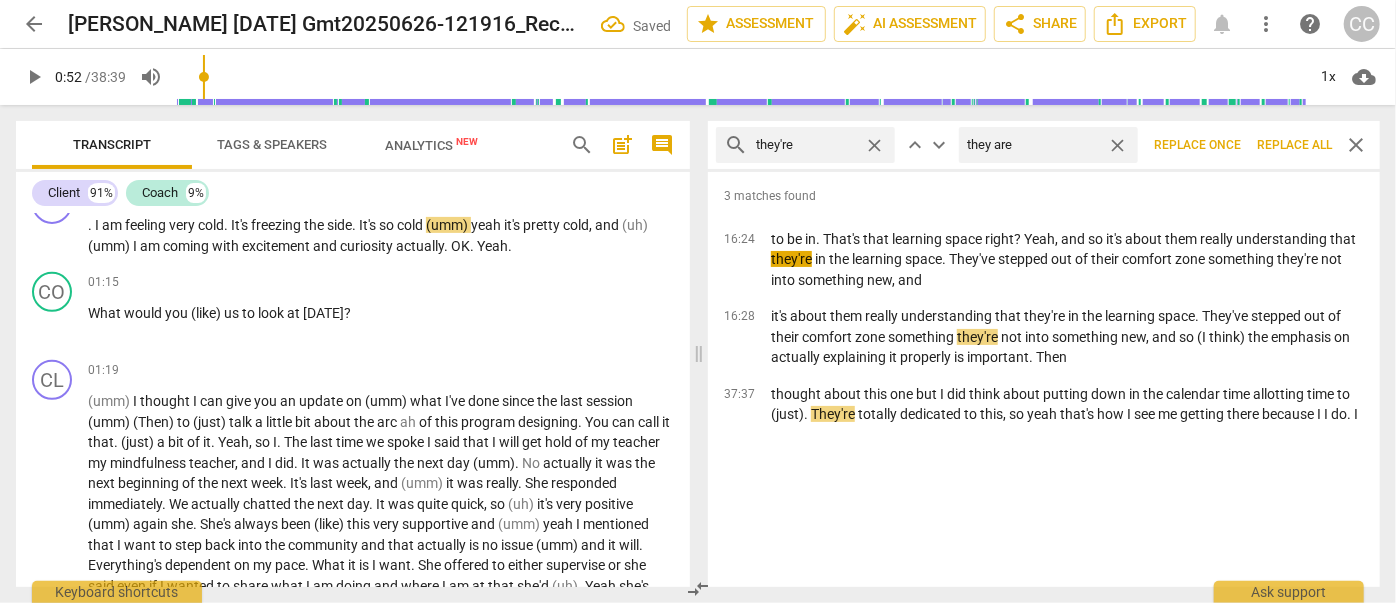 click on "Replace all" at bounding box center (1294, 145) 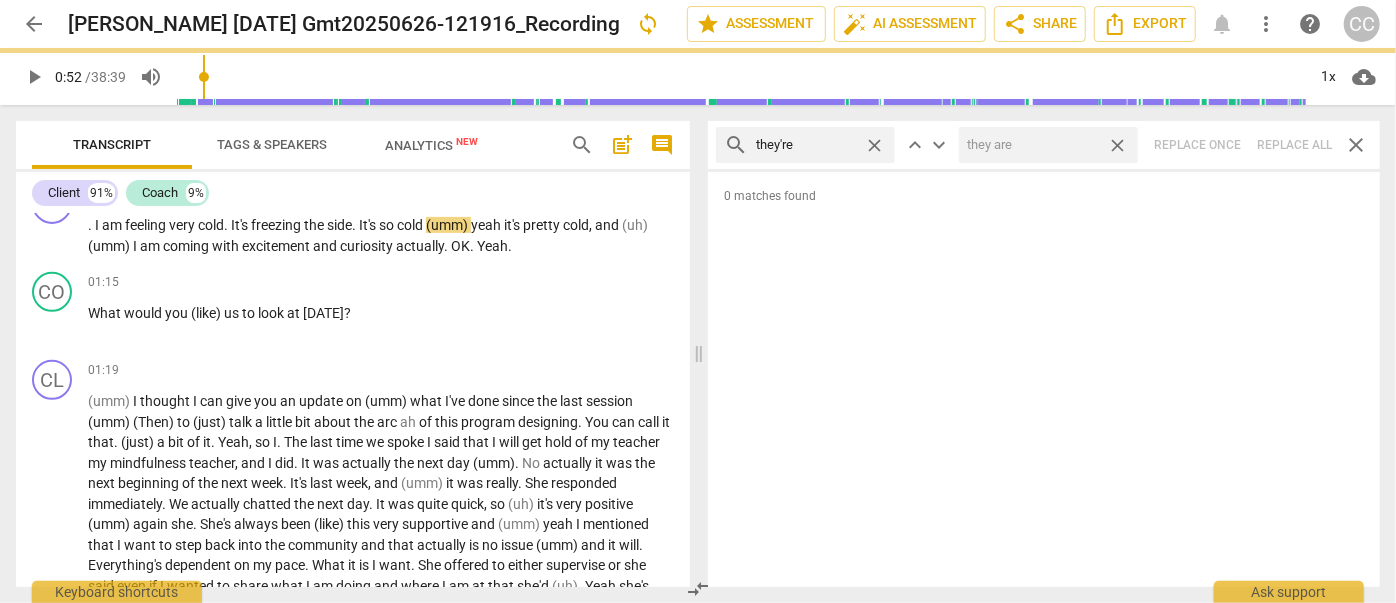 drag, startPoint x: 1122, startPoint y: 145, endPoint x: 894, endPoint y: 174, distance: 229.8369 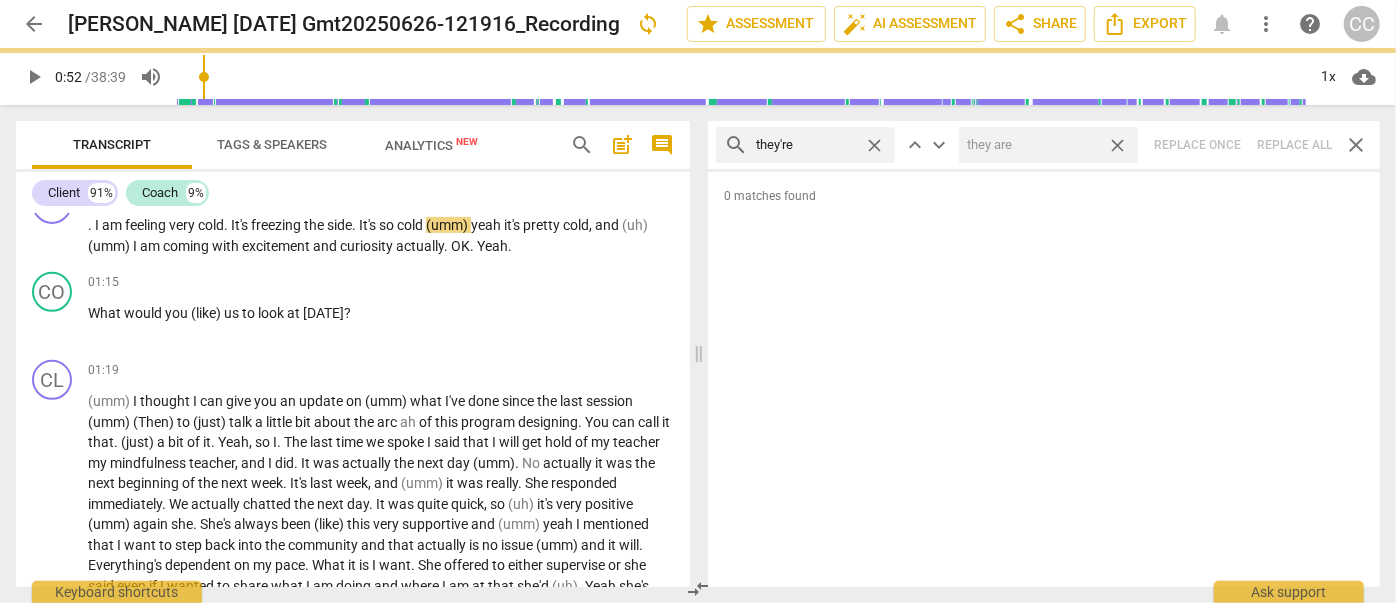 click on "close" at bounding box center [1117, 145] 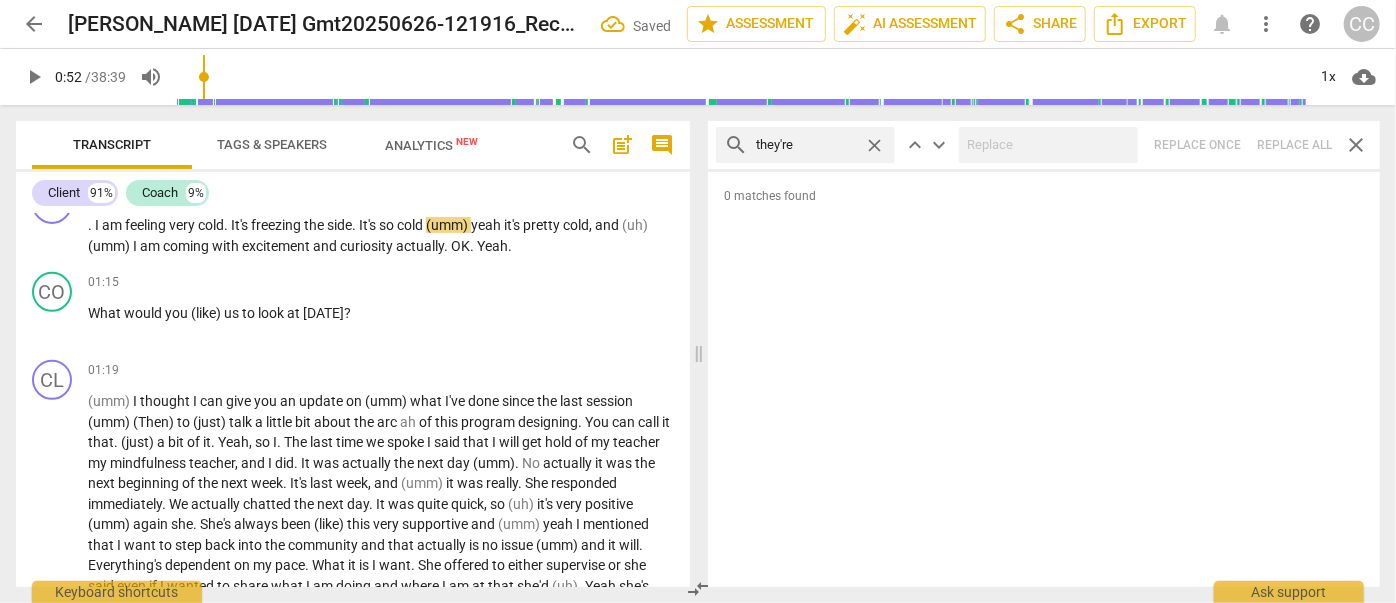 click on "close" at bounding box center (874, 145) 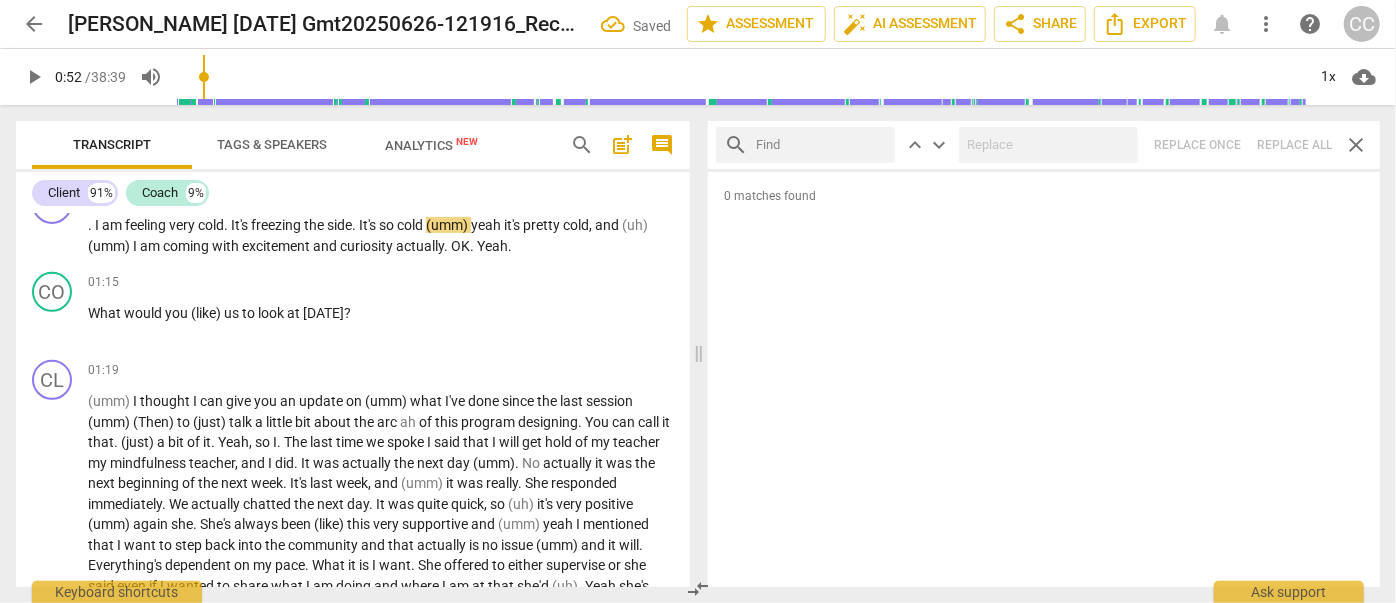 click at bounding box center [821, 145] 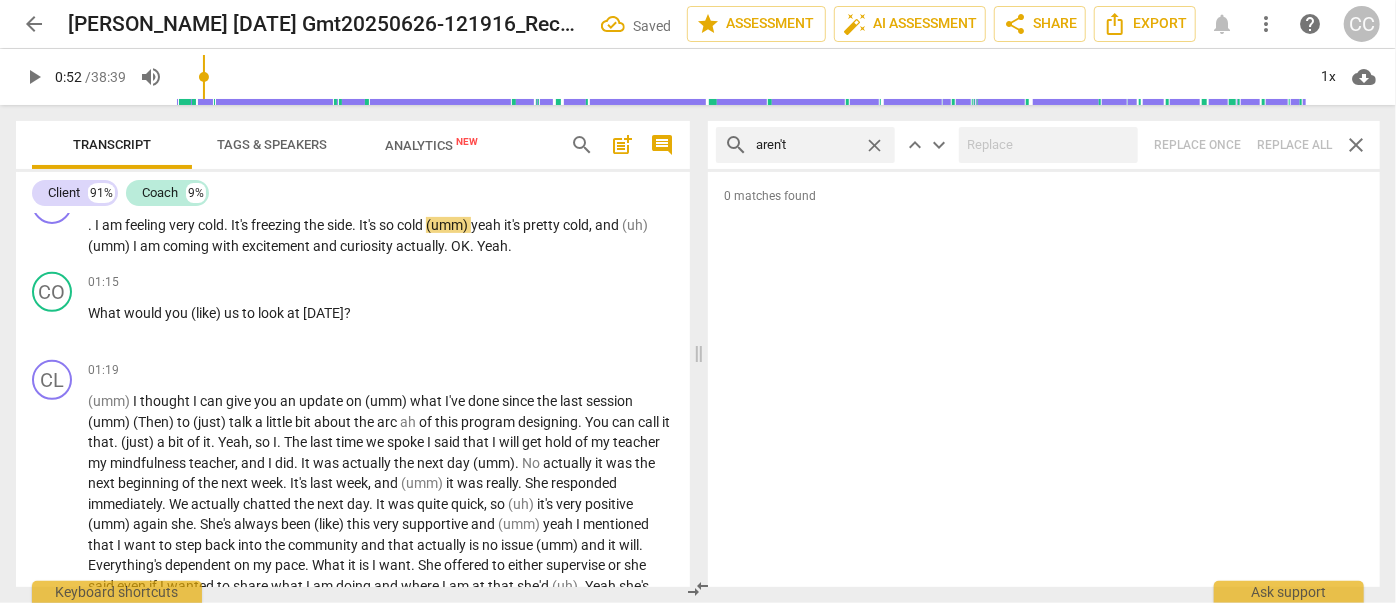 click on "search aren't close keyboard_arrow_up keyboard_arrow_down Replace once Replace all close" at bounding box center (1044, 145) 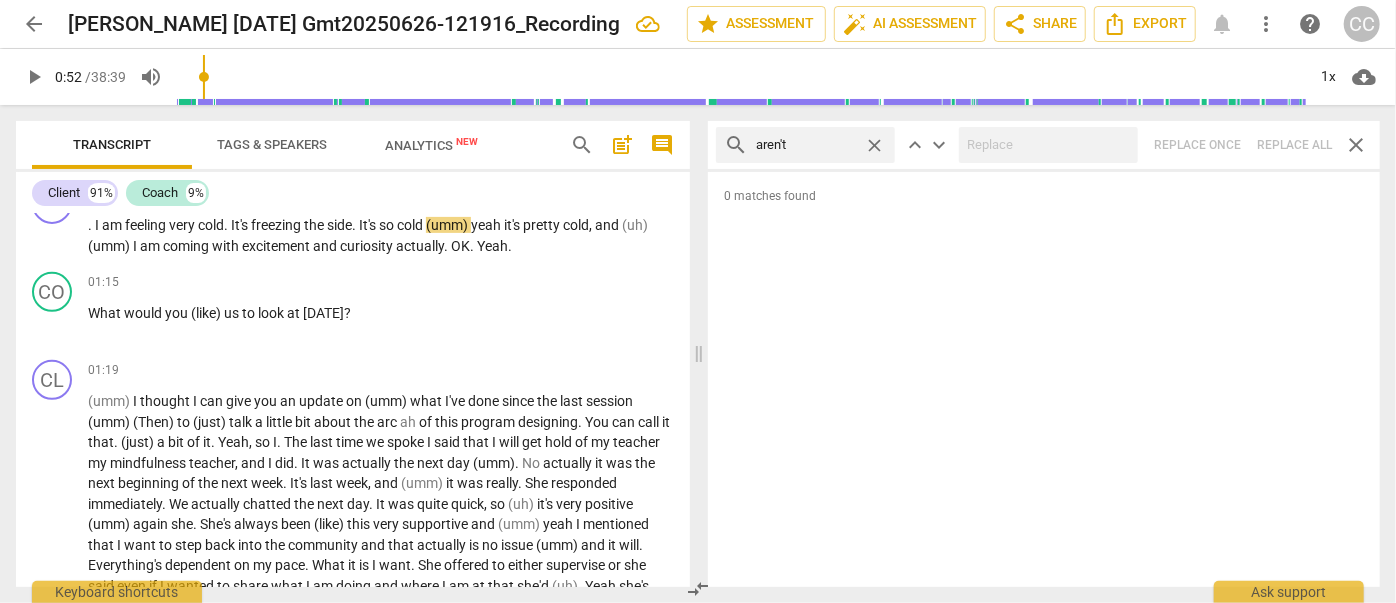 drag, startPoint x: 880, startPoint y: 143, endPoint x: 861, endPoint y: 141, distance: 19.104973 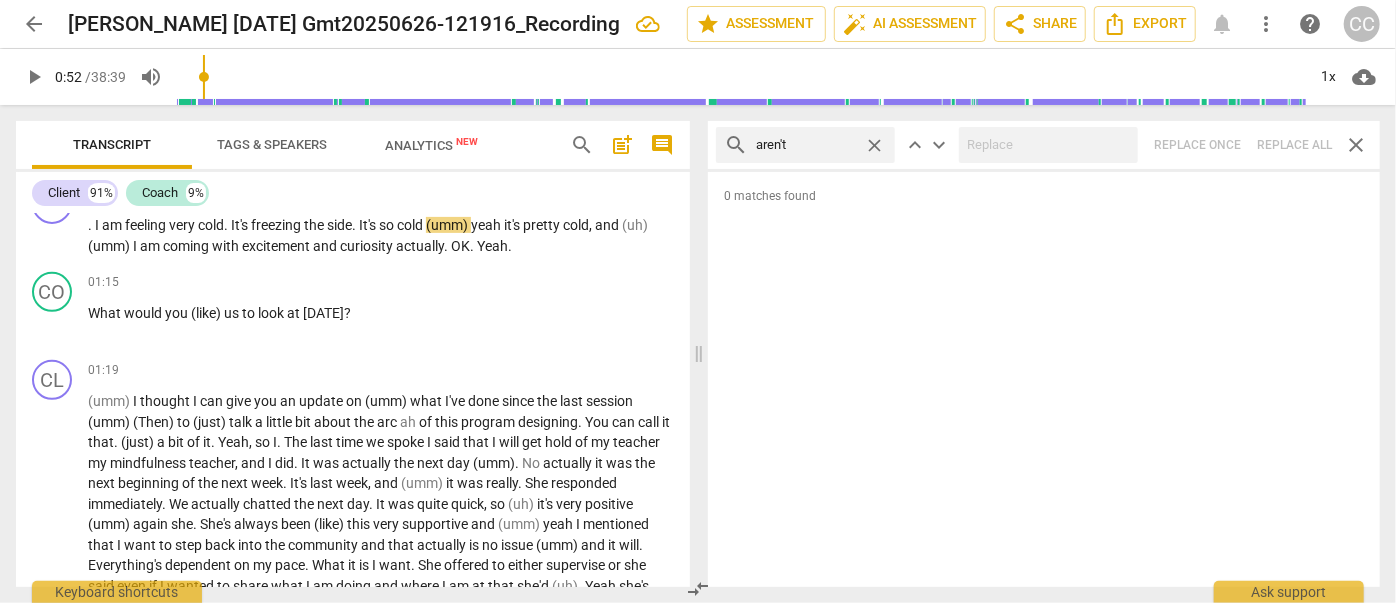 click on "close" at bounding box center (874, 145) 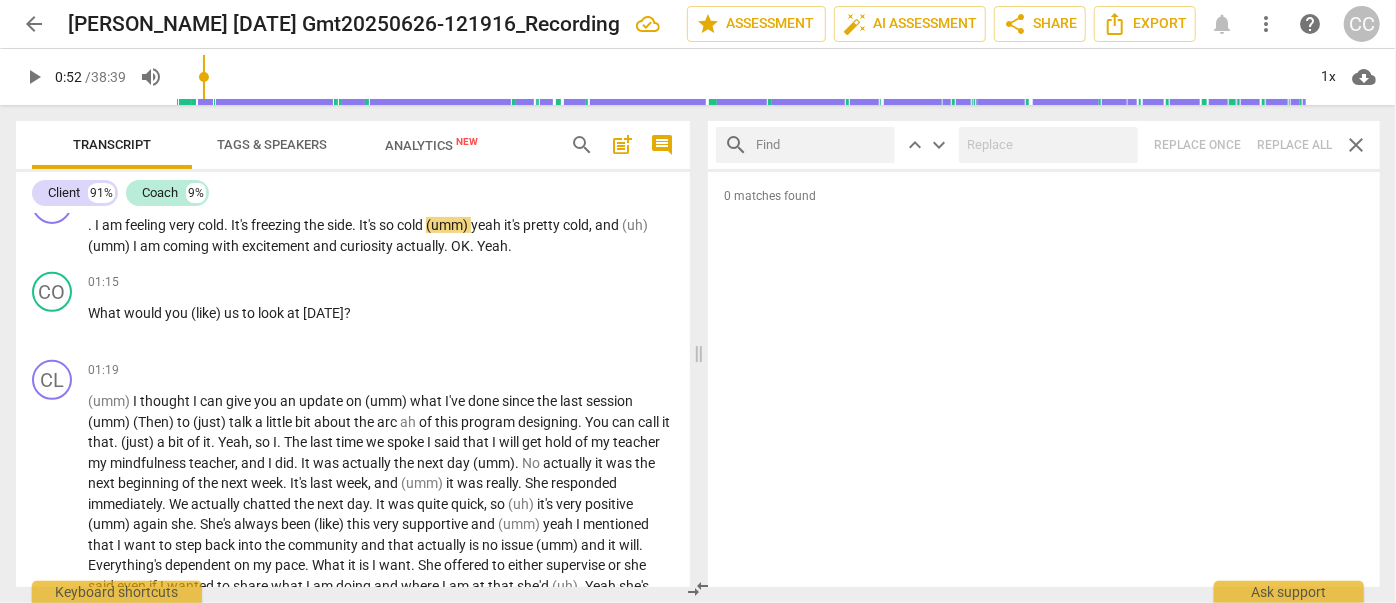 click at bounding box center [821, 145] 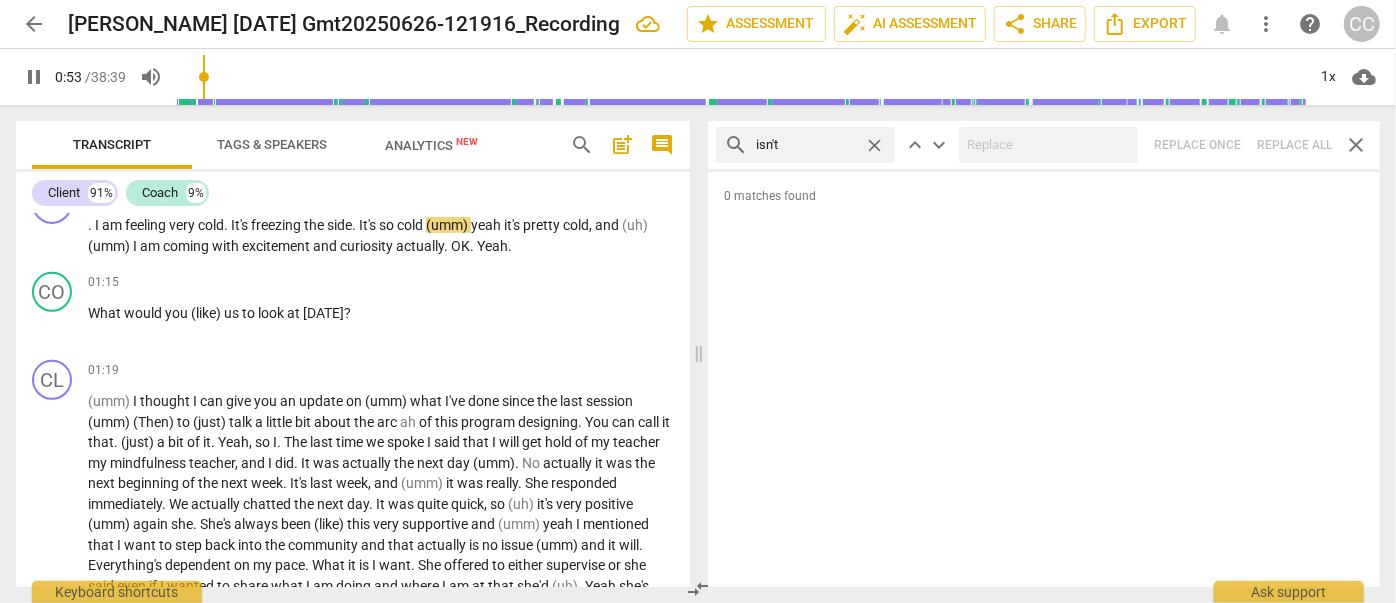 click on "search isn't close keyboard_arrow_up keyboard_arrow_down Replace once Replace all close" at bounding box center [1044, 145] 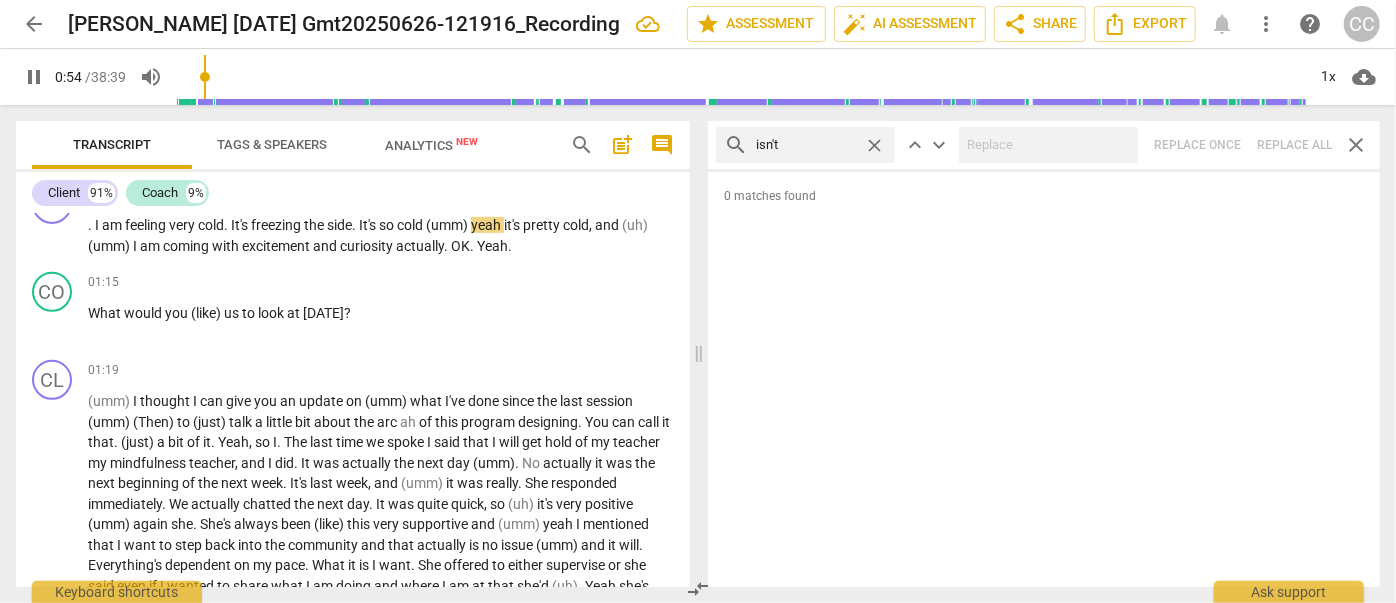 click on "close" at bounding box center (874, 145) 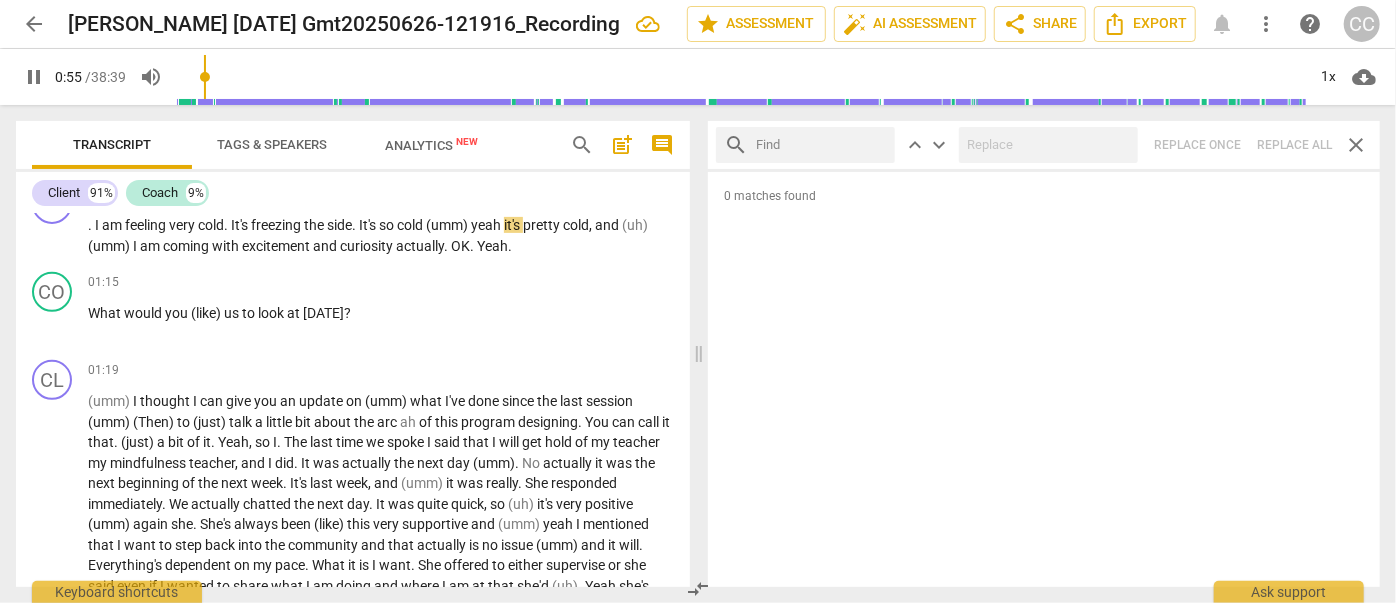click at bounding box center (821, 145) 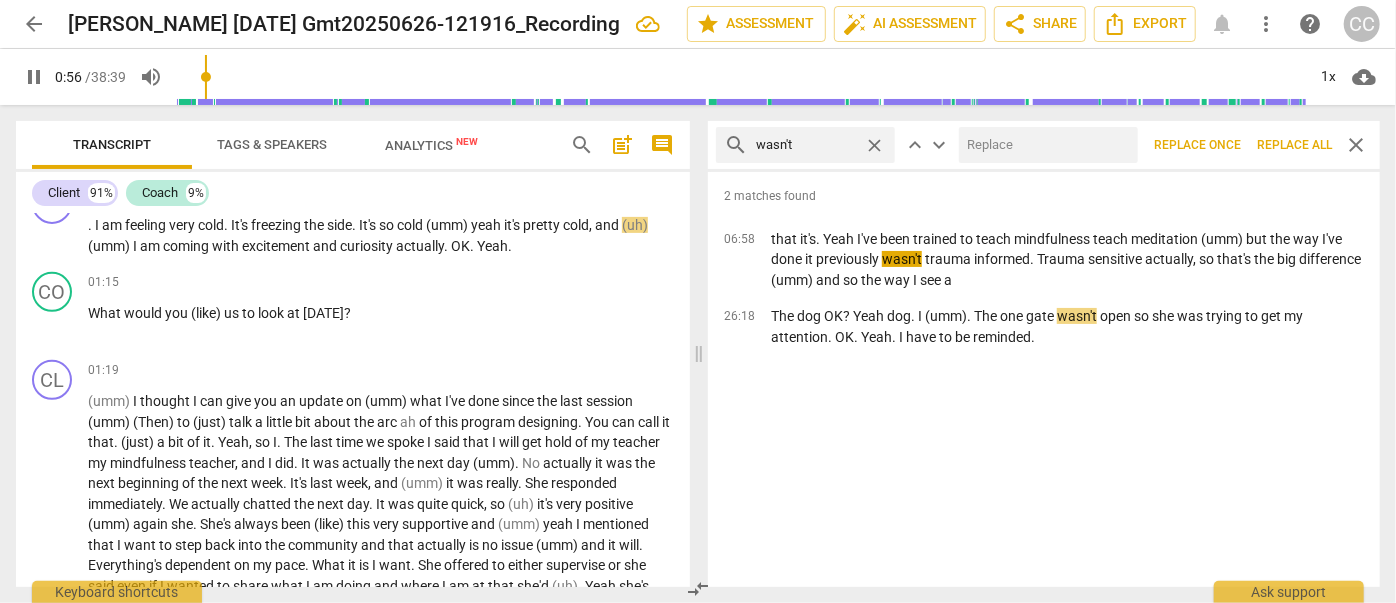 click at bounding box center (1044, 145) 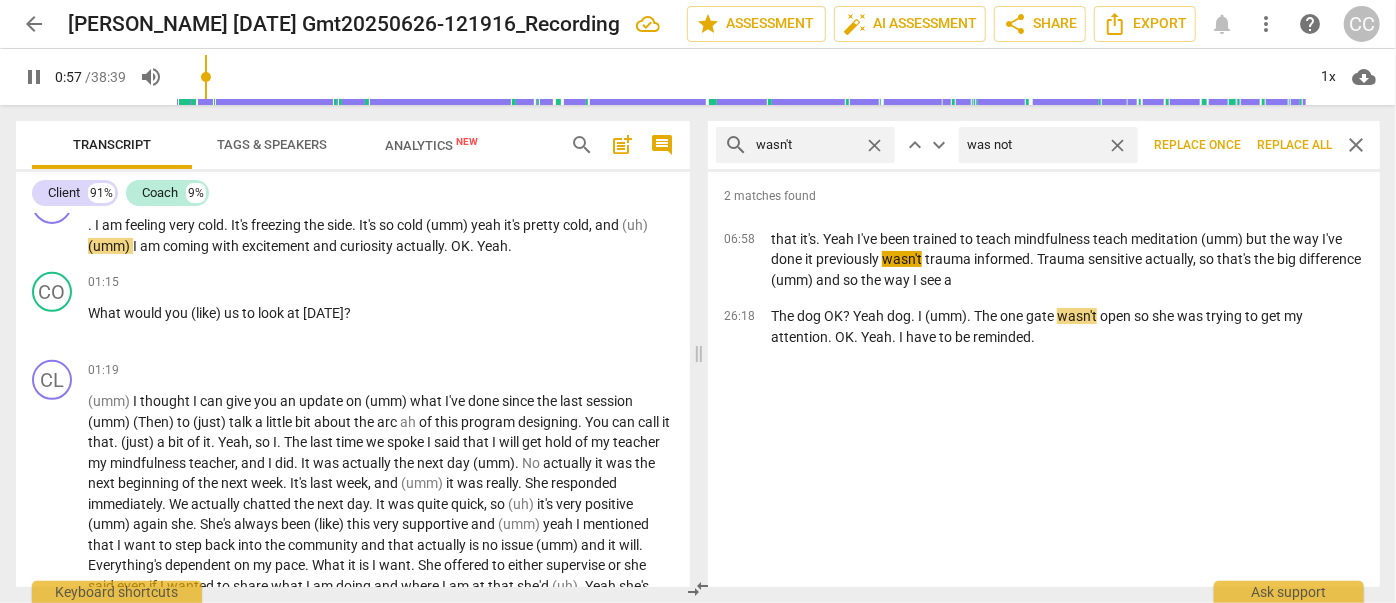 click on "Replace all" at bounding box center (1294, 145) 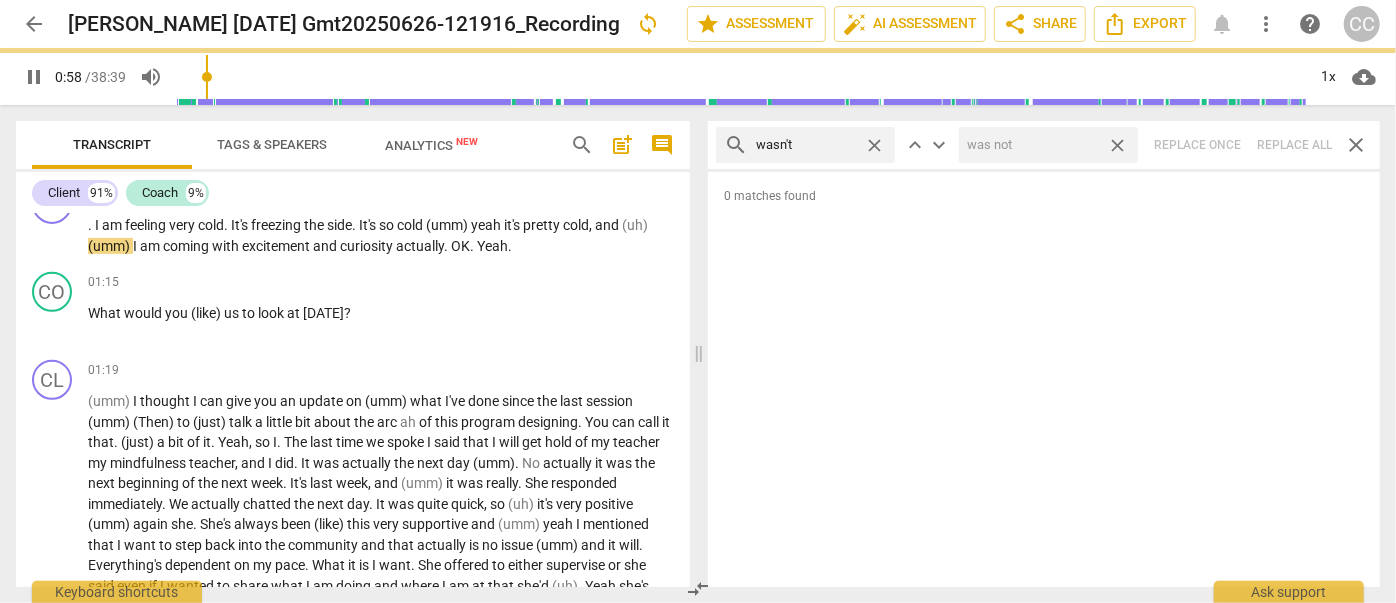 click on "close" at bounding box center [1117, 145] 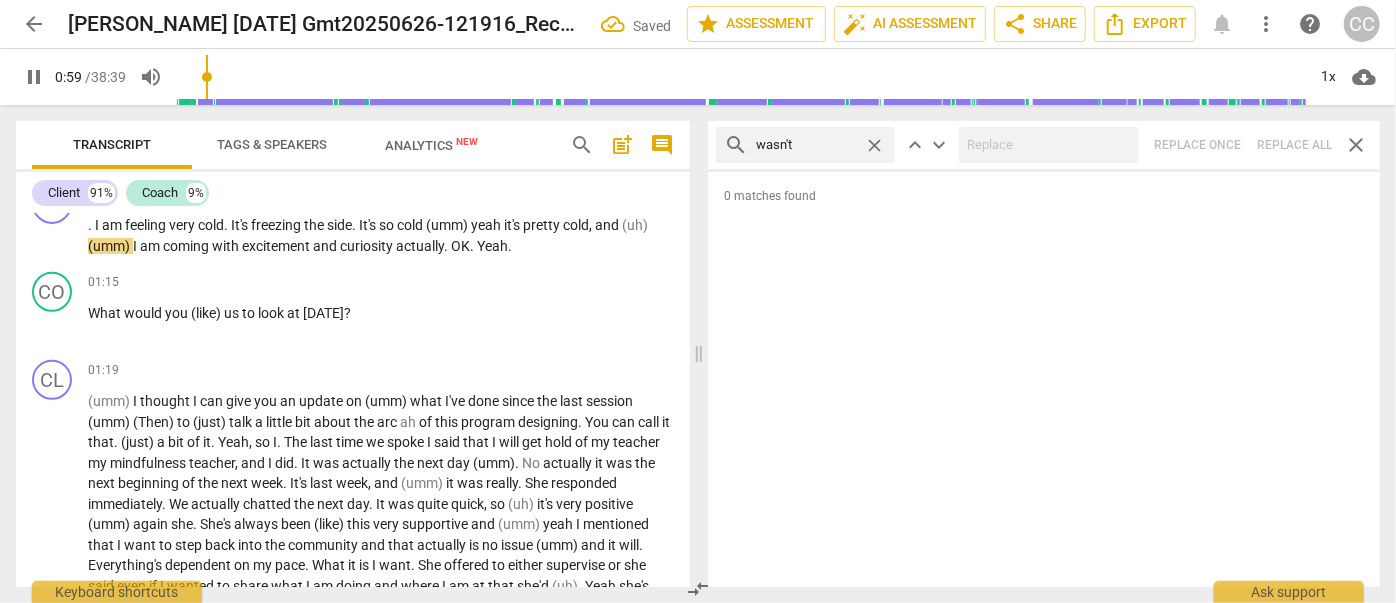 click on "close" at bounding box center (874, 145) 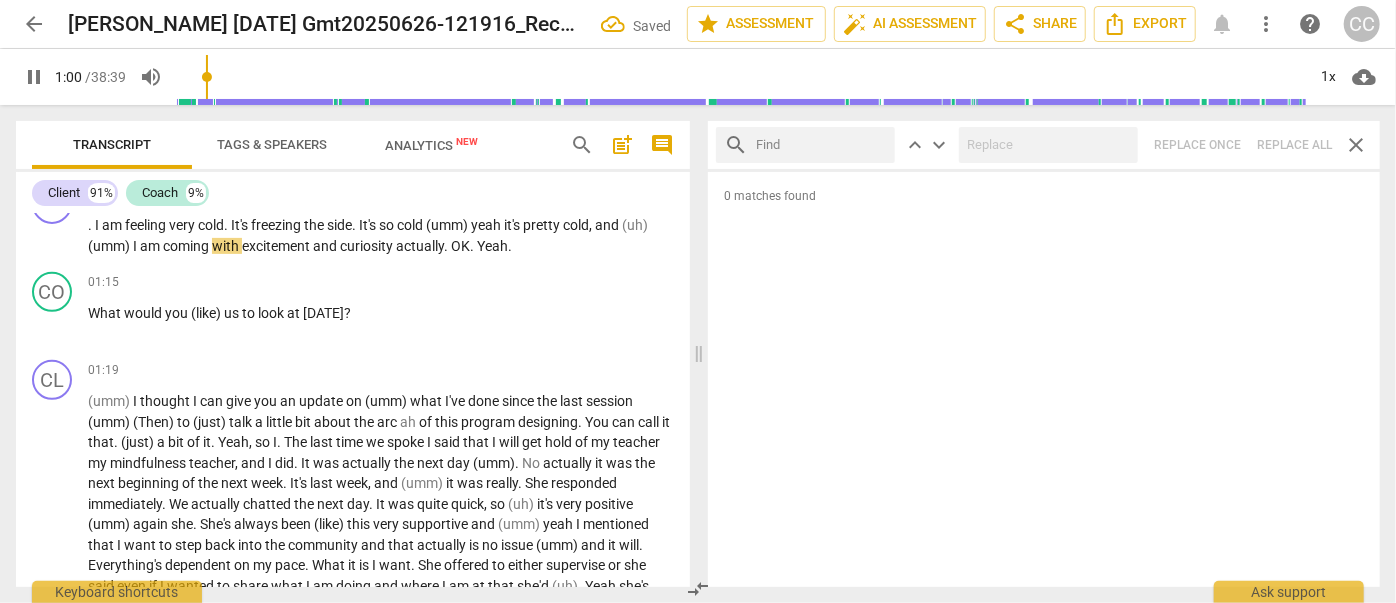 click at bounding box center [821, 145] 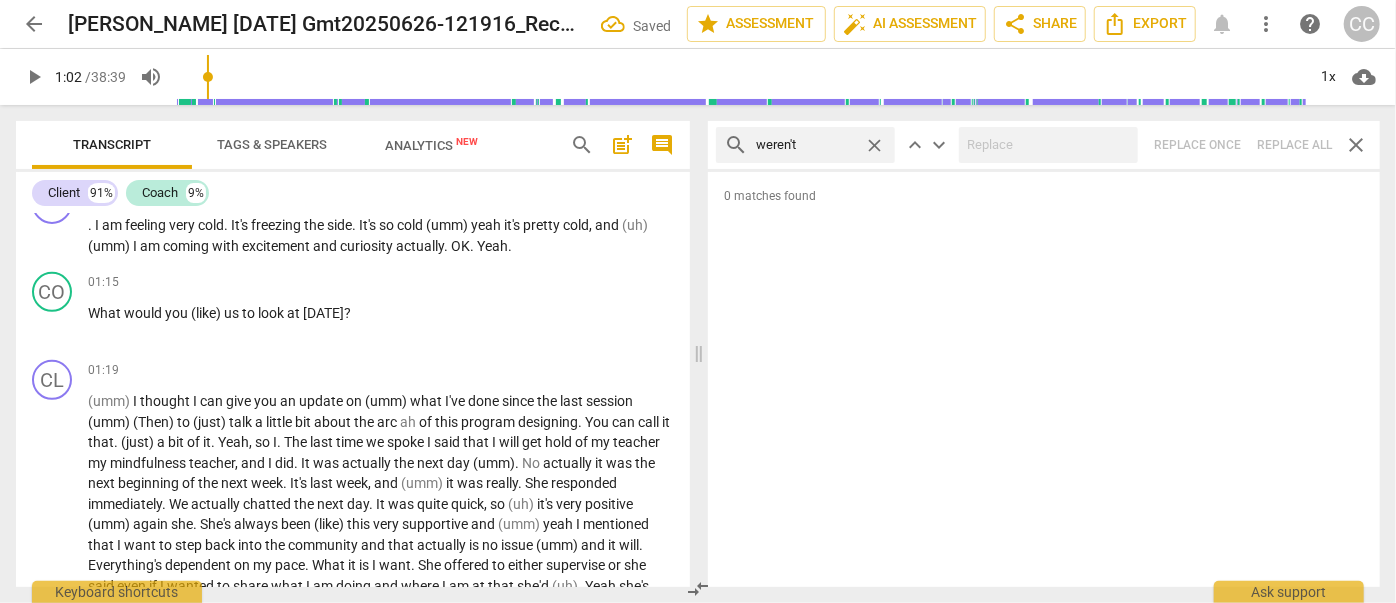 click on "search weren't close keyboard_arrow_up keyboard_arrow_down Replace once Replace all close" at bounding box center [1044, 145] 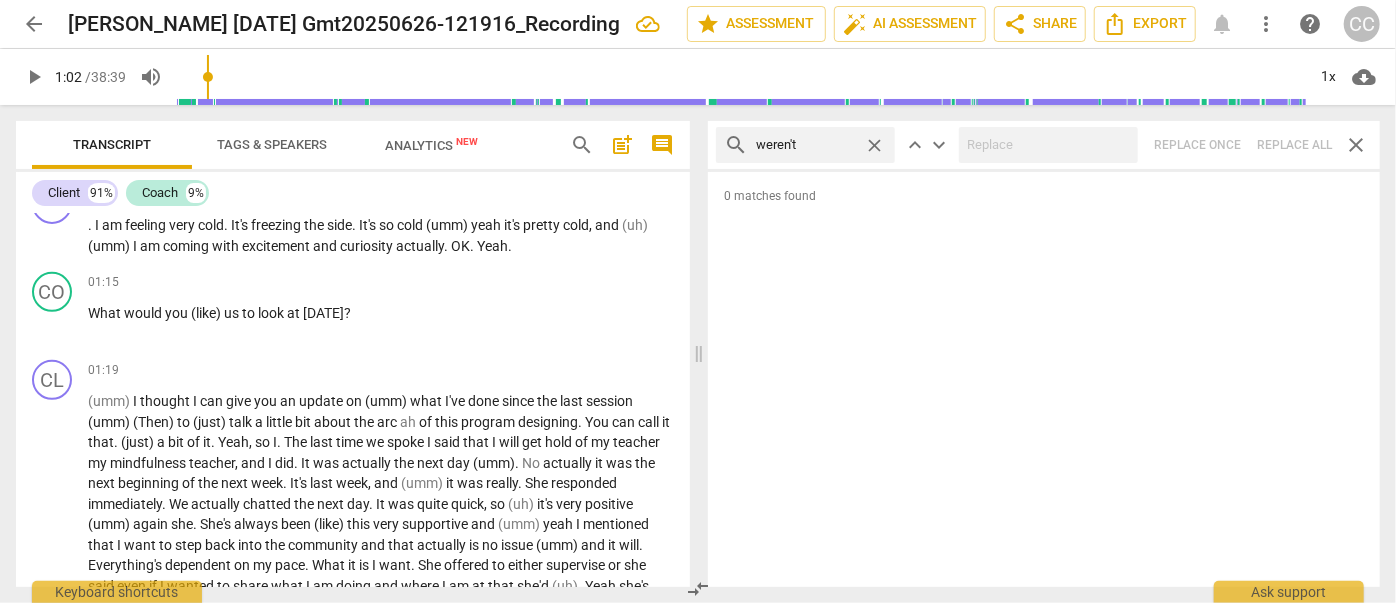 click on "close" at bounding box center [874, 145] 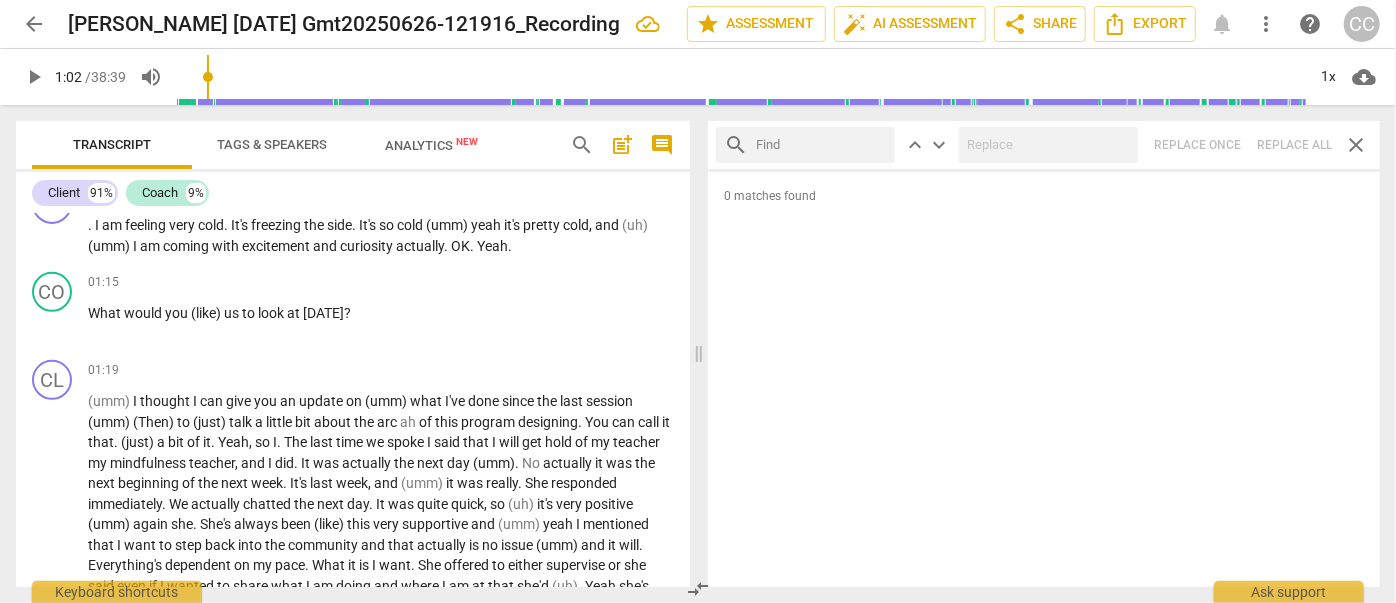click at bounding box center (821, 145) 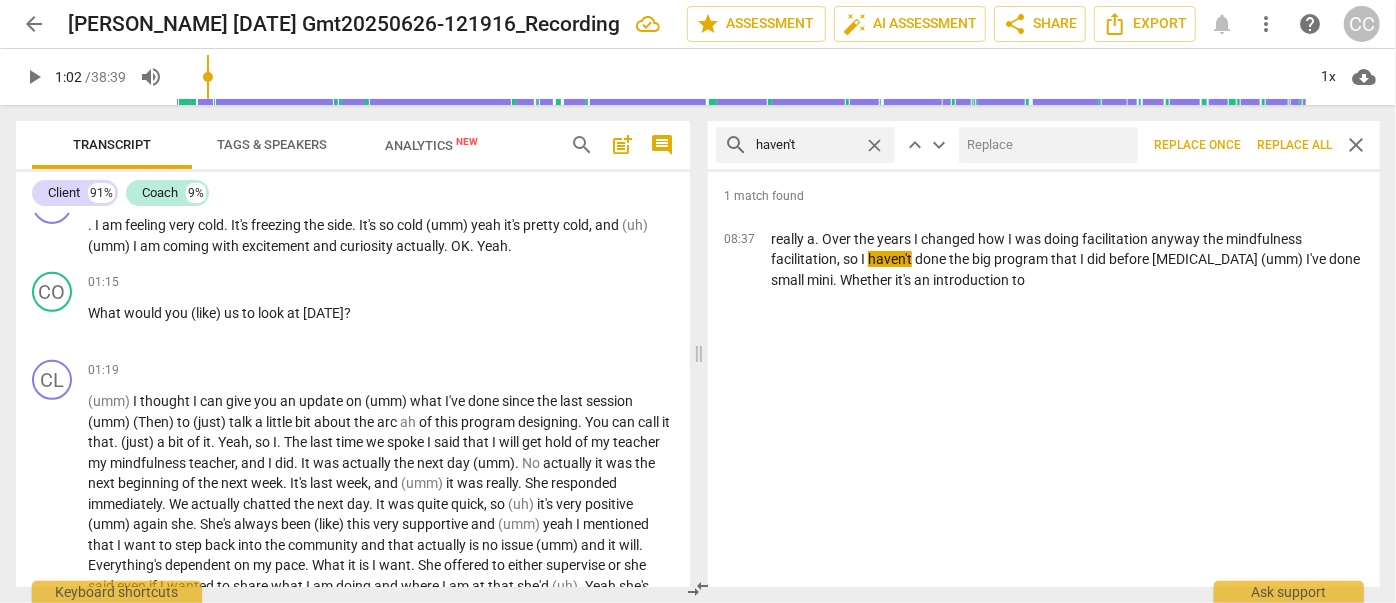 click at bounding box center [1044, 145] 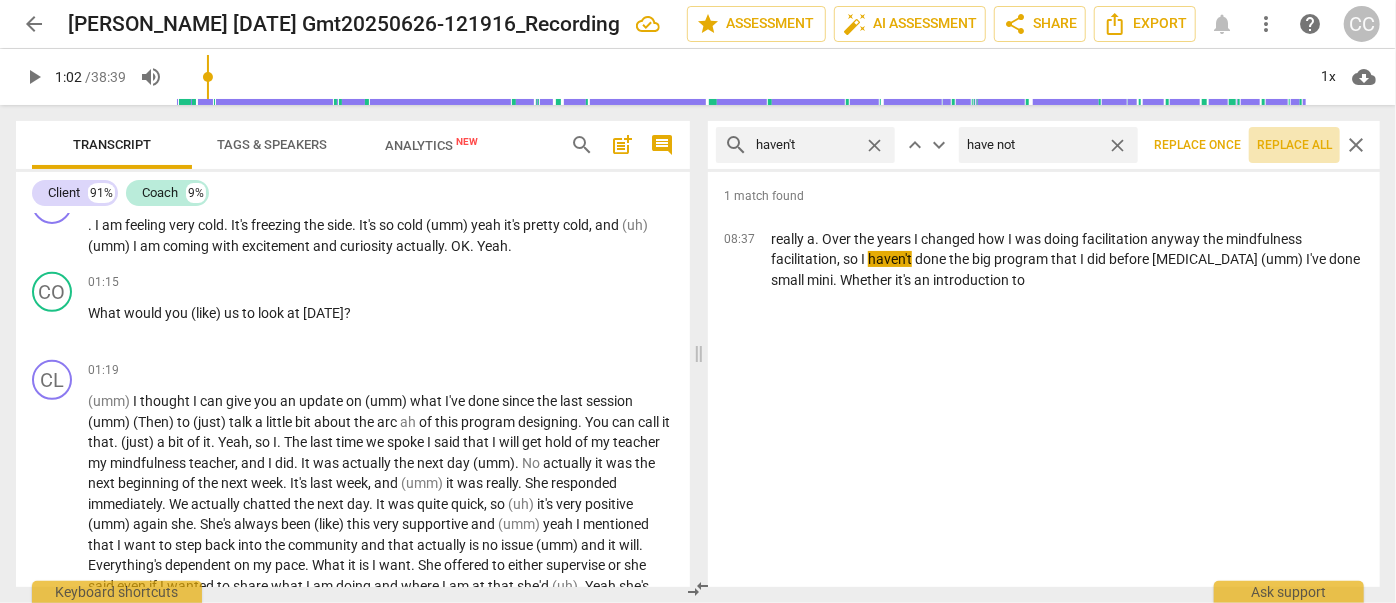 drag, startPoint x: 1303, startPoint y: 140, endPoint x: 1240, endPoint y: 159, distance: 65.802734 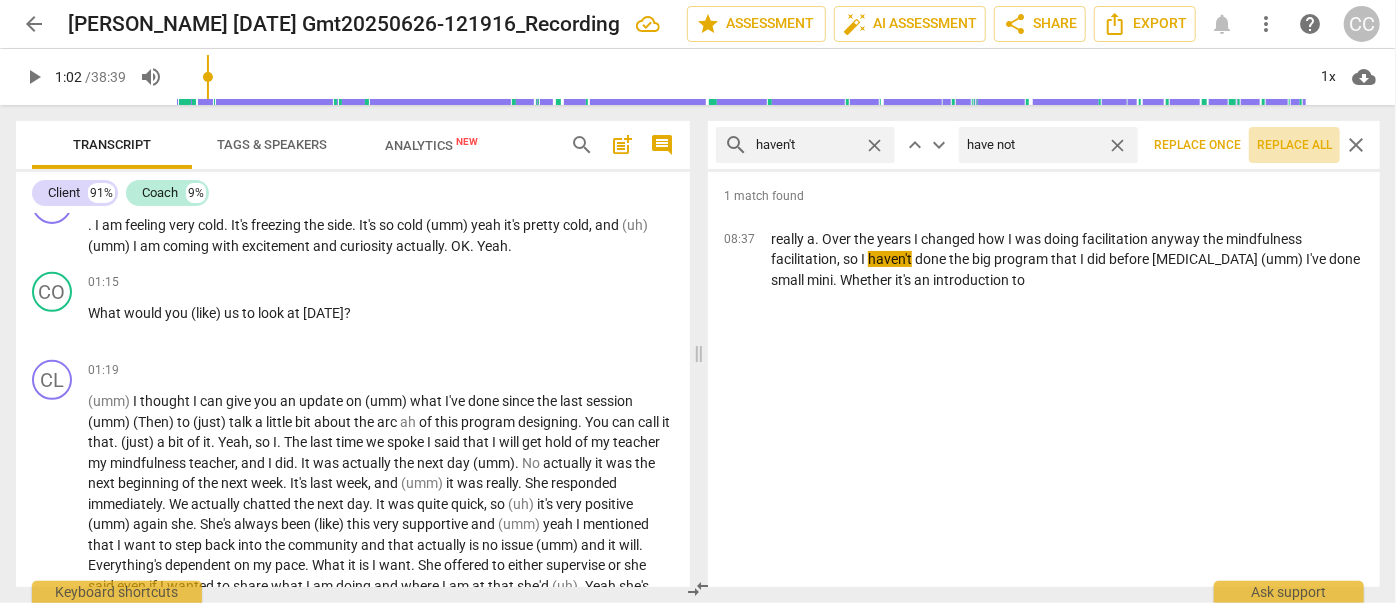 click on "Replace all" at bounding box center (1294, 145) 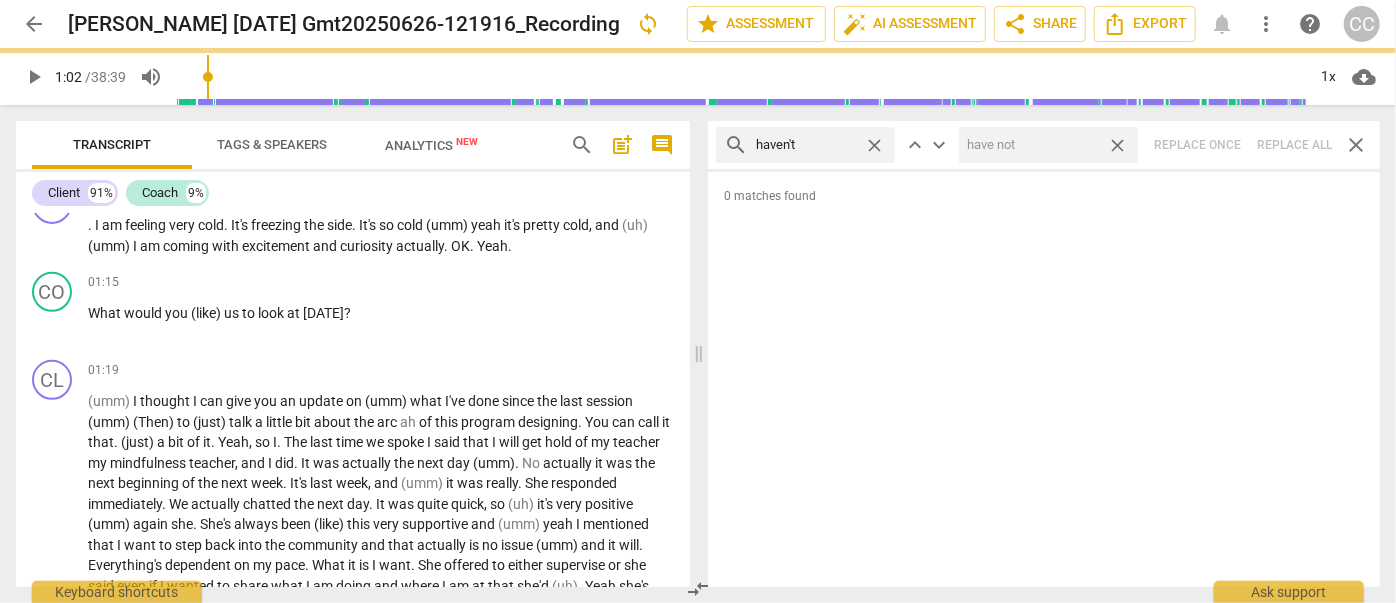 click on "close" at bounding box center [1117, 145] 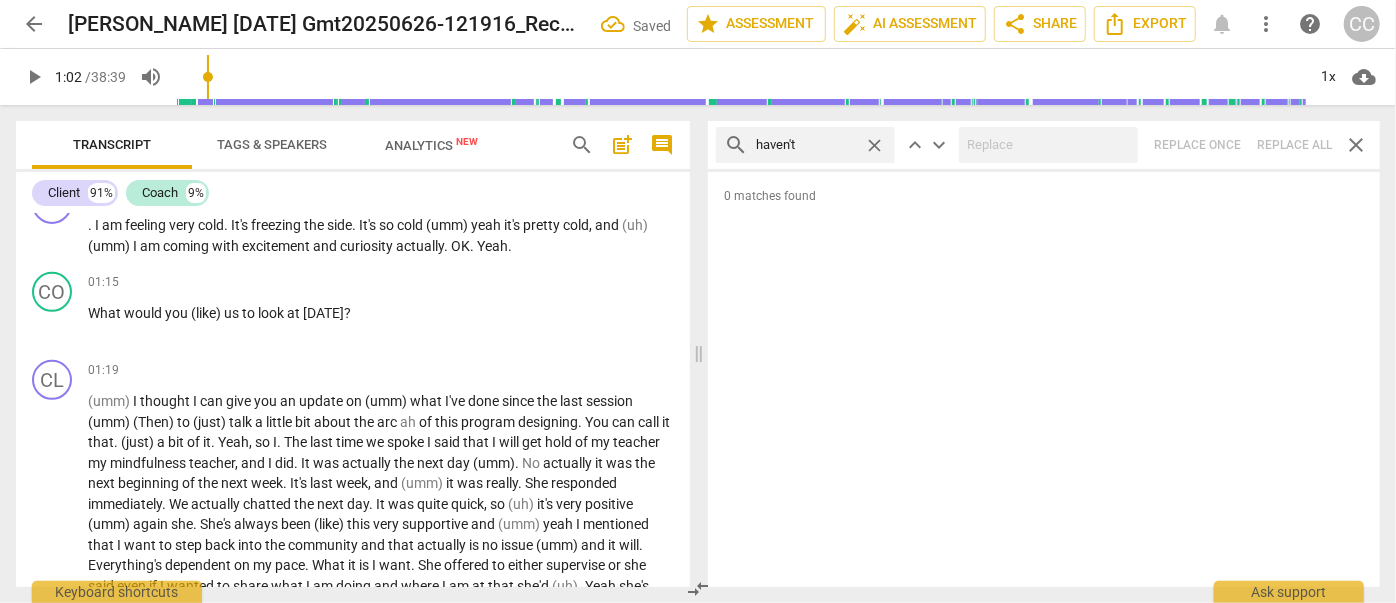 click on "close" at bounding box center (874, 145) 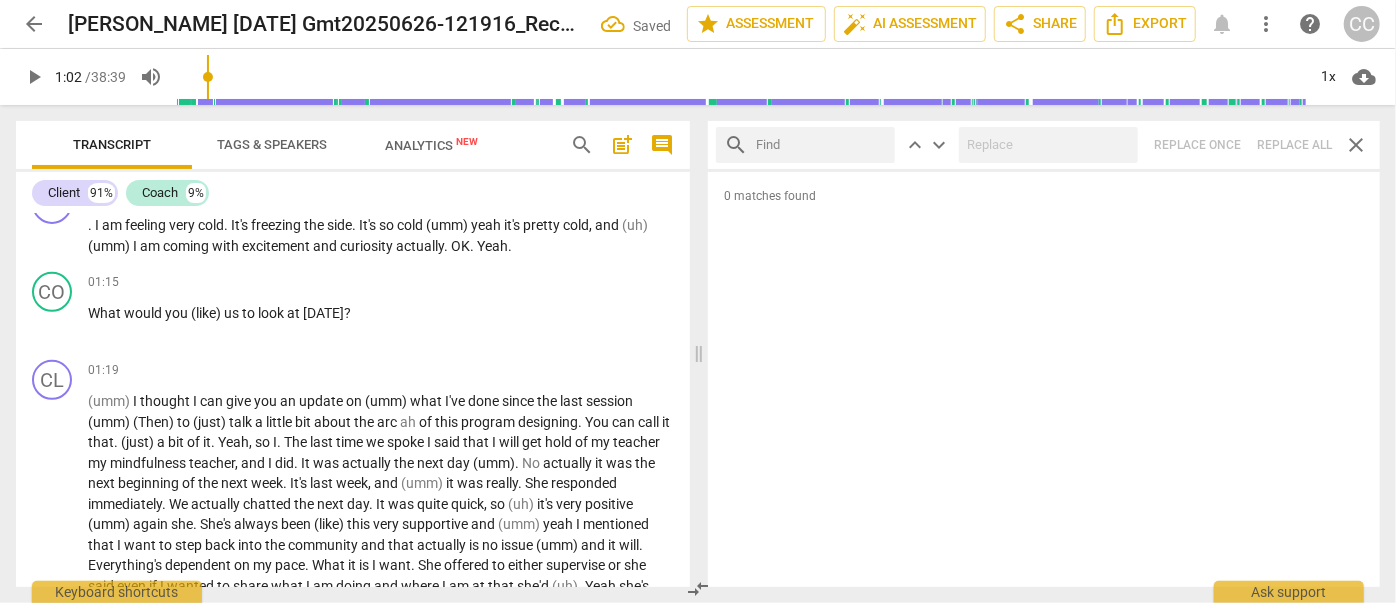 click at bounding box center [821, 145] 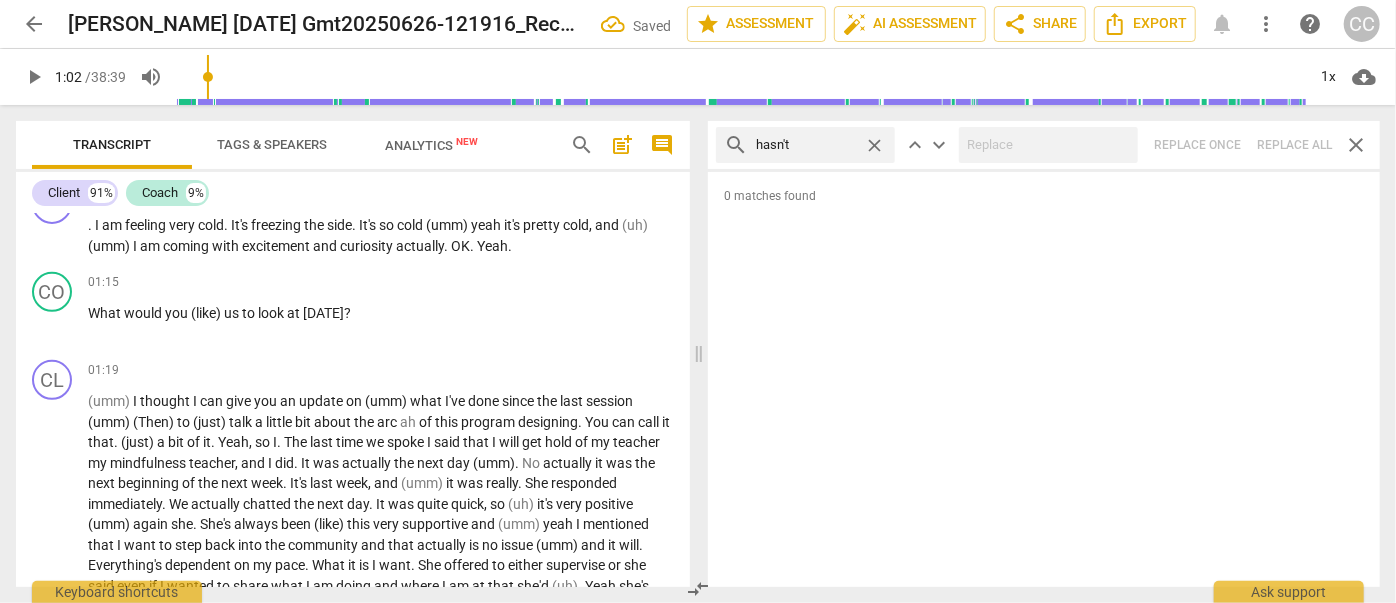 click at bounding box center [1048, 145] 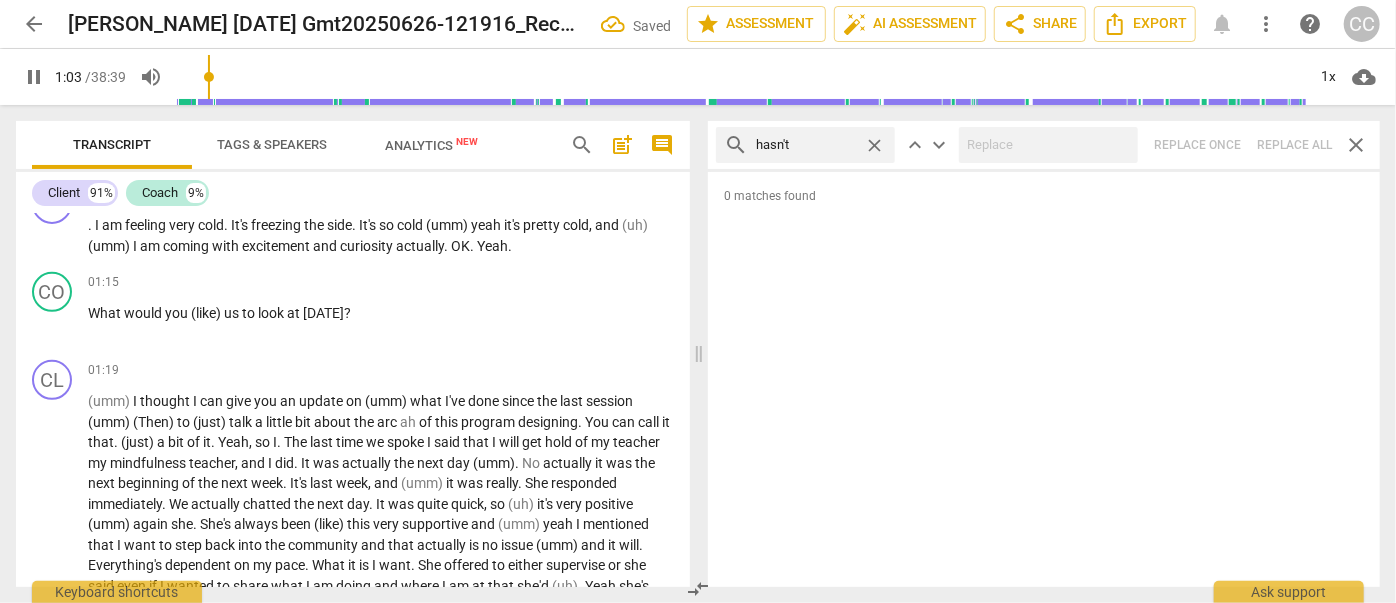 click on "search hasn't close keyboard_arrow_up keyboard_arrow_down Replace once Replace all close" at bounding box center (1044, 145) 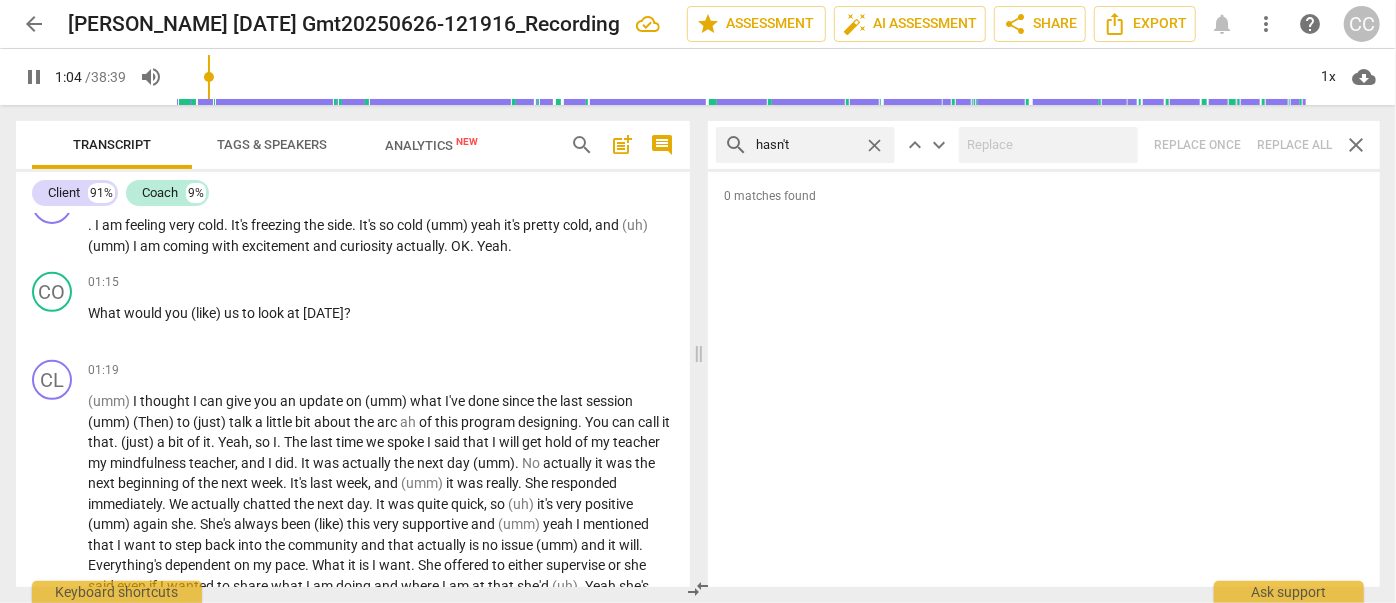 click on "close" at bounding box center (874, 145) 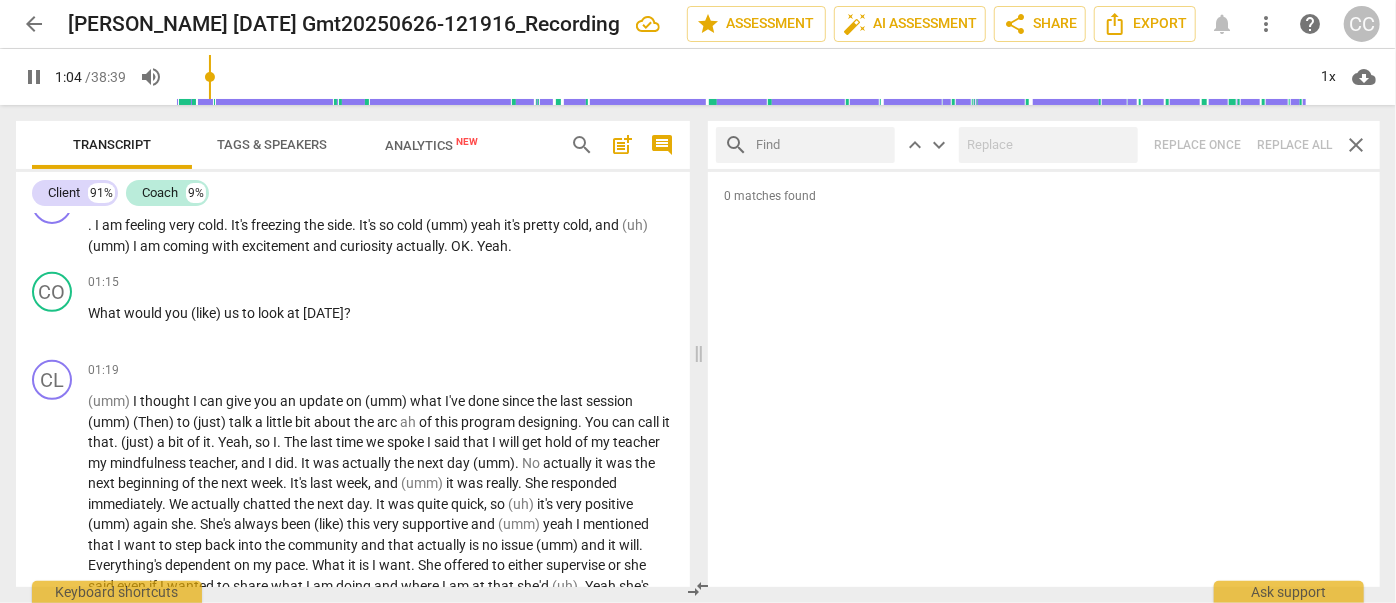 click at bounding box center [821, 145] 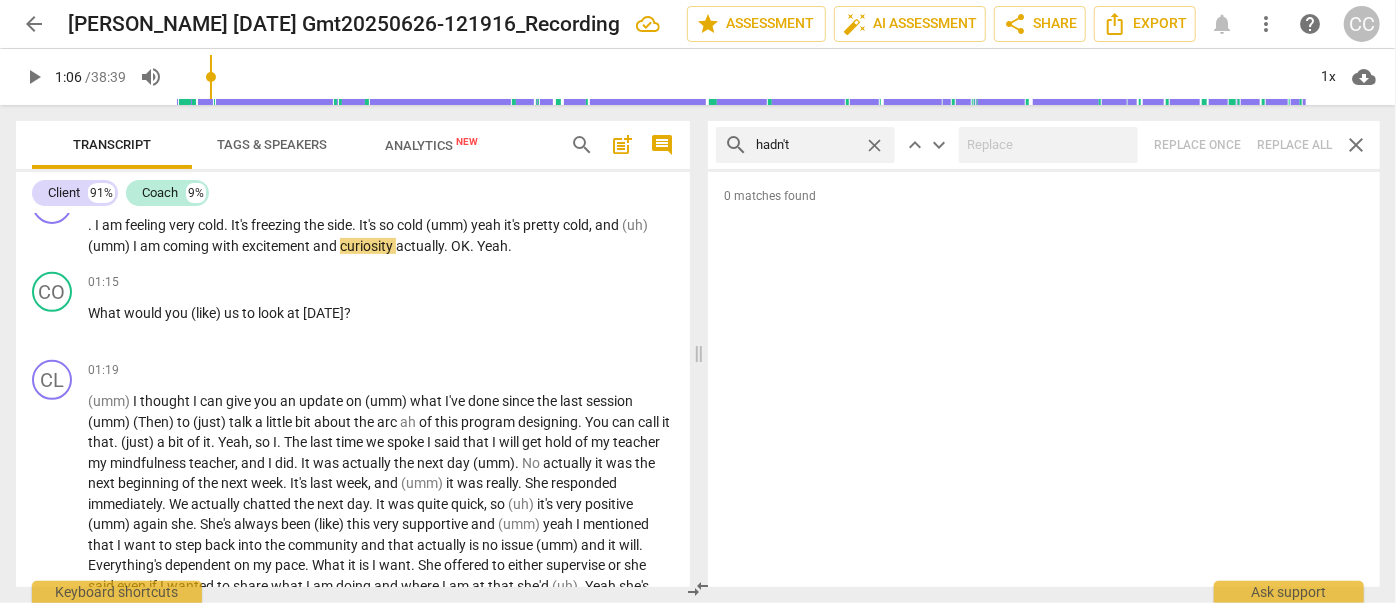 click on "search hadn't close keyboard_arrow_up keyboard_arrow_down Replace once Replace all close" at bounding box center [1044, 145] 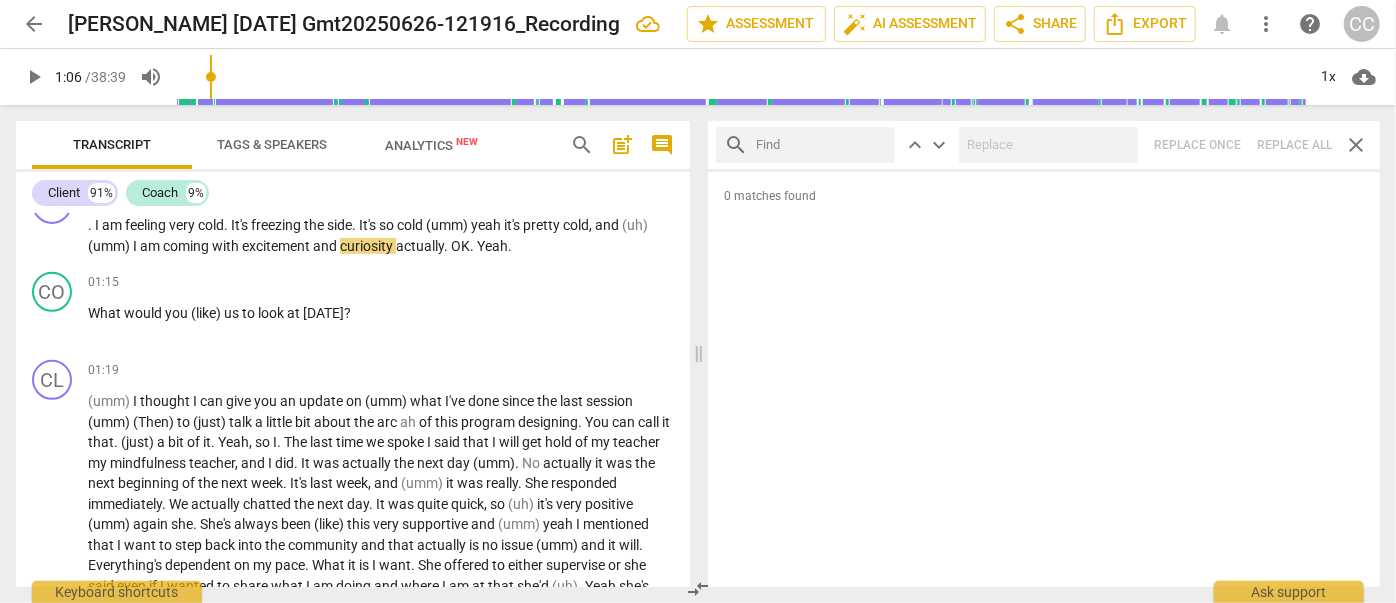 click at bounding box center (821, 145) 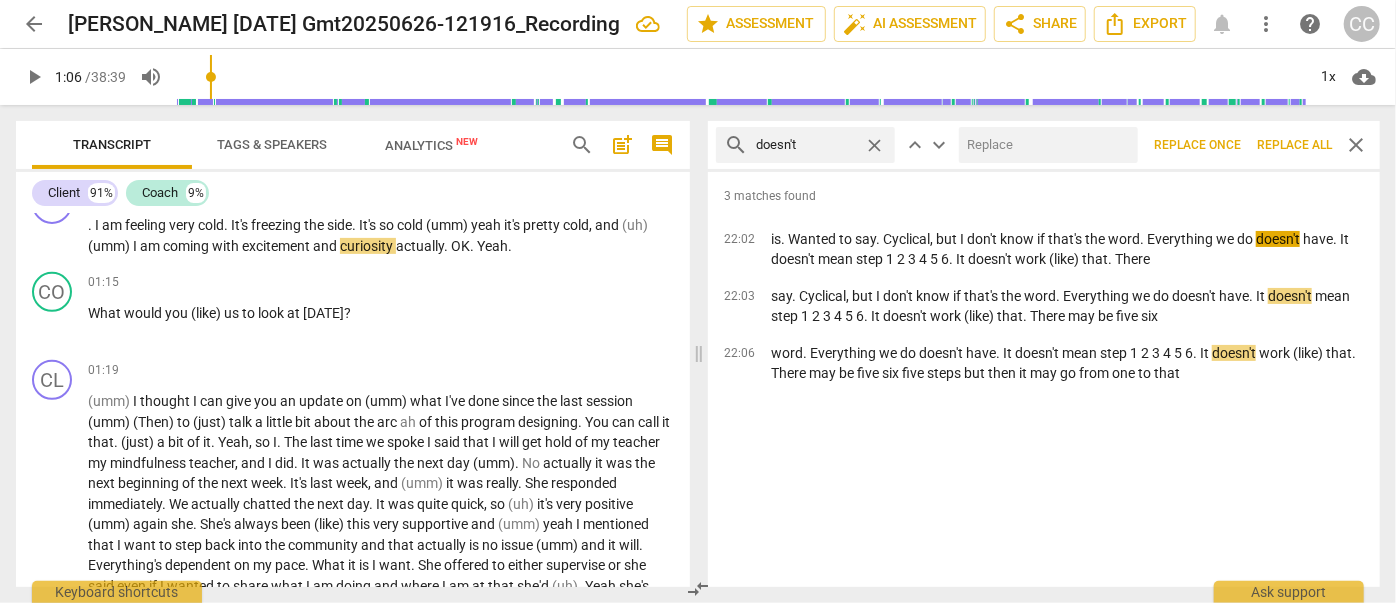 click at bounding box center [1044, 145] 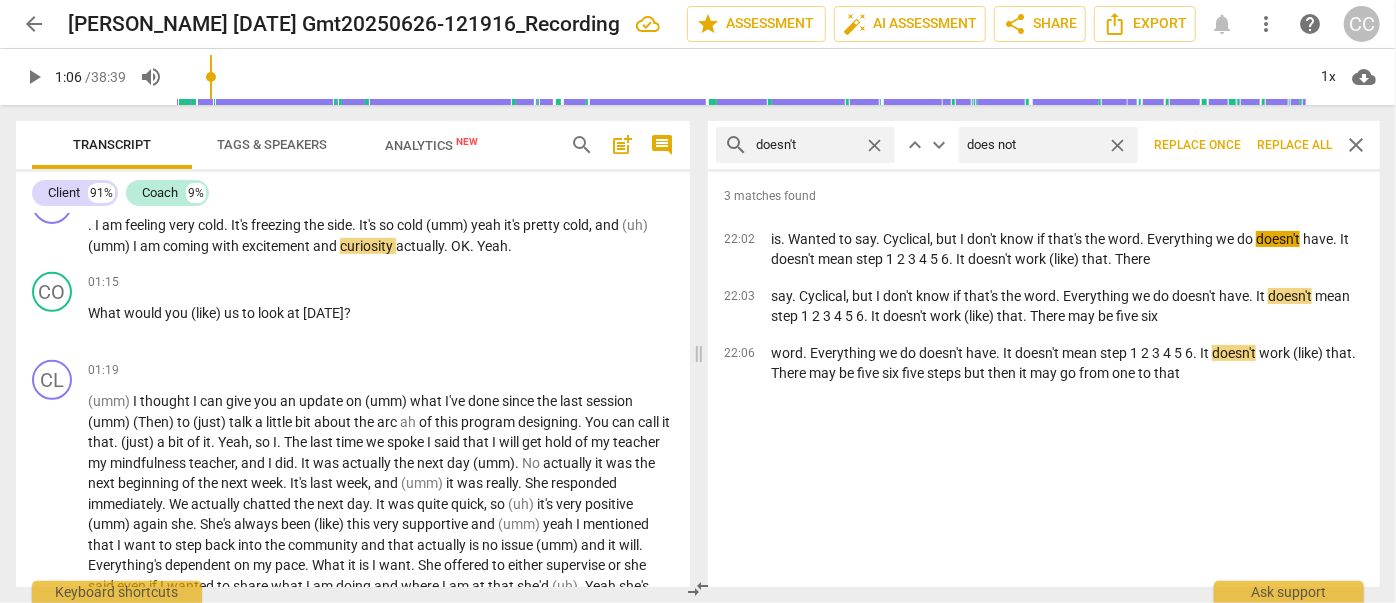 click on "Replace all" at bounding box center (1294, 145) 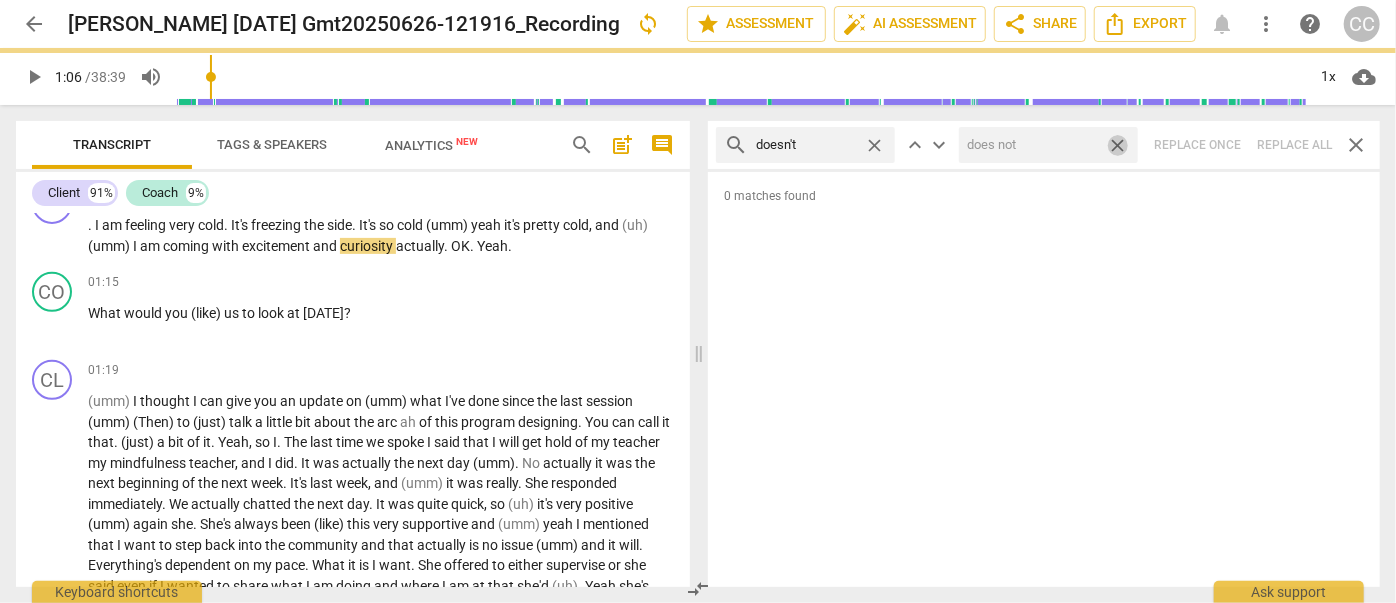 click on "close" at bounding box center (1117, 145) 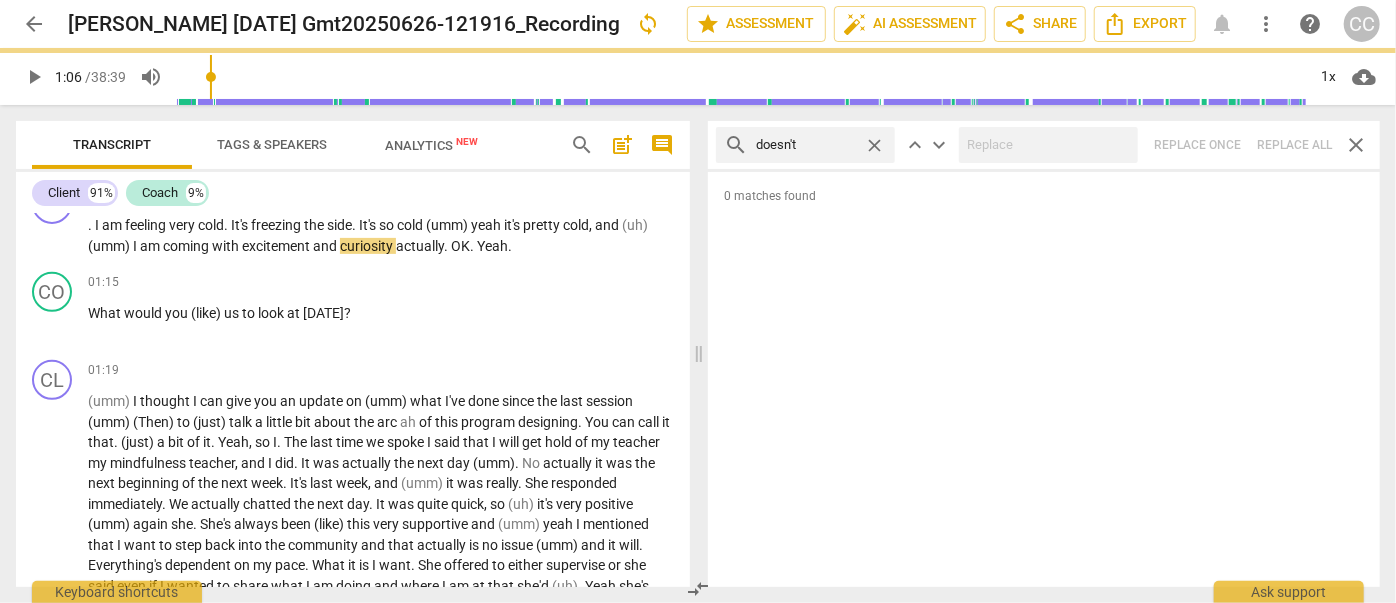 click on "close" at bounding box center [874, 145] 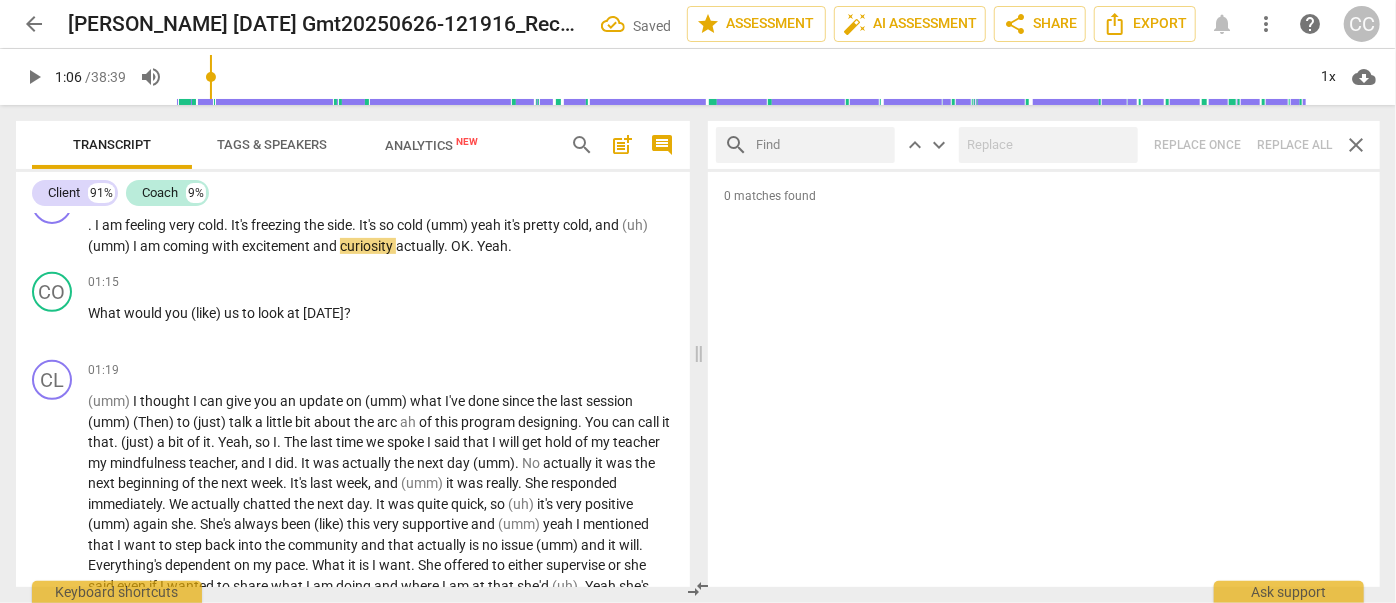 click at bounding box center [821, 145] 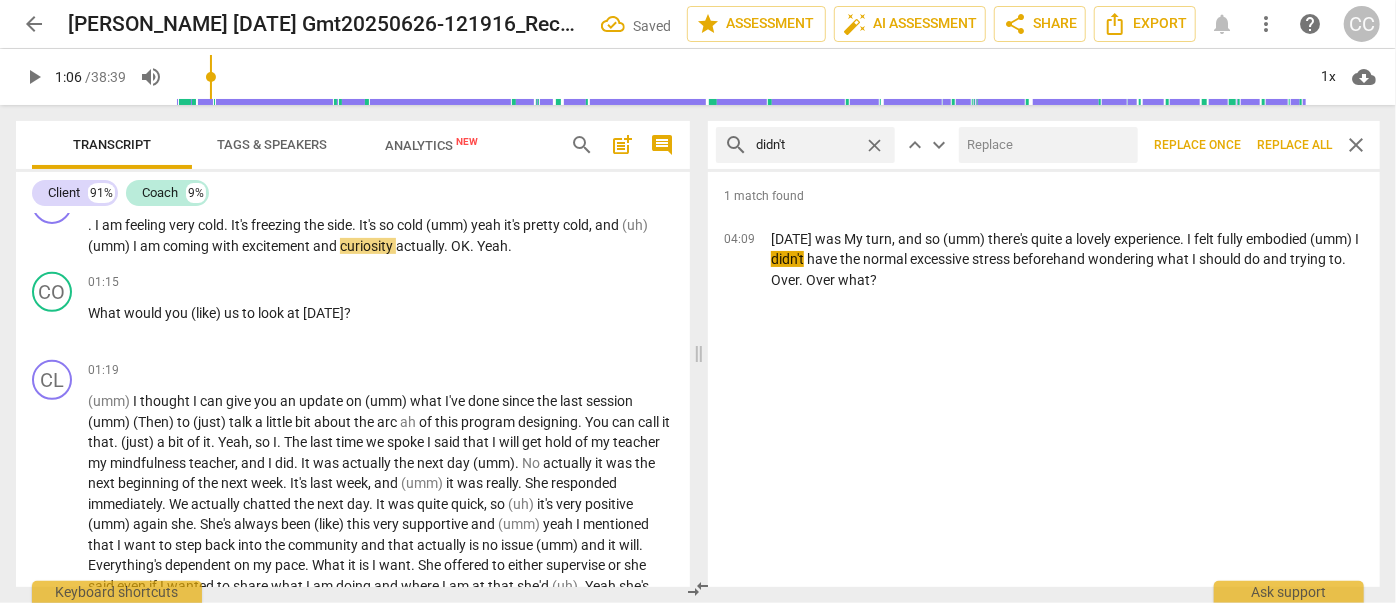 click at bounding box center (1044, 145) 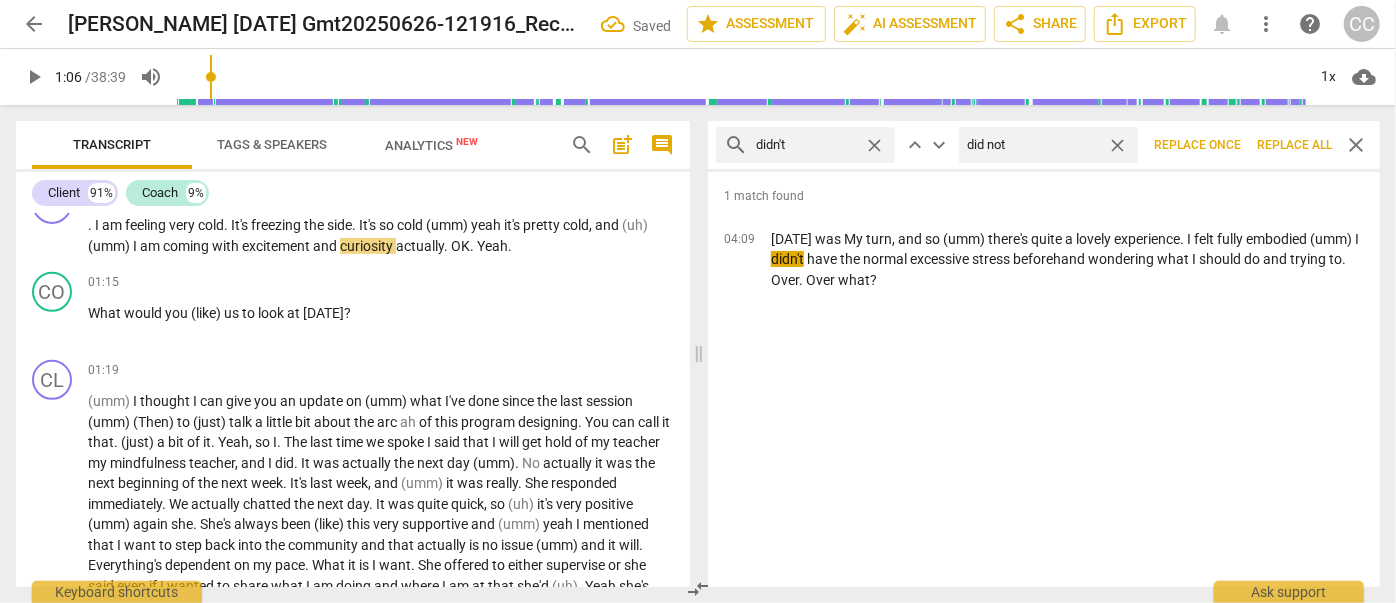 click on "Replace all" at bounding box center [1294, 145] 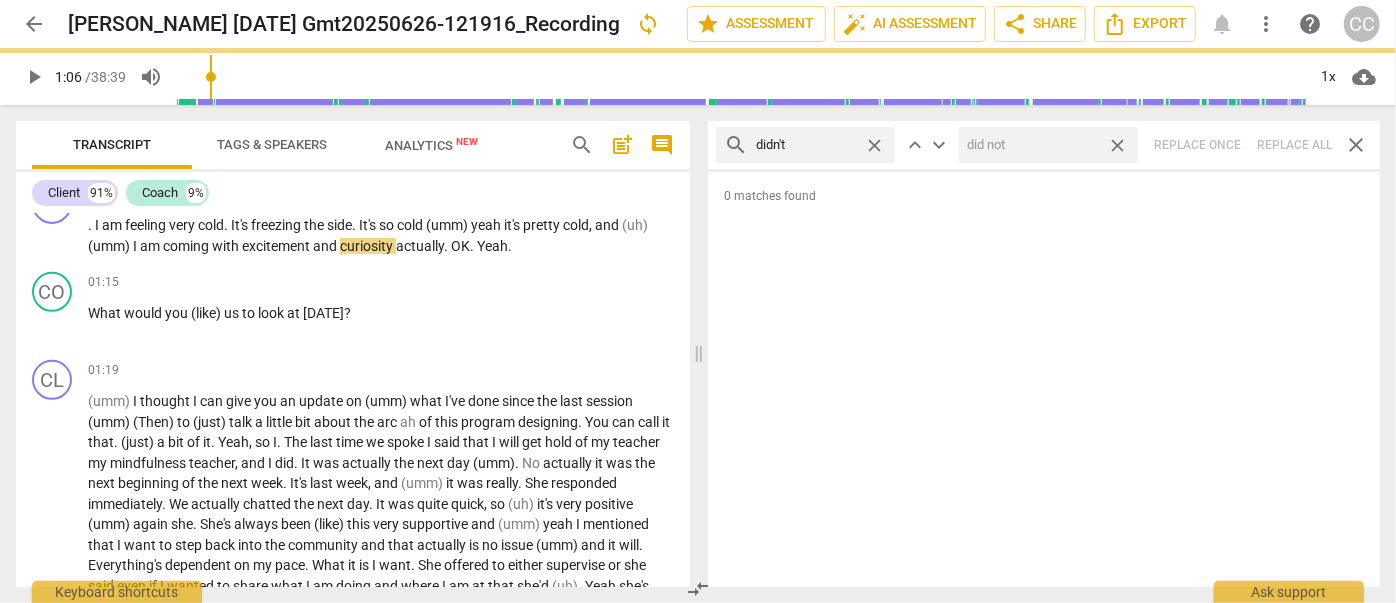 click on "close" at bounding box center [1117, 145] 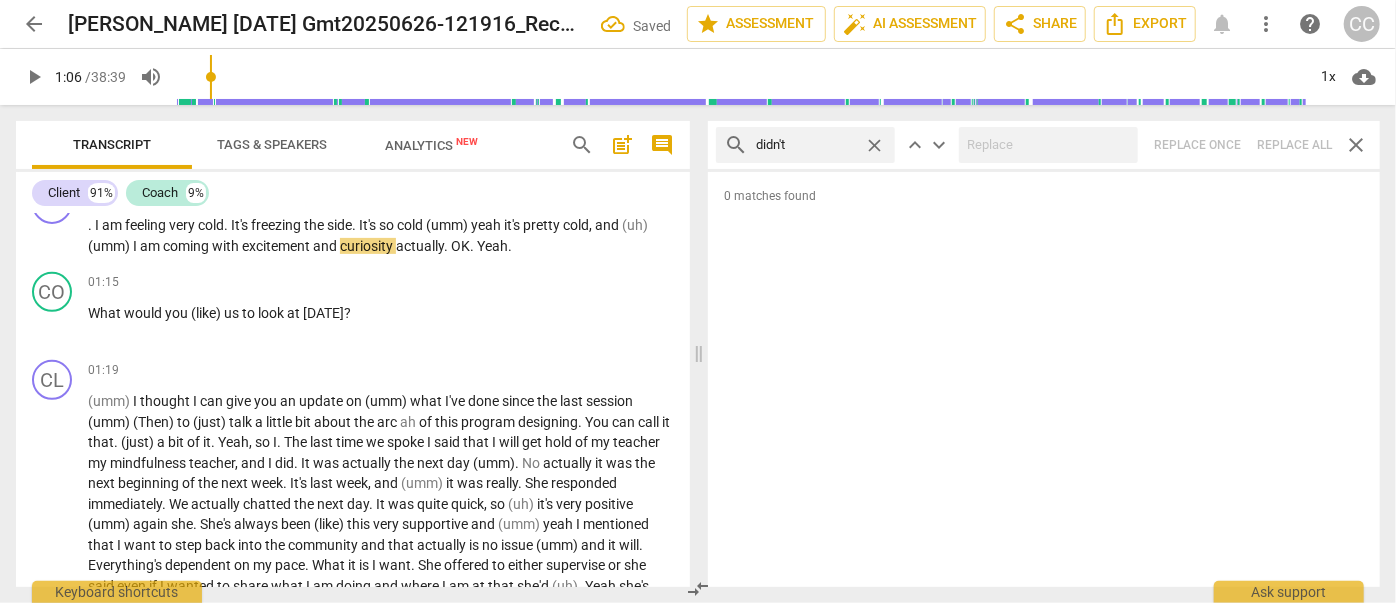 click on "close" at bounding box center [874, 145] 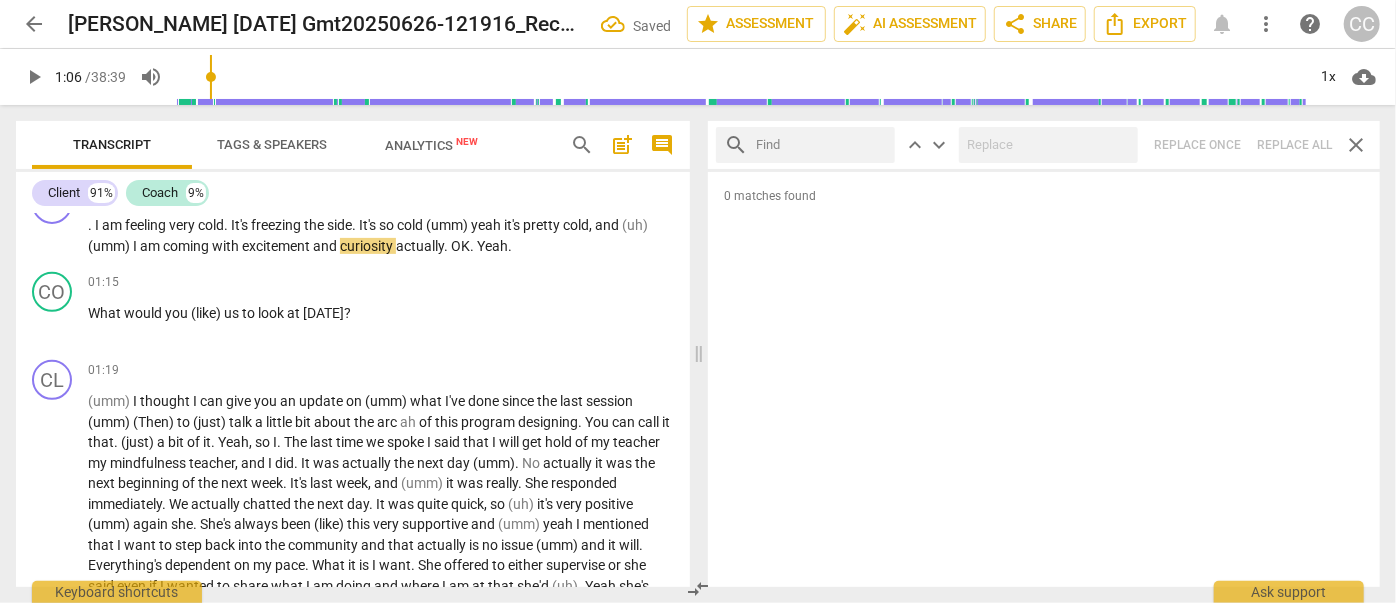 click at bounding box center [821, 145] 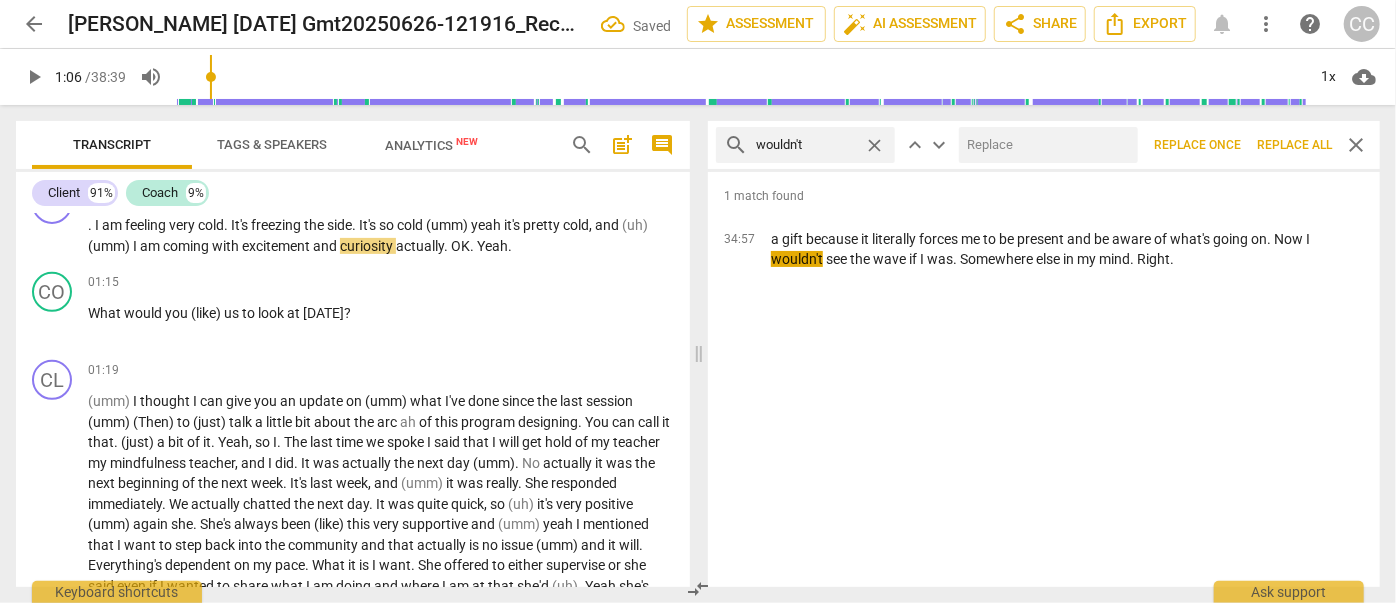 click at bounding box center [1044, 145] 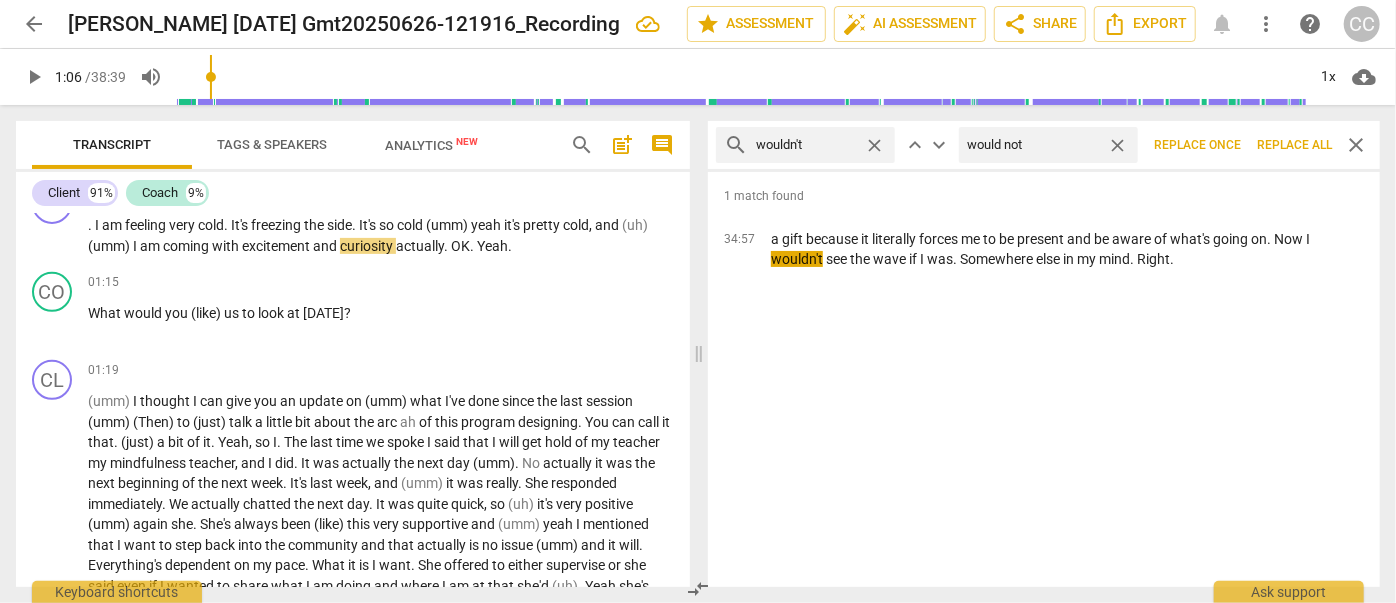 click on "Replace all" at bounding box center (1294, 145) 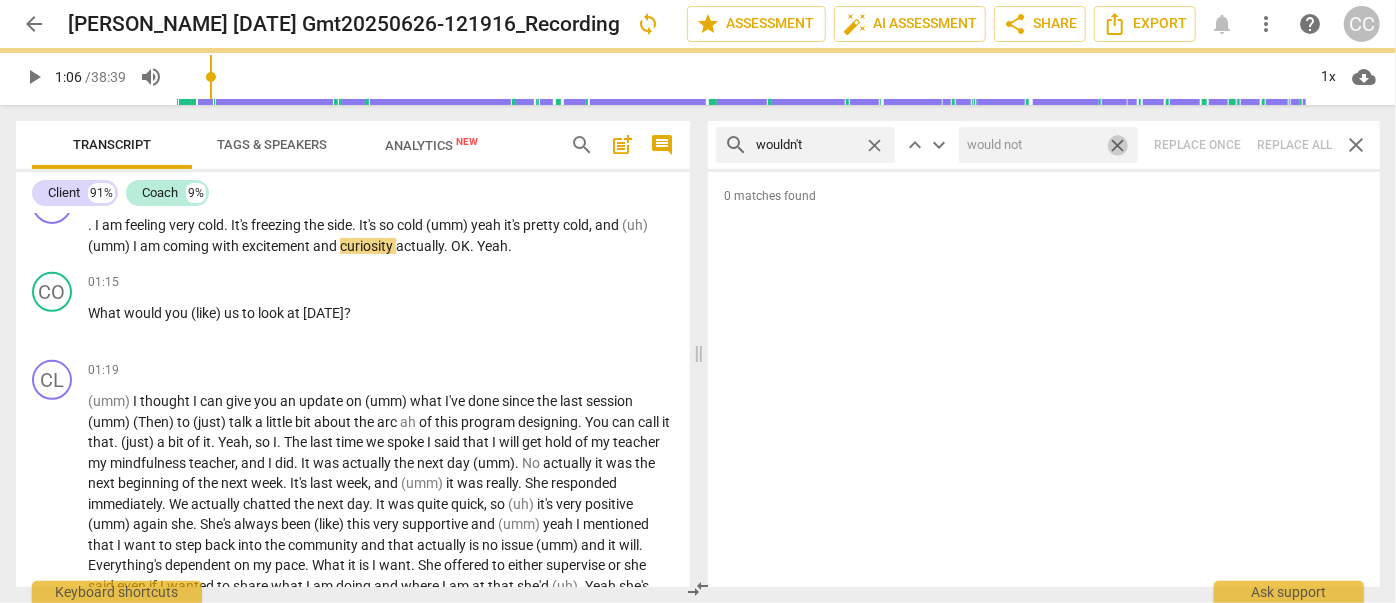 click on "close" at bounding box center [1117, 145] 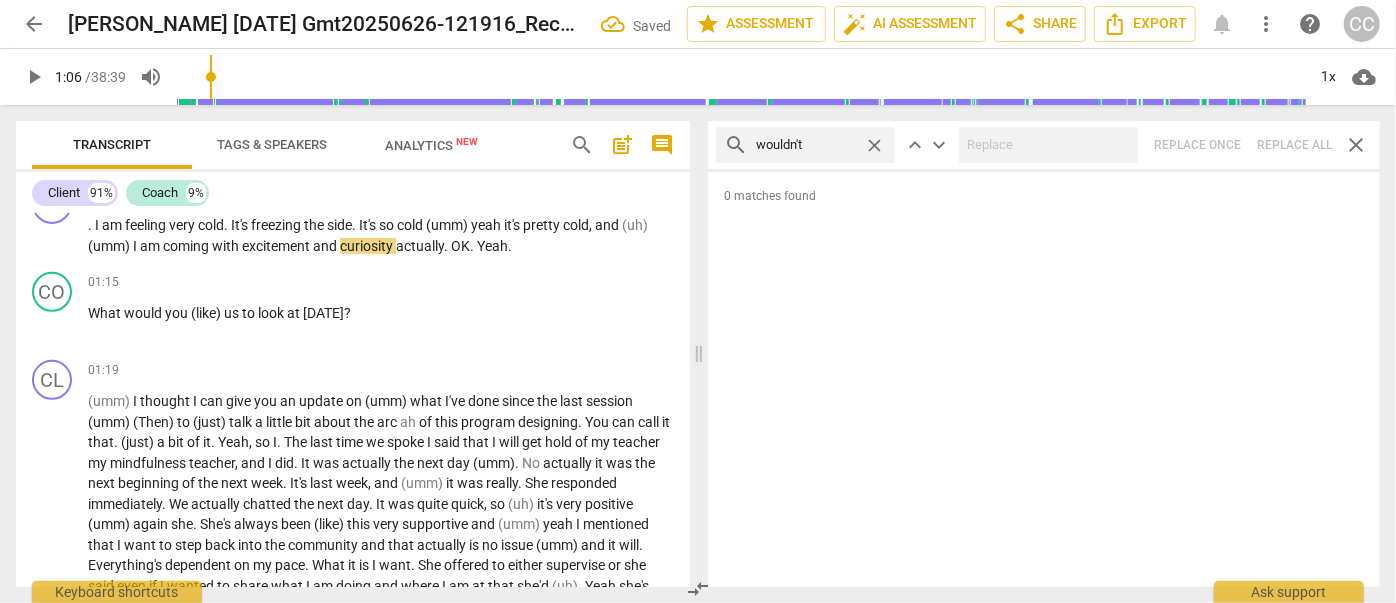 click on "close" at bounding box center [874, 145] 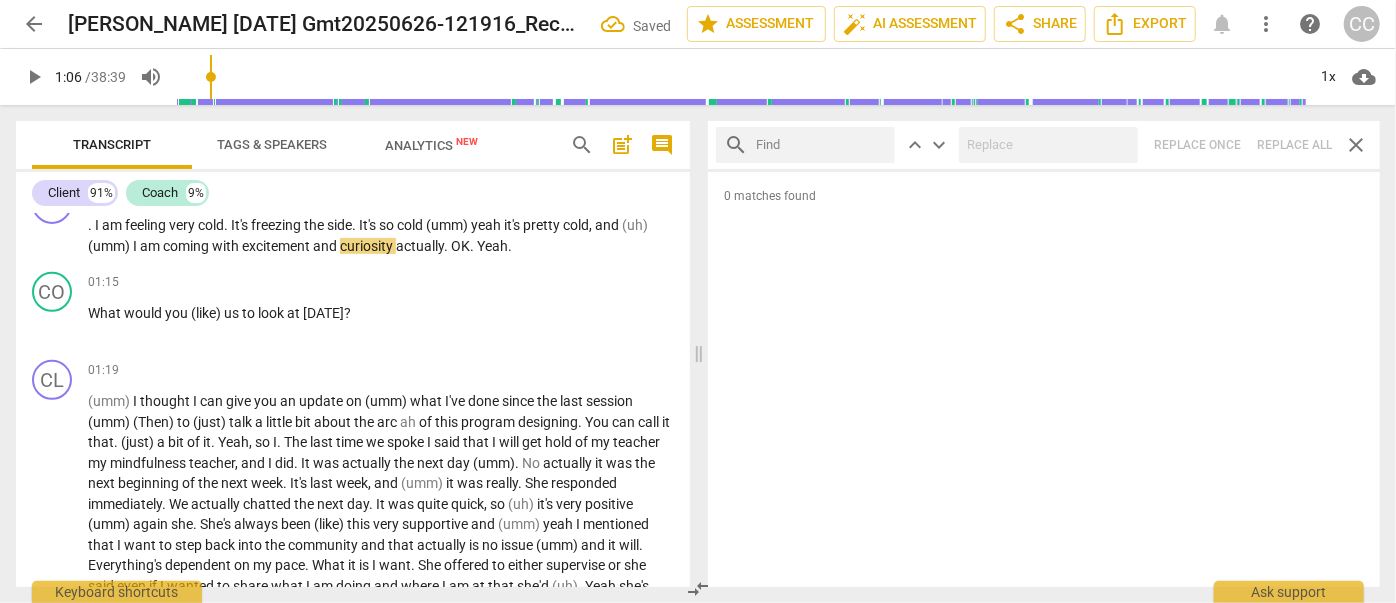 click at bounding box center (821, 145) 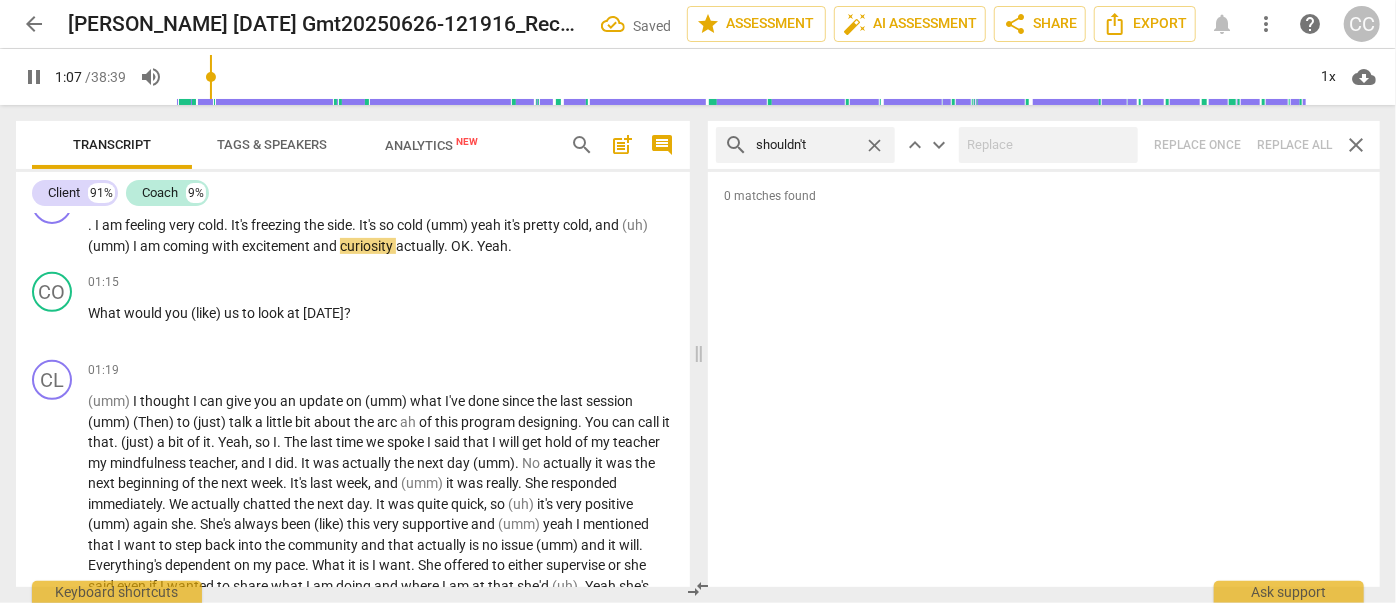 click on "search shouldn't close keyboard_arrow_up keyboard_arrow_down Replace once Replace all close" at bounding box center (1044, 145) 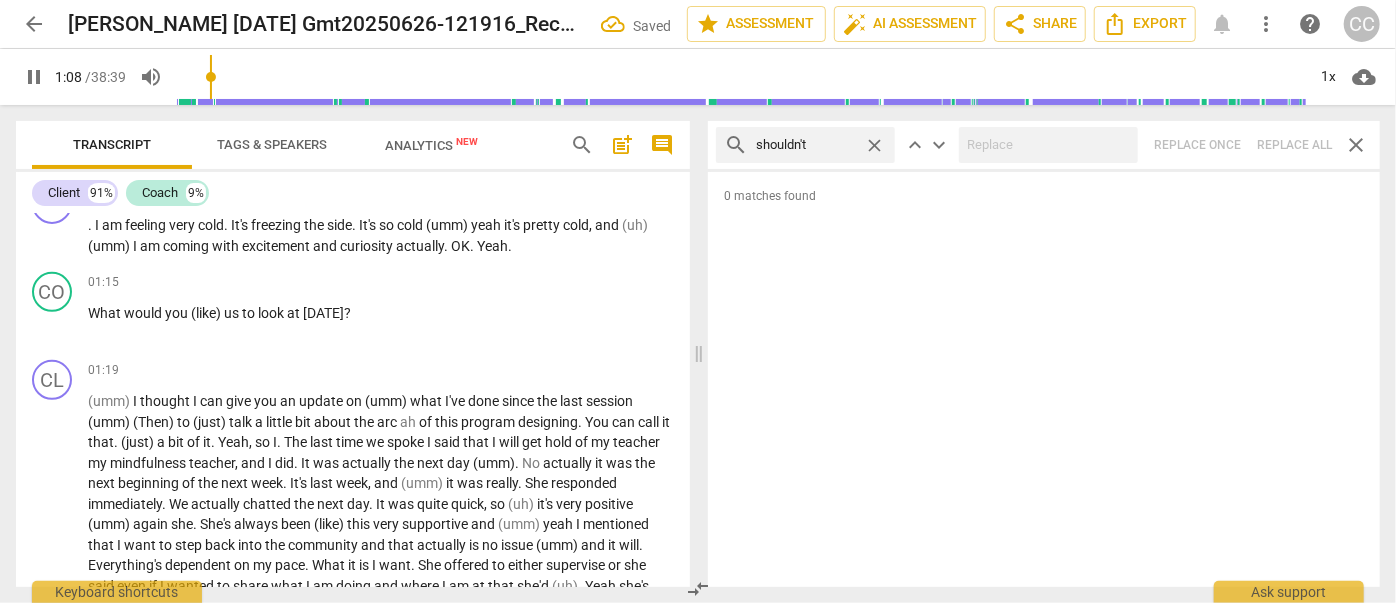 click on "close" at bounding box center [874, 145] 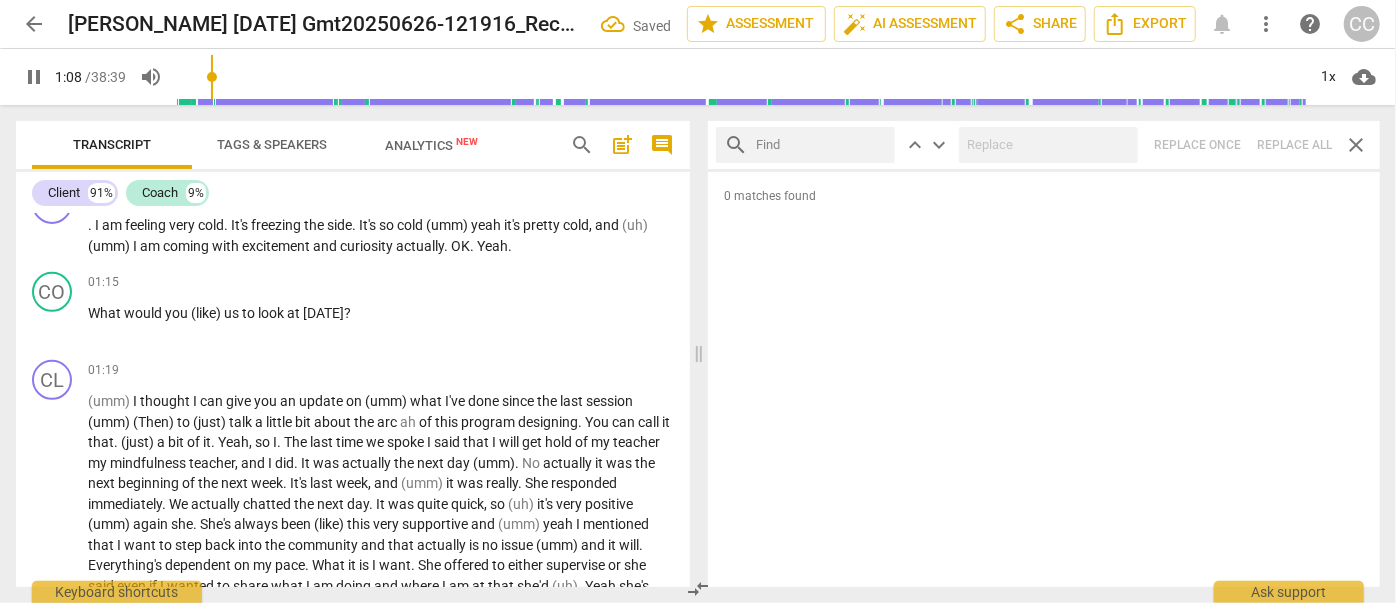 click at bounding box center [821, 145] 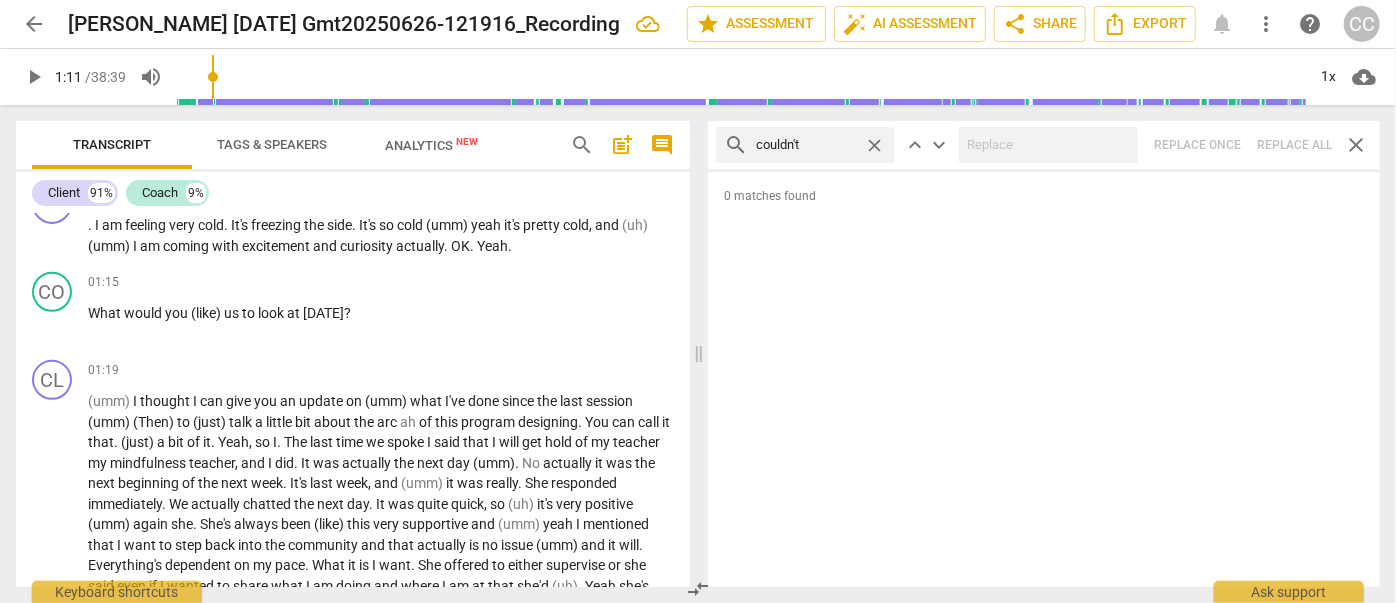 click on "search couldn't close keyboard_arrow_up keyboard_arrow_down Replace once Replace all close" at bounding box center [1044, 145] 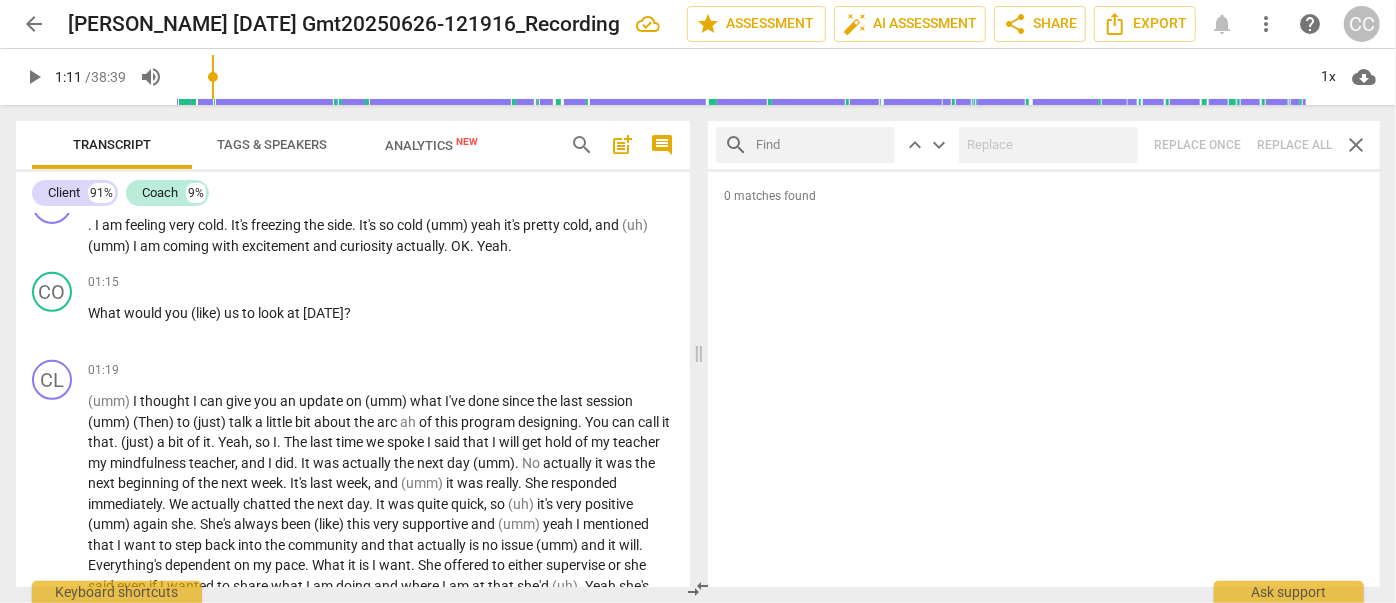 click at bounding box center (821, 145) 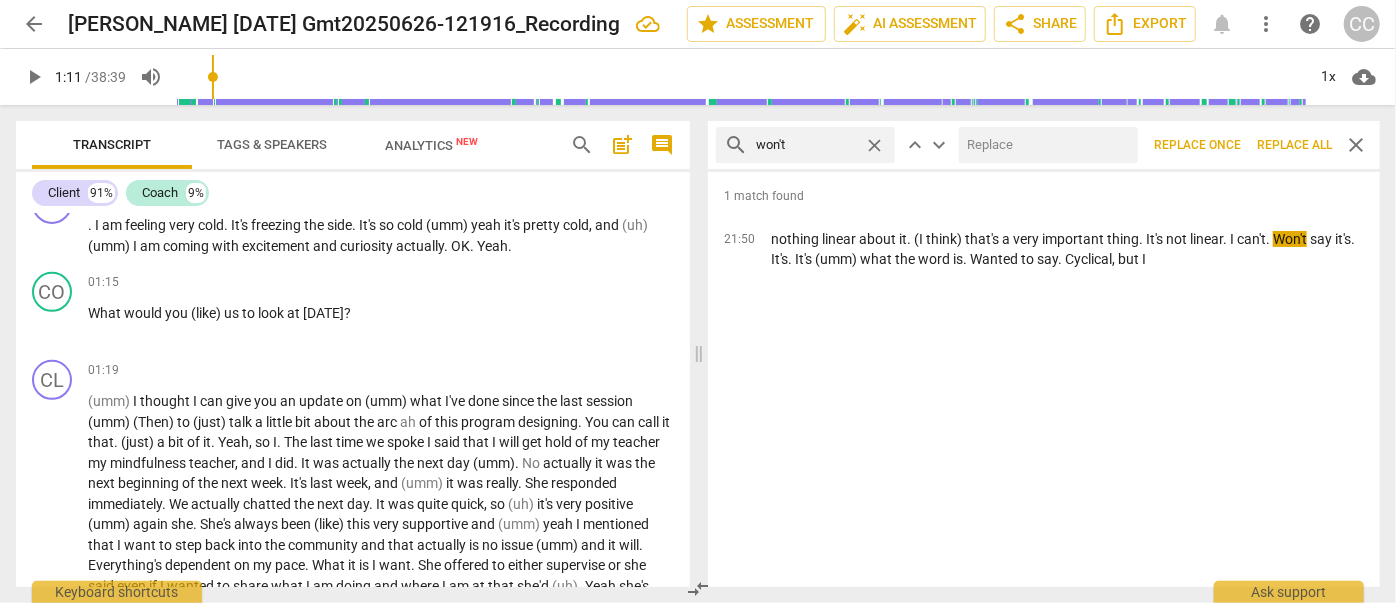 click at bounding box center (1044, 145) 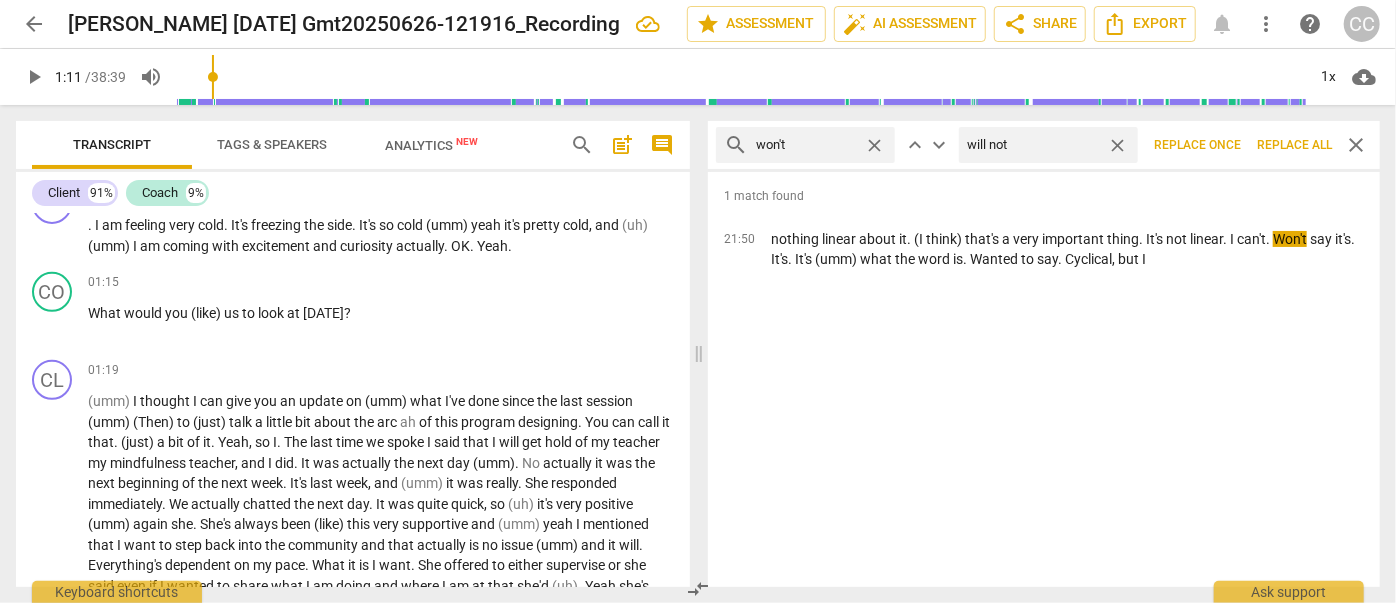 click on "Replace all" at bounding box center [1294, 145] 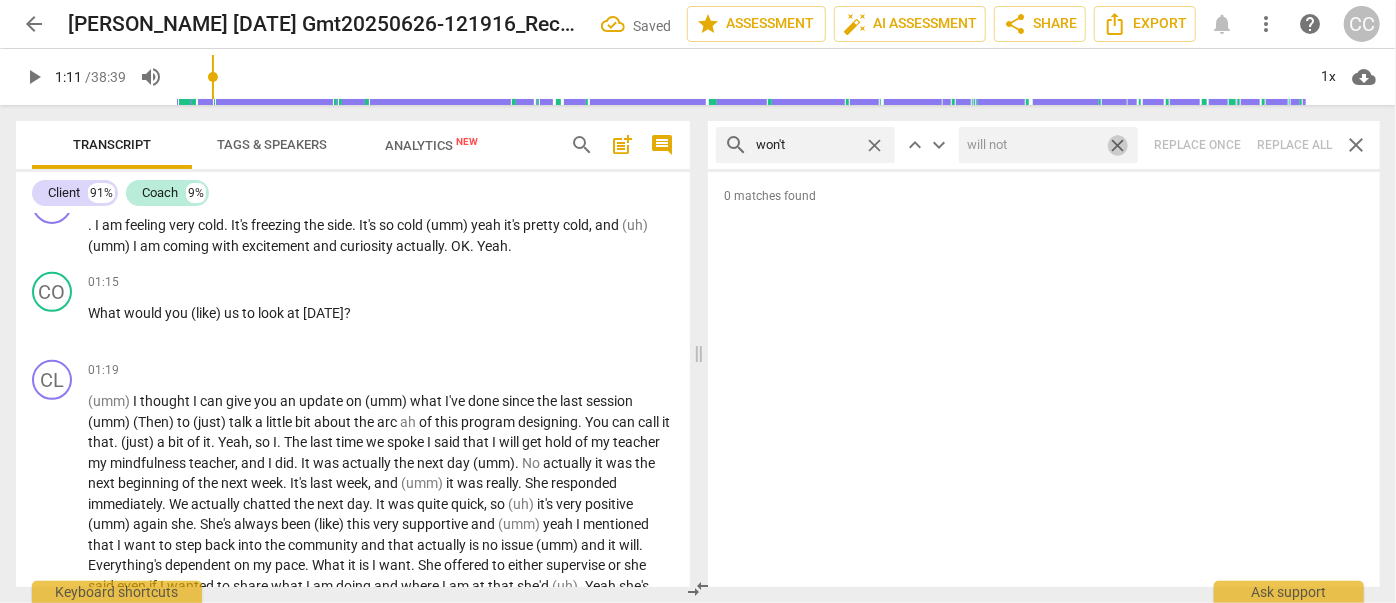 drag, startPoint x: 1124, startPoint y: 143, endPoint x: 1101, endPoint y: 148, distance: 23.537205 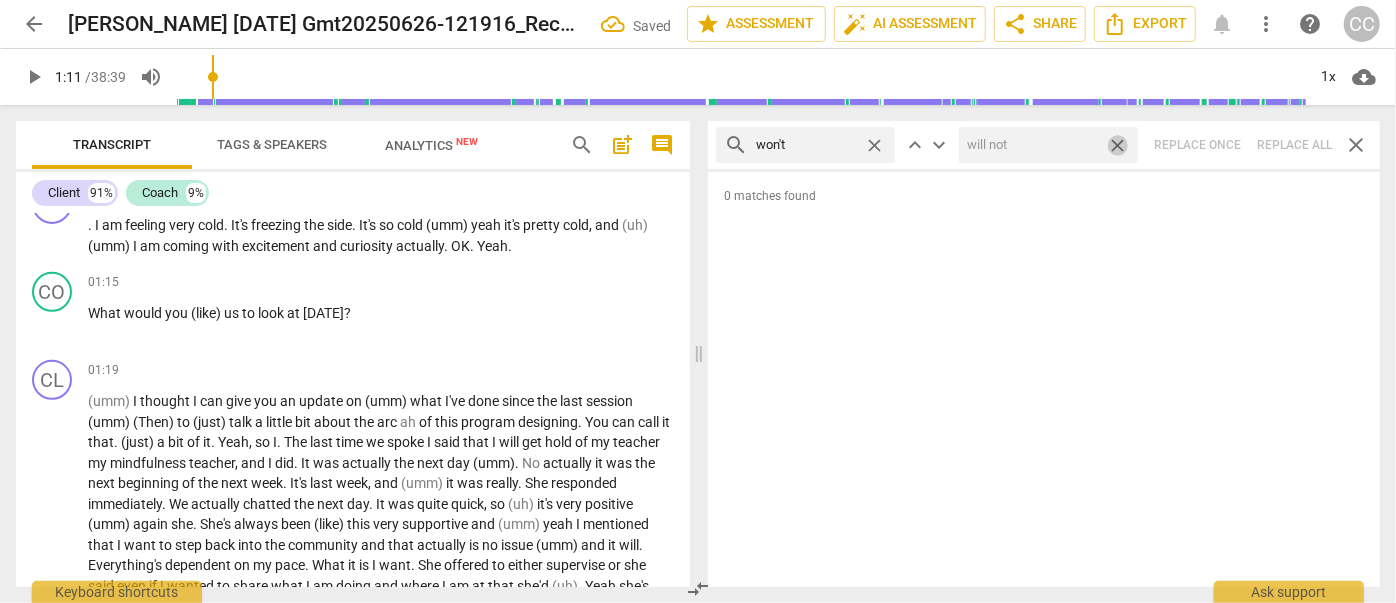 click on "close" at bounding box center (1117, 145) 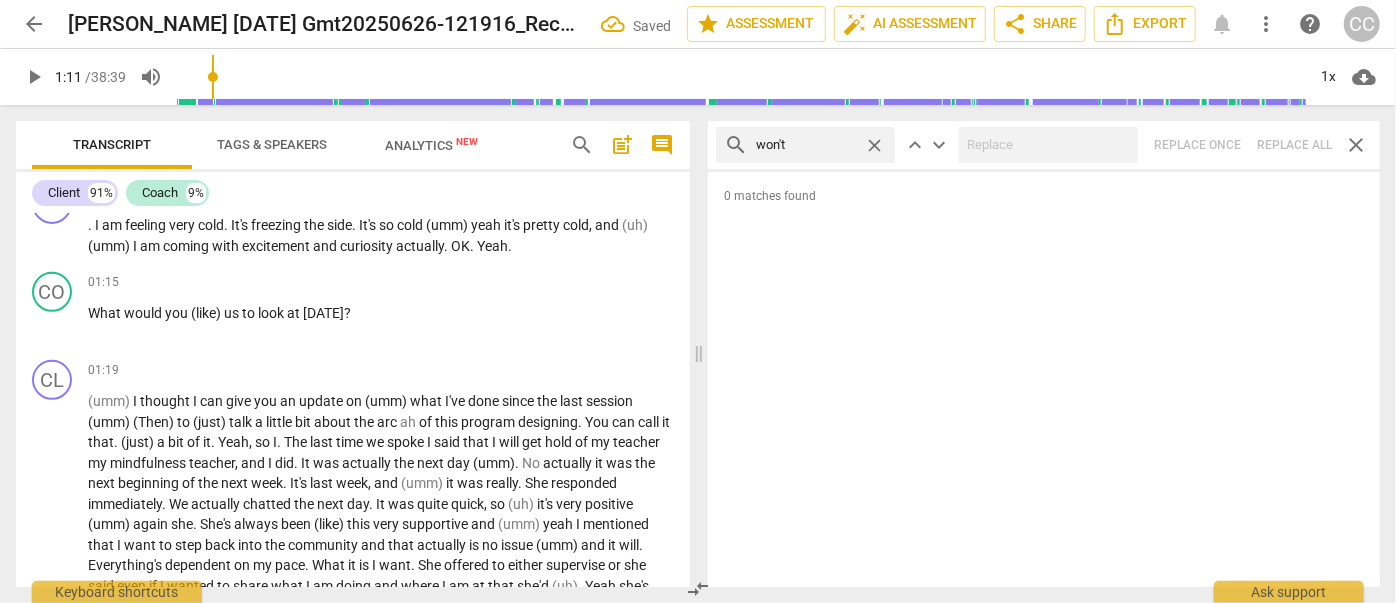 click on "close" at bounding box center [874, 145] 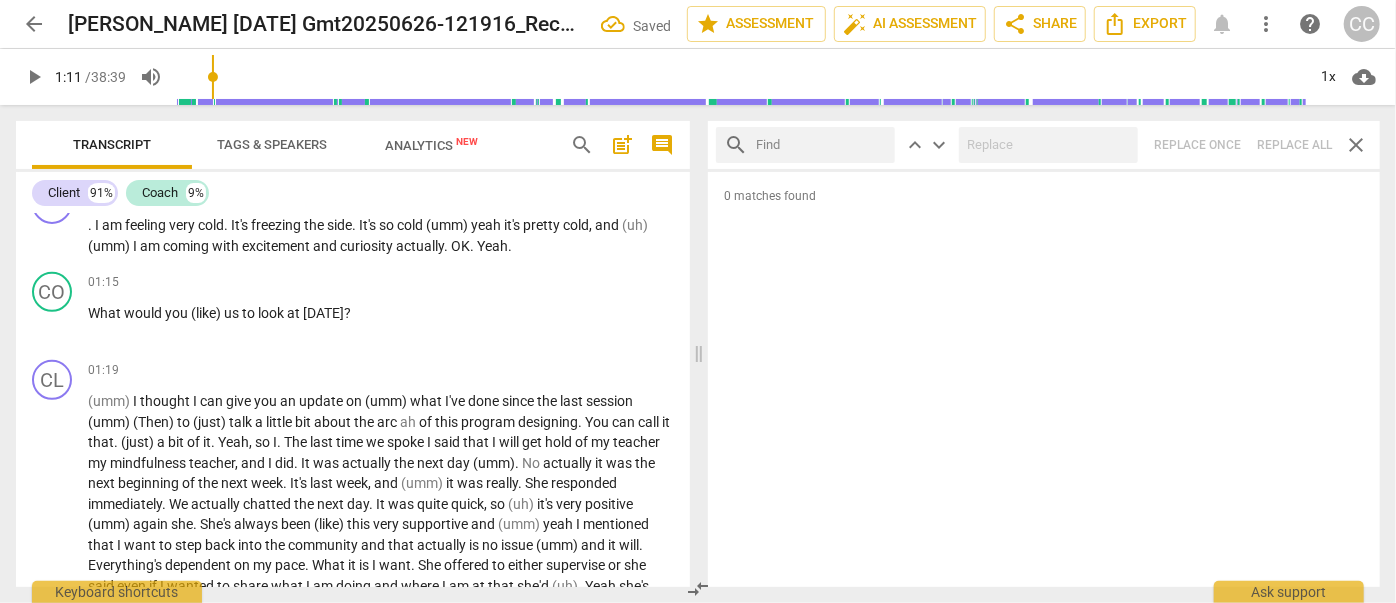click at bounding box center (821, 145) 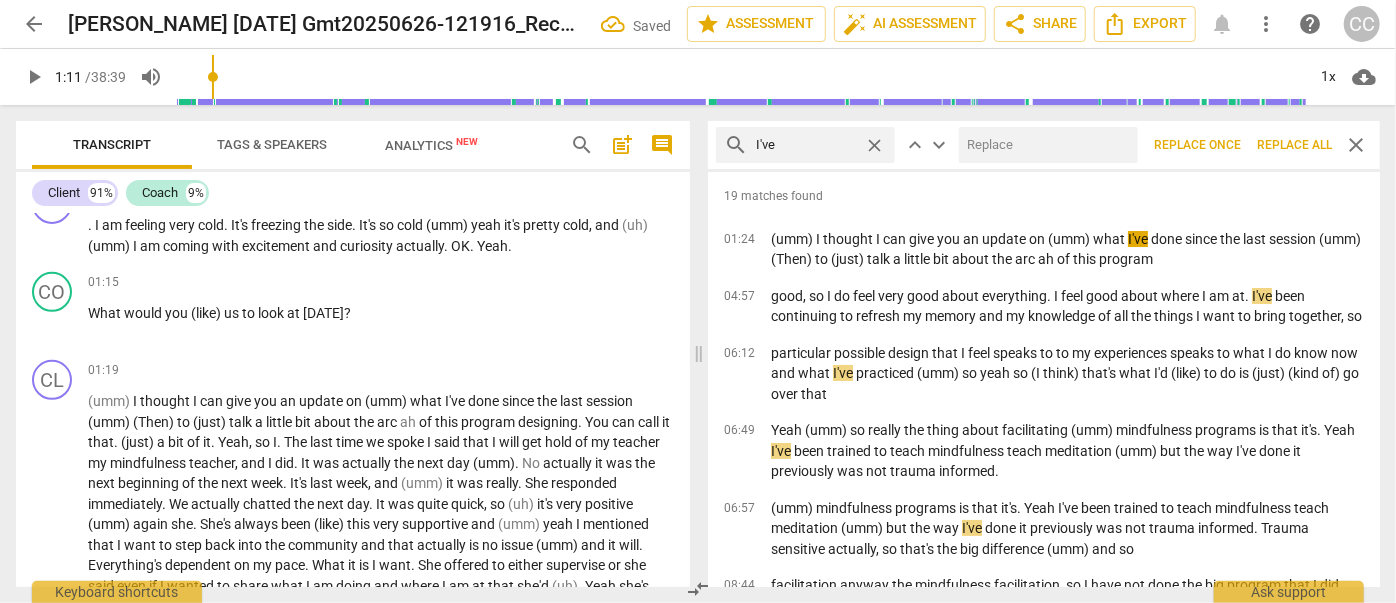 click at bounding box center [1044, 145] 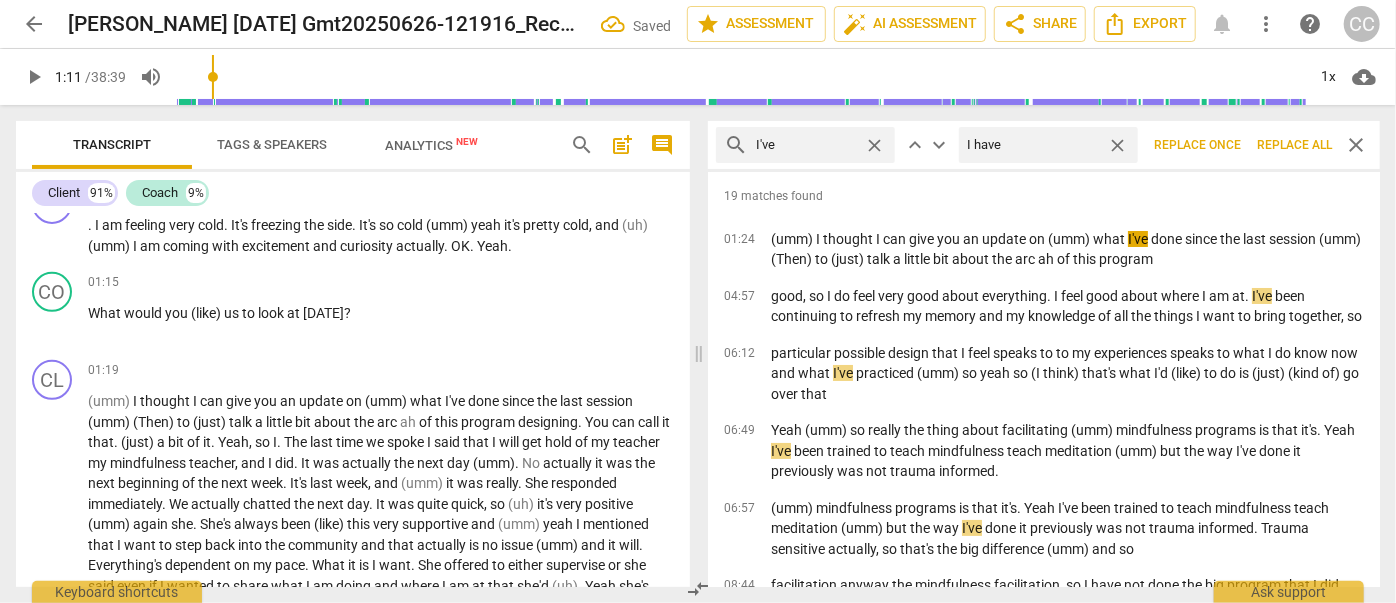 click on "Replace all" at bounding box center [1294, 145] 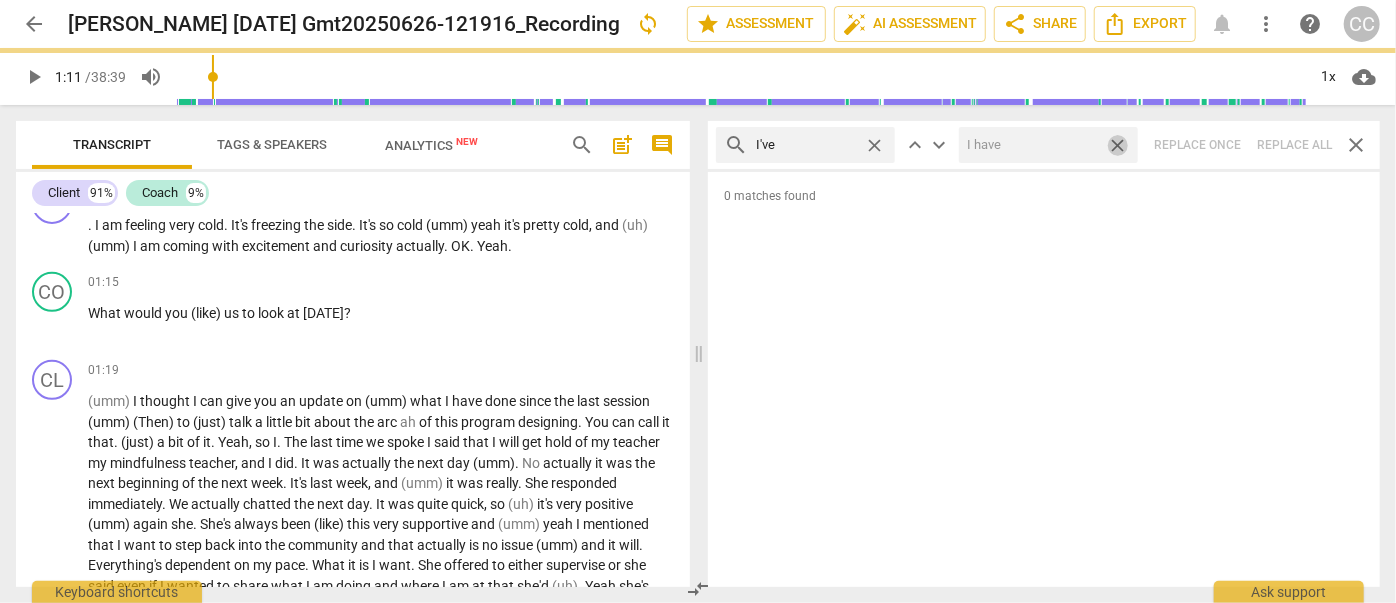 click on "close" at bounding box center (1117, 145) 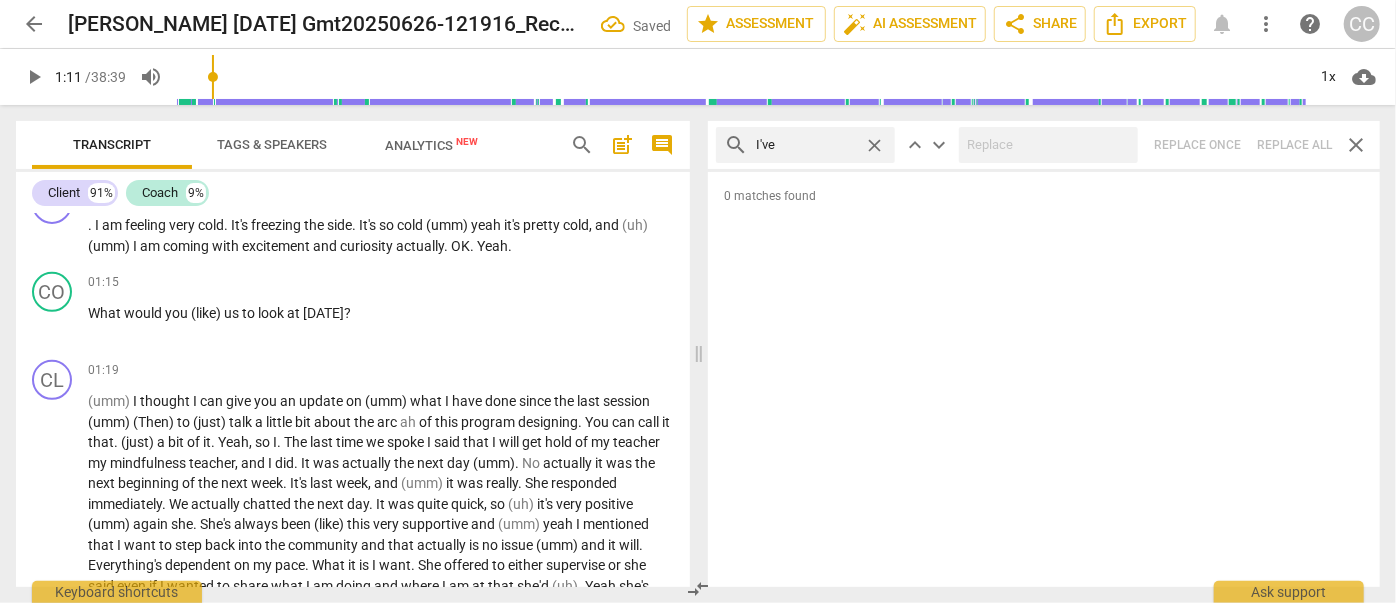 click on "close" at bounding box center (874, 145) 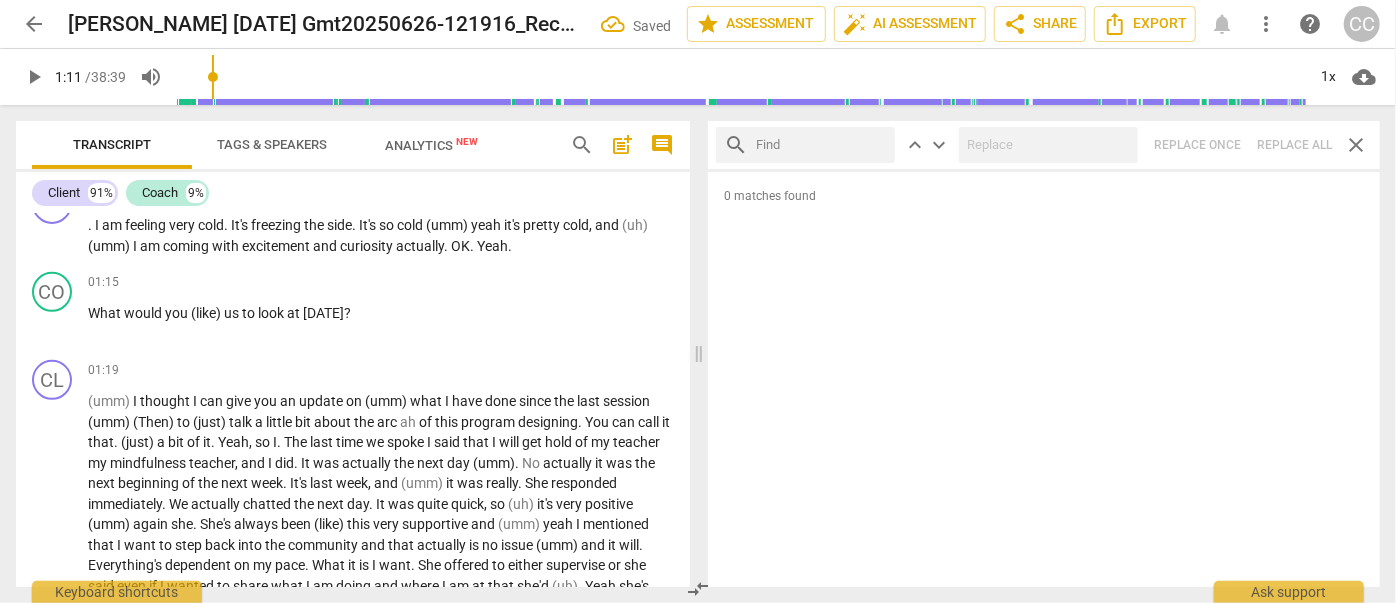 click at bounding box center (821, 145) 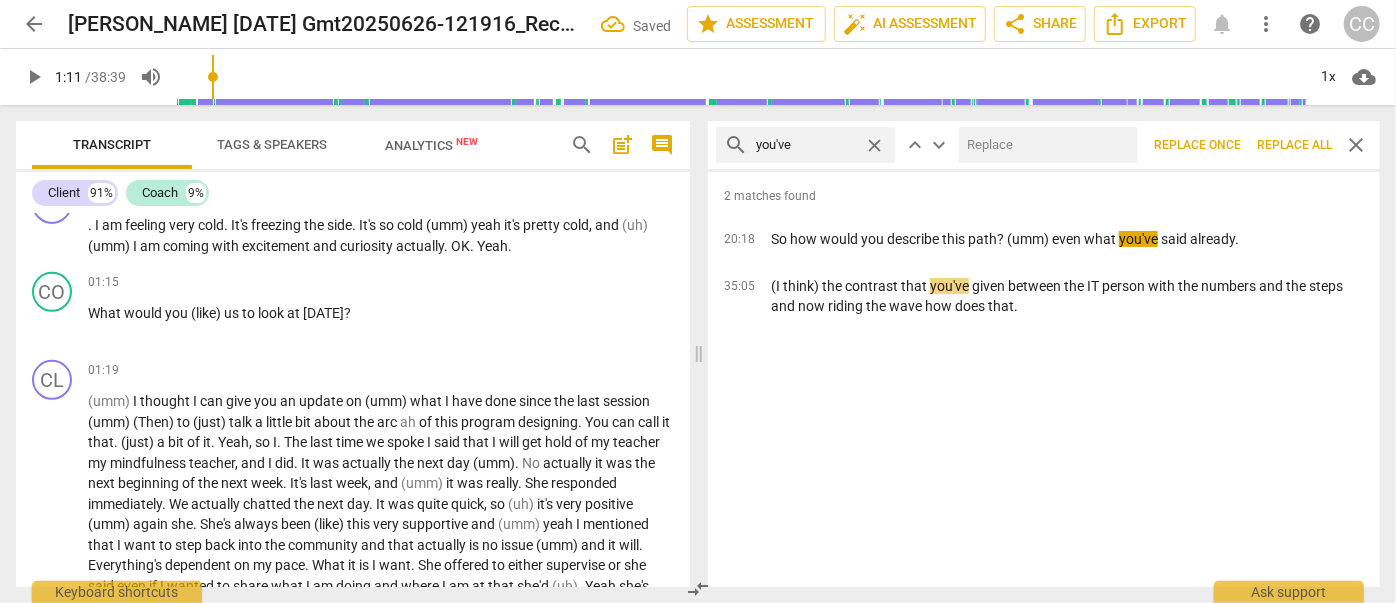 click at bounding box center [1044, 145] 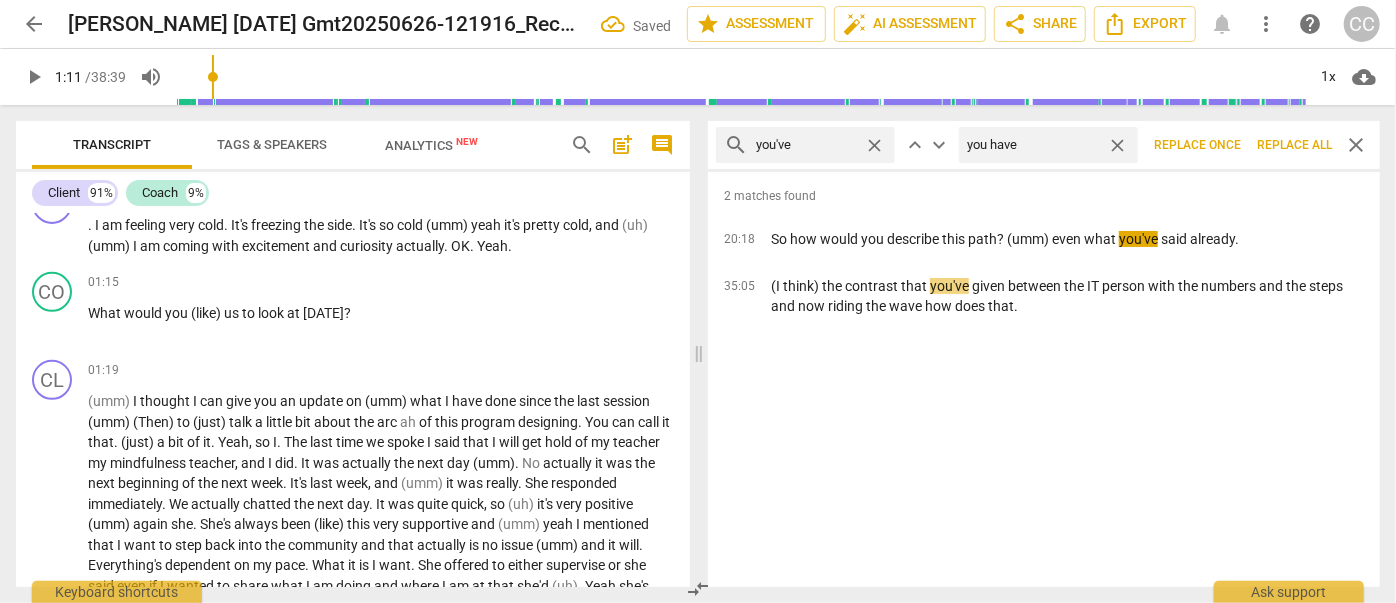 click on "Replace all" at bounding box center (1294, 145) 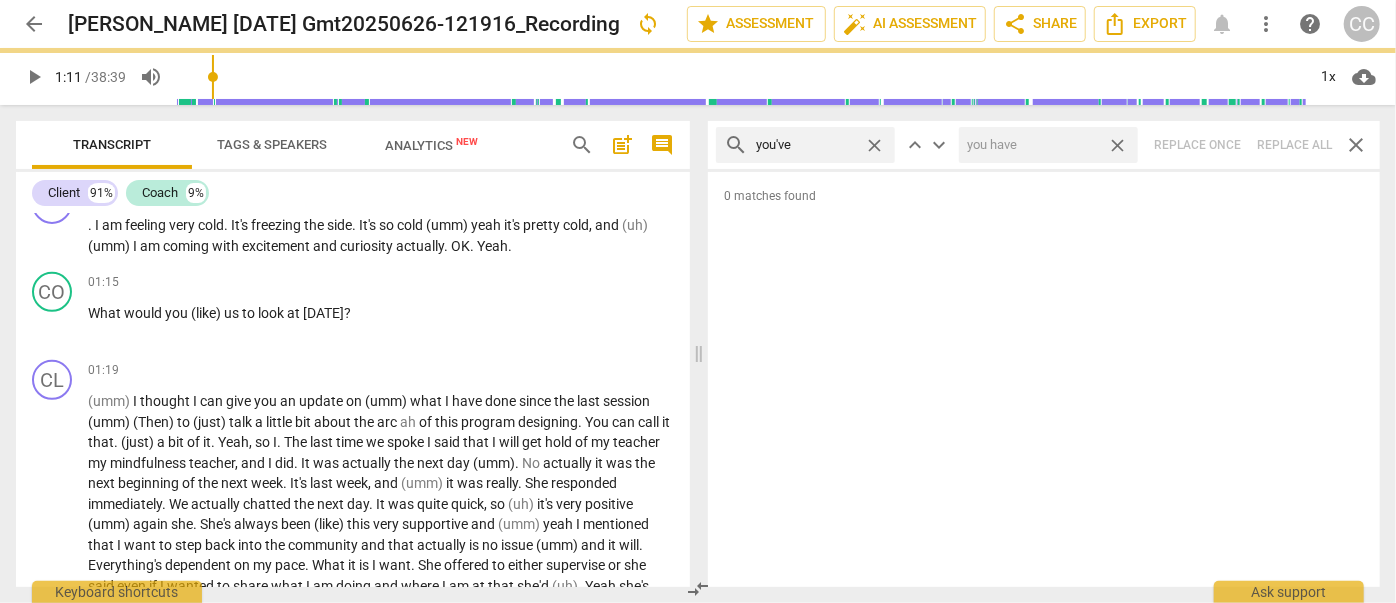 click on "close" at bounding box center [1117, 145] 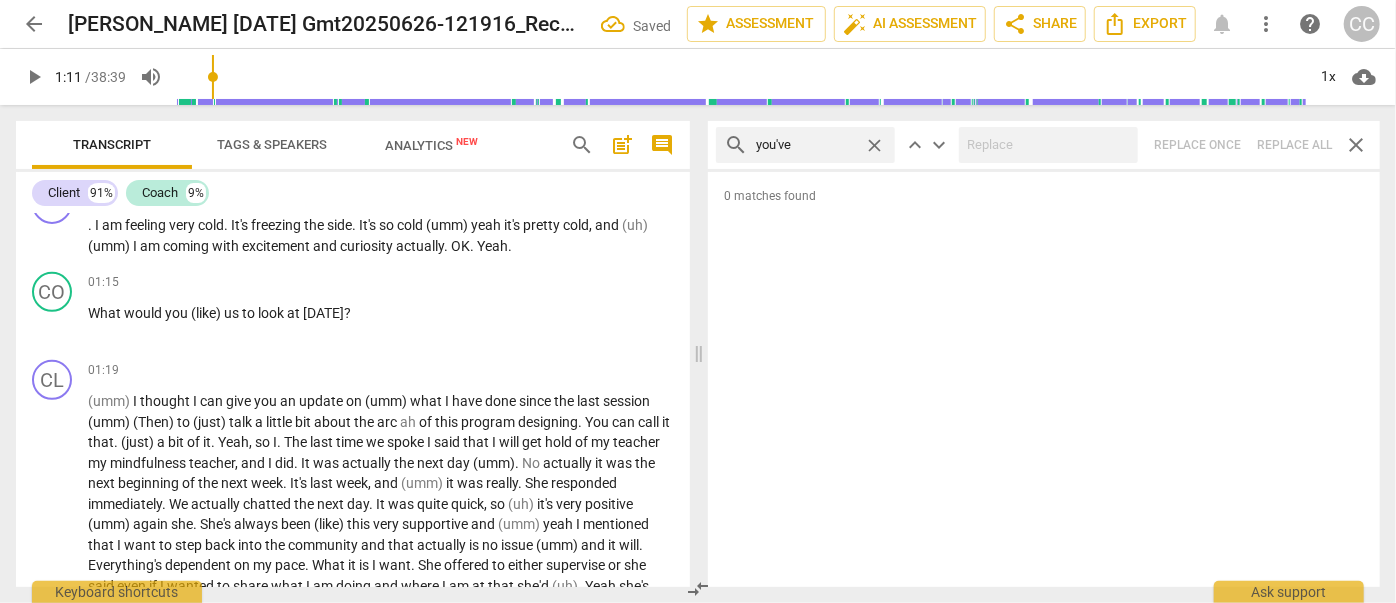 drag, startPoint x: 876, startPoint y: 144, endPoint x: 865, endPoint y: 144, distance: 11 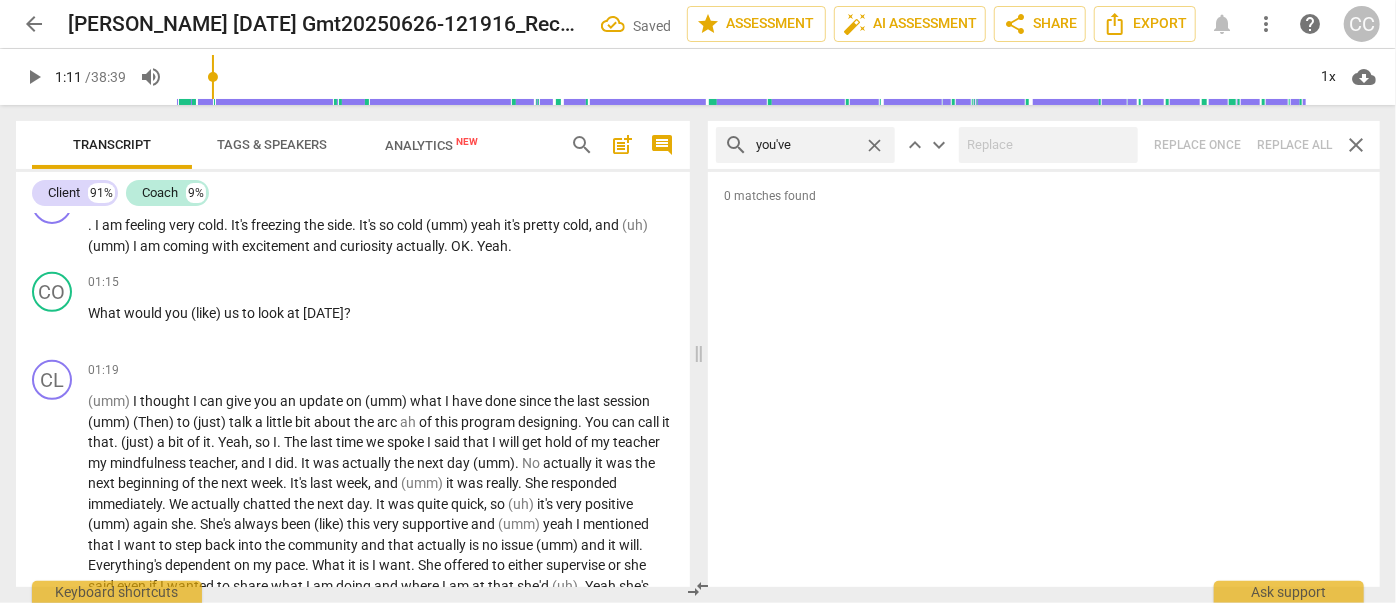 click on "close" at bounding box center [874, 145] 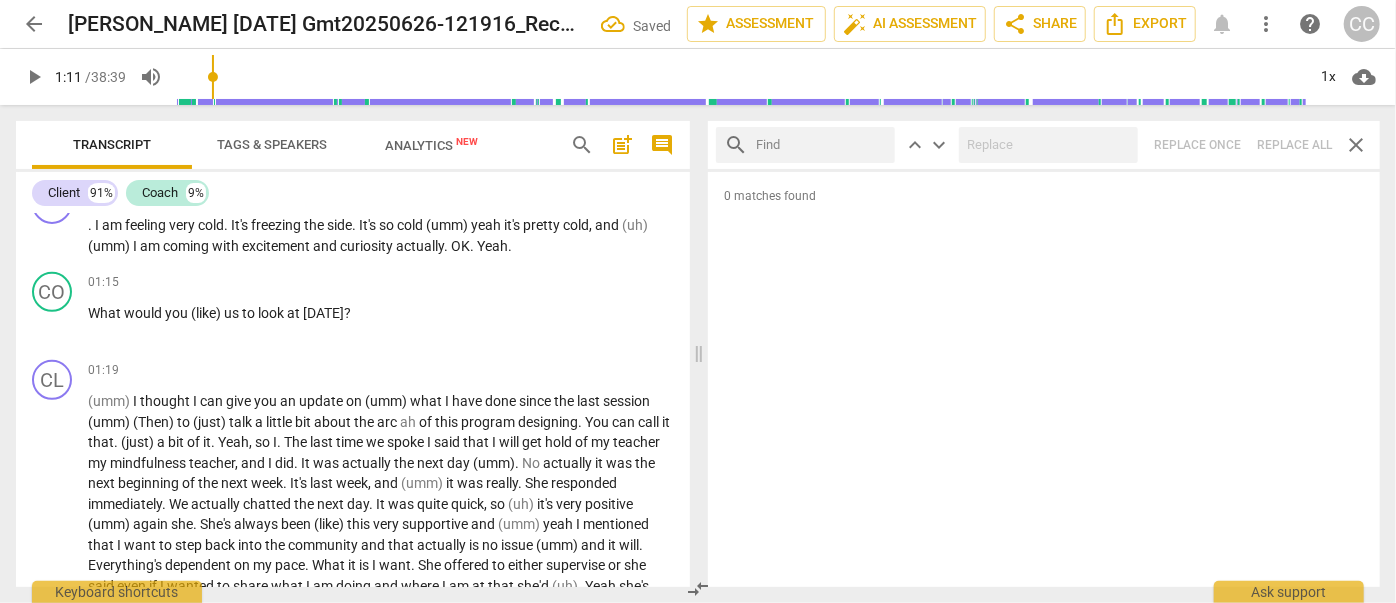 click at bounding box center [821, 145] 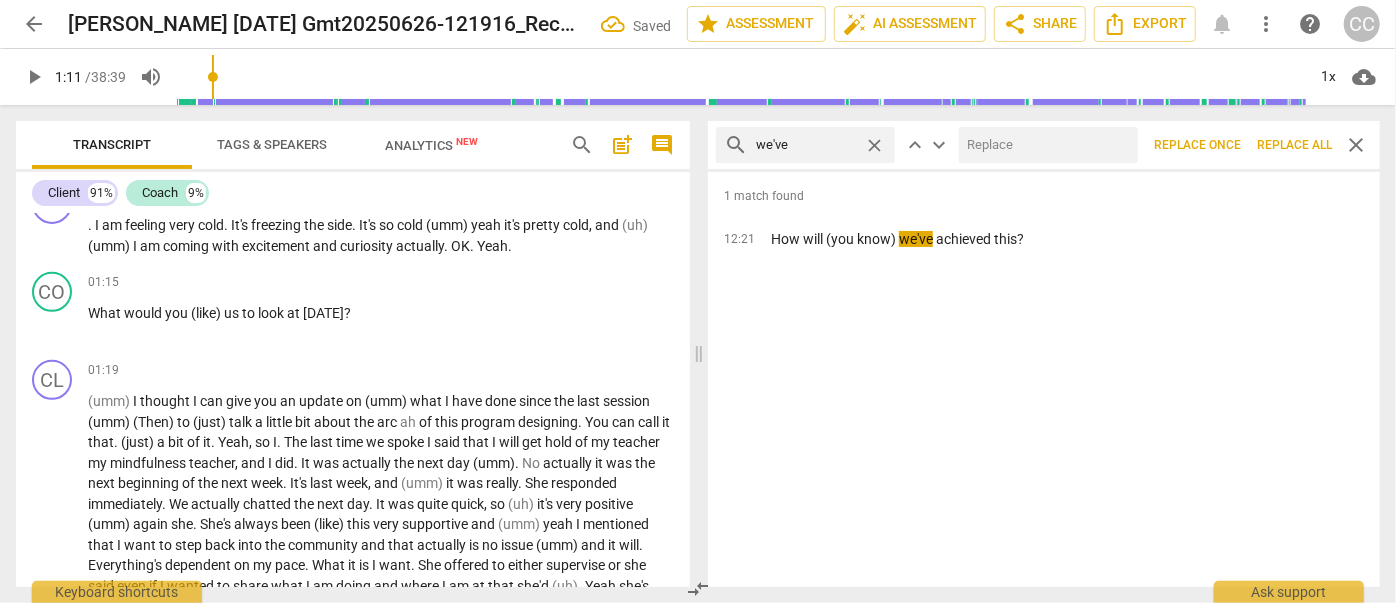 click at bounding box center (1044, 145) 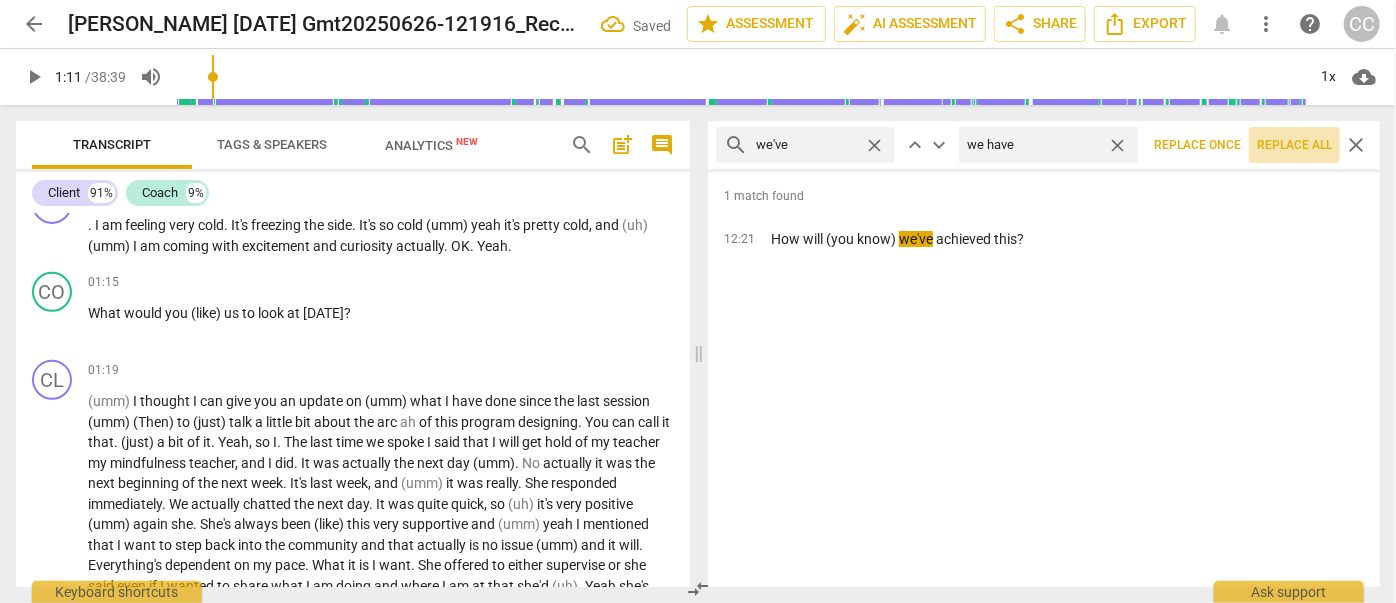 click on "Replace all" at bounding box center (1294, 145) 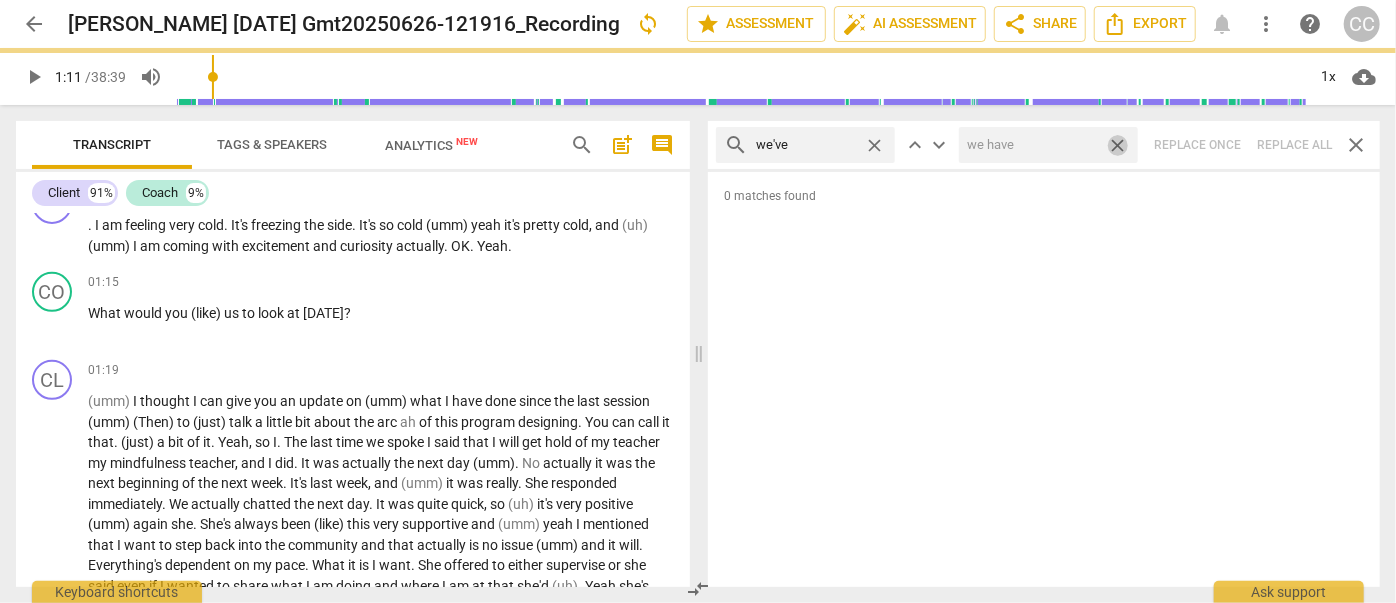 click on "close" at bounding box center [1117, 145] 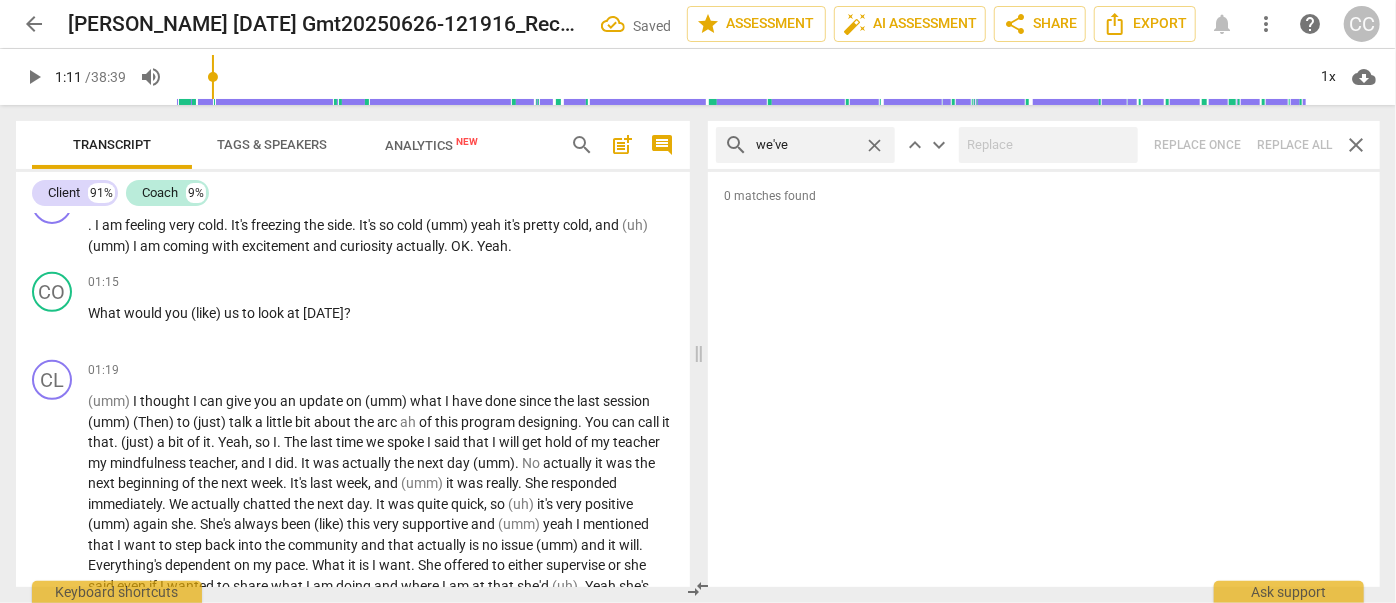 drag, startPoint x: 877, startPoint y: 143, endPoint x: 853, endPoint y: 146, distance: 24.186773 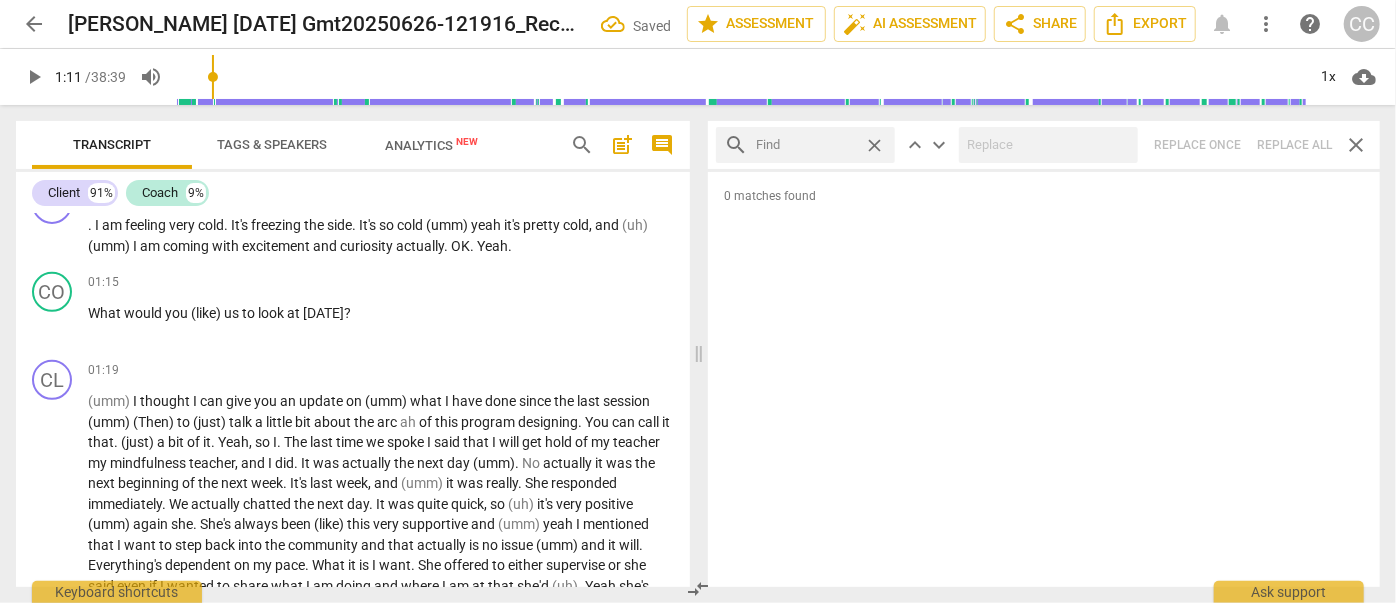 click at bounding box center [806, 145] 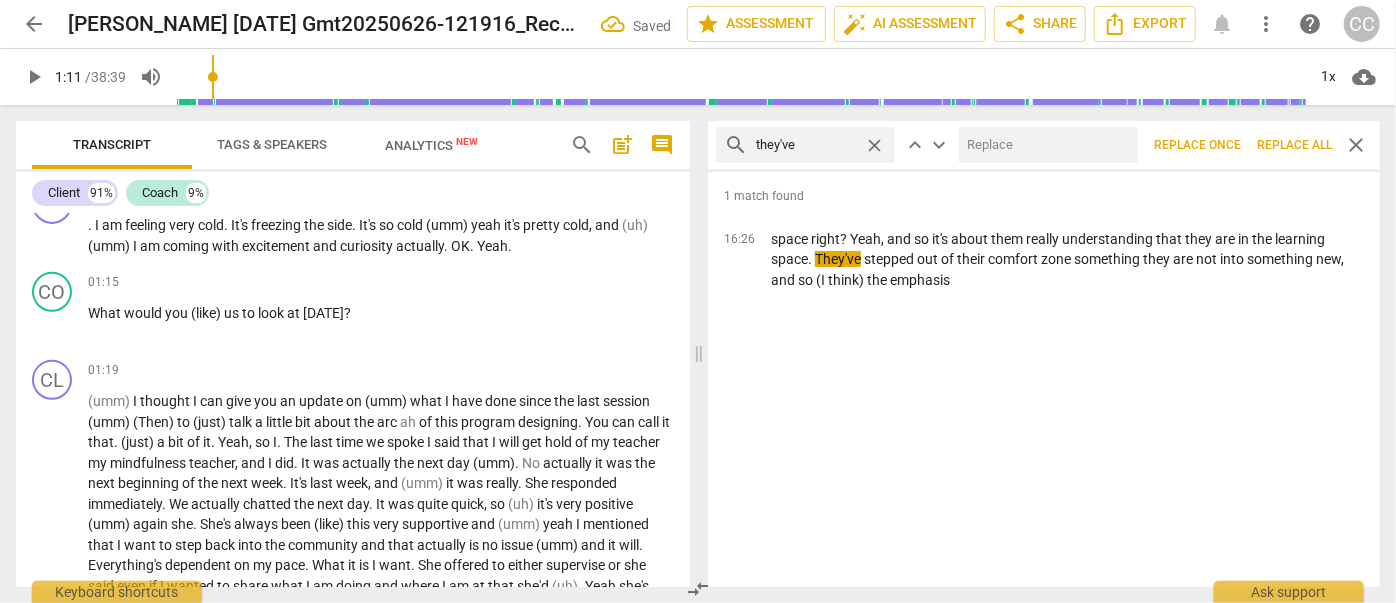 click at bounding box center [1044, 145] 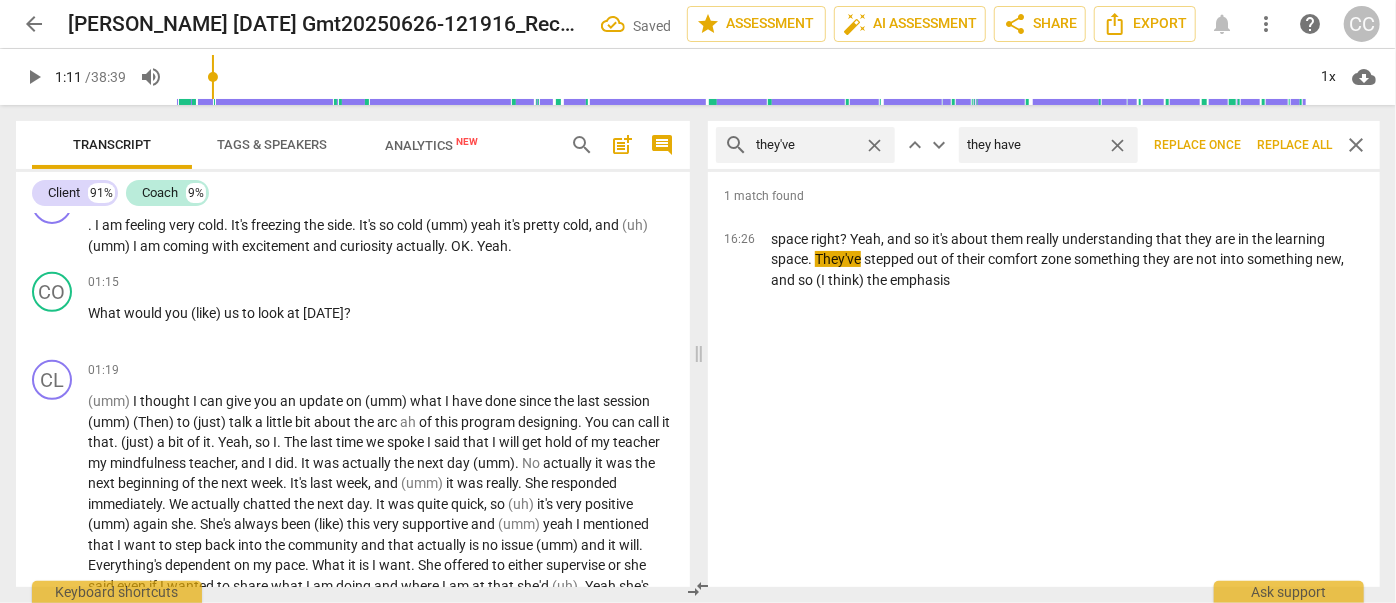 click on "Replace all" at bounding box center (1294, 145) 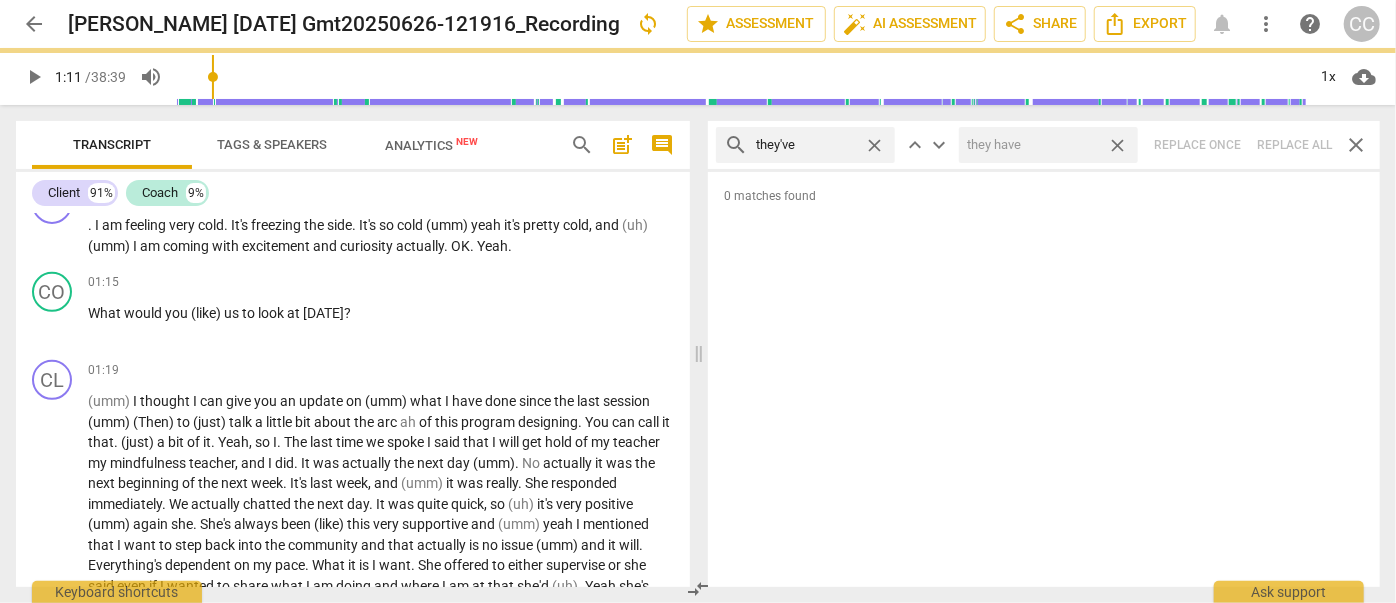 click on "close" at bounding box center (1117, 145) 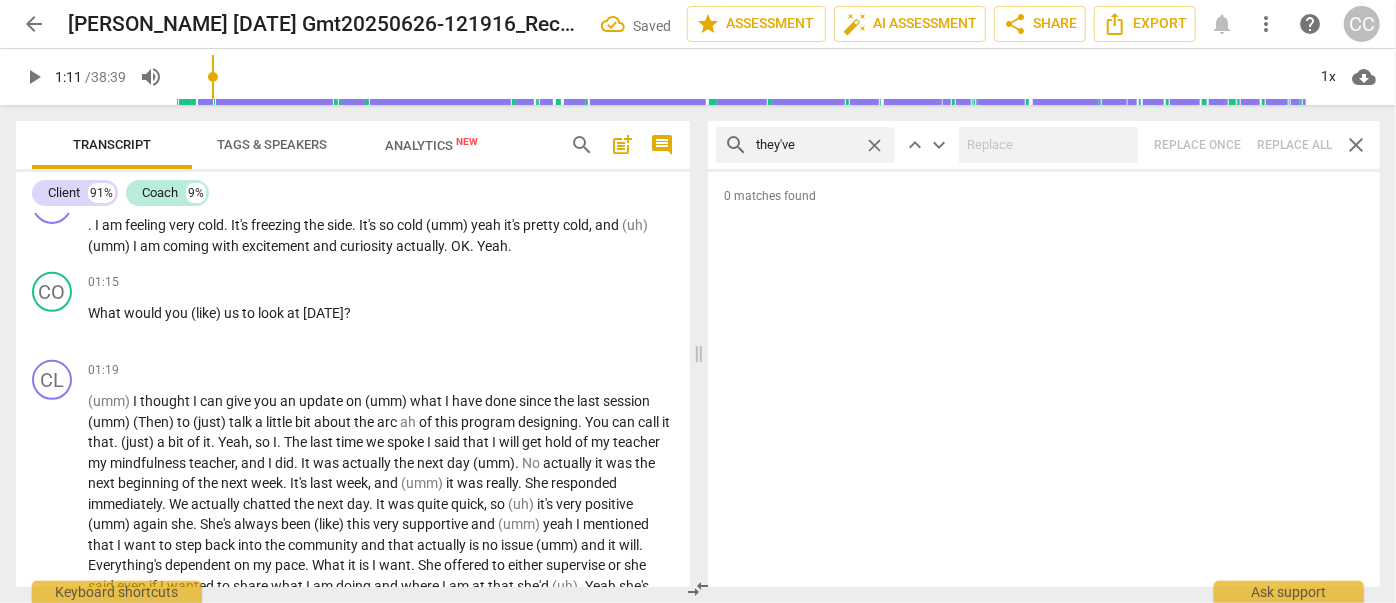click on "close" at bounding box center [874, 145] 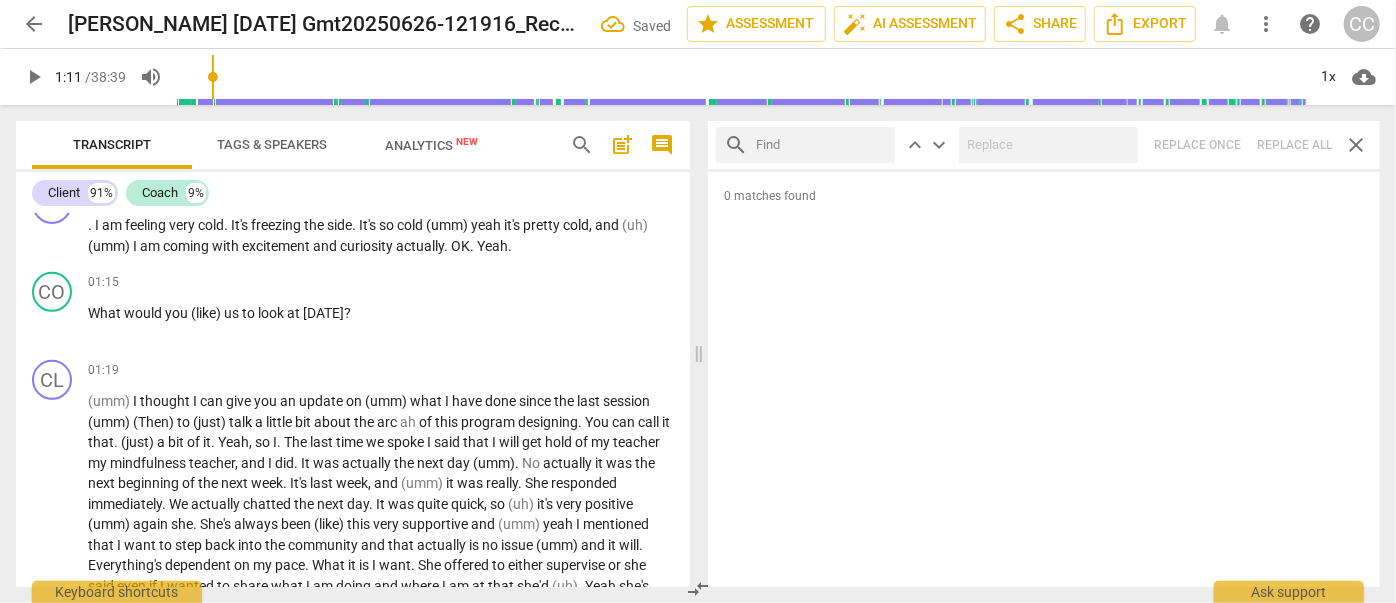 click at bounding box center (821, 145) 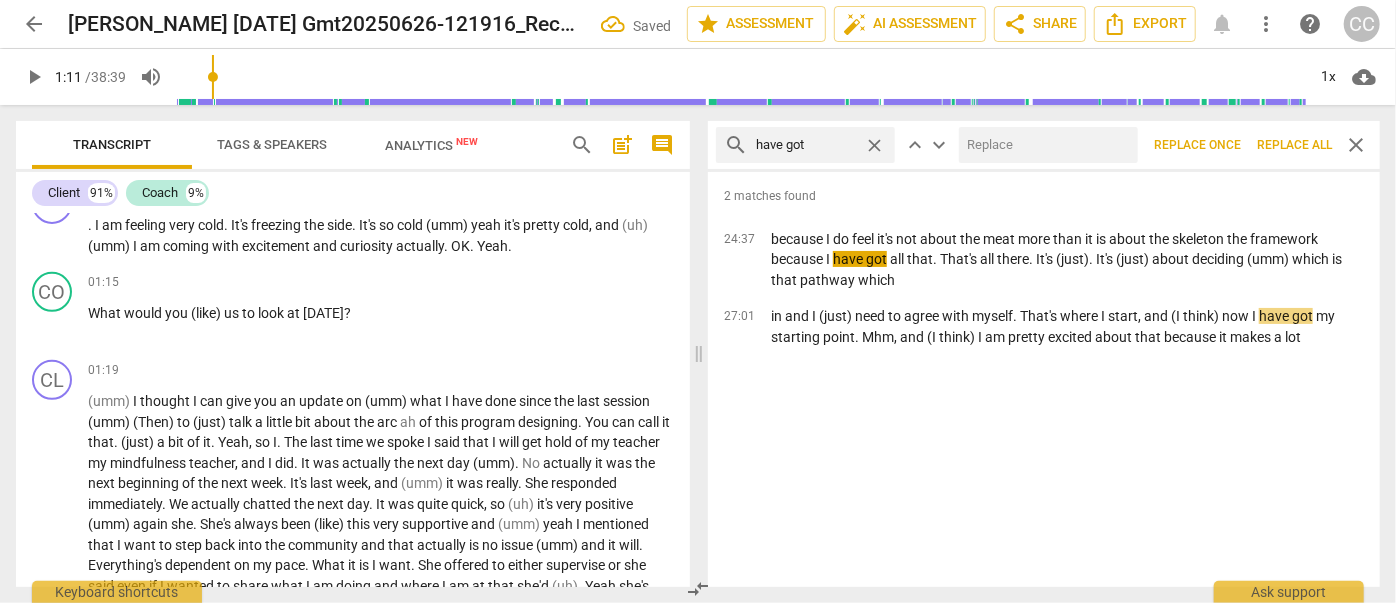click at bounding box center (1044, 145) 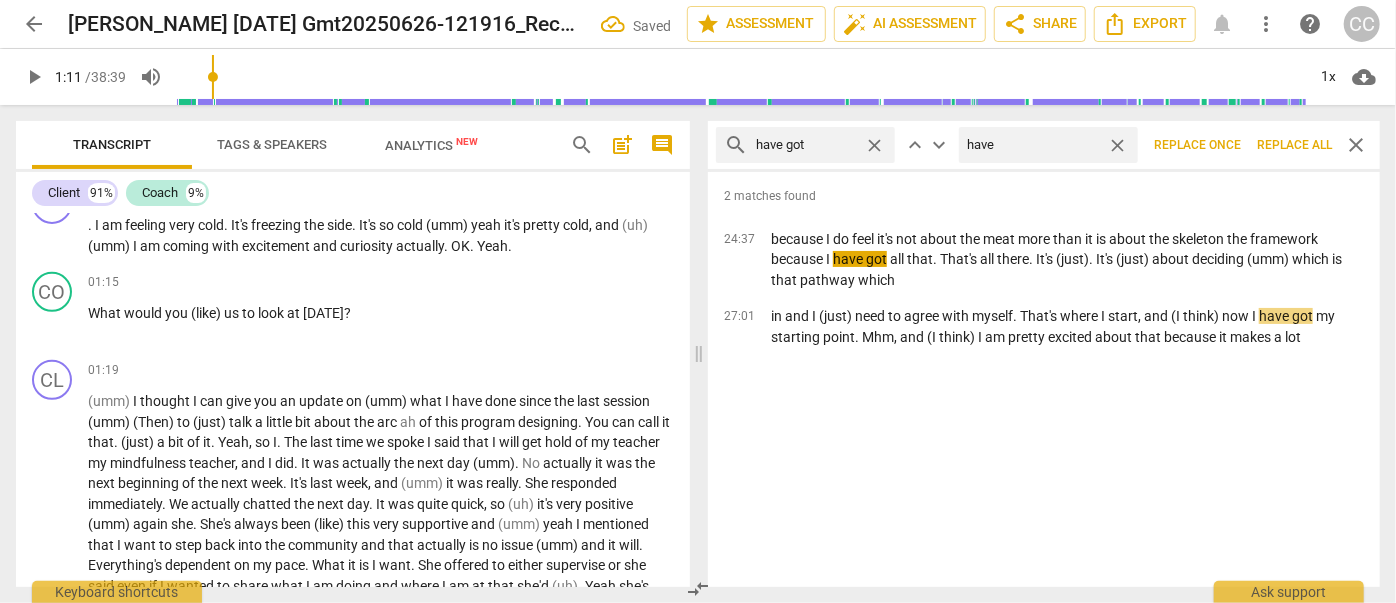 click on "Replace all" at bounding box center (1294, 145) 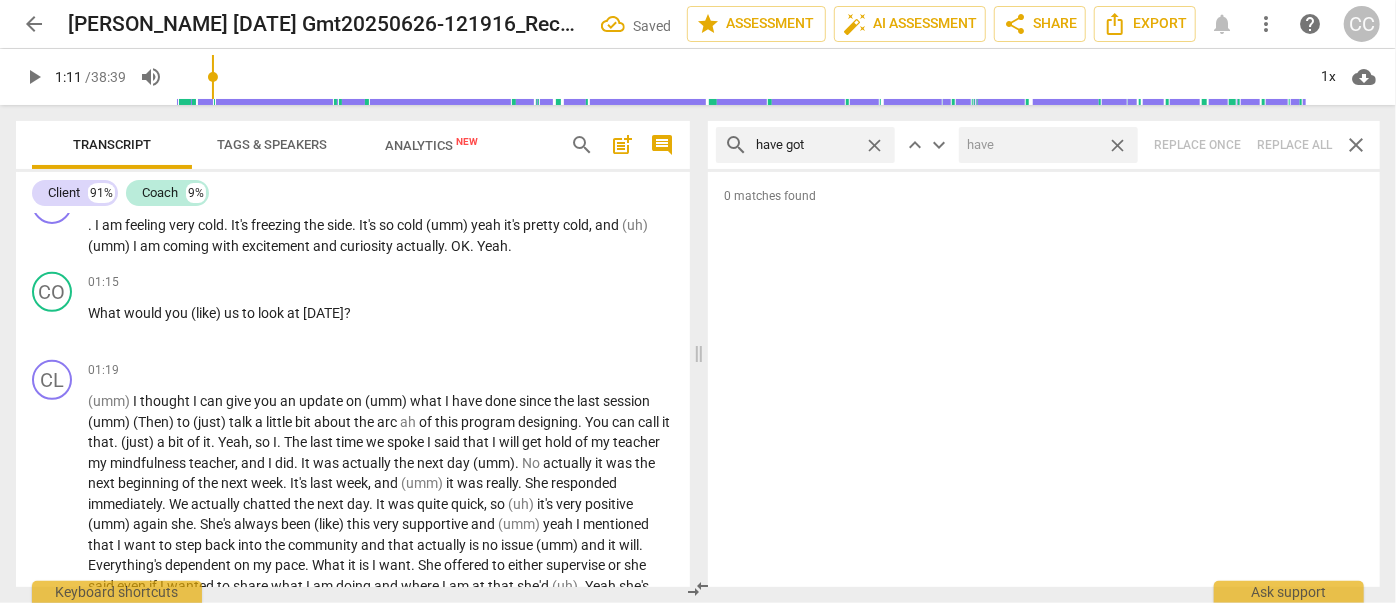 click on "close" at bounding box center (1117, 145) 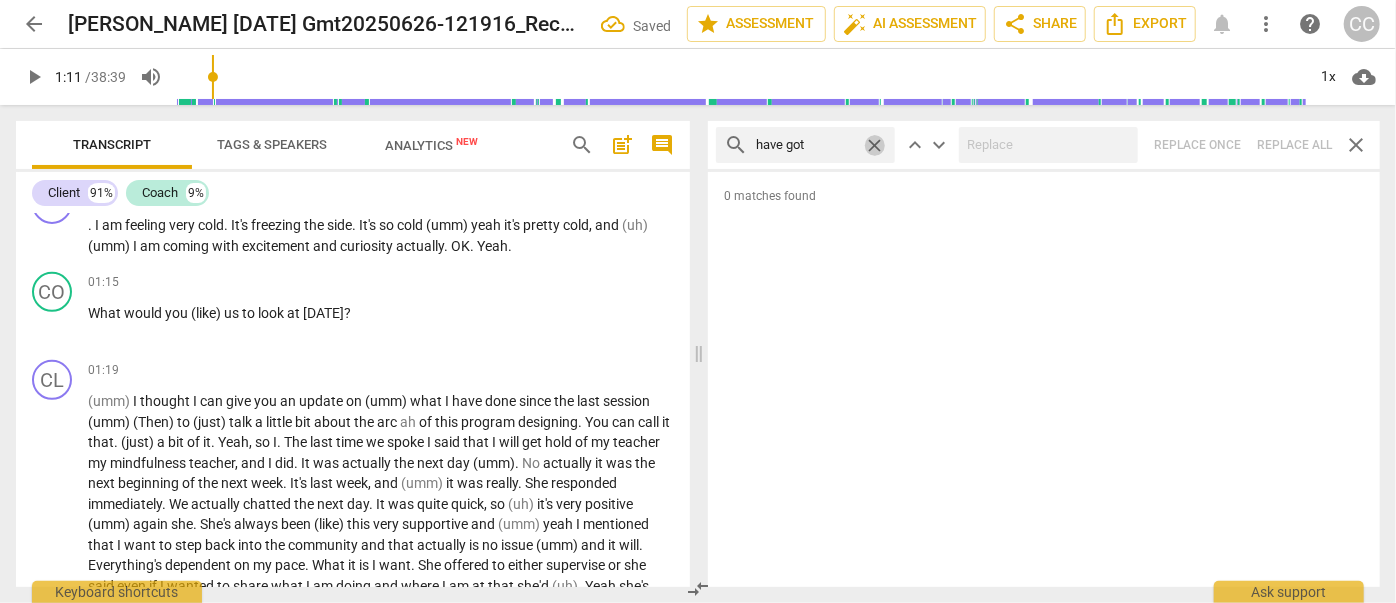 click on "close" at bounding box center [874, 145] 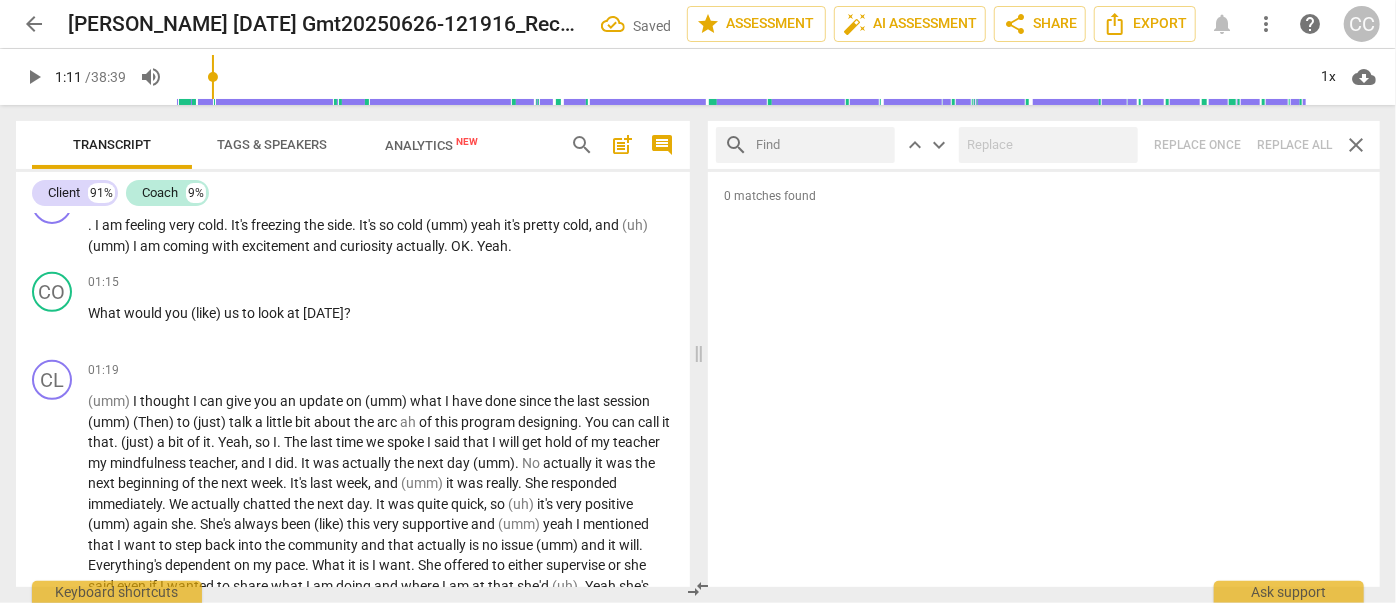 click at bounding box center (821, 145) 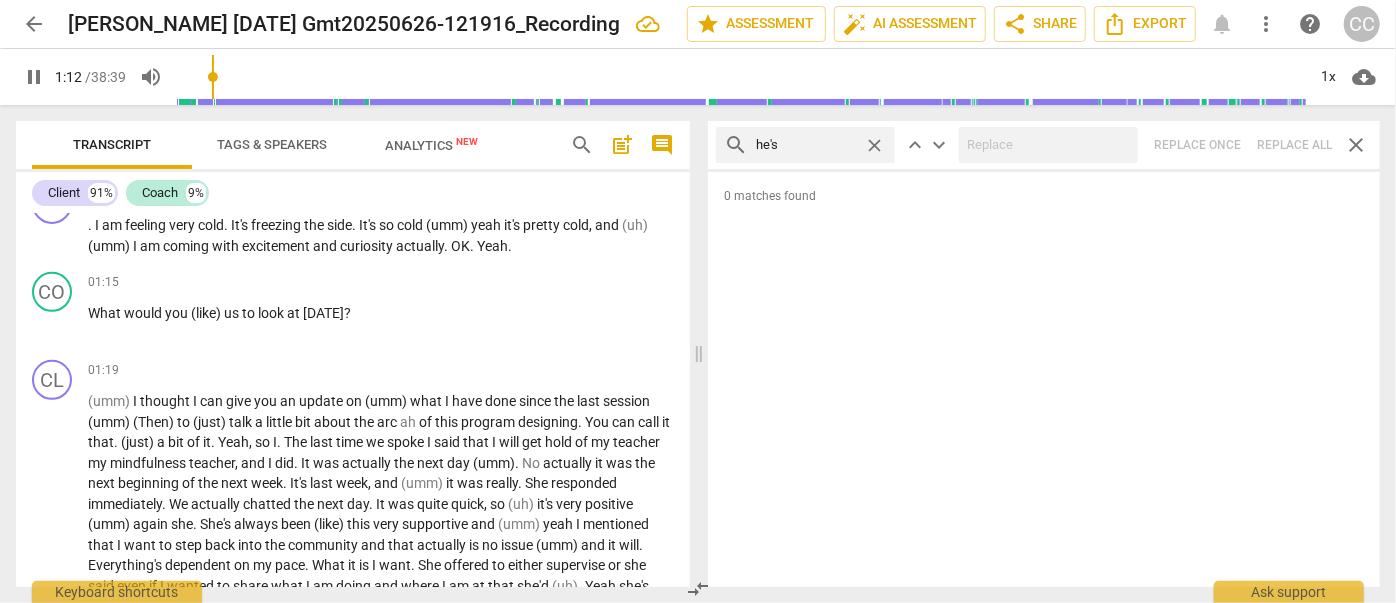 click on "search he's close keyboard_arrow_up keyboard_arrow_down Replace once Replace all close" at bounding box center (1044, 145) 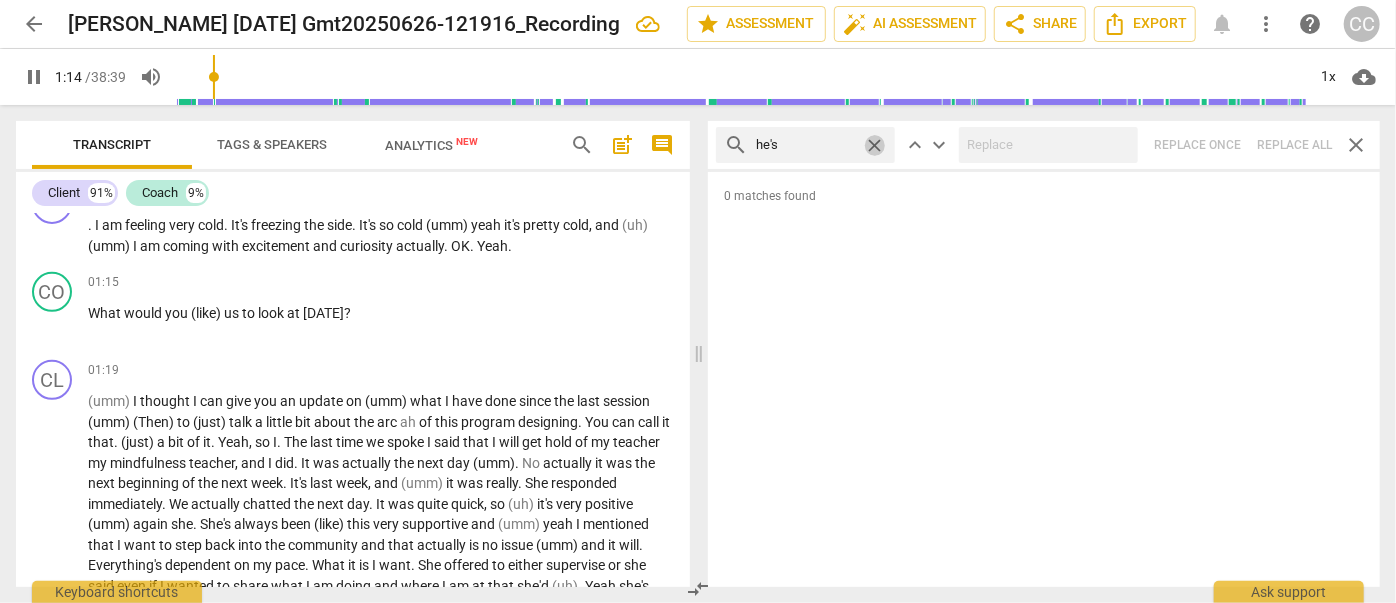 drag, startPoint x: 881, startPoint y: 143, endPoint x: 842, endPoint y: 148, distance: 39.319206 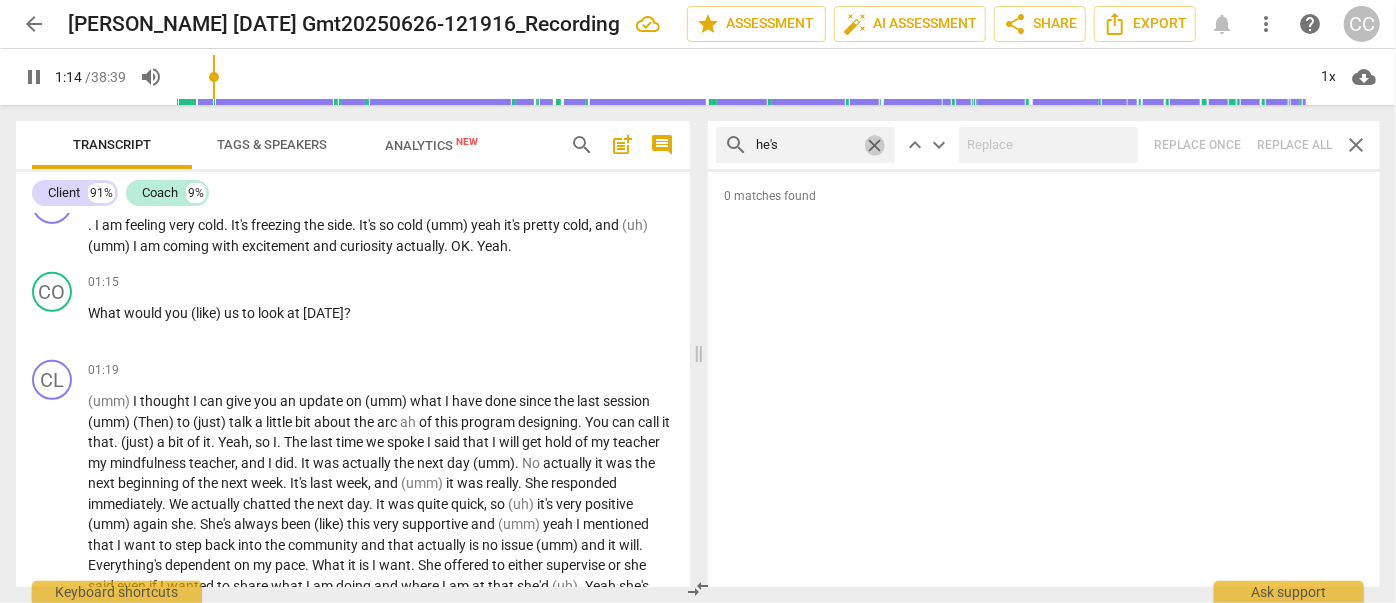 click on "close" at bounding box center (874, 145) 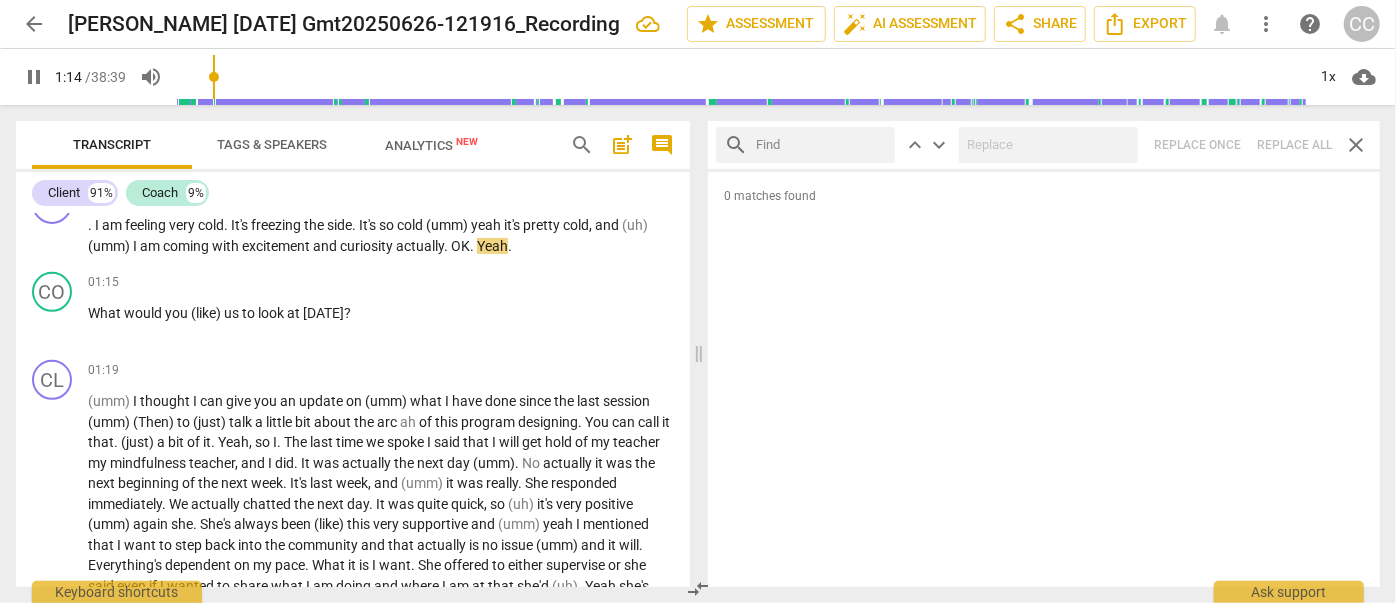 click at bounding box center (821, 145) 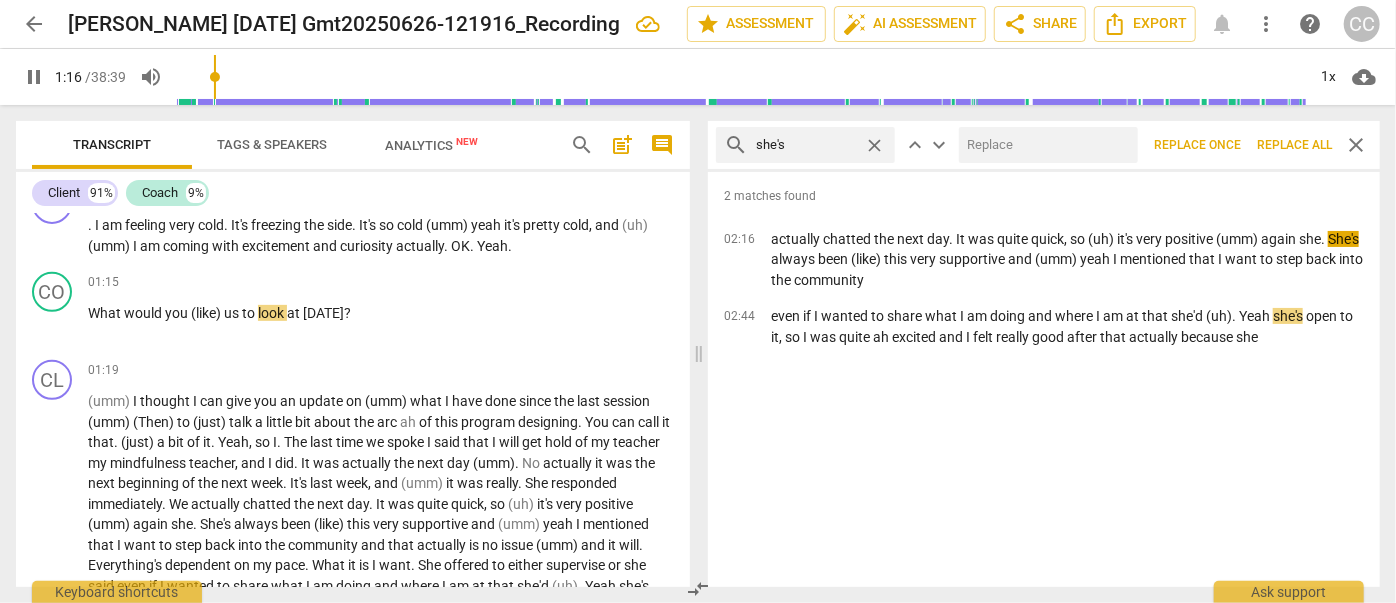 click at bounding box center (1044, 145) 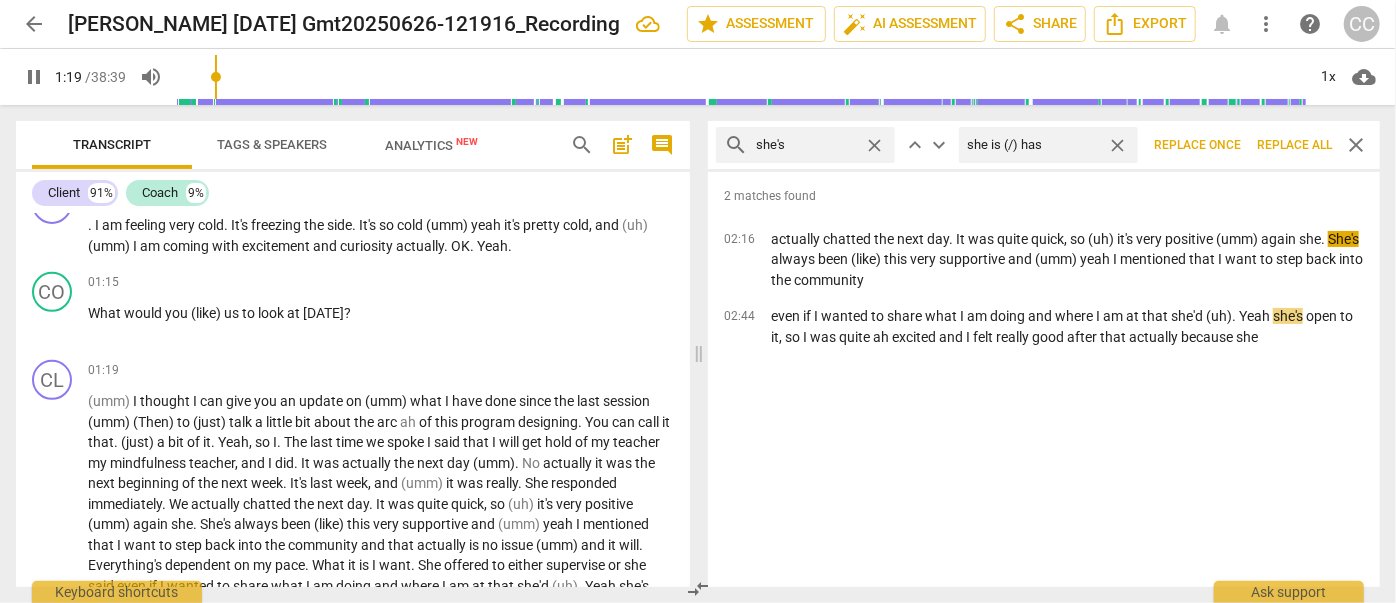 click on "Replace all" at bounding box center (1294, 145) 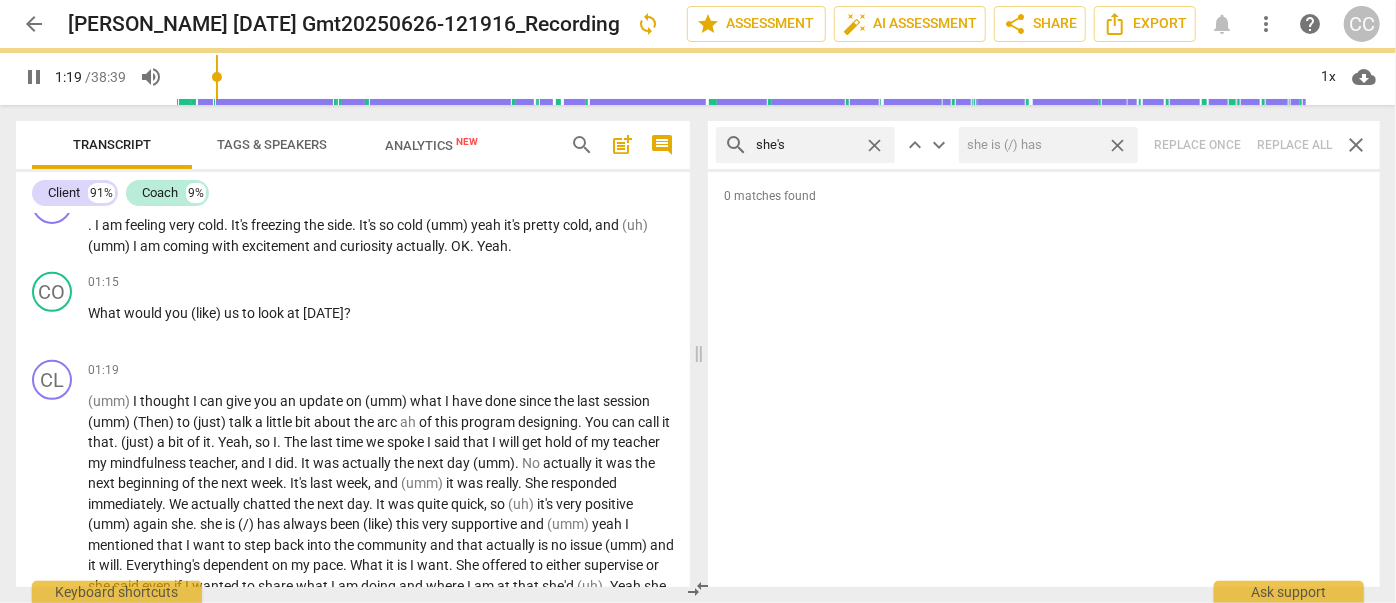 drag, startPoint x: 1122, startPoint y: 146, endPoint x: 1093, endPoint y: 149, distance: 29.15476 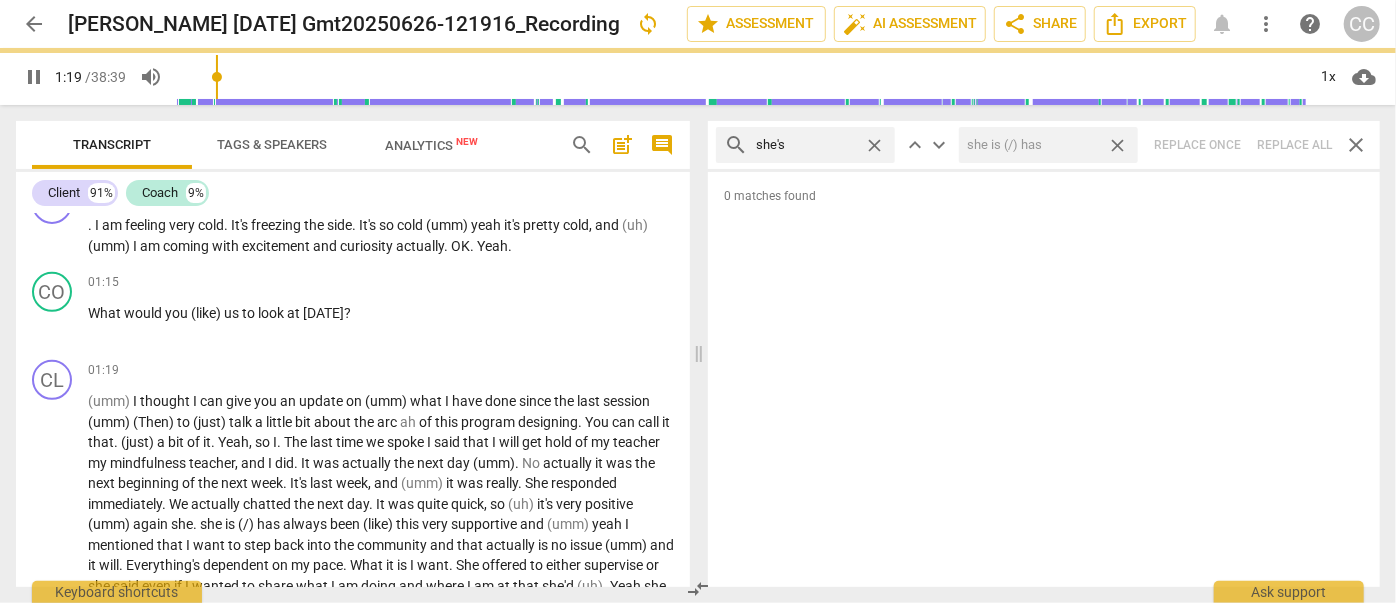 click on "close" at bounding box center (1117, 145) 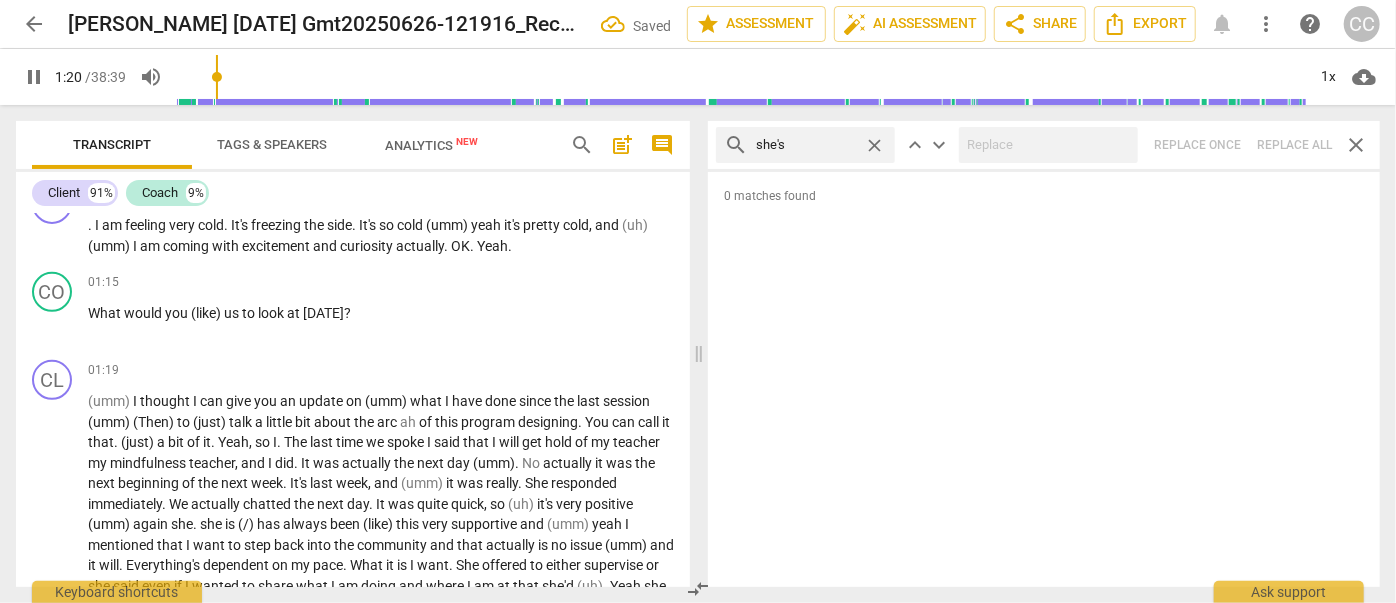click on "close" at bounding box center (874, 145) 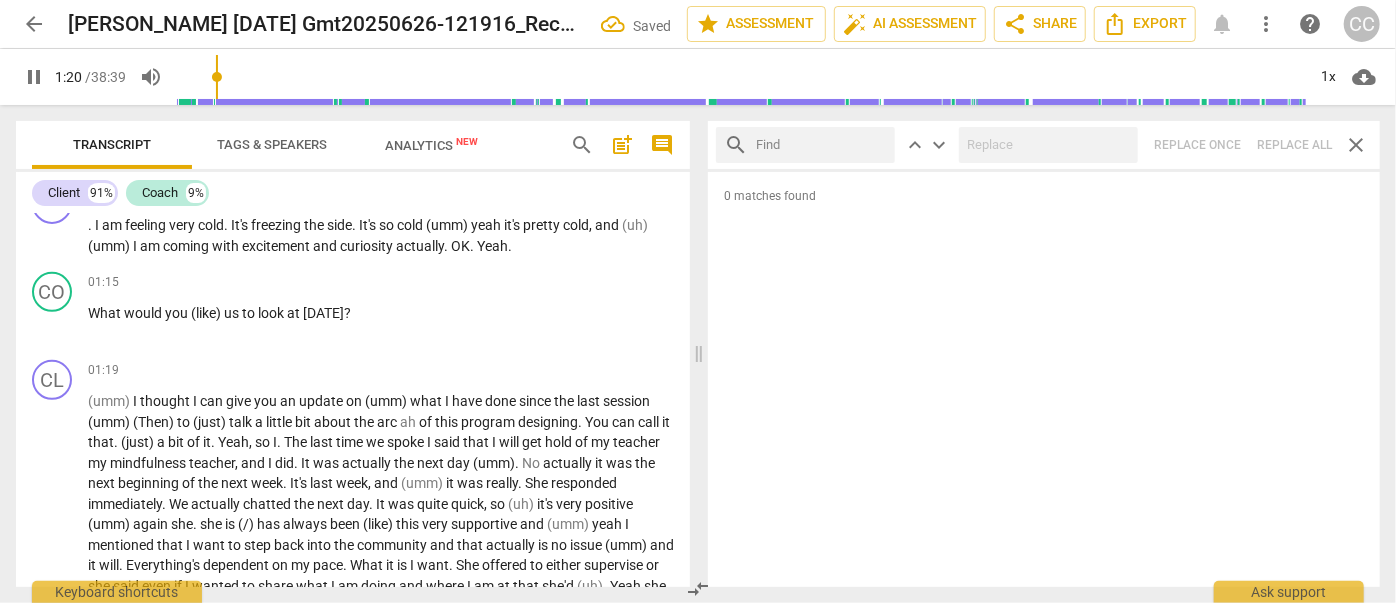 click at bounding box center (821, 145) 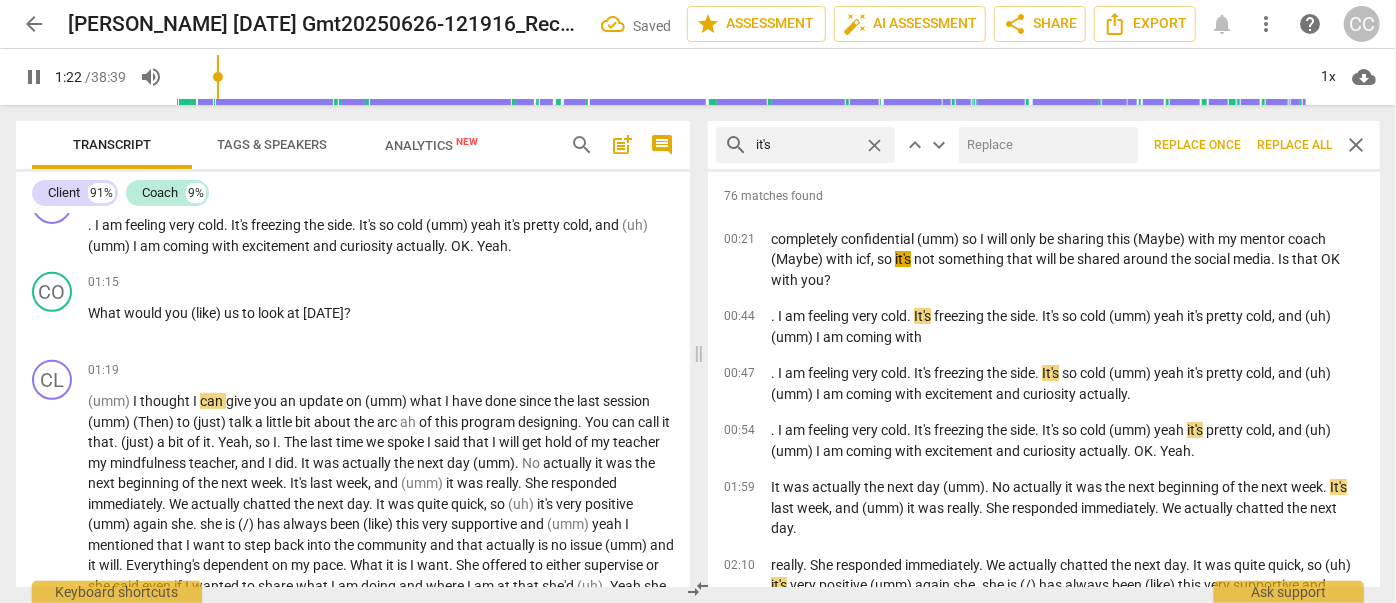 click at bounding box center [1044, 145] 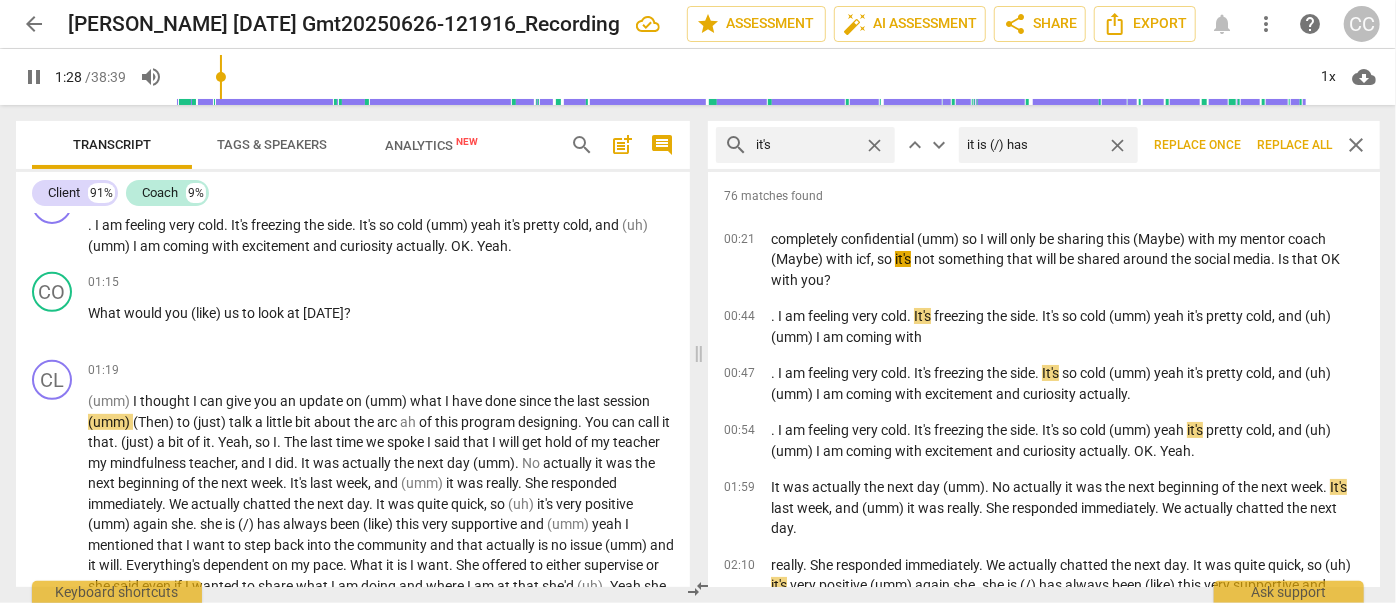 click on "Replace all" at bounding box center (1294, 145) 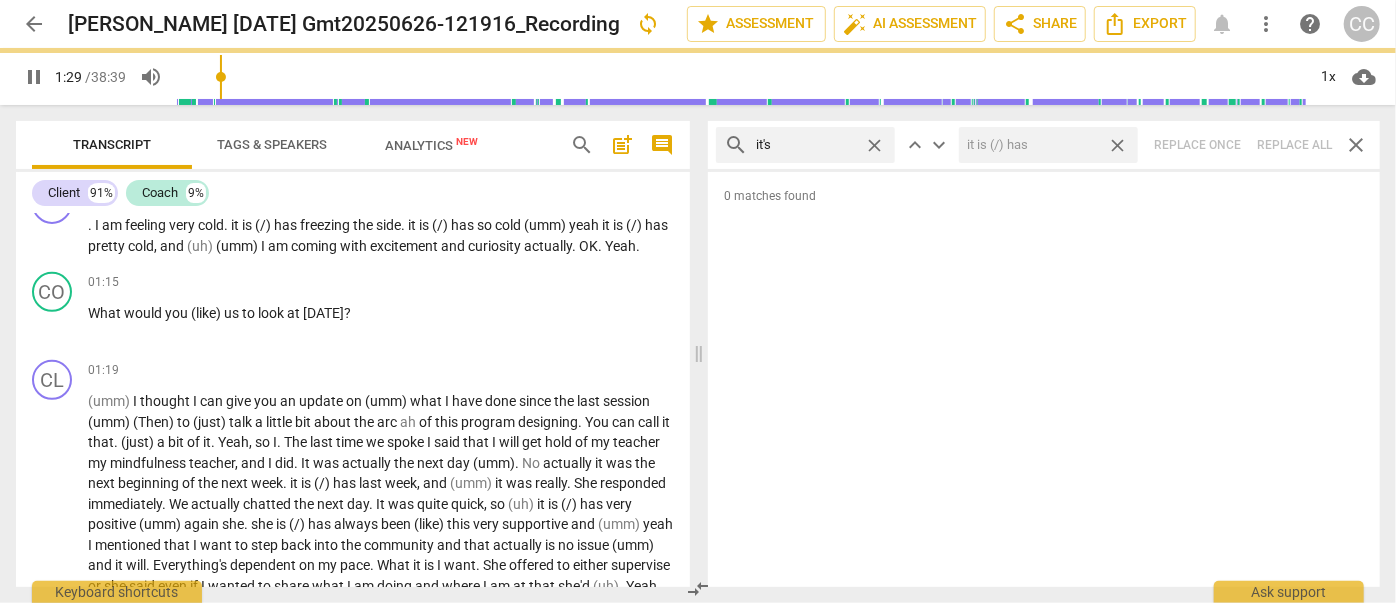 click on "close" at bounding box center (1117, 145) 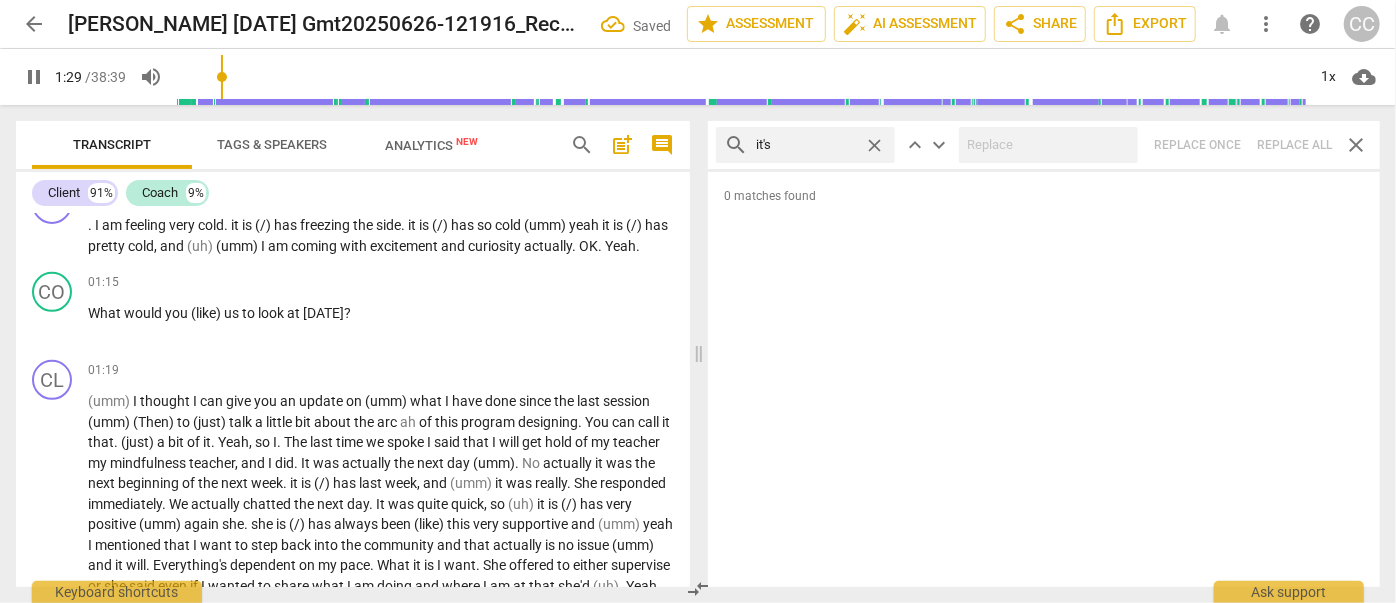 drag, startPoint x: 872, startPoint y: 143, endPoint x: 848, endPoint y: 147, distance: 24.33105 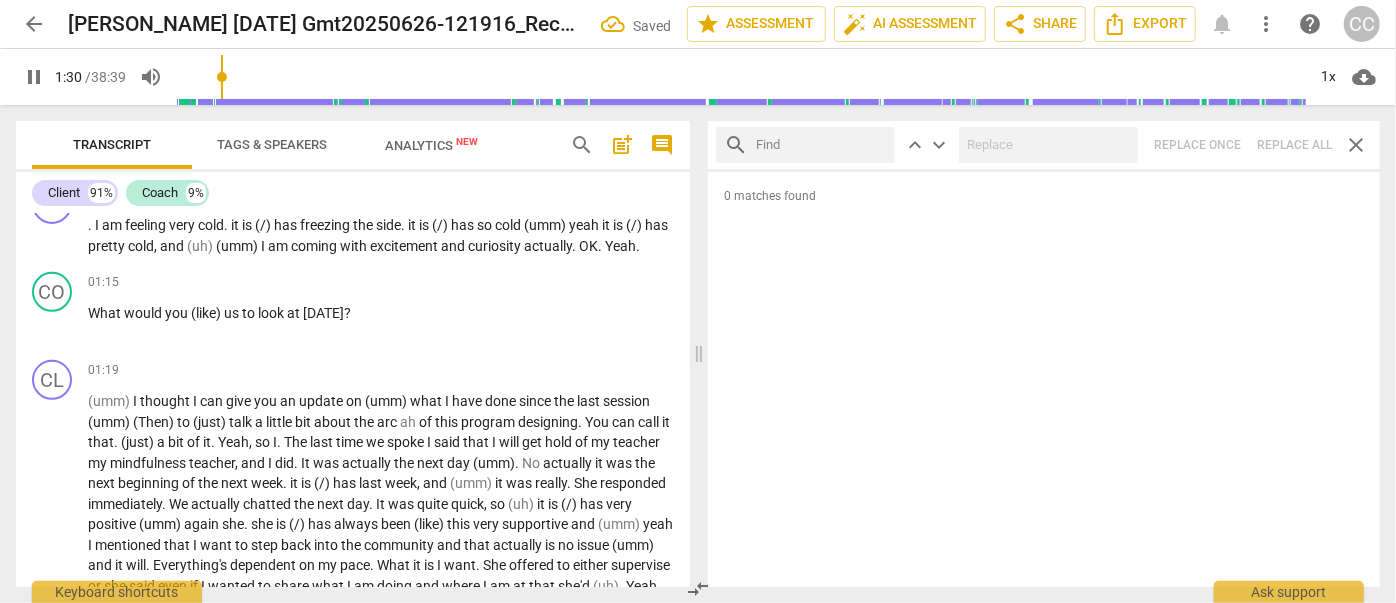click at bounding box center (821, 145) 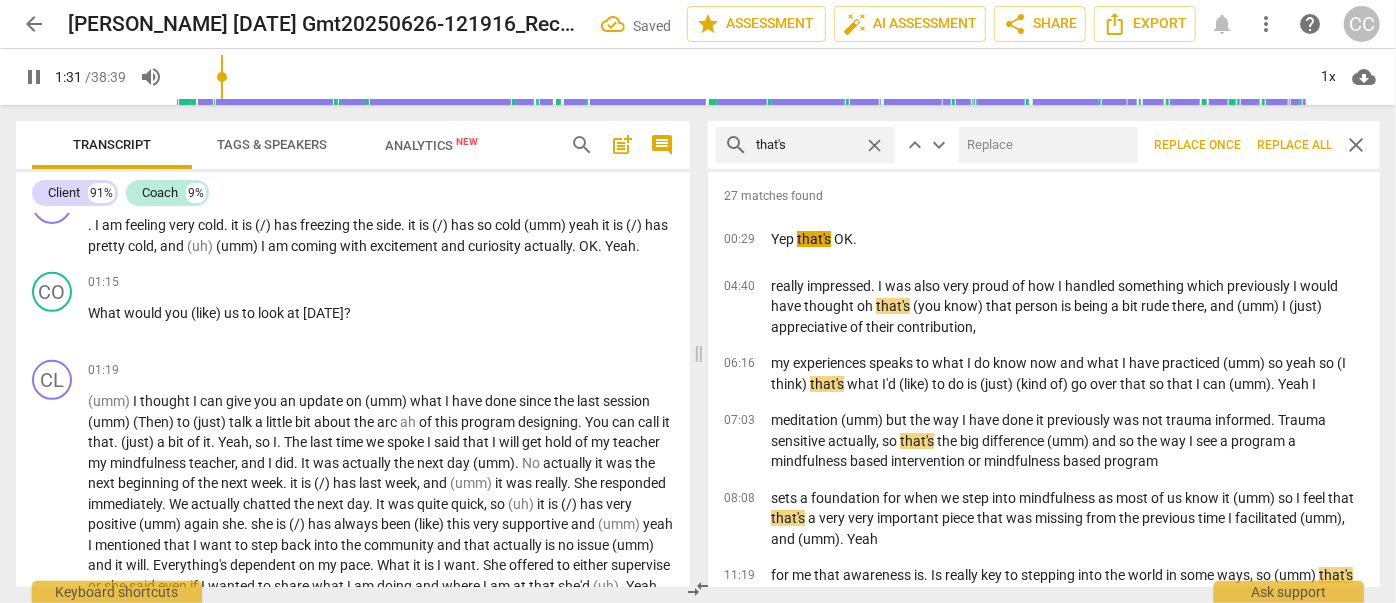 drag, startPoint x: 980, startPoint y: 134, endPoint x: 956, endPoint y: 130, distance: 24.33105 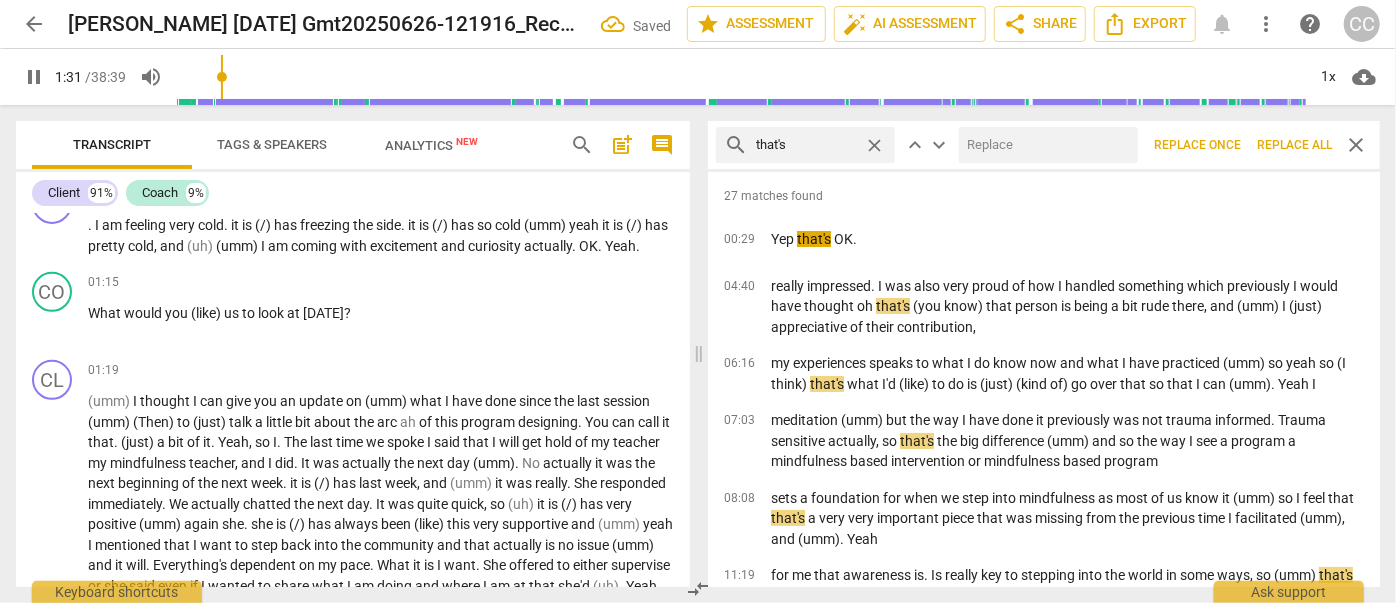 click at bounding box center (1044, 145) 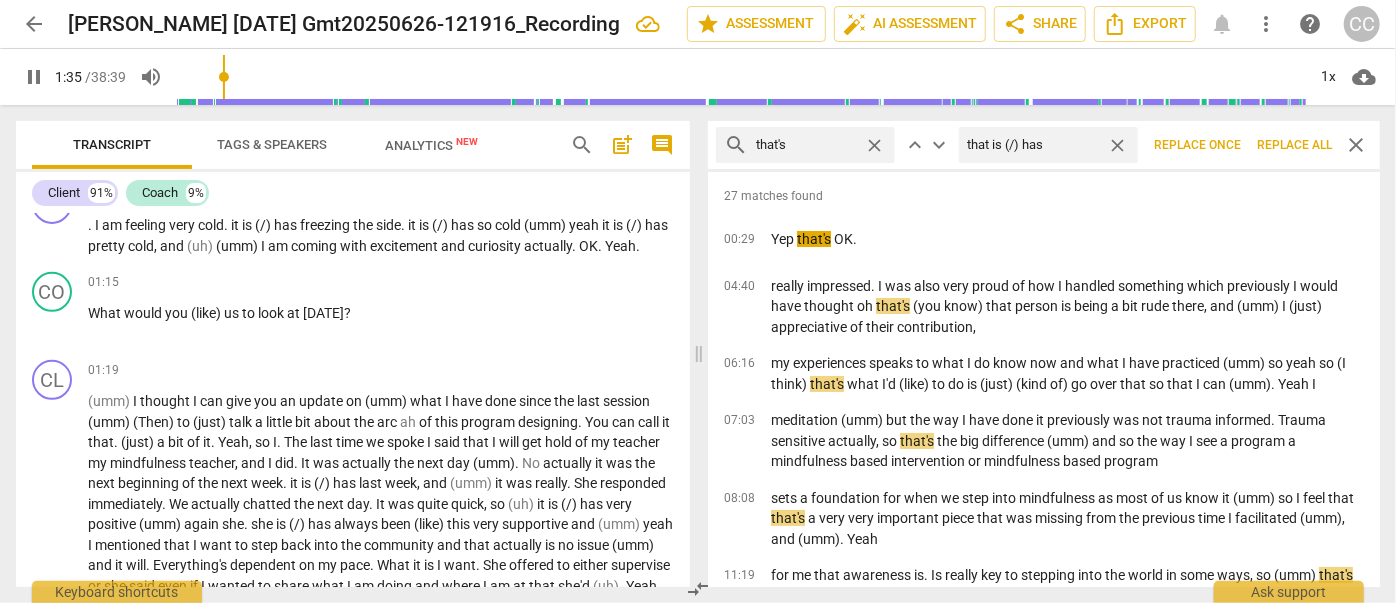 click on "Replace all" at bounding box center [1294, 145] 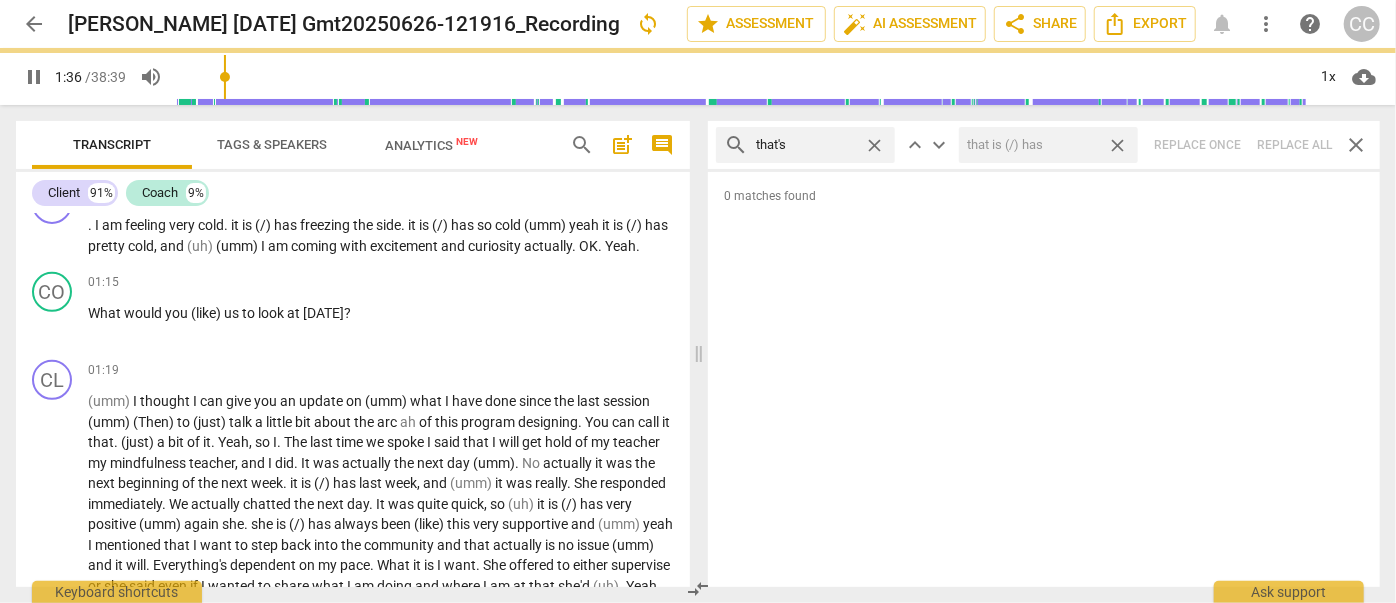 click on "close" at bounding box center (1117, 145) 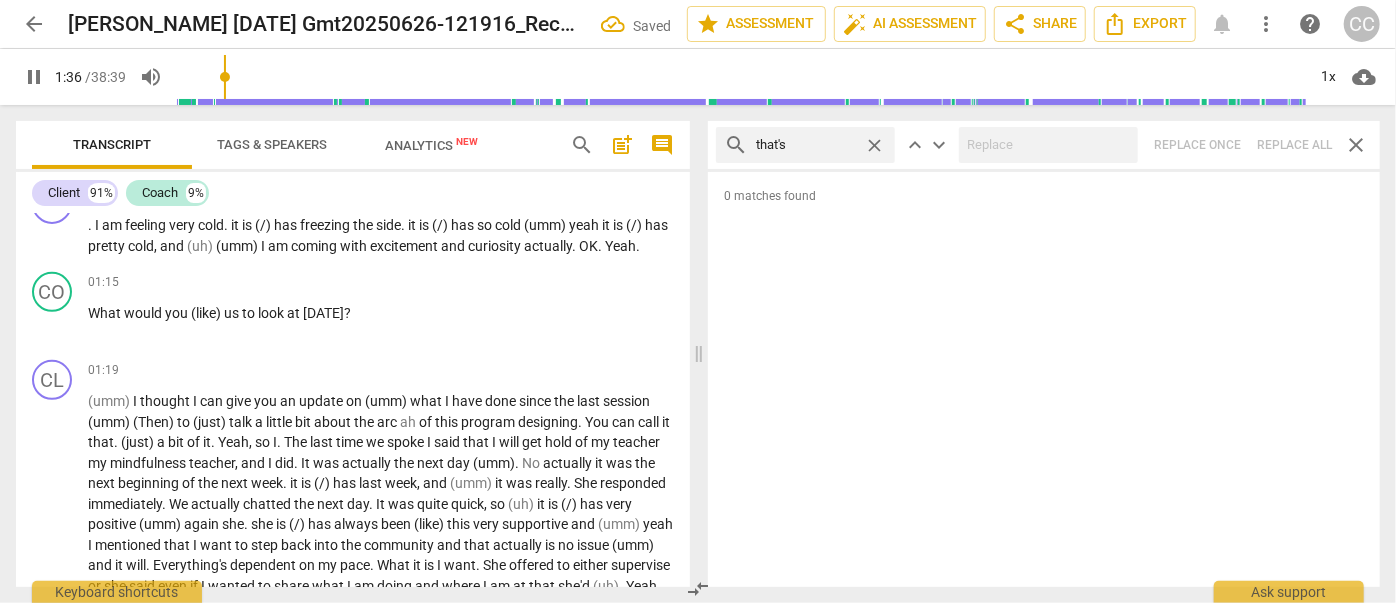 drag, startPoint x: 875, startPoint y: 145, endPoint x: 845, endPoint y: 145, distance: 30 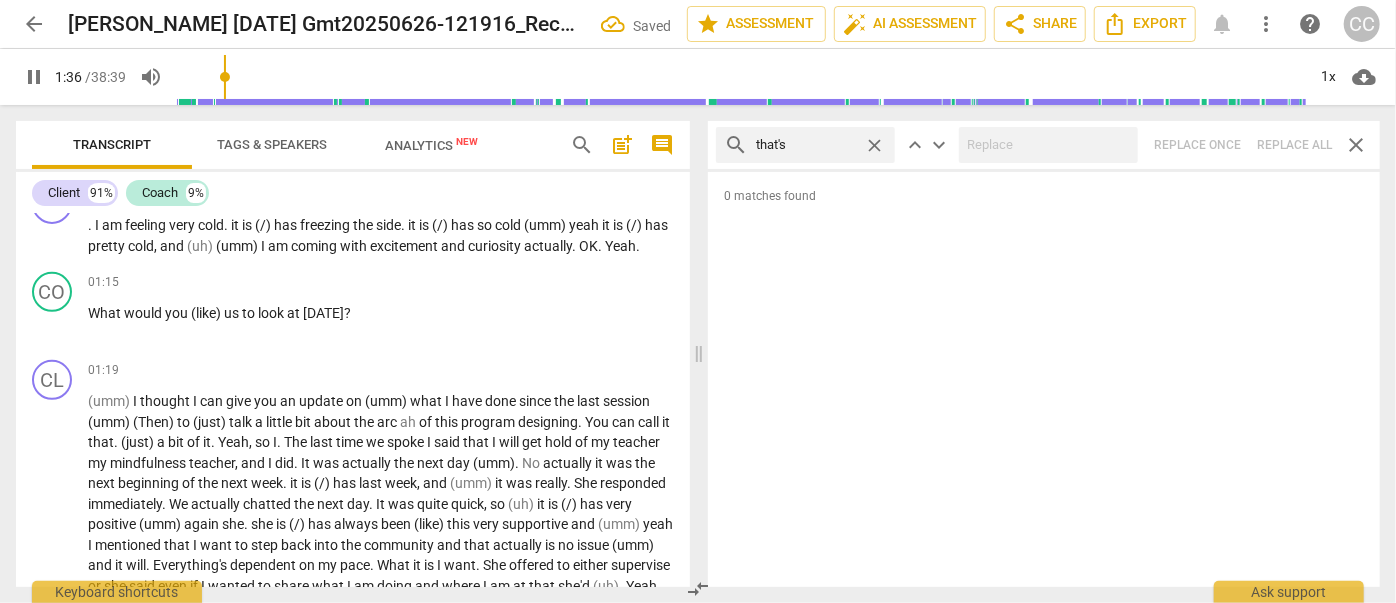 click on "close" at bounding box center [874, 145] 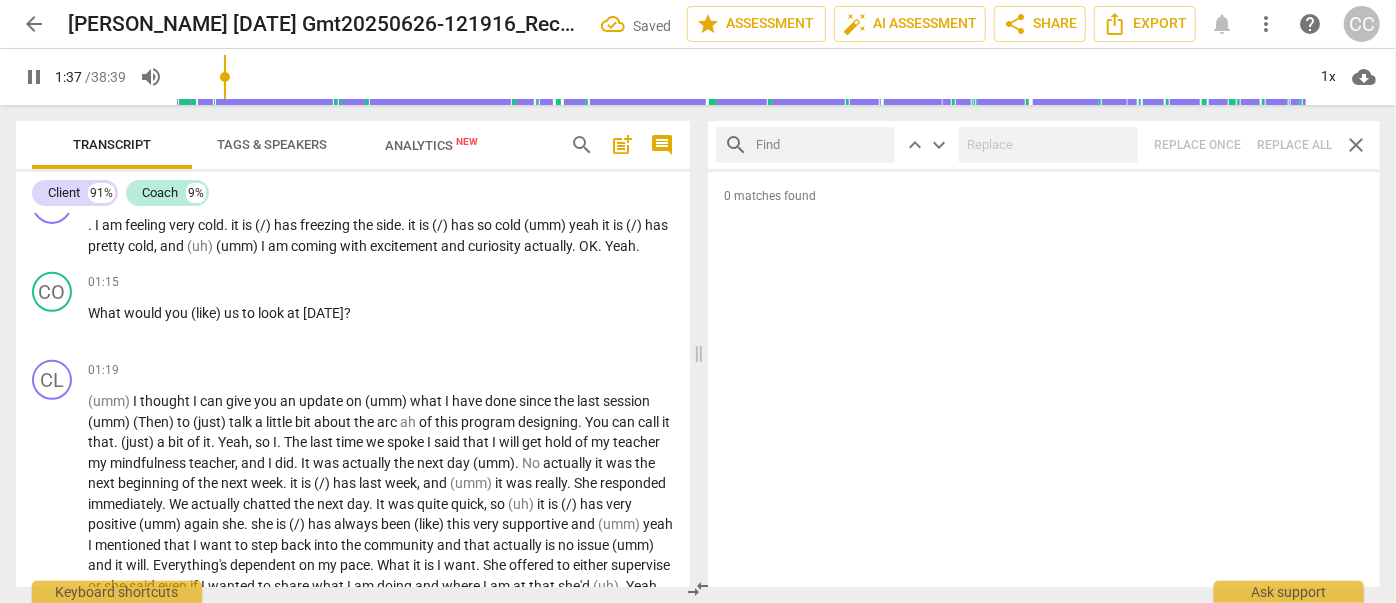 click at bounding box center (821, 145) 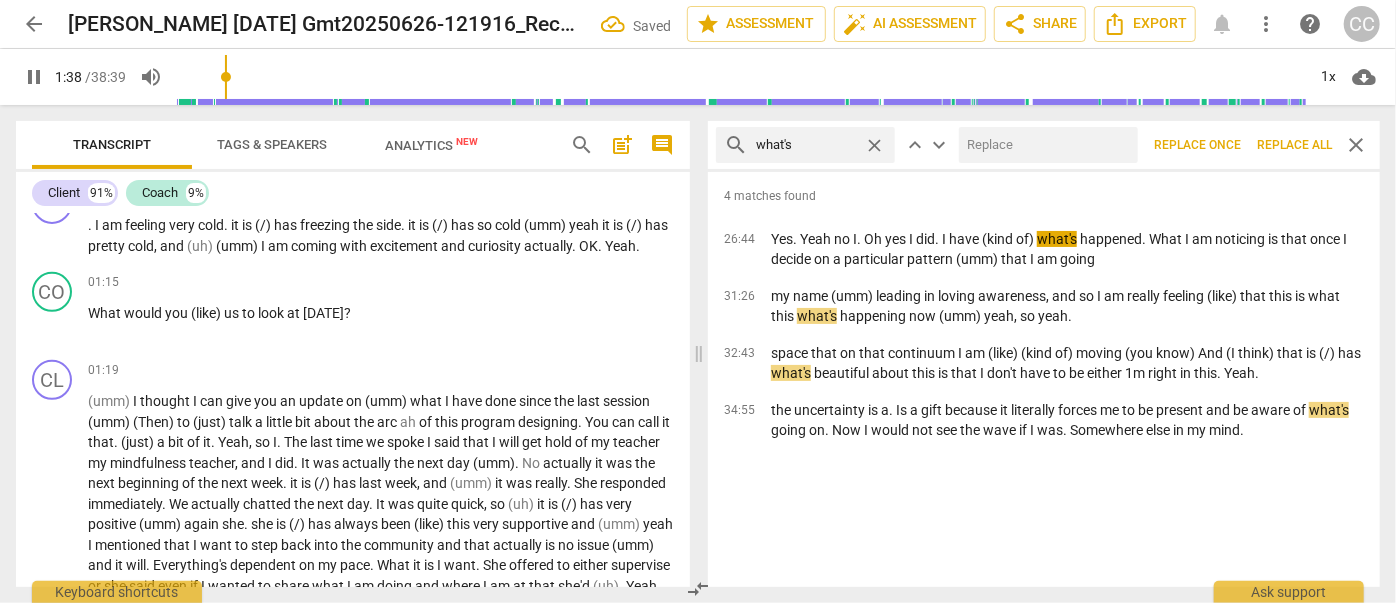 click at bounding box center [1044, 145] 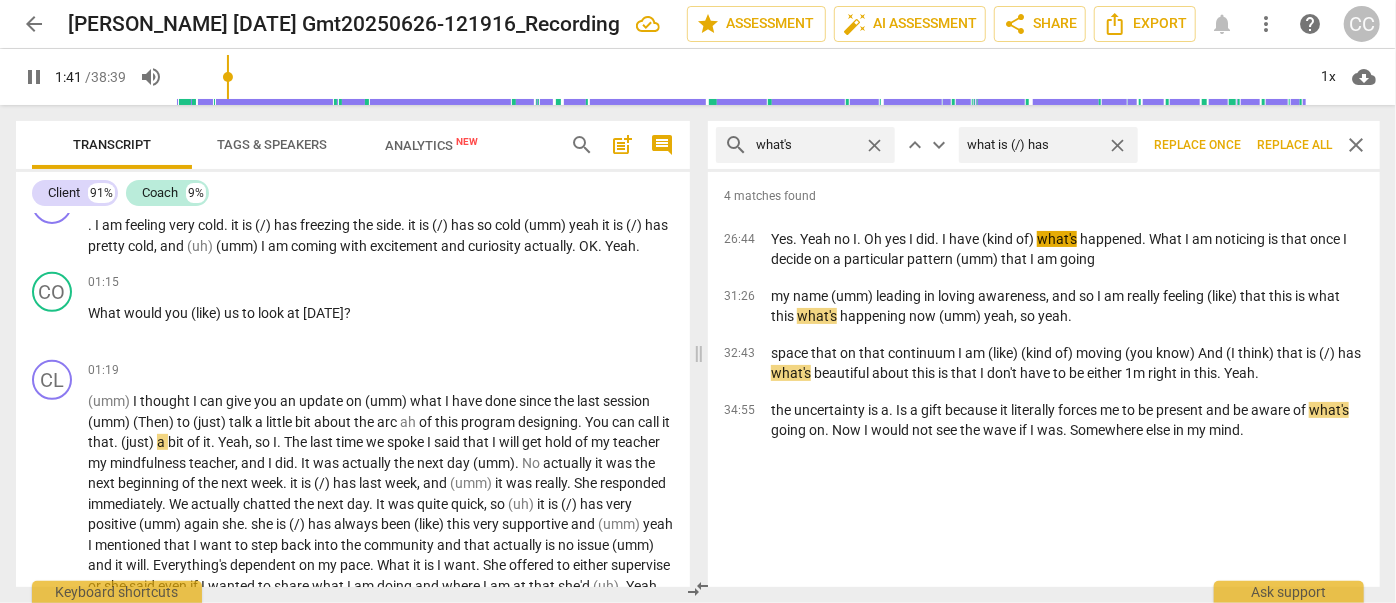 click on "Replace all" at bounding box center [1294, 145] 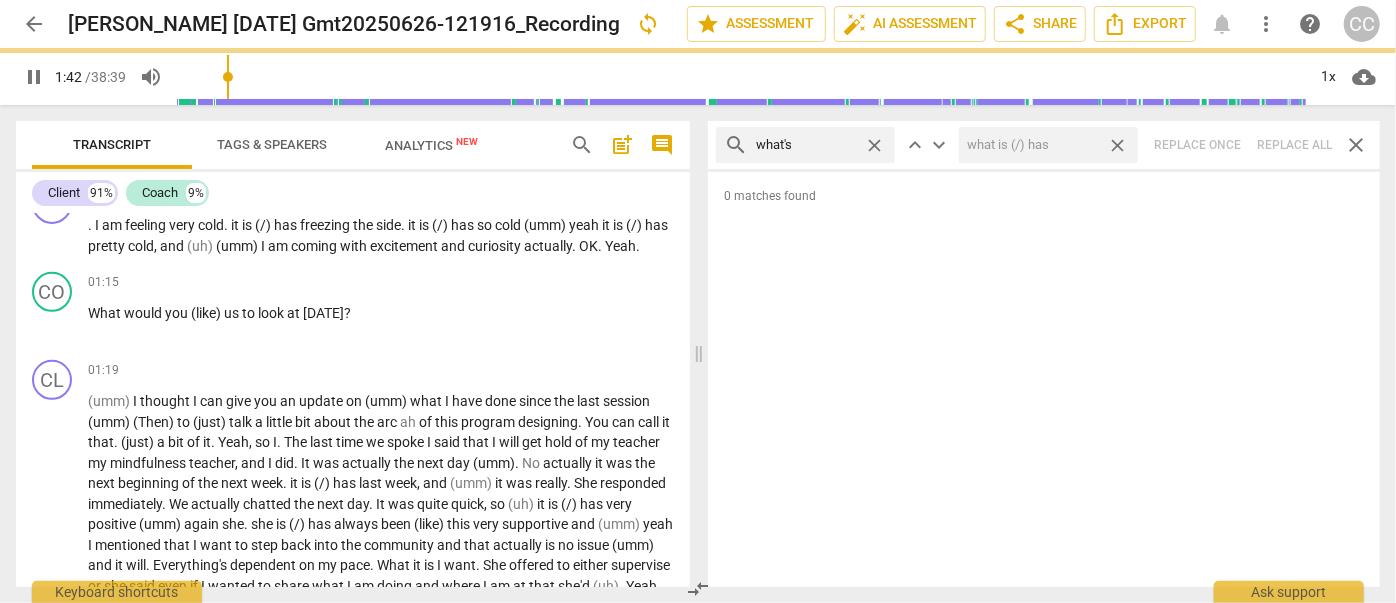 drag, startPoint x: 1125, startPoint y: 152, endPoint x: 1024, endPoint y: 153, distance: 101.00495 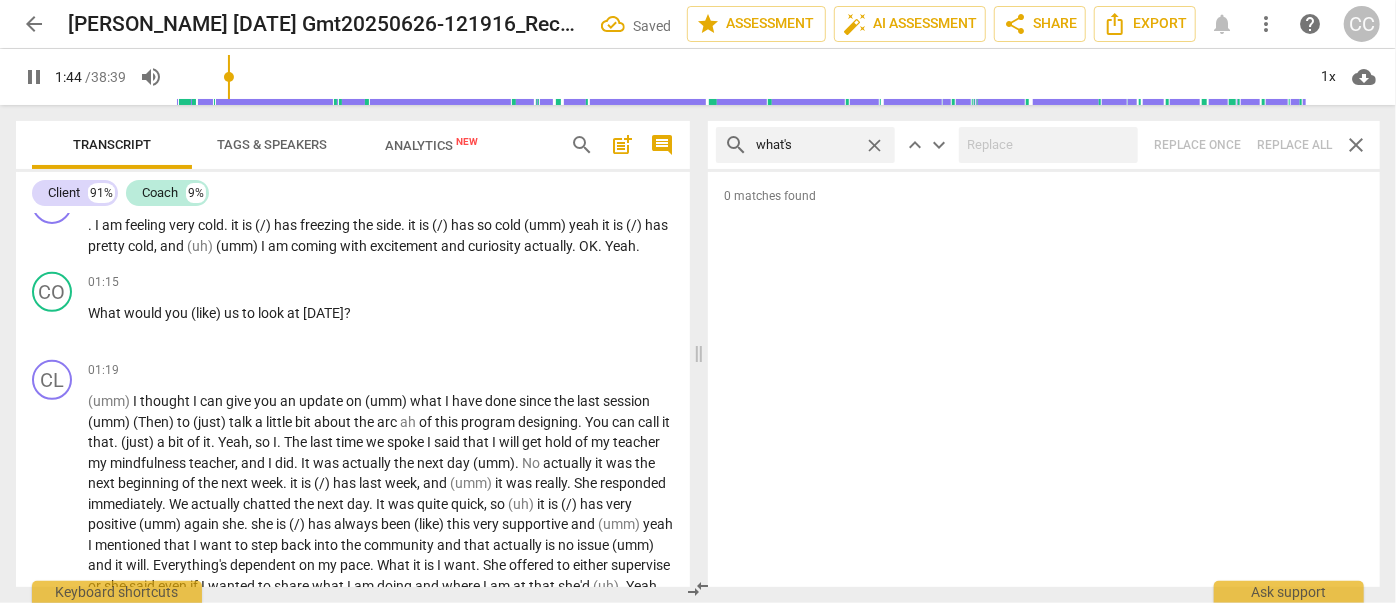 click on "close" at bounding box center [874, 145] 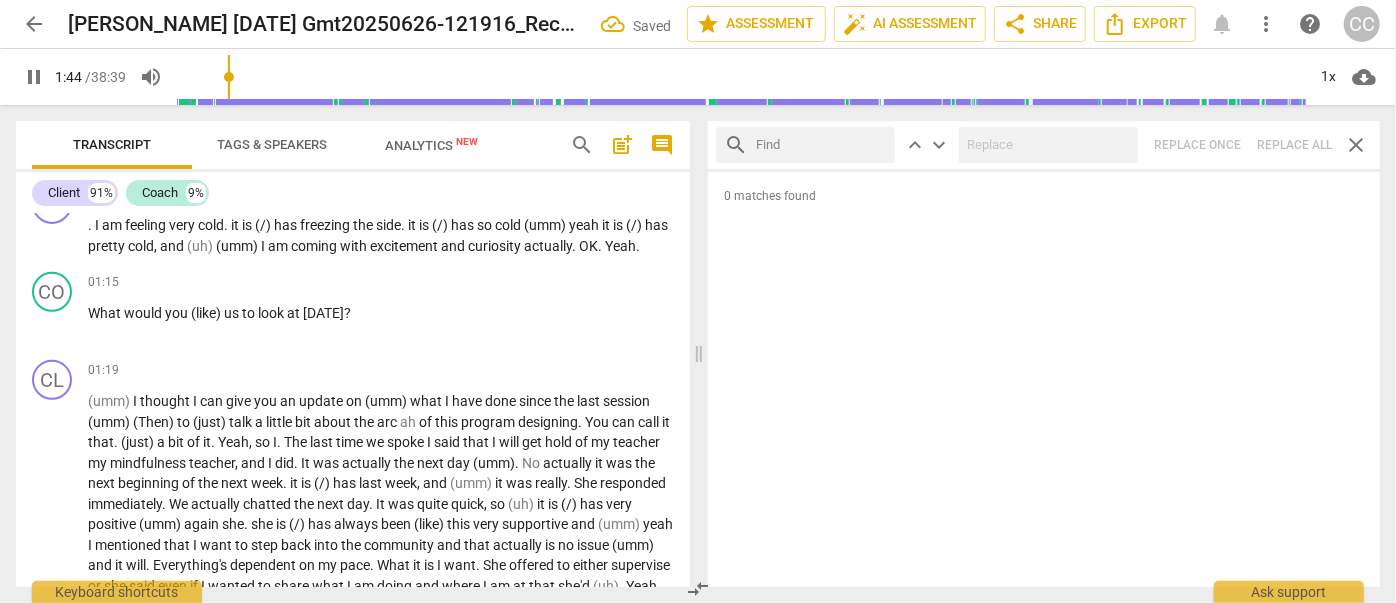 click at bounding box center [821, 145] 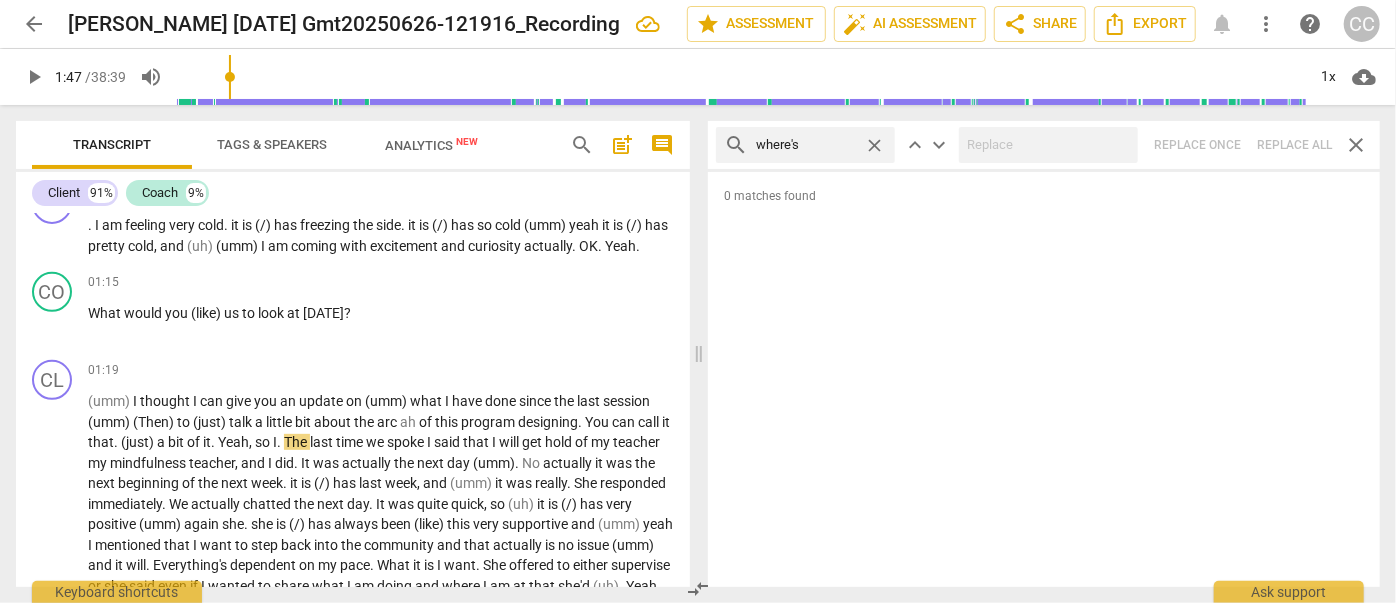 click on "search where's close keyboard_arrow_up keyboard_arrow_down Replace once Replace all close" at bounding box center (1044, 145) 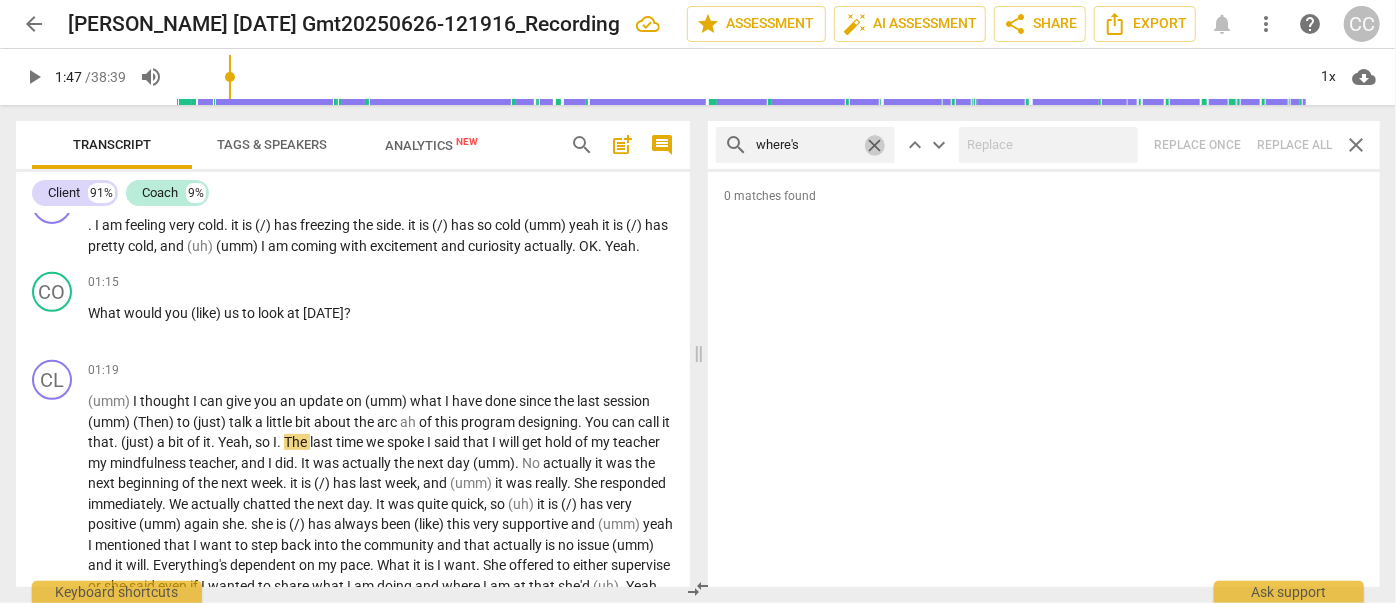 drag, startPoint x: 876, startPoint y: 145, endPoint x: 858, endPoint y: 146, distance: 18.027756 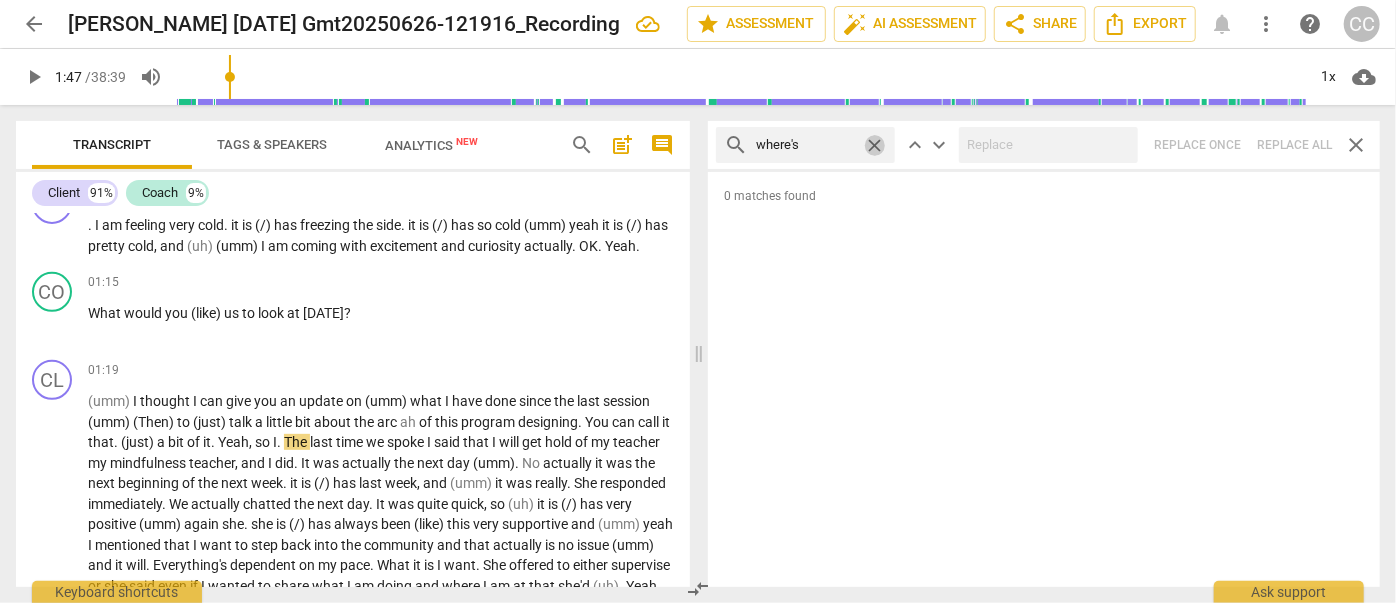 click on "close" at bounding box center [874, 145] 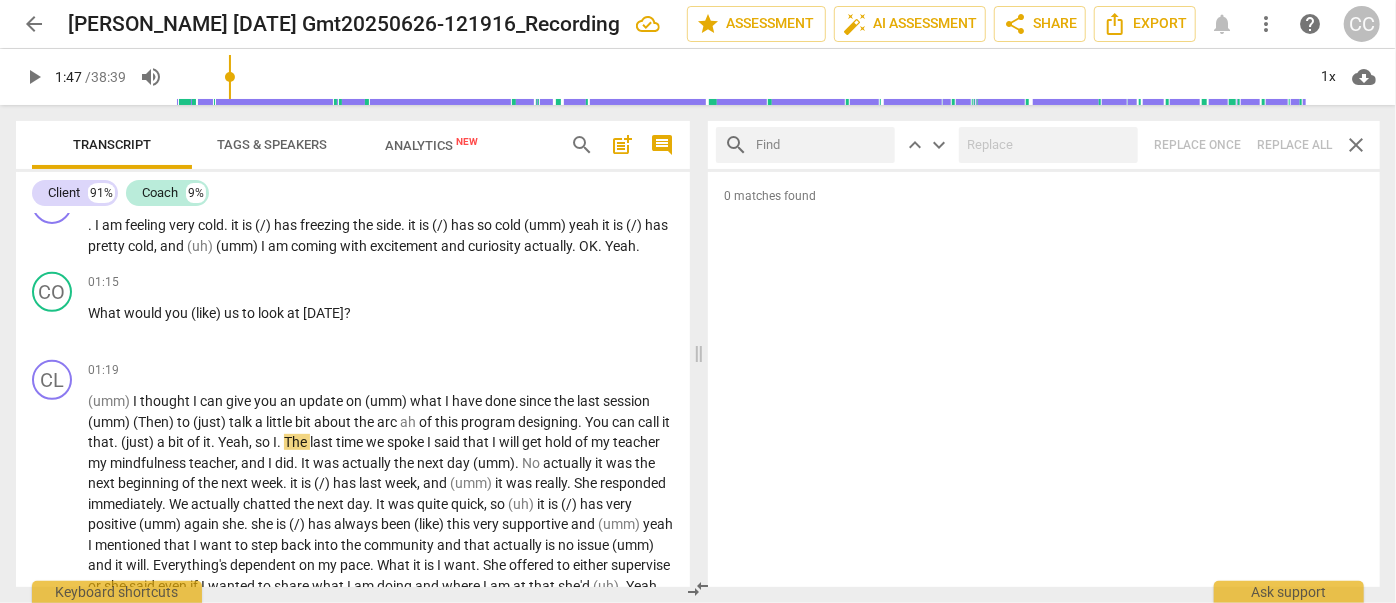 click at bounding box center [821, 145] 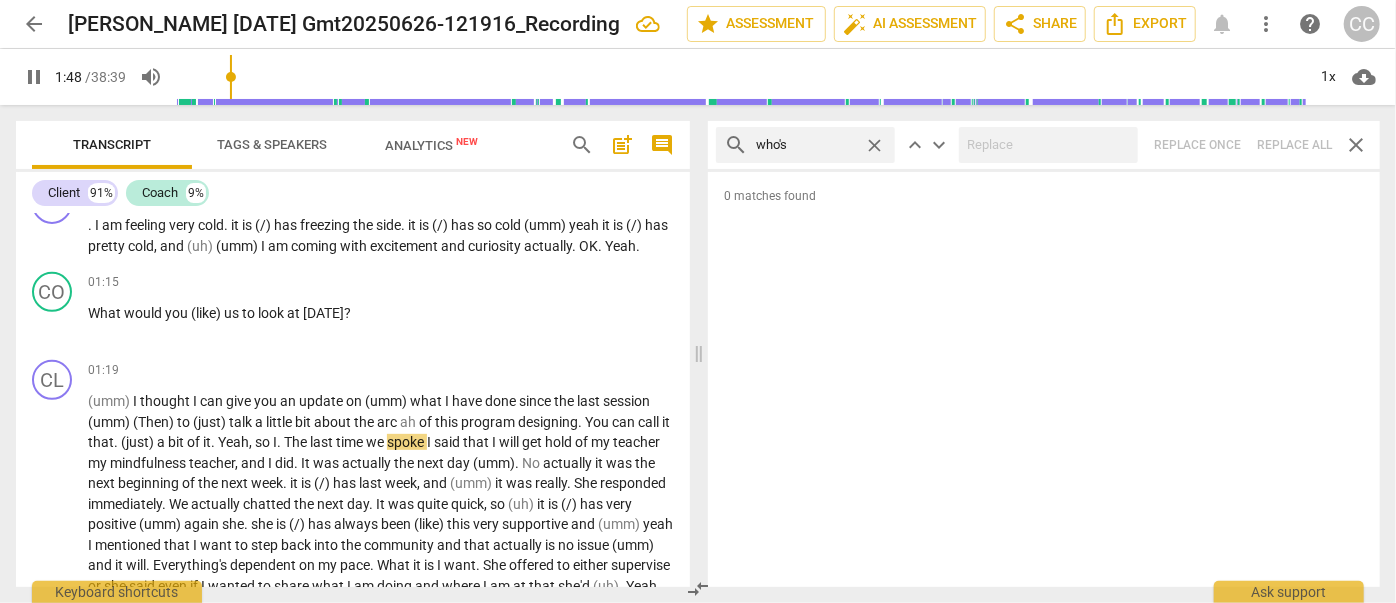 click on "search who's close keyboard_arrow_up keyboard_arrow_down Replace once Replace all close" at bounding box center (1044, 145) 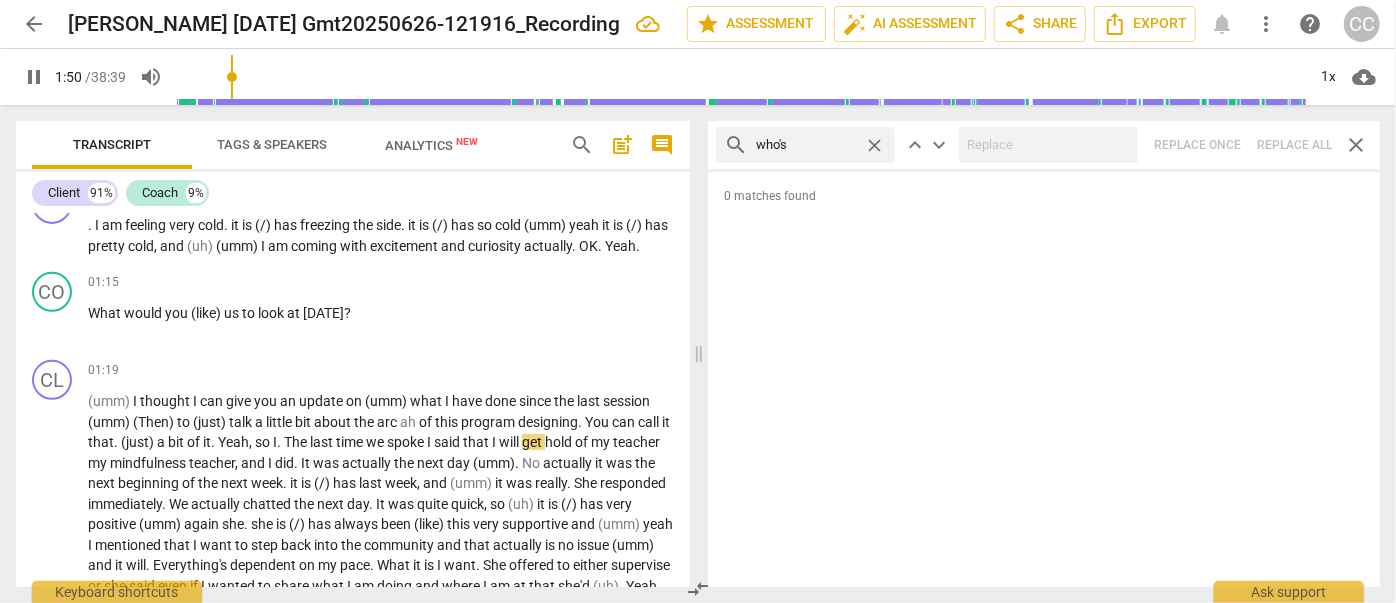 click on "close" at bounding box center [874, 145] 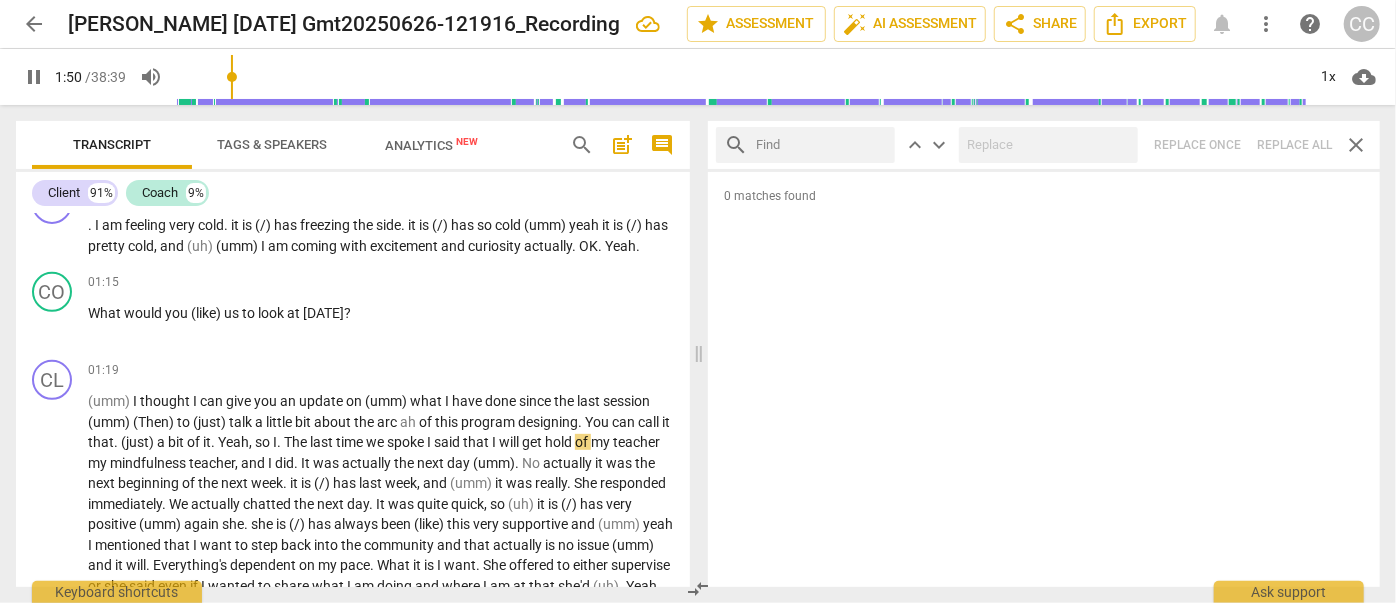 click at bounding box center (821, 145) 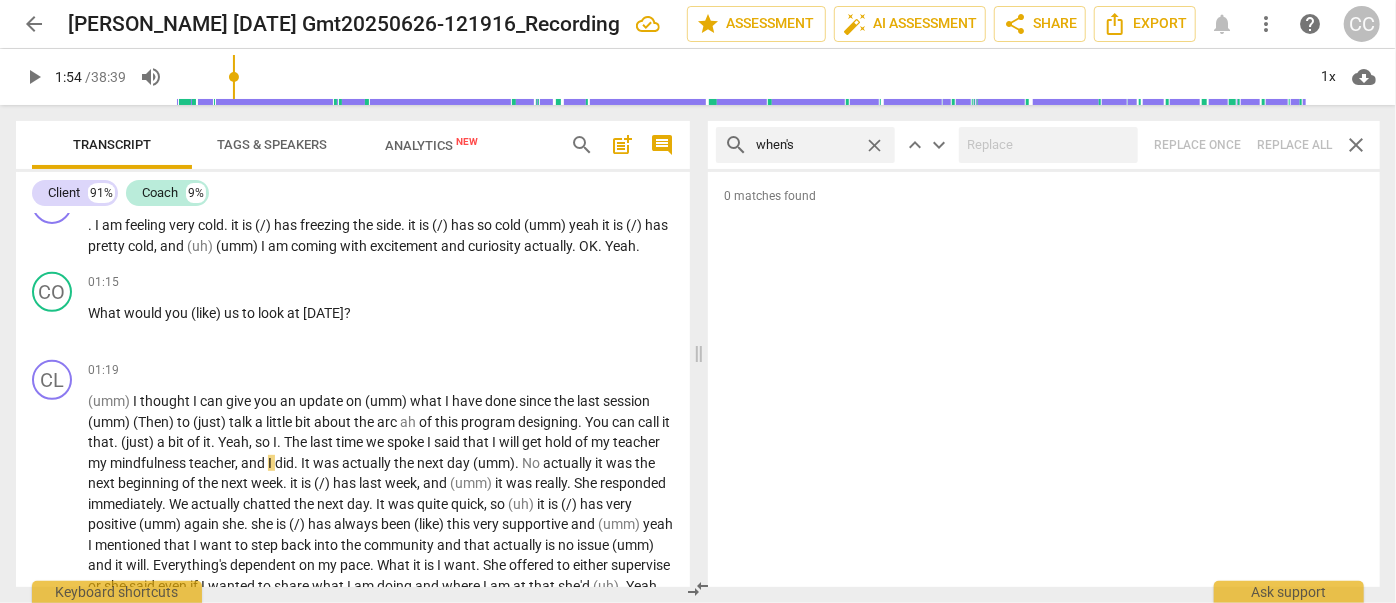 click on "search when's close keyboard_arrow_up keyboard_arrow_down Replace once Replace all close" at bounding box center (1044, 145) 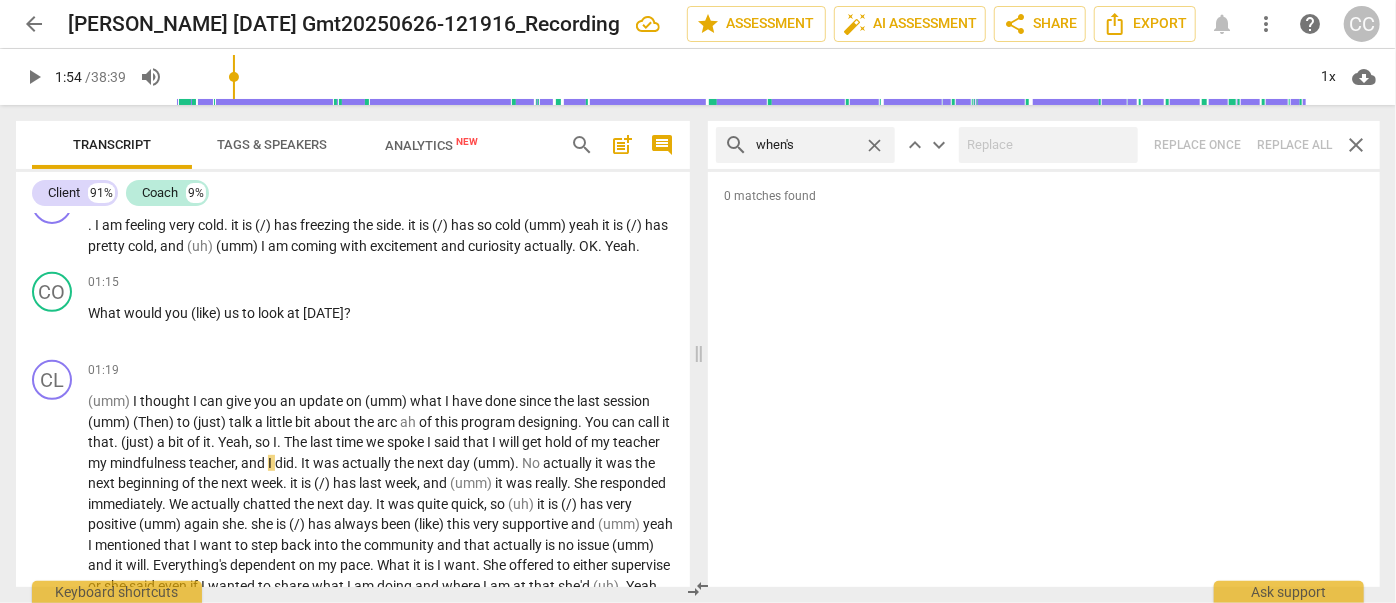 click on "close" at bounding box center [874, 145] 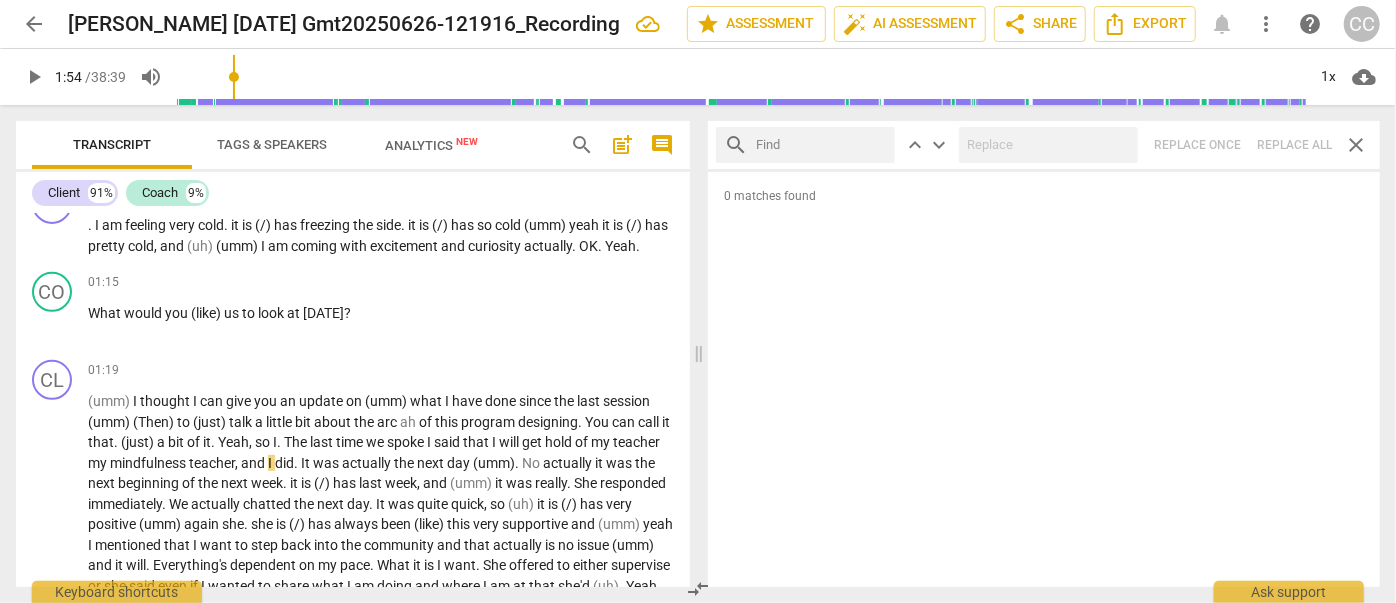 click at bounding box center (821, 145) 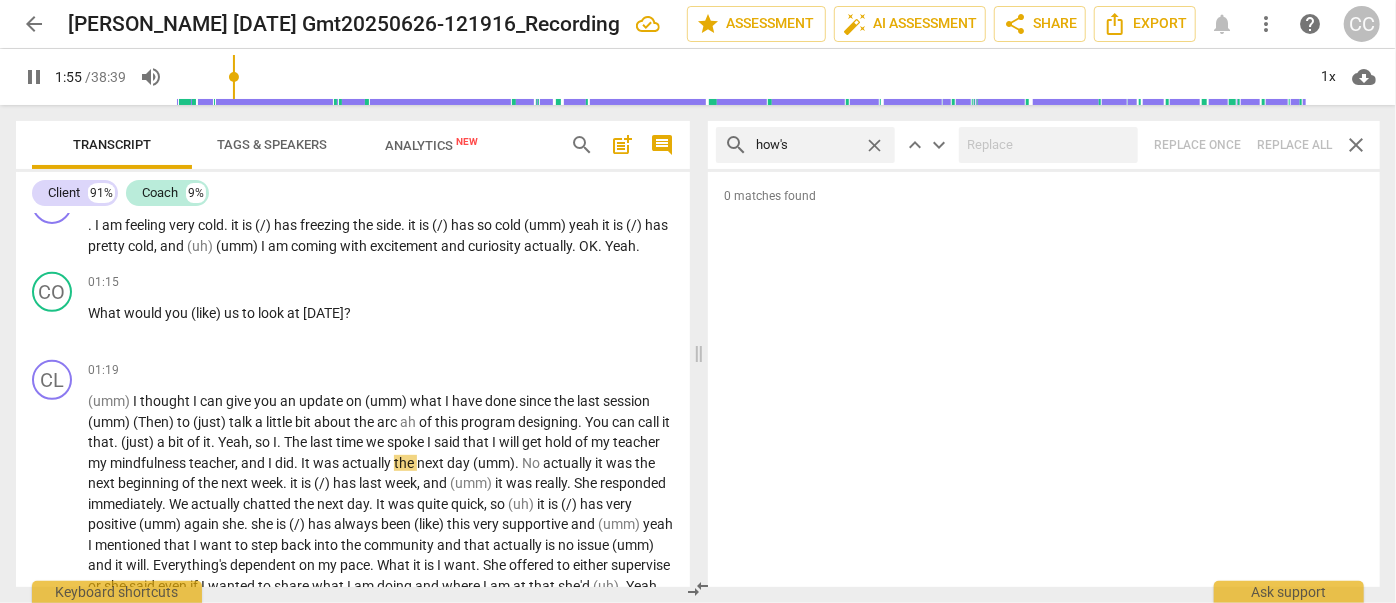 click on "search how's close keyboard_arrow_up keyboard_arrow_down Replace once Replace all close" at bounding box center [1044, 145] 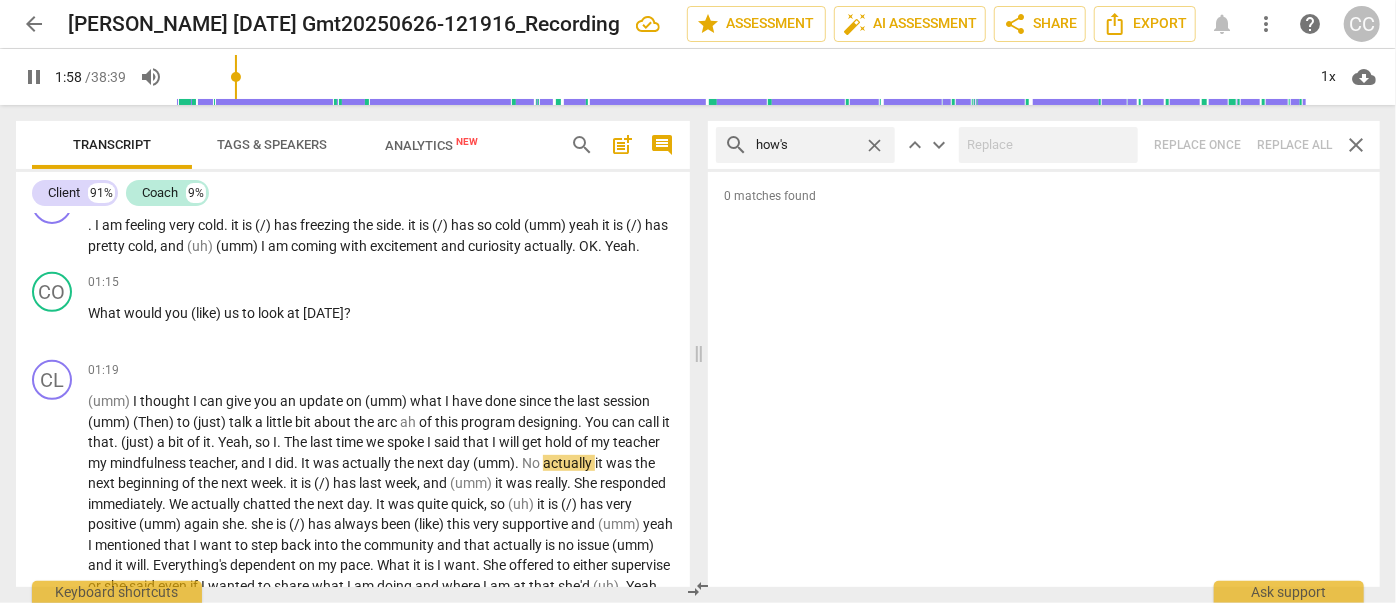 click on "close" at bounding box center (874, 145) 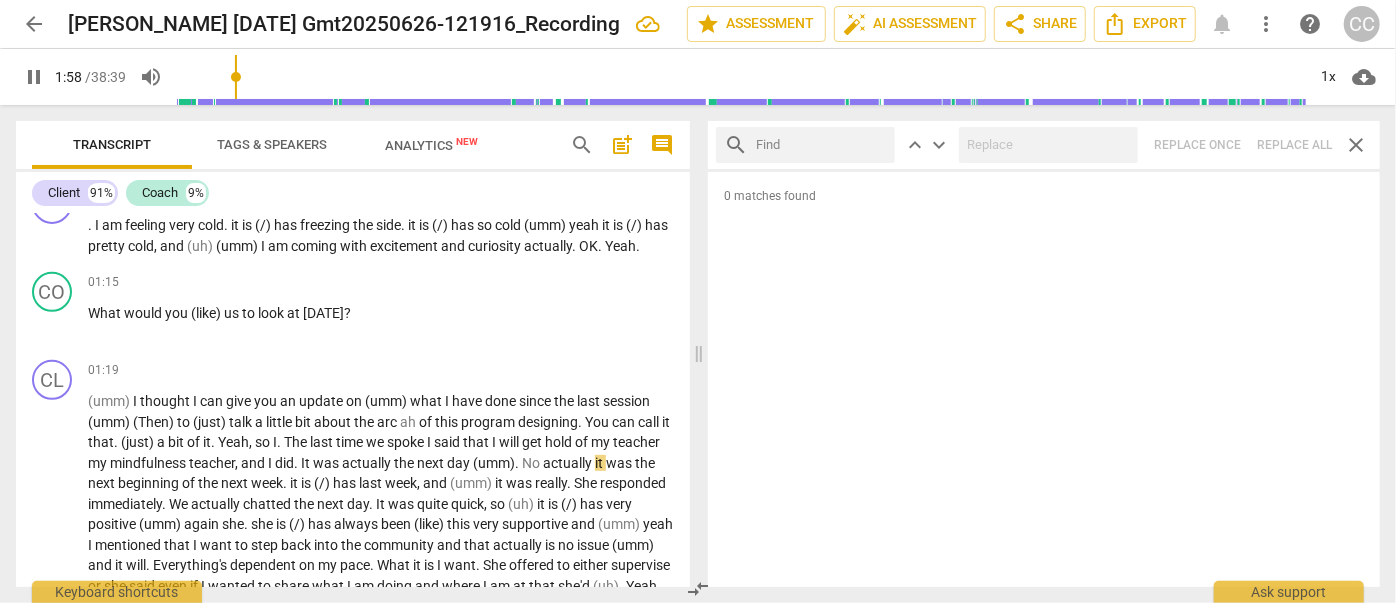 click at bounding box center (821, 145) 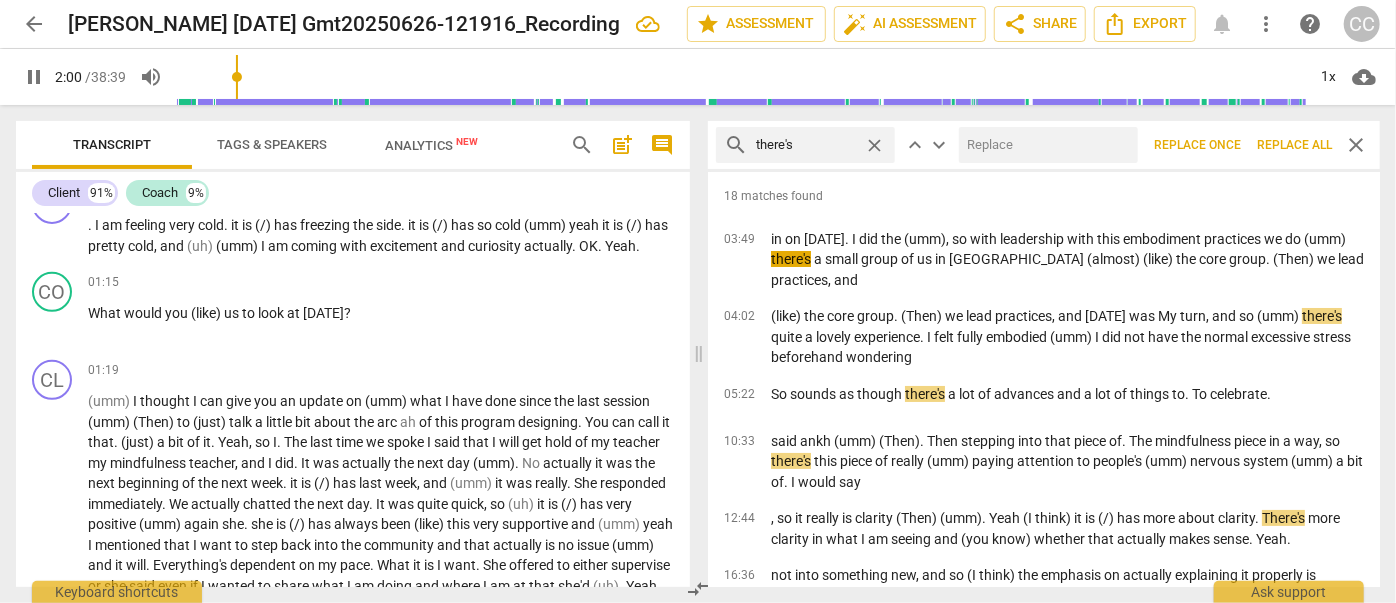 click at bounding box center [1044, 145] 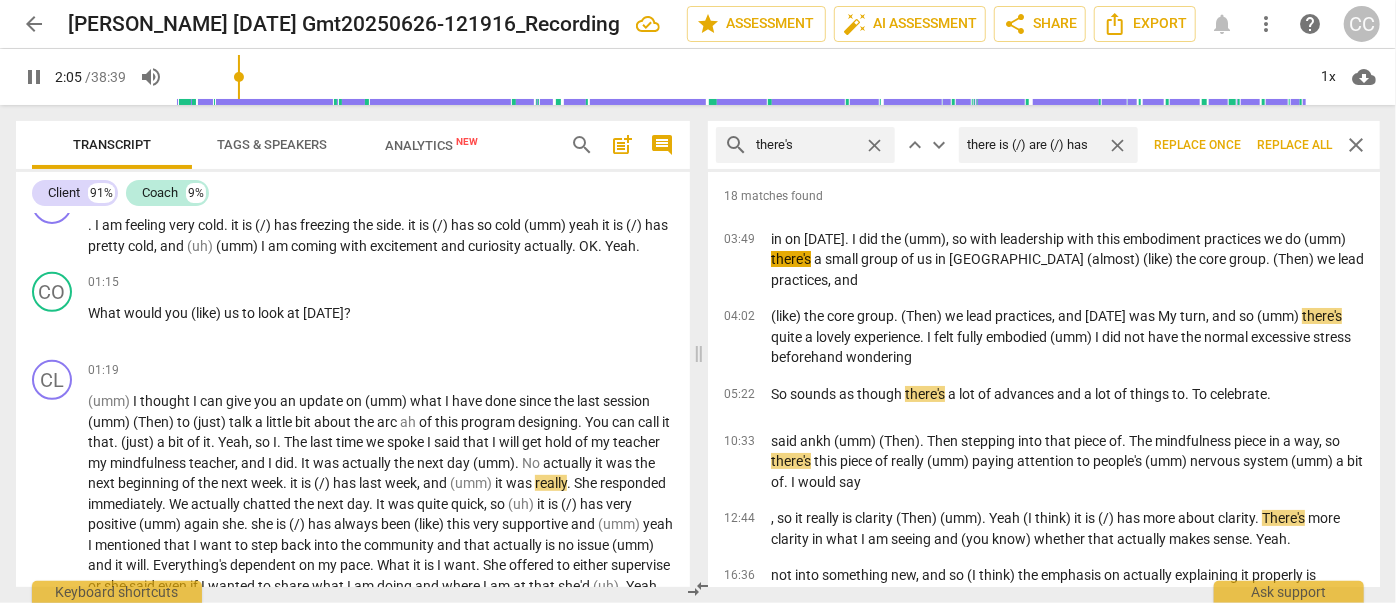 click on "Replace all" at bounding box center [1294, 145] 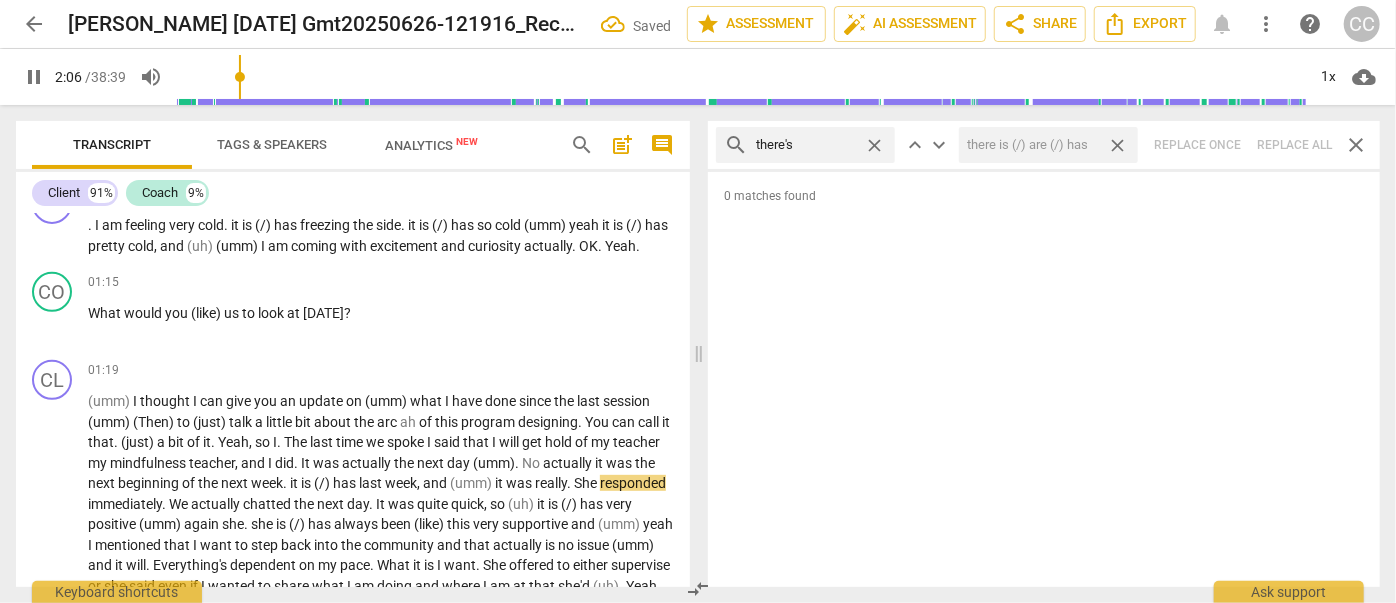 click on "close" at bounding box center [1117, 145] 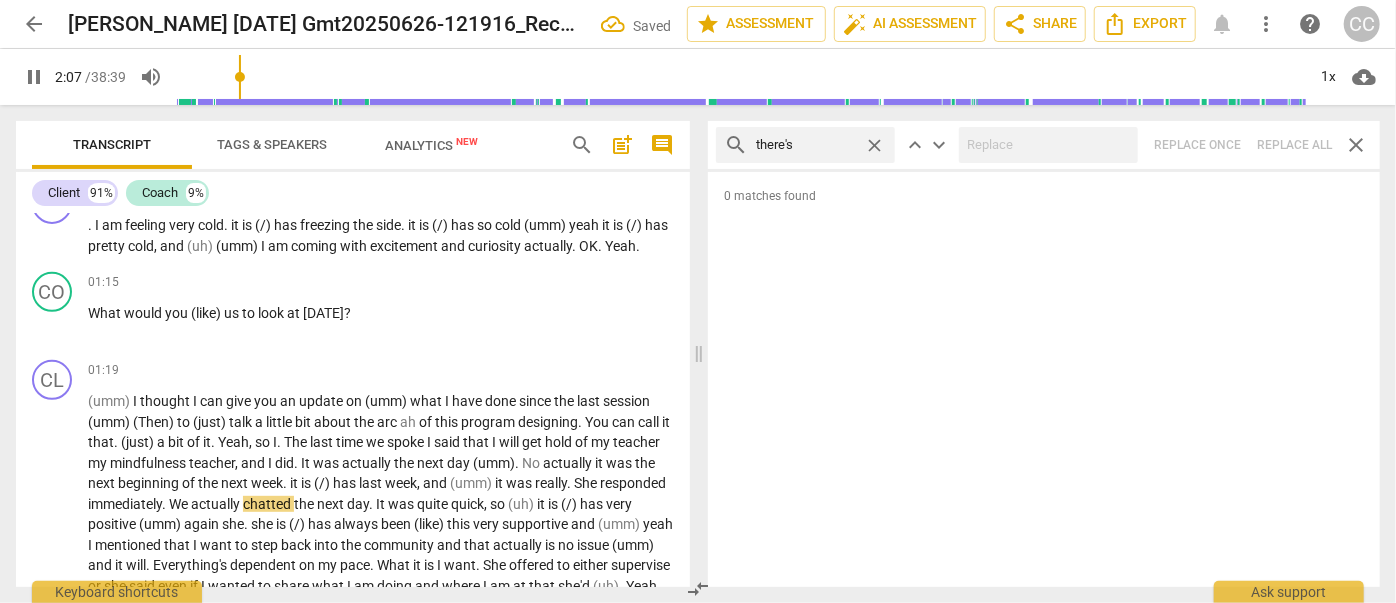 click on "close" at bounding box center [874, 145] 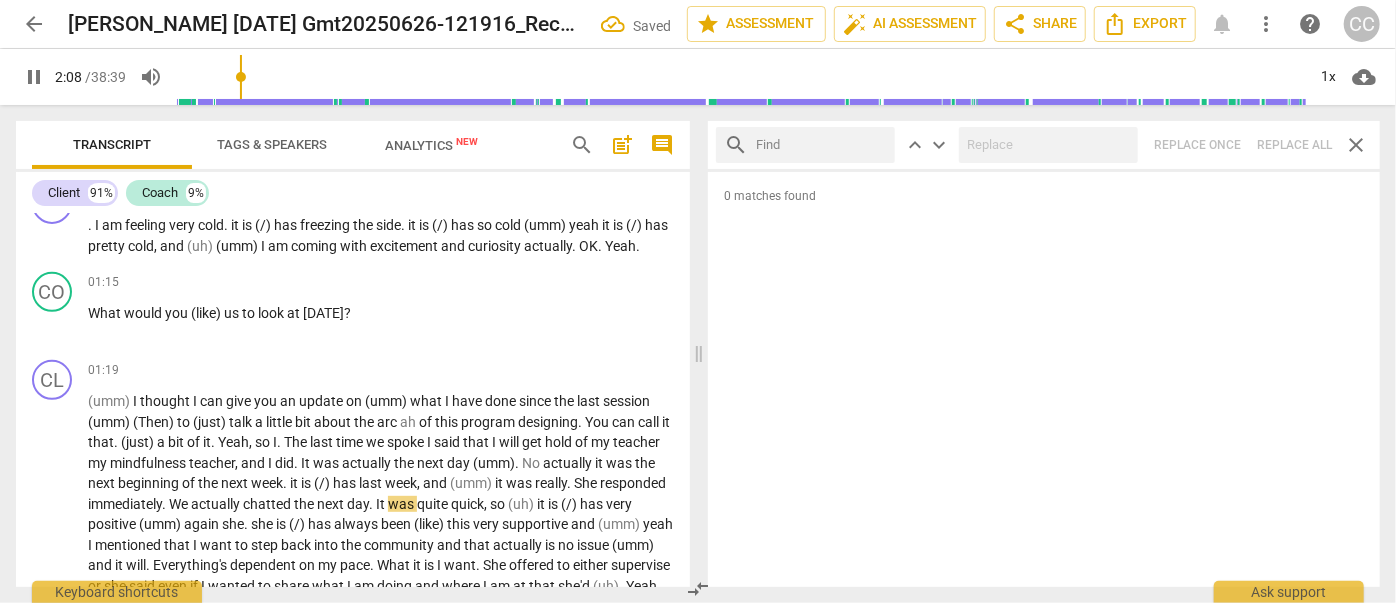 click at bounding box center [821, 145] 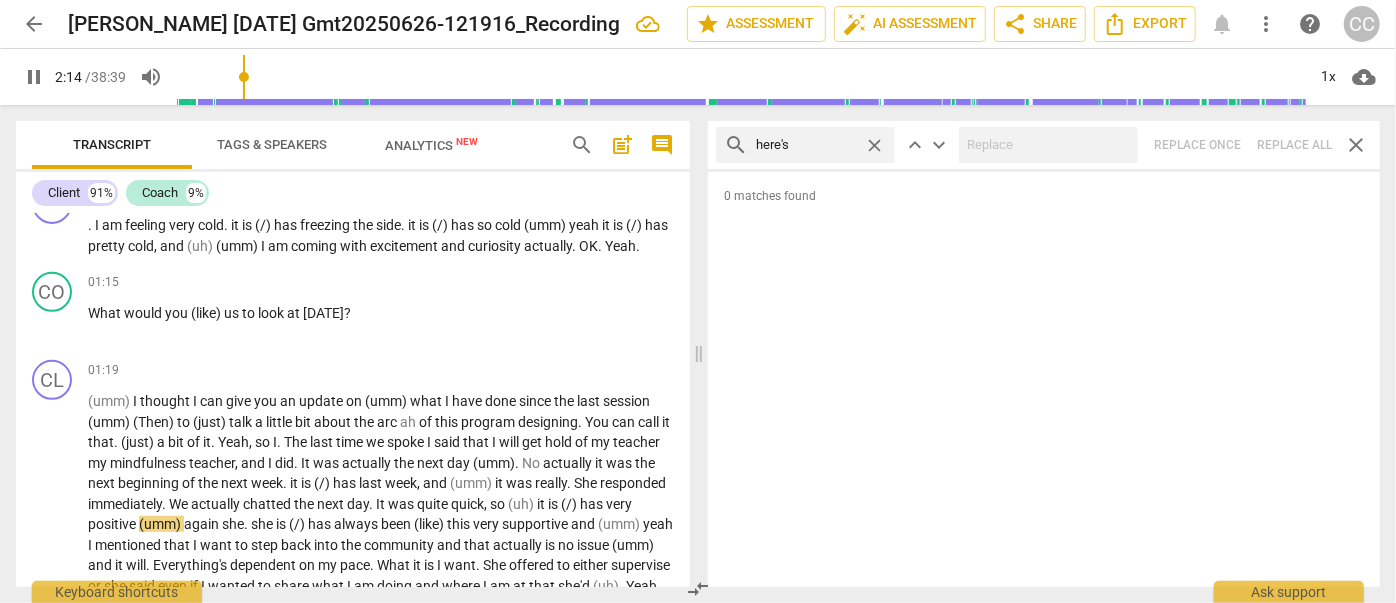drag, startPoint x: 1288, startPoint y: 140, endPoint x: 1227, endPoint y: 143, distance: 61.073727 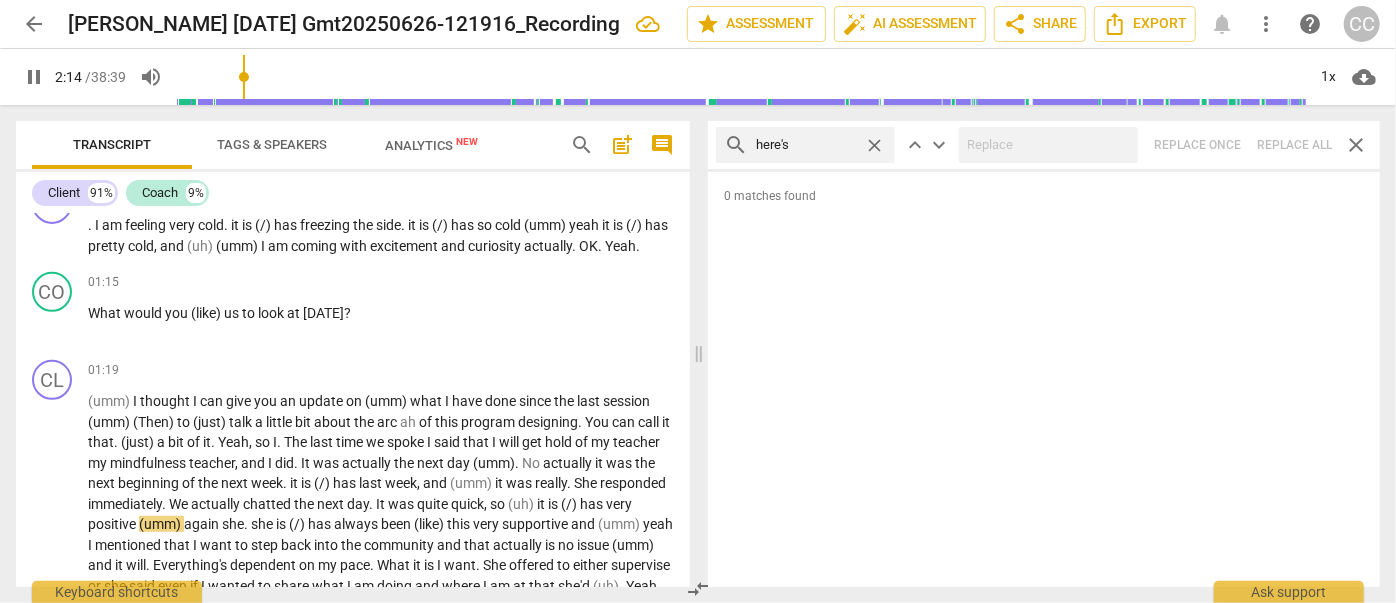 click on "search here's close keyboard_arrow_up keyboard_arrow_down Replace once Replace all close" at bounding box center [1044, 145] 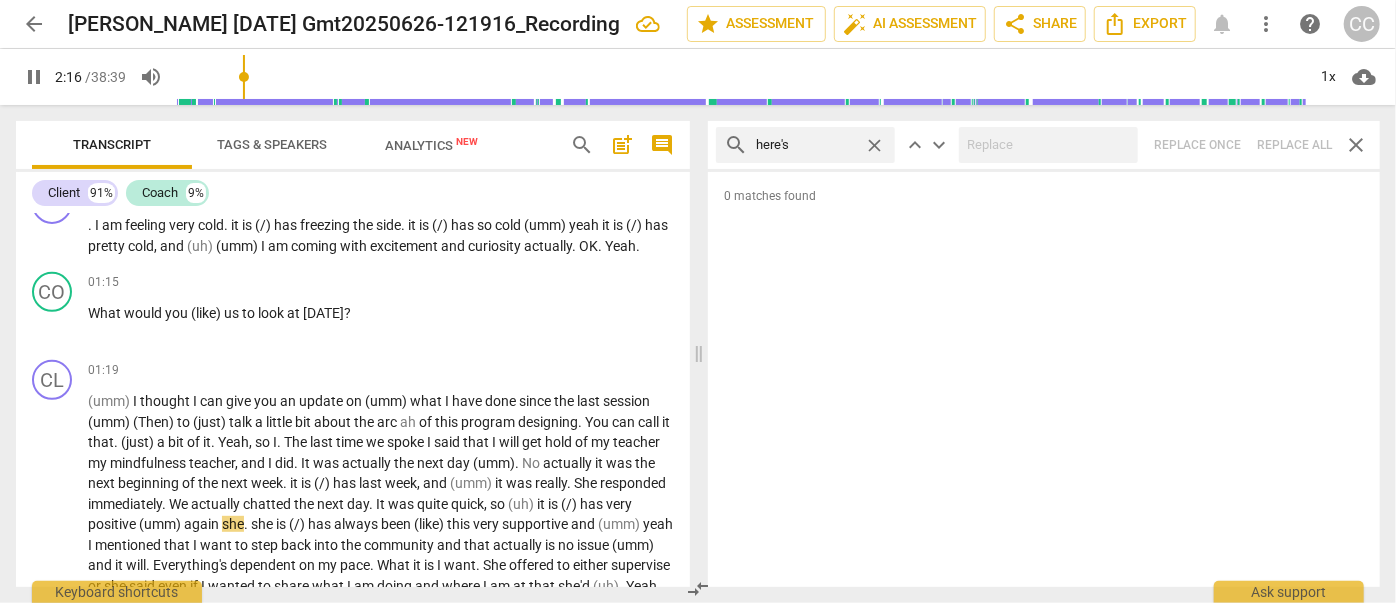 click on "close" at bounding box center [874, 145] 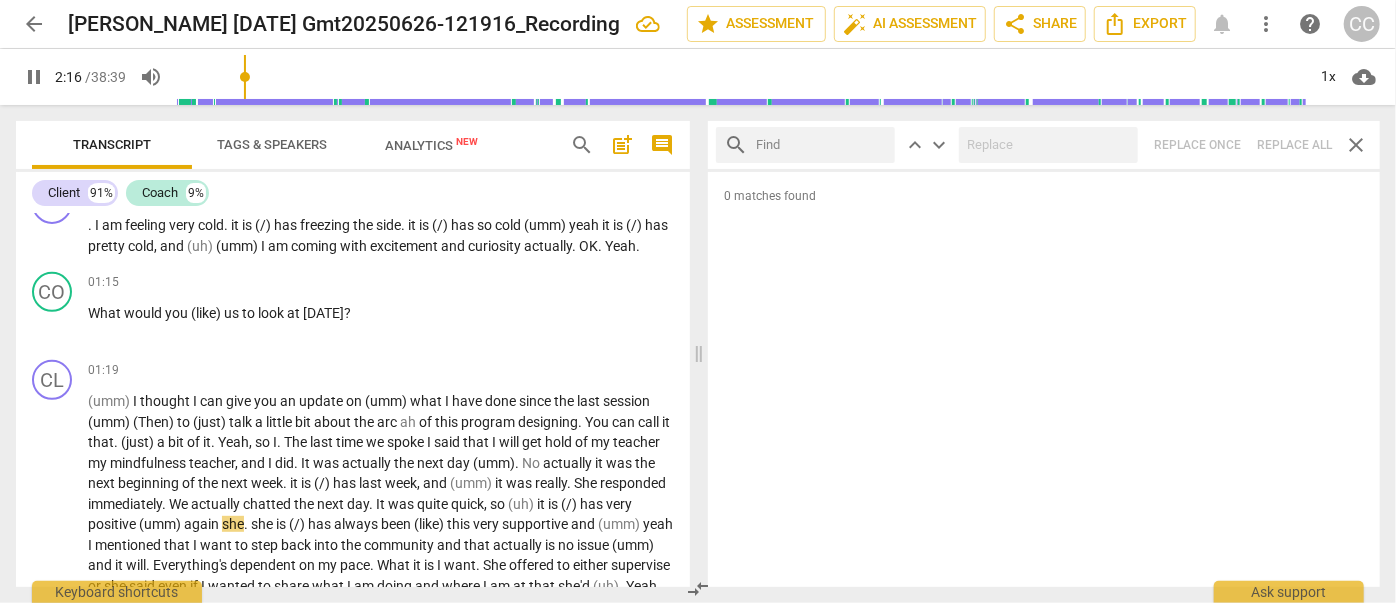 click at bounding box center [821, 145] 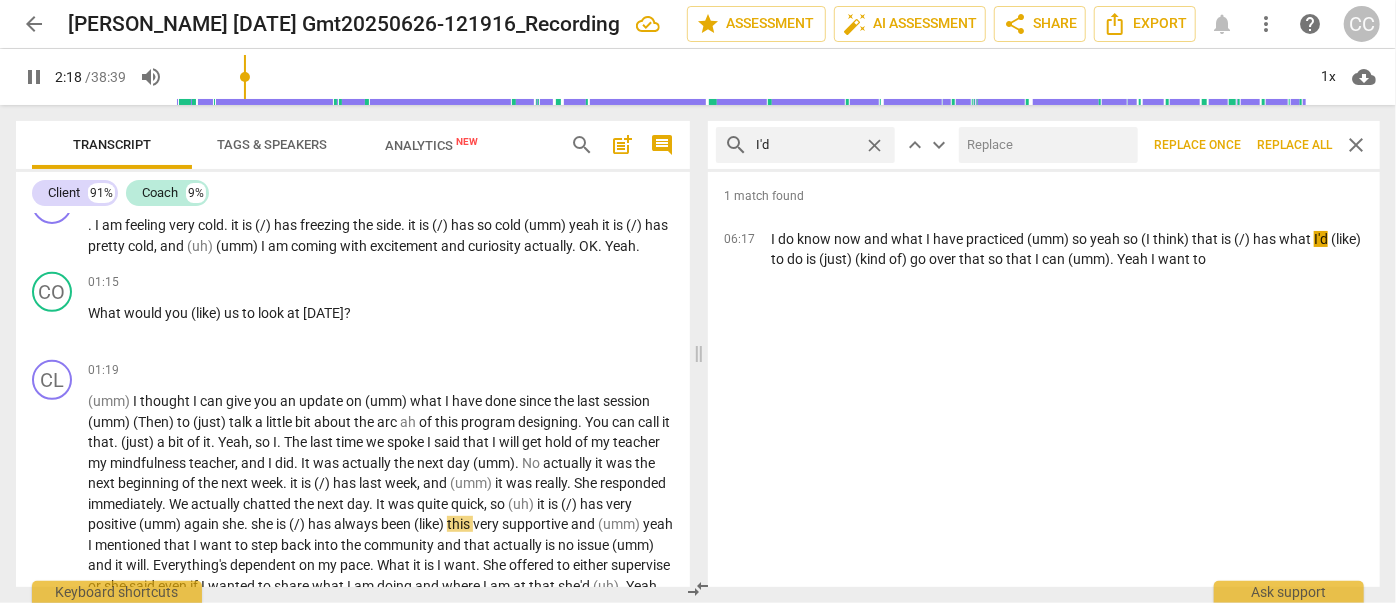click at bounding box center (1044, 145) 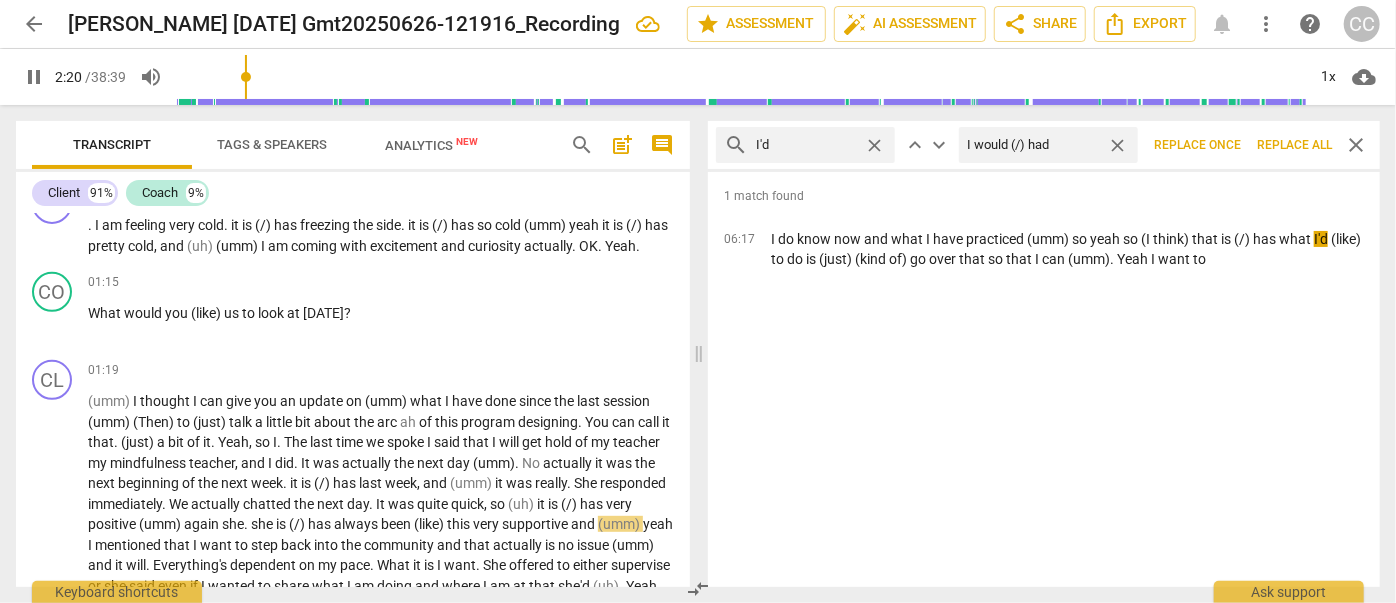click on "Replace all" at bounding box center [1294, 145] 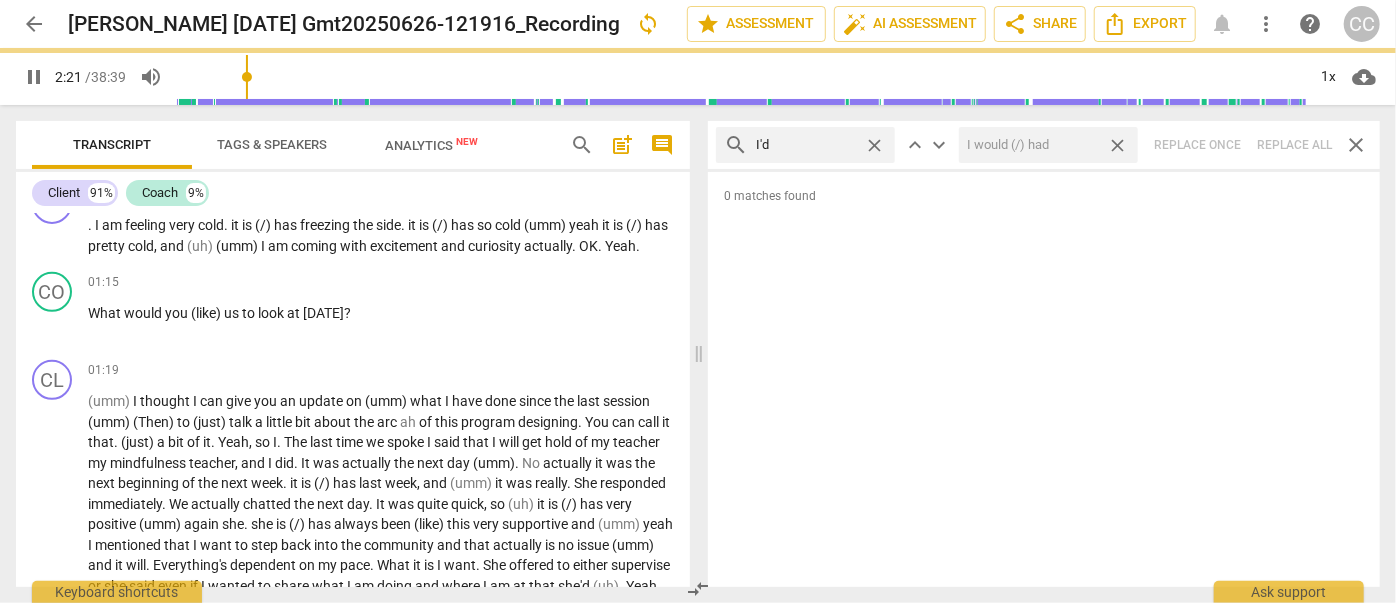 drag, startPoint x: 1120, startPoint y: 147, endPoint x: 952, endPoint y: 146, distance: 168.00298 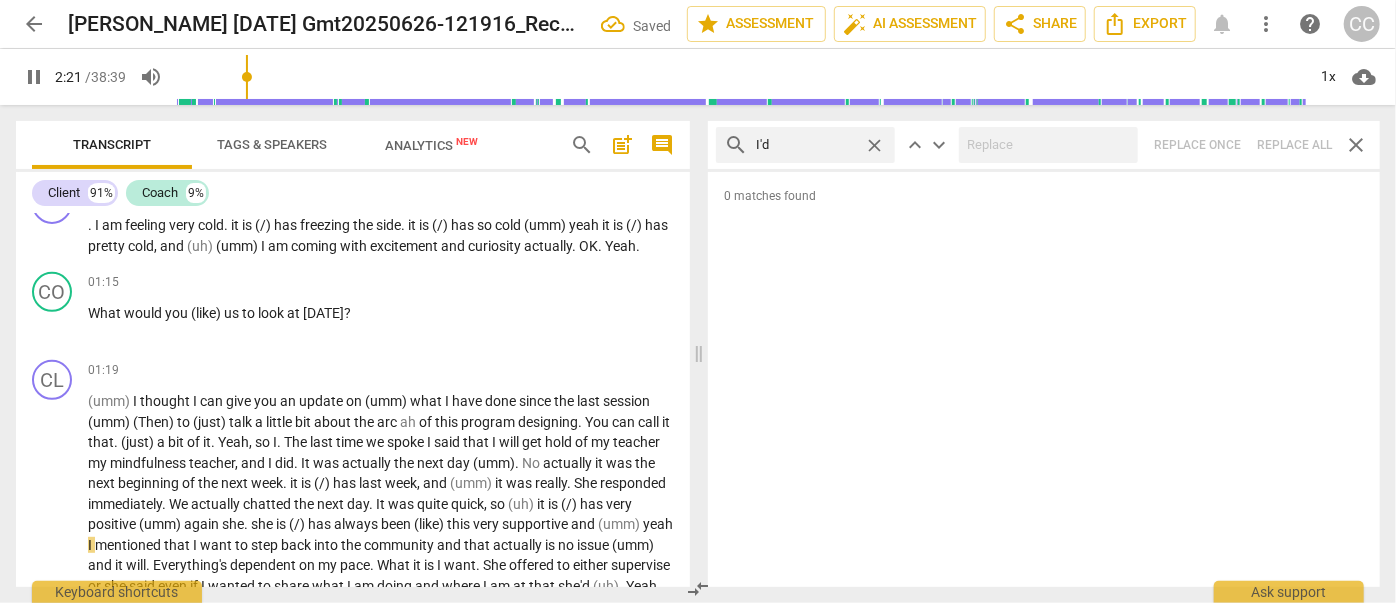 click on "close" at bounding box center (879, 145) 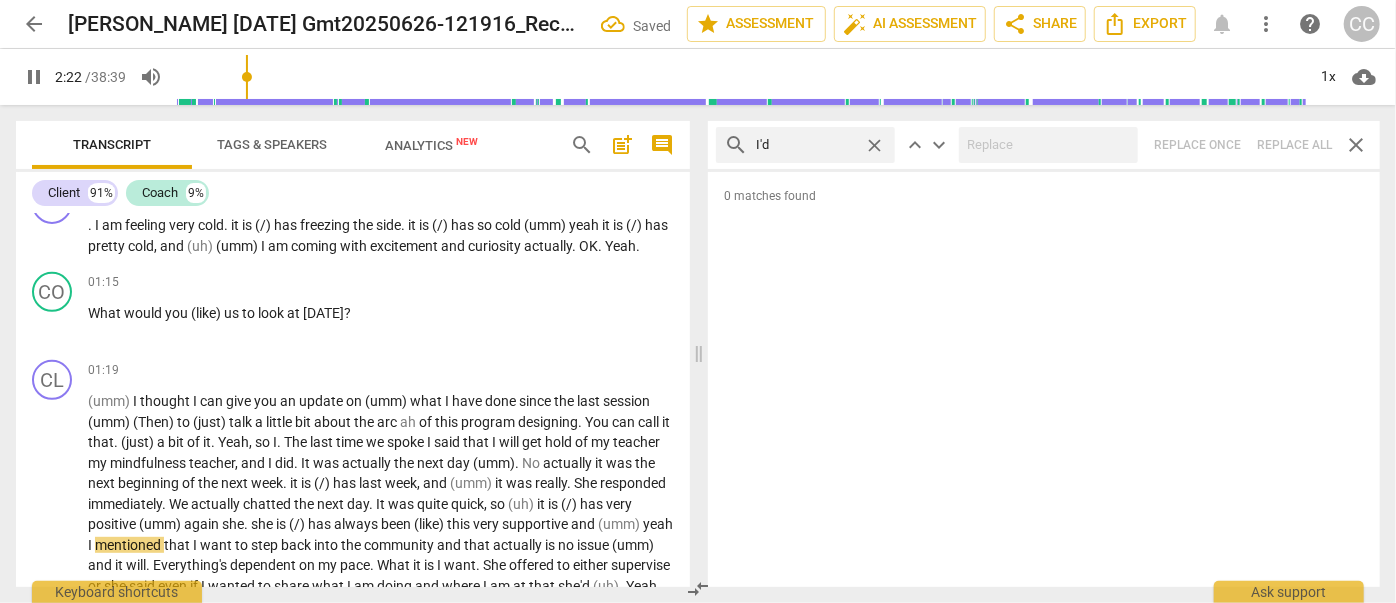 click on "close" at bounding box center [874, 145] 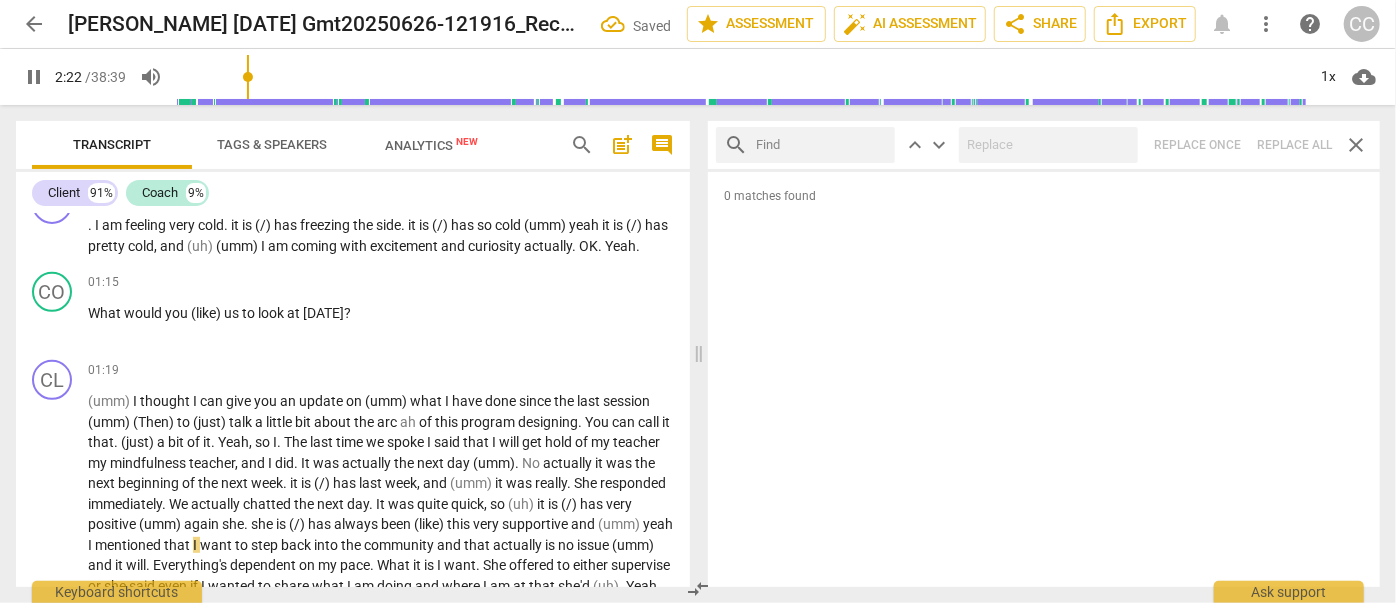 click at bounding box center (821, 145) 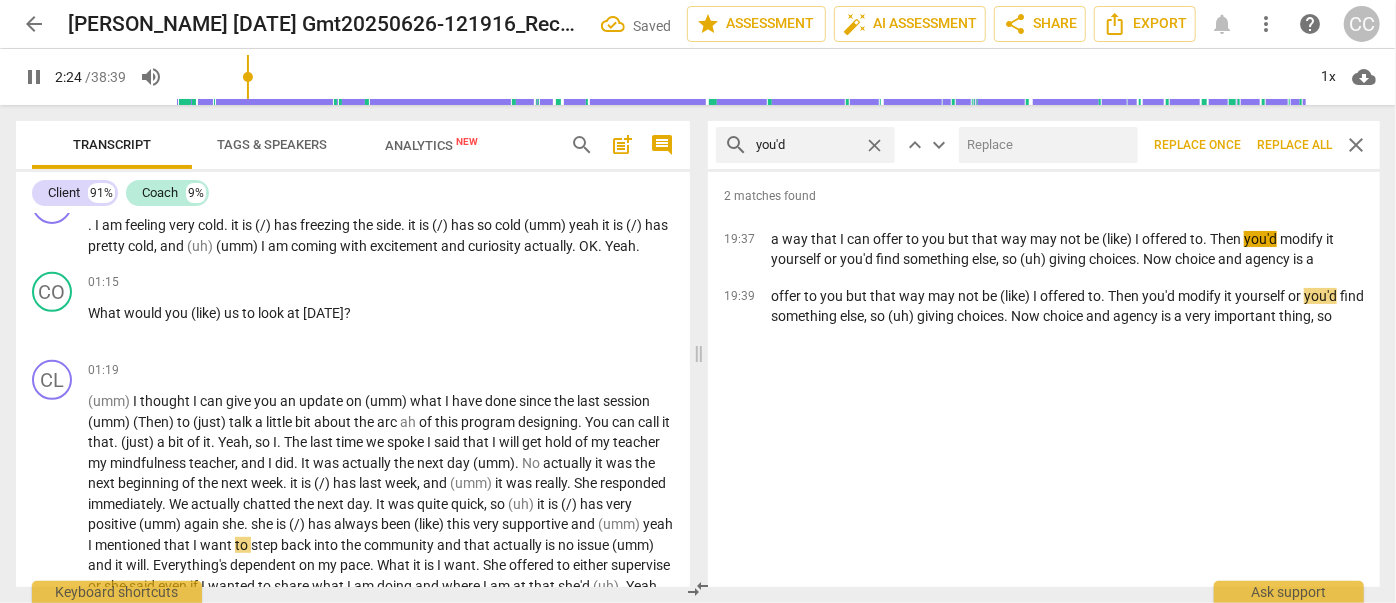 click at bounding box center (1044, 145) 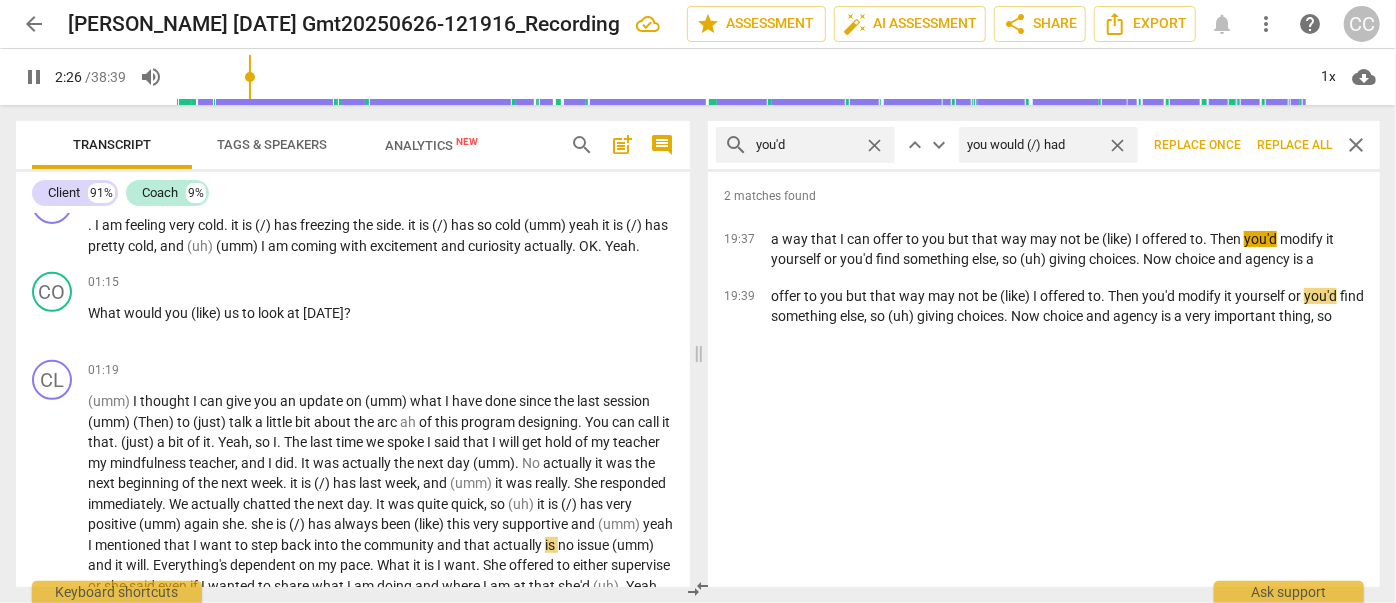 click on "Replace all" at bounding box center [1294, 145] 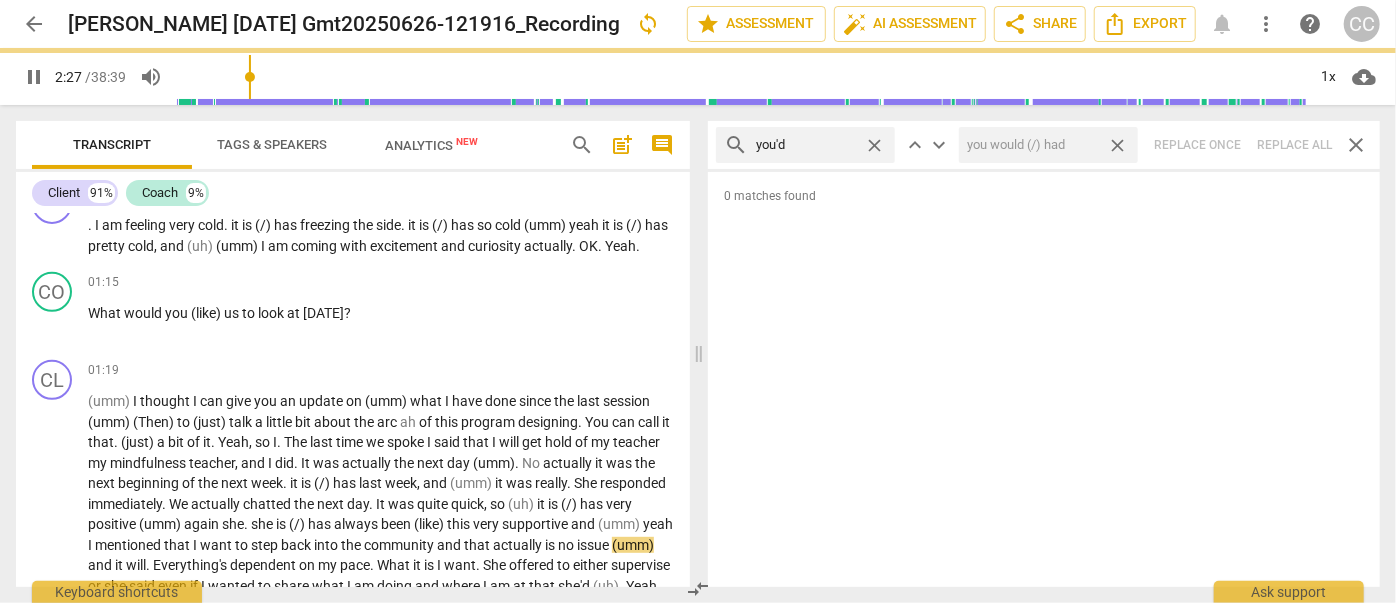 click on "close" at bounding box center [1117, 145] 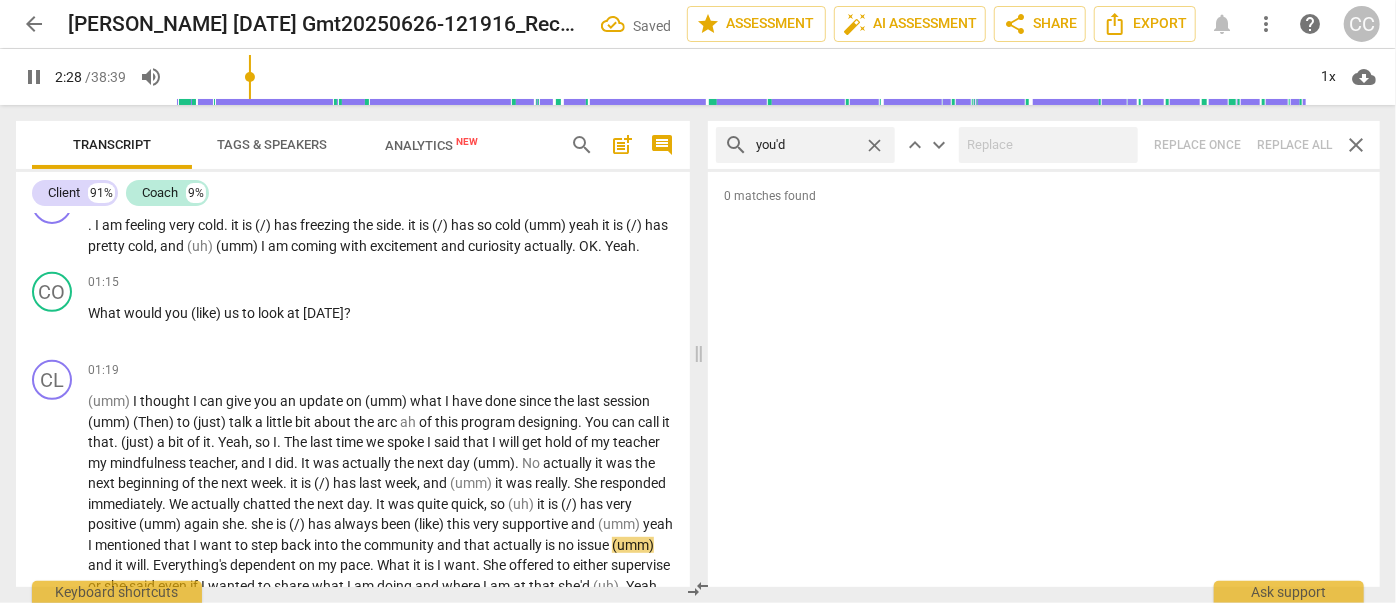 click on "close" at bounding box center [874, 145] 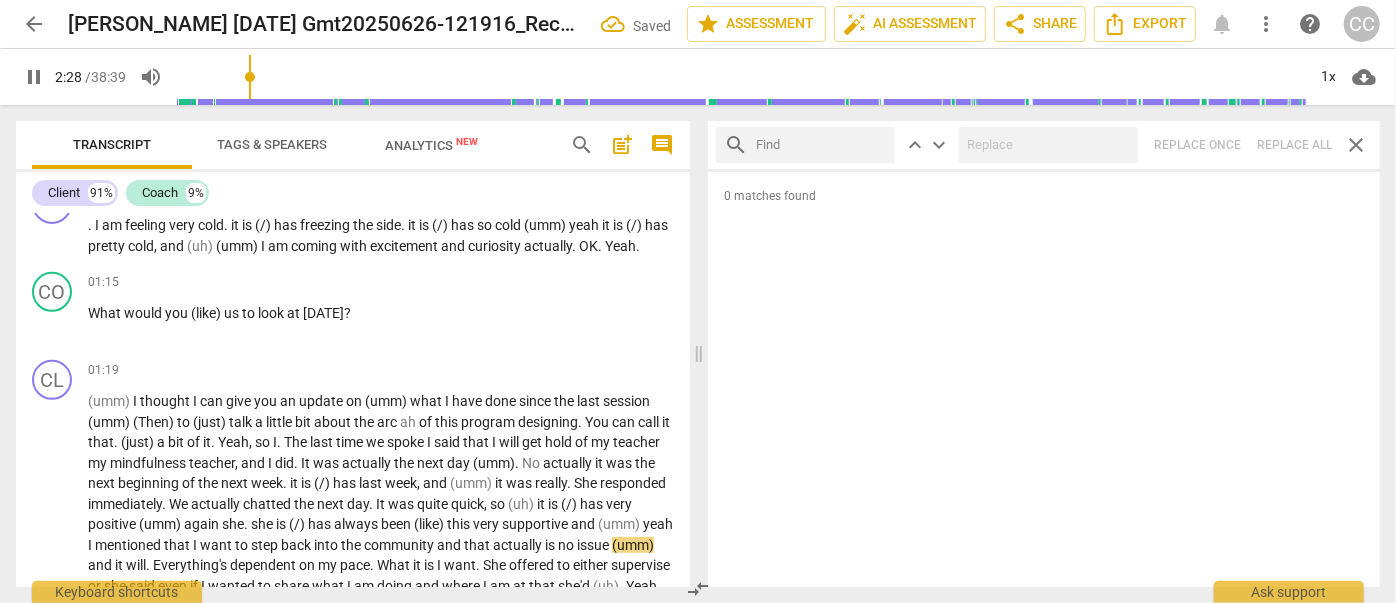 click at bounding box center (821, 145) 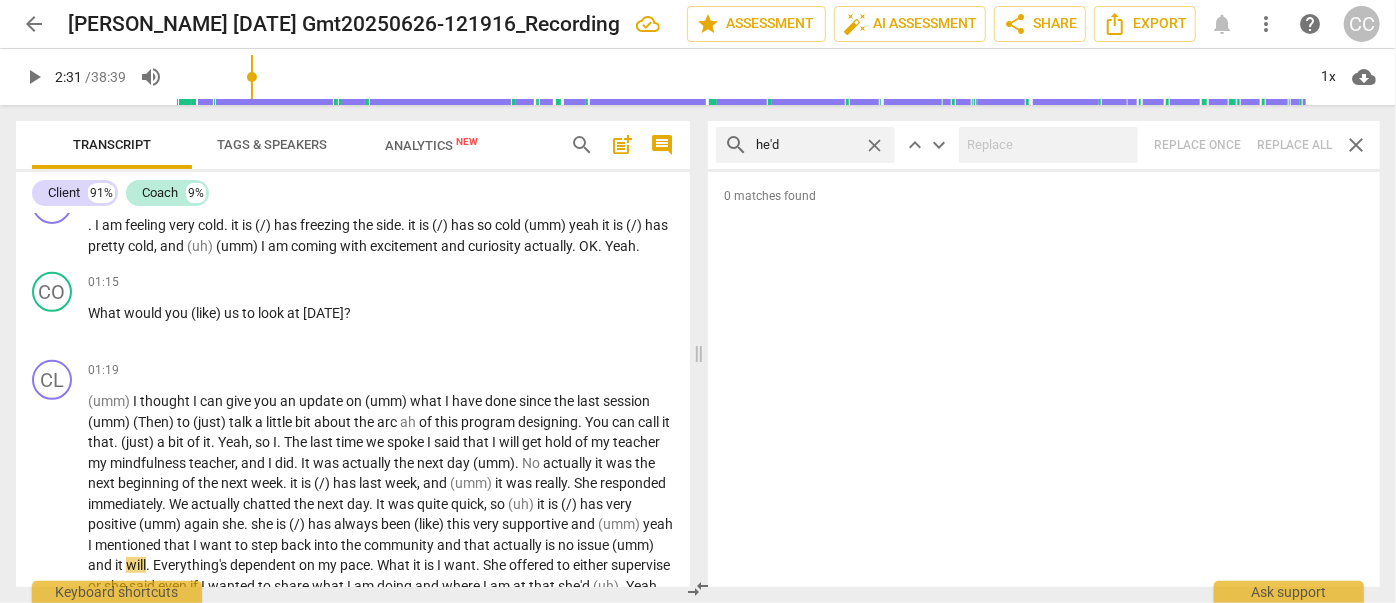 drag, startPoint x: 1309, startPoint y: 151, endPoint x: 1284, endPoint y: 148, distance: 25.179358 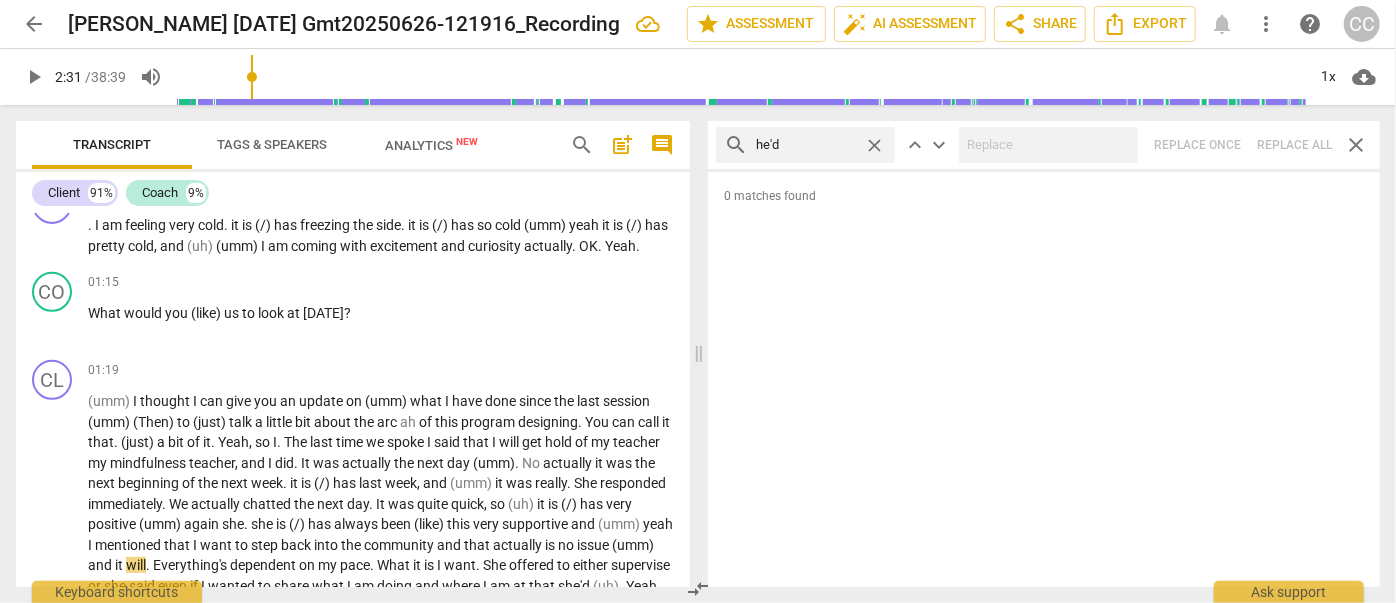 click on "close" at bounding box center [874, 145] 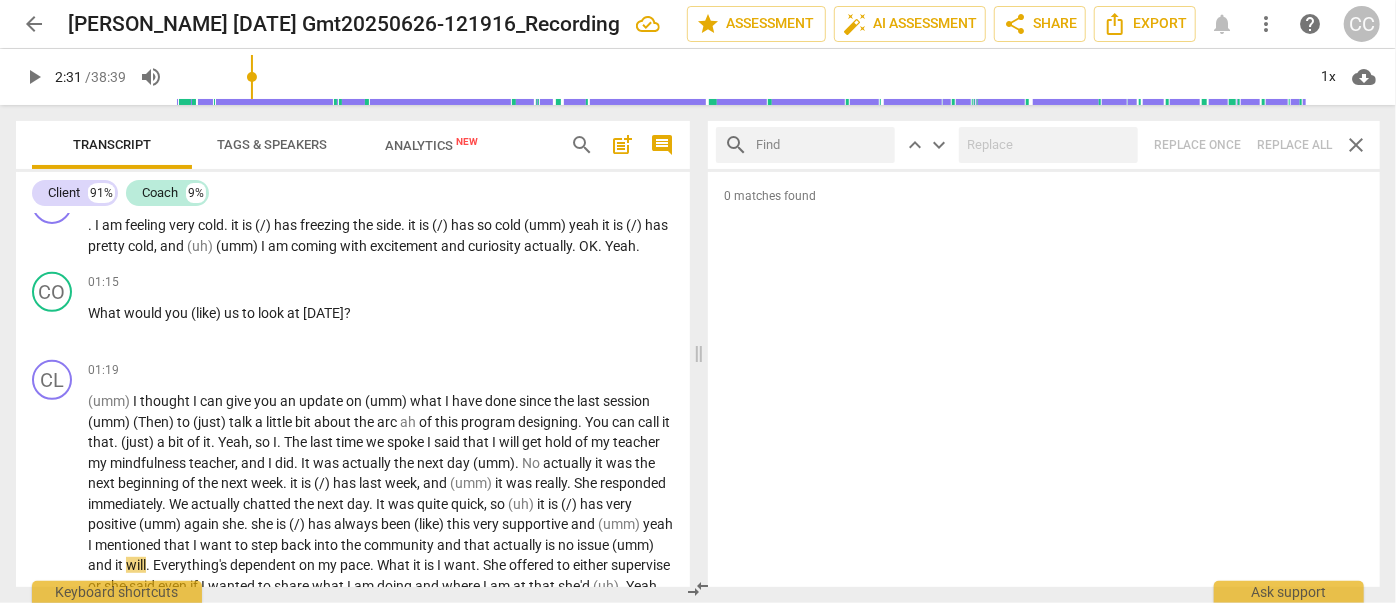 click at bounding box center (821, 145) 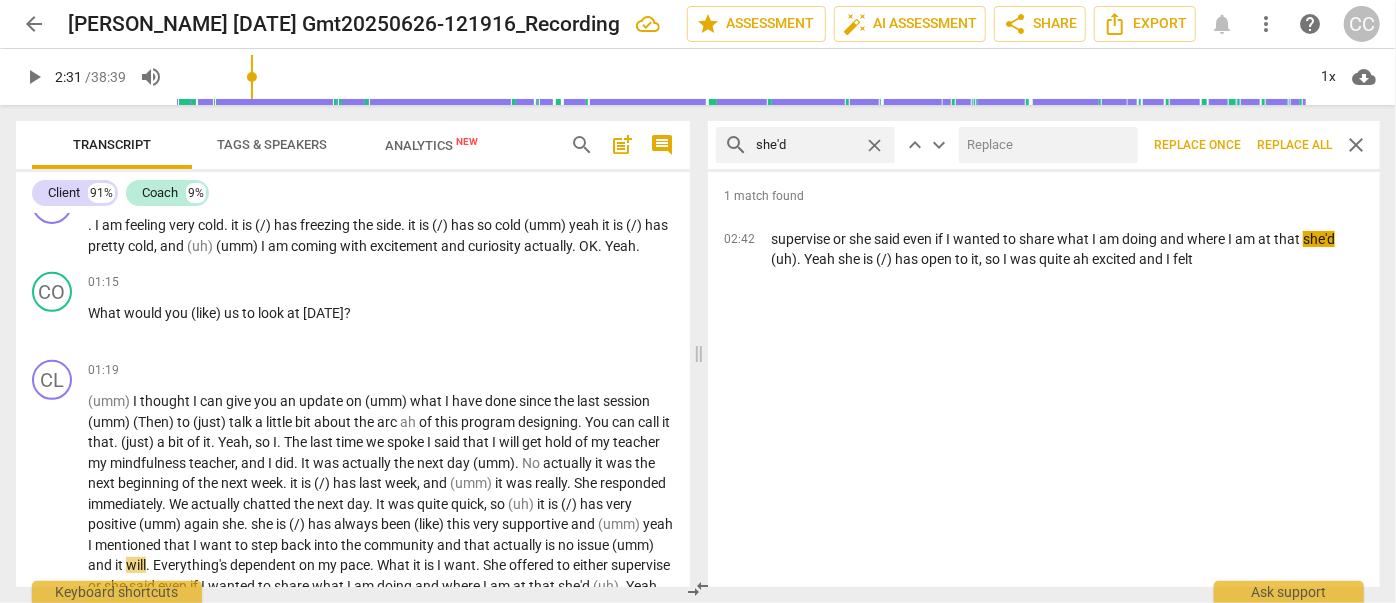 click at bounding box center [1044, 145] 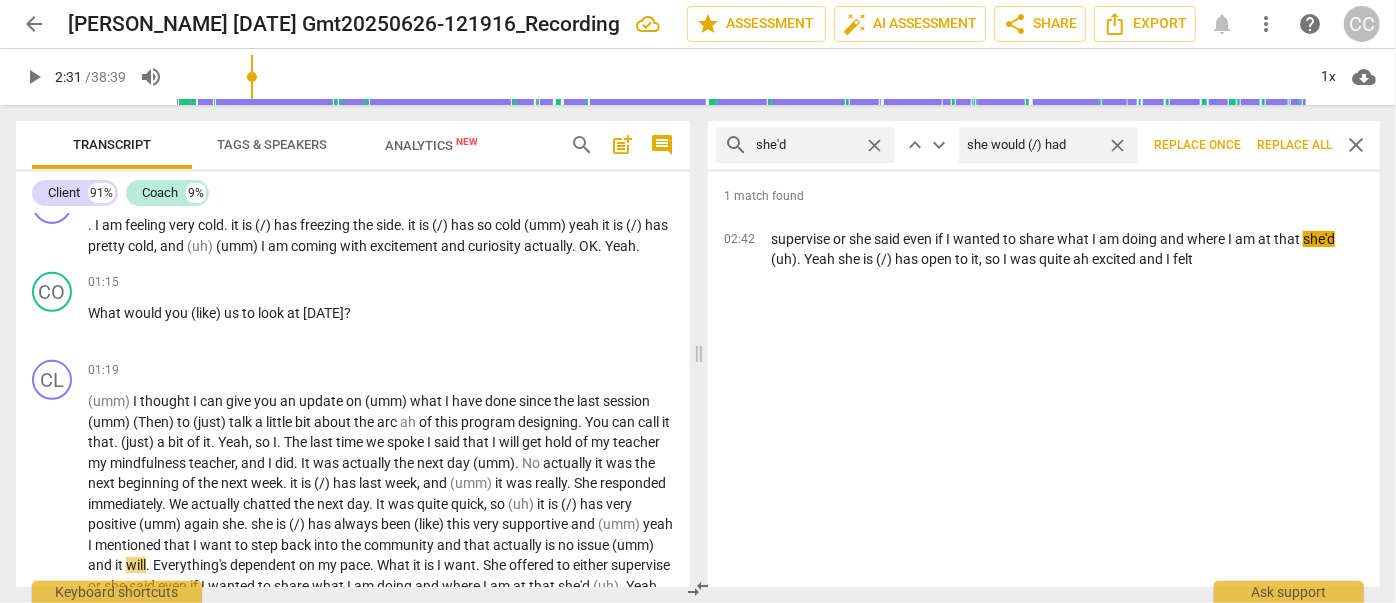 click on "Replace all" at bounding box center [1294, 145] 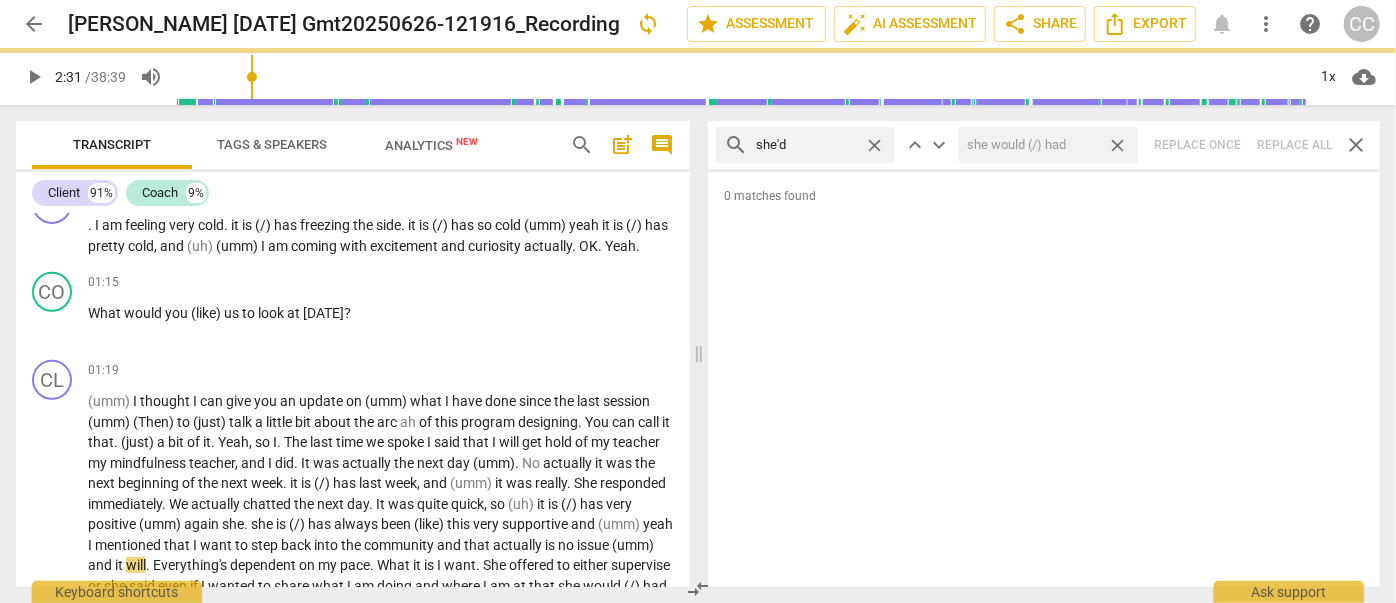 drag, startPoint x: 1114, startPoint y: 147, endPoint x: 961, endPoint y: 146, distance: 153.00327 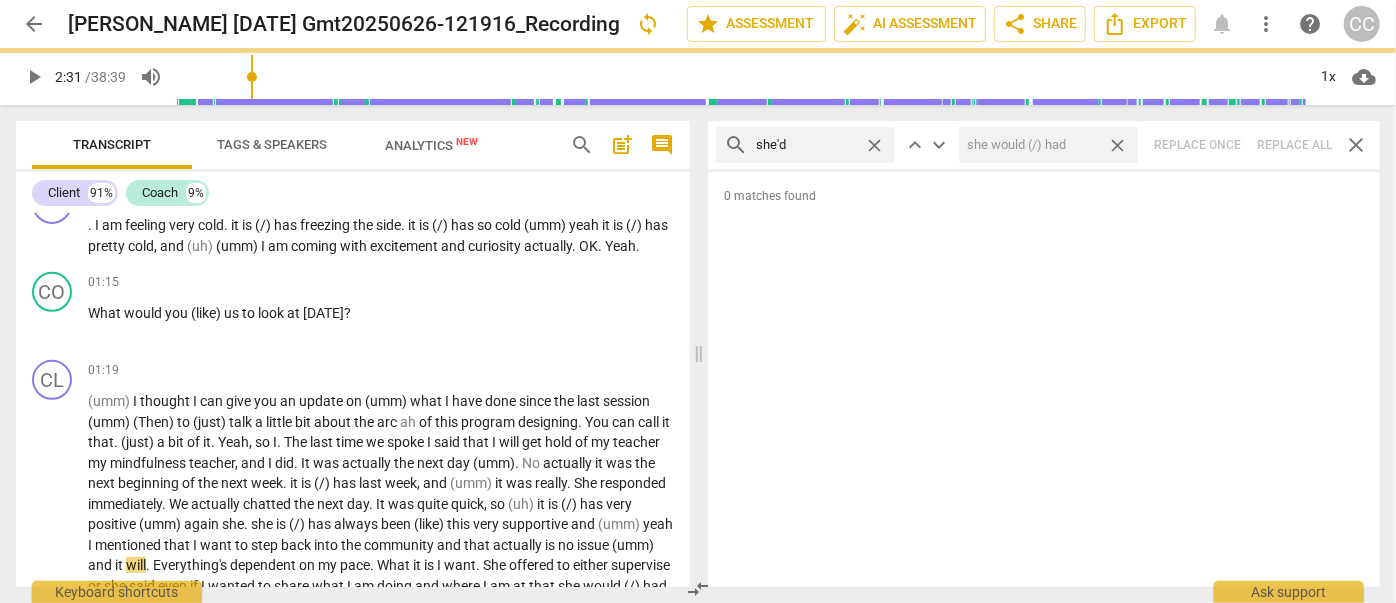 click on "close" at bounding box center [1117, 145] 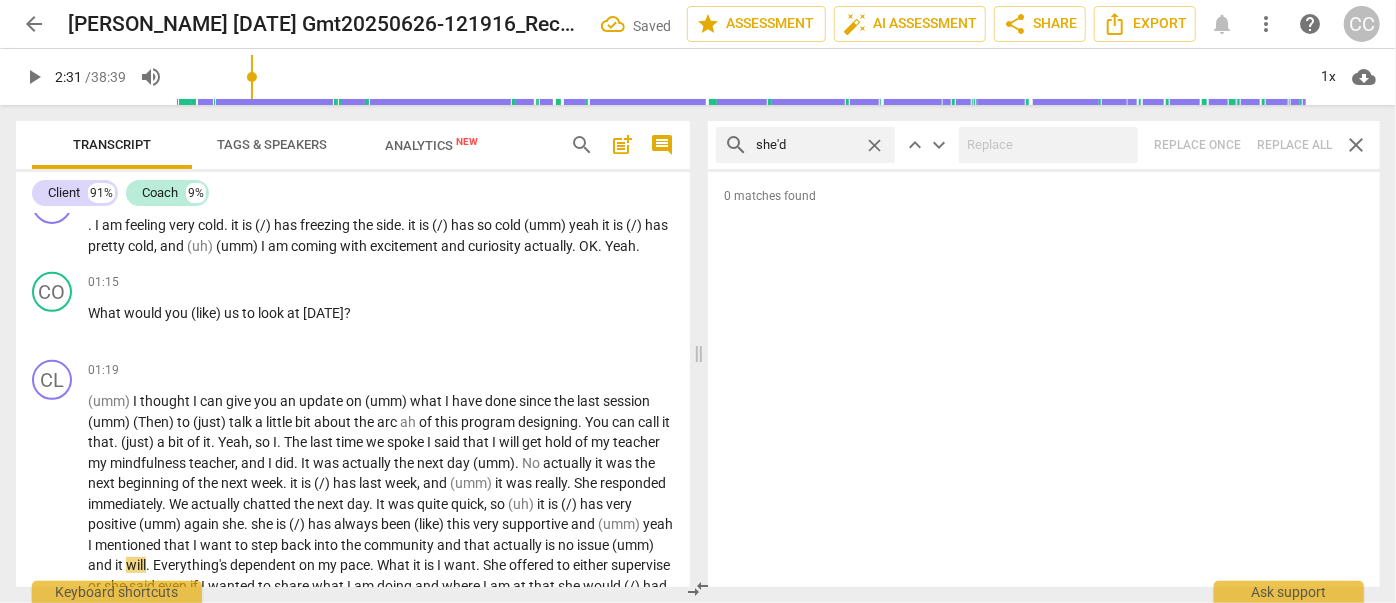 click on "close" at bounding box center (874, 145) 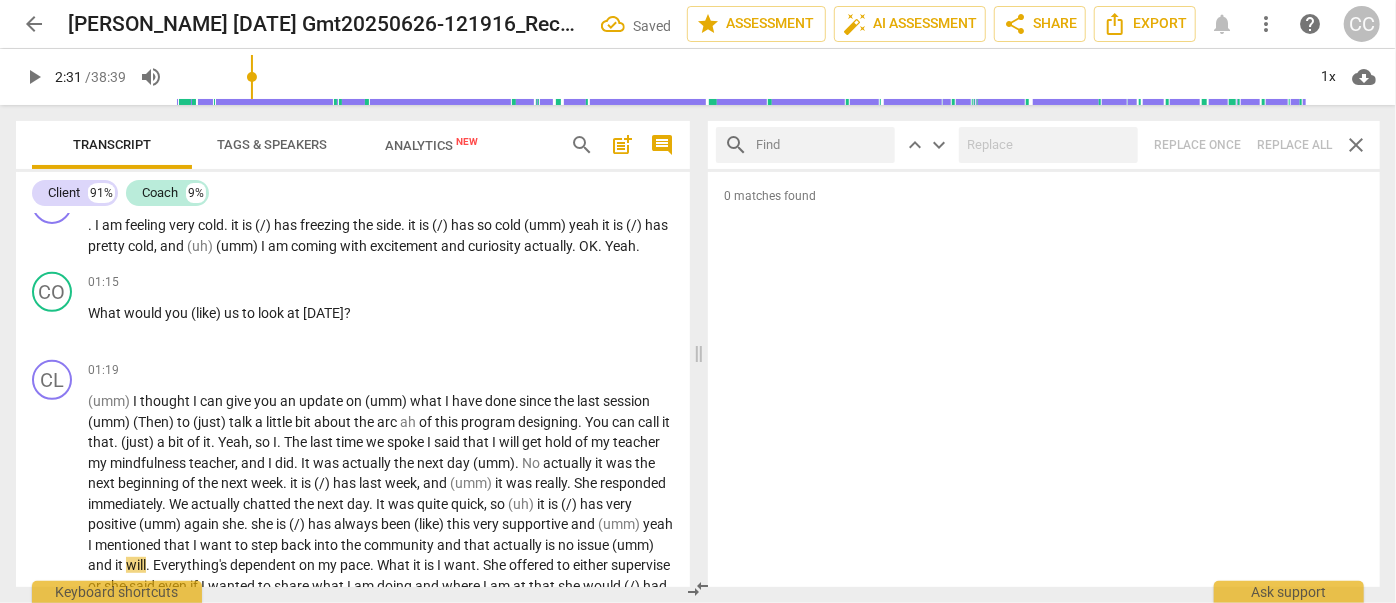 click at bounding box center [821, 145] 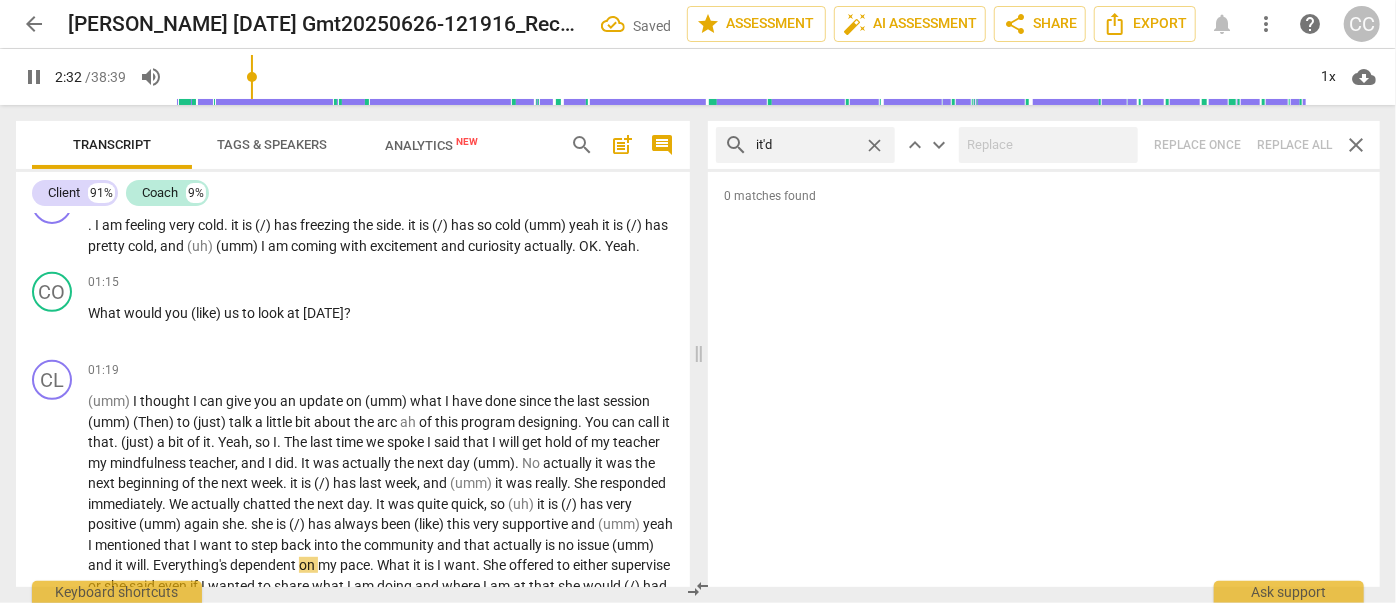 click on "search it'd close keyboard_arrow_up keyboard_arrow_down Replace once Replace all close" at bounding box center [1044, 145] 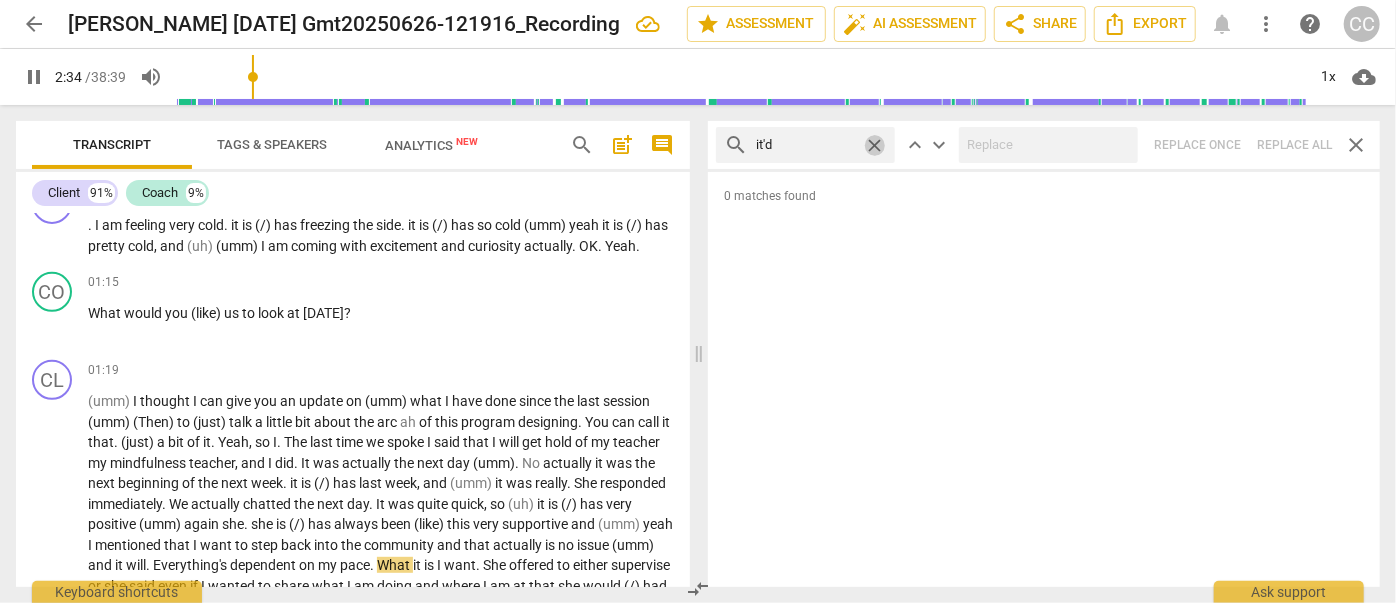 click on "close" at bounding box center [874, 145] 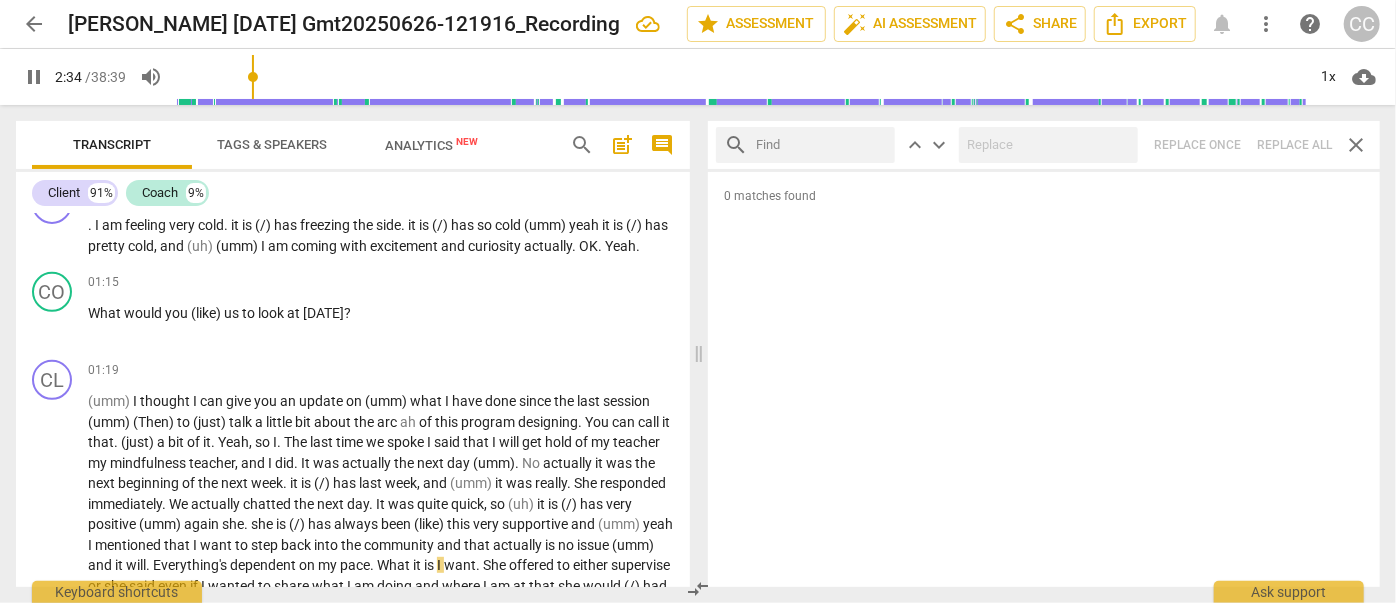 click at bounding box center (821, 145) 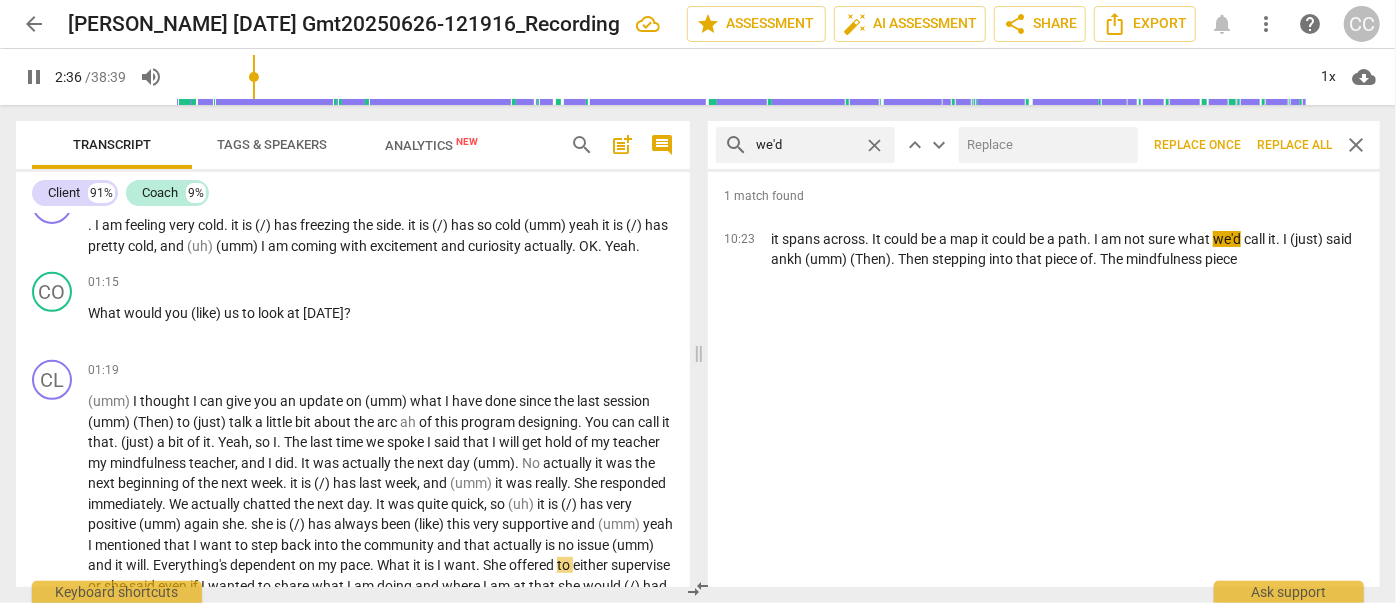 click at bounding box center (1044, 145) 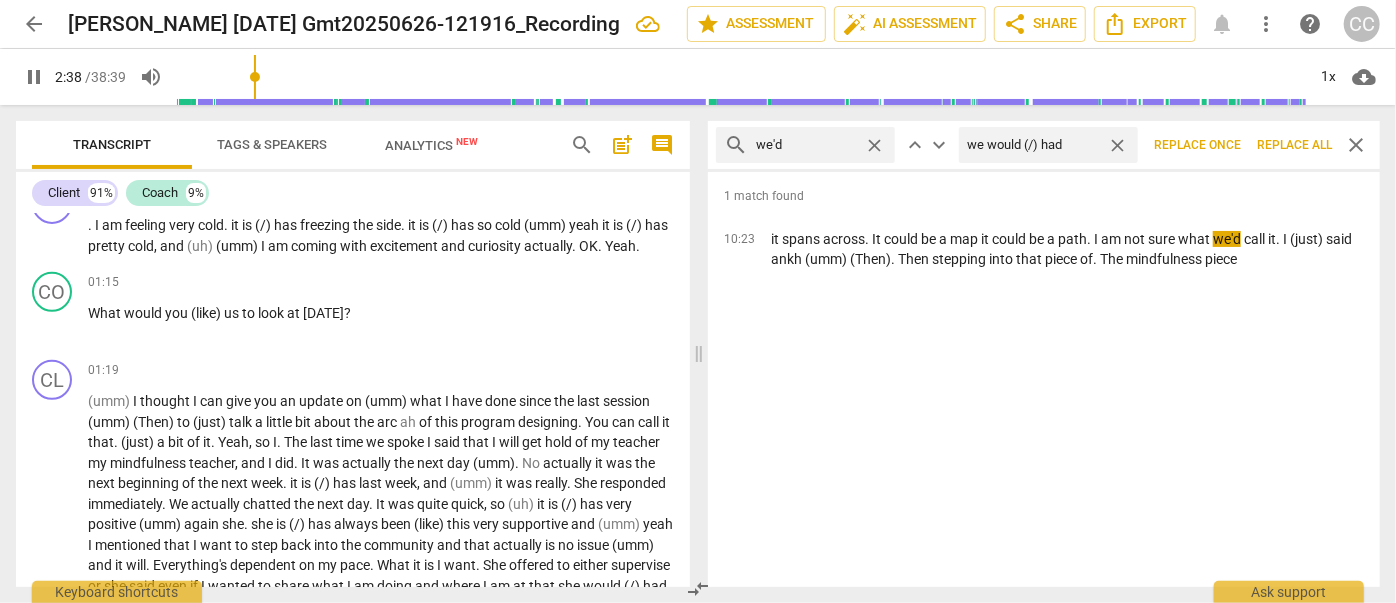 click on "Replace all" at bounding box center [1294, 145] 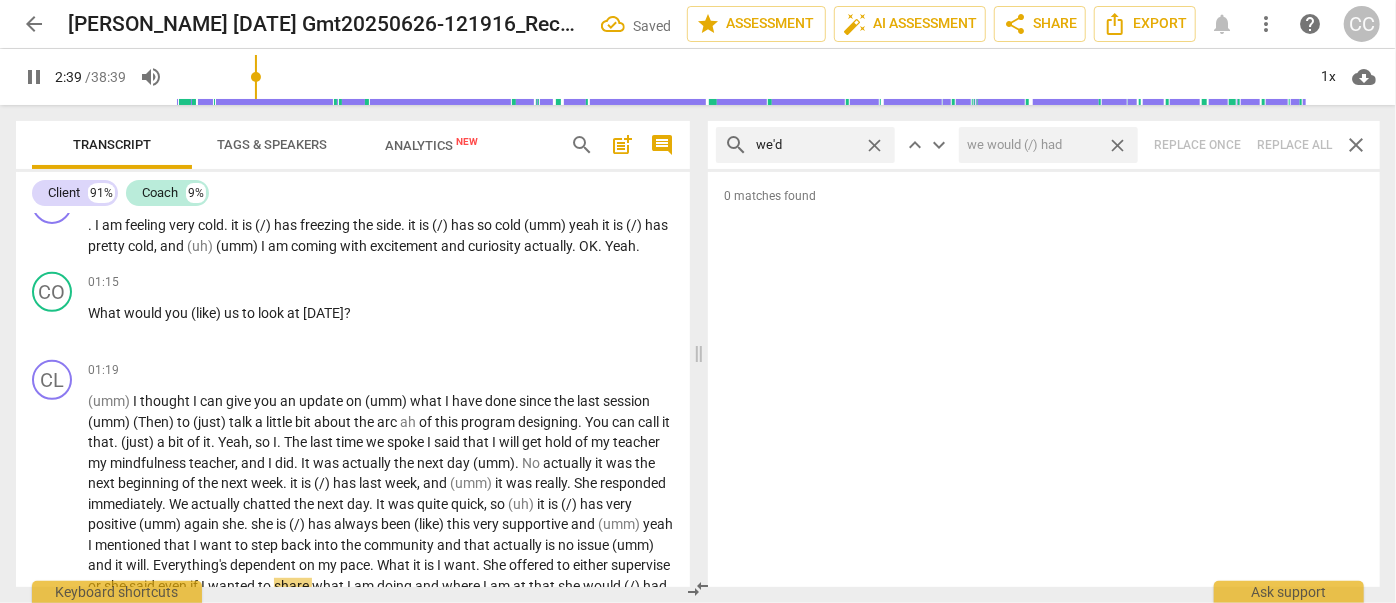 click on "close" at bounding box center [1117, 145] 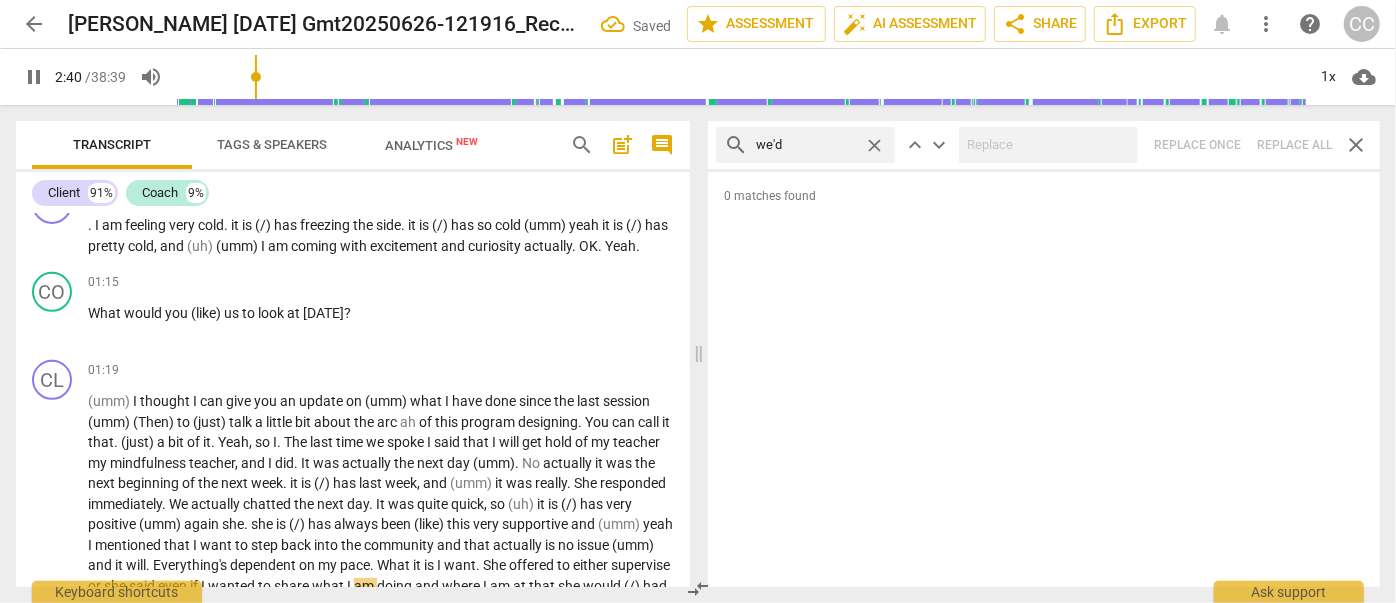 click on "close" at bounding box center (874, 145) 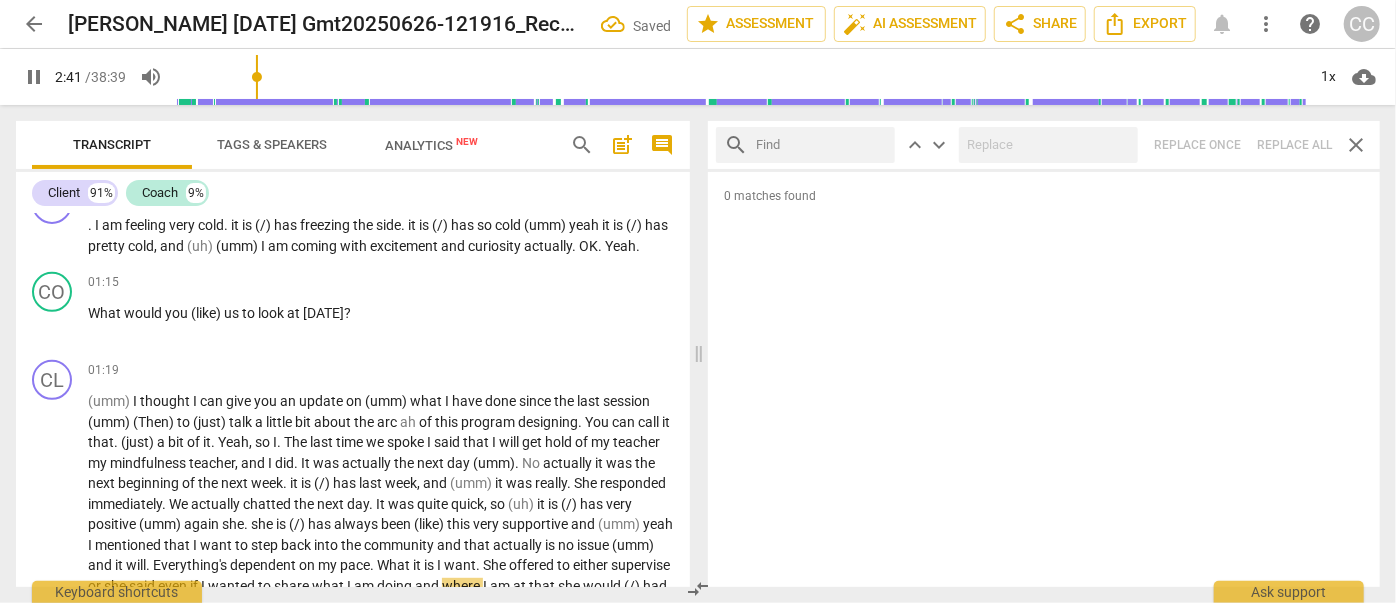 click at bounding box center (821, 145) 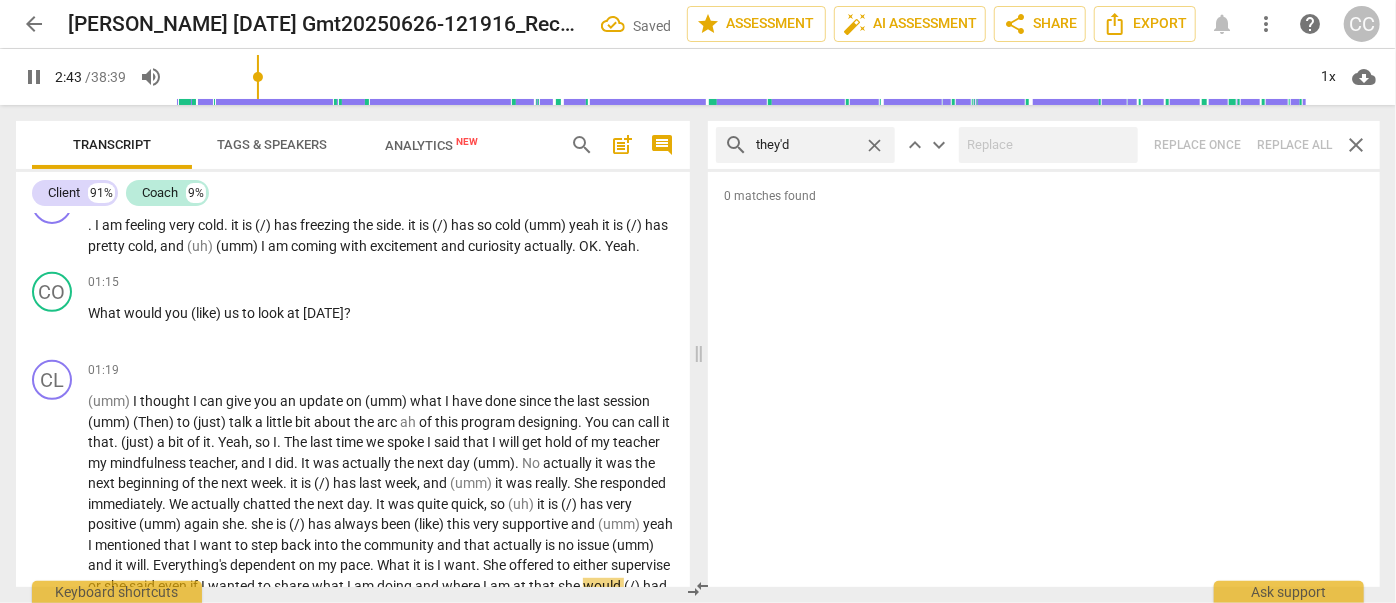 scroll, scrollTop: 810, scrollLeft: 0, axis: vertical 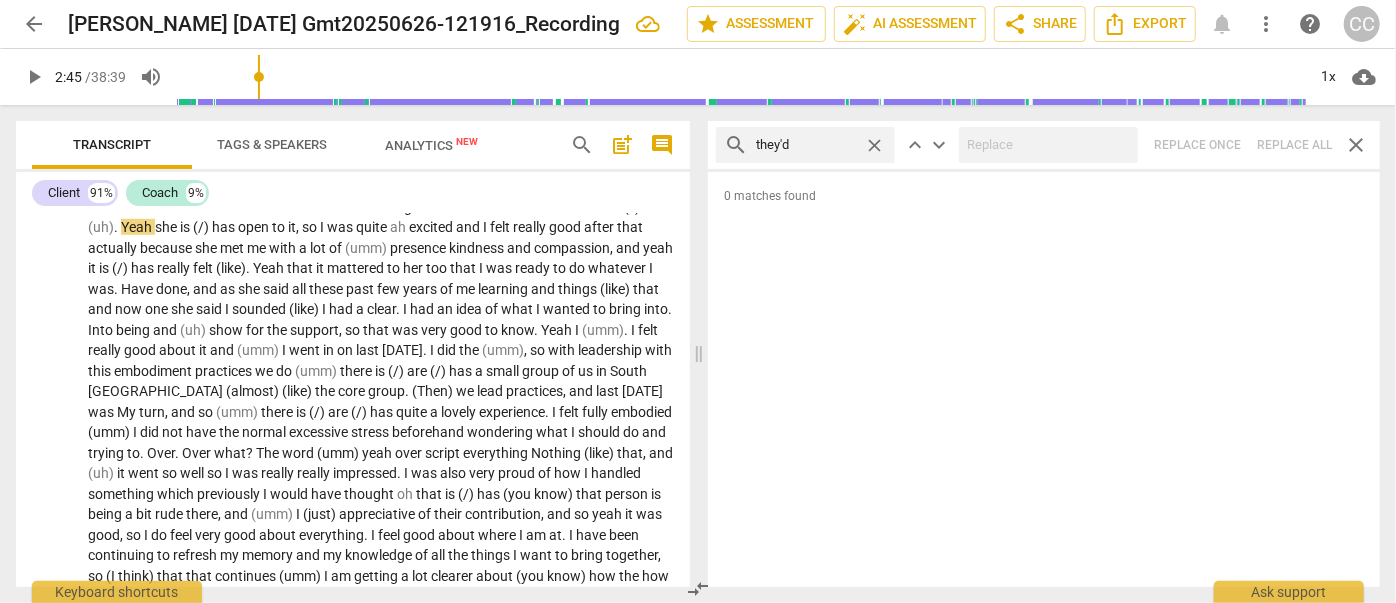 click on "search they'd close keyboard_arrow_up keyboard_arrow_down Replace once Replace all close" at bounding box center [1044, 145] 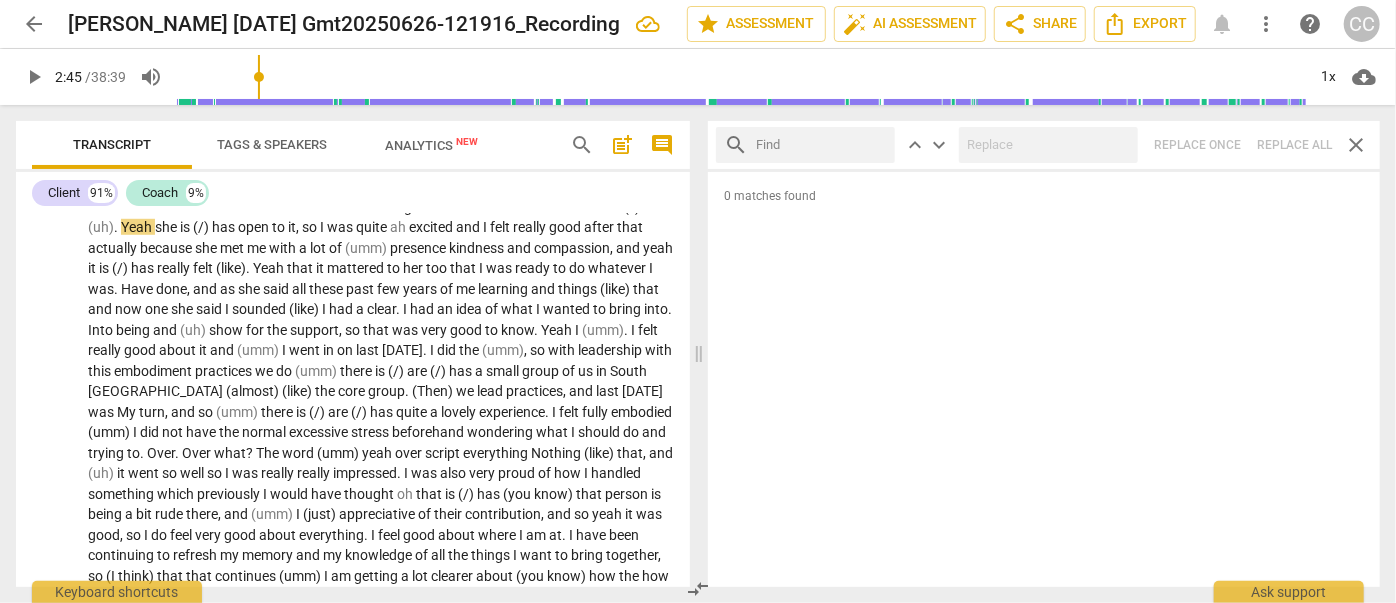 click at bounding box center (821, 145) 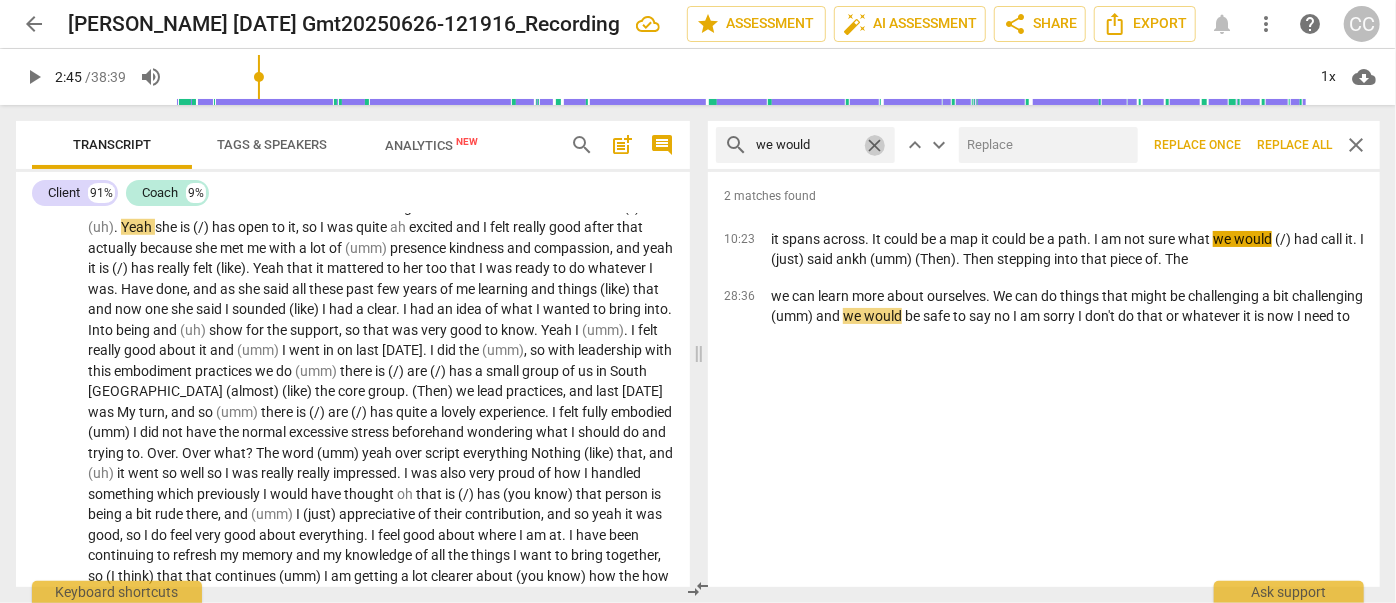 click on "close" at bounding box center (874, 145) 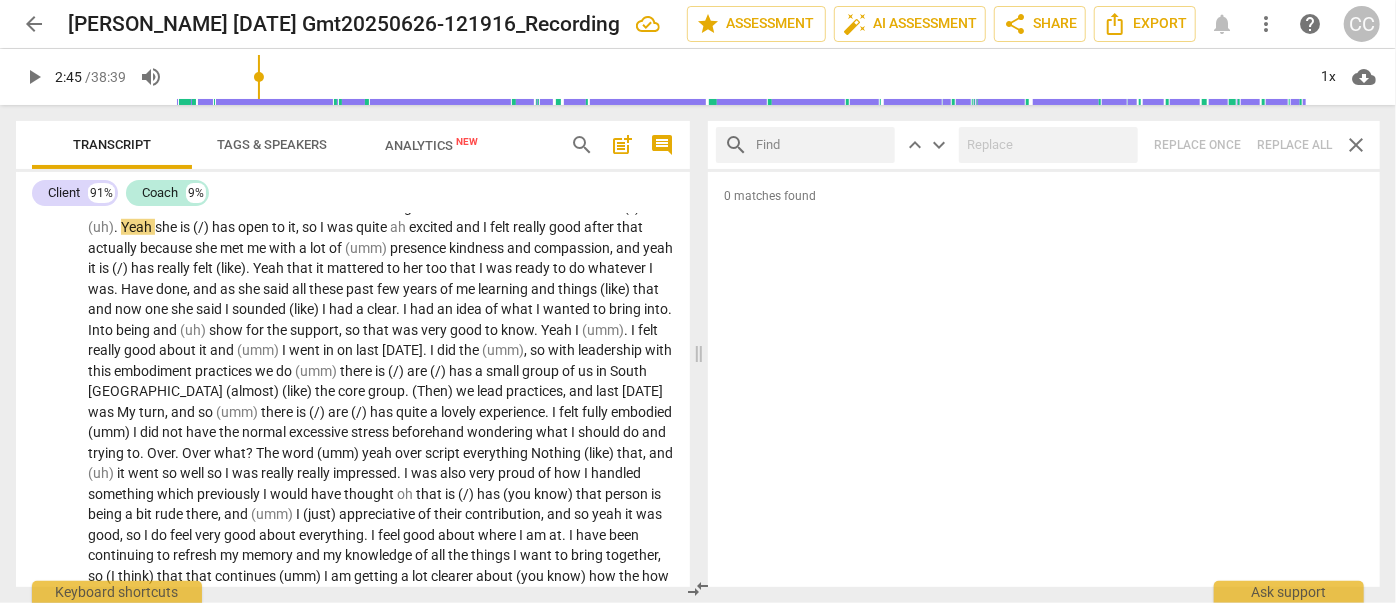 click at bounding box center (821, 145) 